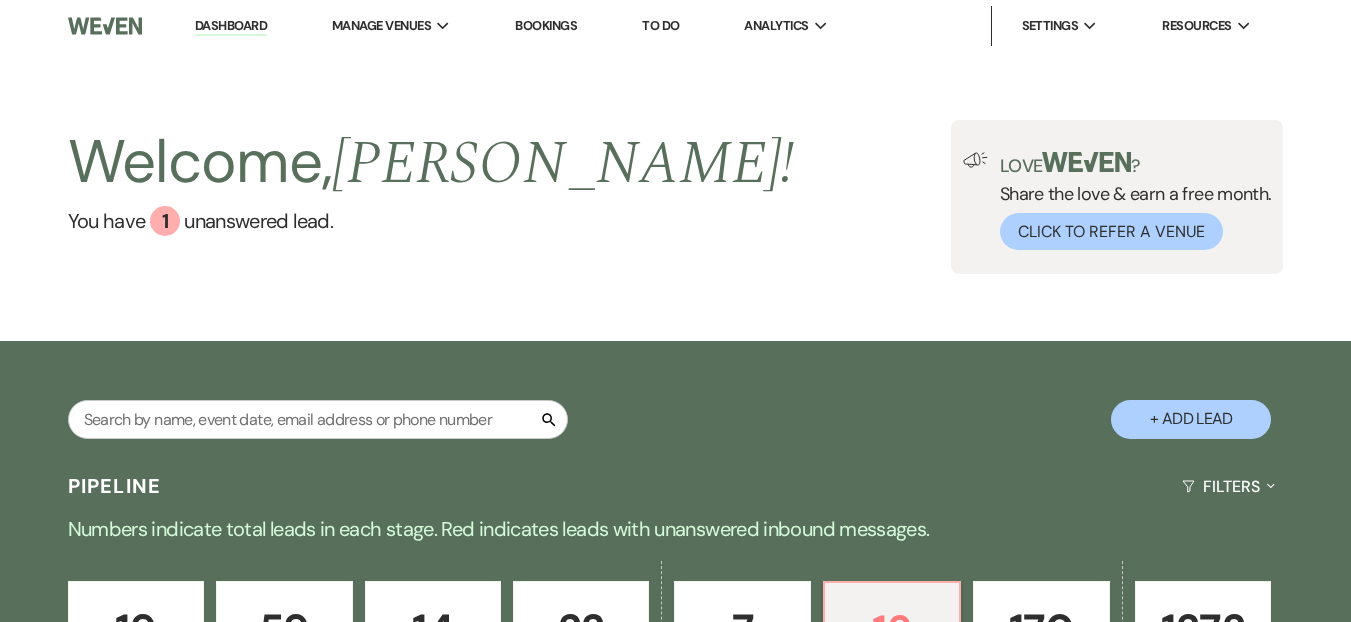 select on "6" 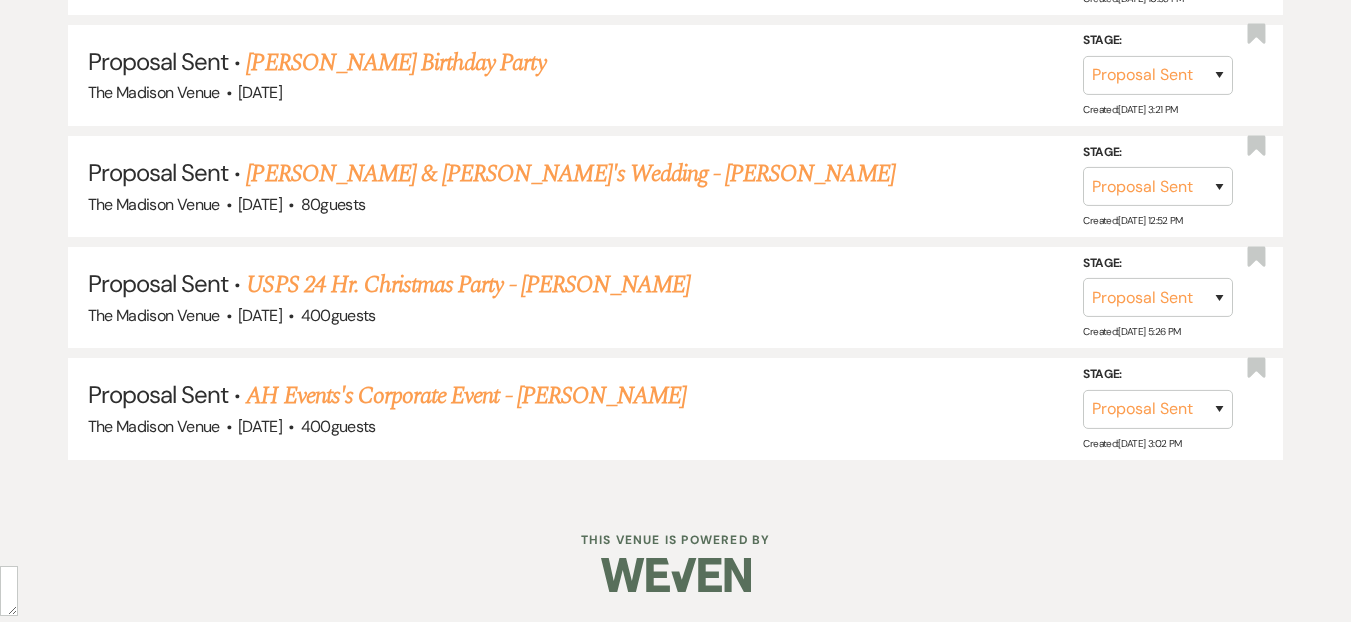 scroll, scrollTop: 0, scrollLeft: 0, axis: both 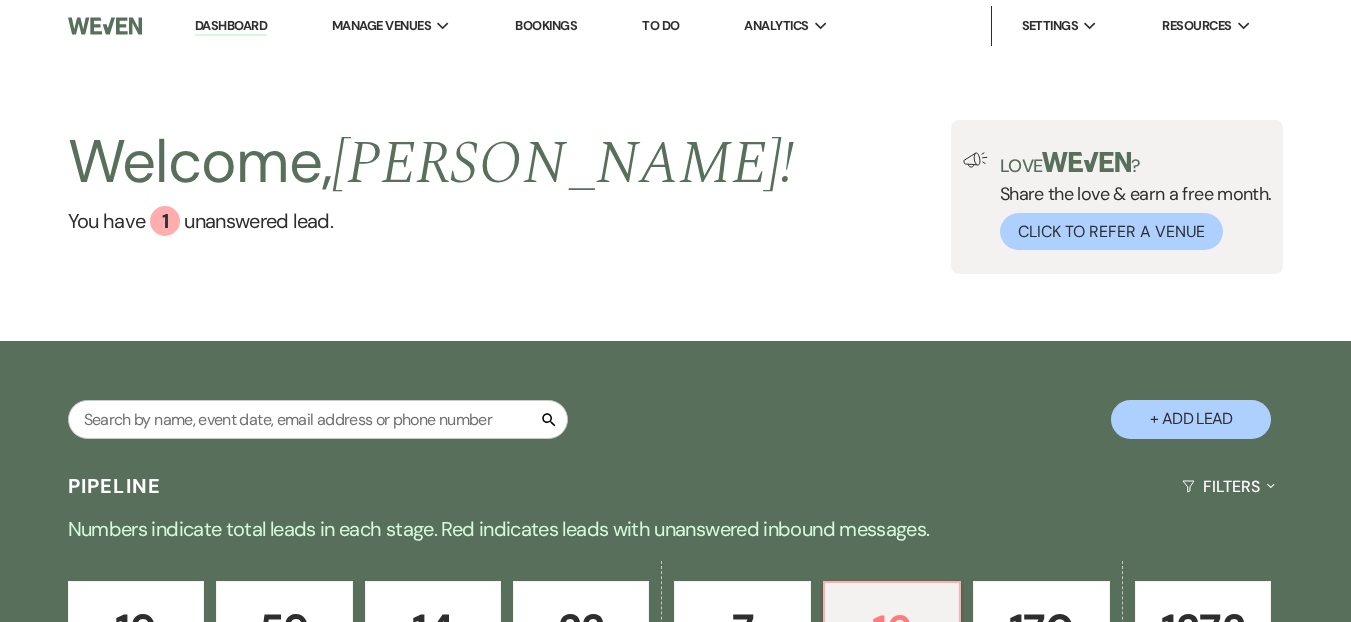 click on "Dashboard" at bounding box center [231, 26] 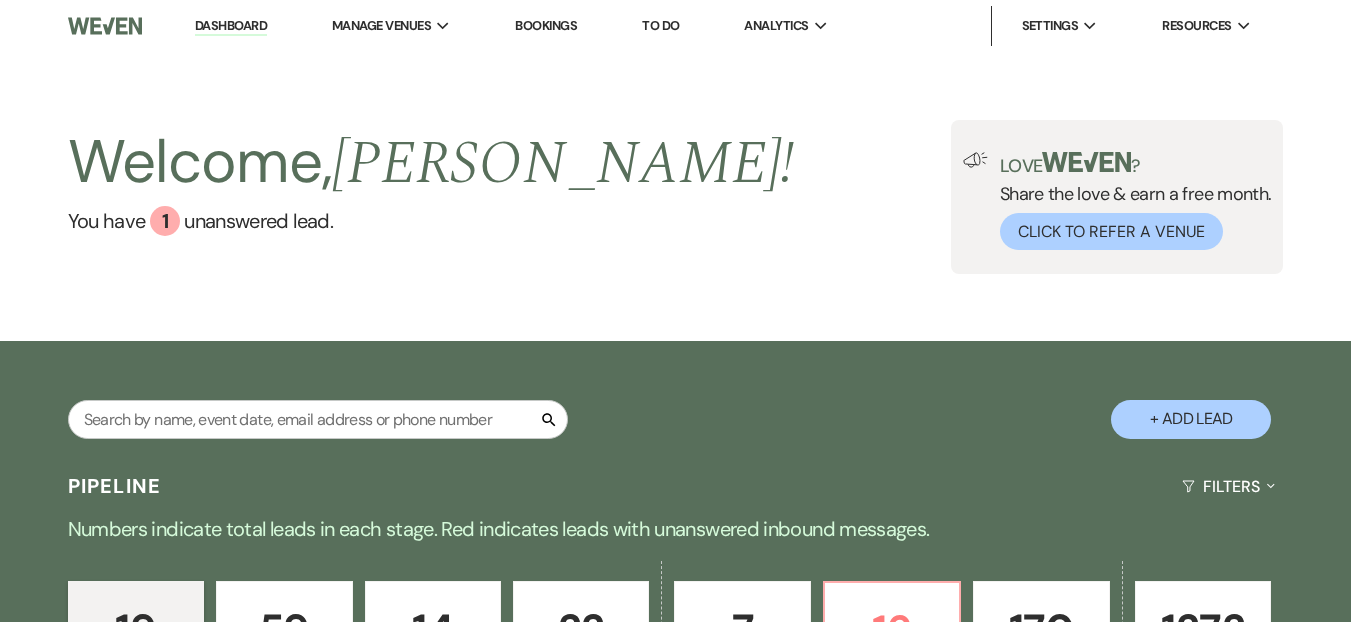 click on "Dashboard" at bounding box center (231, 26) 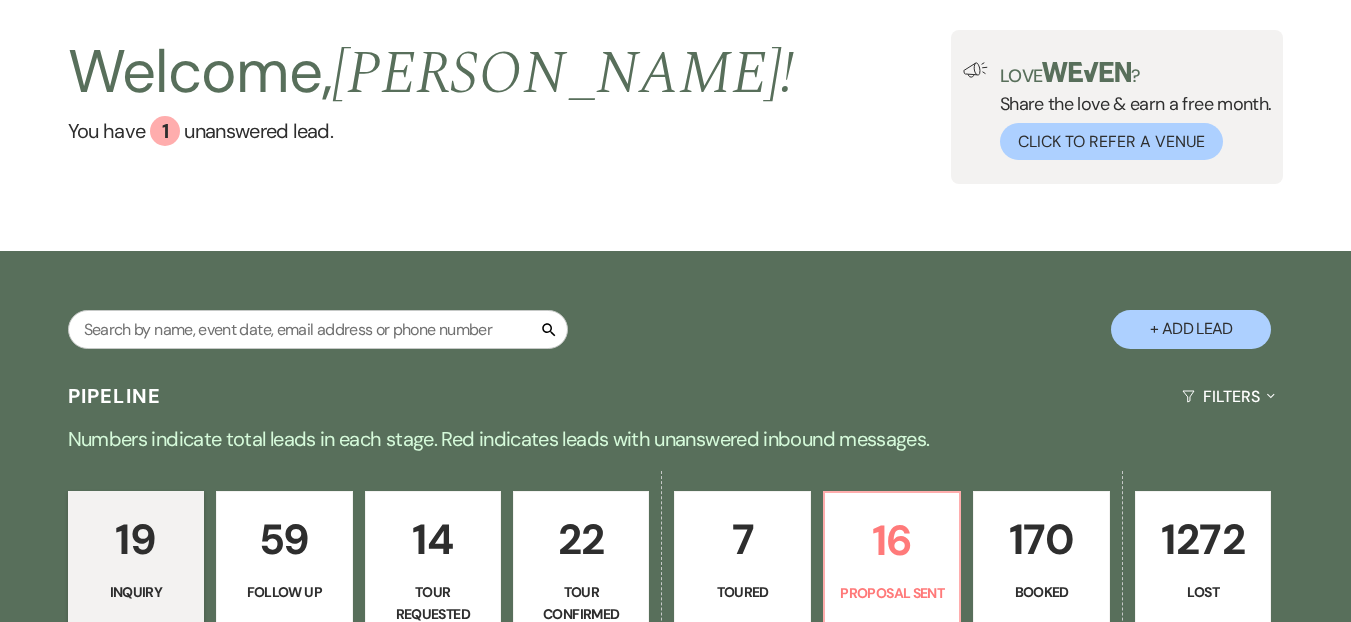 scroll, scrollTop: 389, scrollLeft: 0, axis: vertical 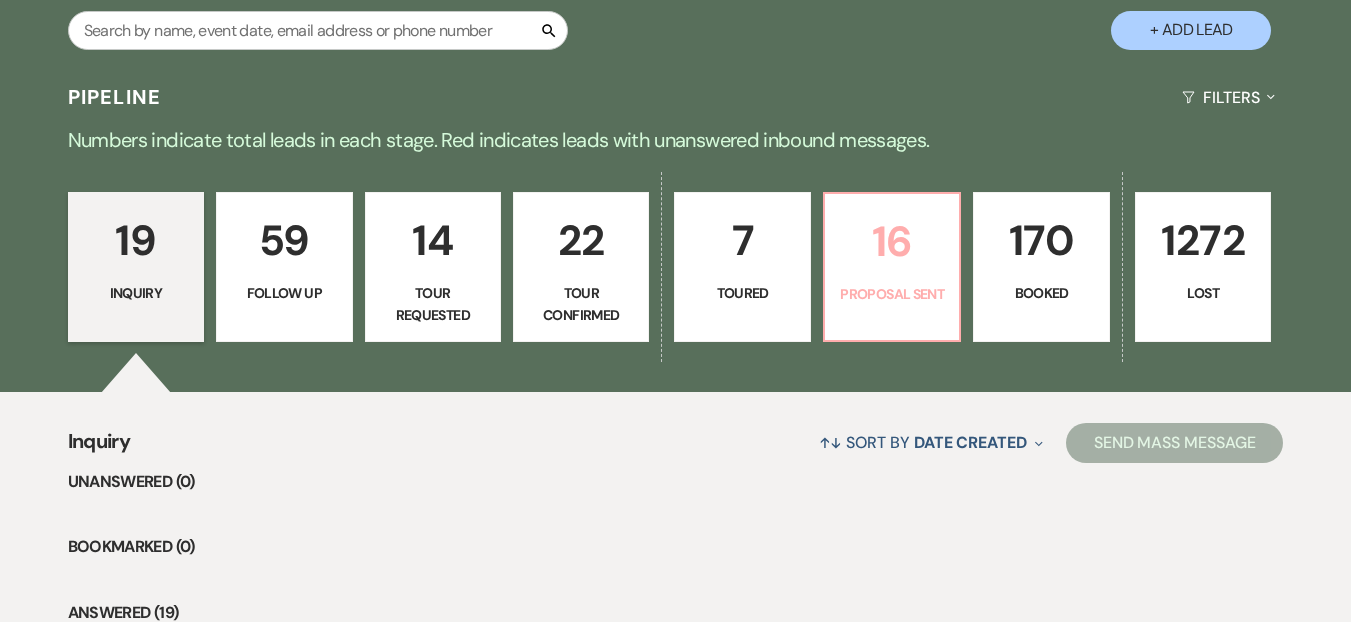 click on "Proposal Sent" at bounding box center (892, 294) 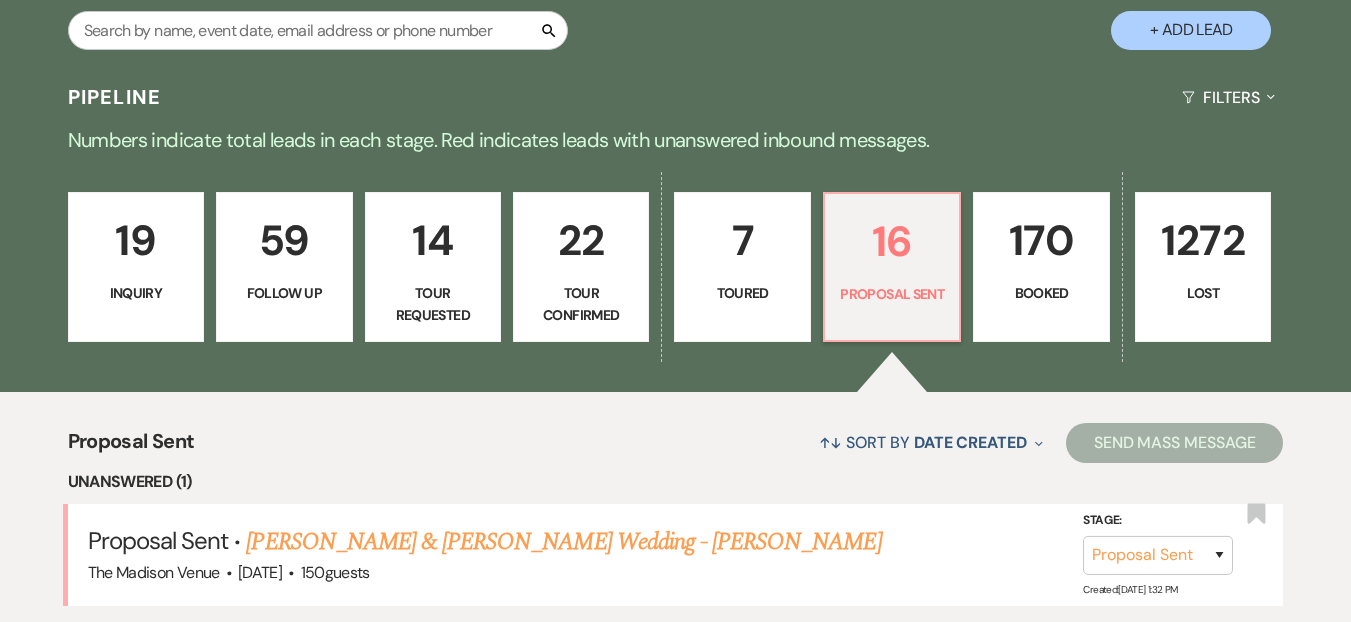 click on "Unanswered (1)" at bounding box center (676, 482) 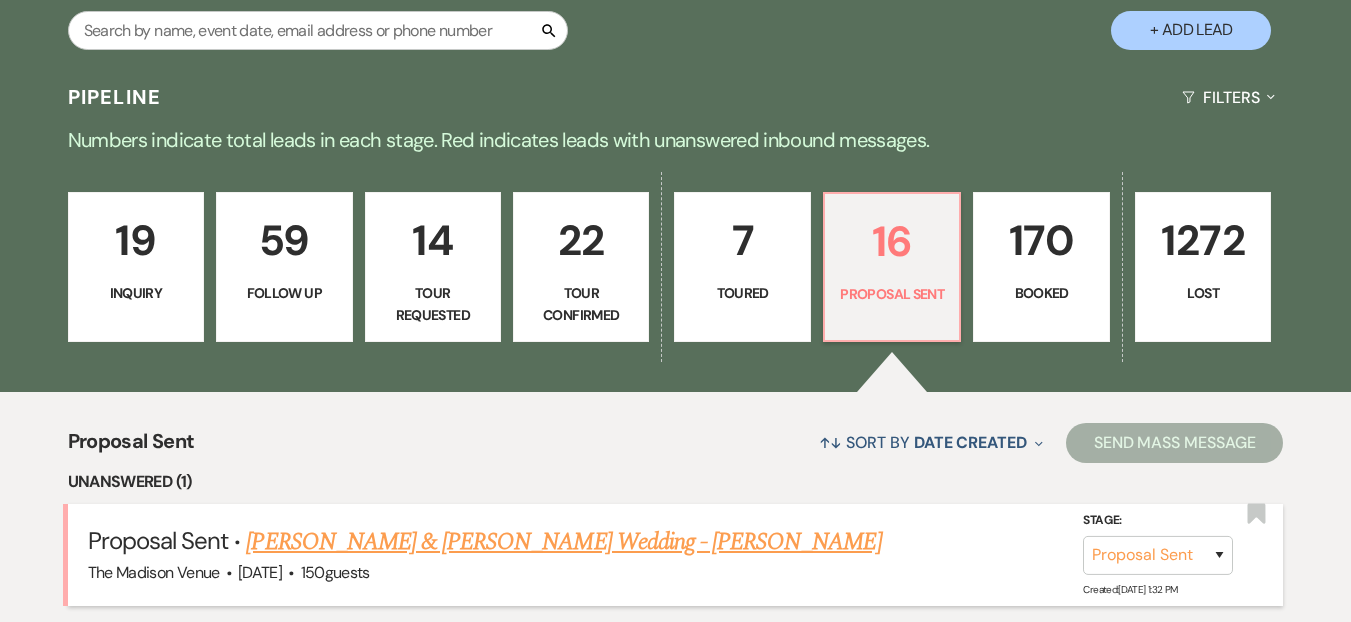 click on "Peter Brasdovich & Charlotte Keleske's Wedding - Daryl" at bounding box center [563, 542] 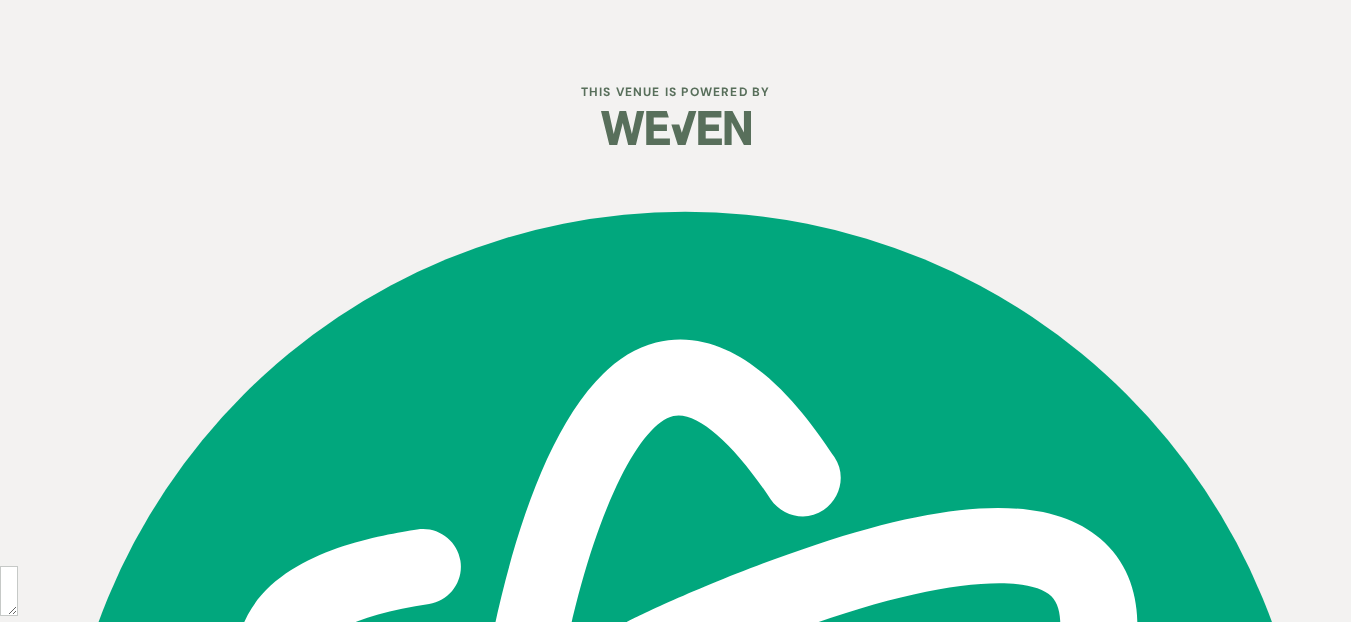scroll, scrollTop: 0, scrollLeft: 0, axis: both 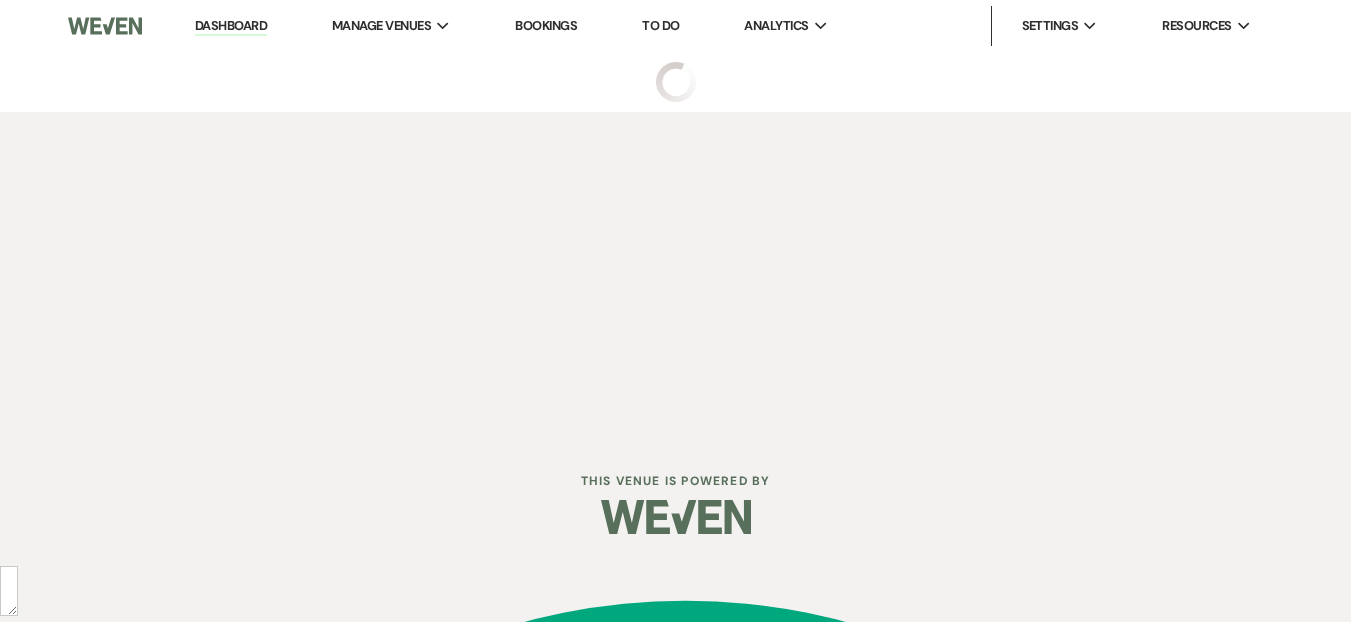 select on "6" 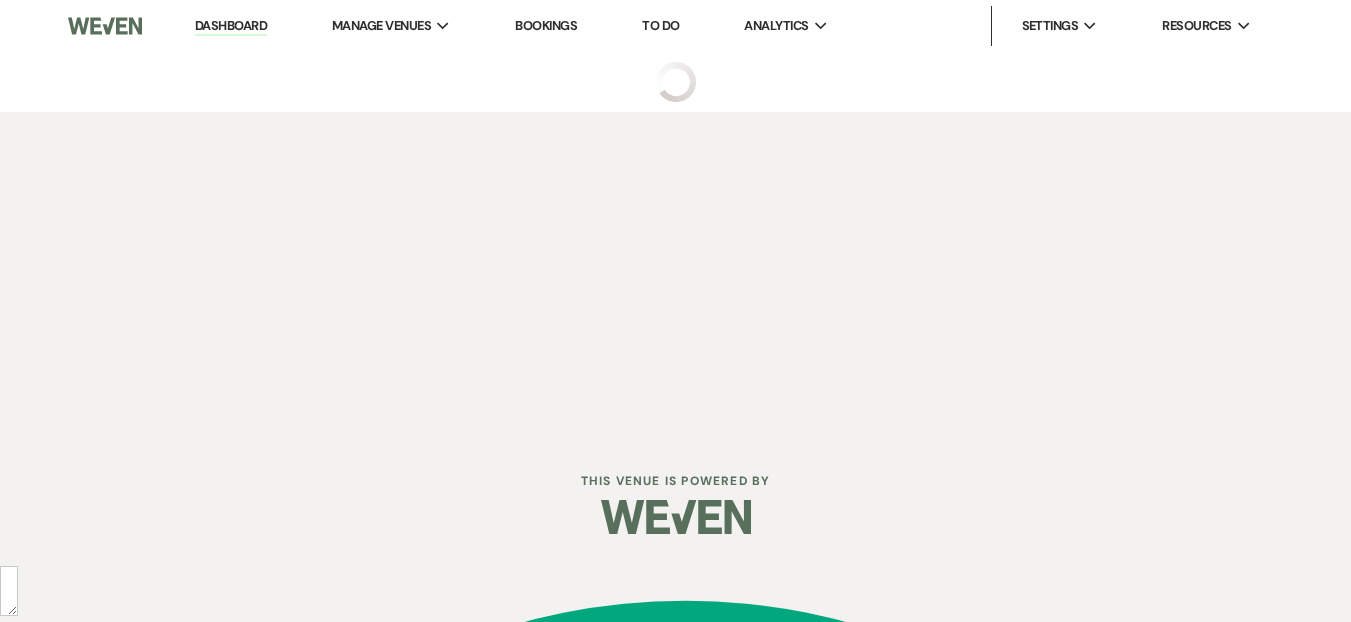 select on "5" 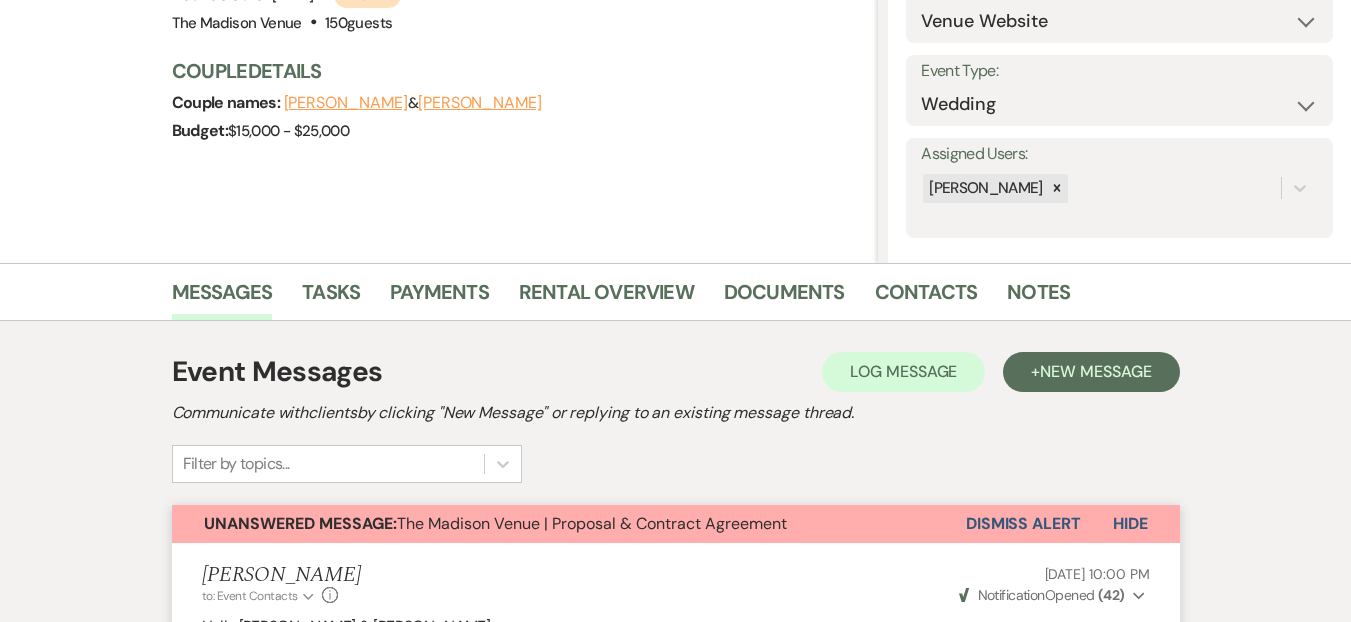scroll, scrollTop: 429, scrollLeft: 0, axis: vertical 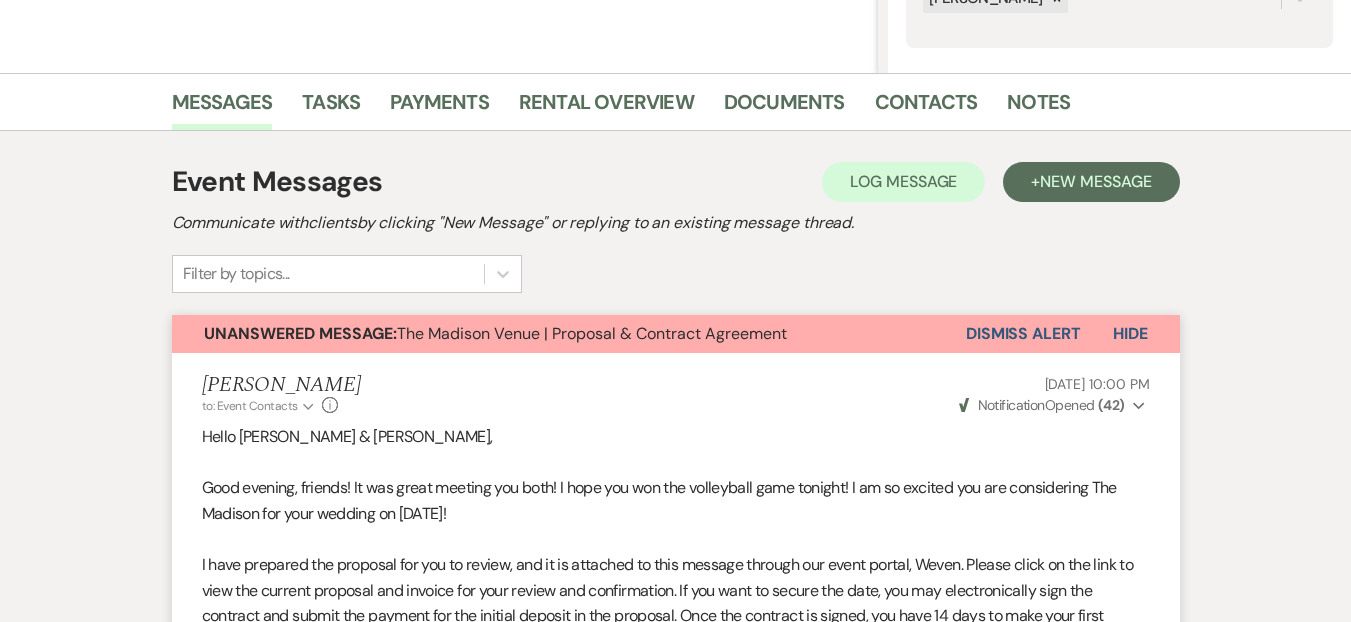 click on "Dismiss Alert" at bounding box center [1023, 334] 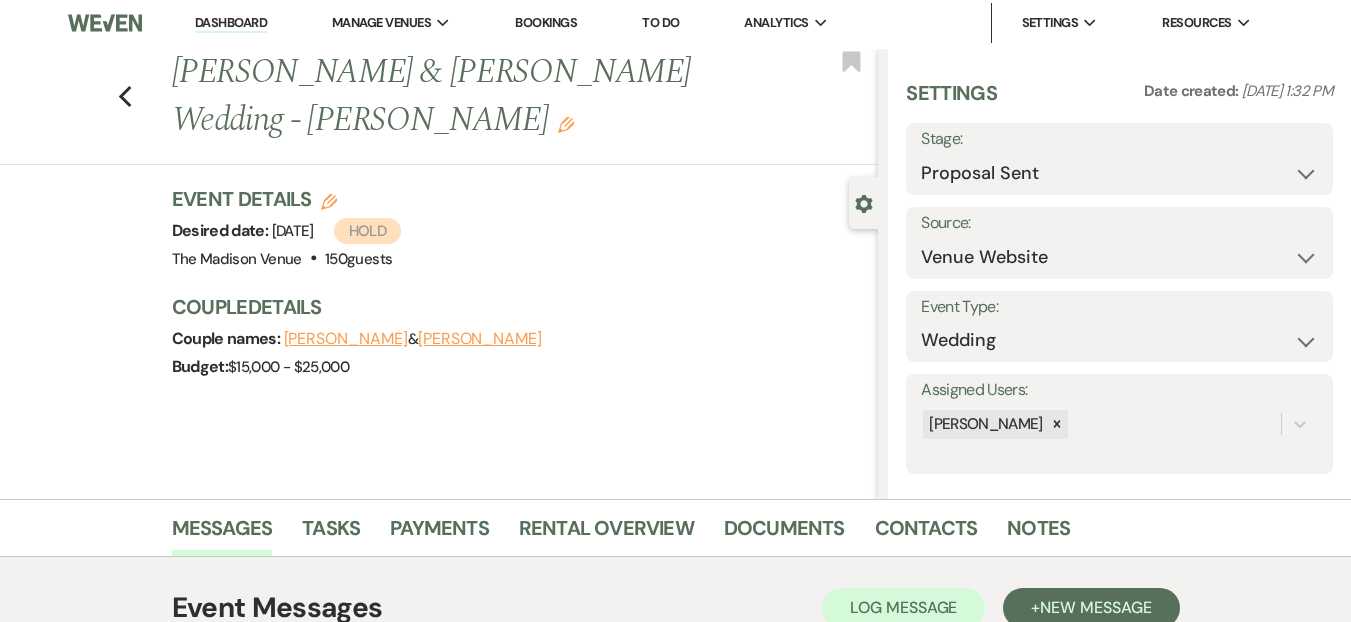 scroll, scrollTop: 0, scrollLeft: 0, axis: both 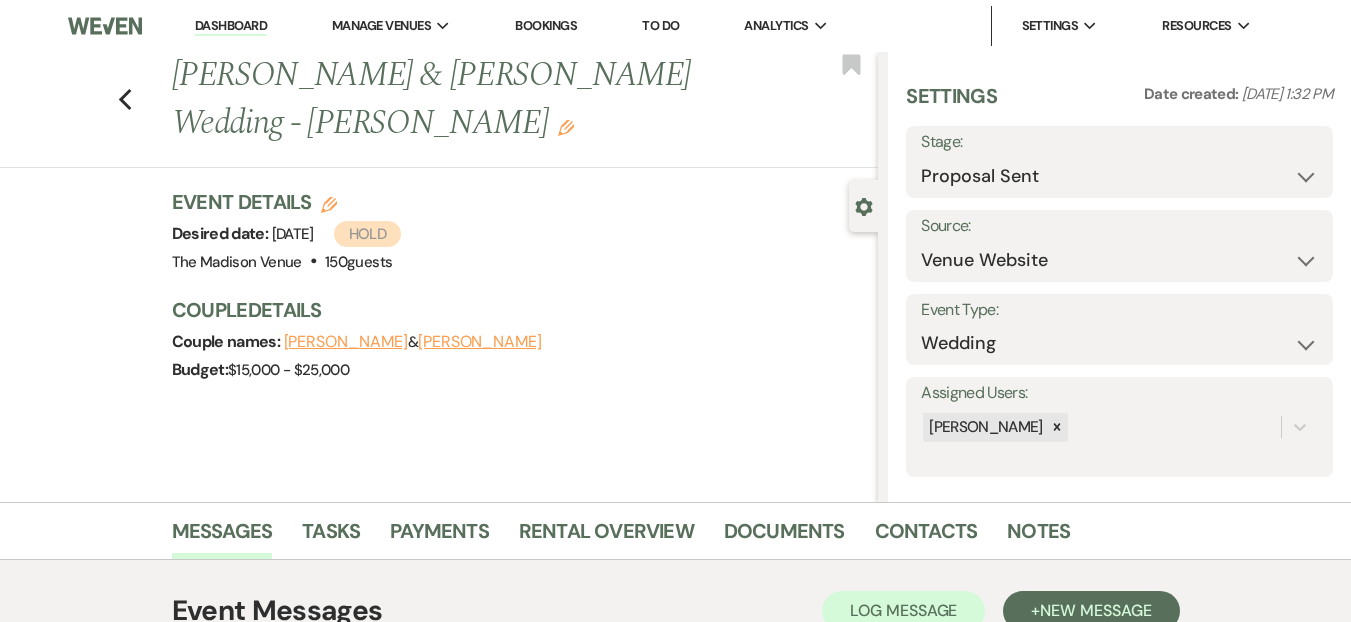 click on "Dashboard" at bounding box center [231, 26] 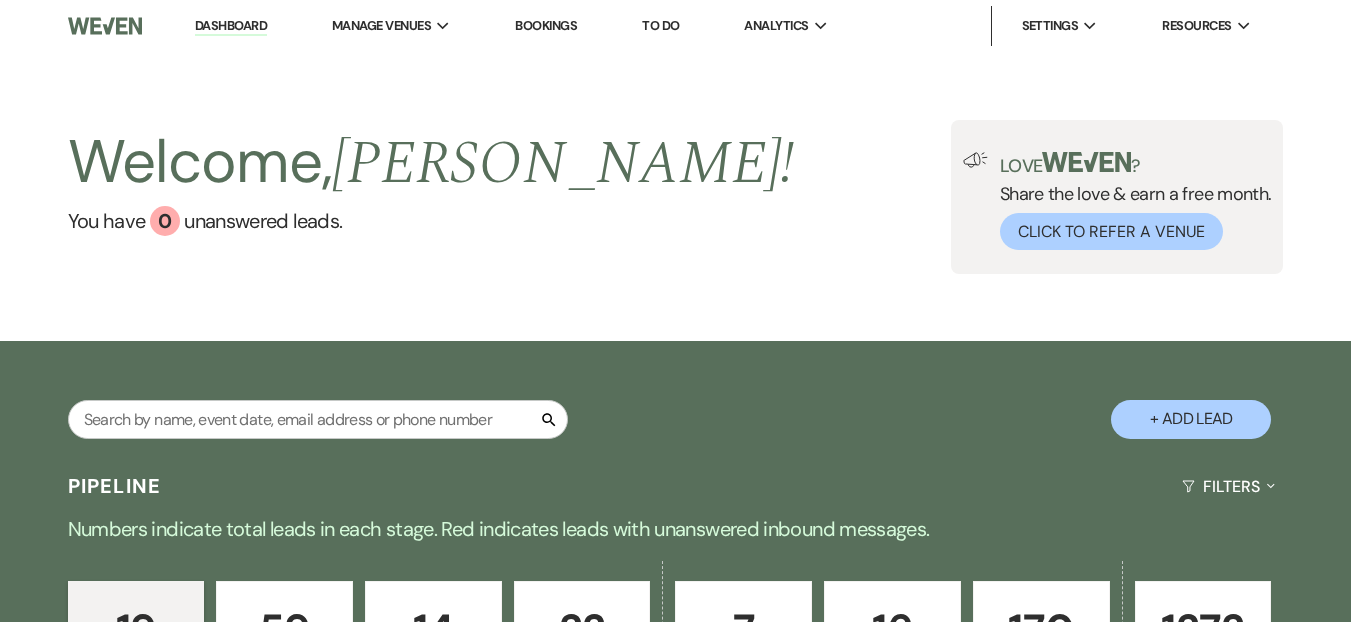 scroll, scrollTop: 195, scrollLeft: 0, axis: vertical 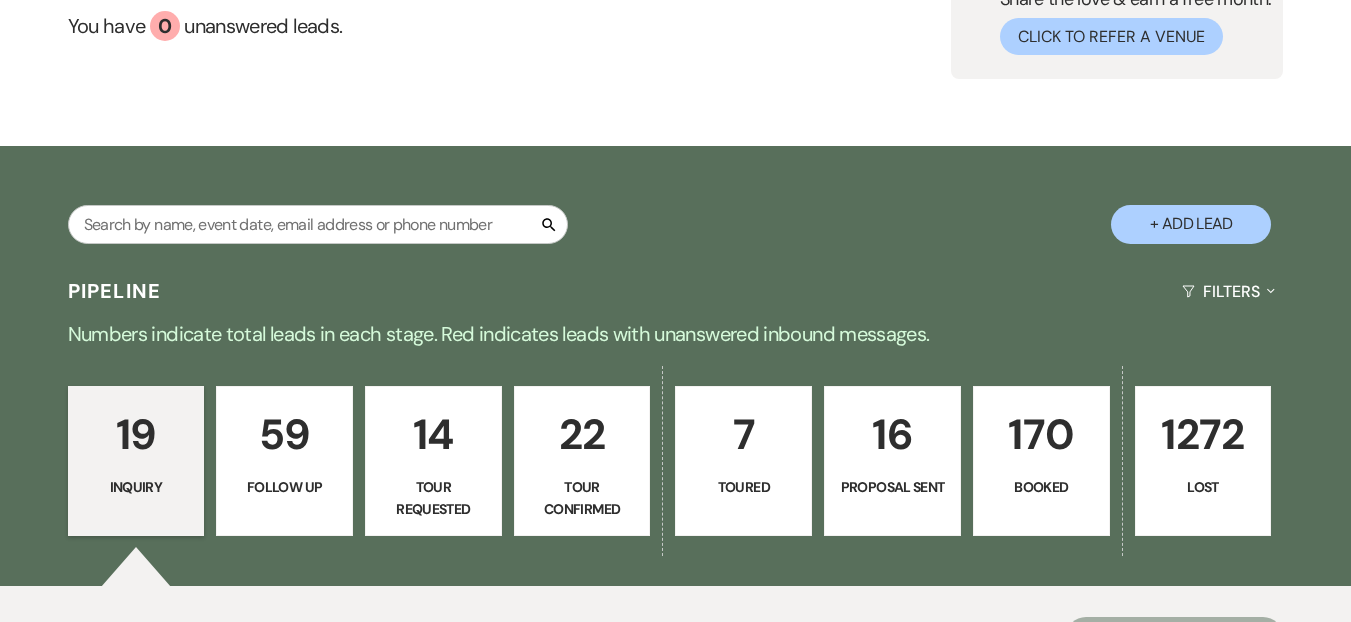 click on "Toured" at bounding box center (743, 487) 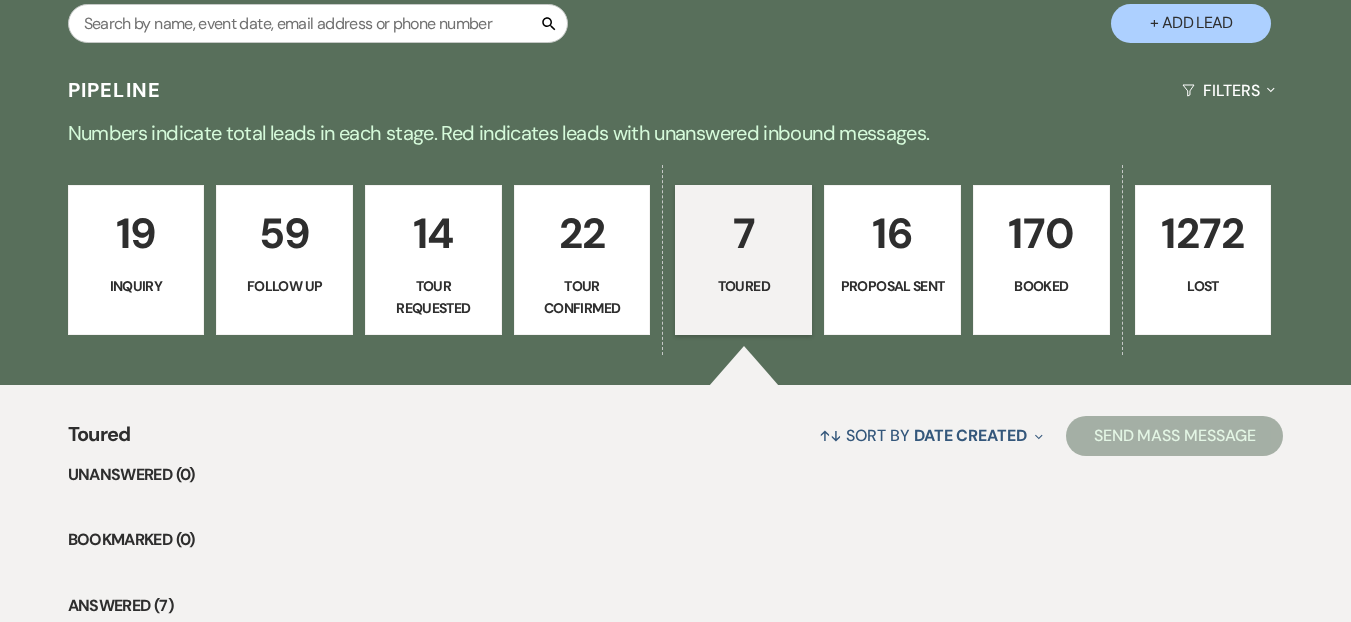 scroll, scrollTop: 854, scrollLeft: 0, axis: vertical 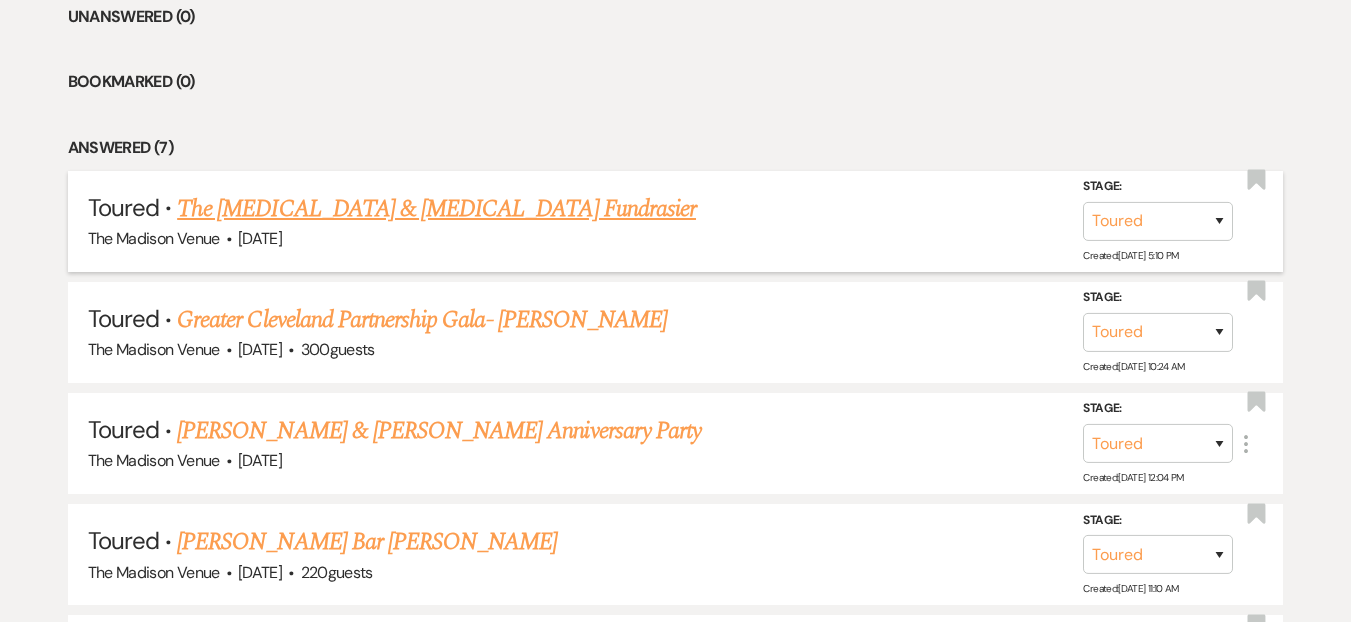 click on "The Leukemia & Lymphoma Fundrasier" at bounding box center [436, 209] 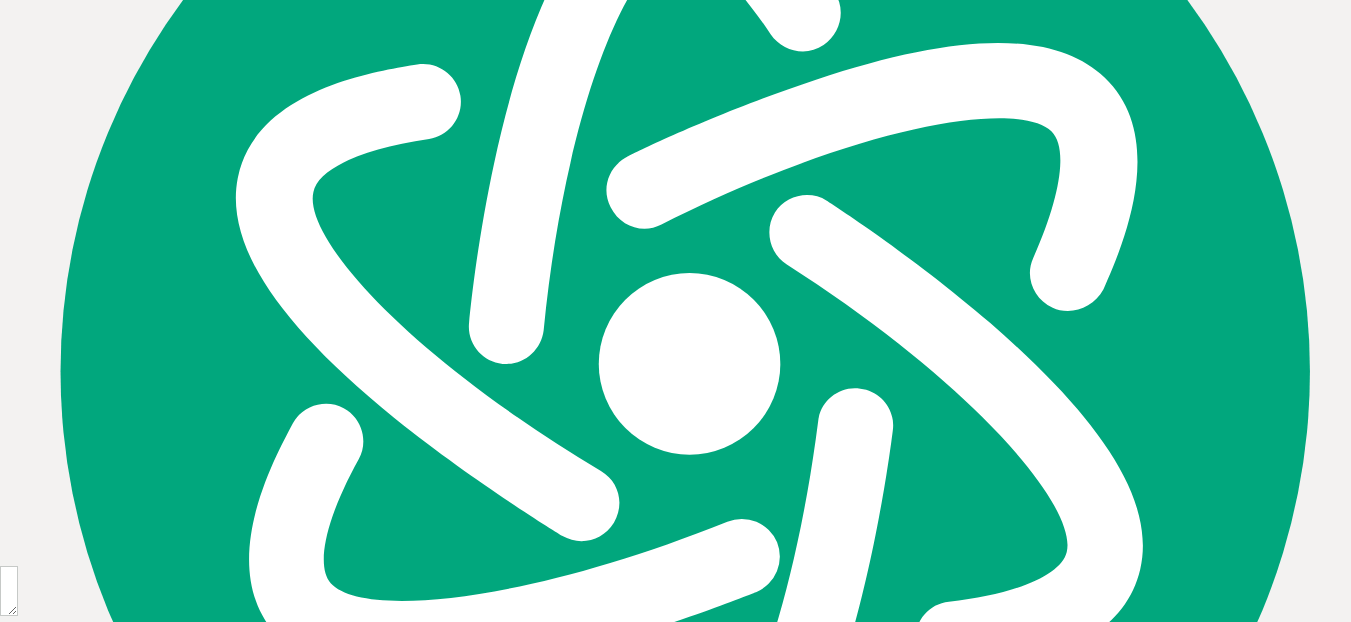scroll, scrollTop: 0, scrollLeft: 0, axis: both 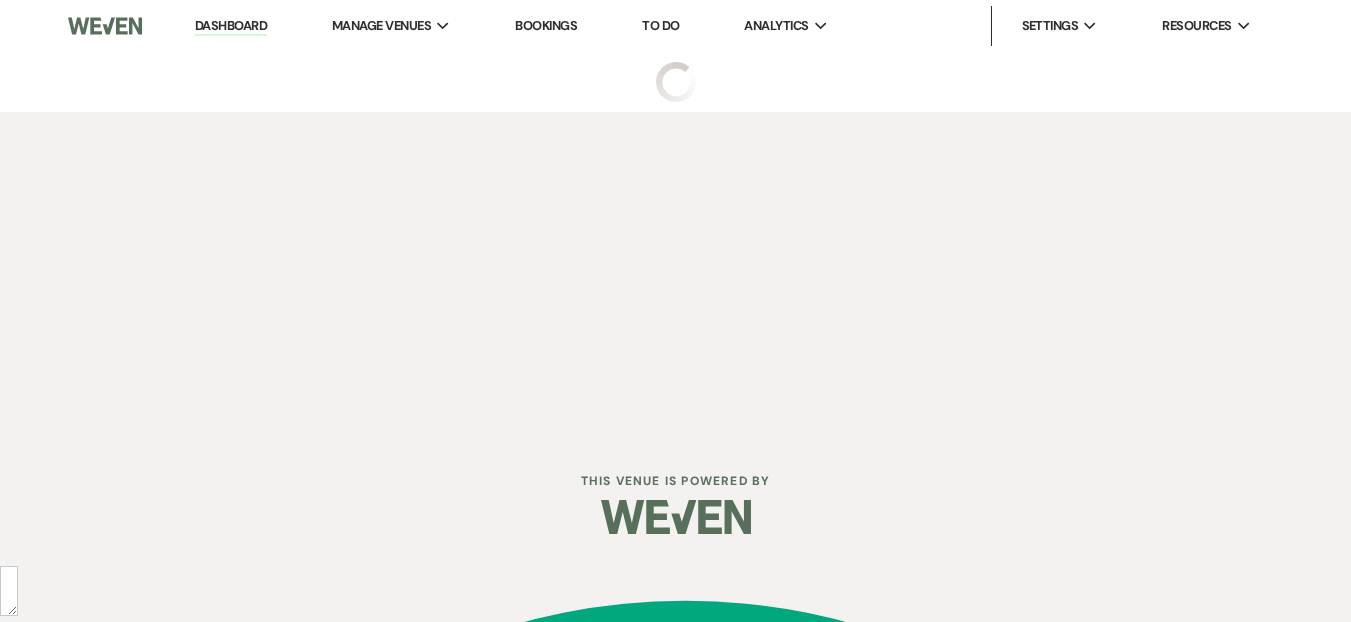 select on "5" 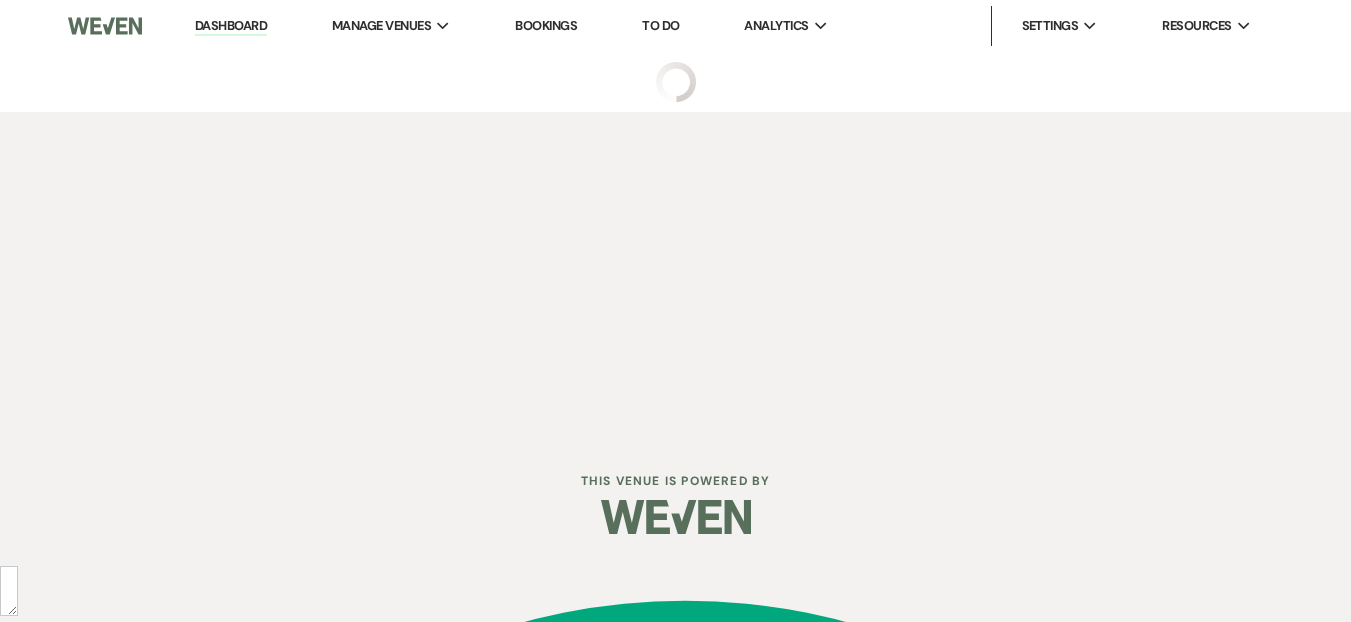 select on "12" 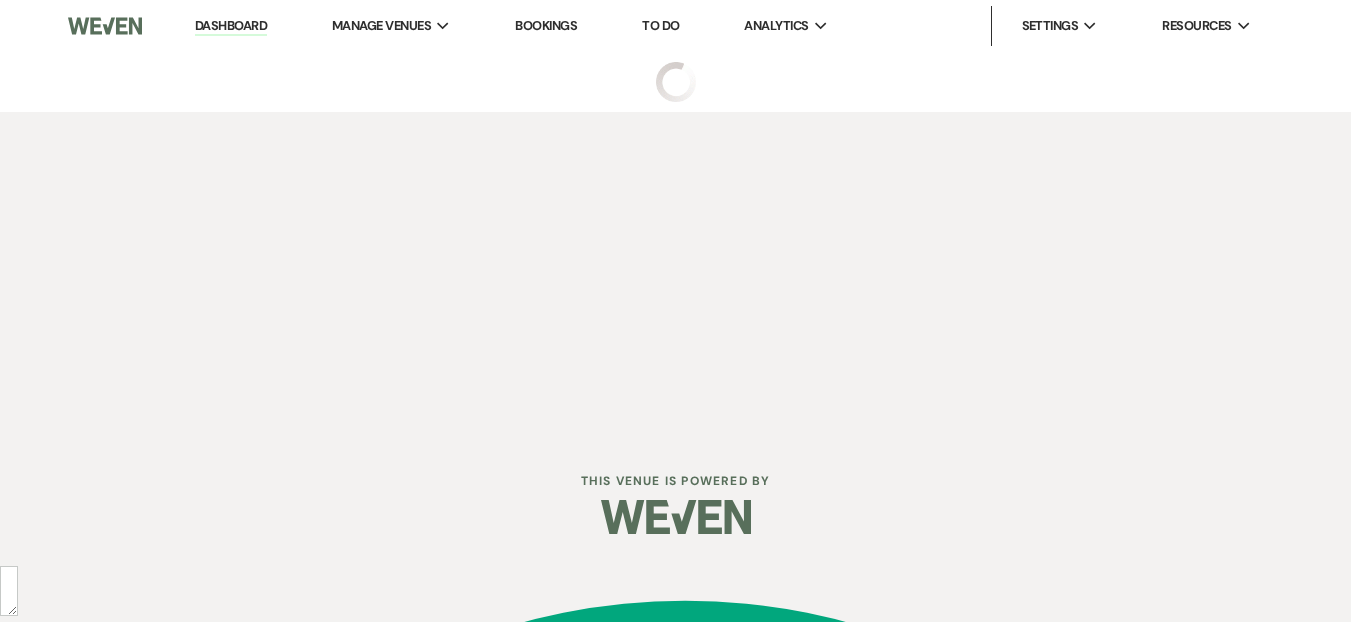 select on "20" 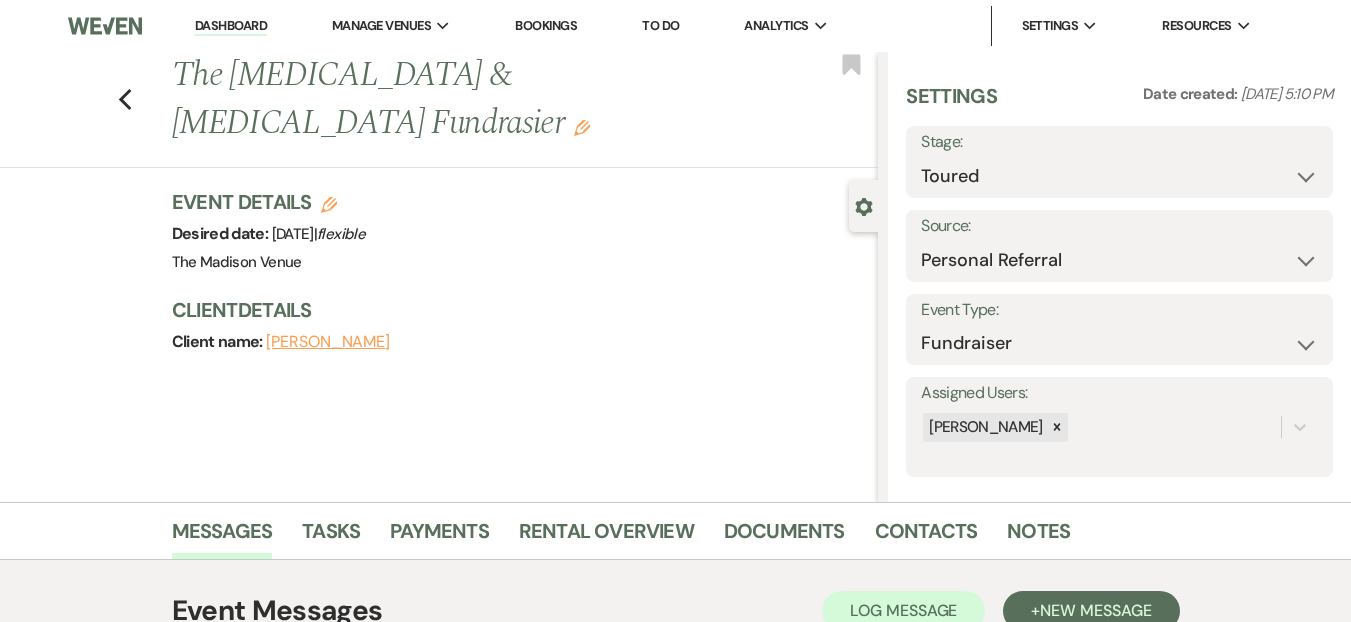 click 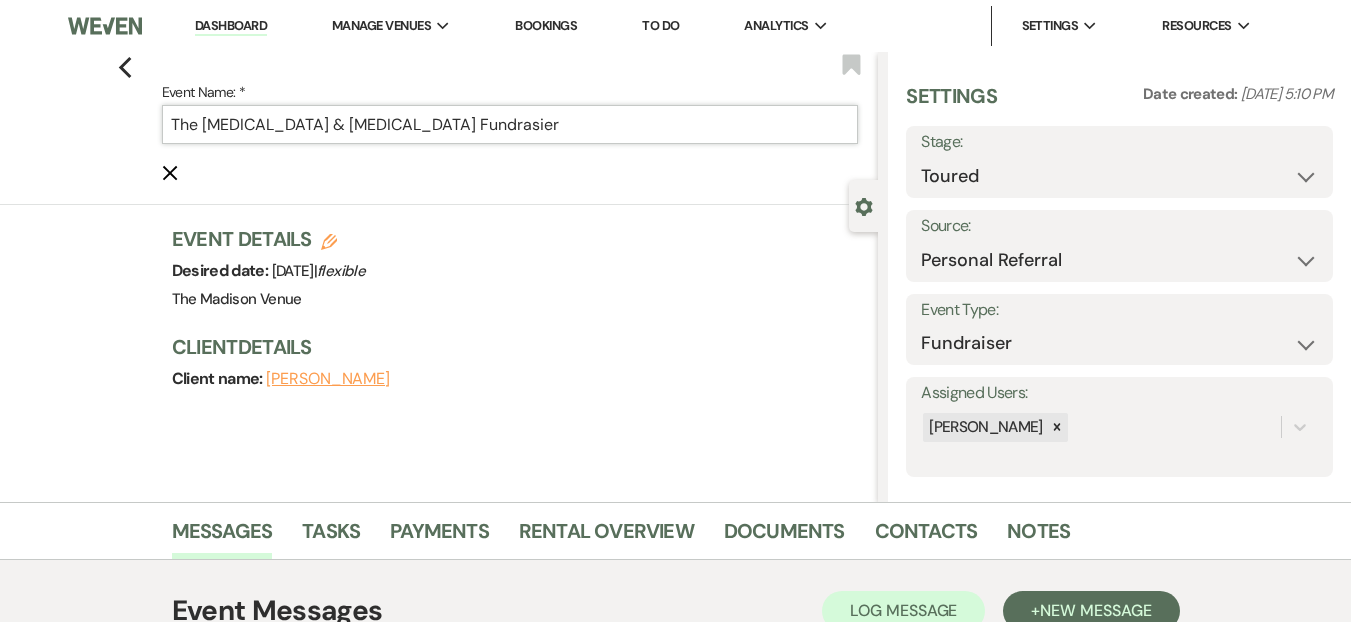 click on "The Leukemia & Lymphoma Fundrasier" at bounding box center [510, 124] 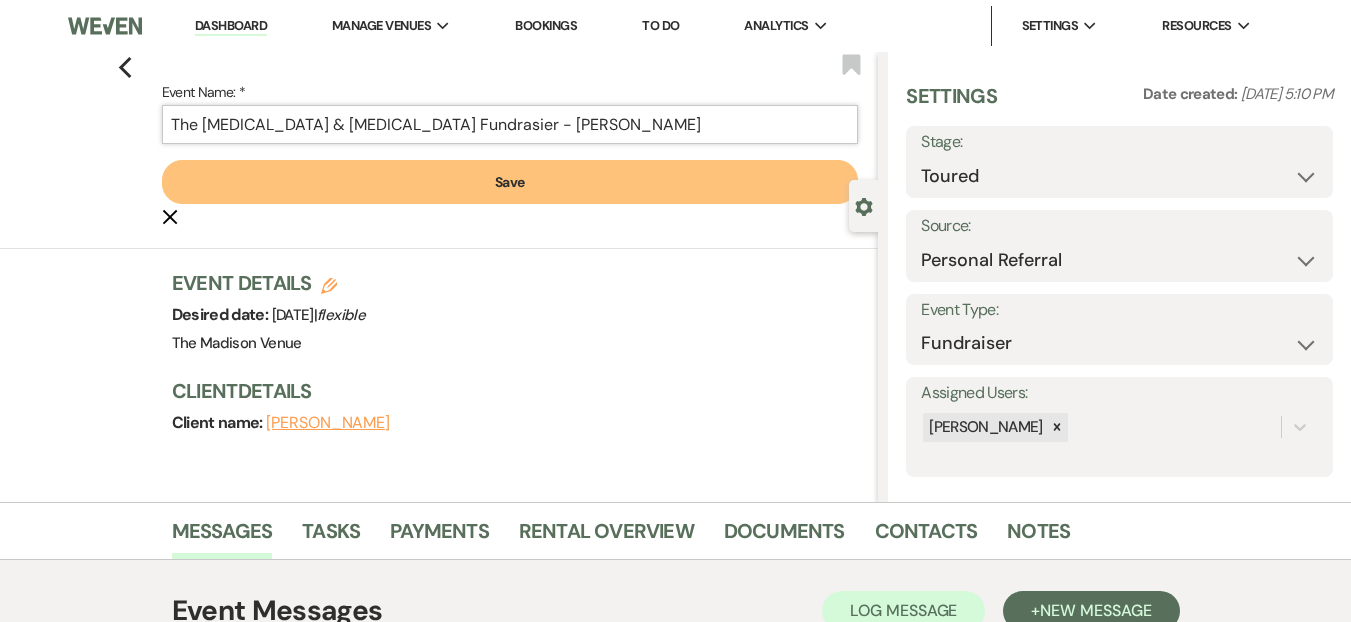 type on "The Leukemia & Lymphoma Fundrasier - Anthony" 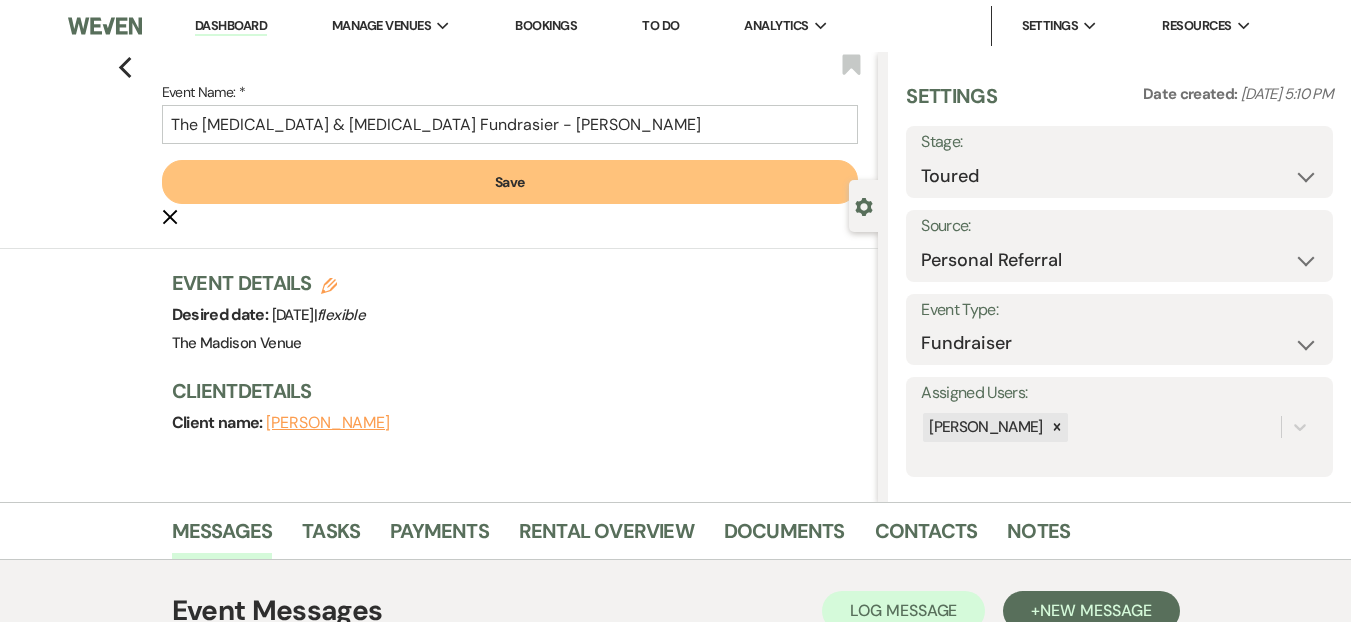 click on "Save" at bounding box center (510, 182) 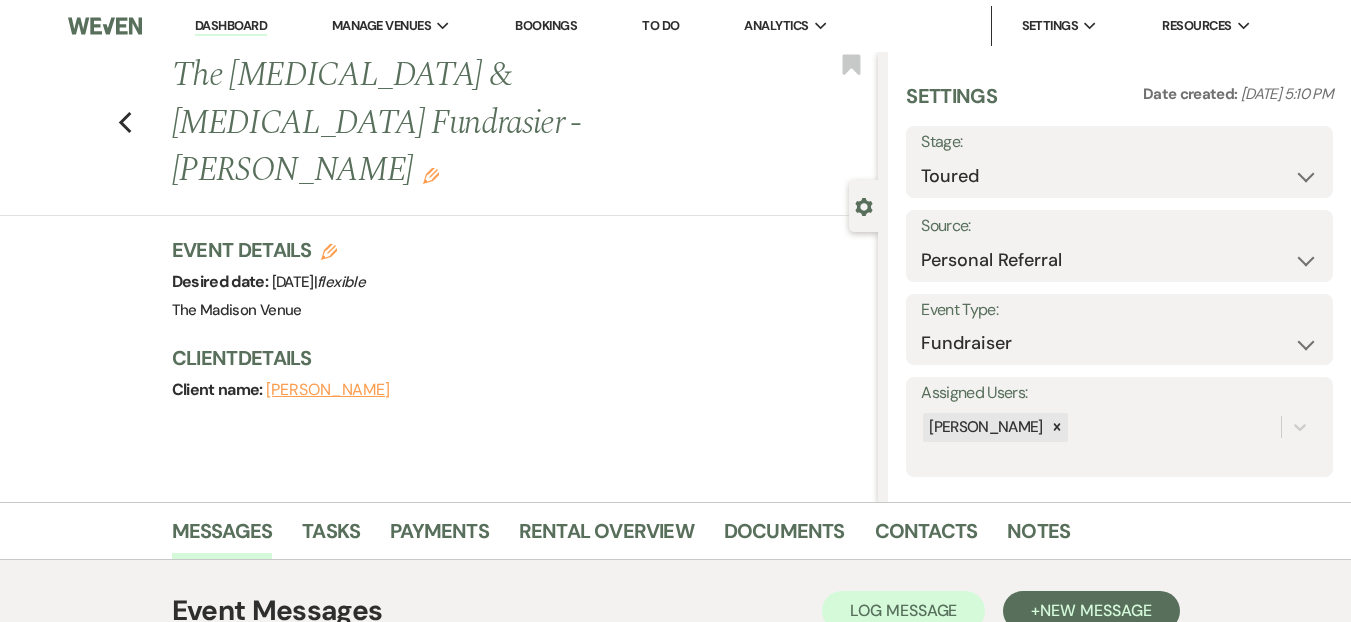 click on "Previous The Leukemia & Lymphoma Fundrasier - Anthony Edit Bookmark" at bounding box center [434, 134] 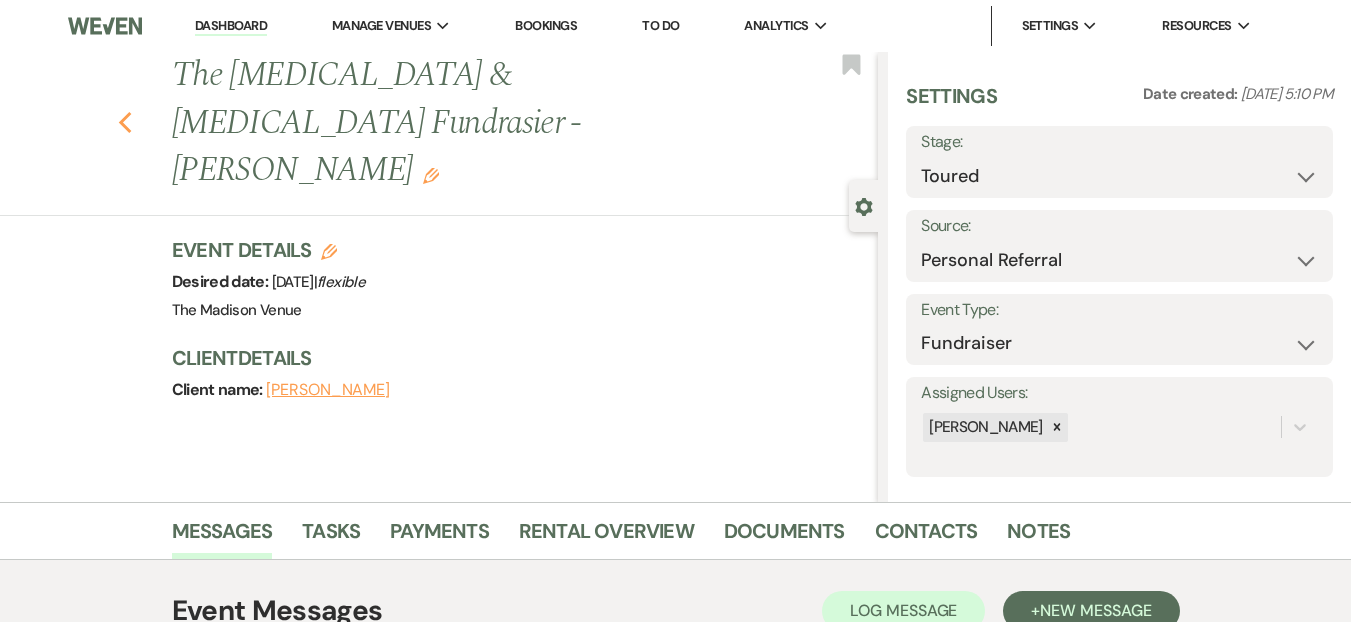 click 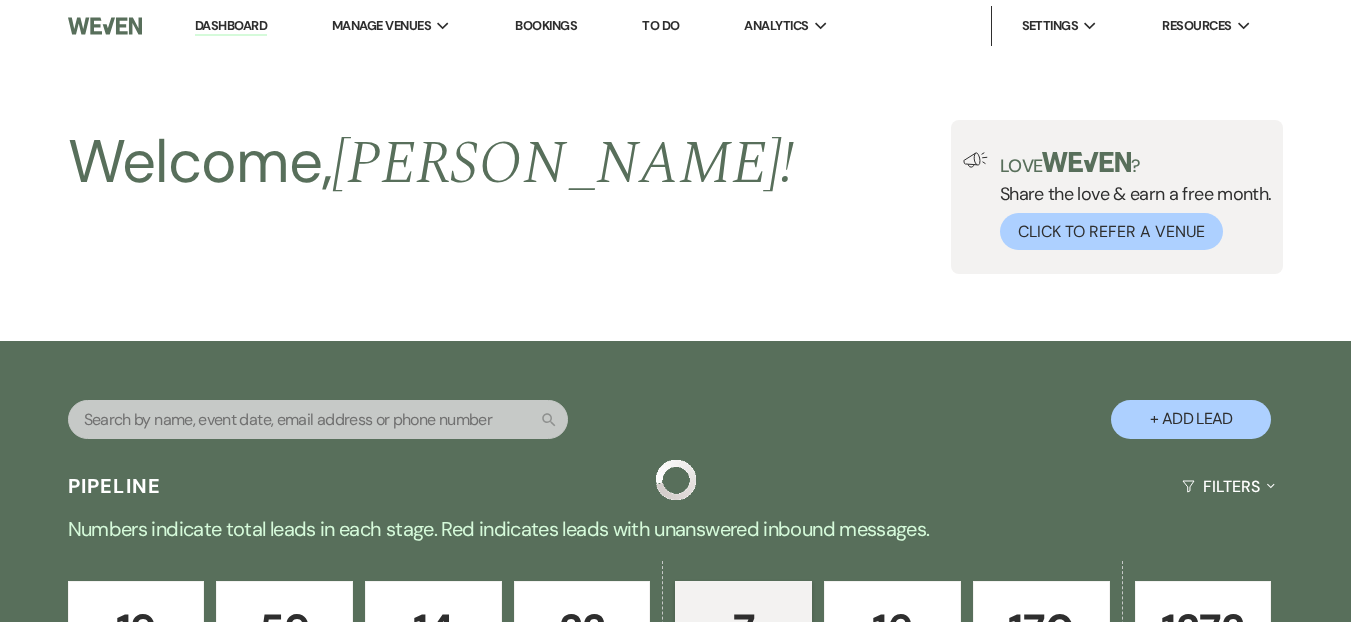 scroll, scrollTop: 854, scrollLeft: 0, axis: vertical 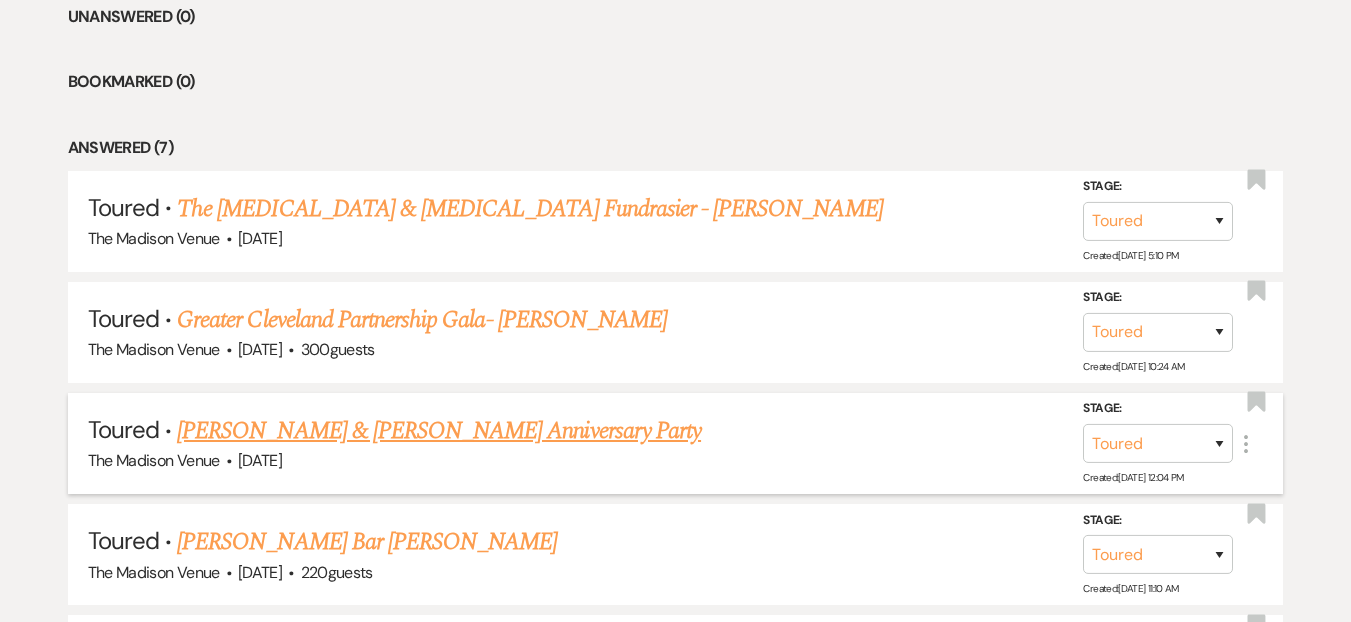 click on "Josh & Melissa Pyle Anniversary Party" at bounding box center (439, 431) 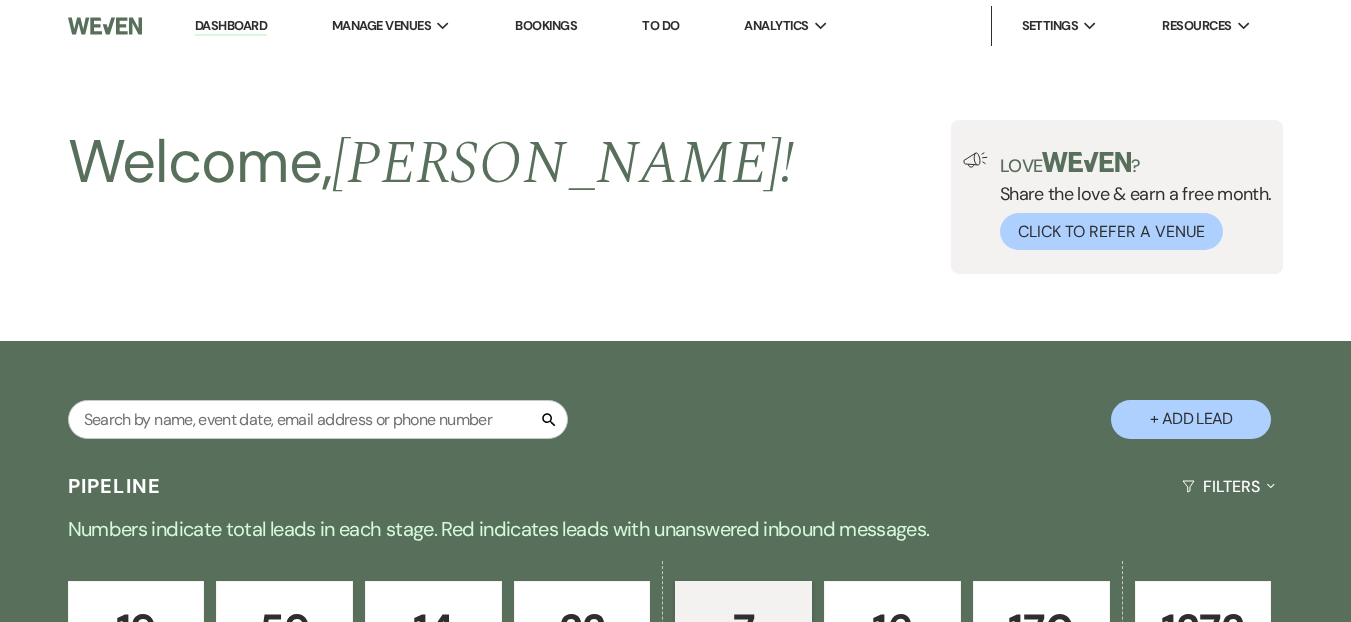 select on "5" 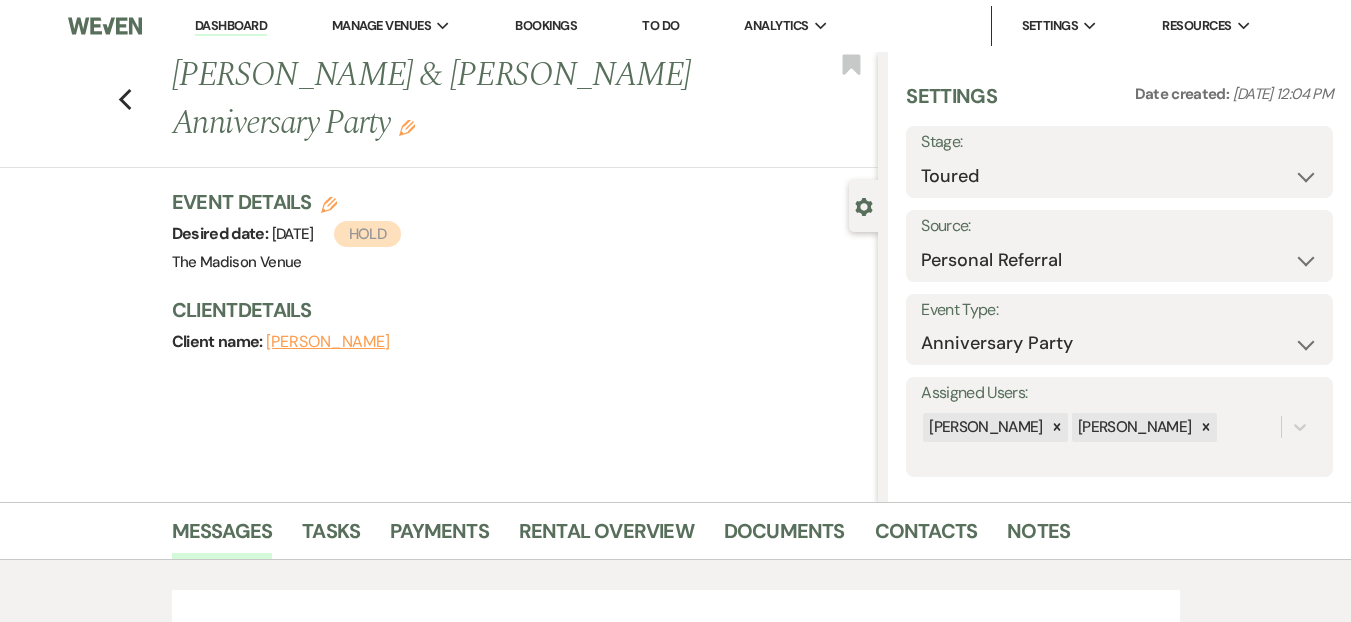 click on "Josh & Melissa Pyle Anniversary Party Edit" at bounding box center [450, 99] 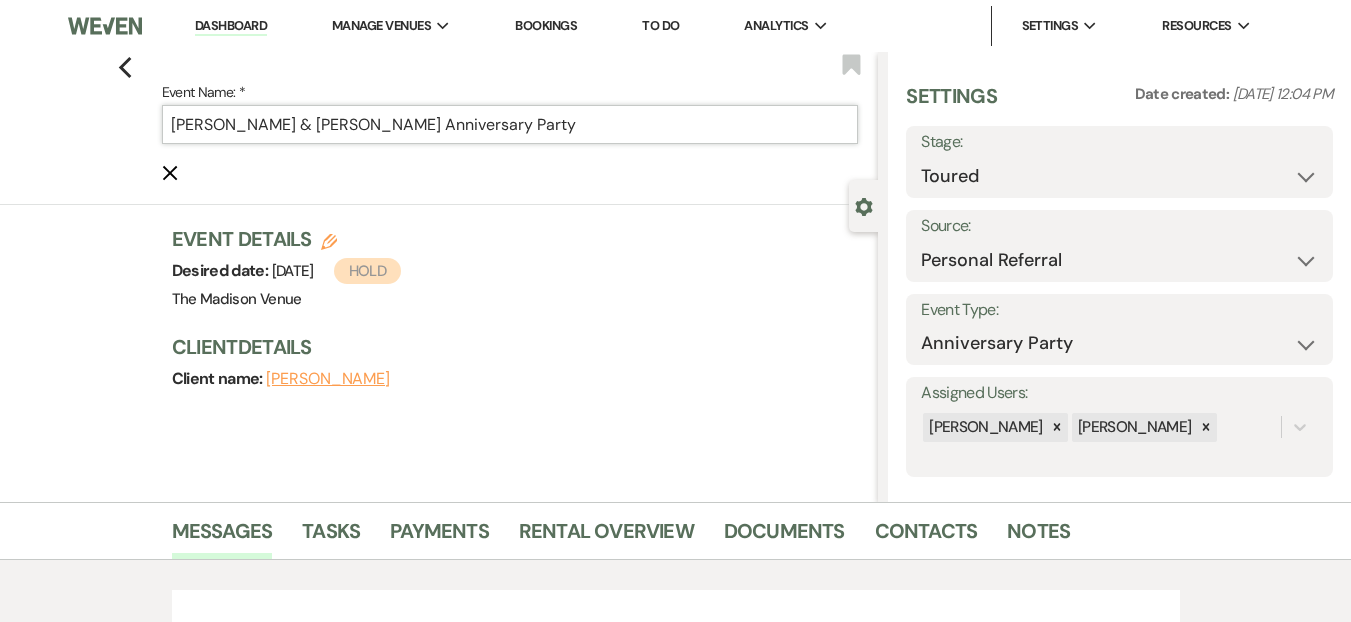 click on "Josh & Melissa Pyle Anniversary Party" at bounding box center (510, 124) 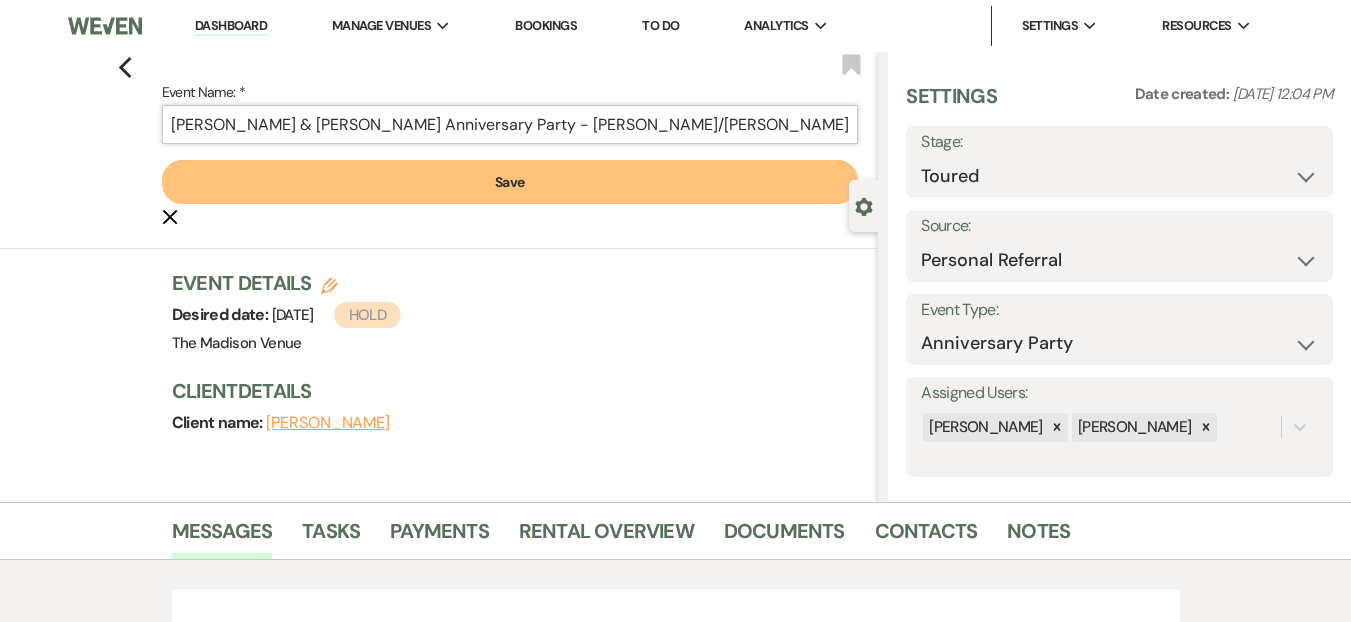 type on "Josh & Melissa Pyle Anniversary Party - Anthony/Daryl" 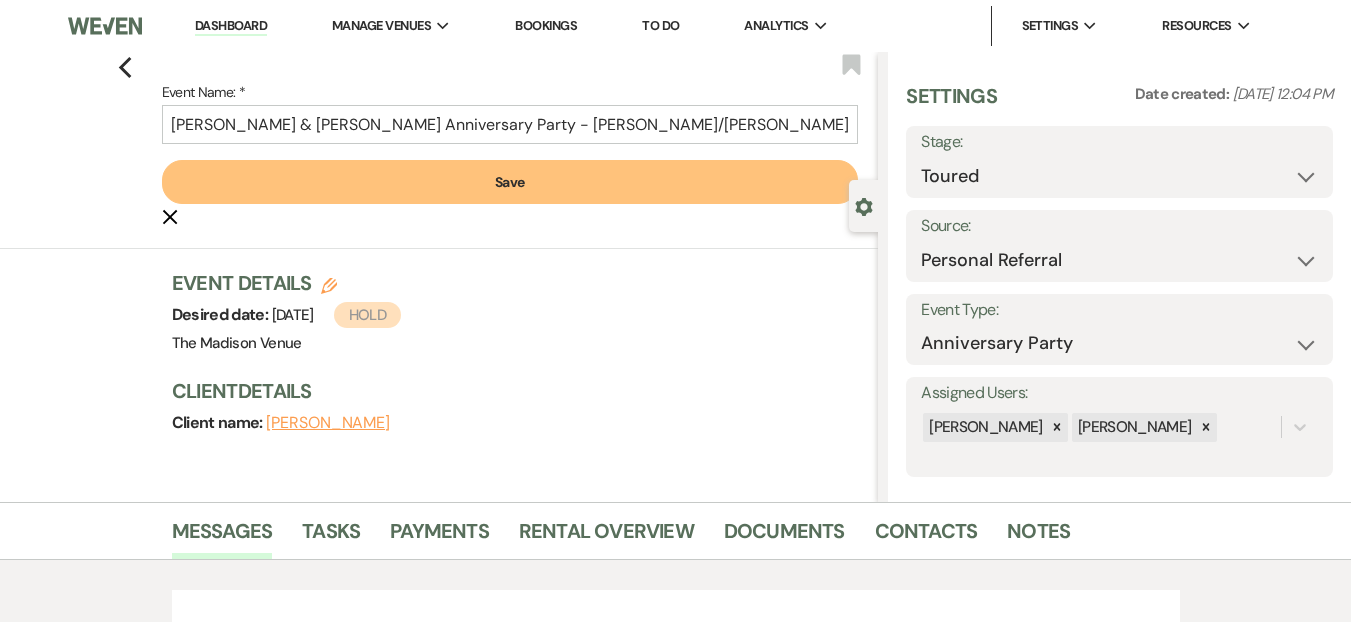 click on "Save" at bounding box center [510, 182] 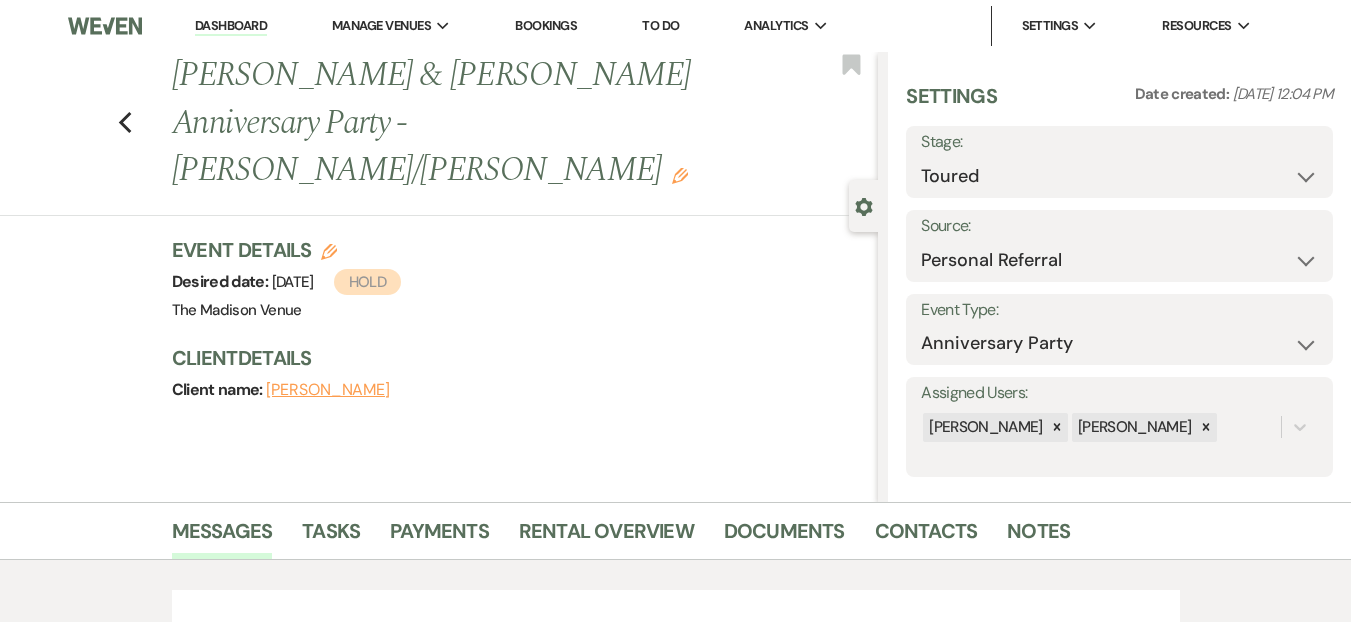click on "Previous Josh & Melissa Pyle Anniversary Party - Anthony/Daryl Edit Bookmark" at bounding box center [434, 134] 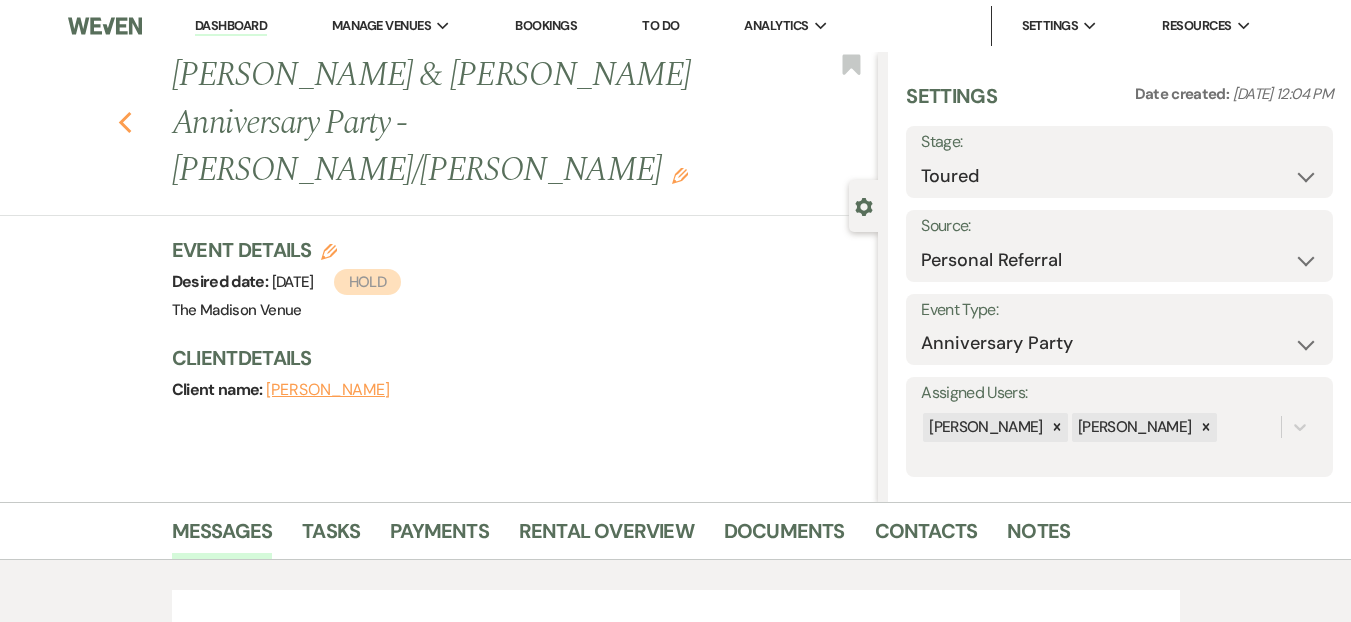 click 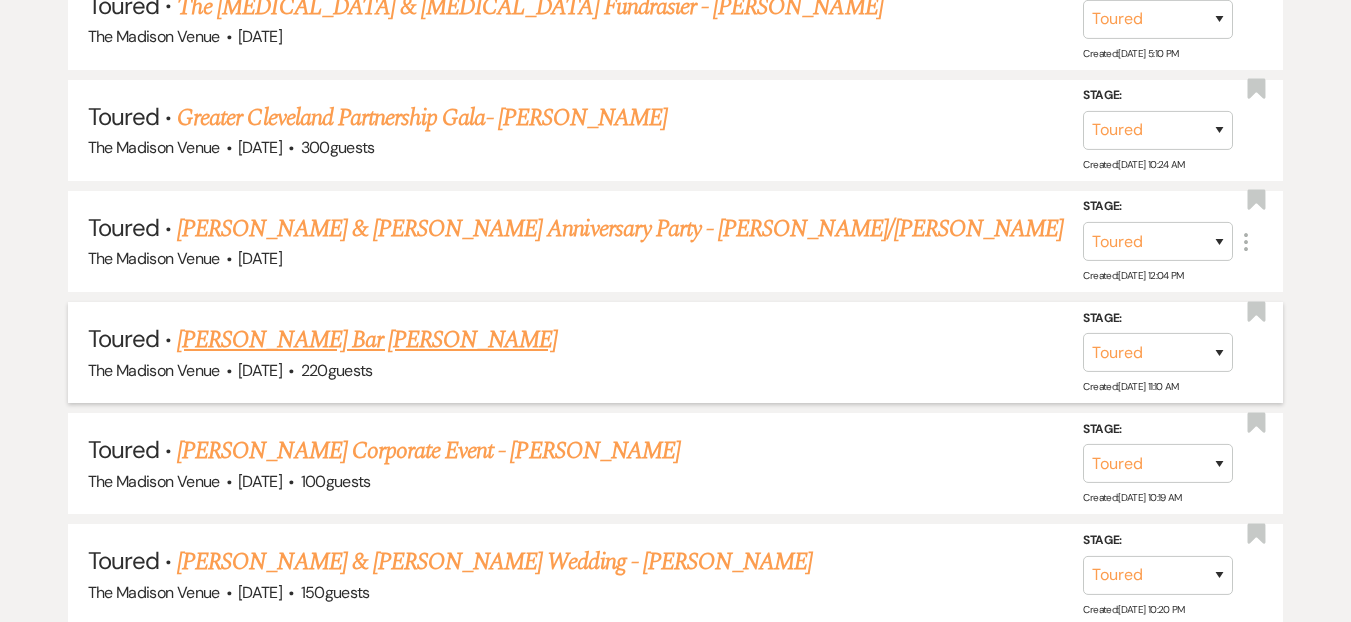 scroll, scrollTop: 1259, scrollLeft: 0, axis: vertical 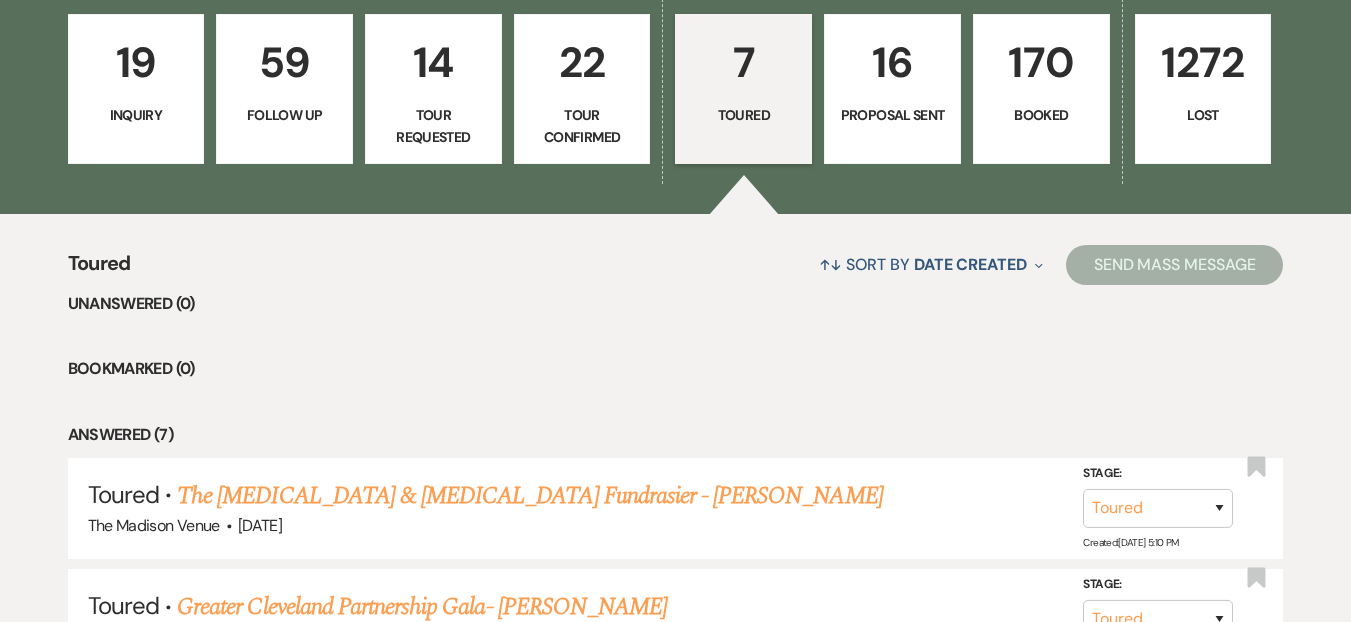 click on "22 Tour Confirmed" at bounding box center [582, 89] 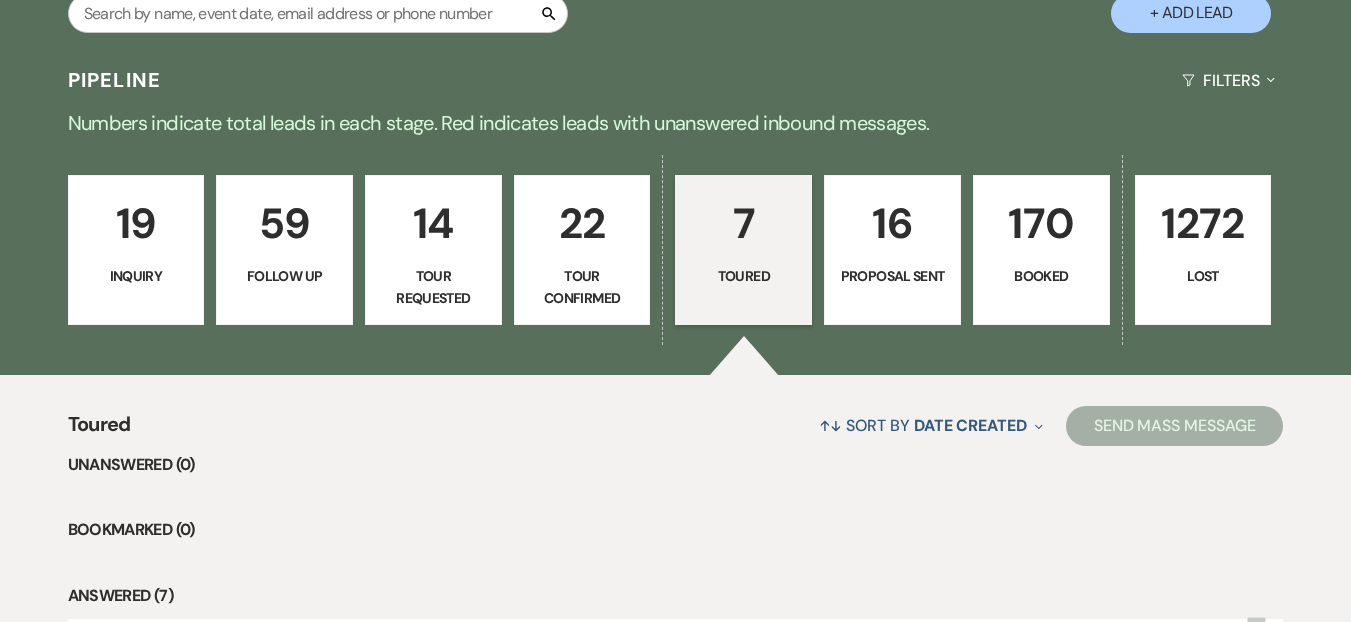 select on "4" 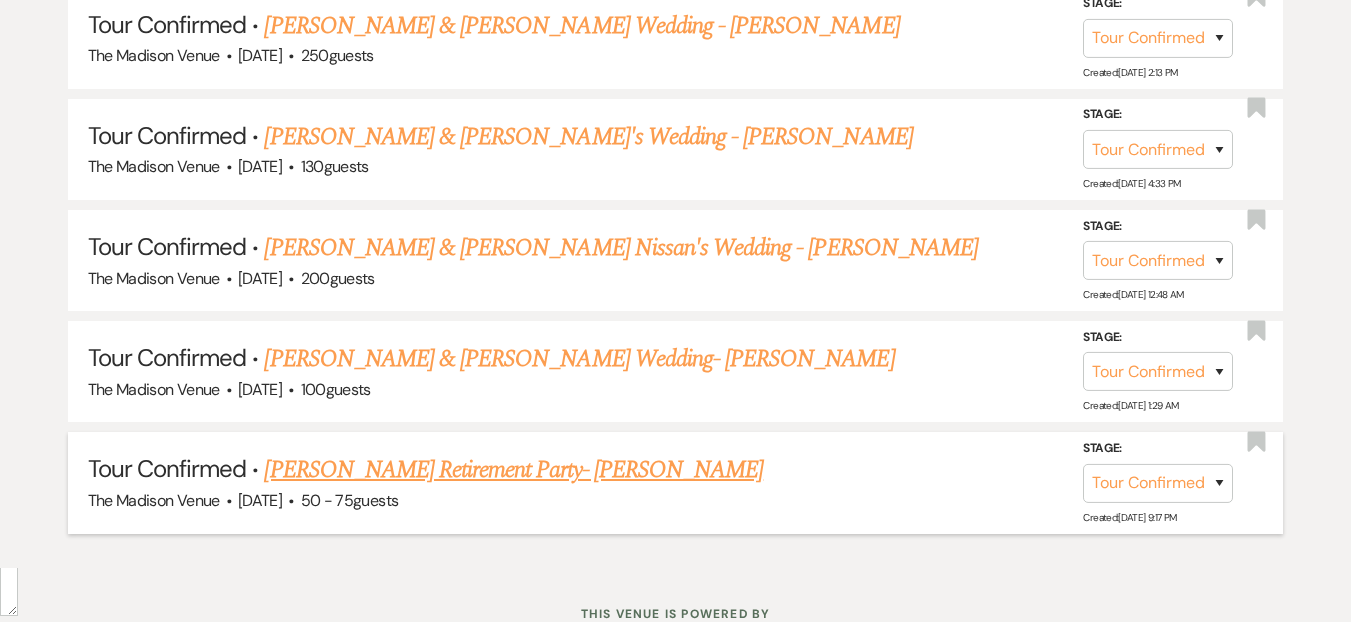 scroll, scrollTop: 3001, scrollLeft: 0, axis: vertical 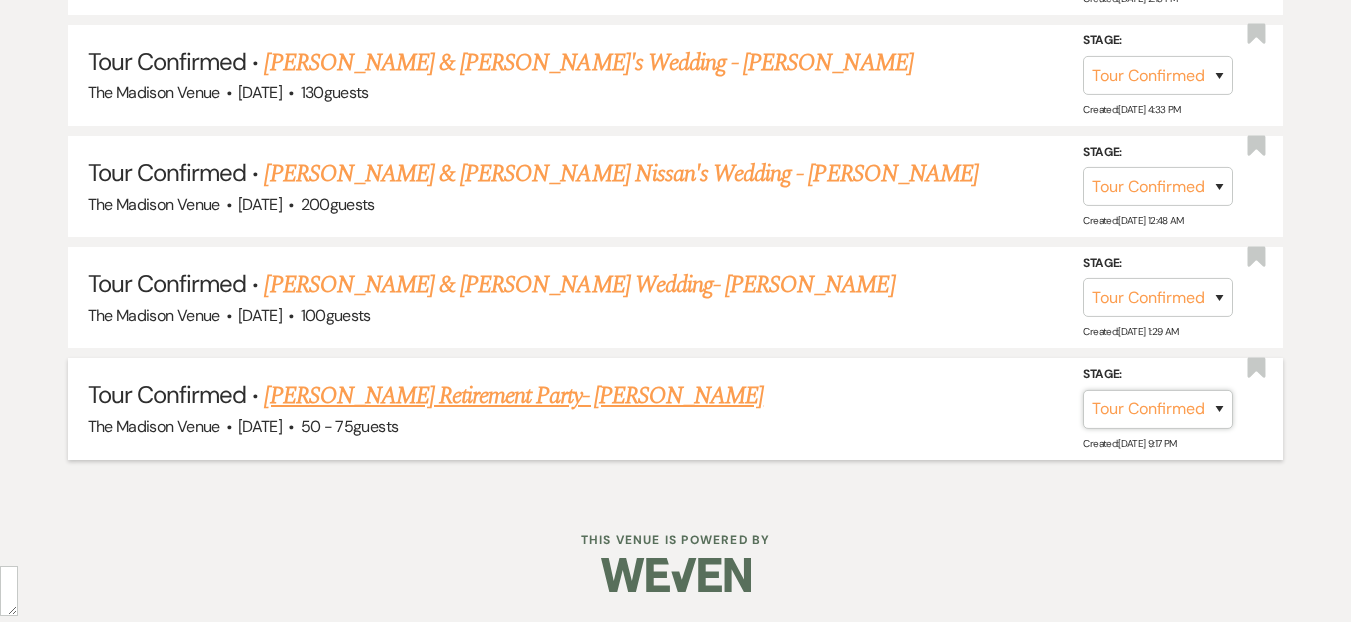 click on "Inquiry Follow Up Tour Requested Tour Confirmed Toured Proposal Sent Booked Lost" at bounding box center (1158, 409) 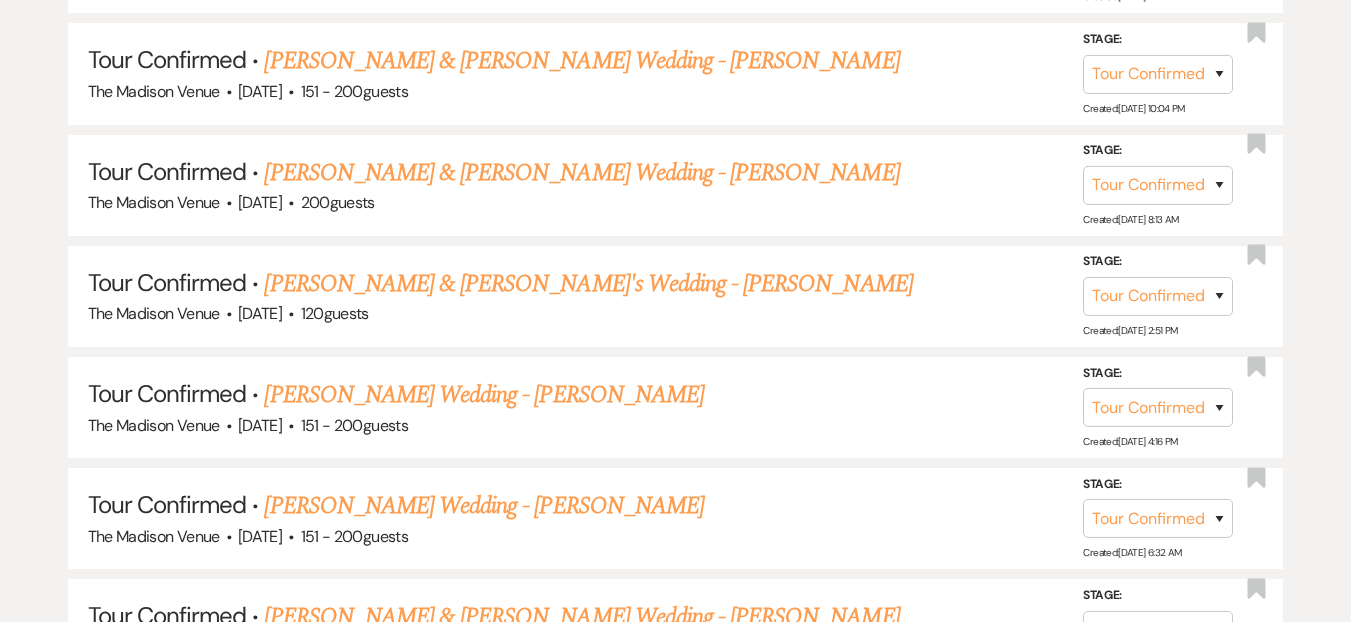 scroll, scrollTop: 2010, scrollLeft: 0, axis: vertical 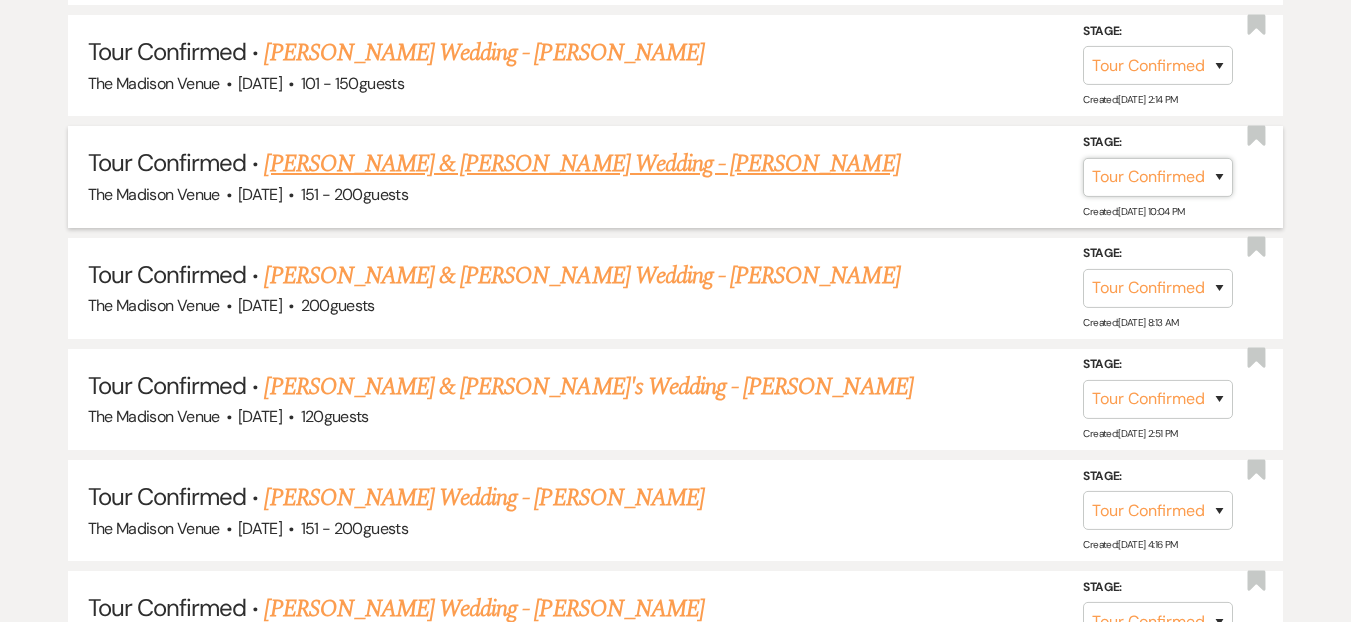 click on "Inquiry Follow Up Tour Requested Tour Confirmed Toured Proposal Sent Booked Lost" at bounding box center (1158, 176) 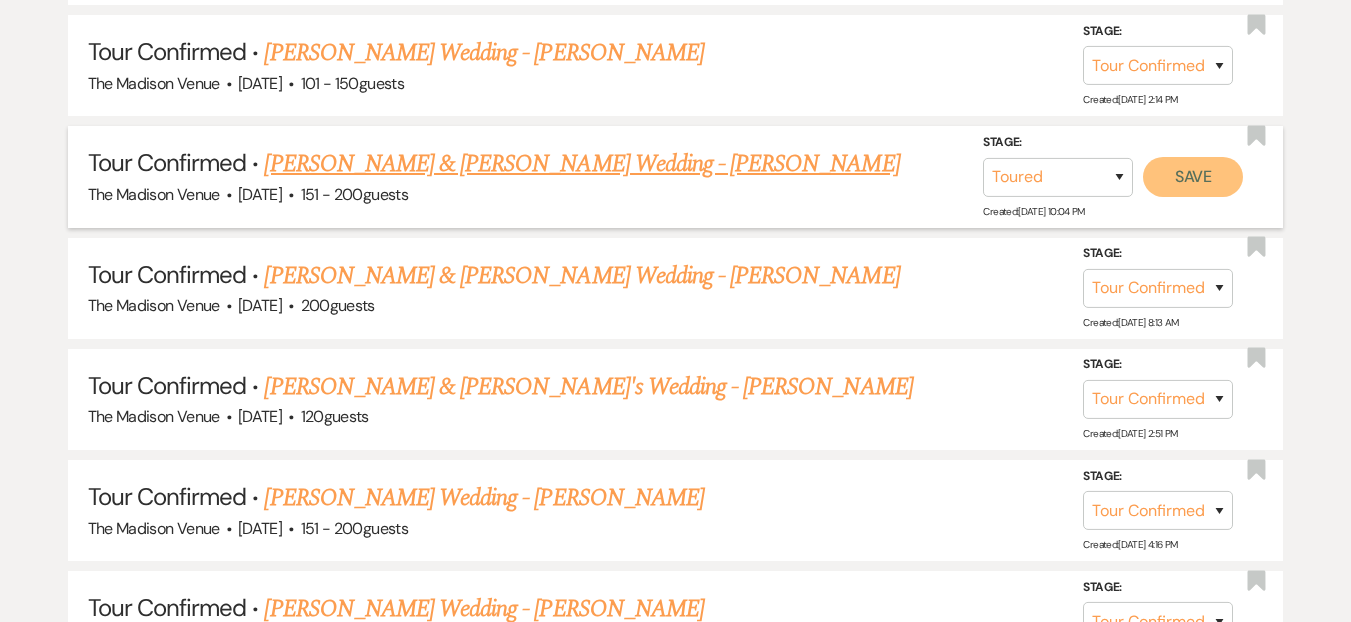 click on "Save" at bounding box center (1193, 176) 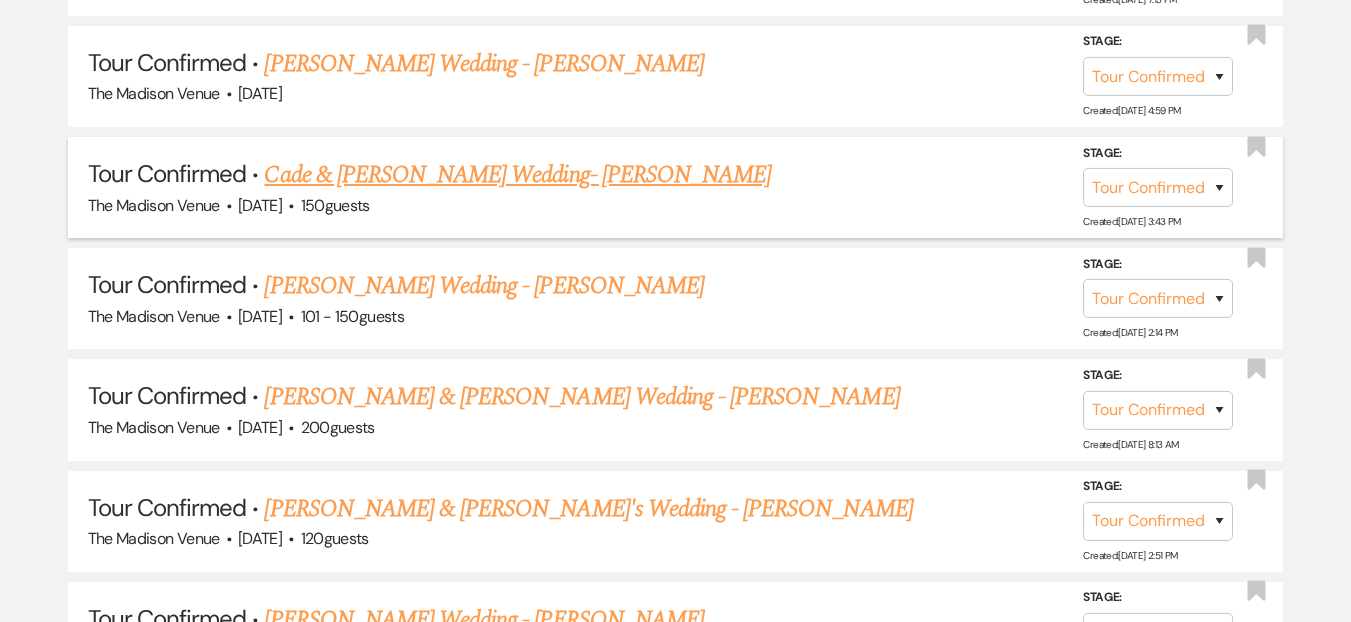 scroll, scrollTop: 1435, scrollLeft: 0, axis: vertical 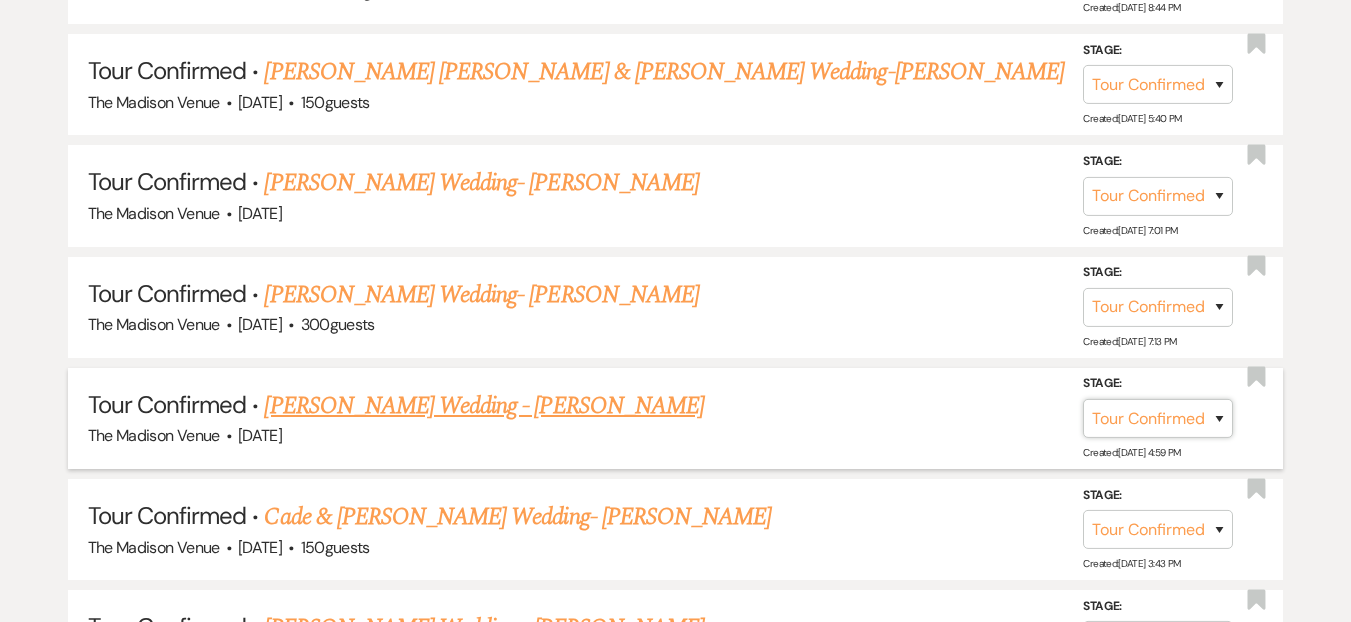 click on "Inquiry Follow Up Tour Requested Tour Confirmed Toured Proposal Sent Booked Lost" at bounding box center [1158, 418] 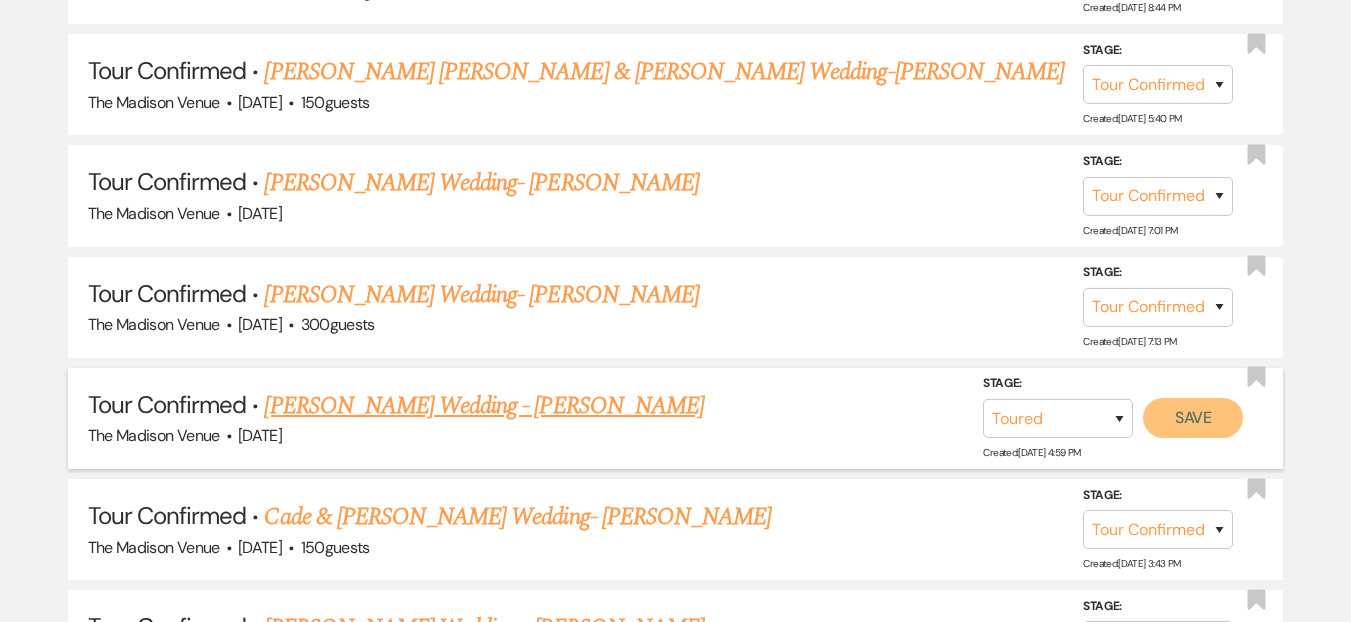 click on "Save" at bounding box center [1193, 418] 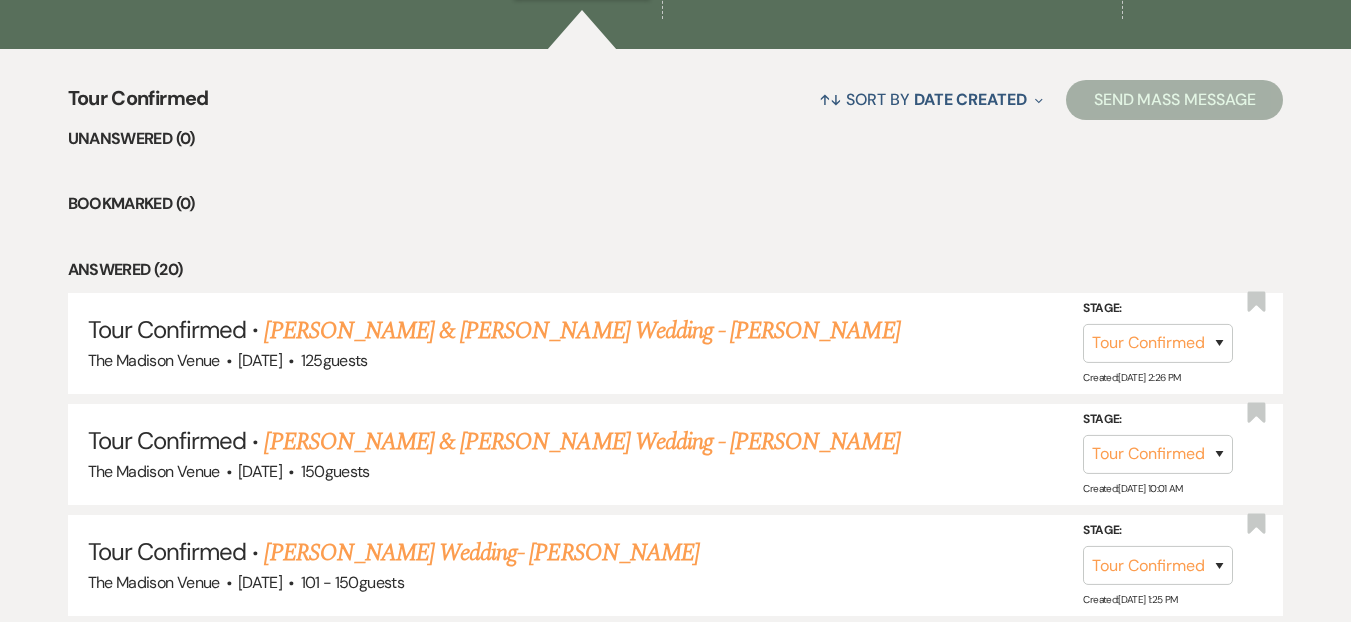 scroll, scrollTop: 14, scrollLeft: 0, axis: vertical 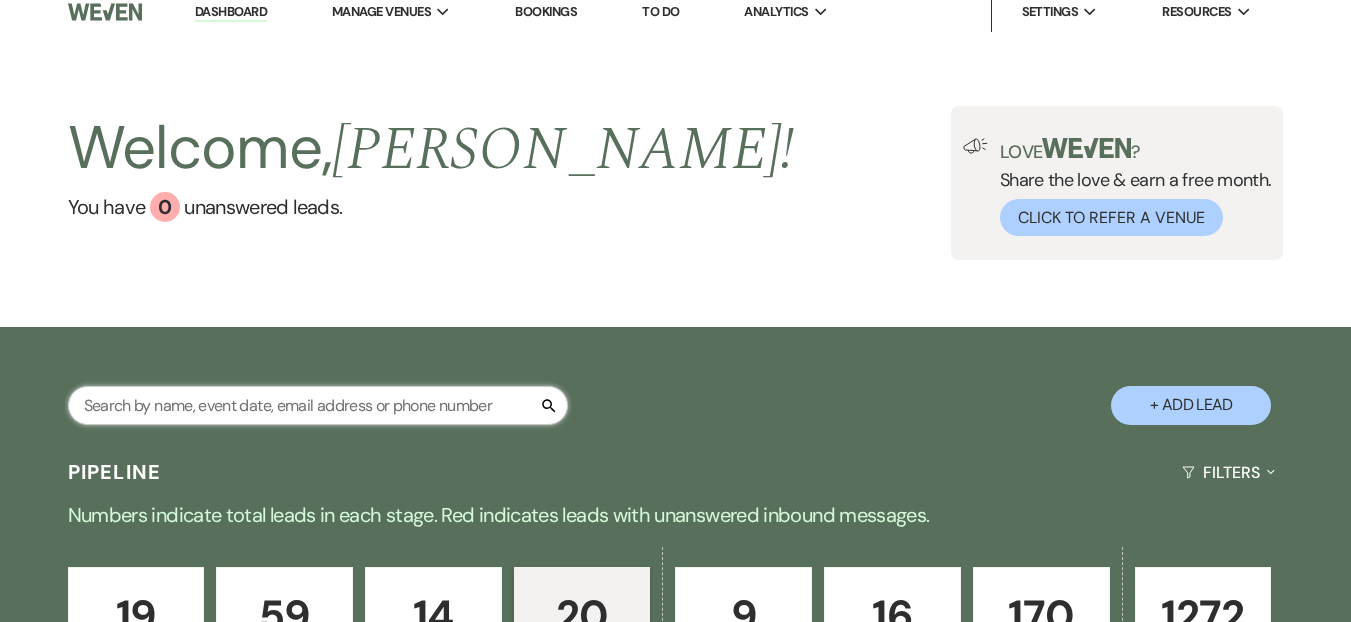 click at bounding box center [318, 405] 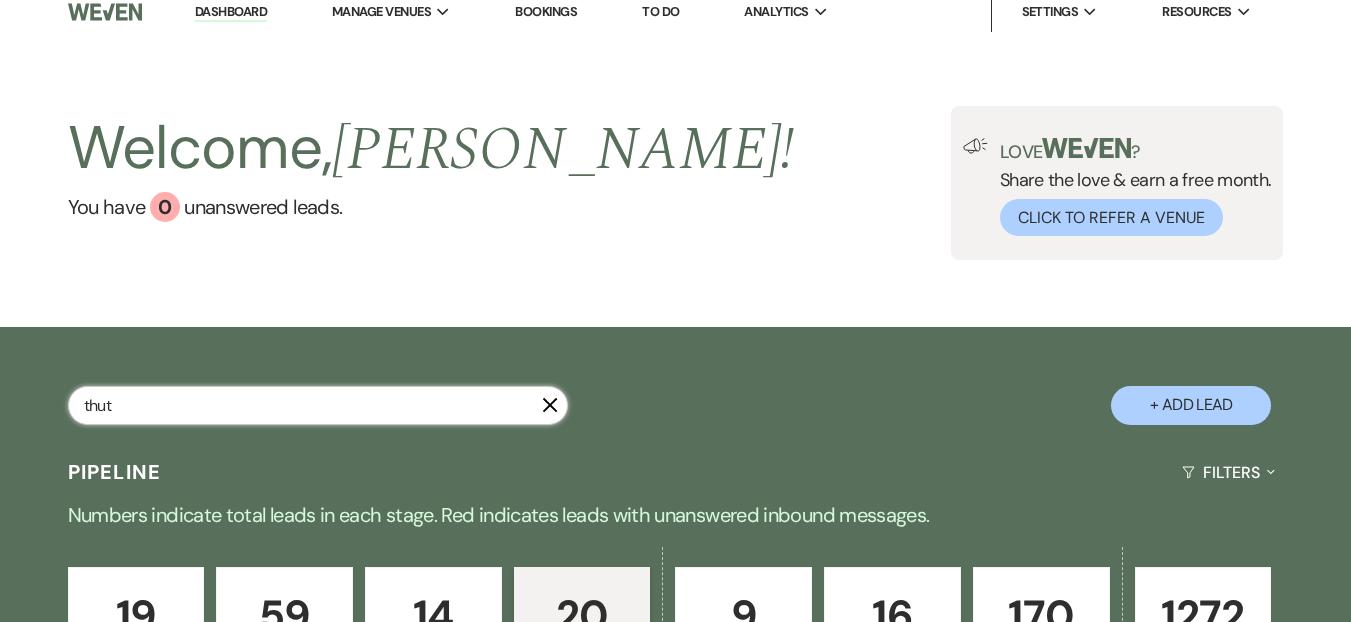 type on "thut" 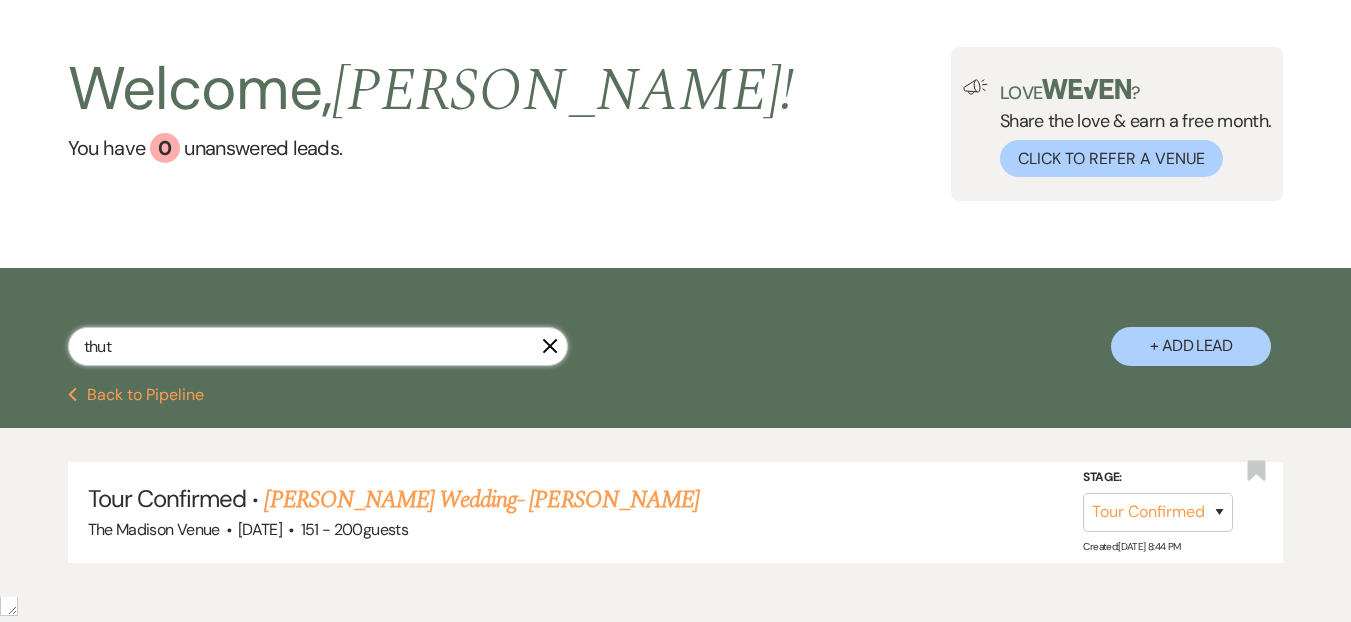 scroll, scrollTop: 177, scrollLeft: 0, axis: vertical 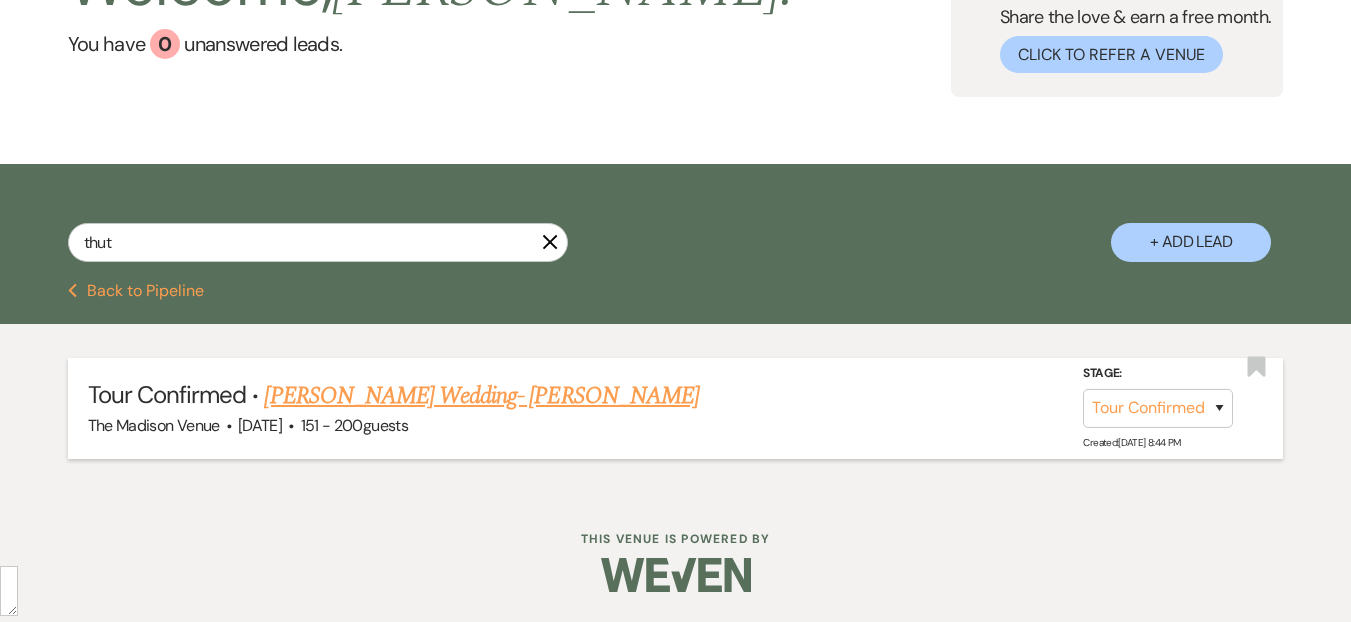 click on "Tour Confirmed · Lindsay Thut's Wedding- Cher" at bounding box center [676, 396] 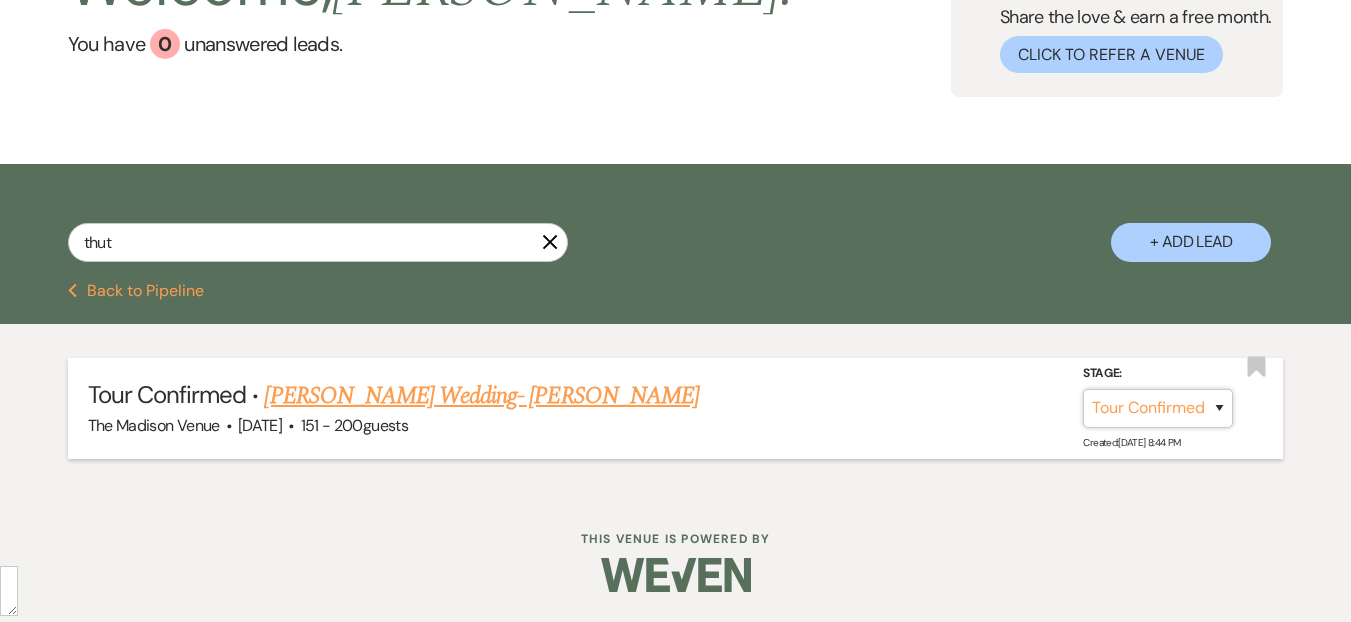 click on "Inquiry Follow Up Tour Requested Tour Confirmed Toured Proposal Sent Booked Lost" at bounding box center [1158, 408] 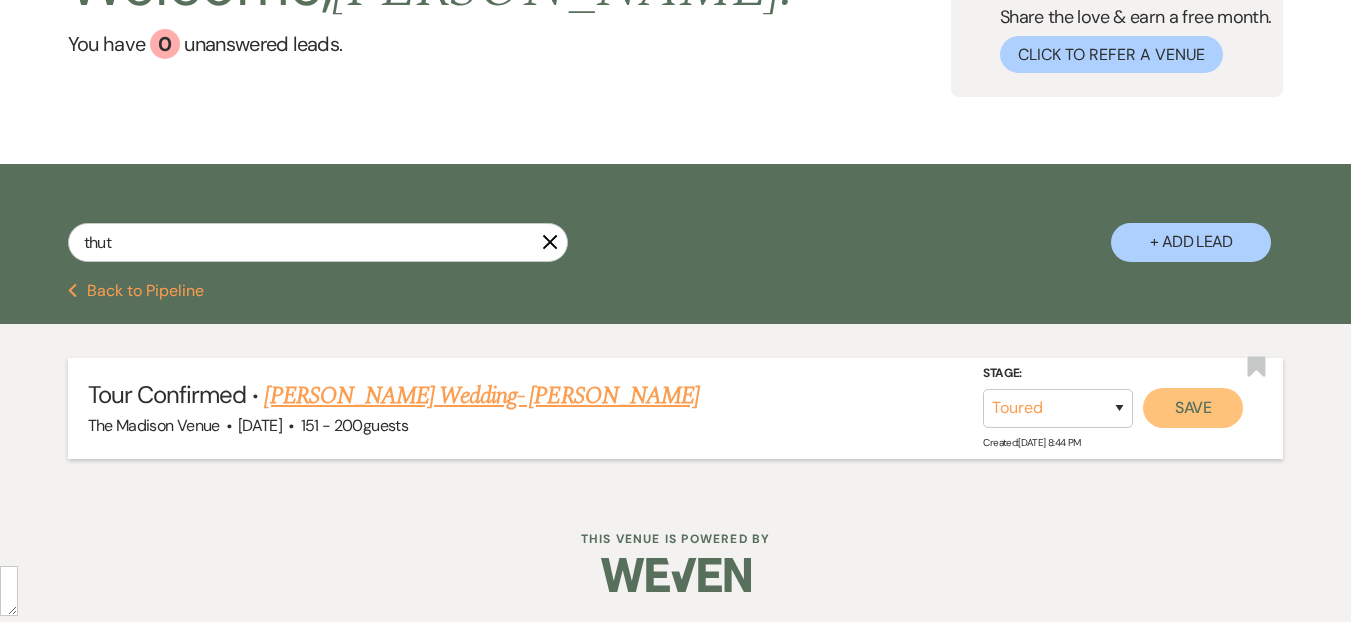 click on "Save" at bounding box center [1193, 408] 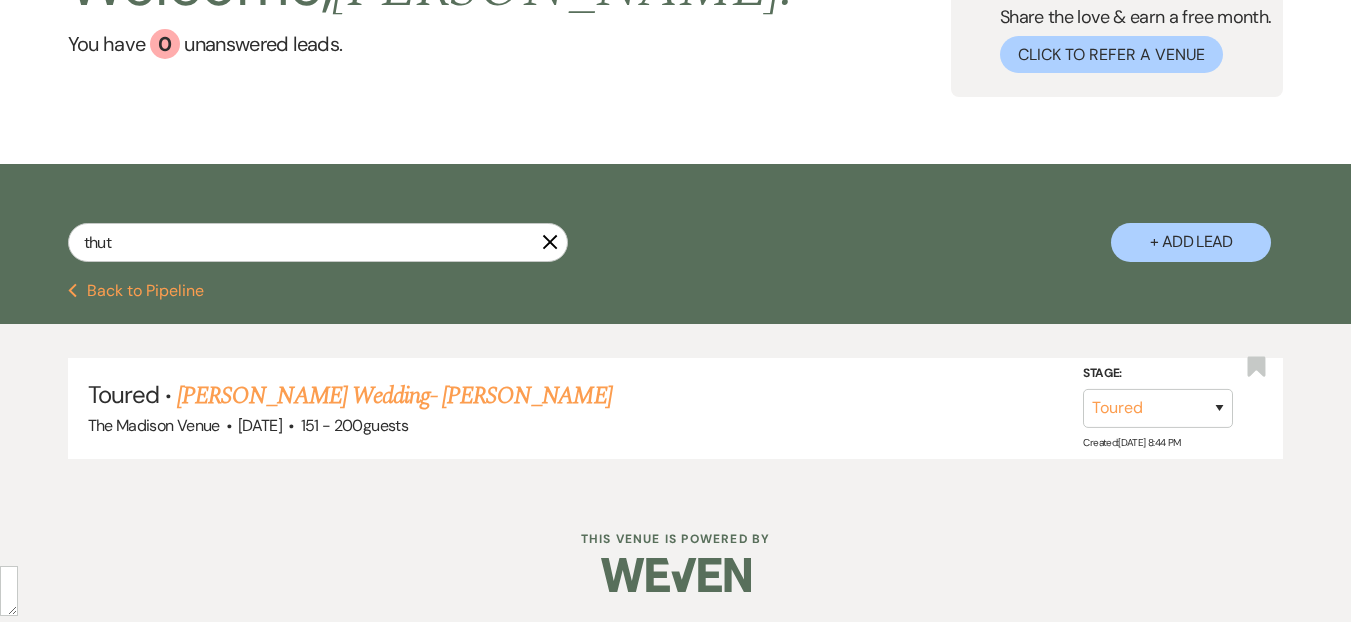 click on "thut X + Add Lead" at bounding box center [675, 226] 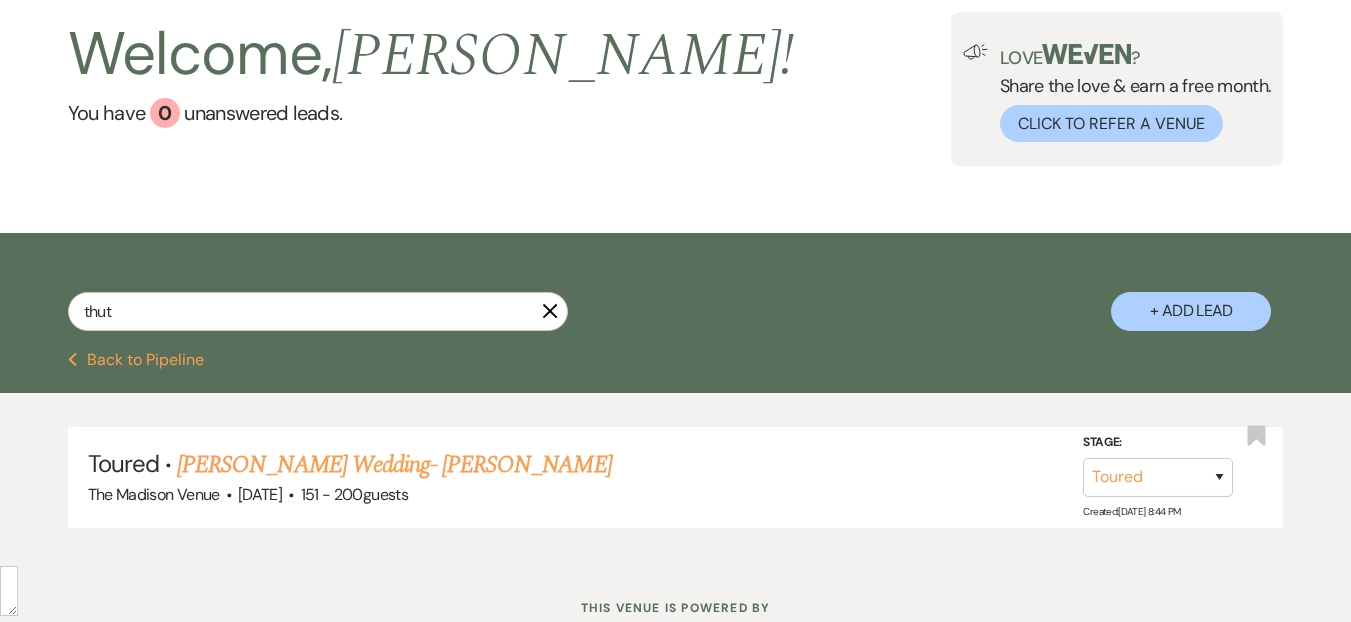 scroll, scrollTop: 0, scrollLeft: 0, axis: both 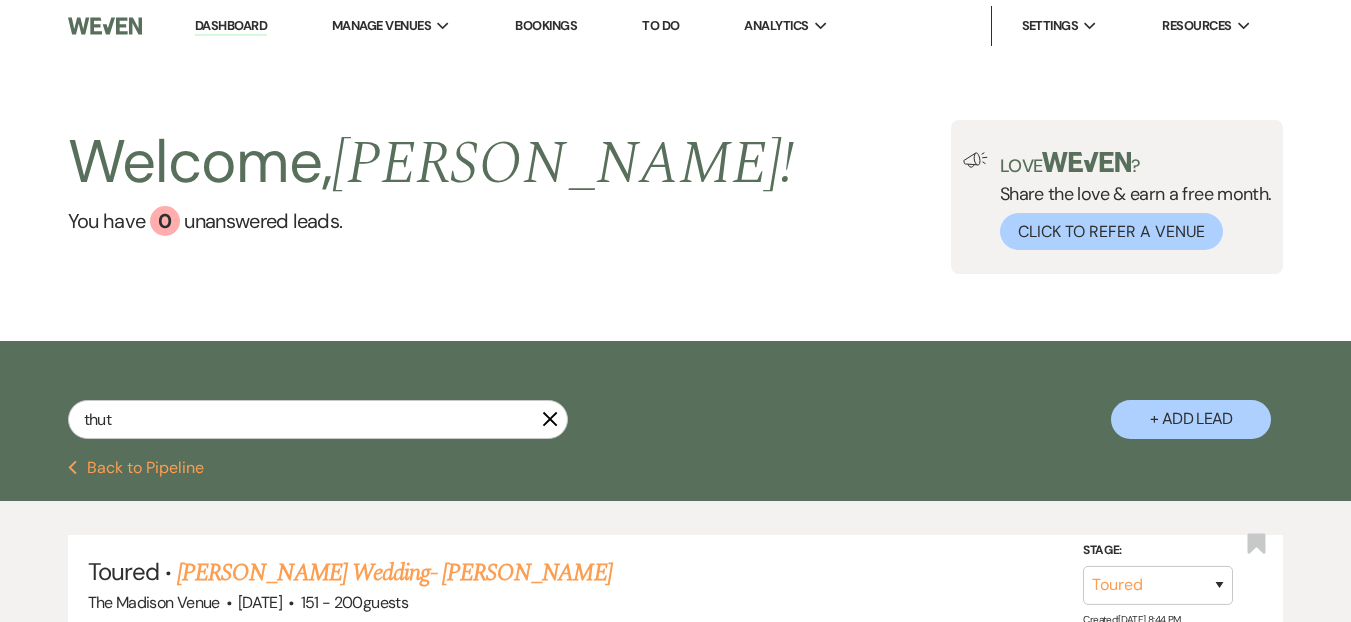click on "Dashboard" at bounding box center (231, 26) 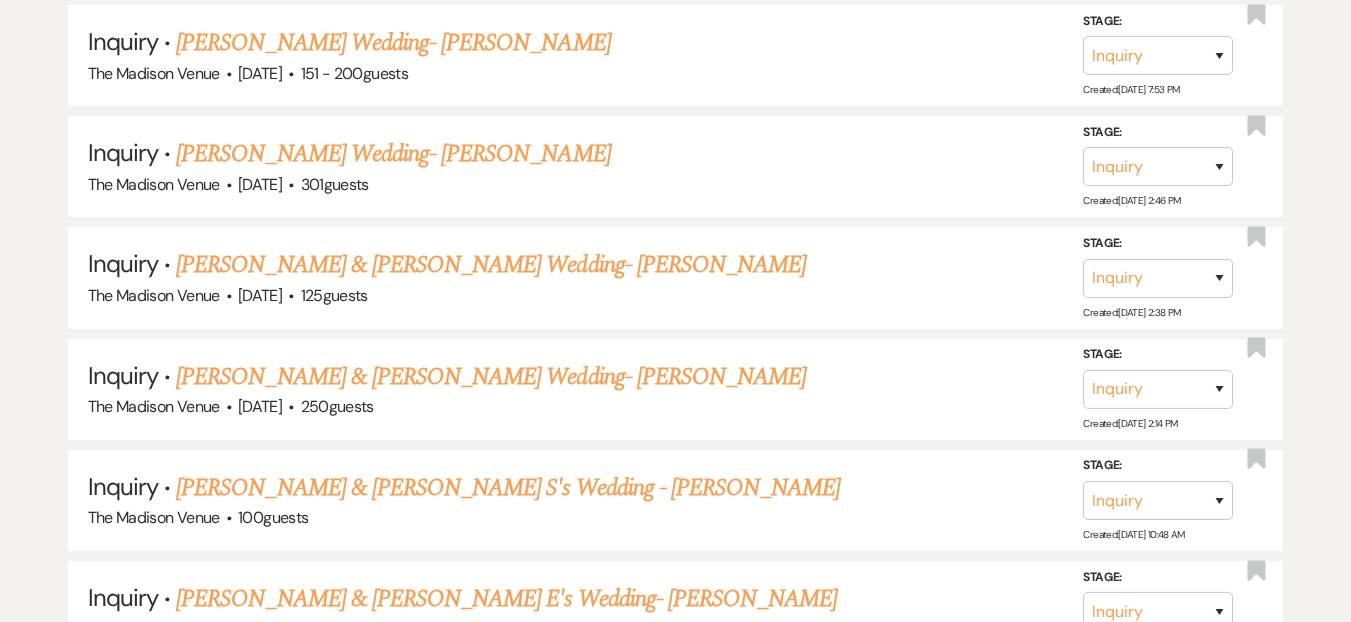 scroll, scrollTop: 46, scrollLeft: 0, axis: vertical 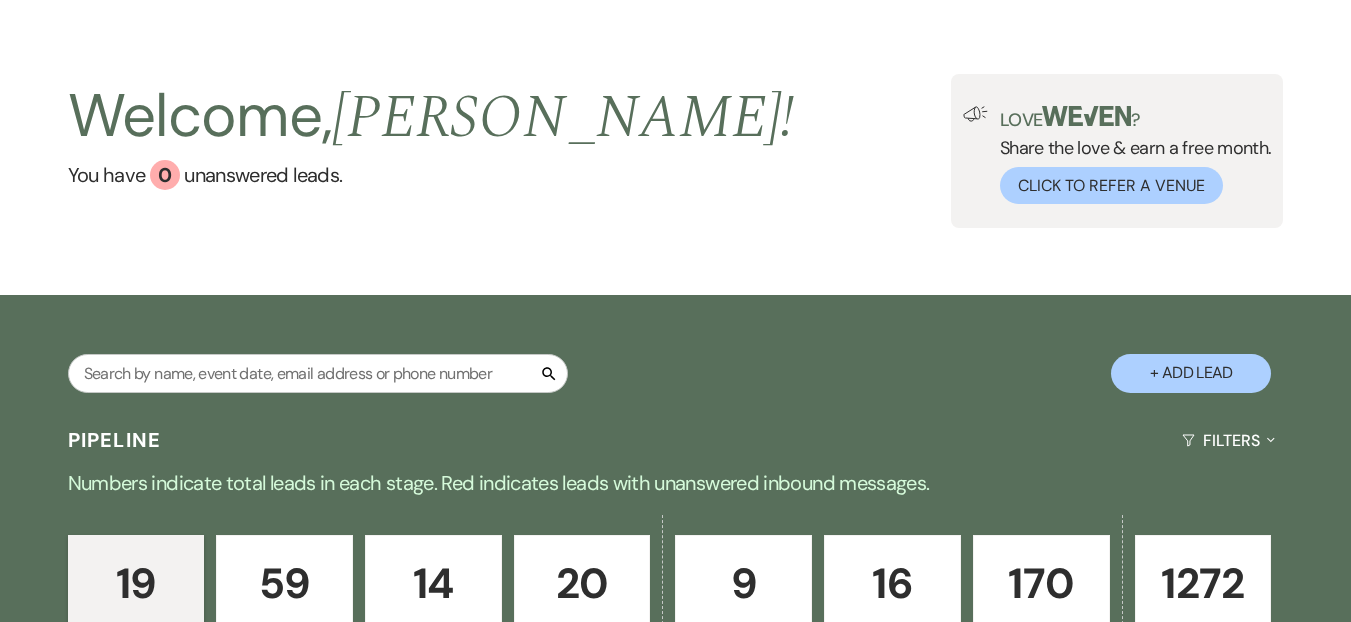 click on "Pipeline Filters Expand" at bounding box center [675, 440] 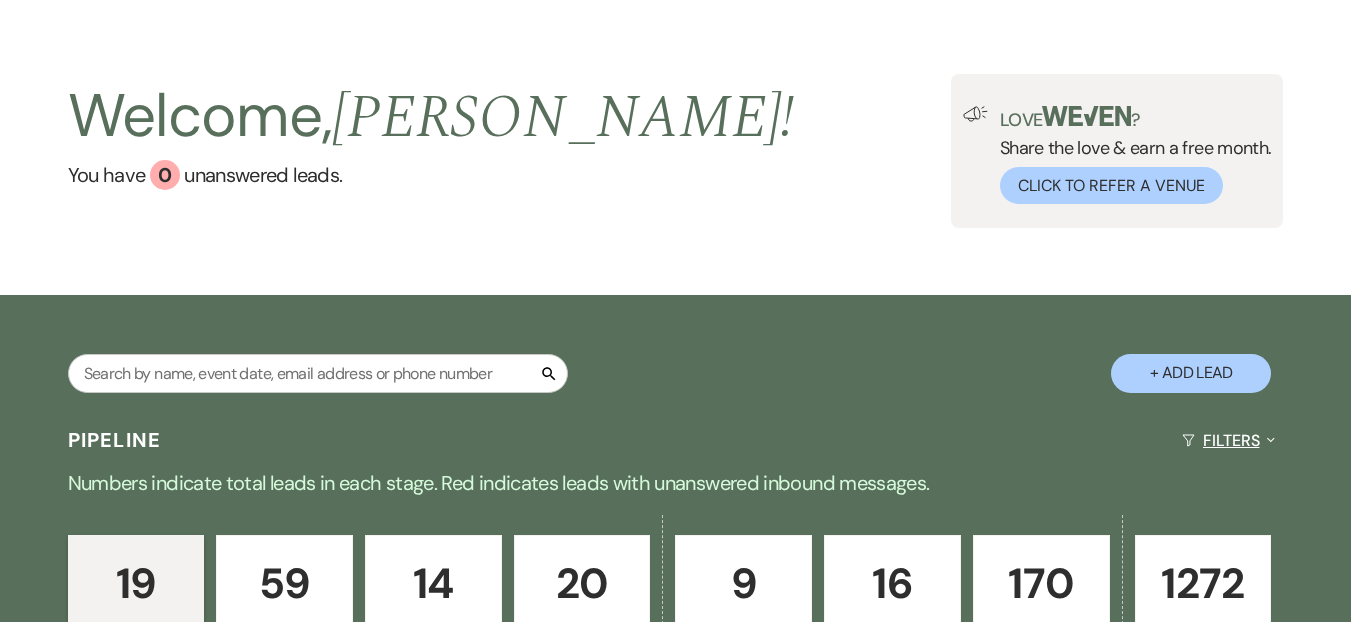 click on "Filters Expand" at bounding box center (1228, 440) 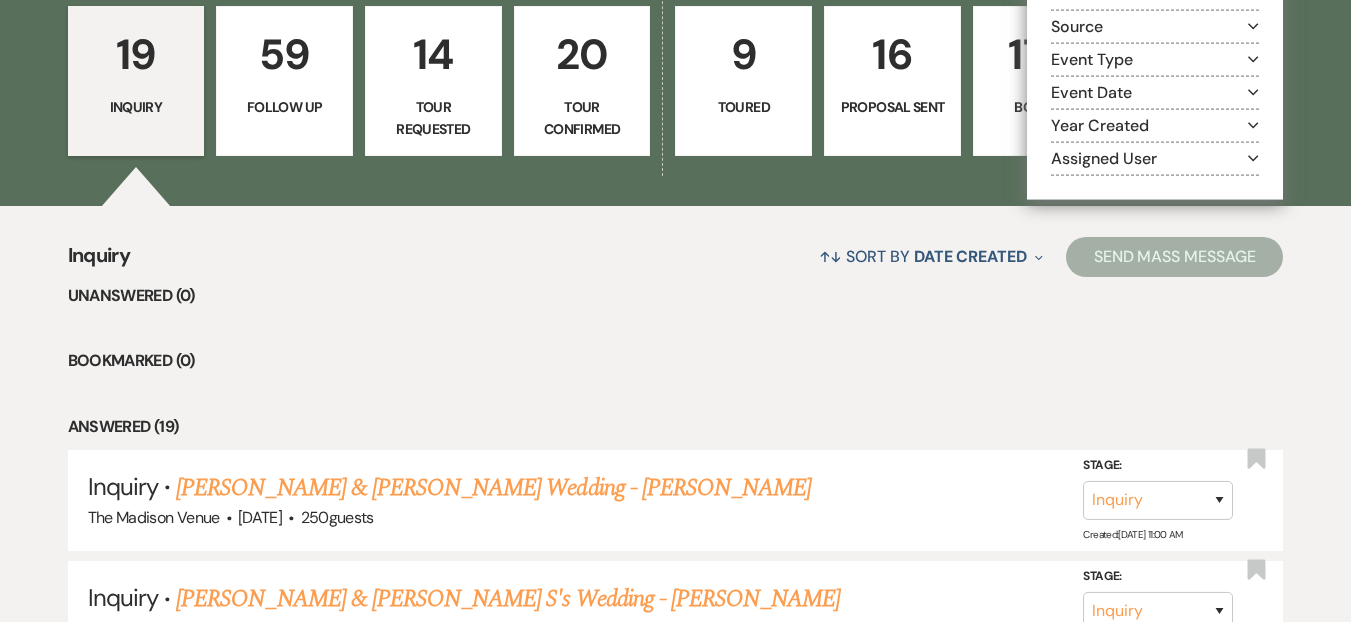 scroll, scrollTop: 563, scrollLeft: 0, axis: vertical 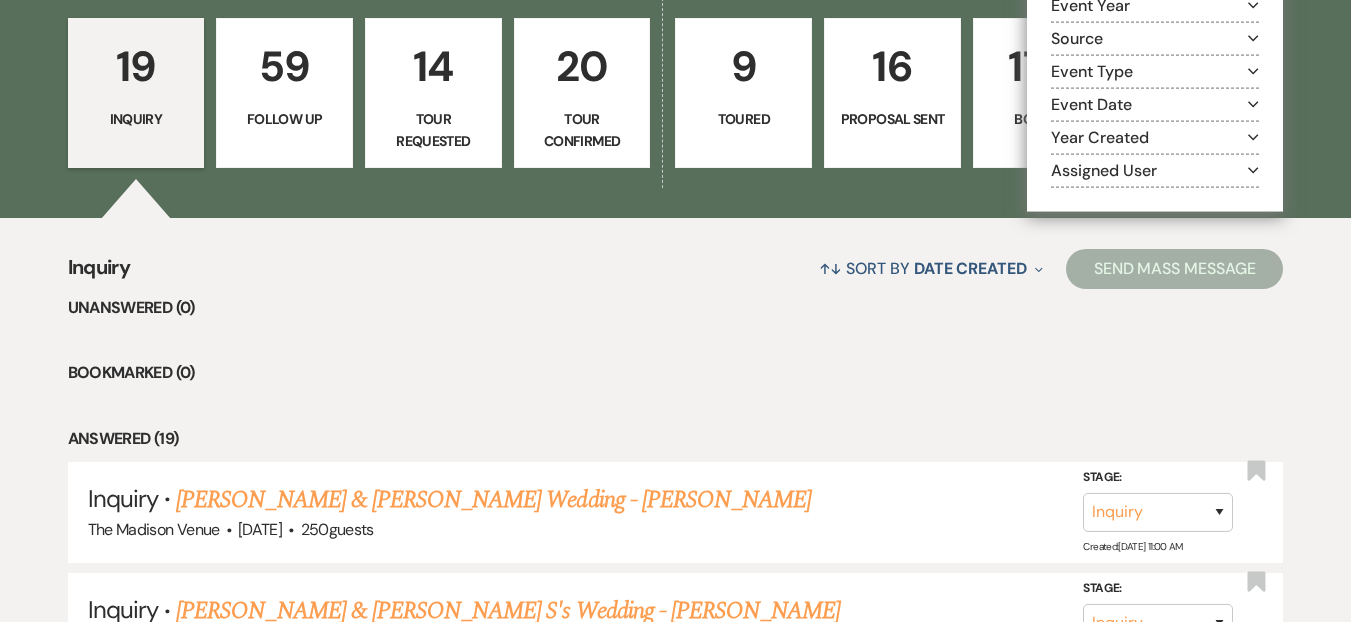 click on "Assigned User Expand" at bounding box center [1155, 170] 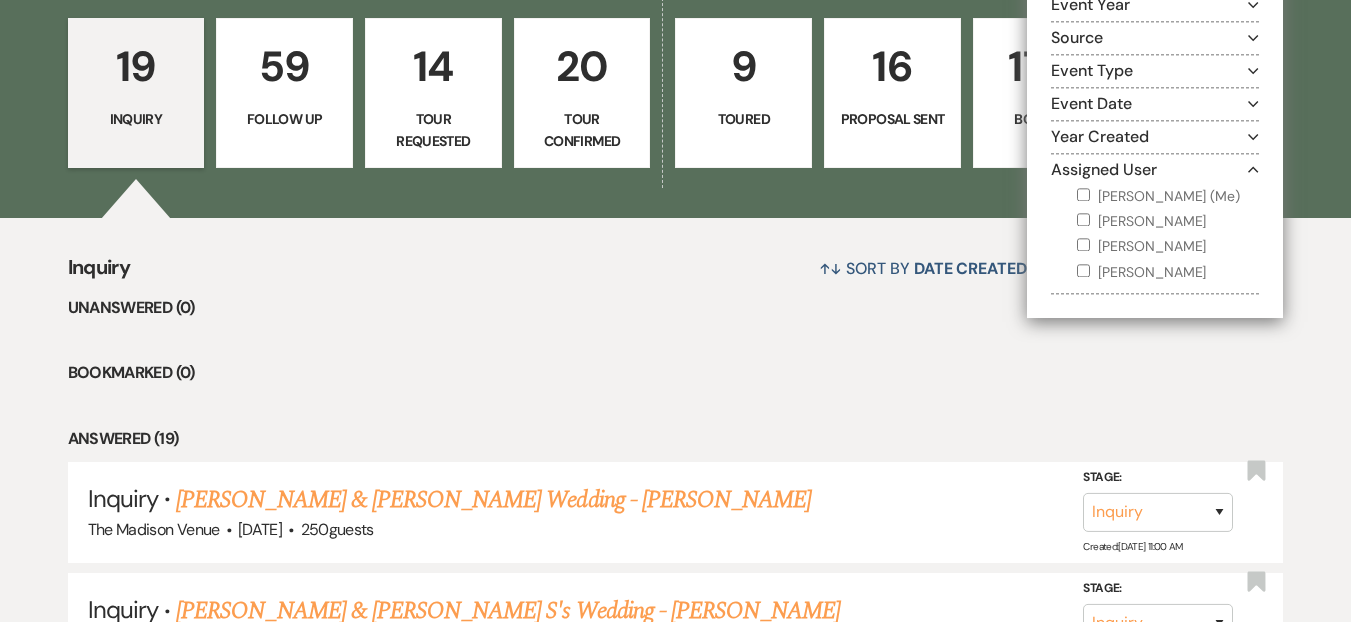 click on "Daryl Licursi (Me)" at bounding box center (1168, 196) 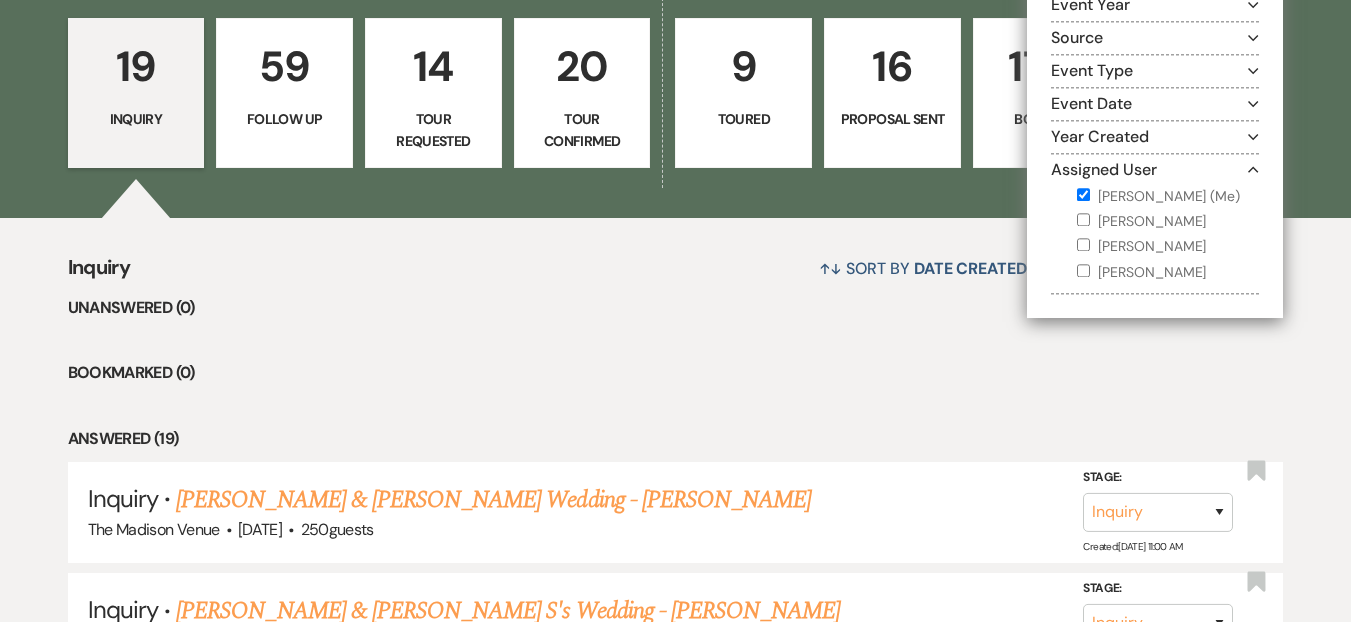 checkbox on "true" 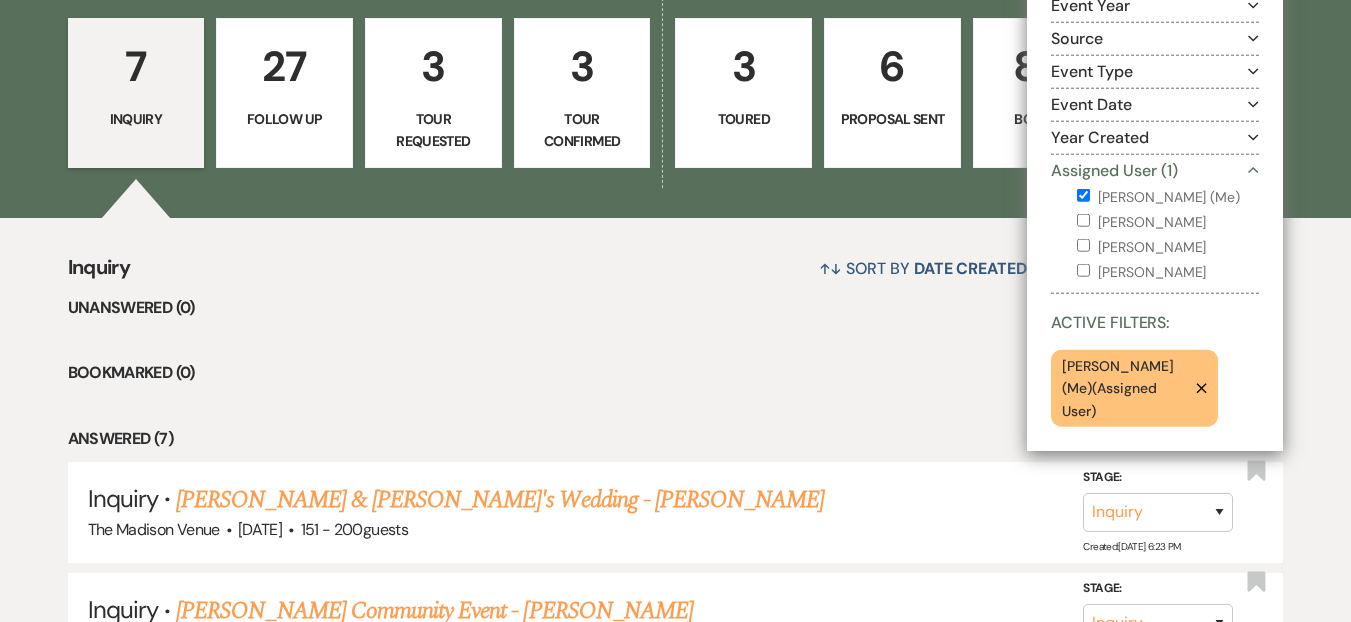 click on "Filter By: Event Year Expand Source Expand Event Type Expand Event Date Expand Year Created Expand Assigned User (1) Collapse Daryl Licursi (Me) Anthony Licursi Cherron Bielfeldt Chris Jesperson Active Filters: Daryl Licursi (Me)  ( Assigned User ) Remove" at bounding box center (1155, 192) 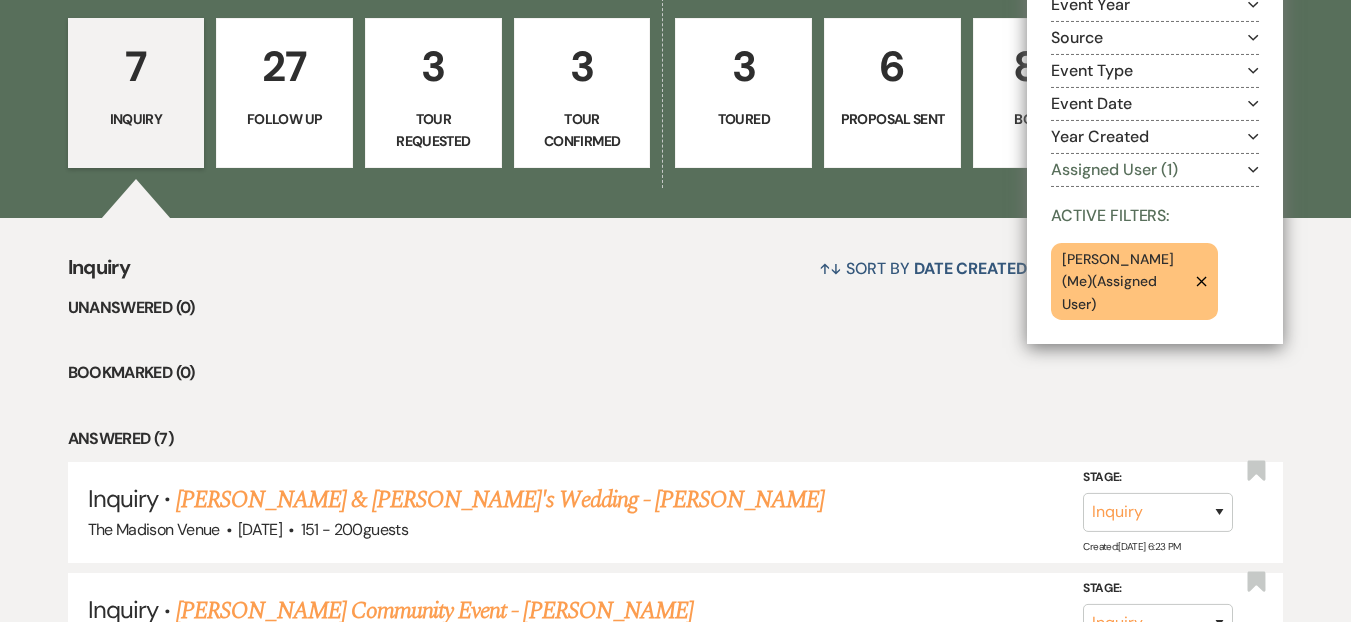 click on "Bookmarked (0)" at bounding box center (676, 373) 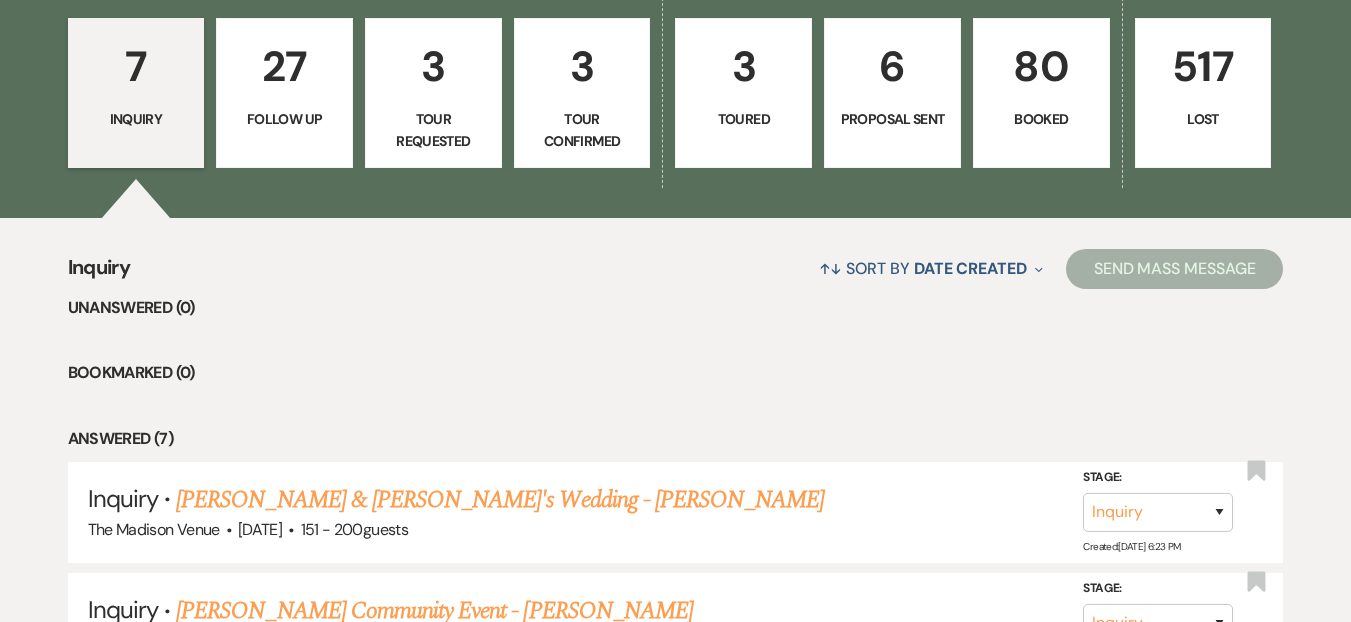 click on "Tour Requested" at bounding box center [433, 130] 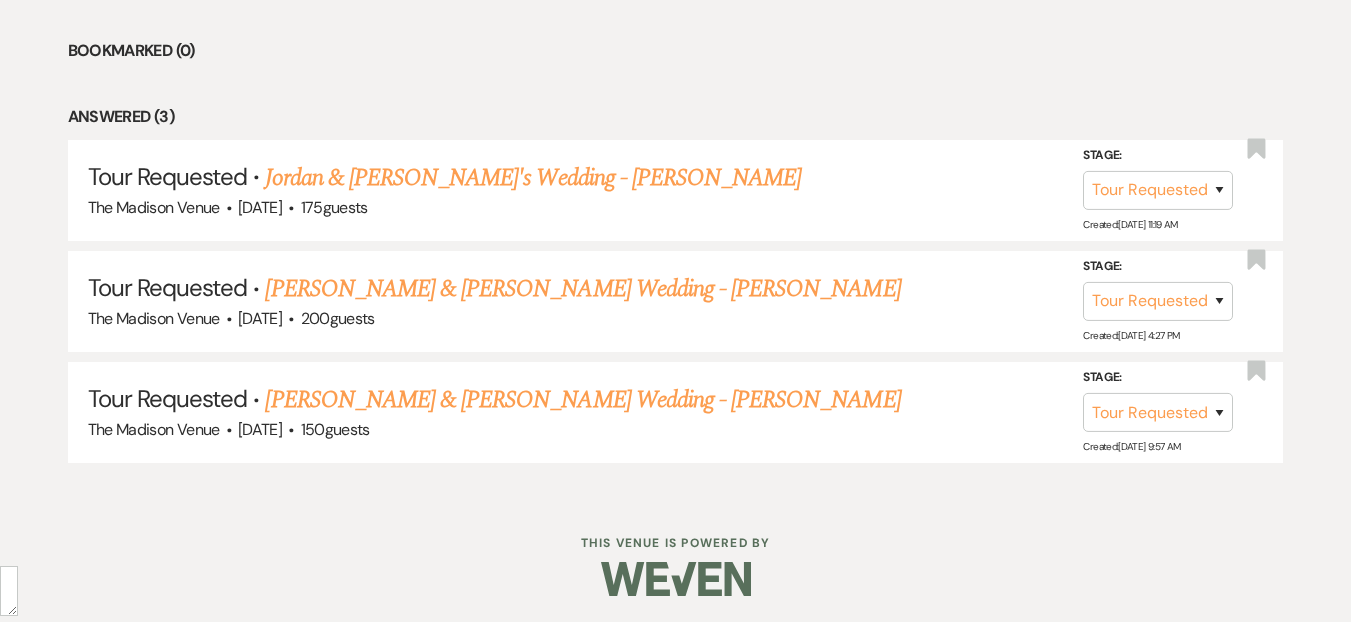 scroll, scrollTop: 889, scrollLeft: 0, axis: vertical 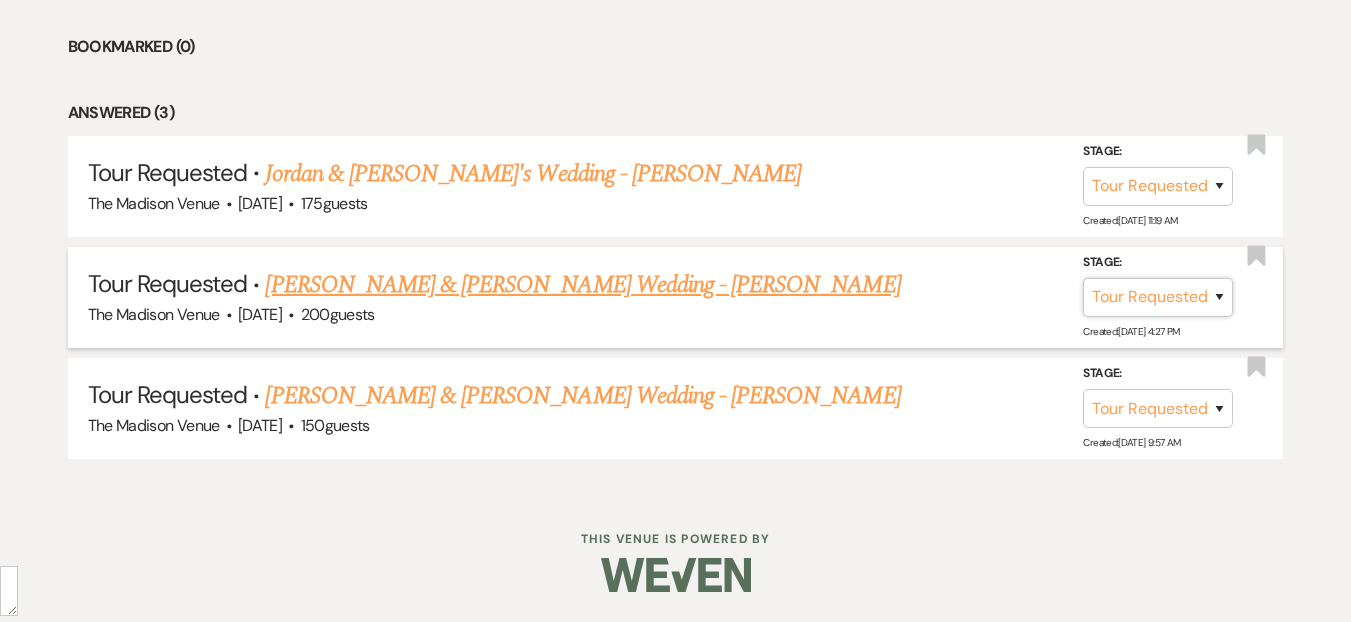 click on "Inquiry Follow Up Tour Requested Tour Confirmed Toured Proposal Sent Booked Lost" at bounding box center [1158, 297] 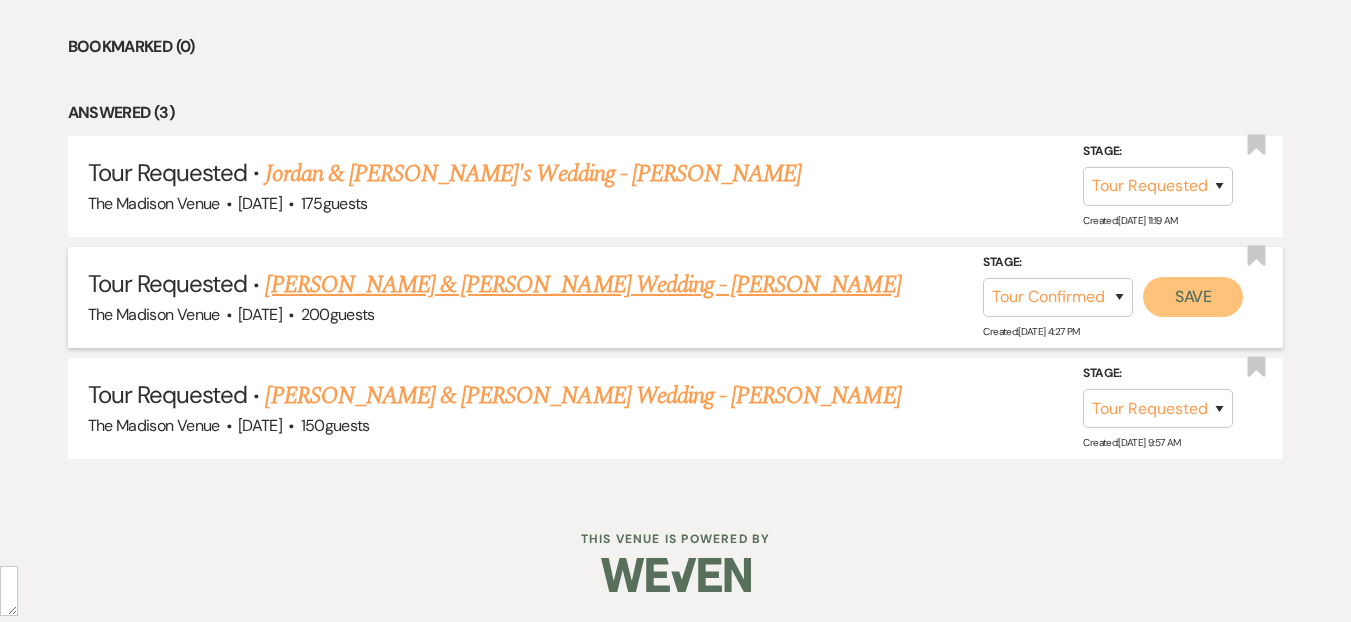 click on "Save" at bounding box center [1193, 297] 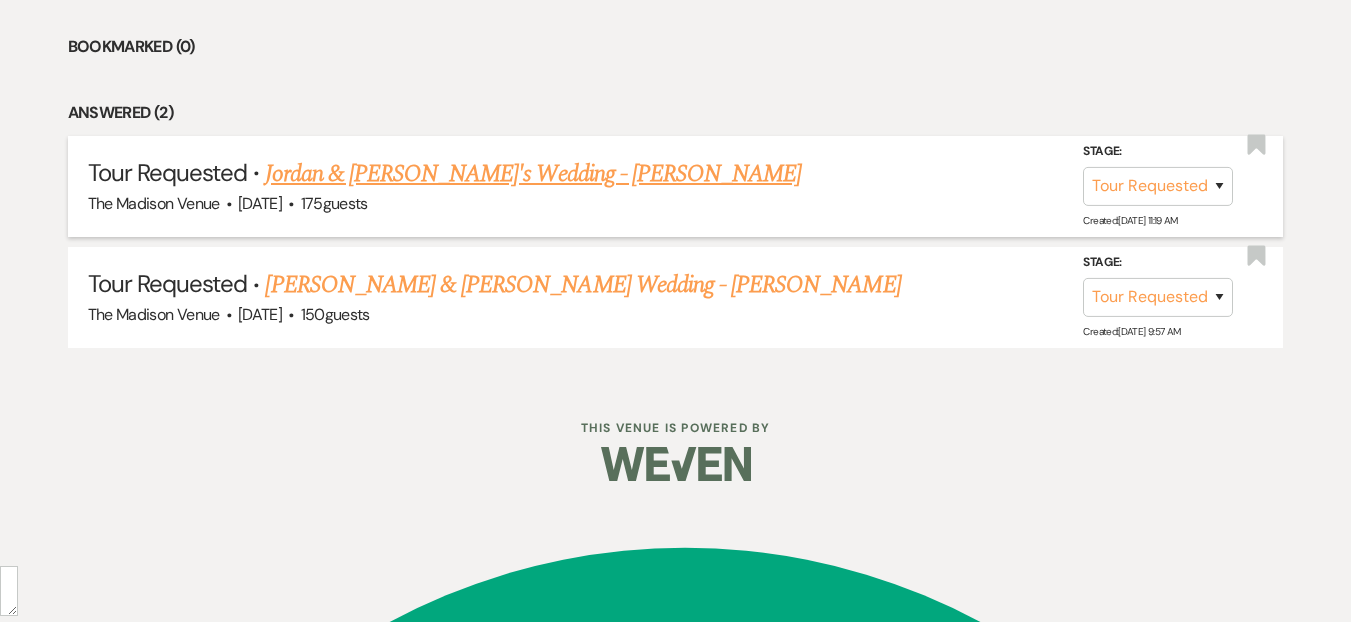scroll, scrollTop: 778, scrollLeft: 0, axis: vertical 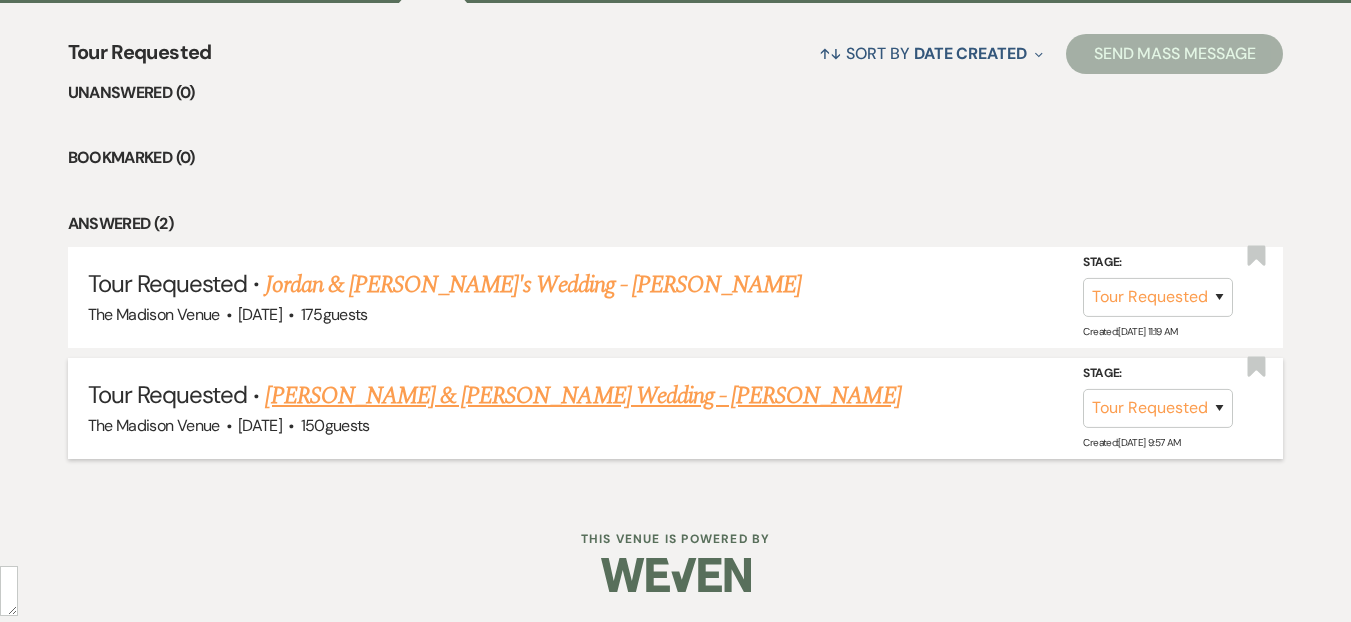click on "David Steets & Grace Qua's Wedding - Daryl" at bounding box center [582, 396] 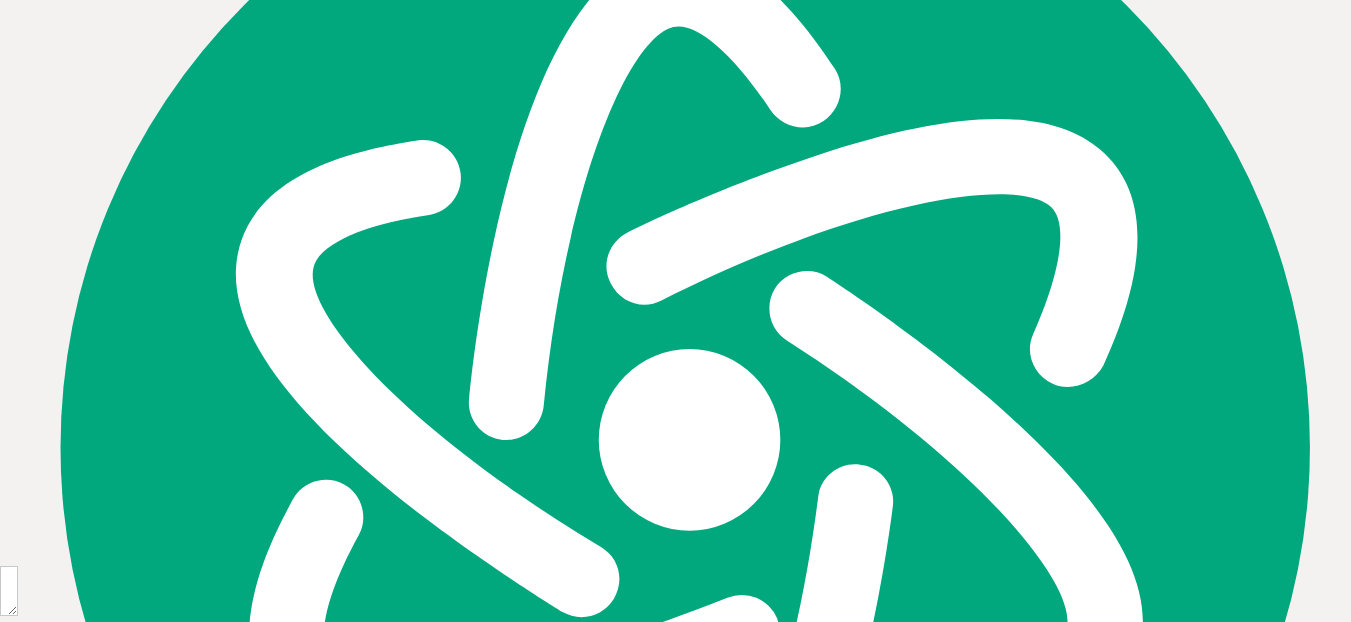 scroll, scrollTop: 0, scrollLeft: 0, axis: both 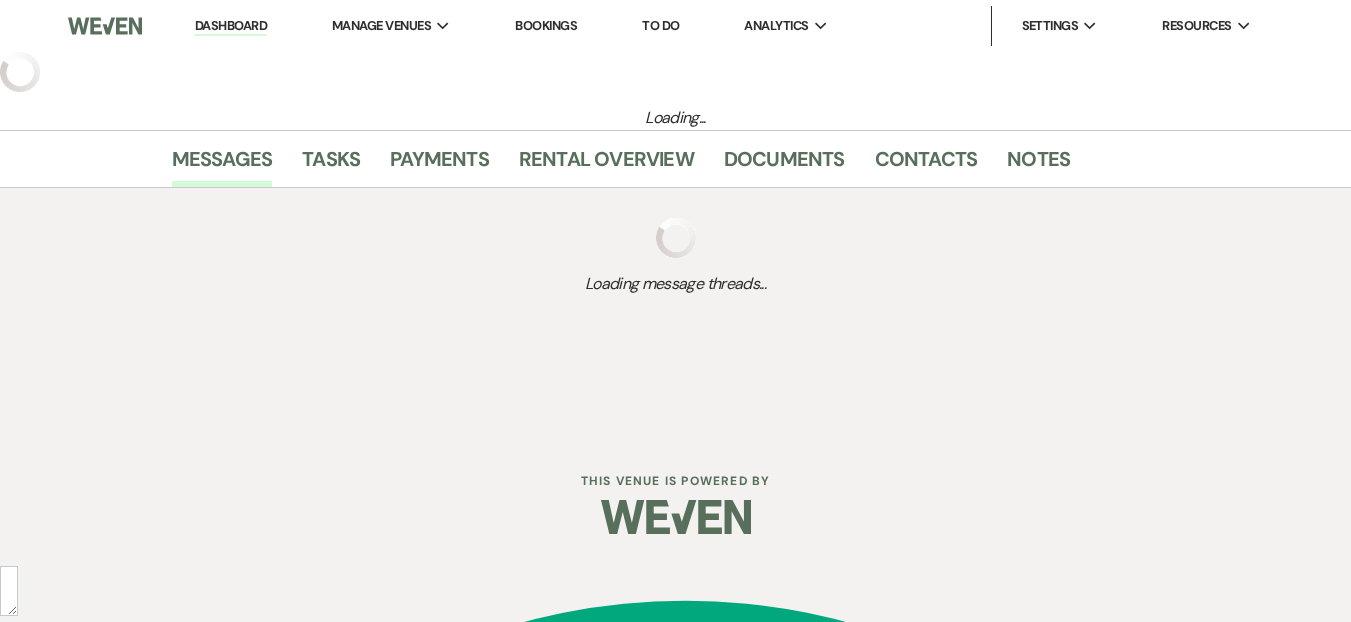 select on "2" 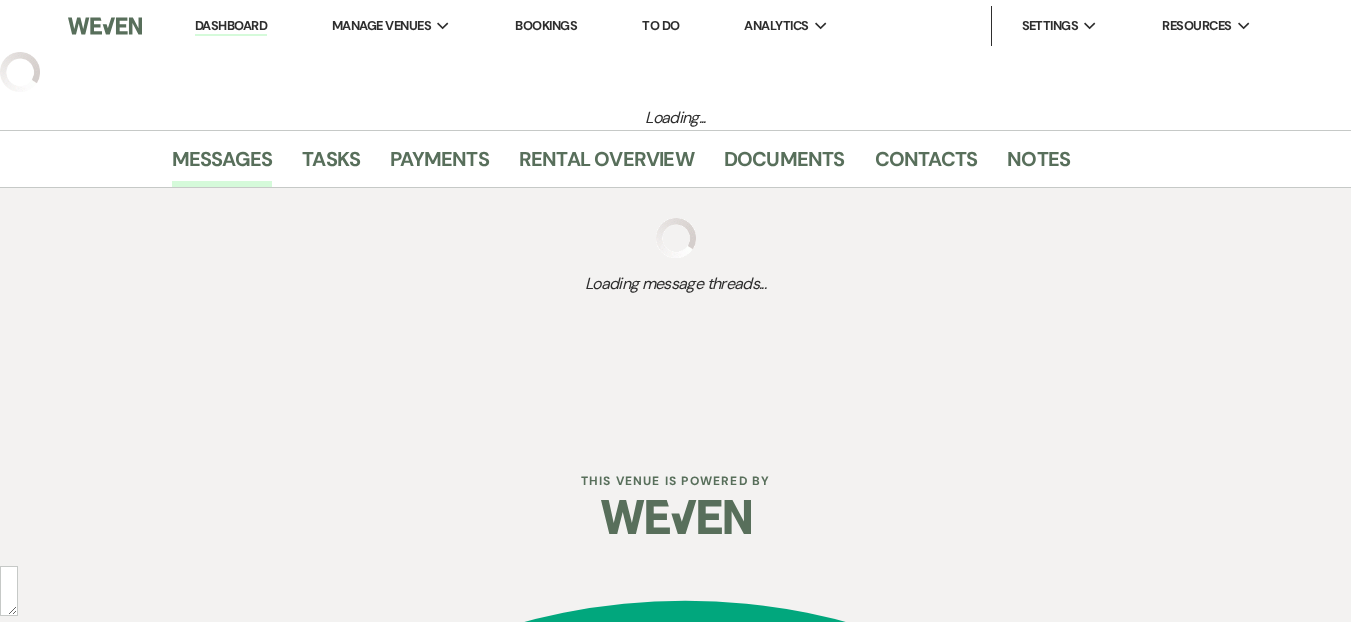 select on "5" 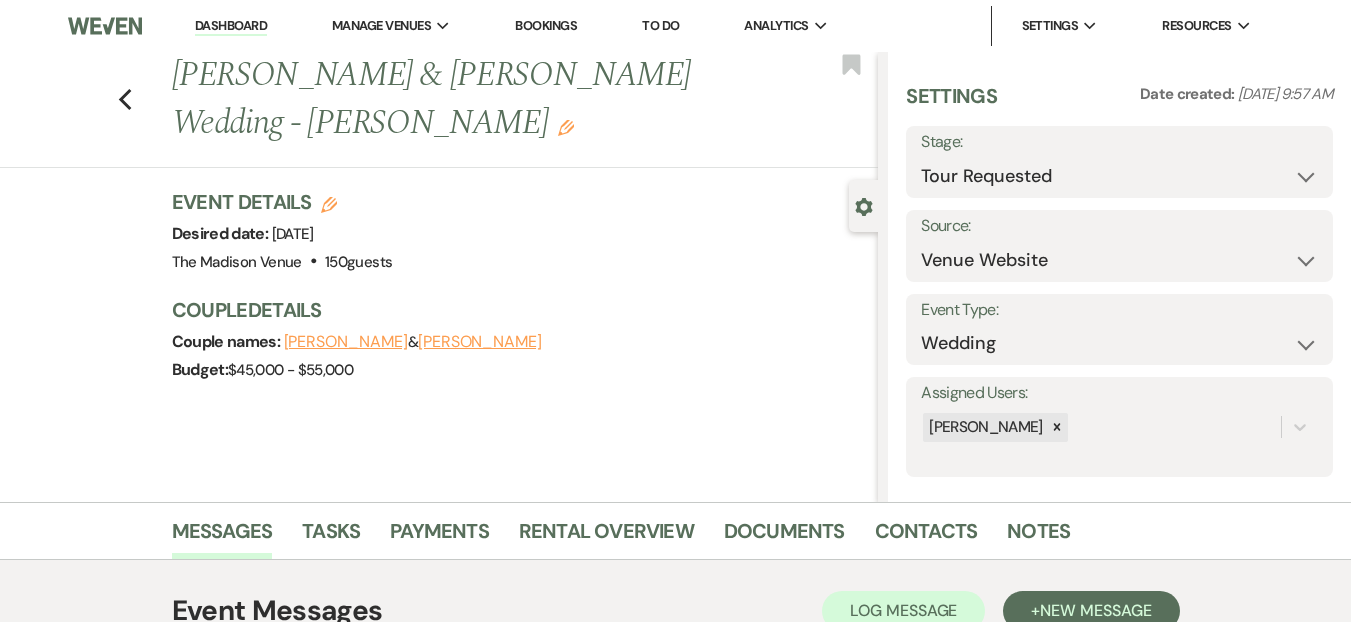 scroll, scrollTop: 352, scrollLeft: 0, axis: vertical 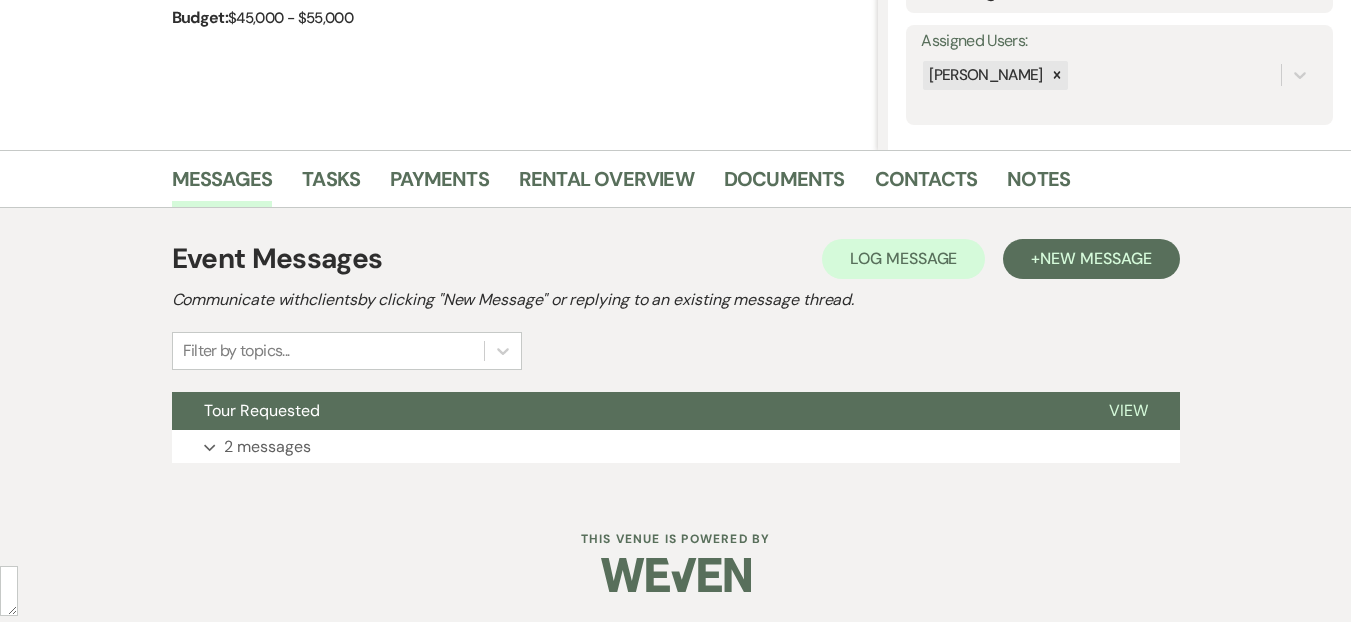click on "Event Messages   Log Log Message +  New Message Communicate with  clients  by clicking "New Message" or replying to an existing message thread. Filter by topics... Tour Requested View Expand 2 messages" at bounding box center [676, 350] 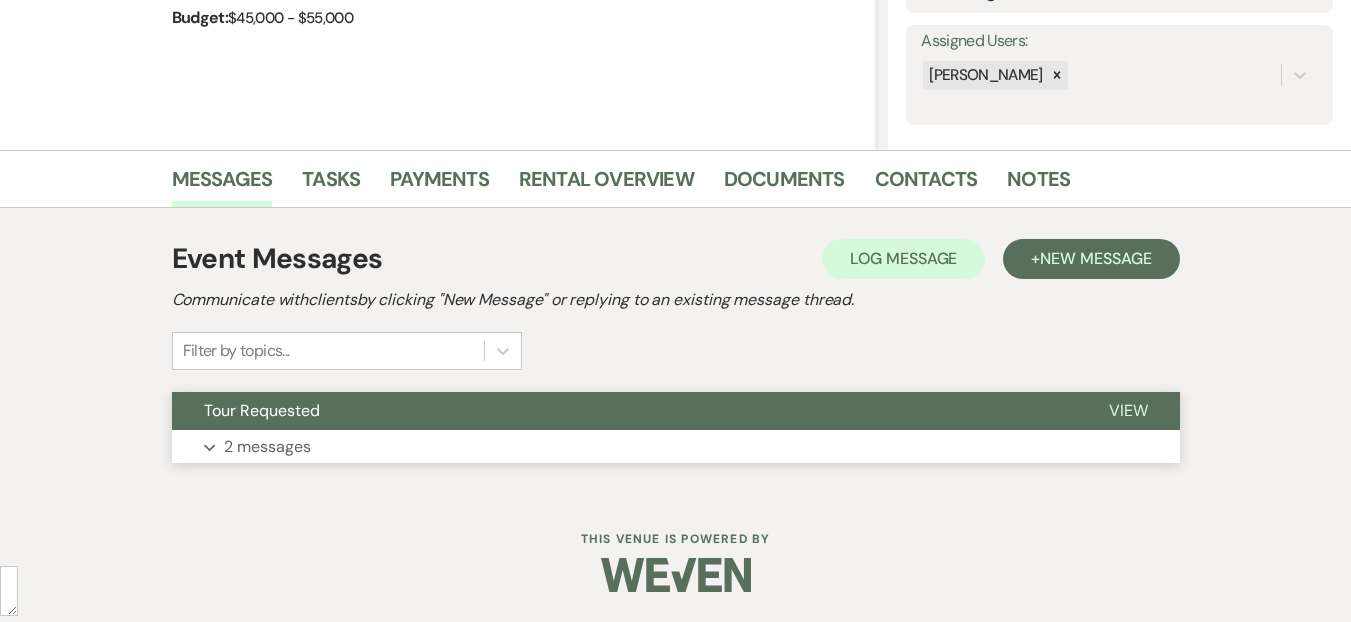 click on "Expand 2 messages" at bounding box center [676, 447] 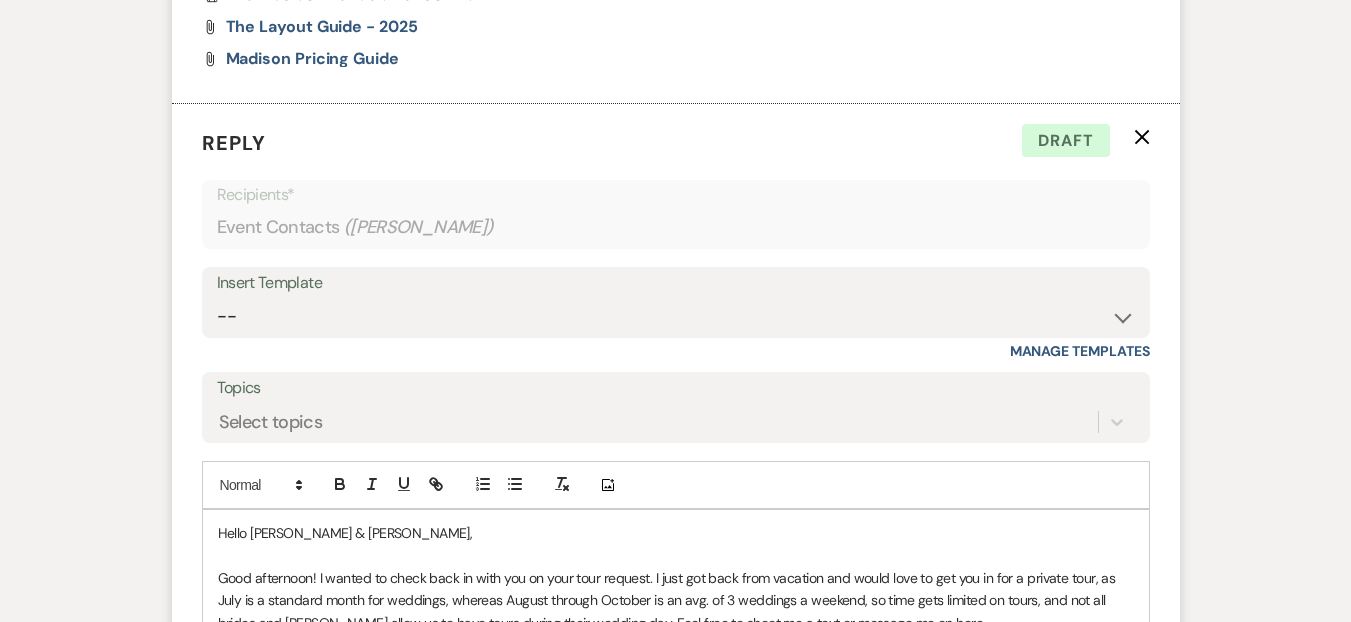 scroll, scrollTop: 3413, scrollLeft: 0, axis: vertical 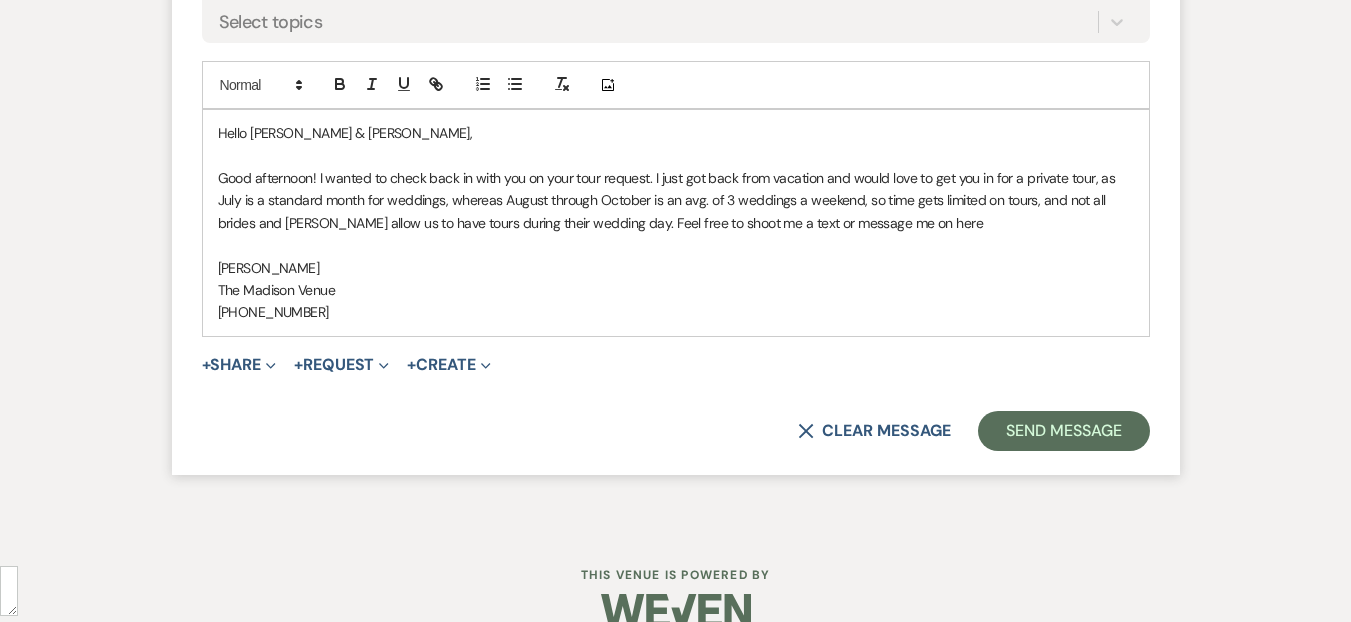 click on "Good afternoon! I wanted to check back in with you on your tour request. I just got back from vacation and would love to get you in for a private tour, as July is a standard month for weddings, whereas August through October is an avg. of 3 weddings a weekend, so time gets limited on tours, and not all brides and grooms allow us to have tours during their wedding day. Feel free to shoot me a text or message me on here" at bounding box center [676, 200] 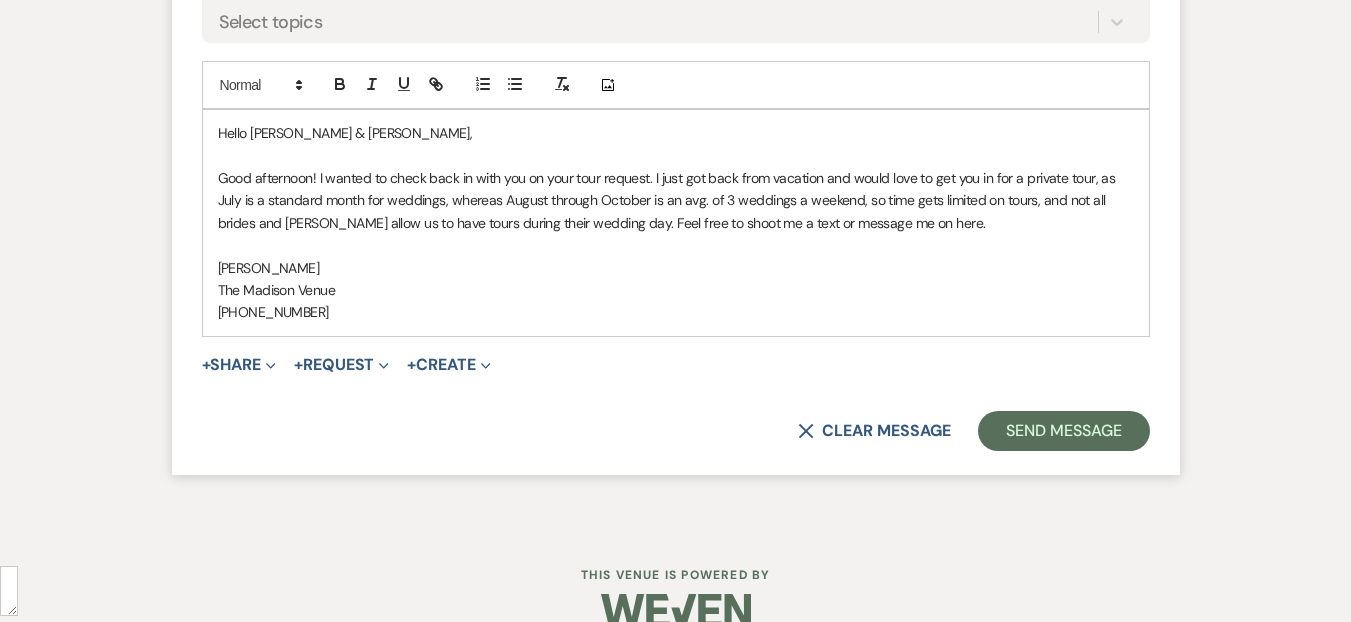 click at bounding box center [676, 245] 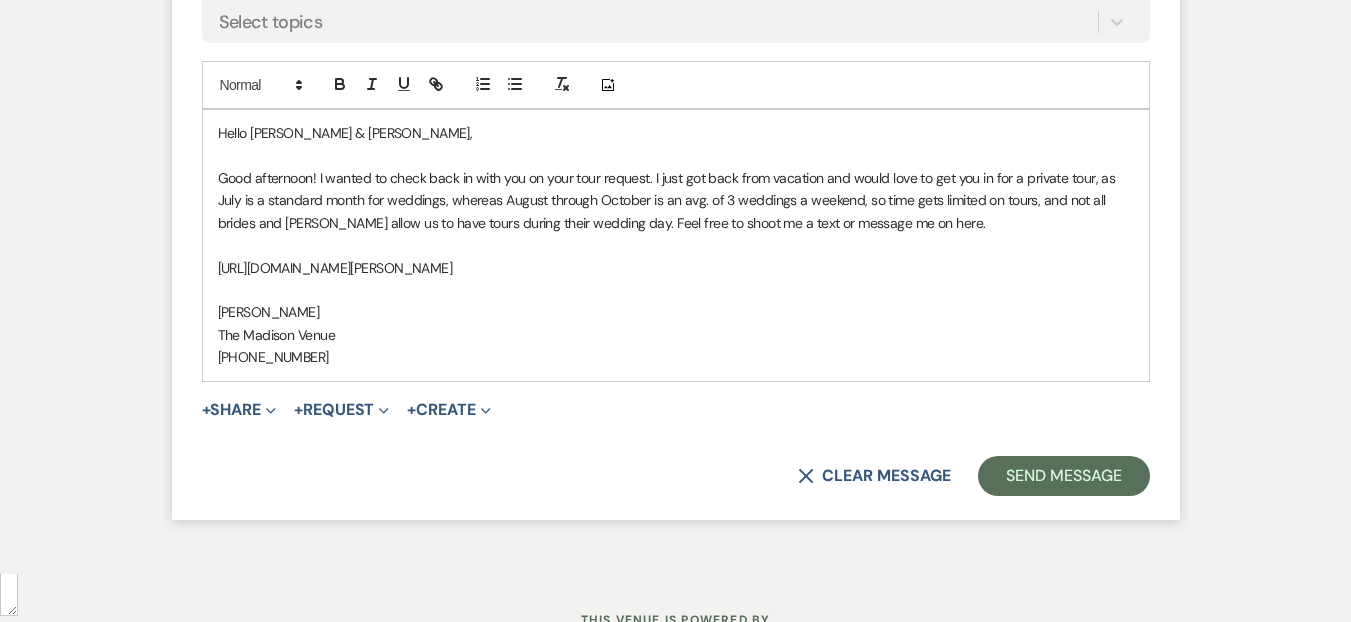click on "https://calendly.com/daryl-licursi/30min?month=2025-07" at bounding box center (676, 268) 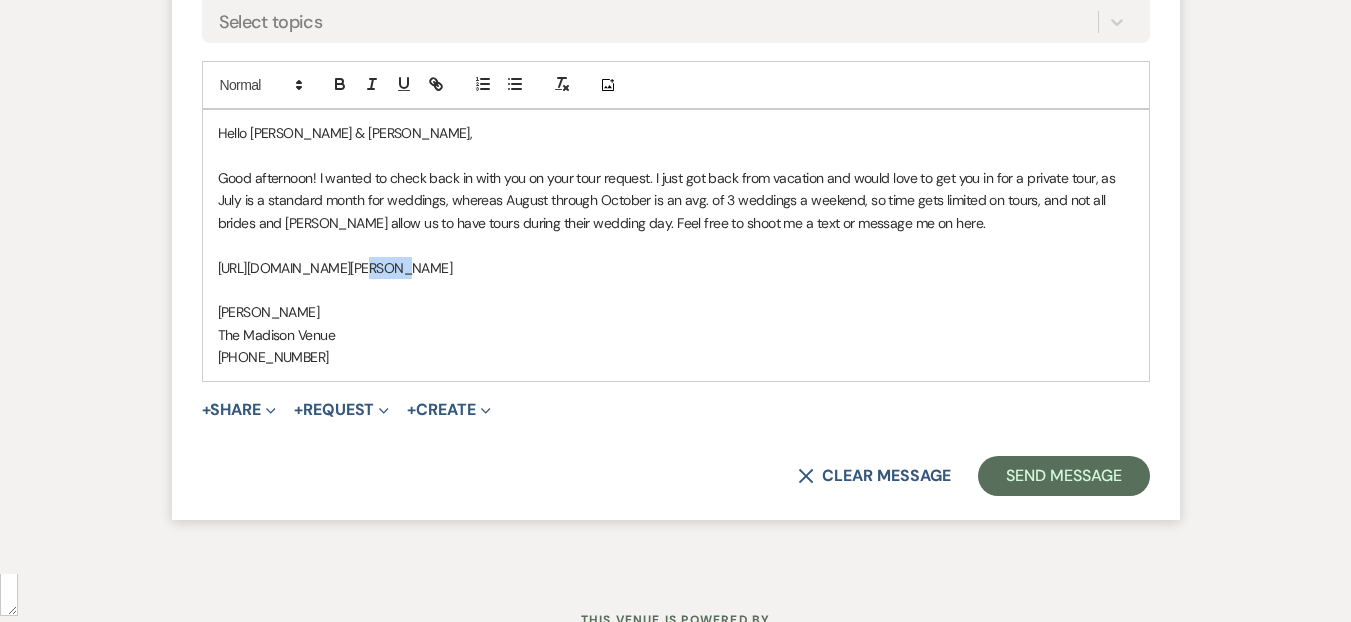 click on "https://calendly.com/daryl-licursi/30min?month=2025-07" at bounding box center (676, 268) 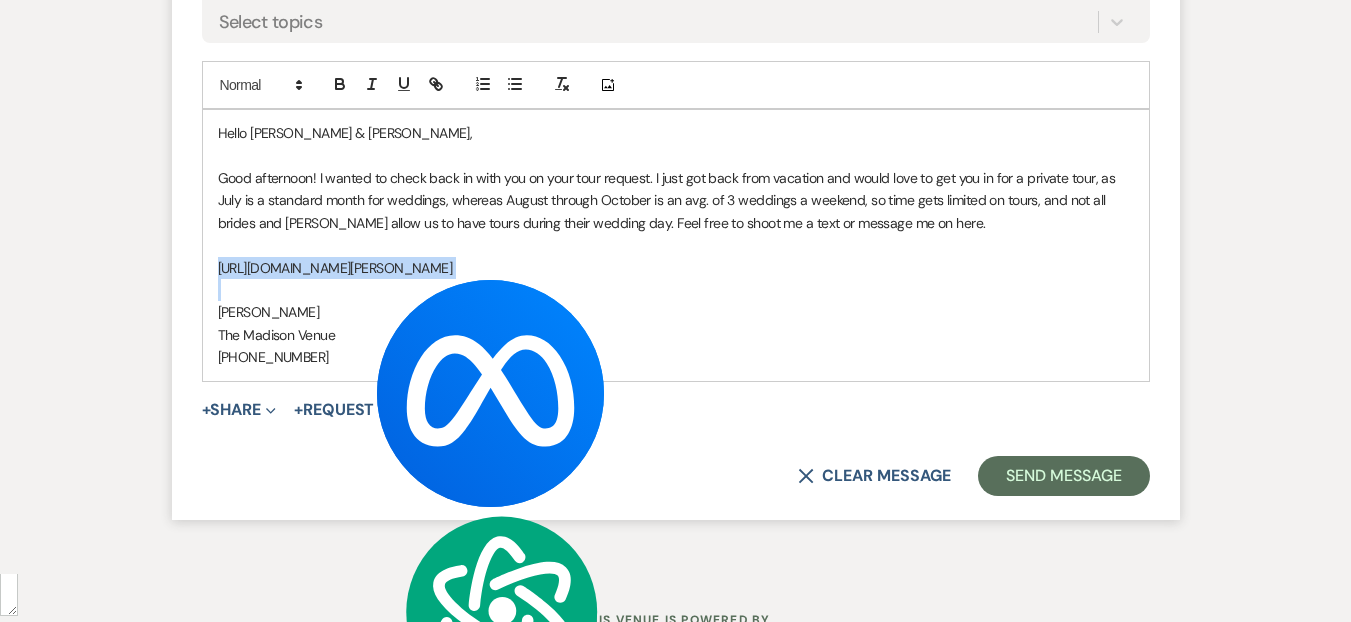 click on "https://calendly.com/daryl-licursi/30min?month=2025-07" at bounding box center [676, 268] 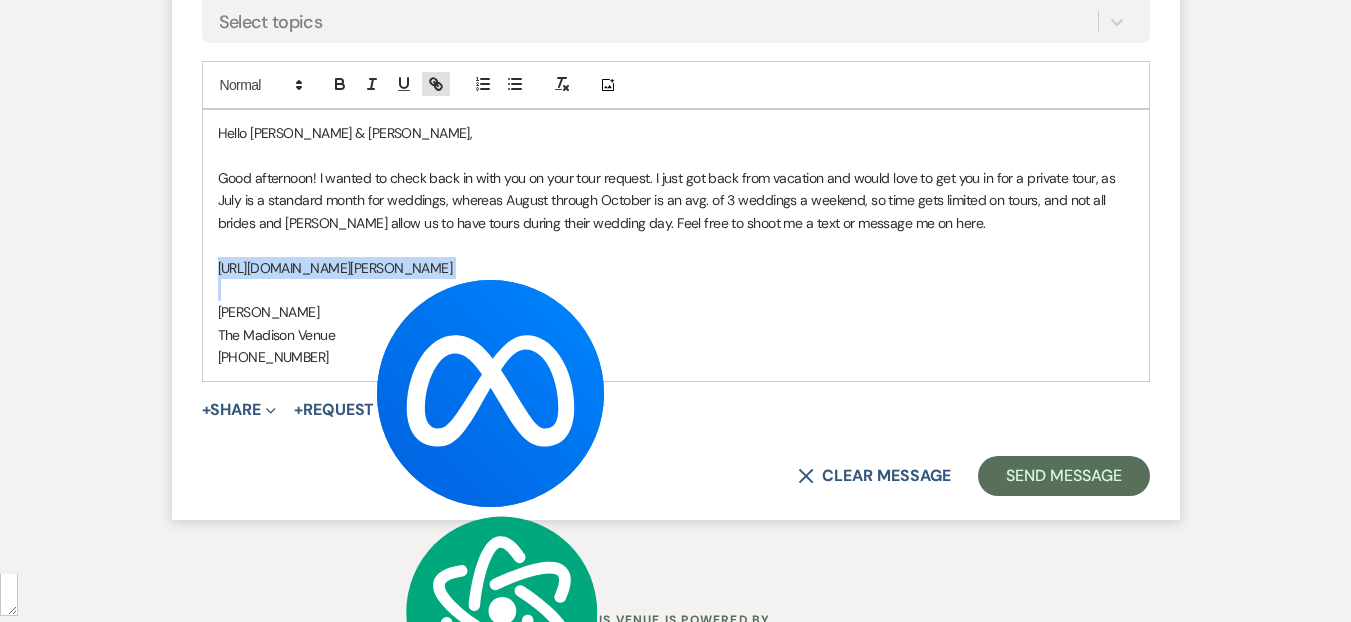 click 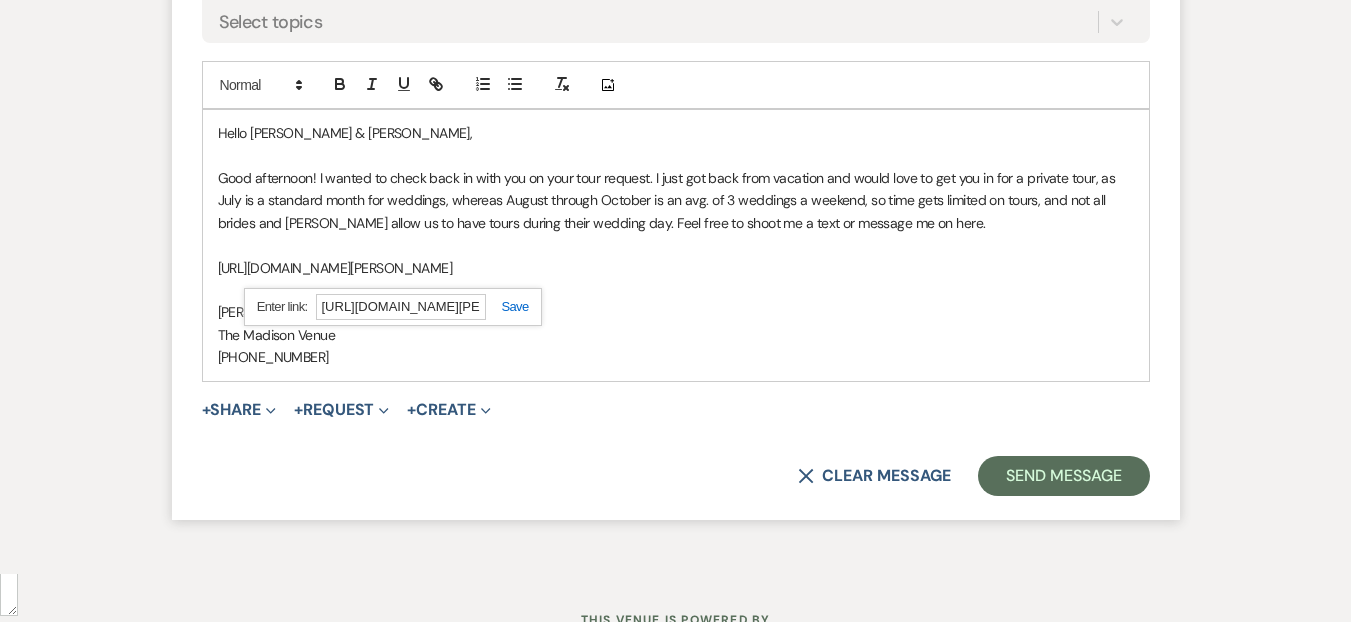 click at bounding box center (507, 306) 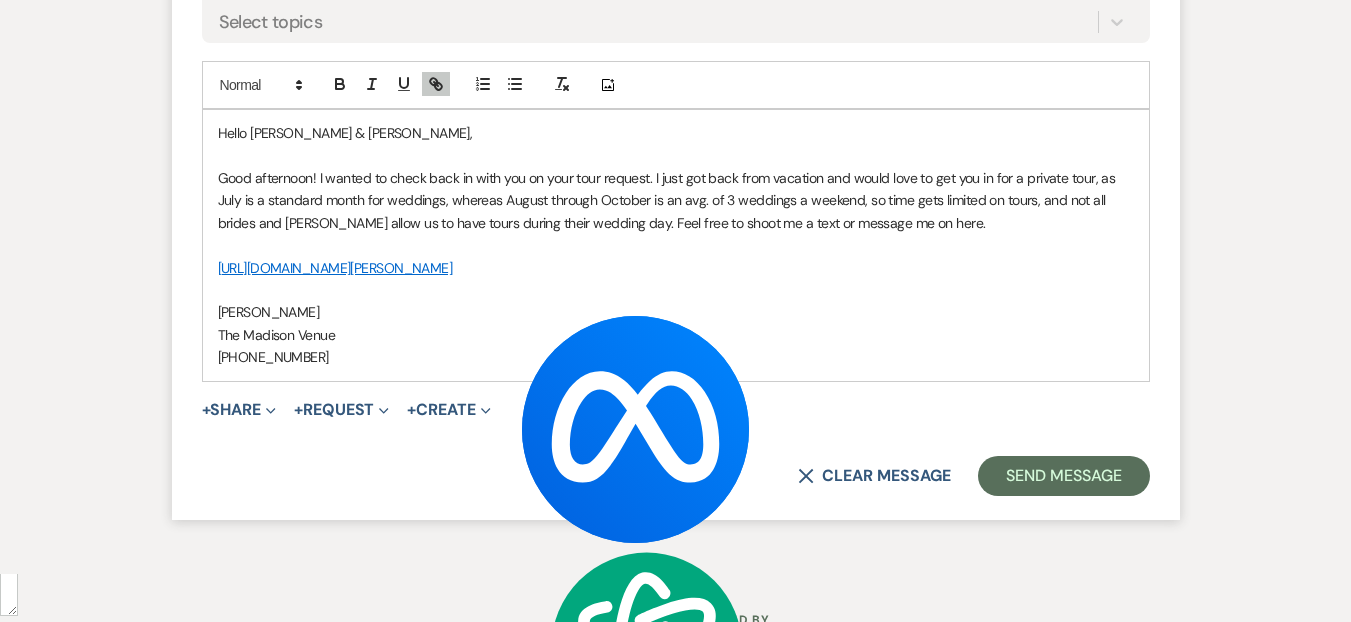 drag, startPoint x: 733, startPoint y: 286, endPoint x: 700, endPoint y: 197, distance: 94.92102 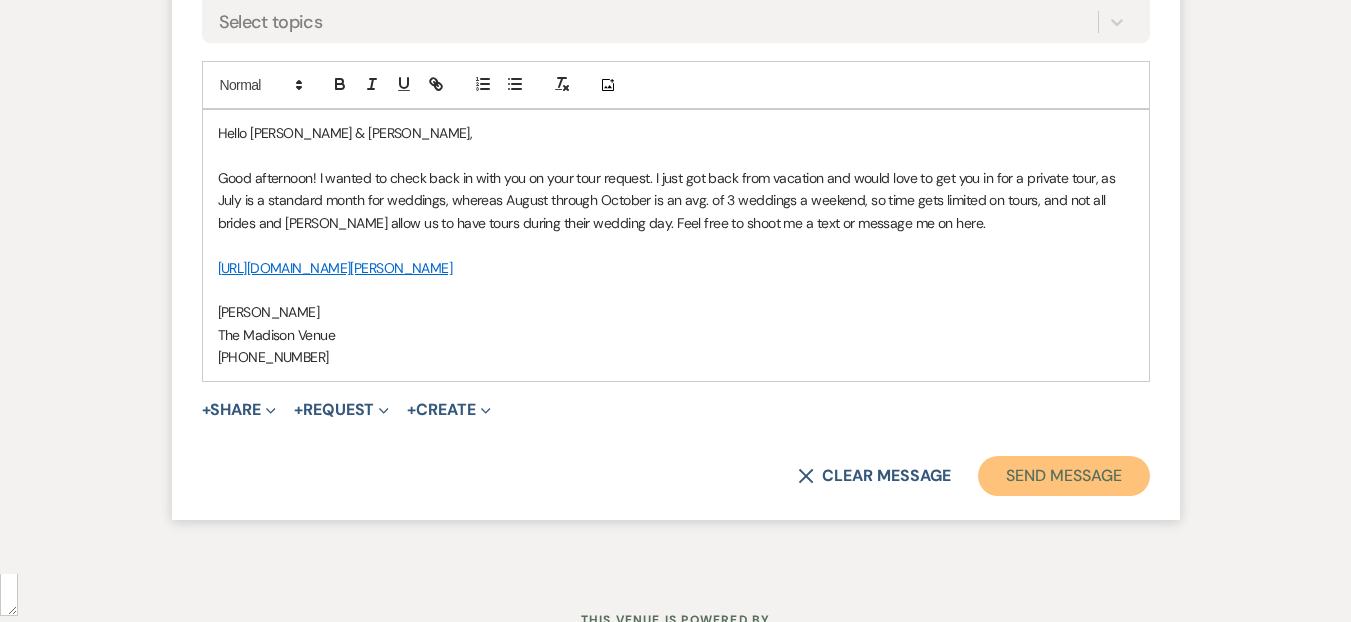 click on "Send Message" at bounding box center [1063, 476] 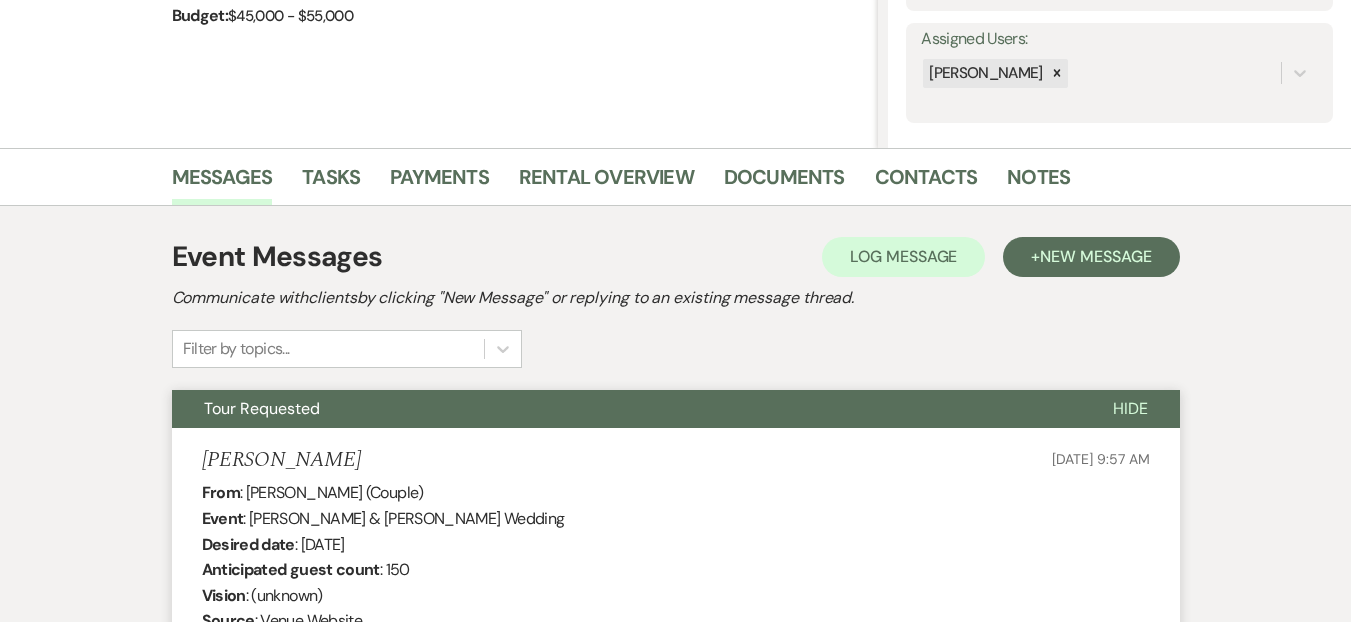 scroll, scrollTop: 0, scrollLeft: 0, axis: both 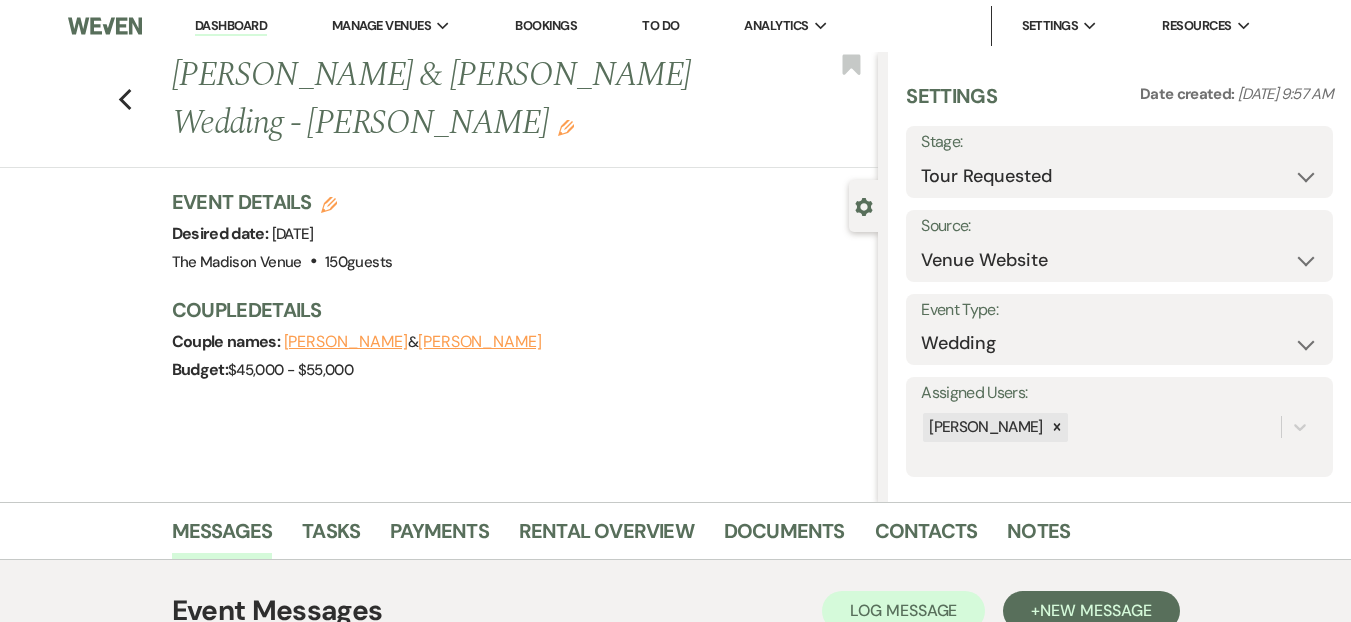 click on "Previous David Steets & Grace Qua's Wedding - Daryl Edit Bookmark" at bounding box center [434, 110] 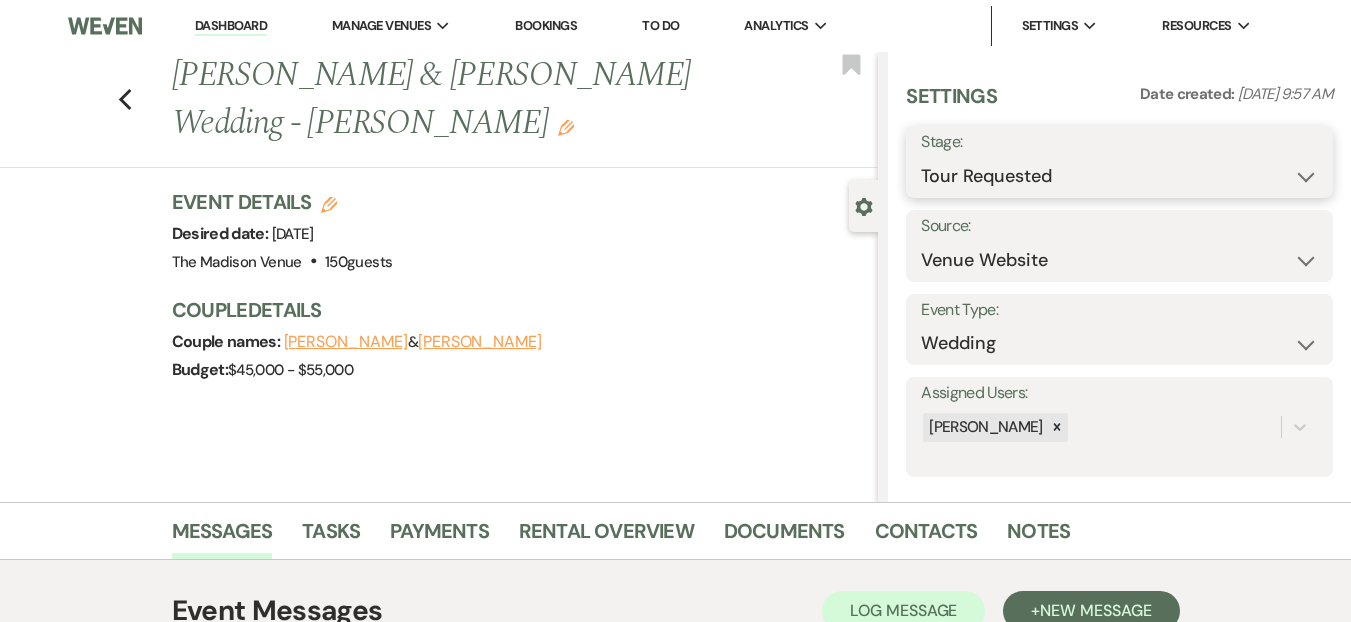click on "Inquiry Follow Up Tour Requested Tour Confirmed Toured Proposal Sent Booked Lost" at bounding box center [1119, 176] 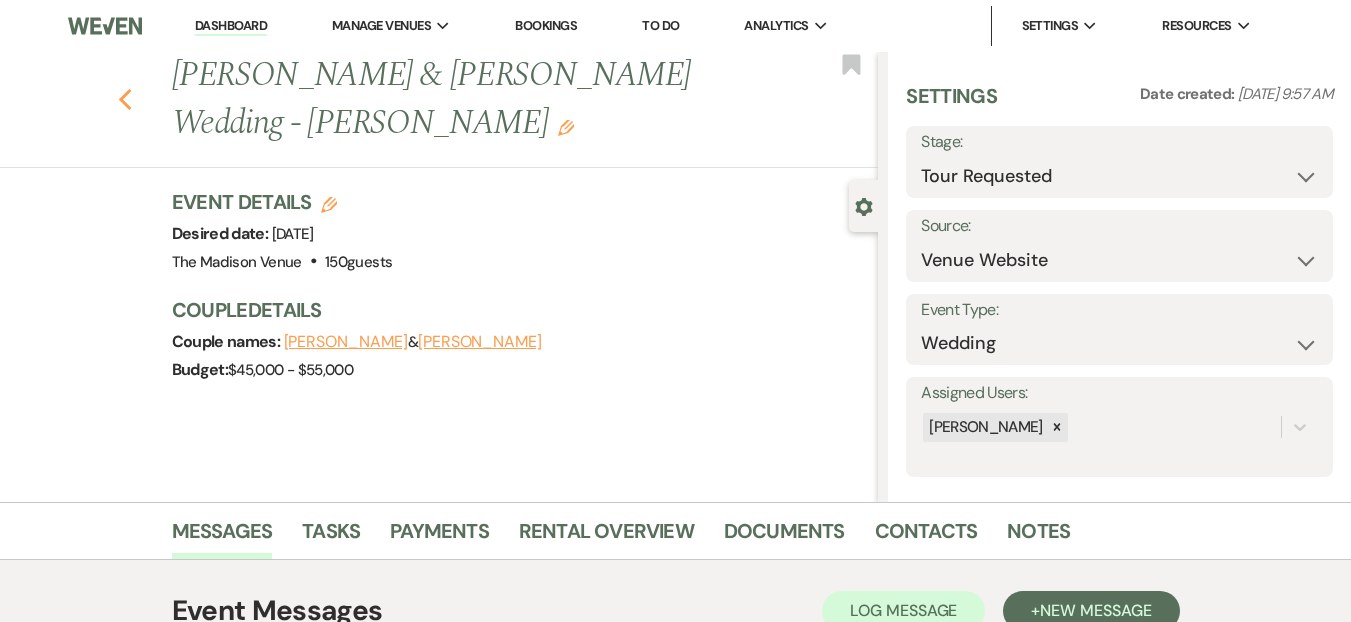click on "Previous" 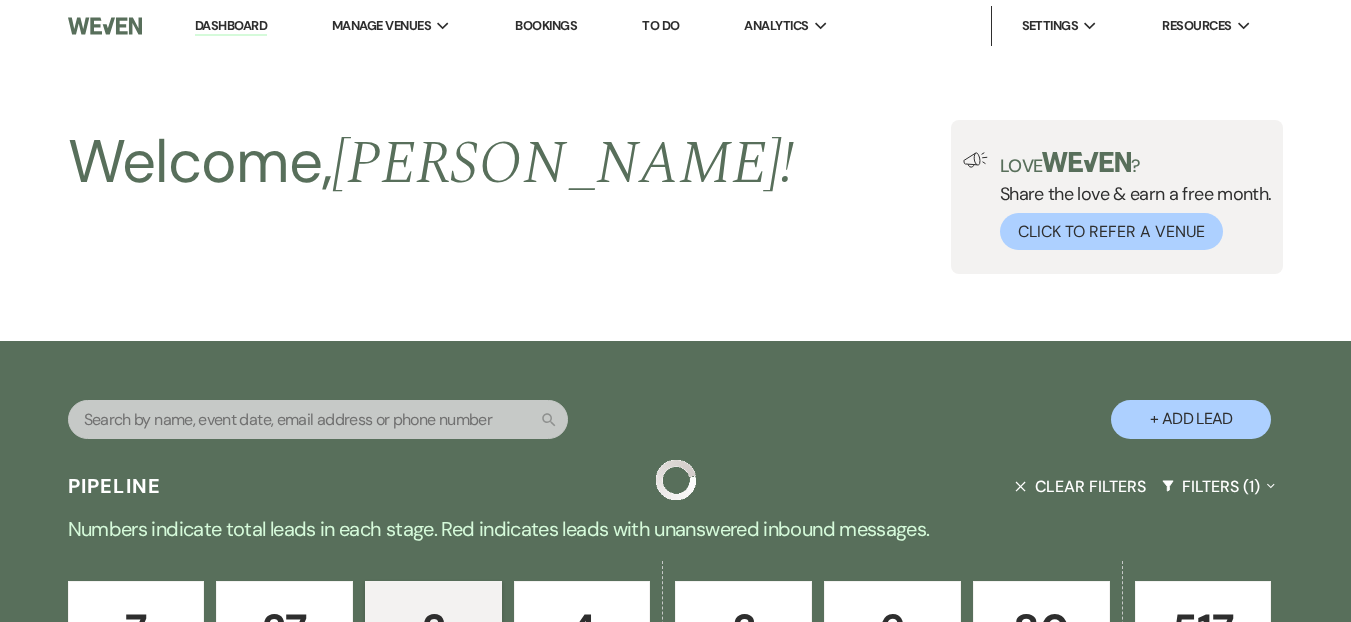 scroll, scrollTop: 778, scrollLeft: 0, axis: vertical 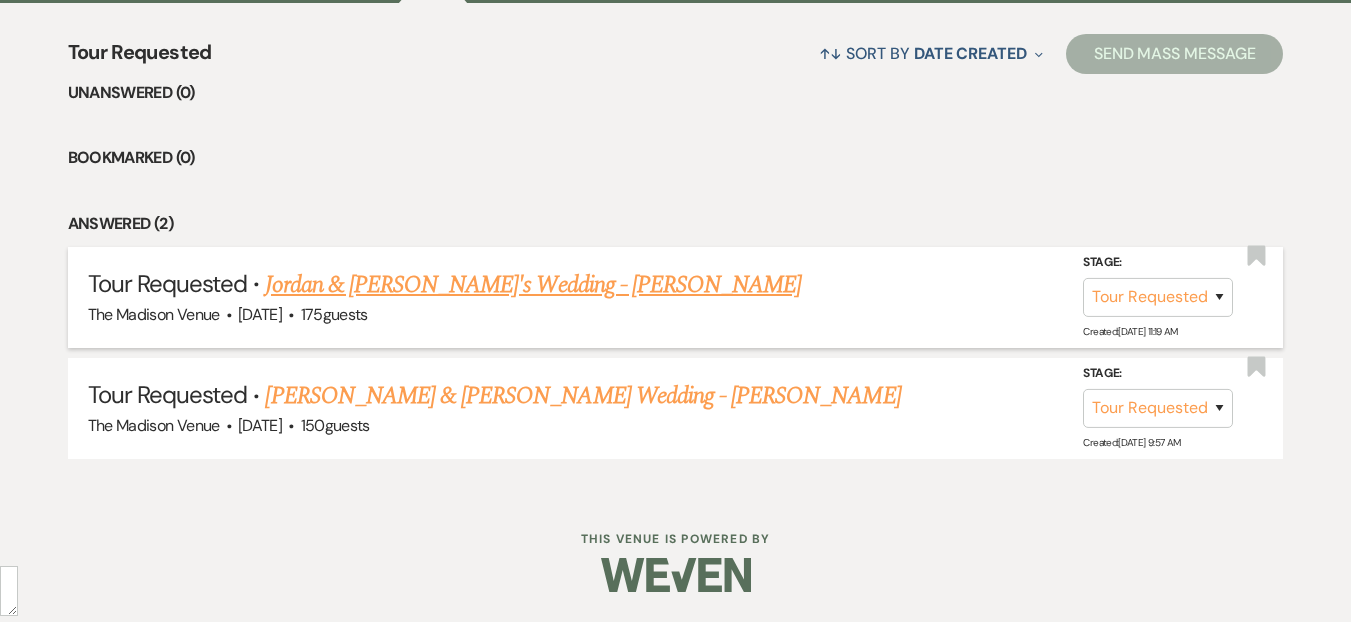 click on "Jordan & Fiance's Wedding - Daryl" at bounding box center (533, 285) 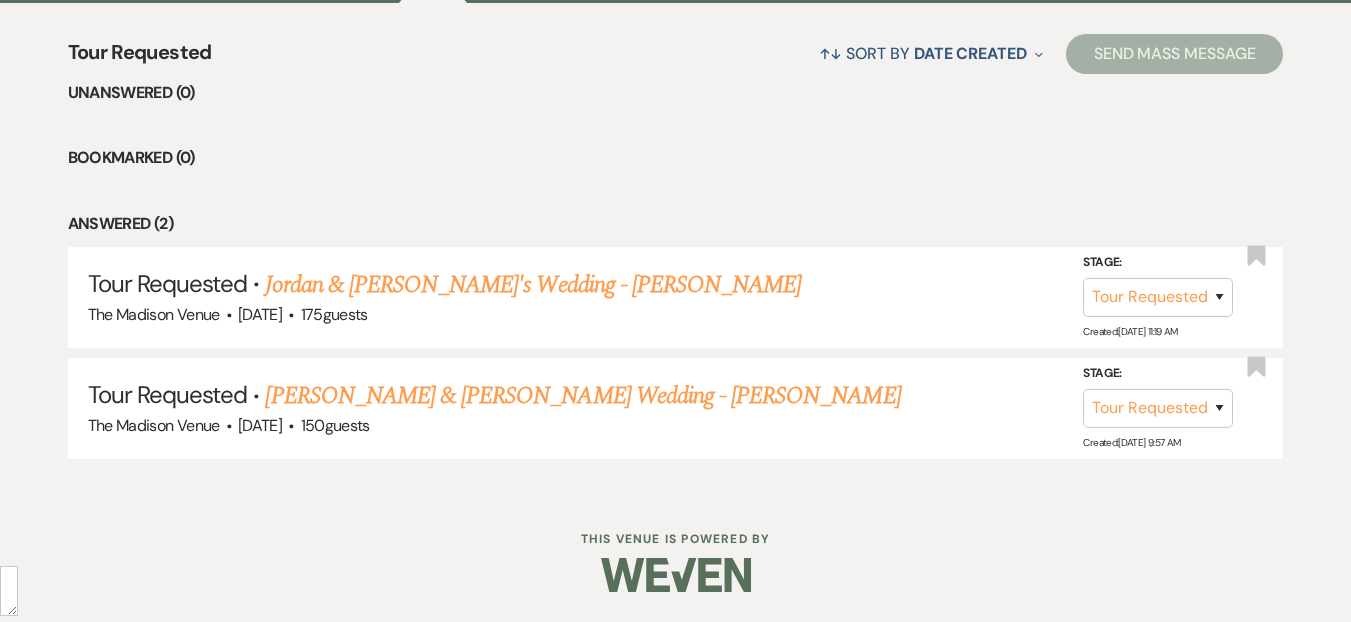 scroll, scrollTop: 0, scrollLeft: 0, axis: both 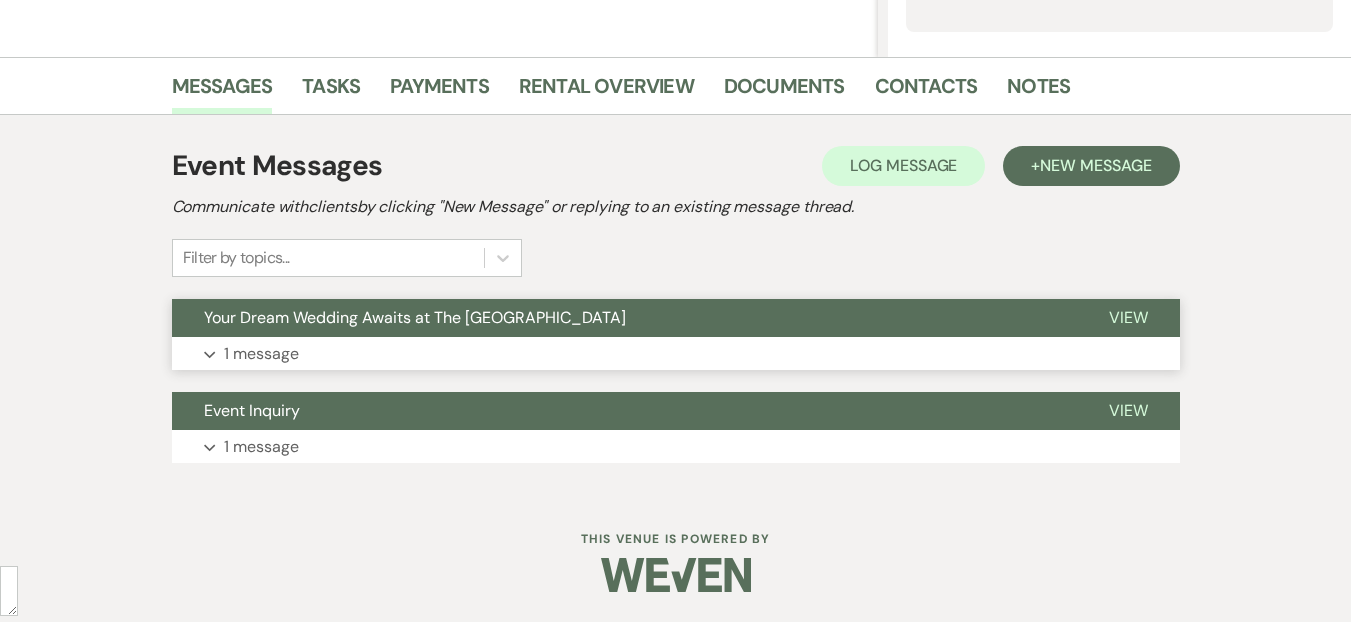 click on "Your Dream Wedding Awaits at The Madison Venue" at bounding box center [624, 318] 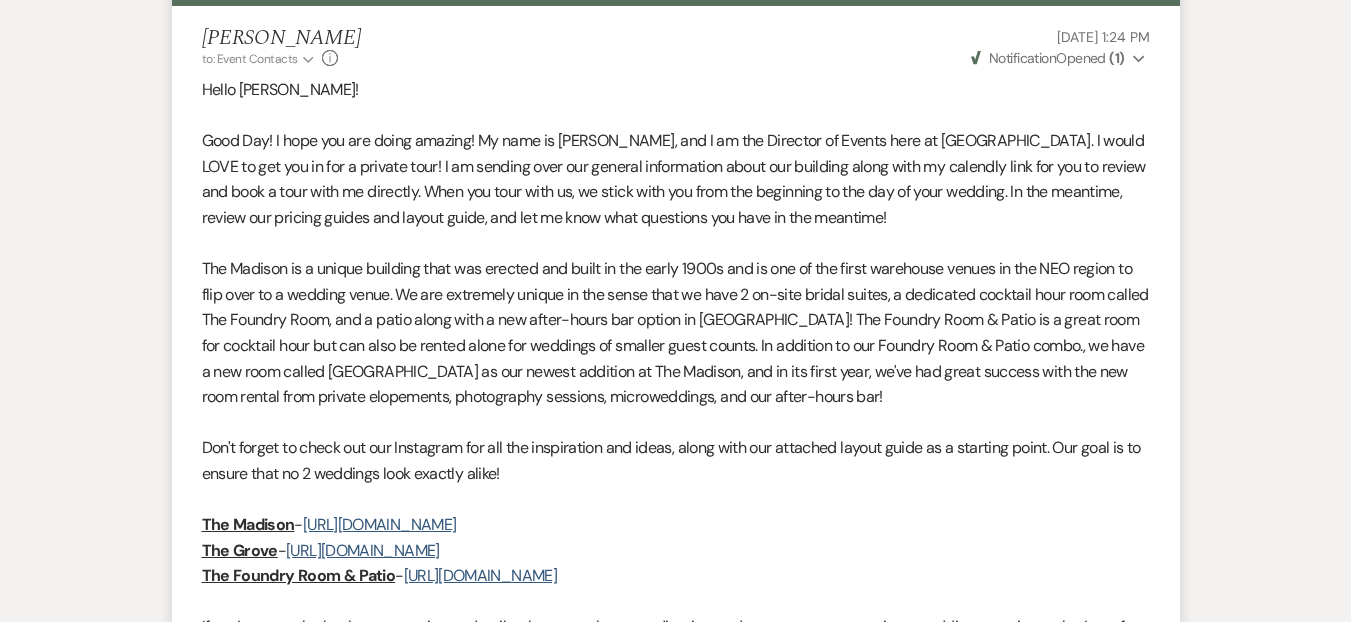 scroll, scrollTop: 780, scrollLeft: 0, axis: vertical 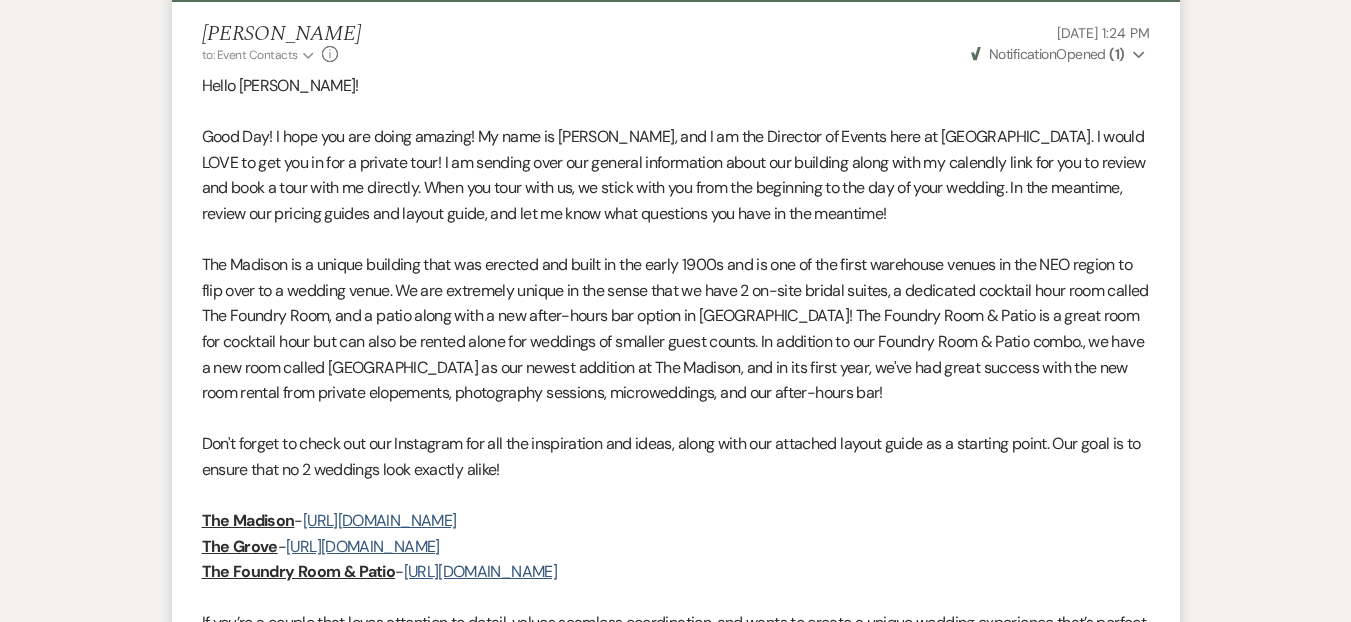 click on "Expand" 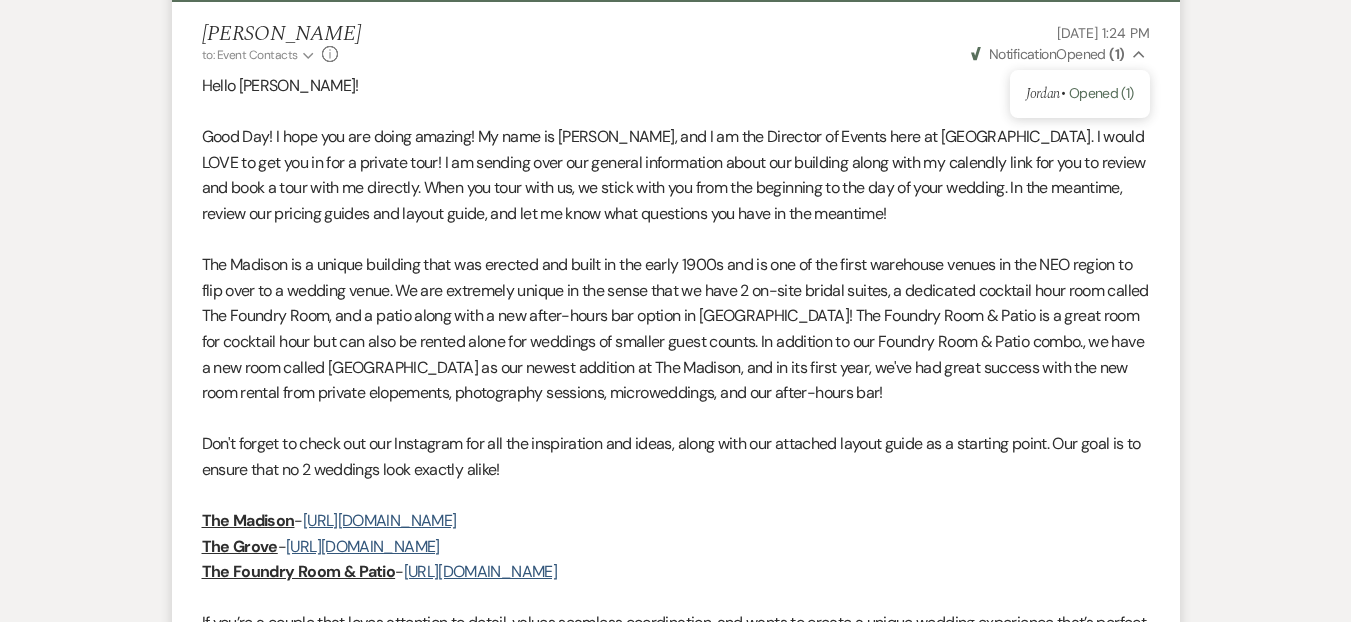 click on "Good Day! I hope you are doing amazing! My name is Daryl Licursi, and I am the Director of Events here at The Madison Venue. I would LOVE to get you in for a private tour! I am sending over our general information about our building along with my calendly link for you to review and book a tour with me directly. When you tour with us, we stick with you from the beginning to the day of your wedding. In the meantime, review our pricing guides and layout guide, and let me know what questions you have in the meantime!" at bounding box center (676, 175) 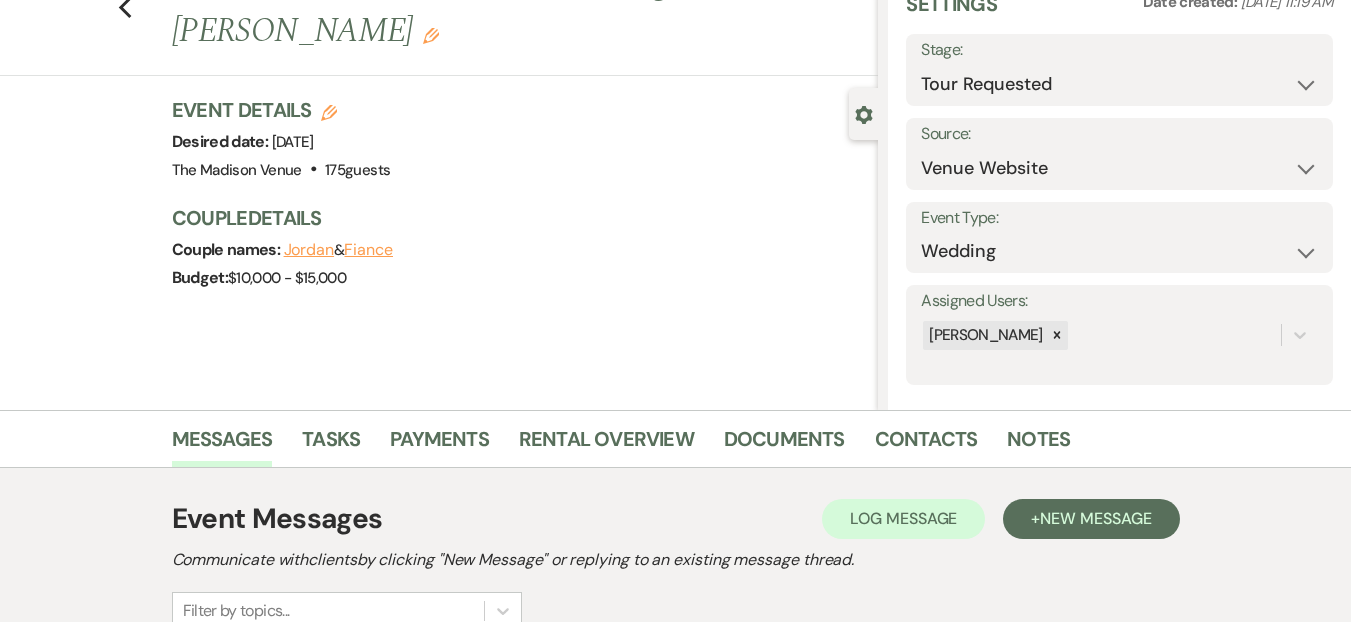 scroll, scrollTop: 0, scrollLeft: 0, axis: both 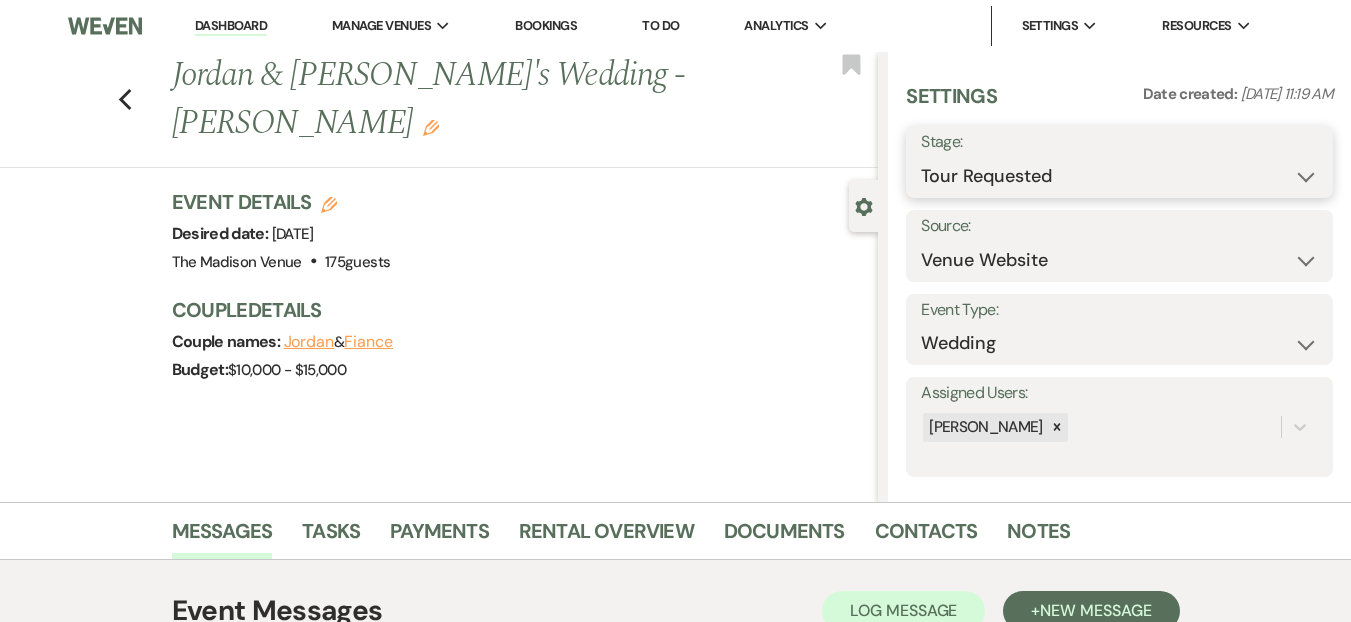 click on "Inquiry Follow Up Tour Requested Tour Confirmed Toured Proposal Sent Booked Lost" at bounding box center [1119, 176] 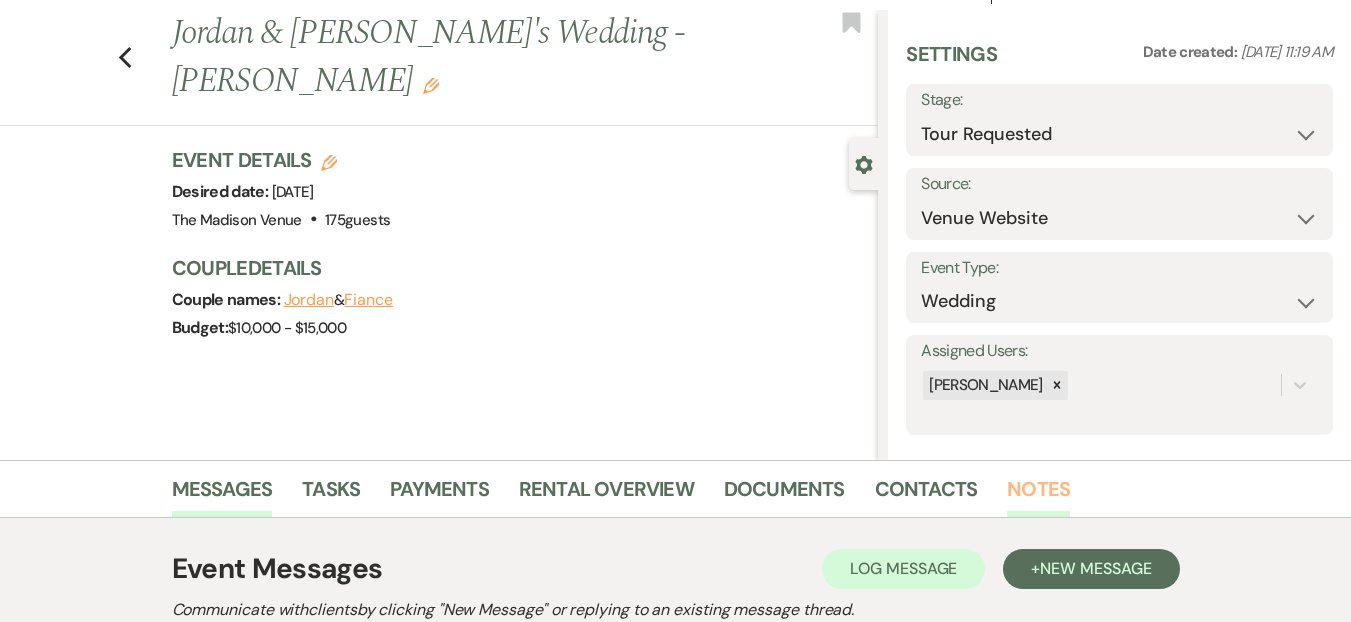 click on "Notes" at bounding box center [1038, 495] 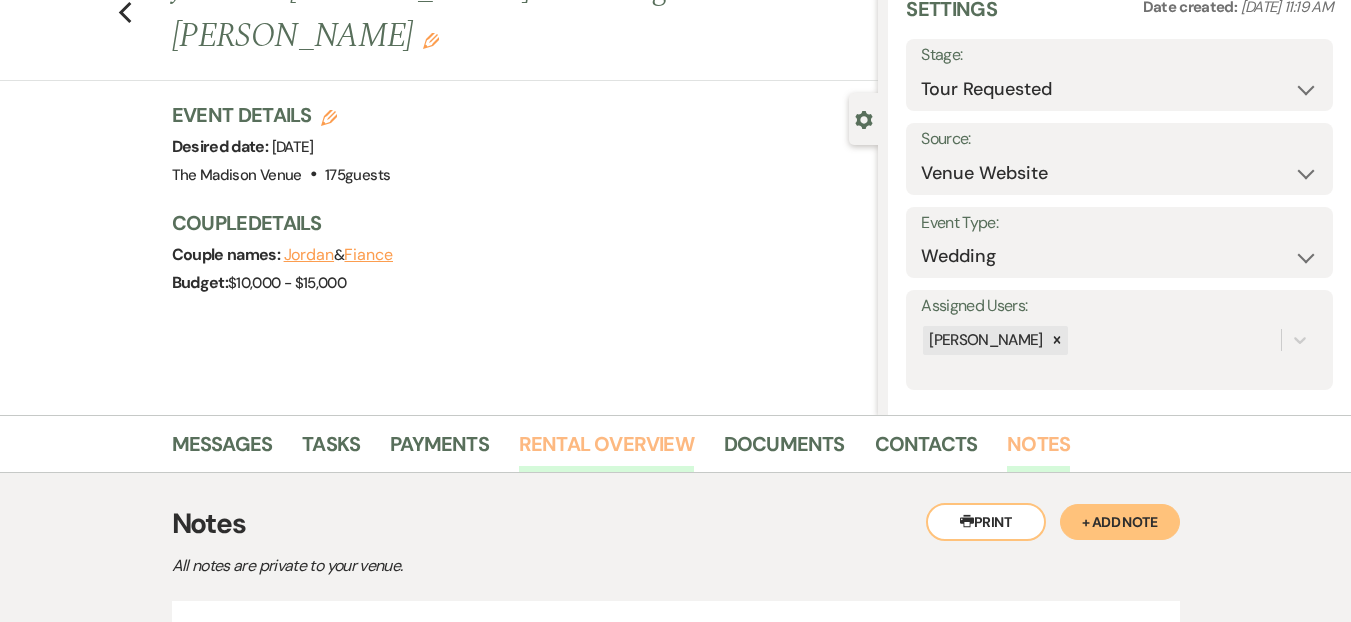 scroll, scrollTop: 300, scrollLeft: 0, axis: vertical 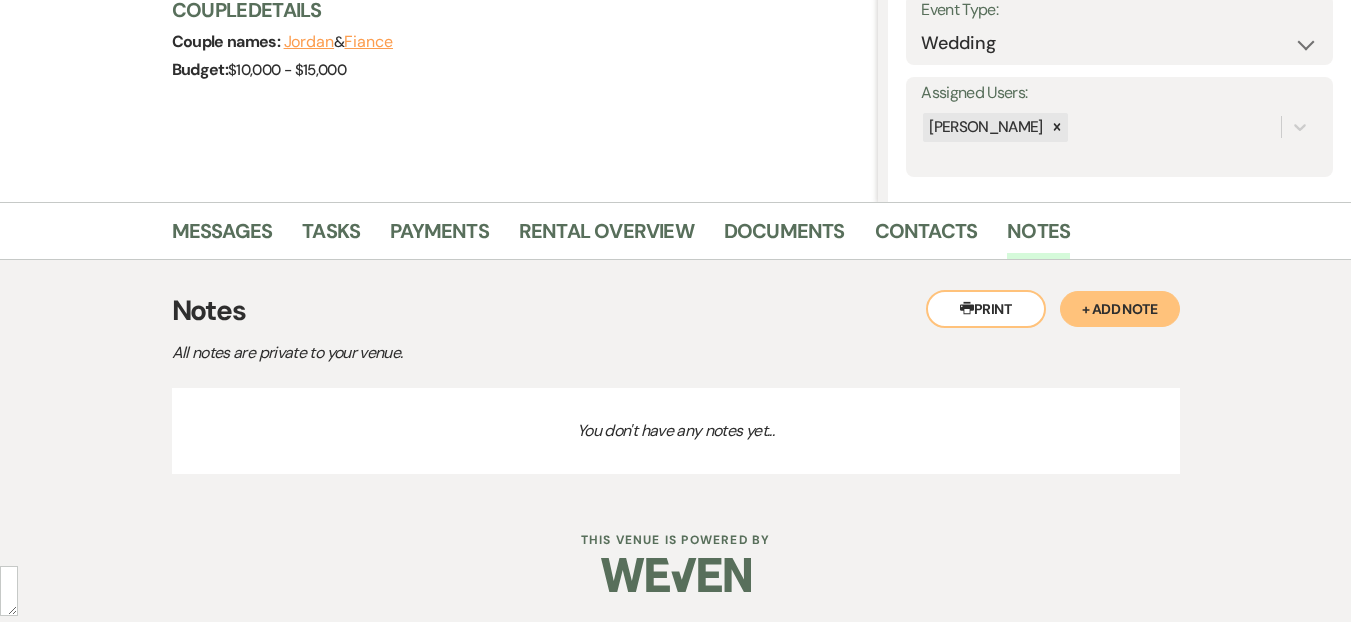 click on "Messages Tasks Payments Rental Overview Documents Contacts Notes" at bounding box center (675, 231) 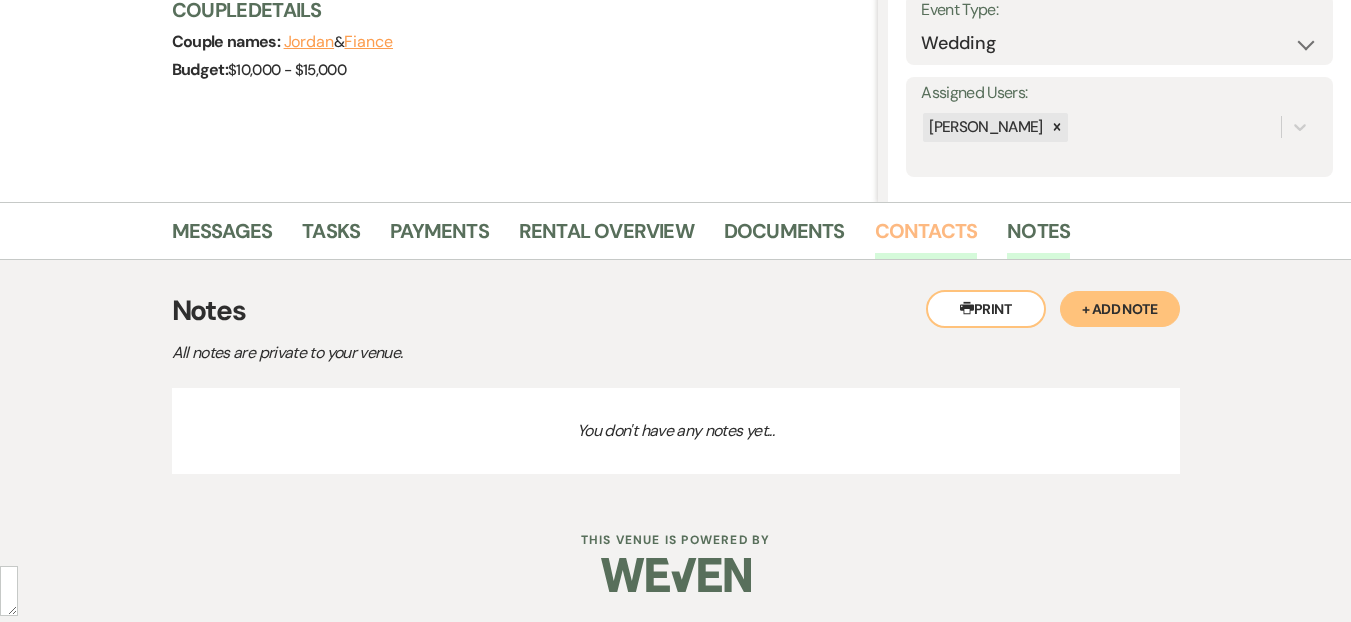 click on "Contacts" at bounding box center [926, 237] 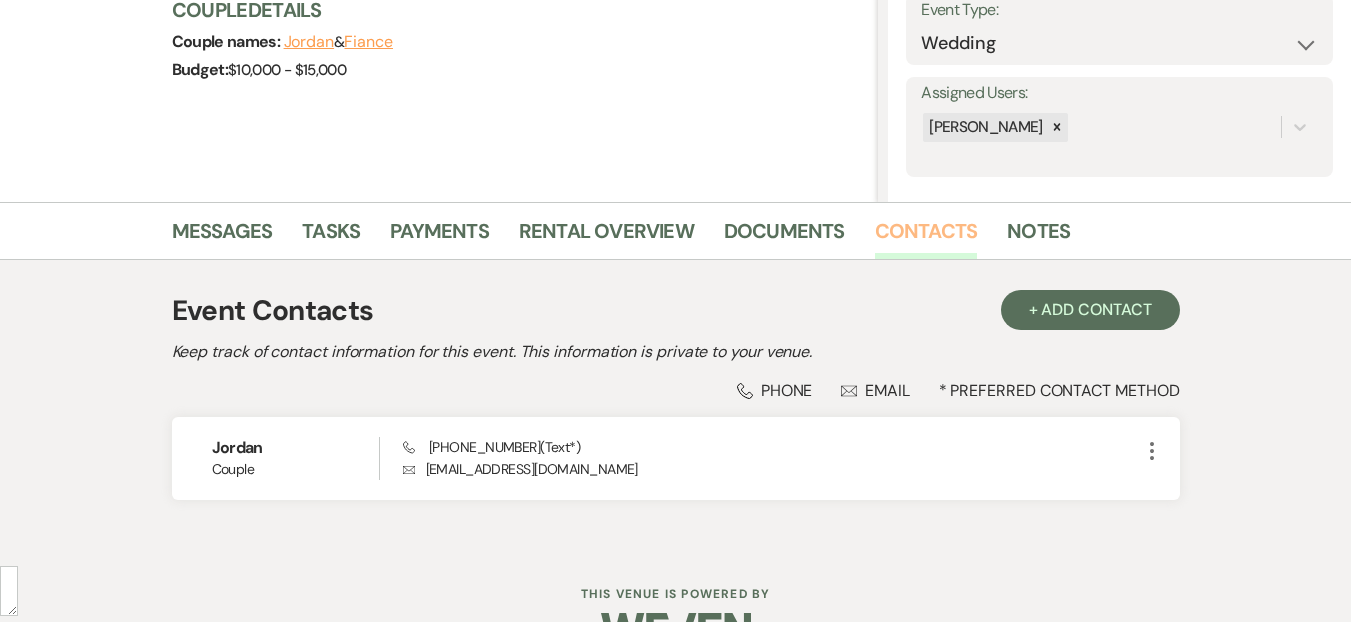 scroll, scrollTop: 0, scrollLeft: 0, axis: both 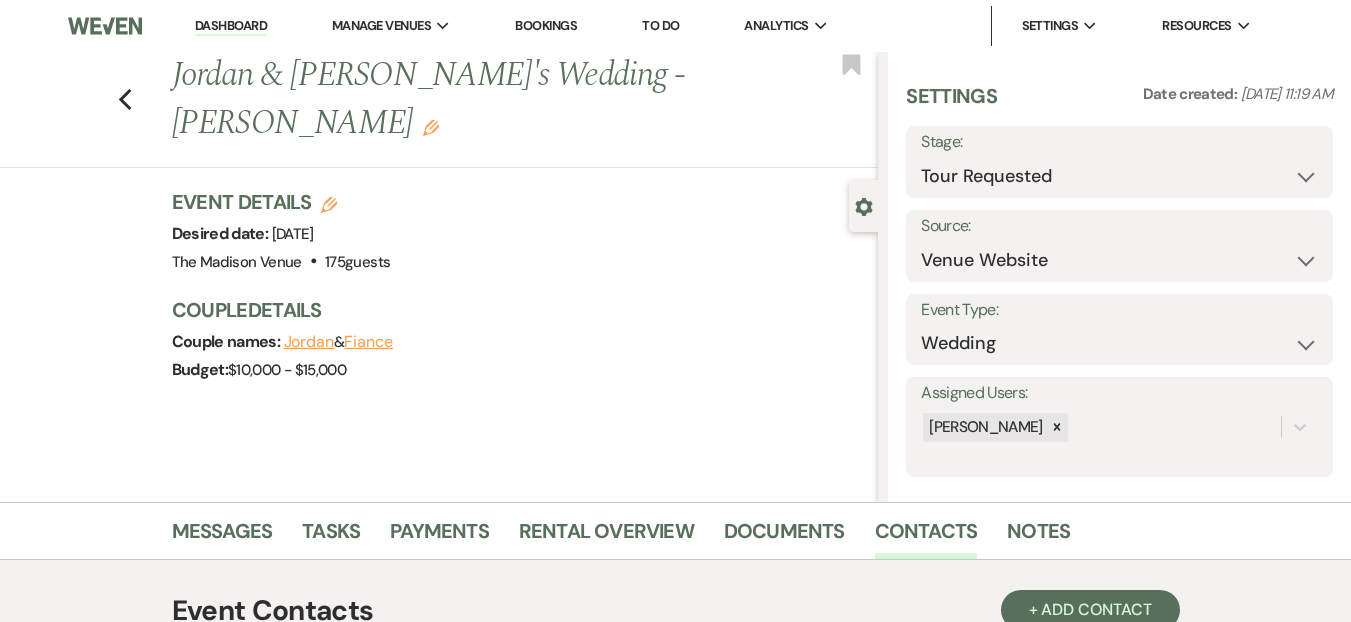 click on "Previous Jordan & Fiance's Wedding - Daryl Edit Bookmark" at bounding box center (434, 110) 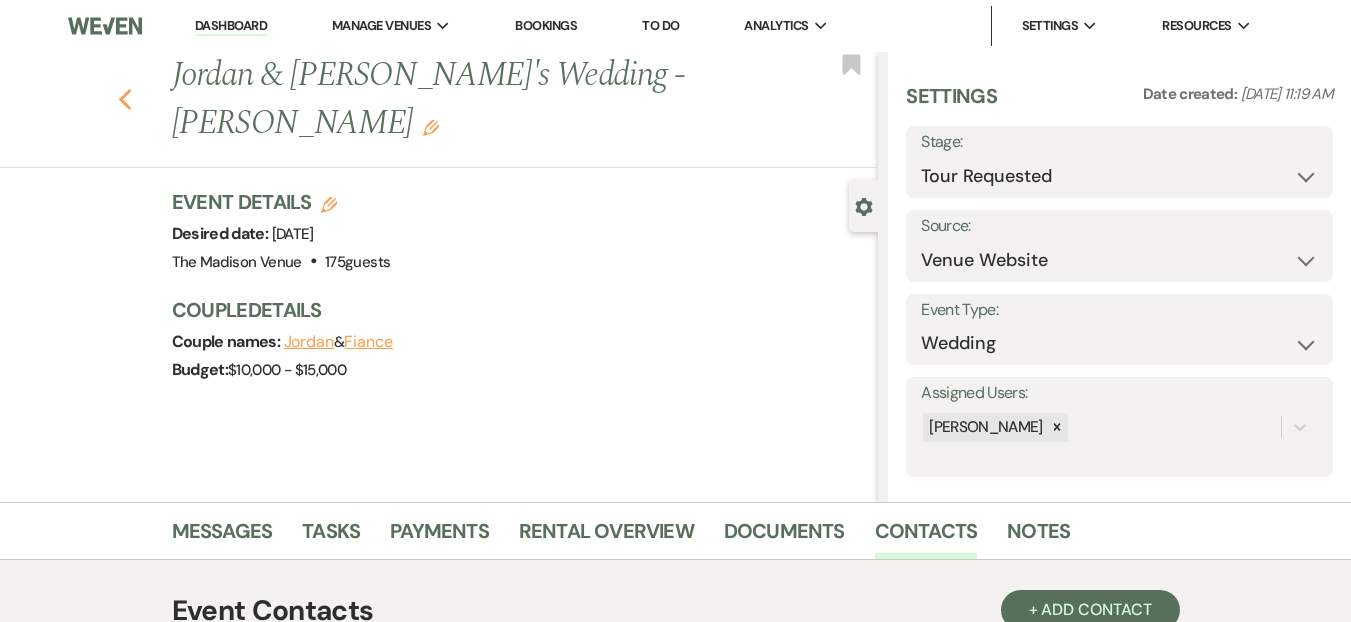 click on "Previous" 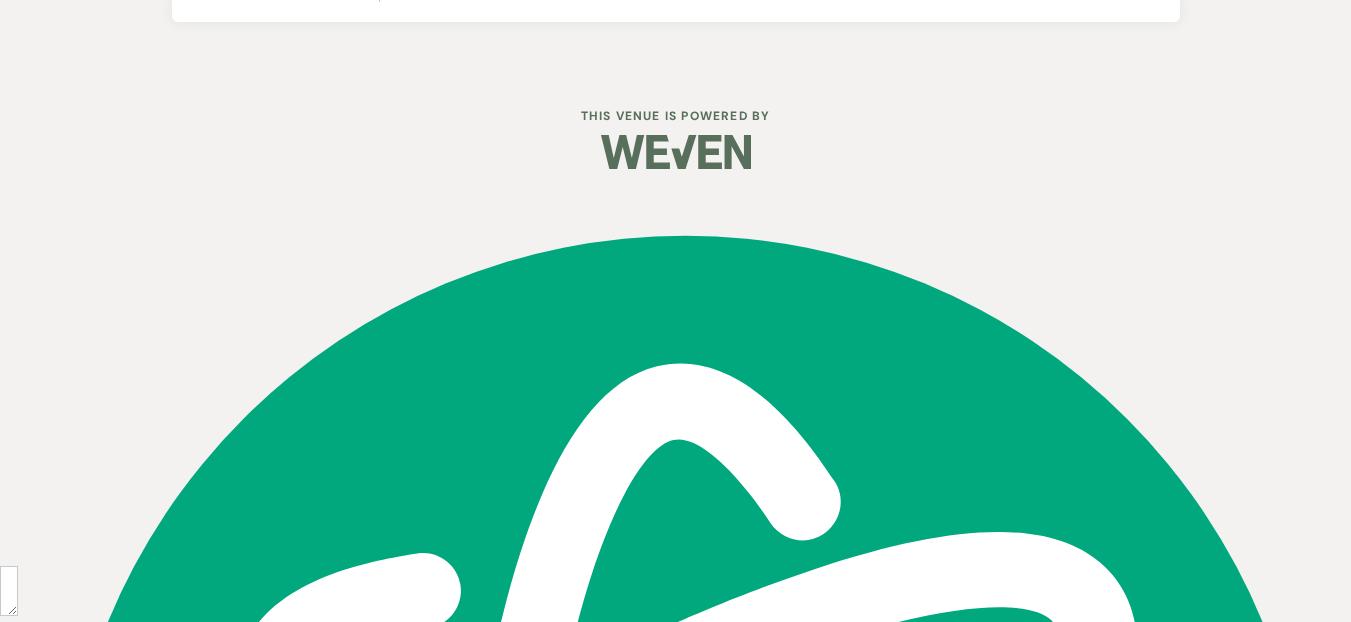 select on "2" 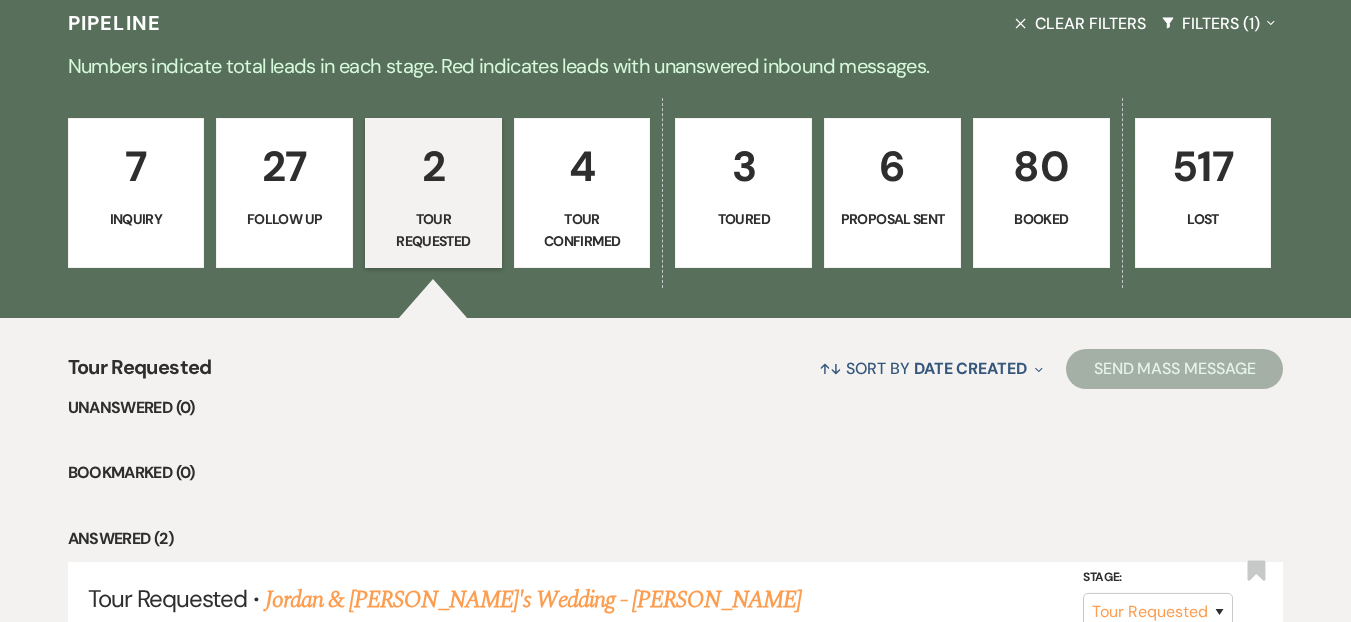 click on "Follow Up" at bounding box center [284, 219] 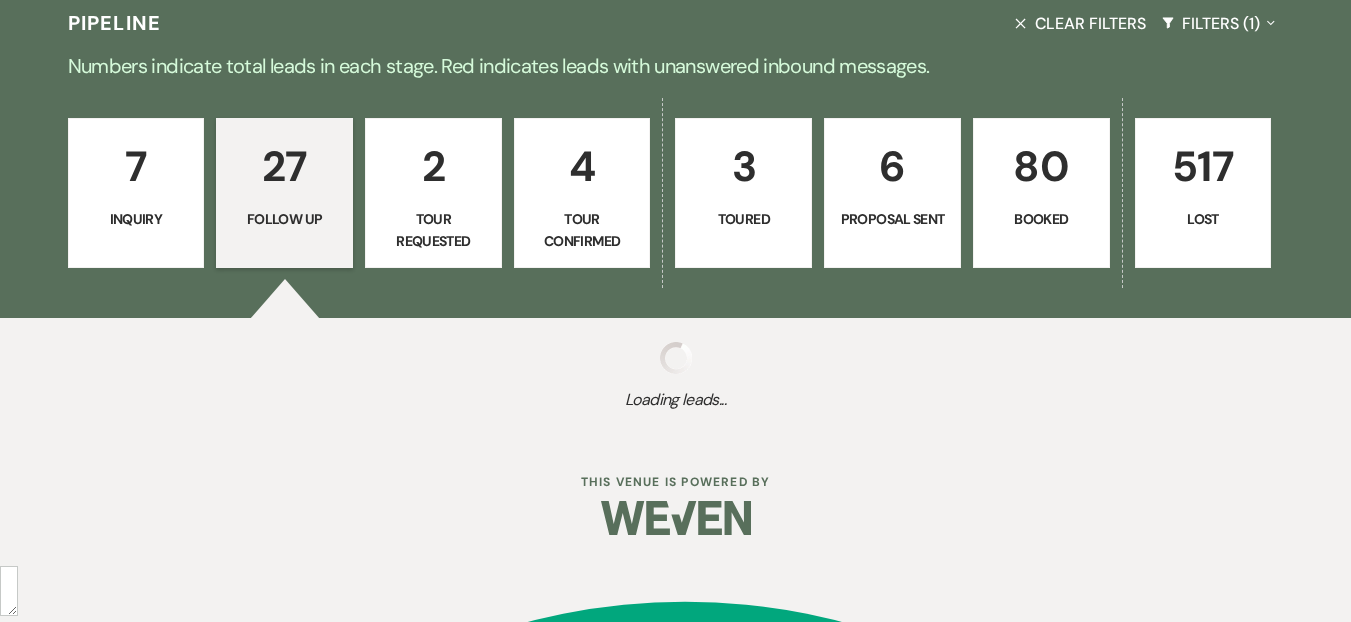 scroll, scrollTop: 406, scrollLeft: 0, axis: vertical 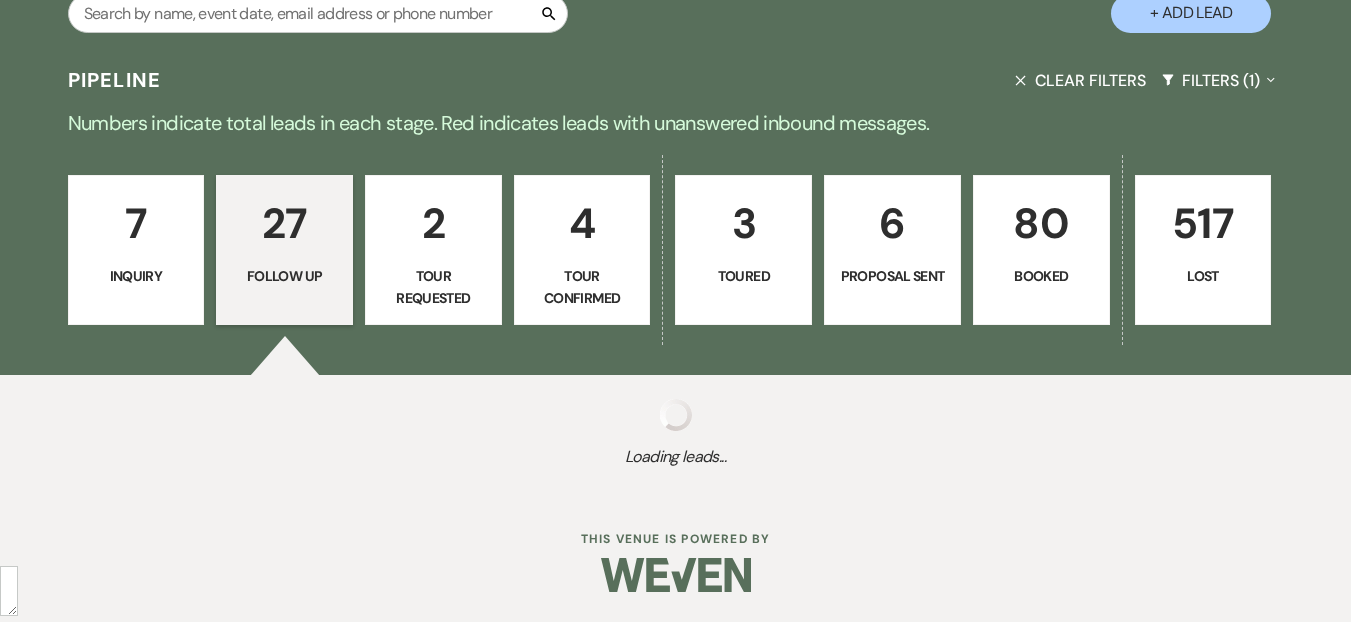 select on "9" 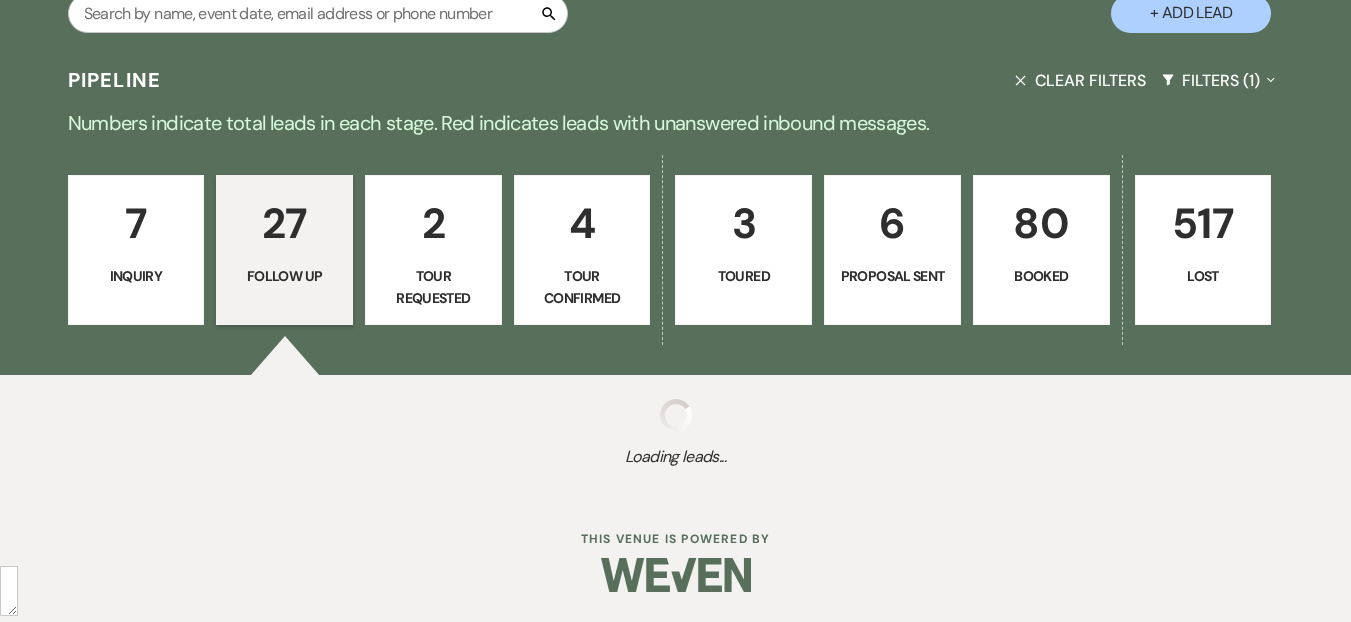 select on "9" 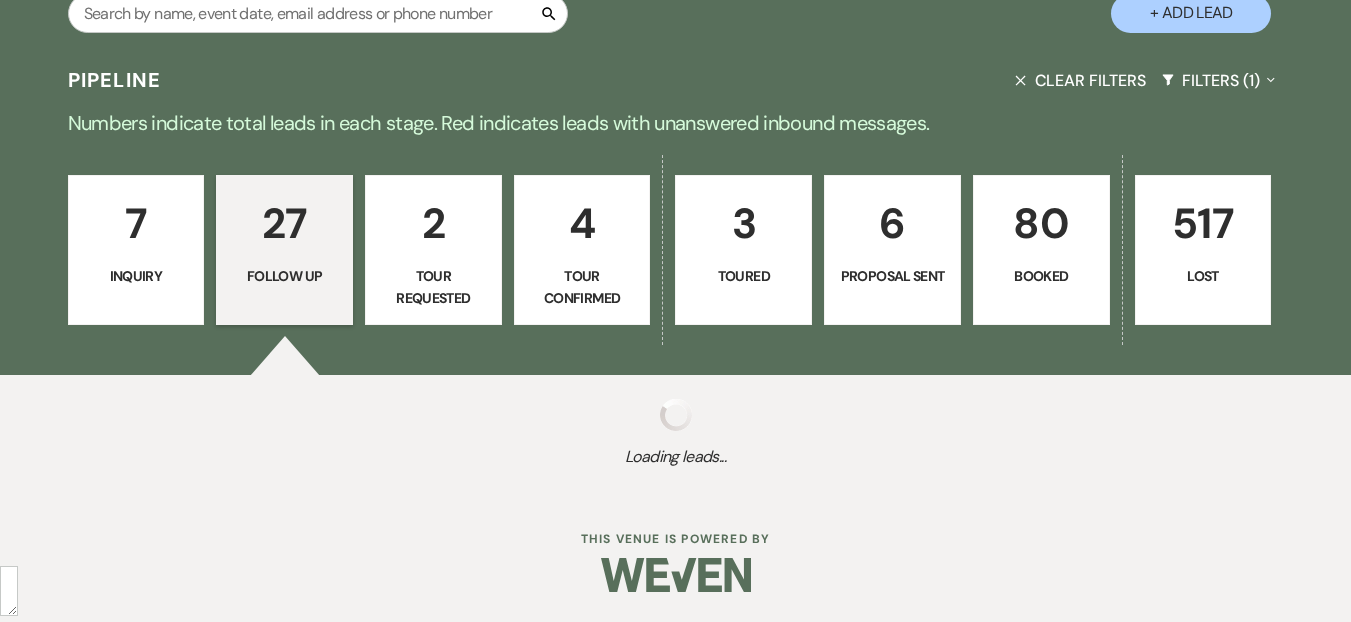 select on "9" 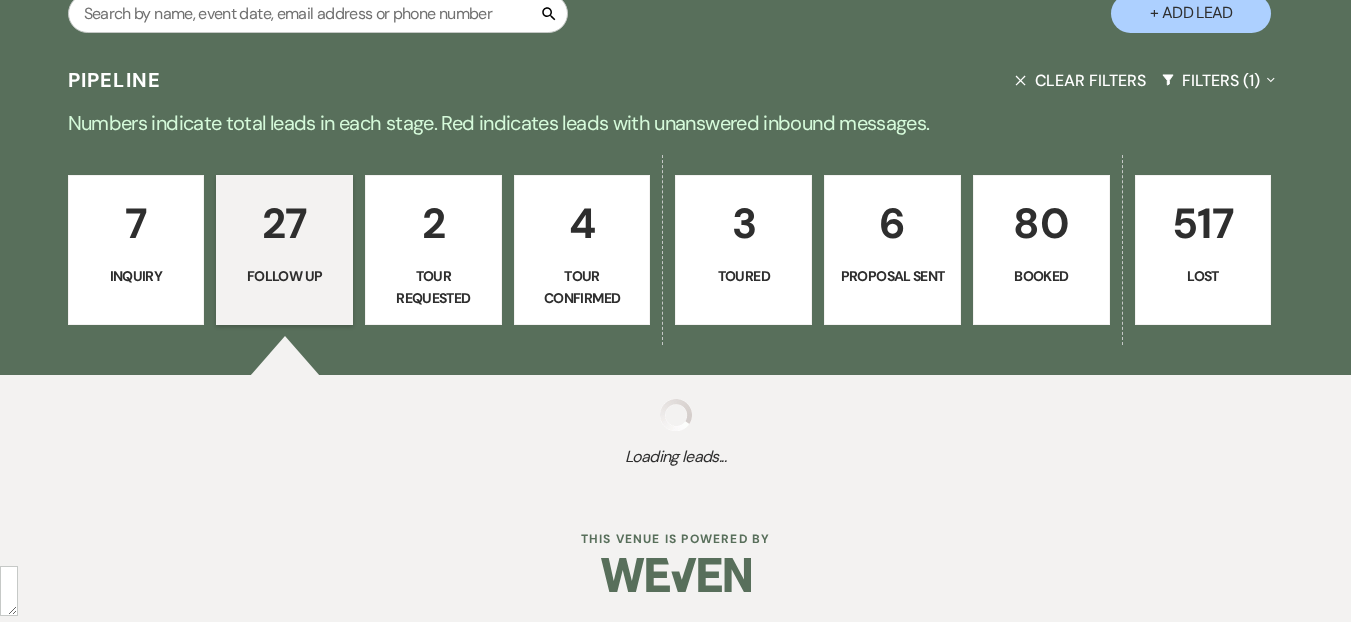 select on "9" 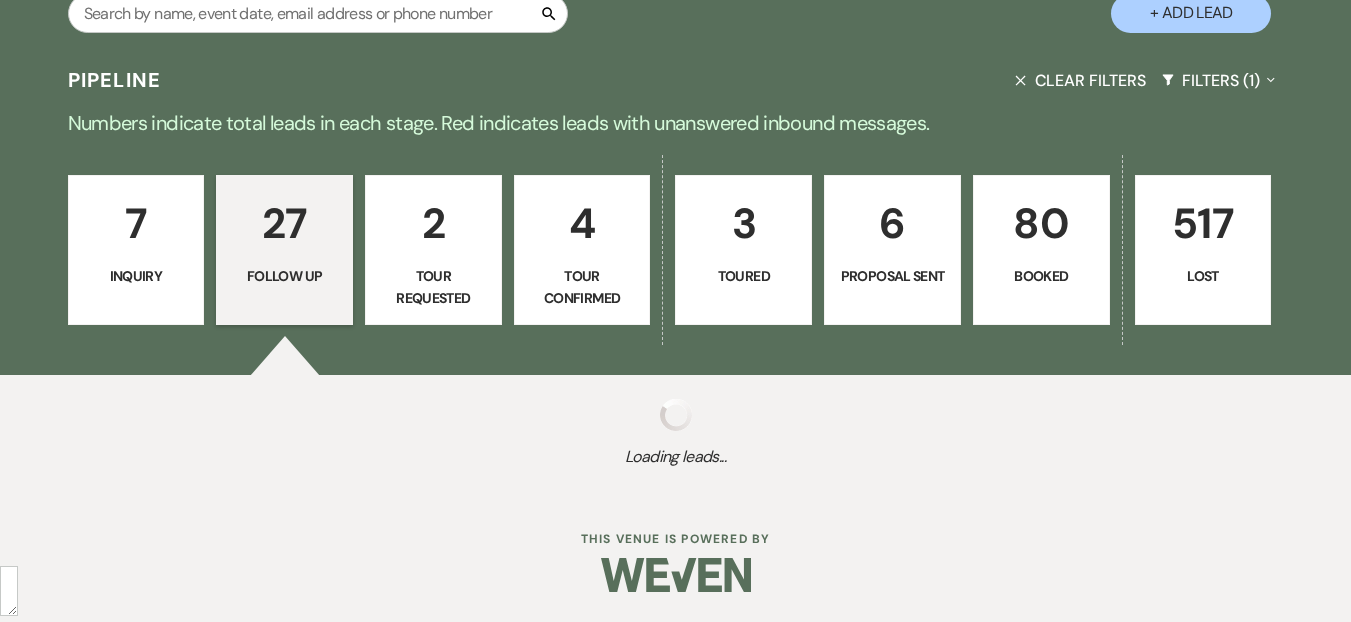select on "9" 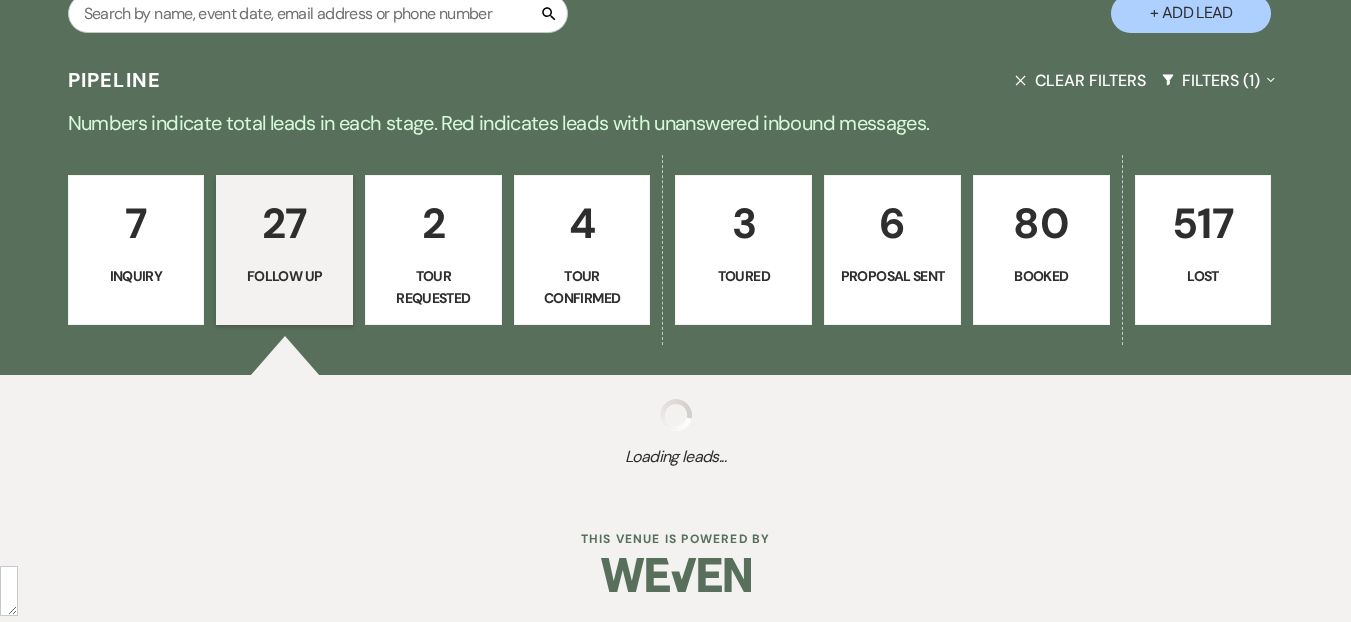 select on "9" 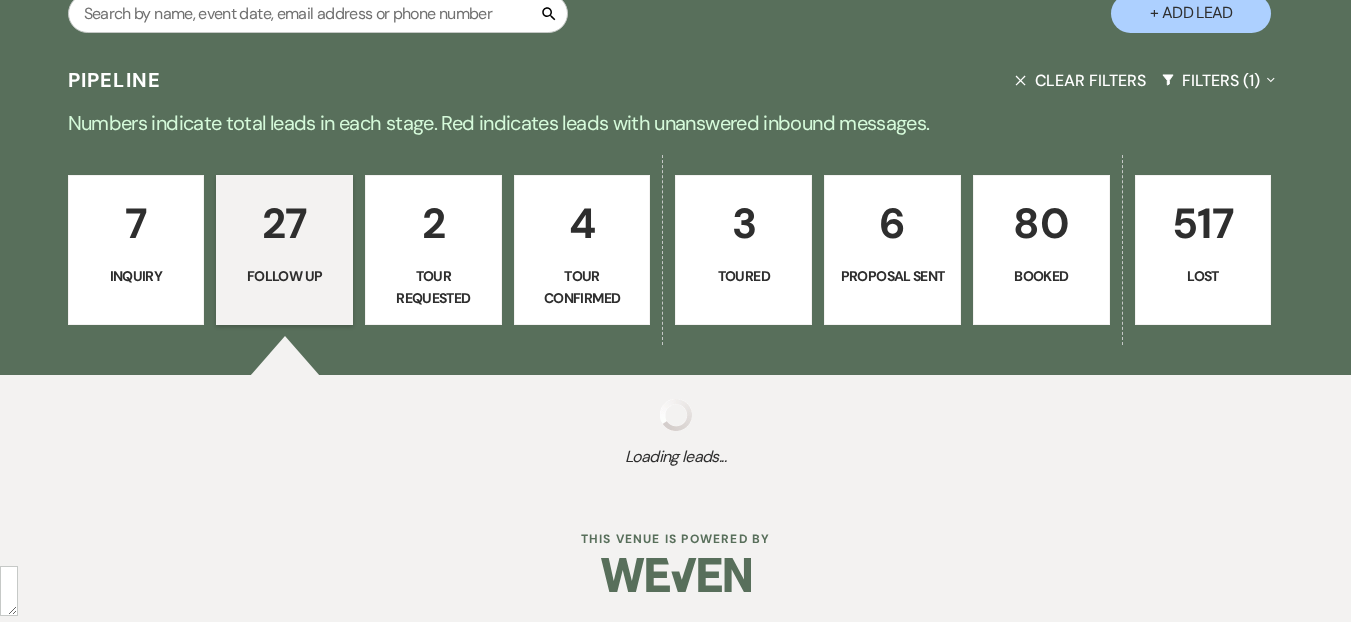 select on "9" 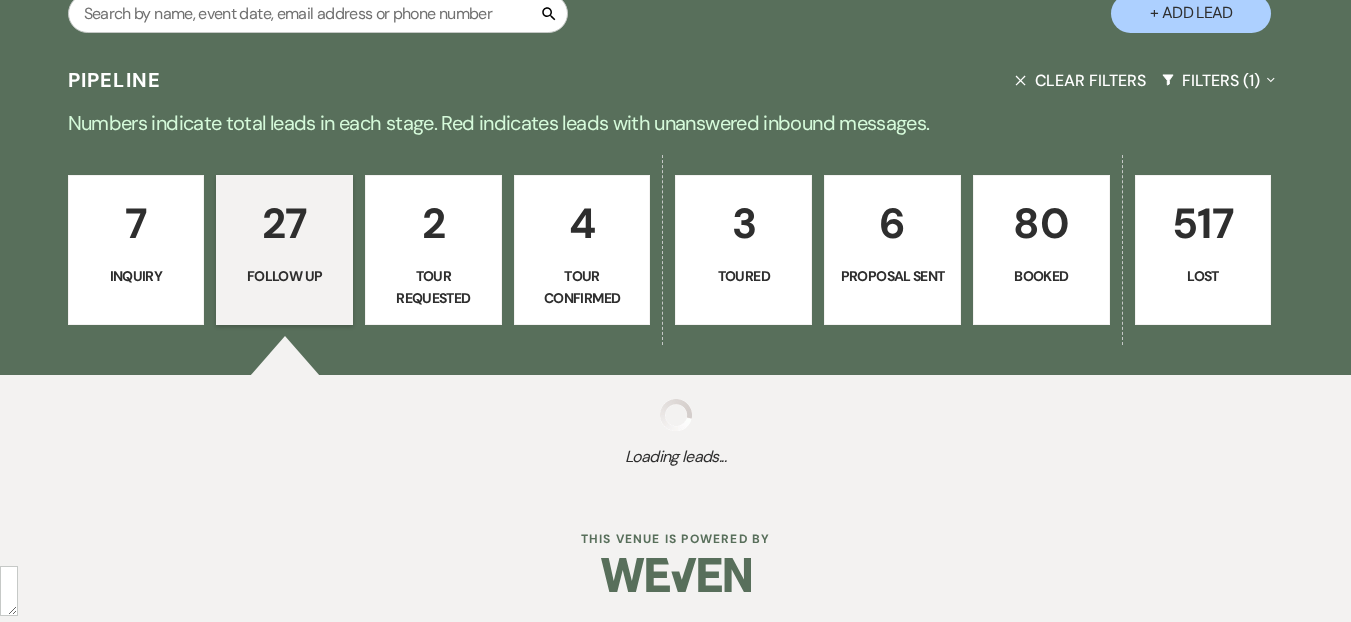 select on "9" 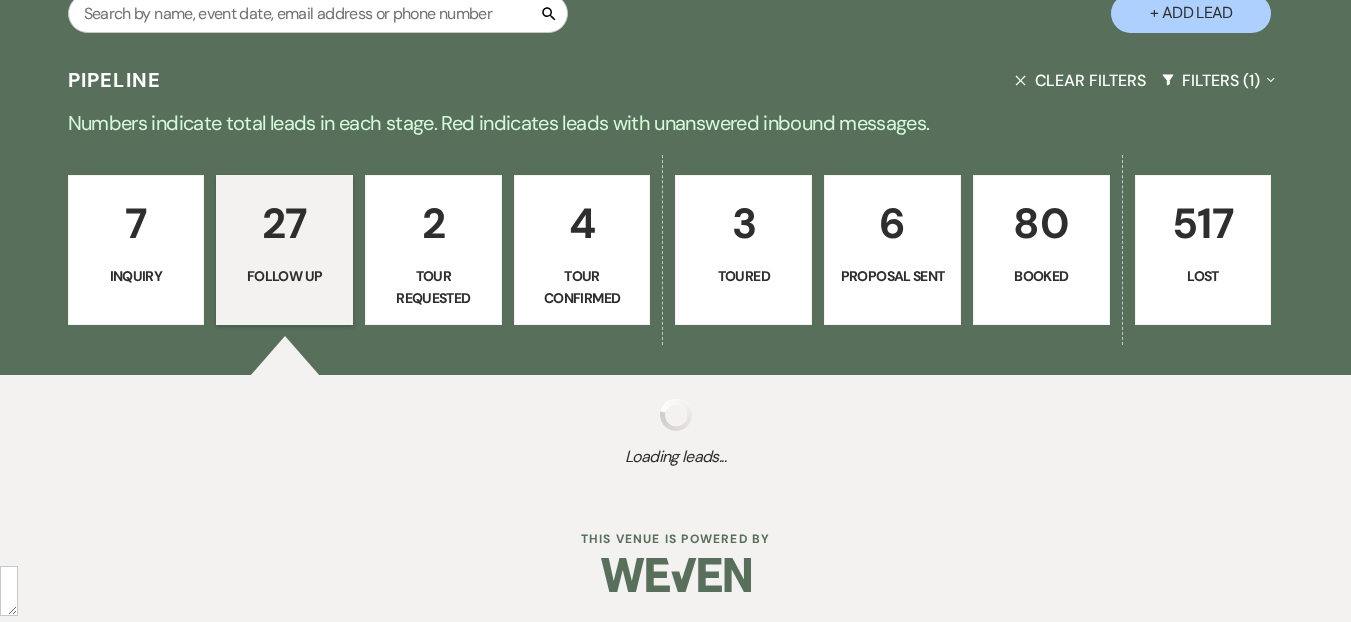 select on "9" 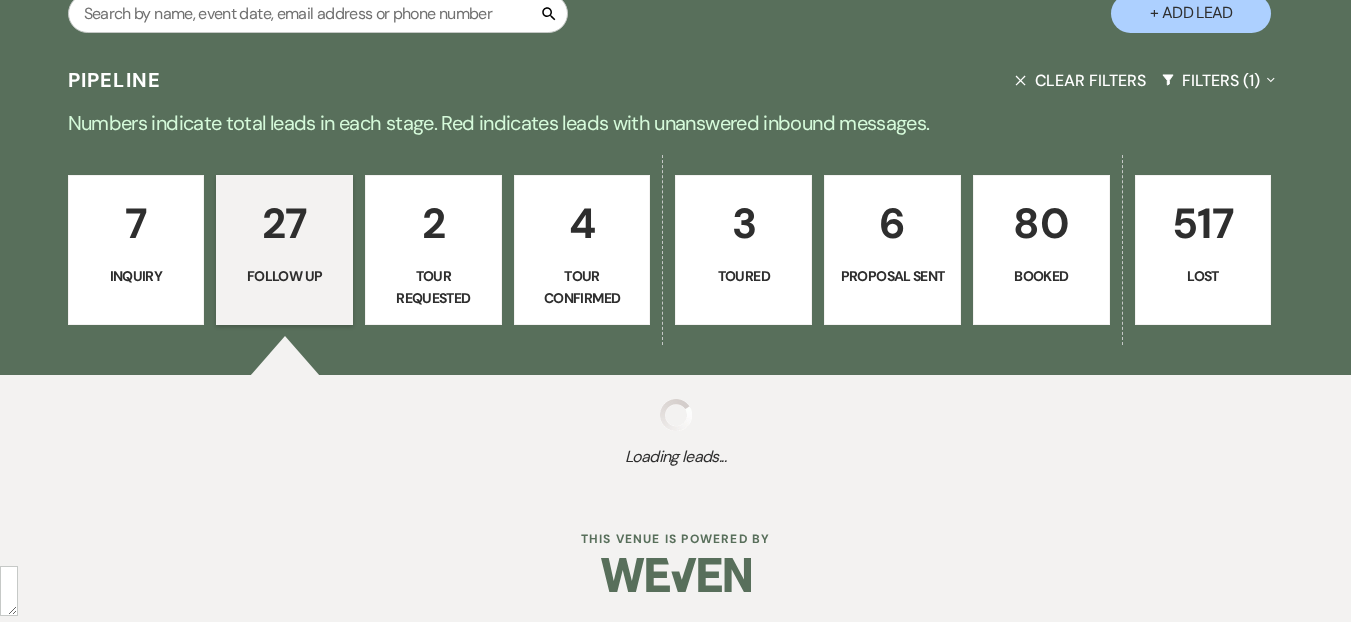 select on "9" 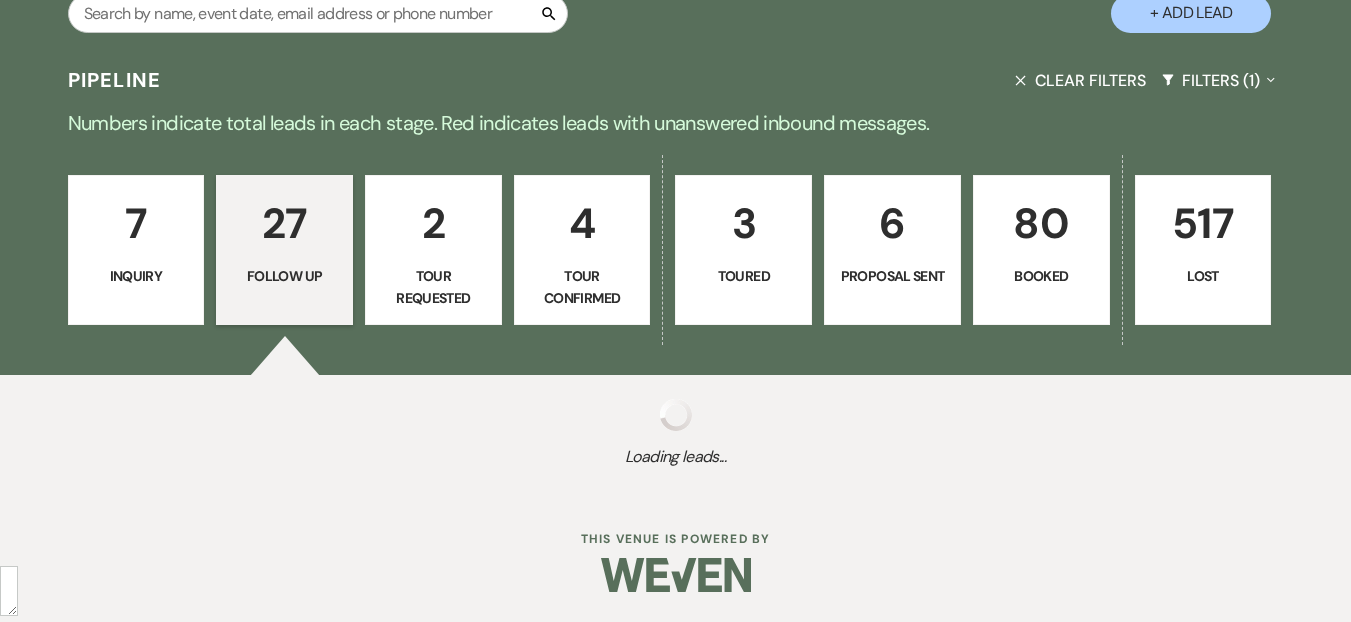 select on "9" 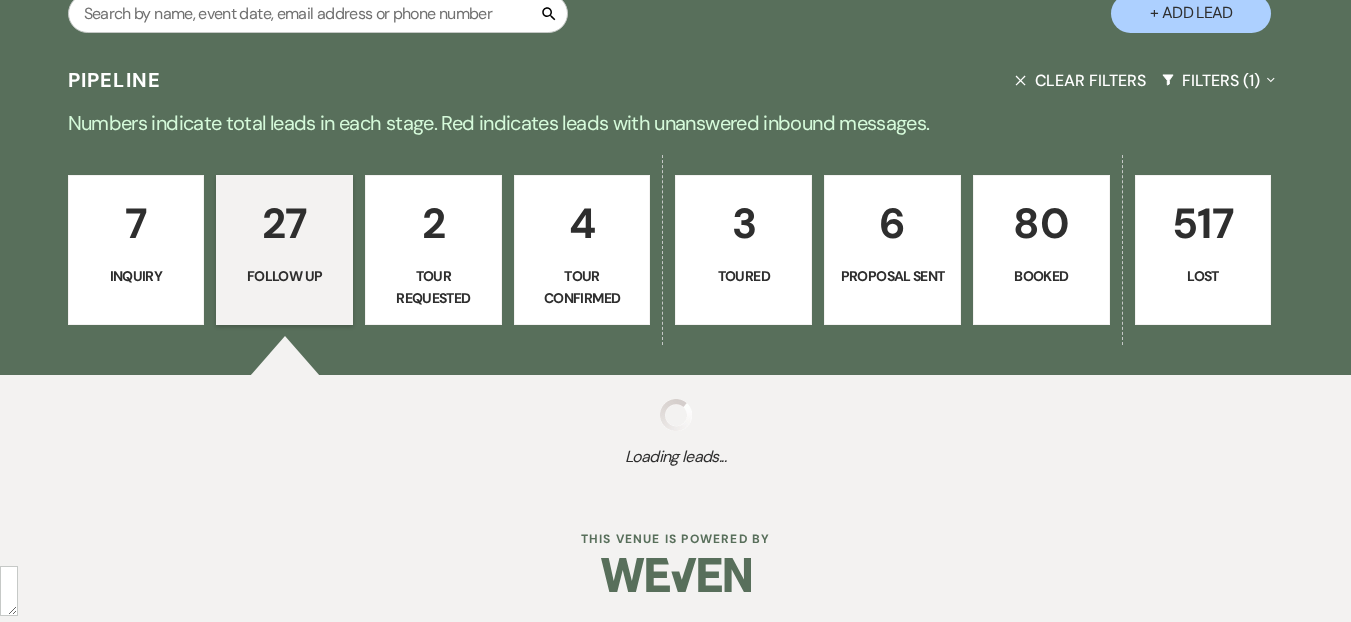select on "9" 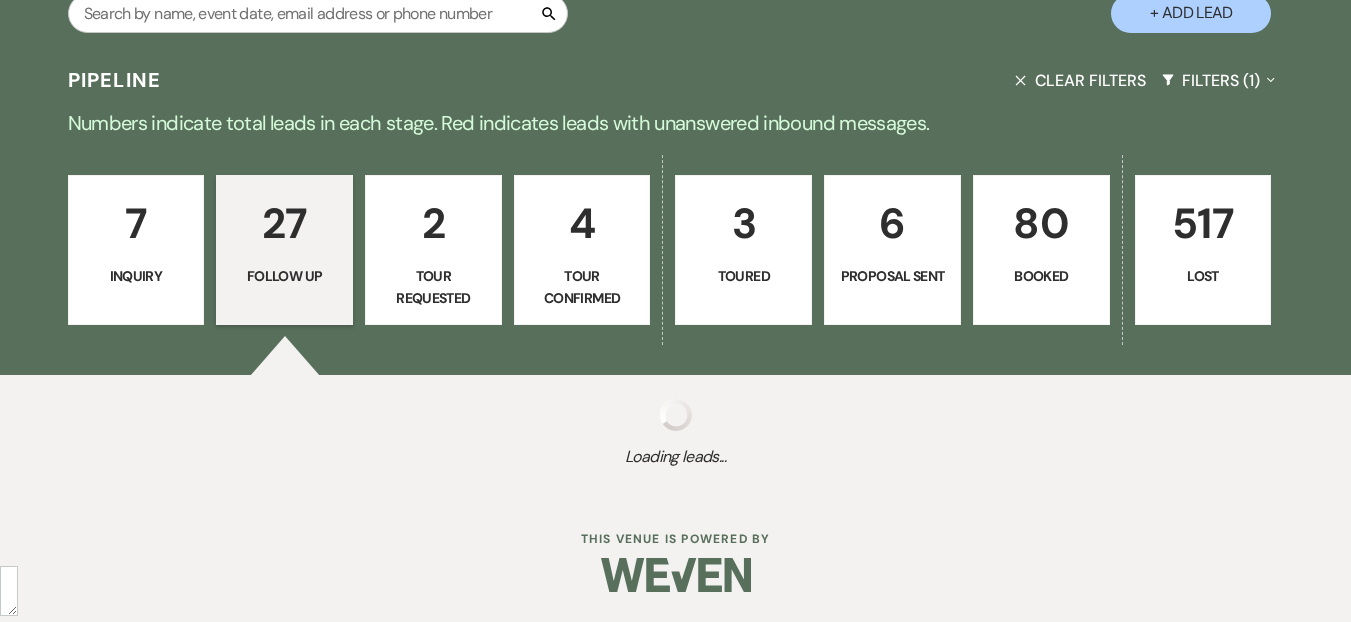 select on "9" 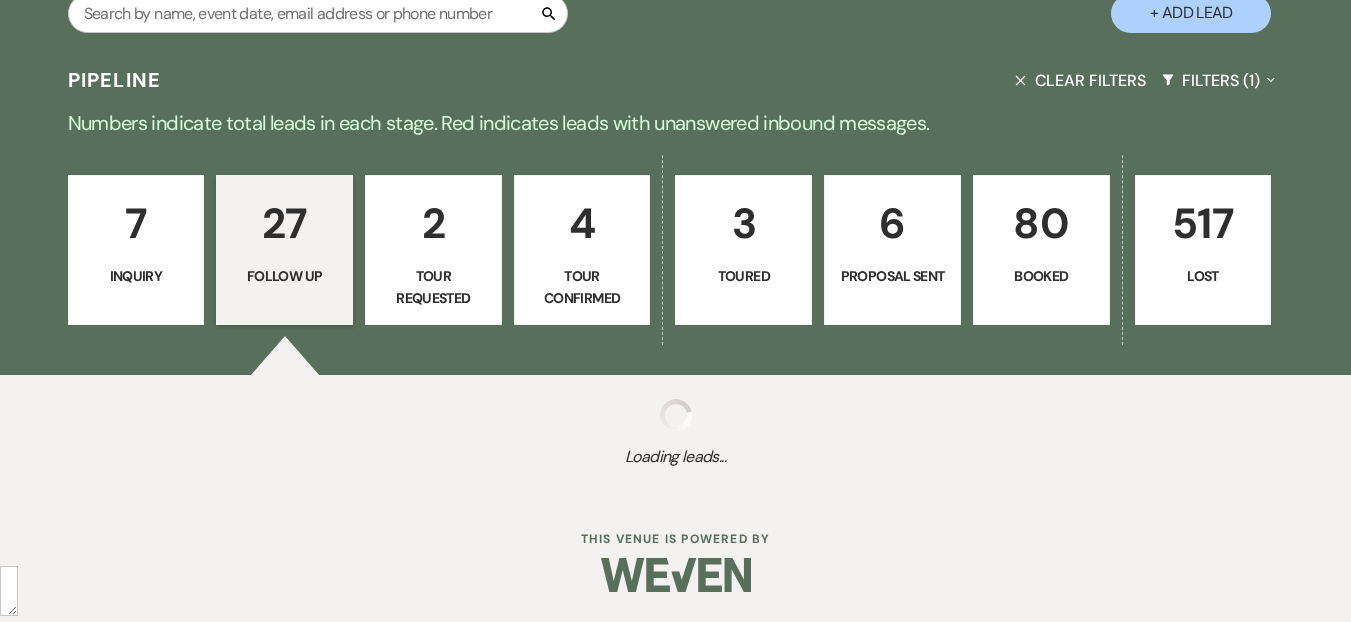 select on "9" 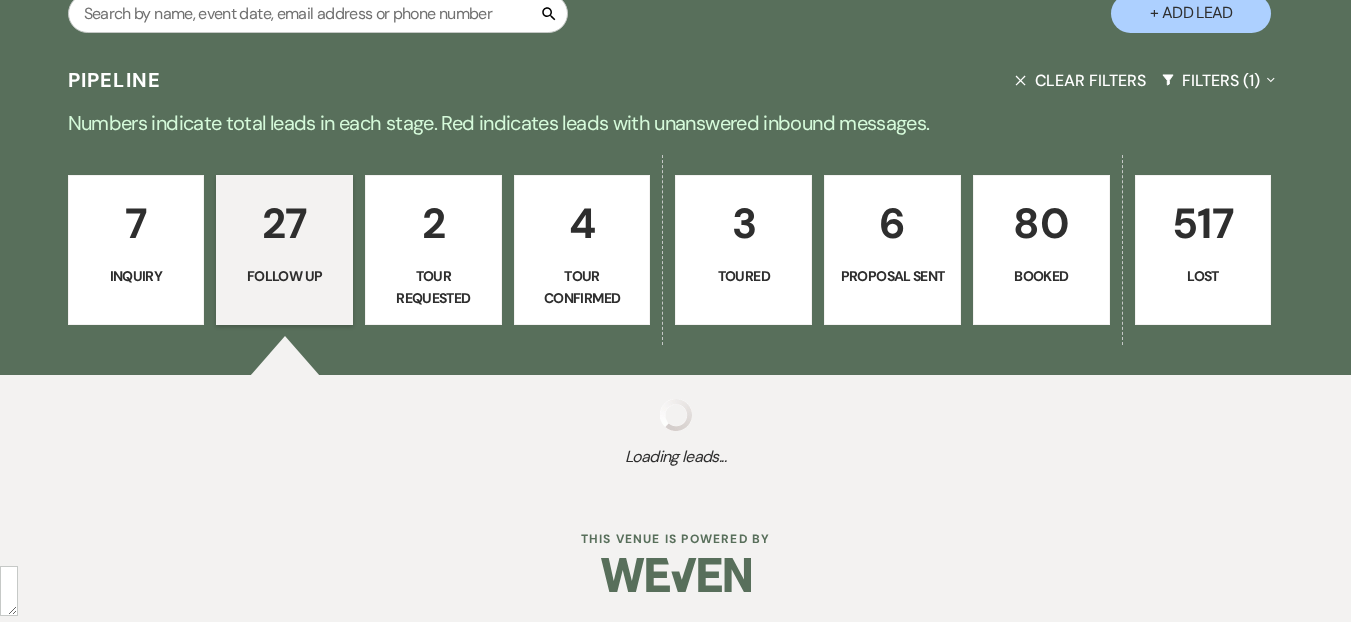 select on "9" 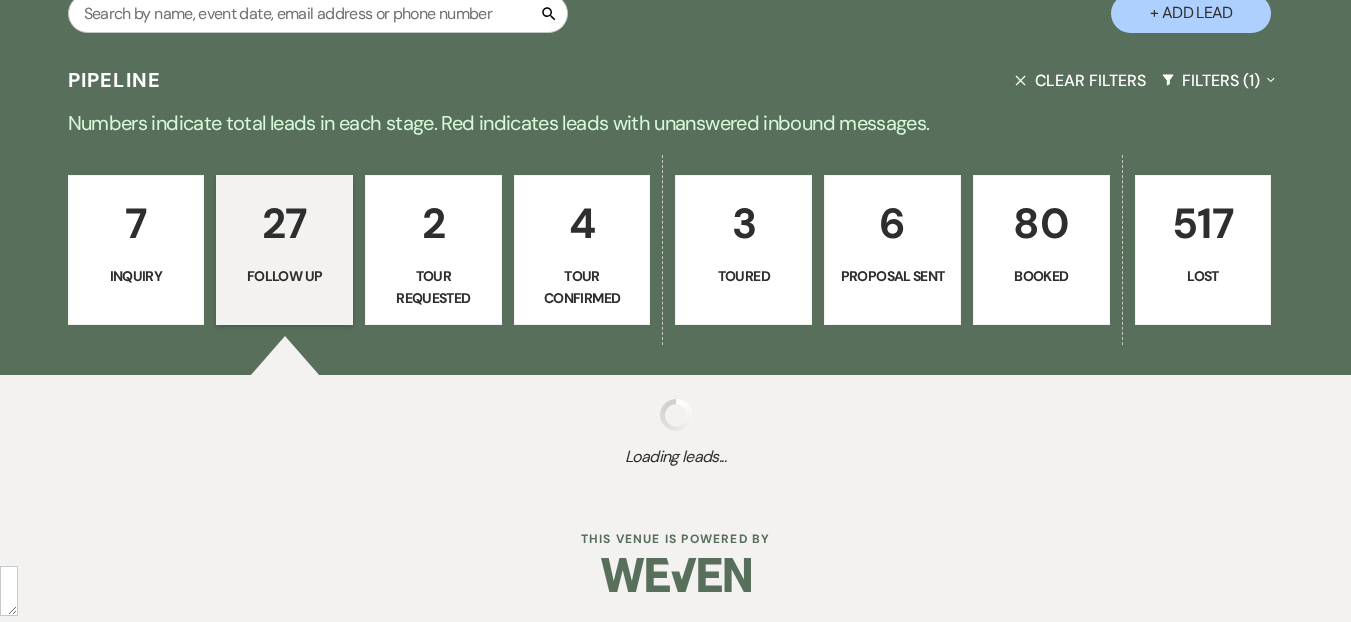 select on "9" 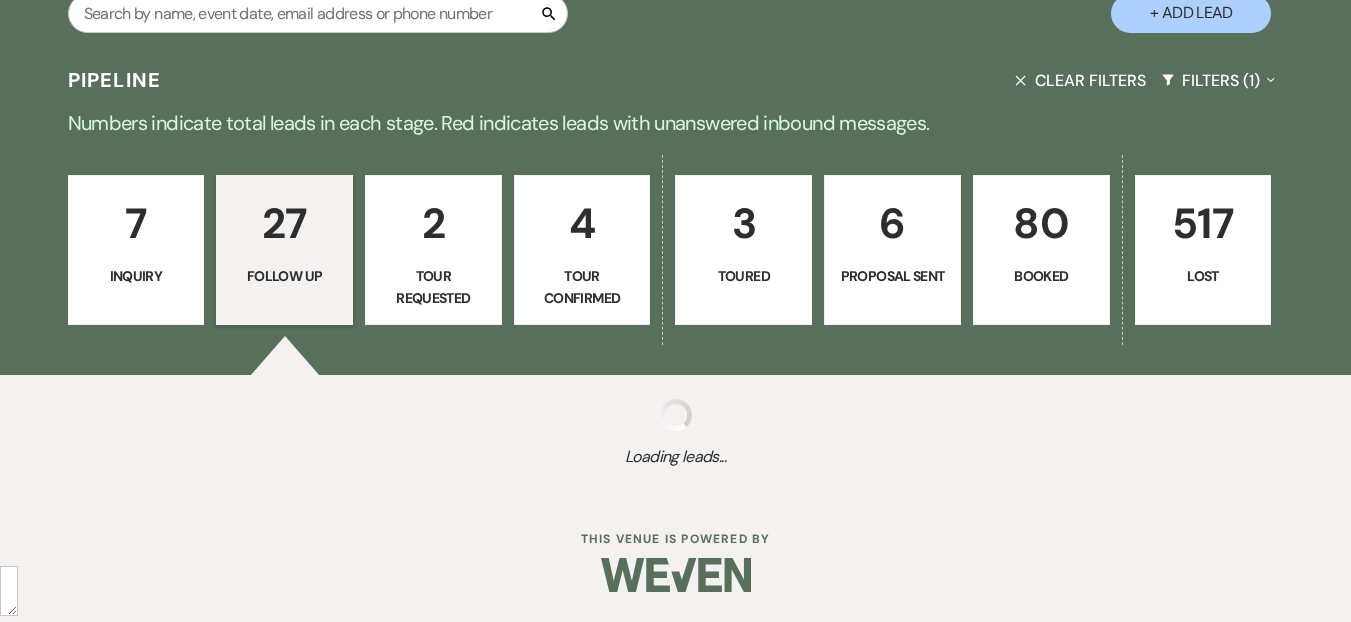 select on "9" 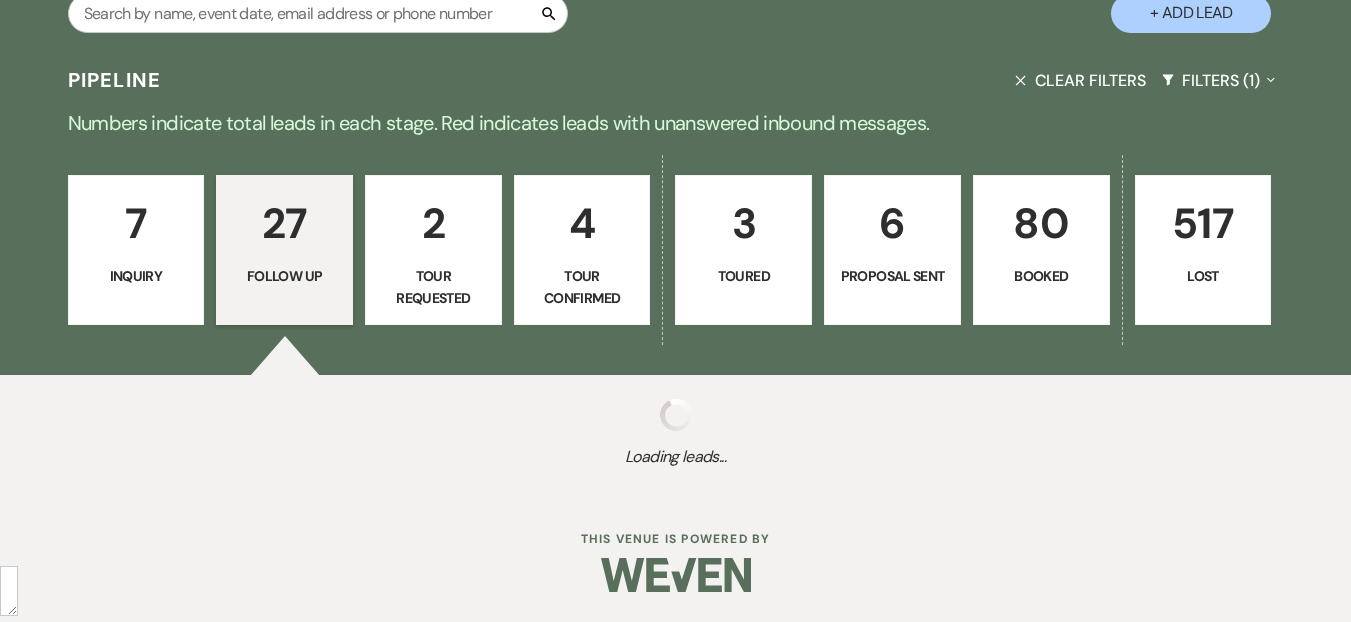 select on "9" 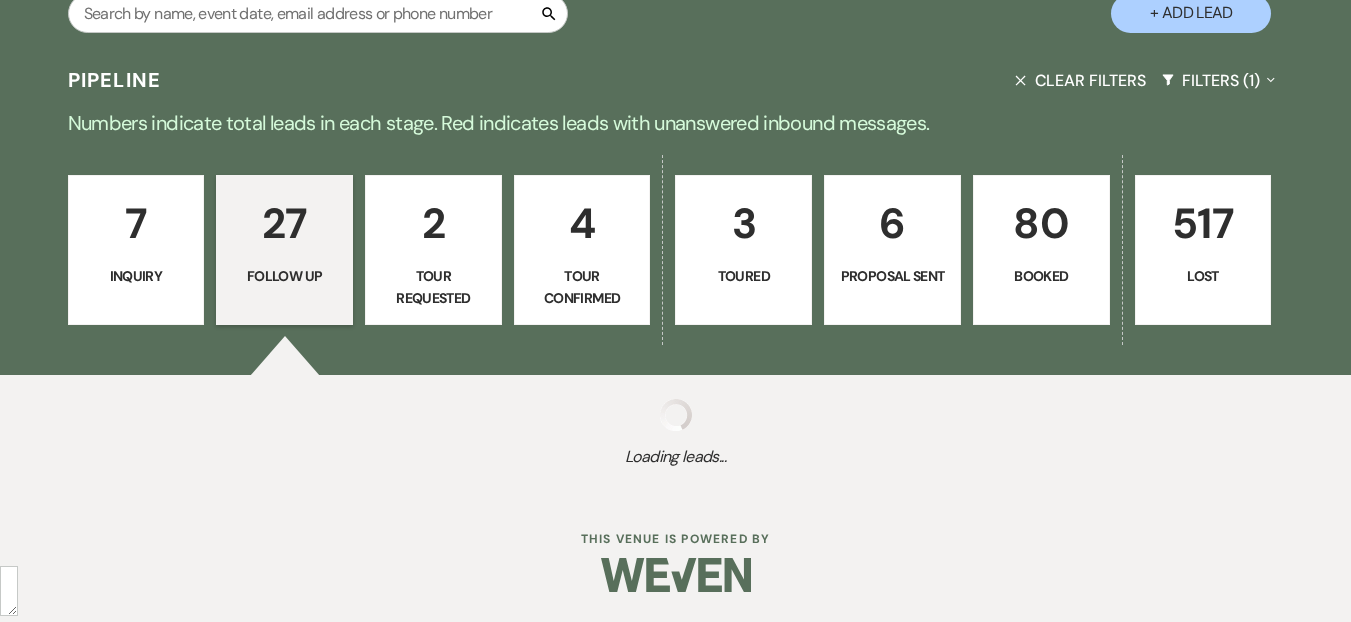 select on "9" 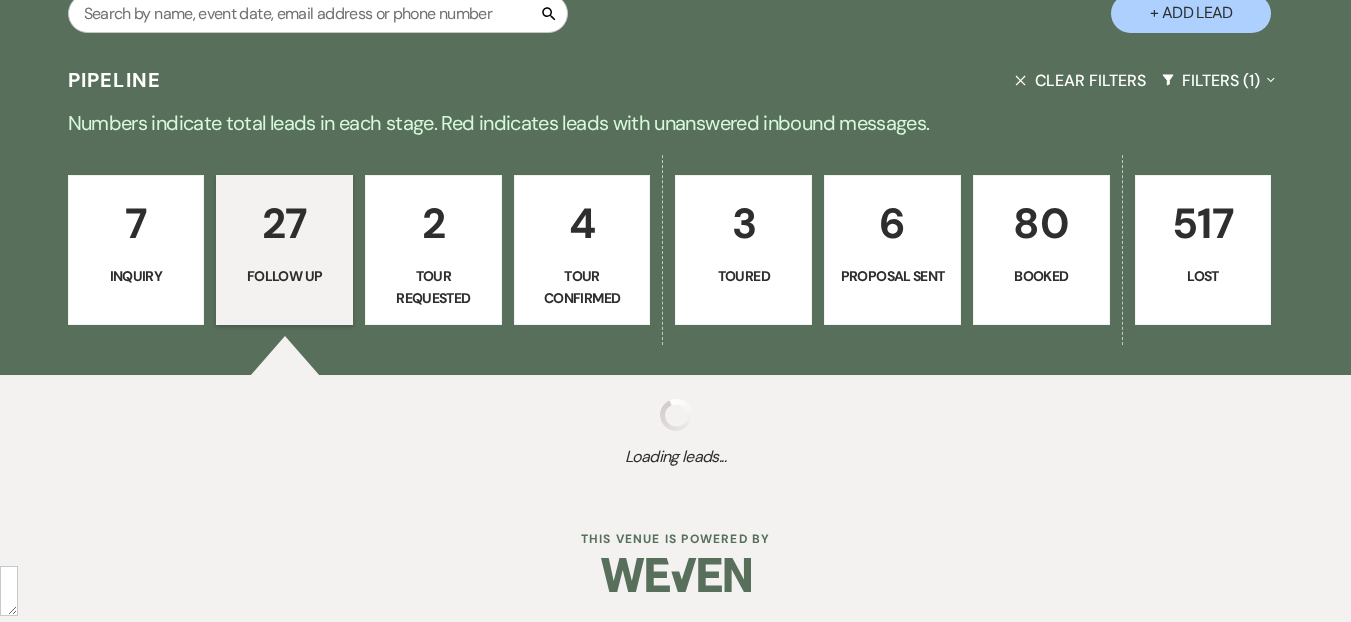 select on "9" 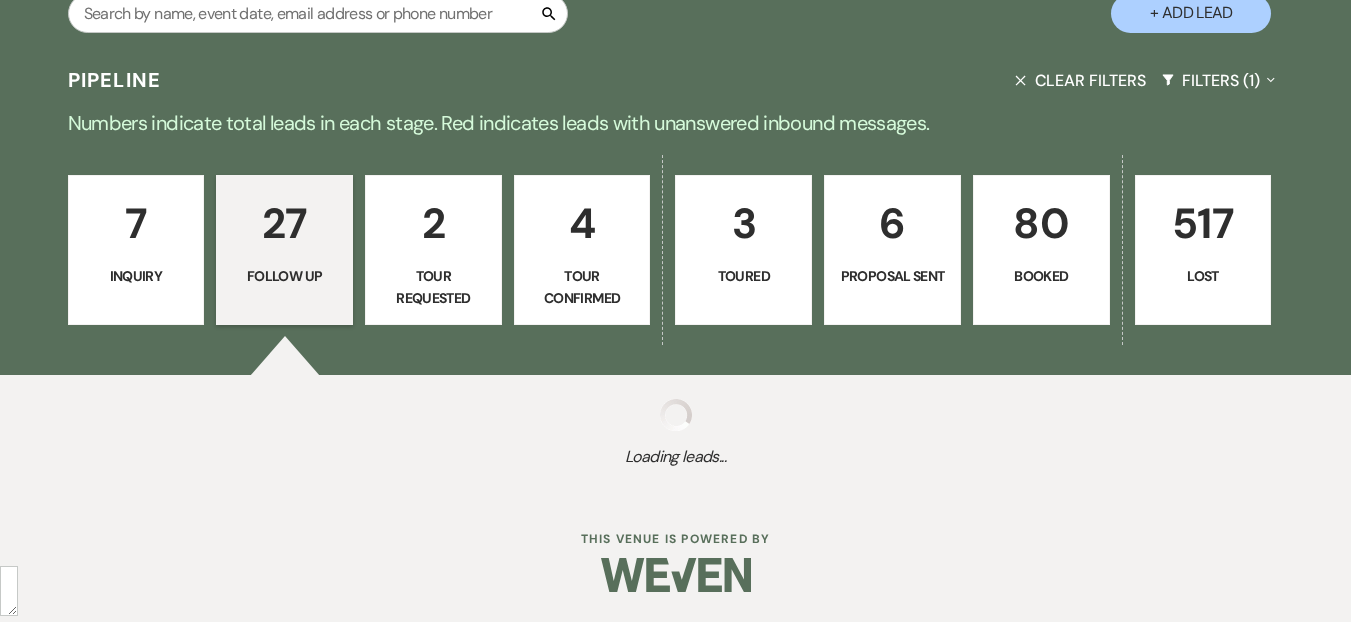 select on "9" 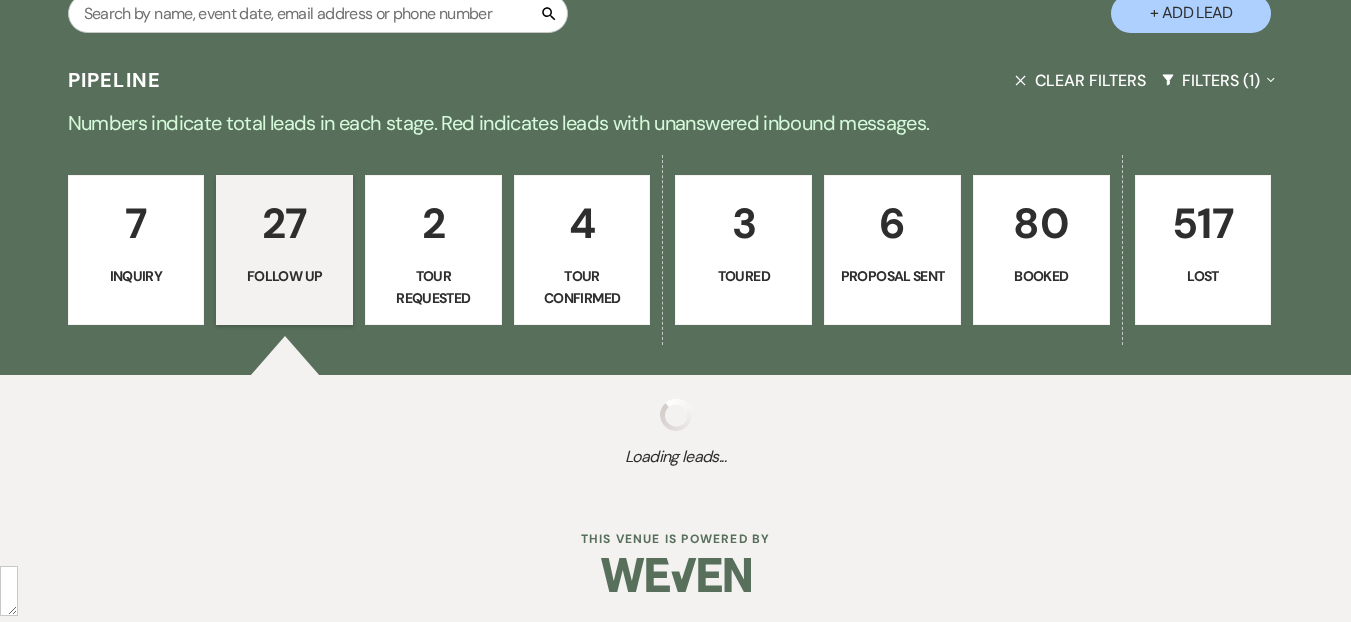 select on "9" 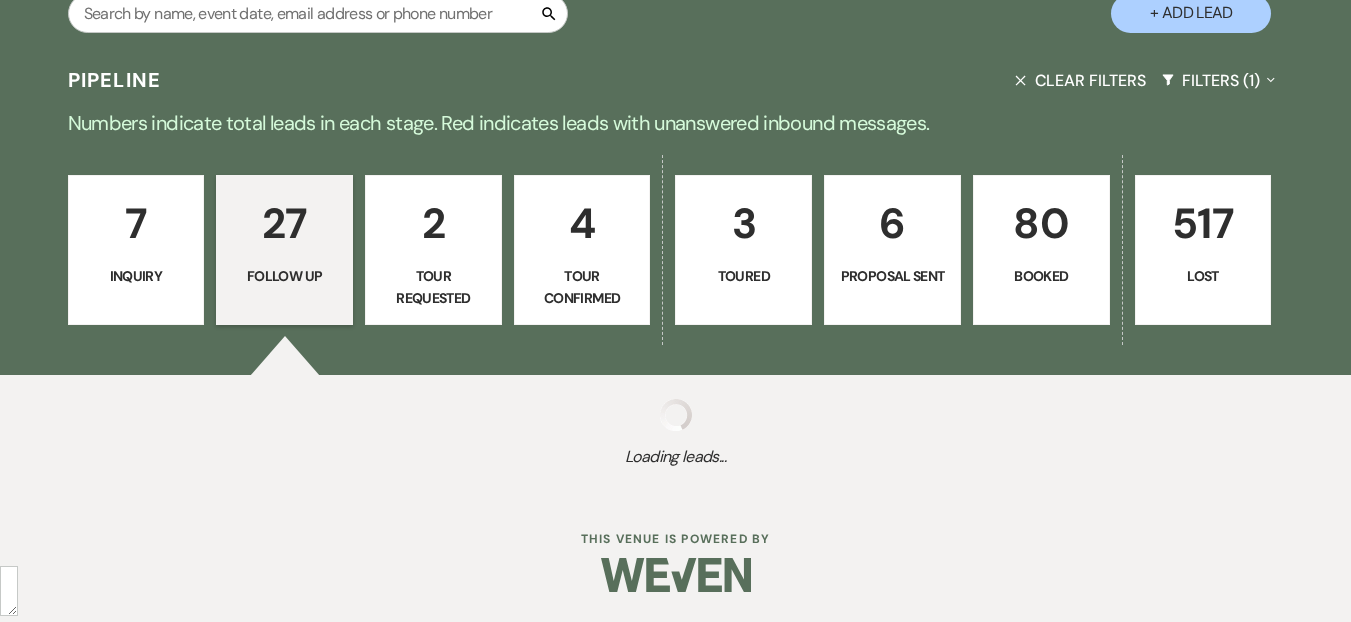 select on "9" 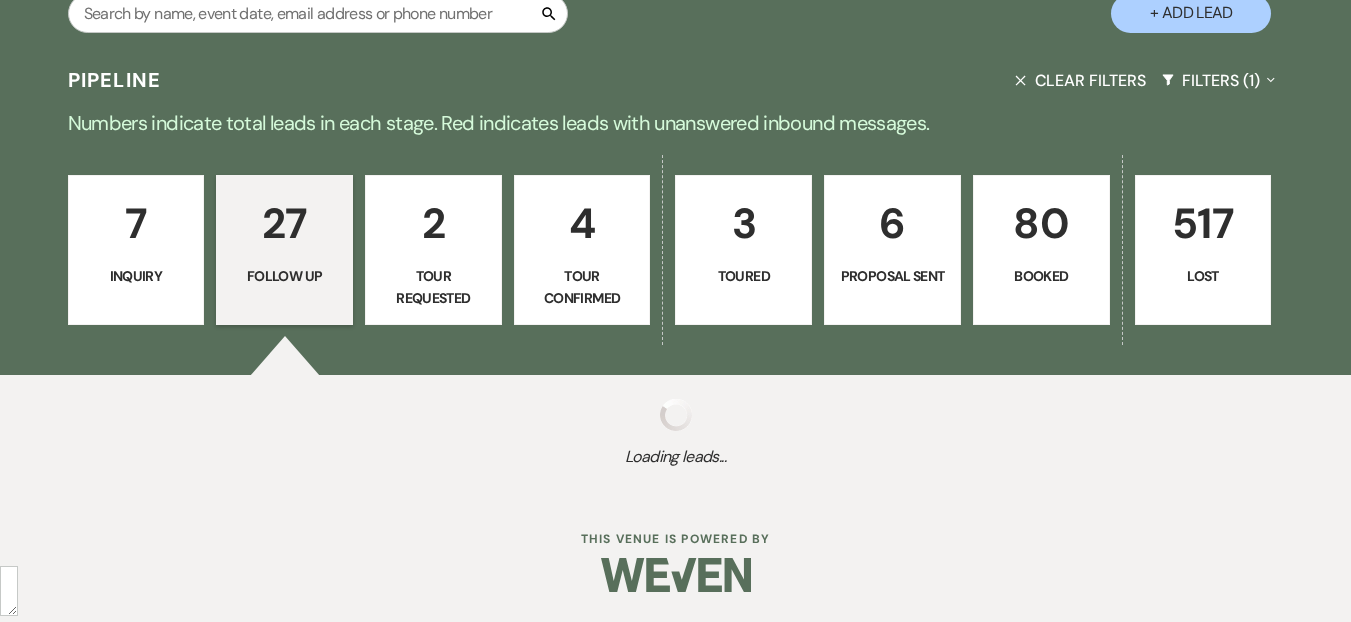 select on "9" 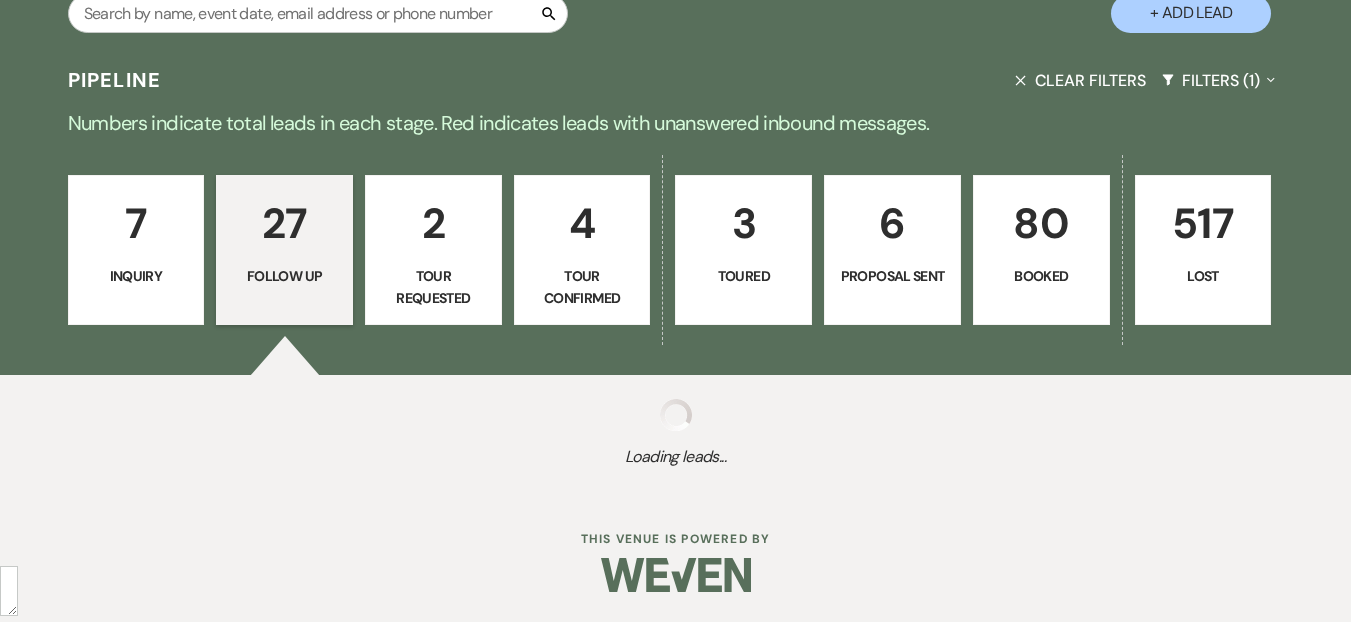 select on "9" 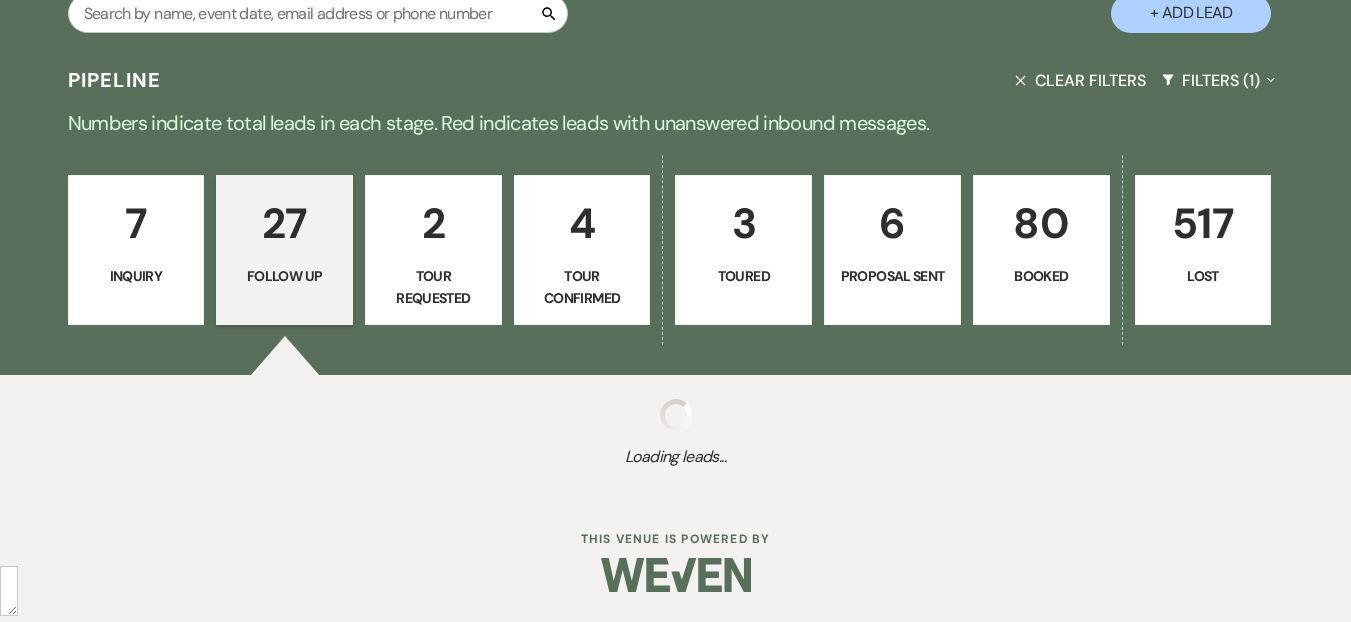 select on "9" 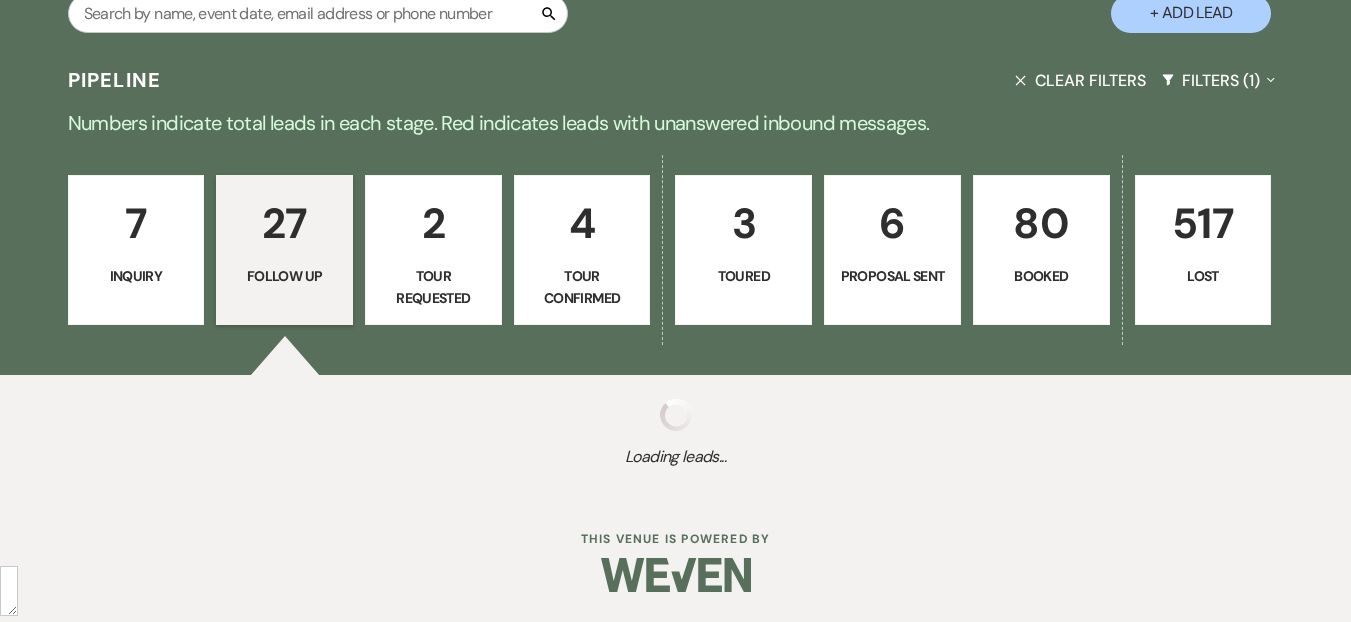 select on "9" 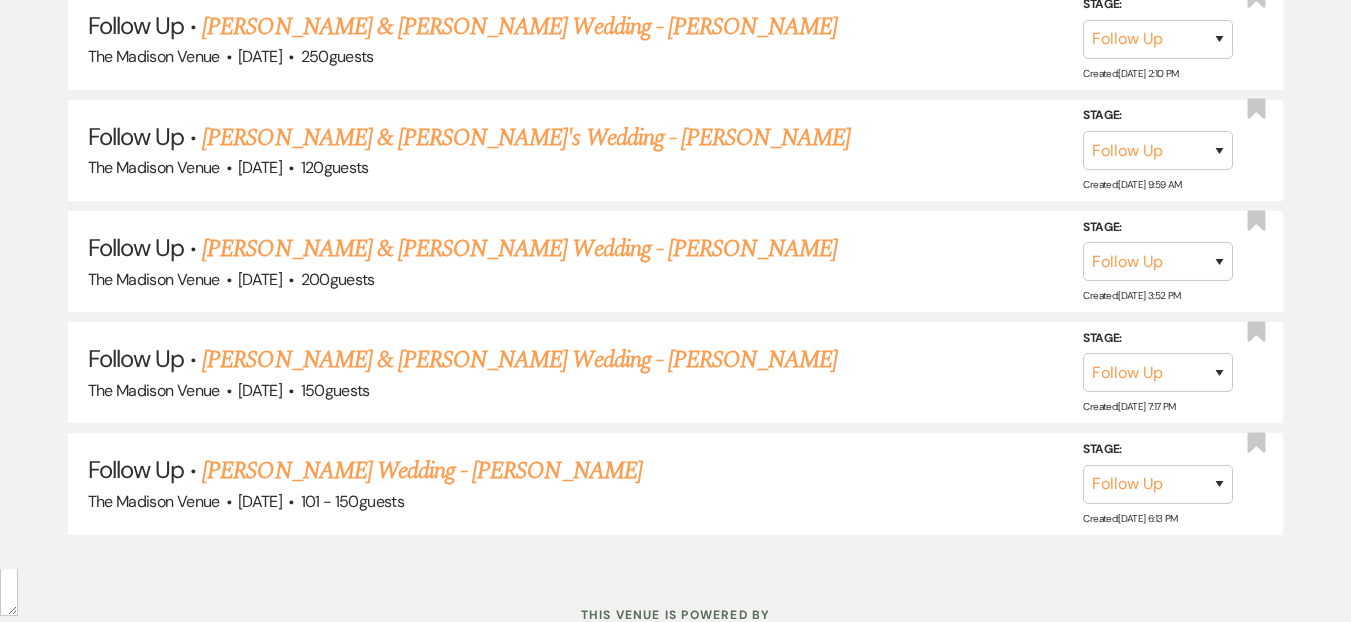 scroll, scrollTop: 3557, scrollLeft: 0, axis: vertical 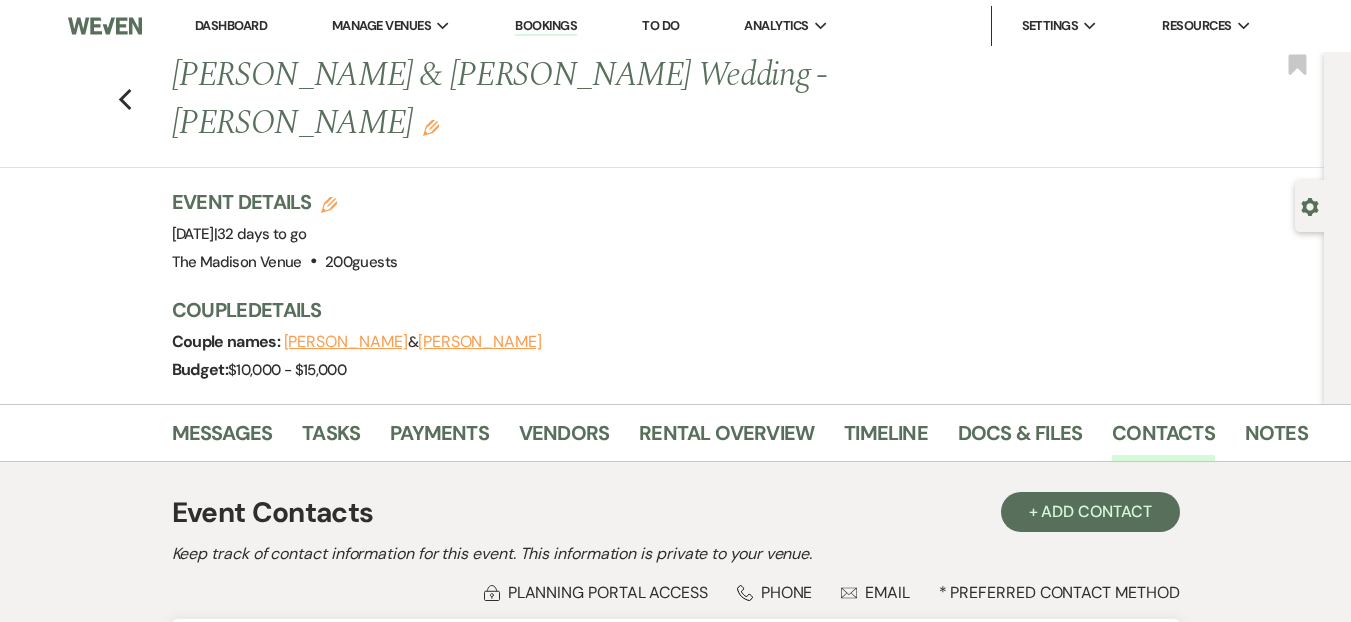 click on "Dashboard" at bounding box center [231, 25] 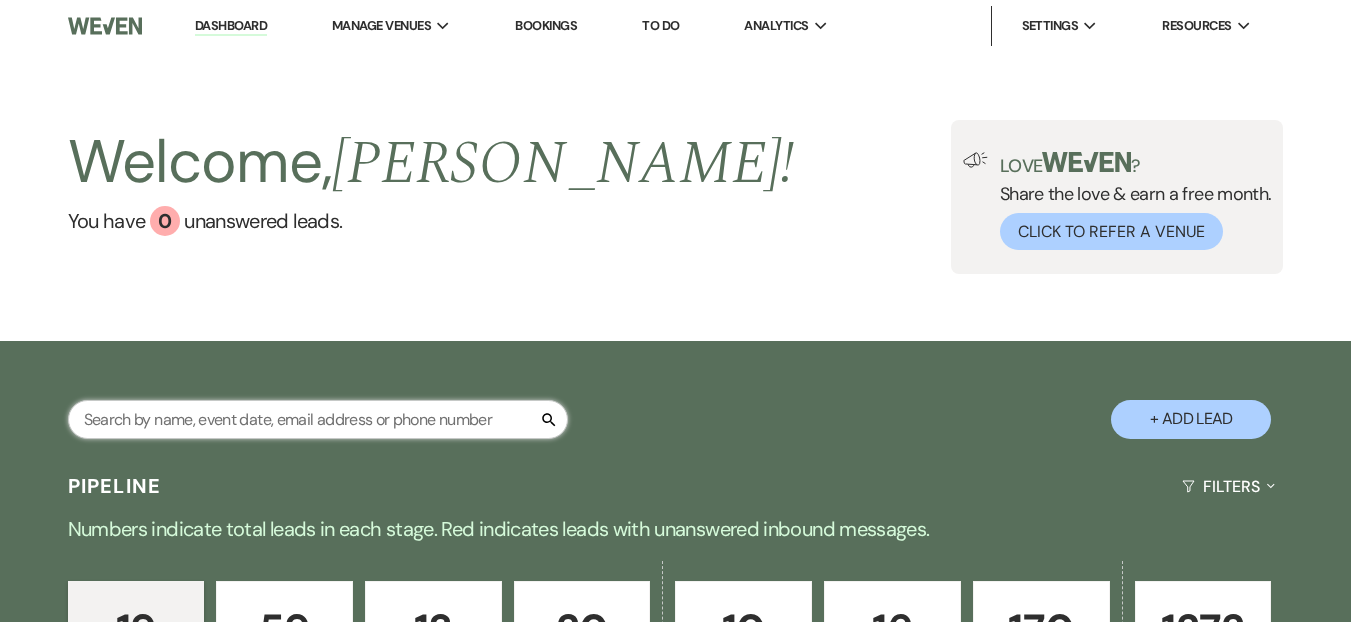click at bounding box center (318, 419) 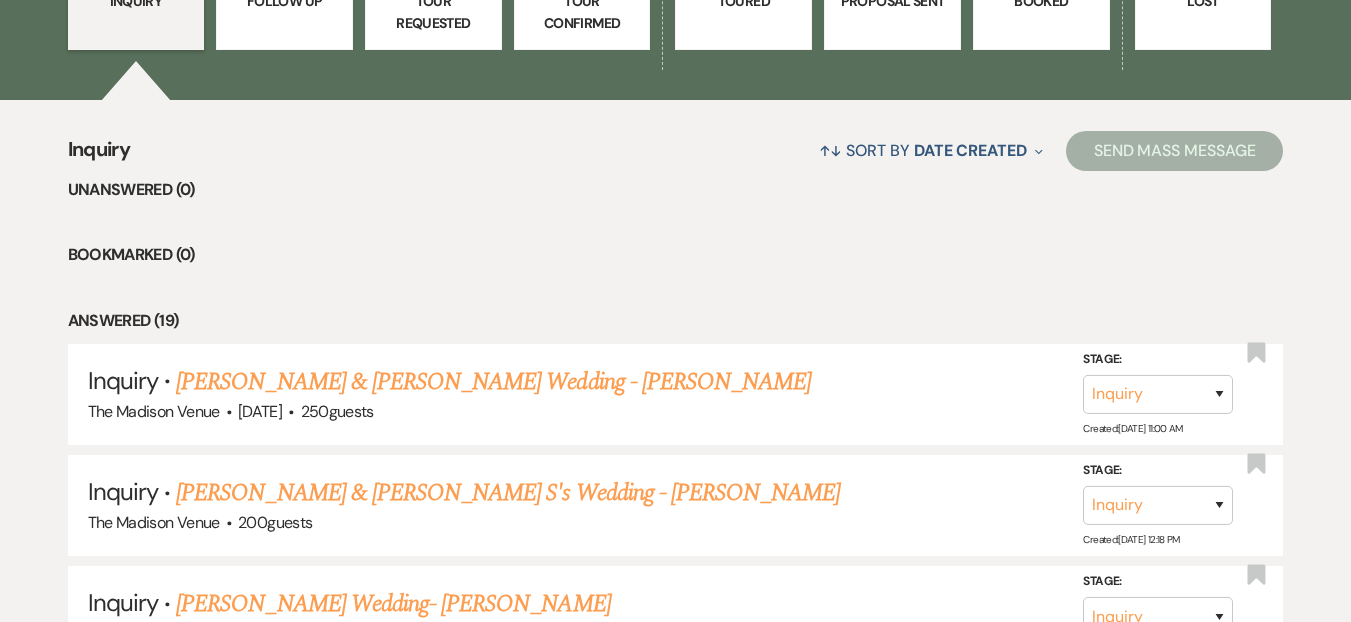 scroll, scrollTop: 287, scrollLeft: 0, axis: vertical 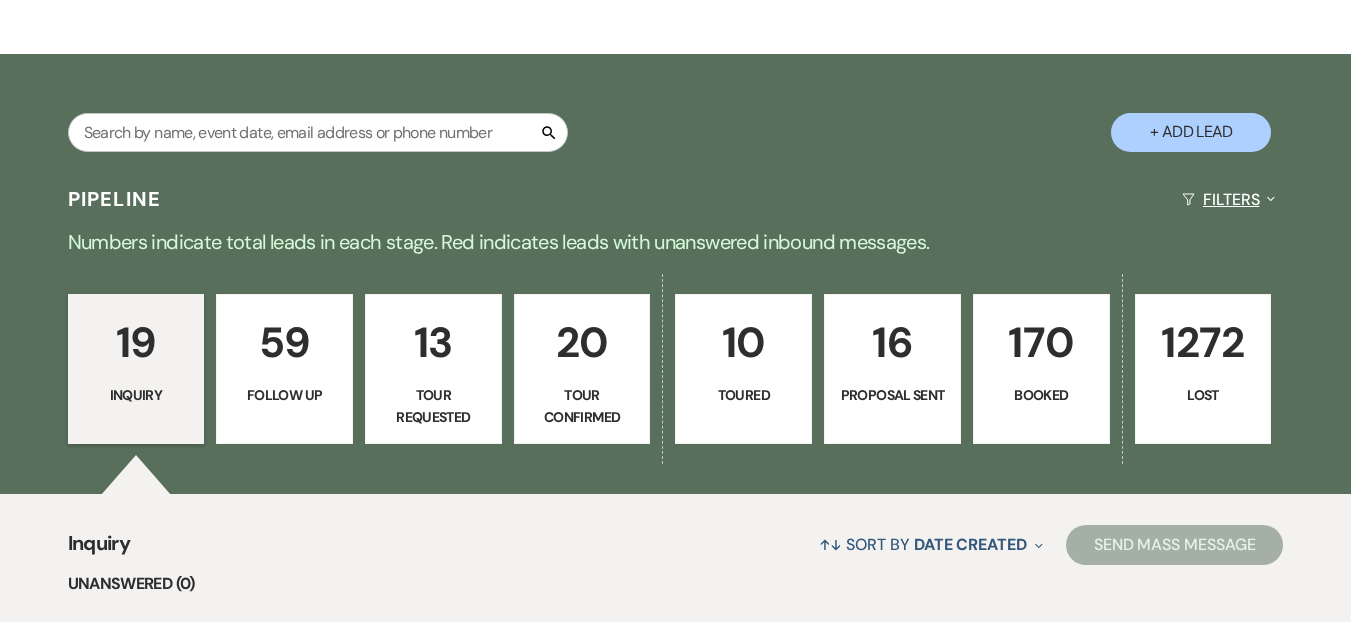 click on "Filters Expand" at bounding box center (1228, 199) 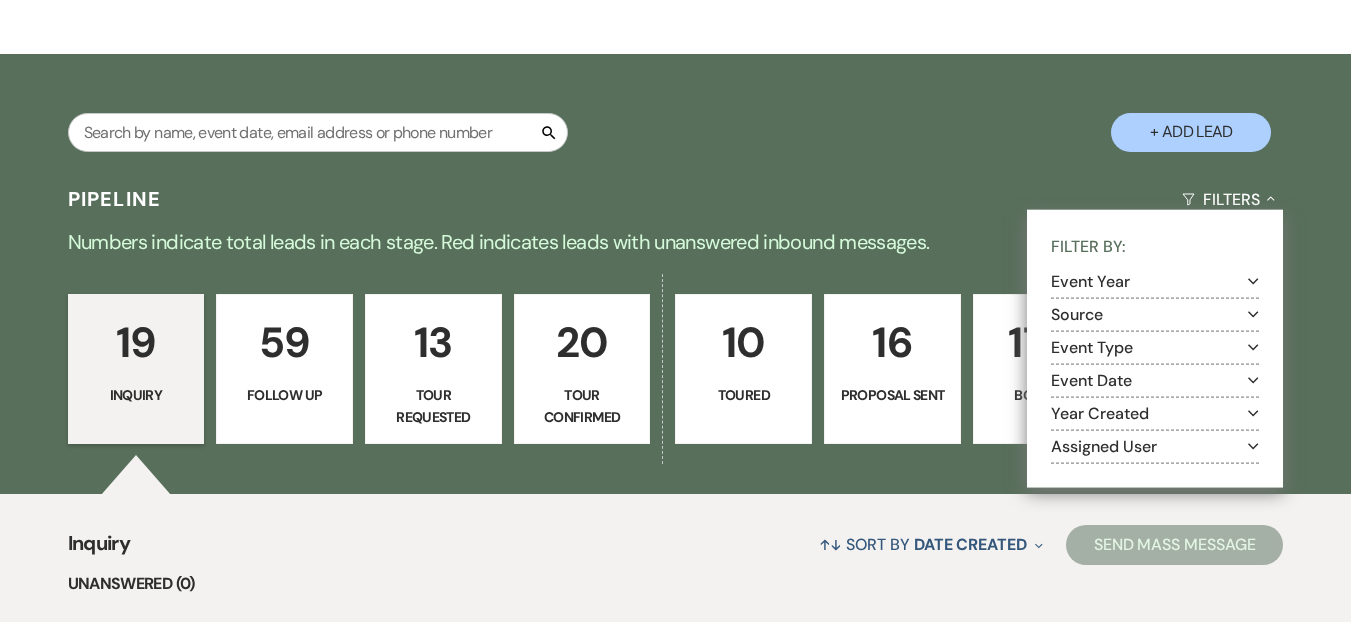 click on "Assigned User Expand" at bounding box center [1155, 446] 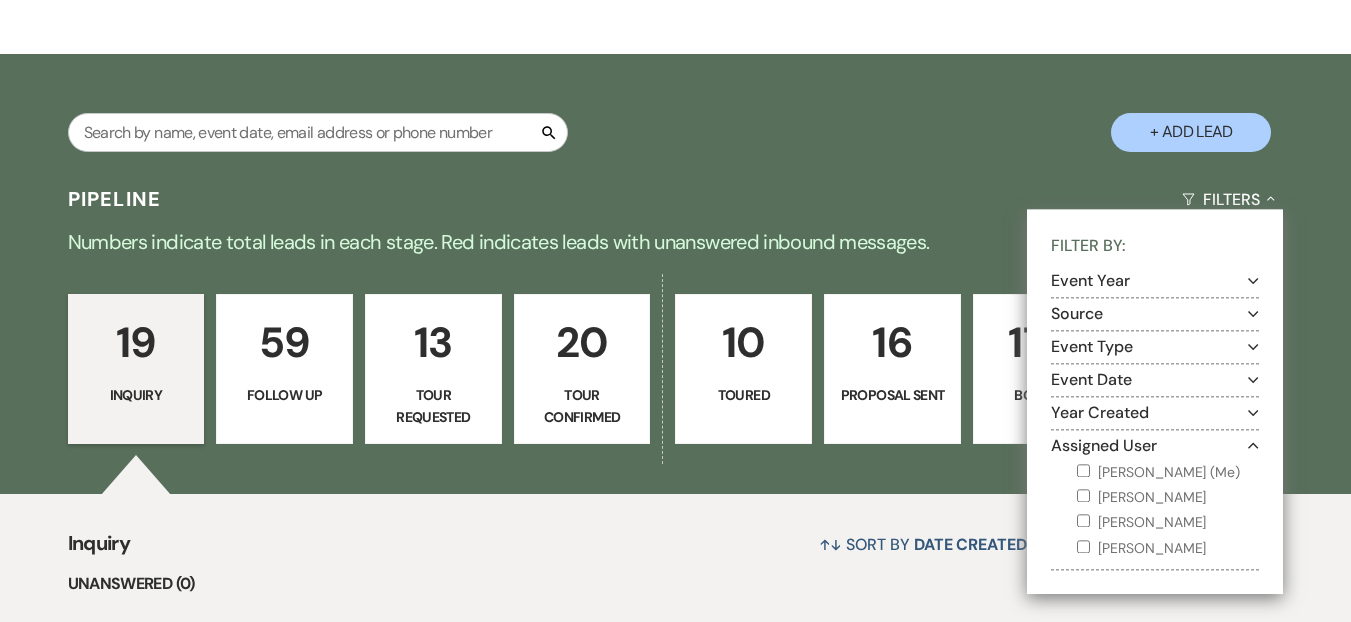 click on "Daryl Licursi (Me)" at bounding box center (1168, 472) 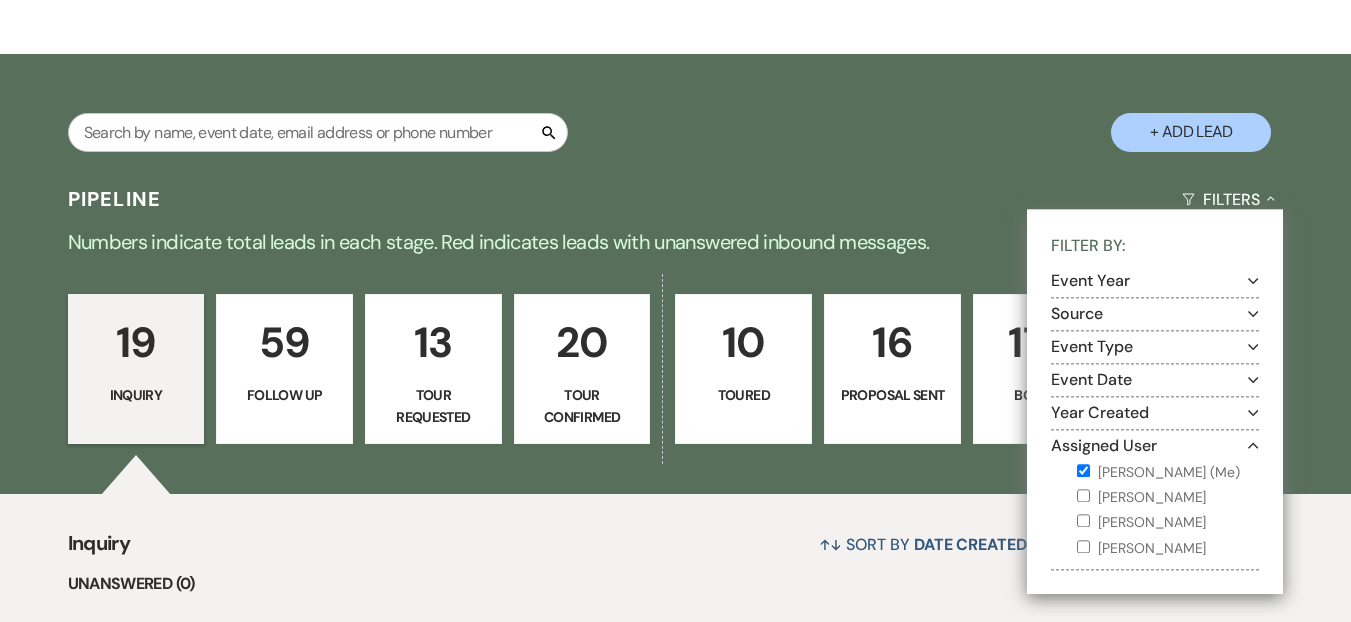 checkbox on "true" 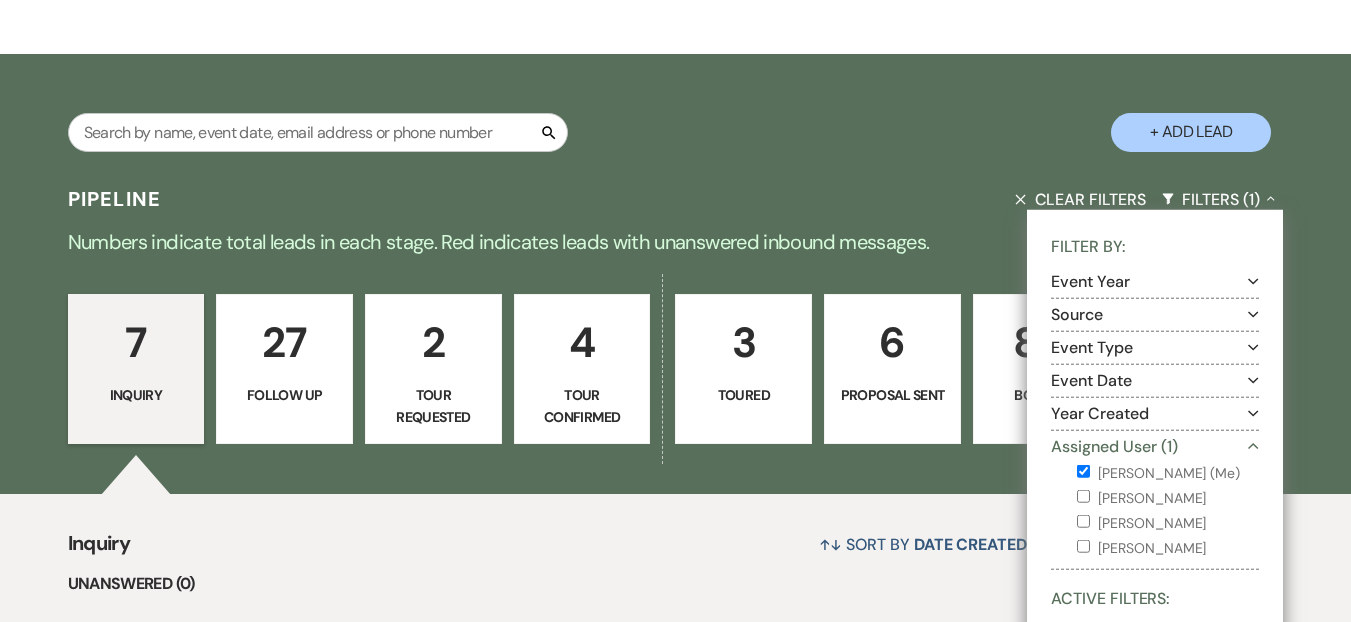 click on "Assigned User (1) Collapse" at bounding box center (1155, 446) 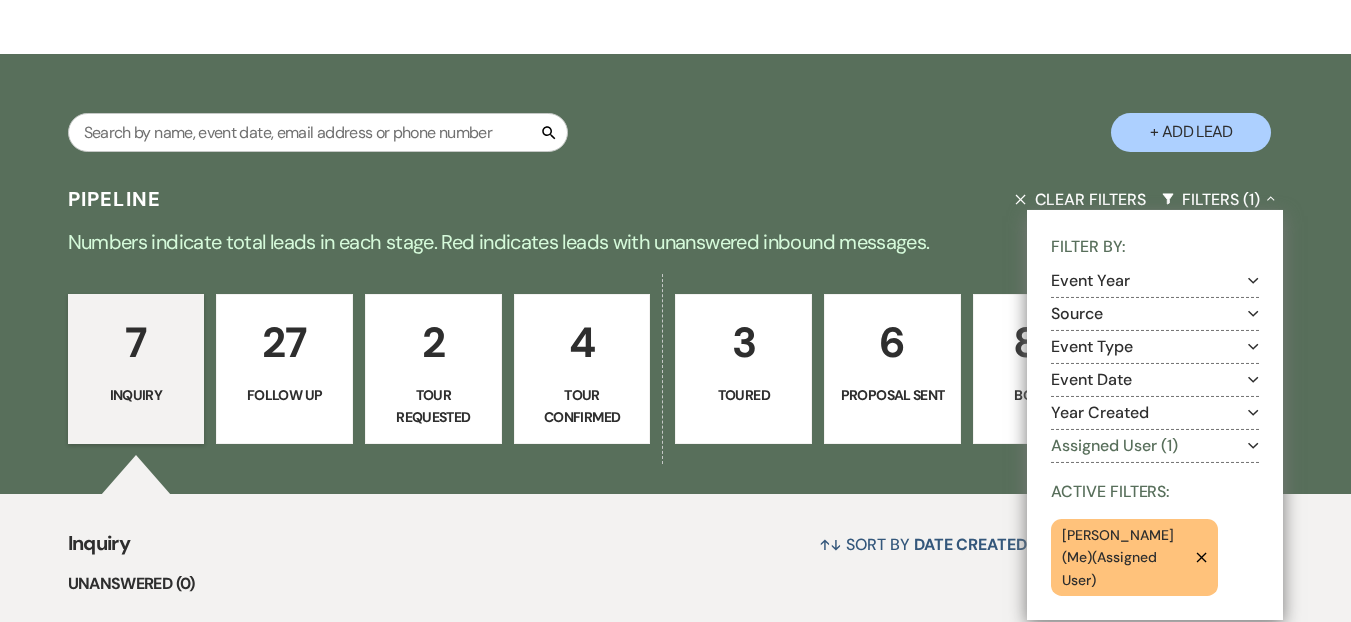 click on "Expand" 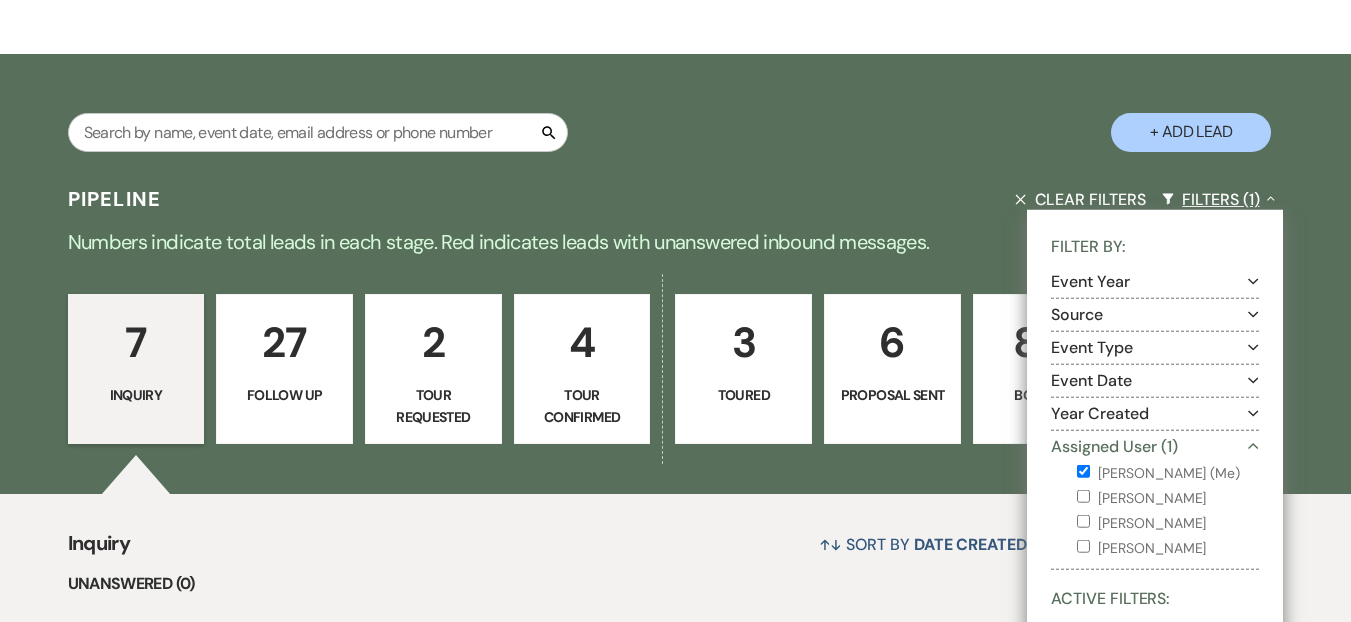 click on "Collapse" 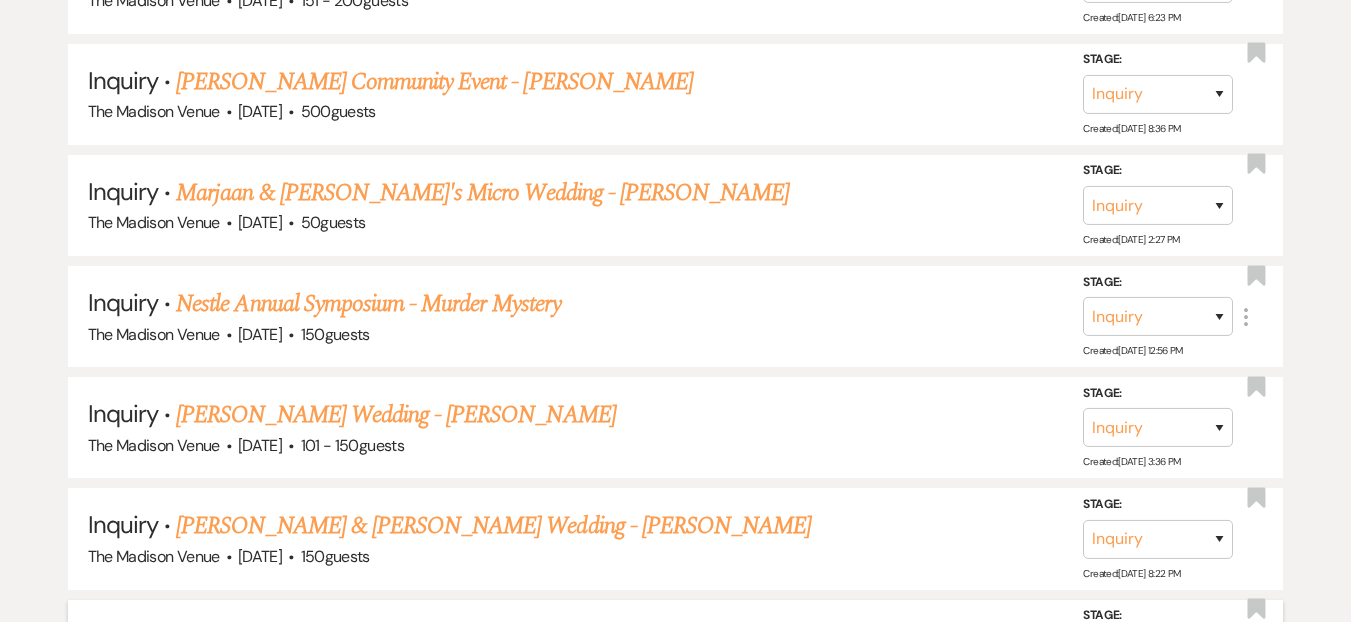 scroll, scrollTop: 1028, scrollLeft: 0, axis: vertical 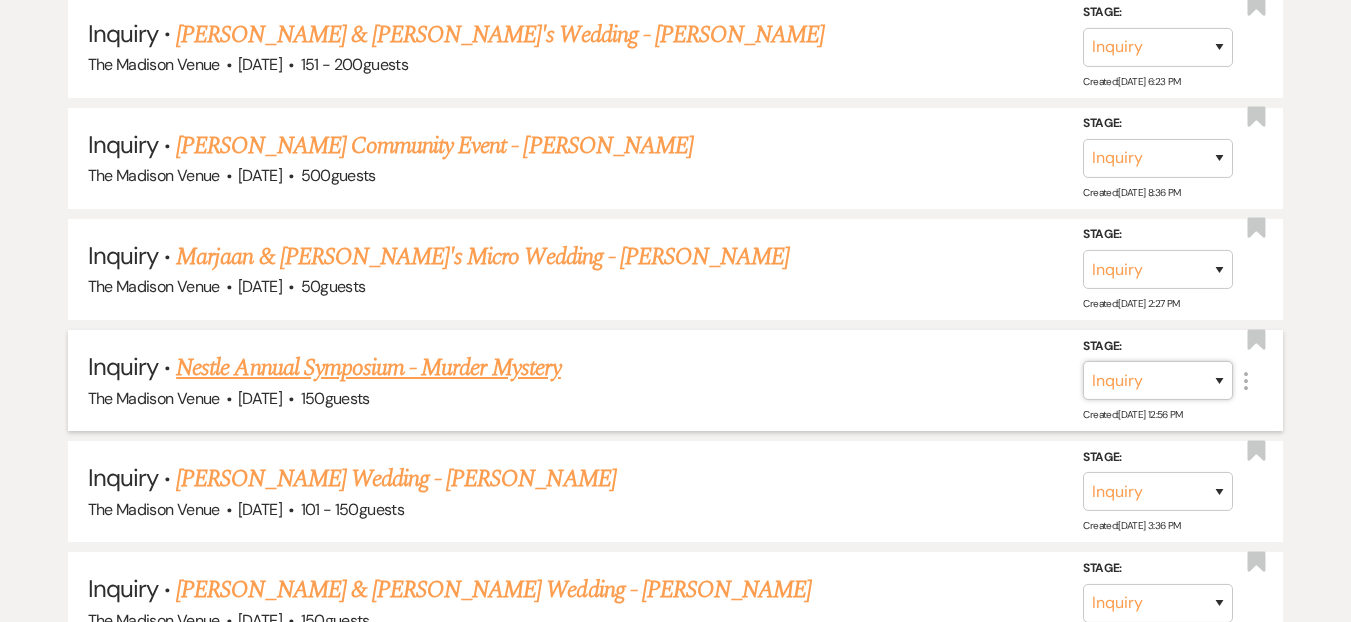 click on "Inquiry Follow Up Tour Requested Tour Confirmed Toured Proposal Sent Booked Lost" at bounding box center [1158, 380] 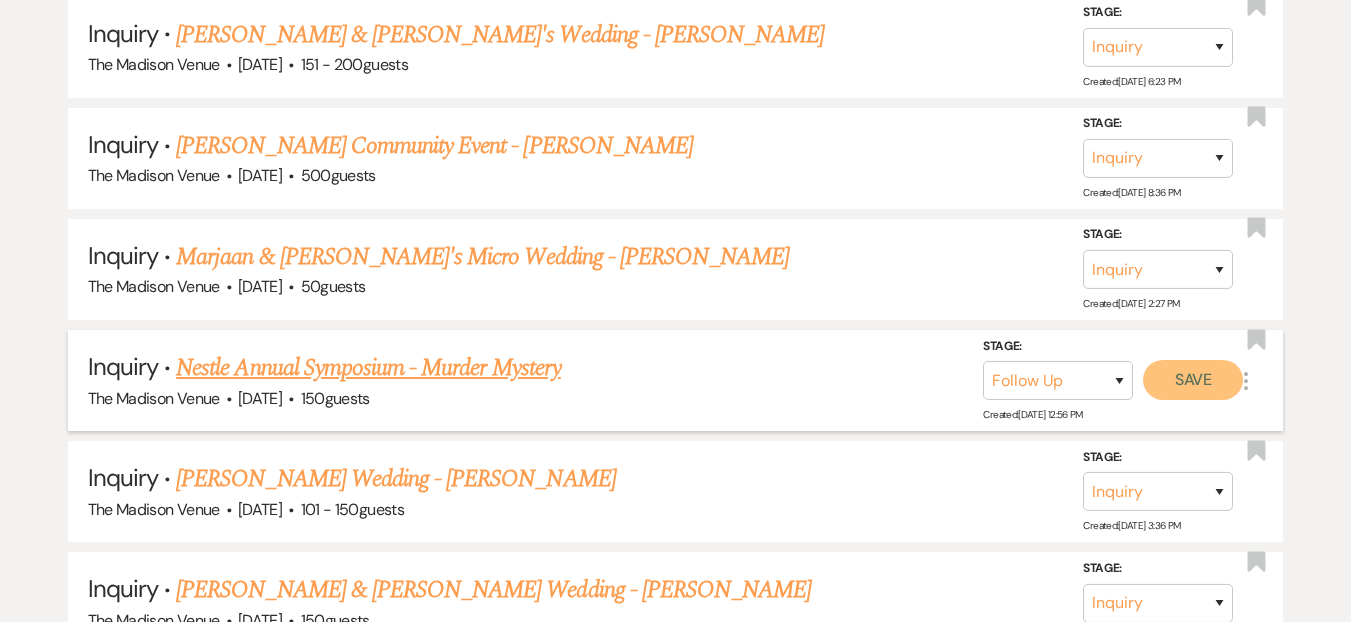 drag, startPoint x: 1205, startPoint y: 401, endPoint x: 1206, endPoint y: 385, distance: 16.03122 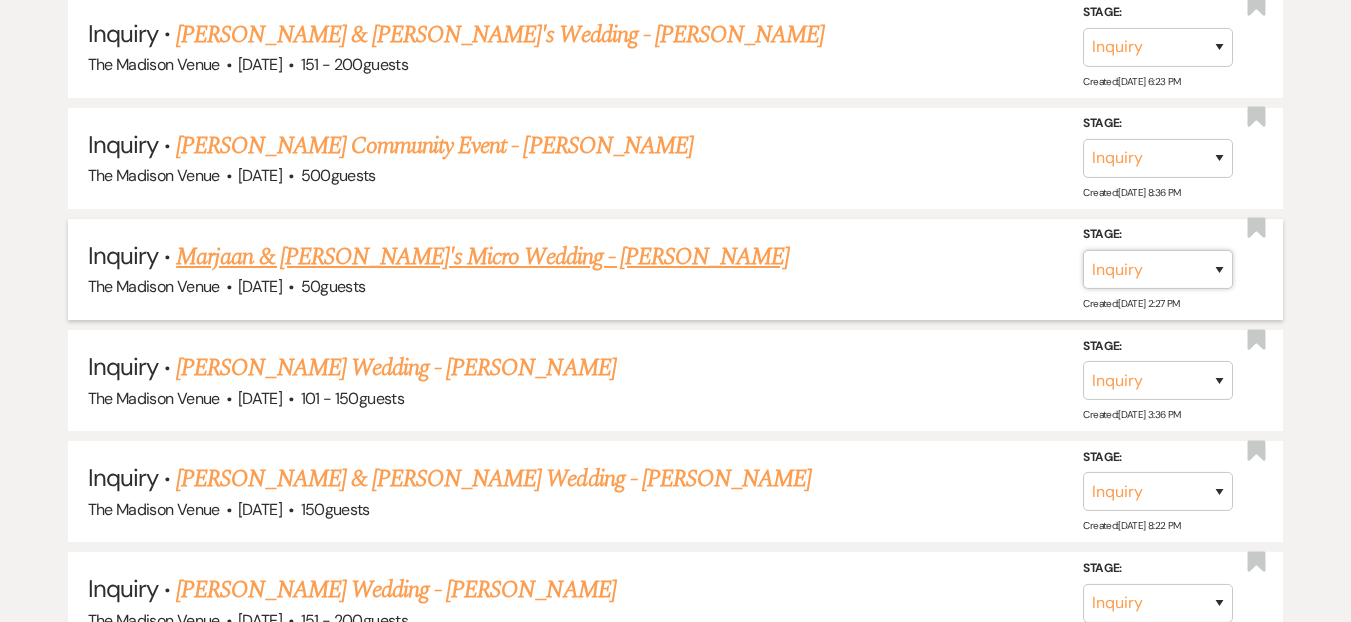 click on "Inquiry Follow Up Tour Requested Tour Confirmed Toured Proposal Sent Booked Lost" at bounding box center (1158, 269) 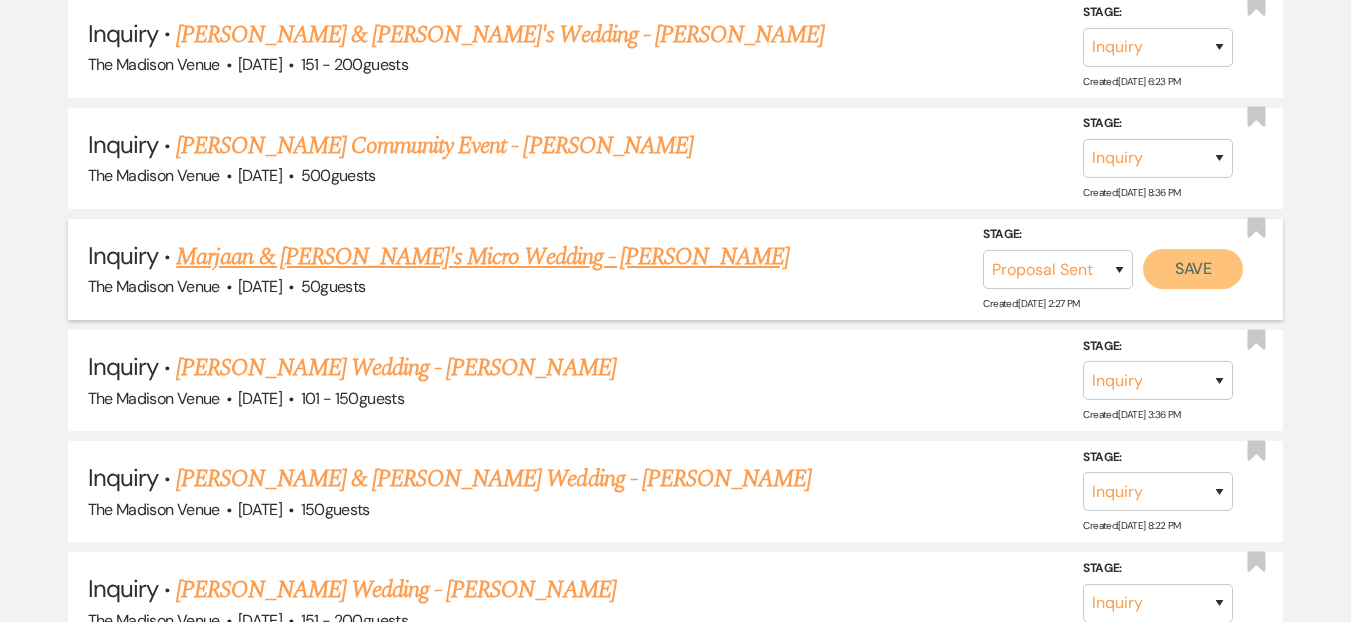 click on "Save" at bounding box center [1193, 269] 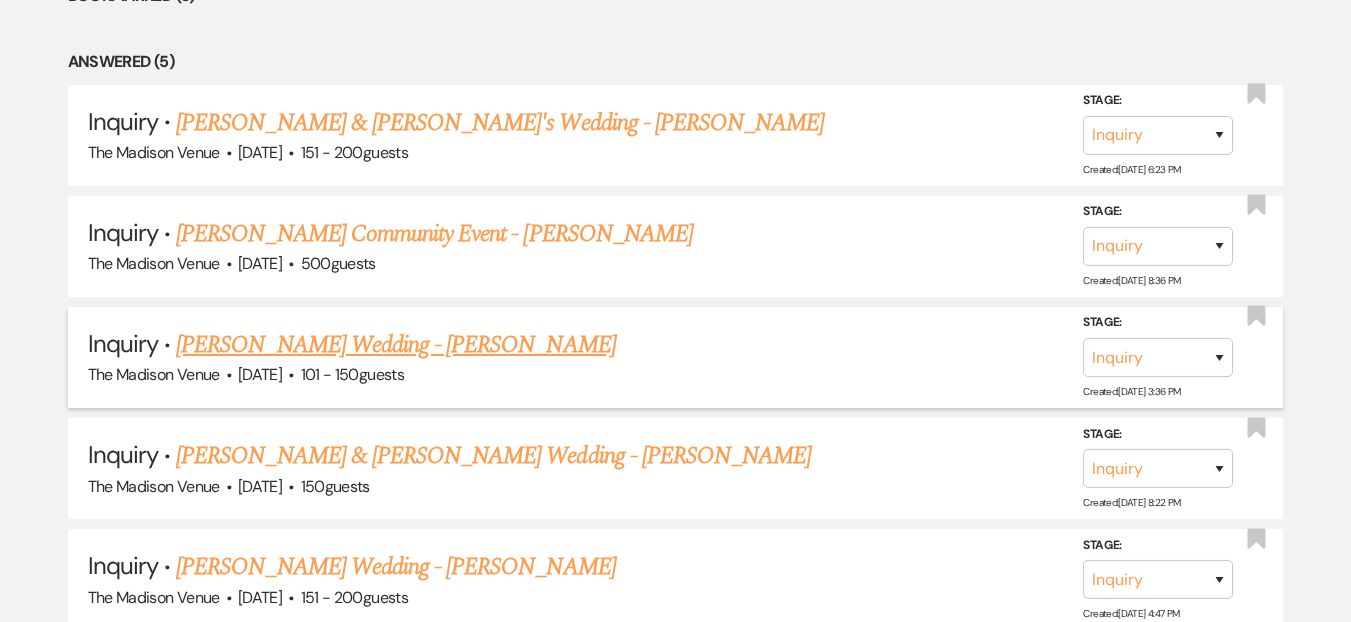 scroll, scrollTop: 904, scrollLeft: 0, axis: vertical 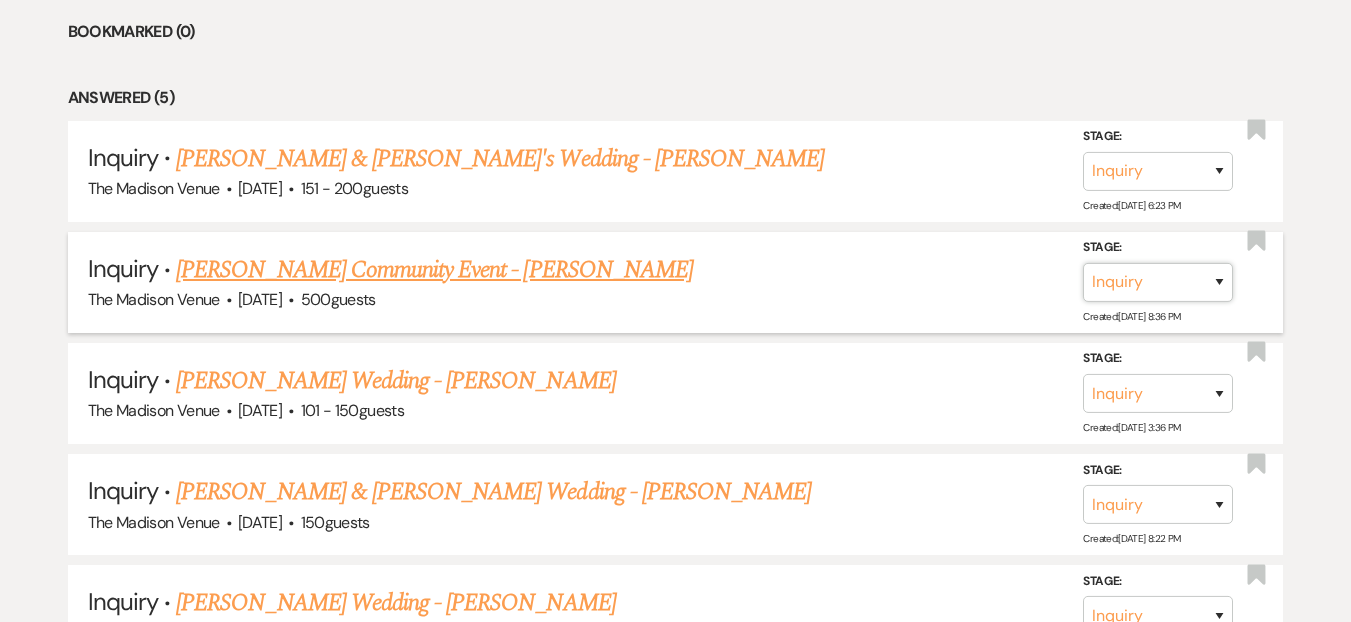 click on "Inquiry Follow Up Tour Requested Tour Confirmed Toured Proposal Sent Booked Lost" at bounding box center (1158, 282) 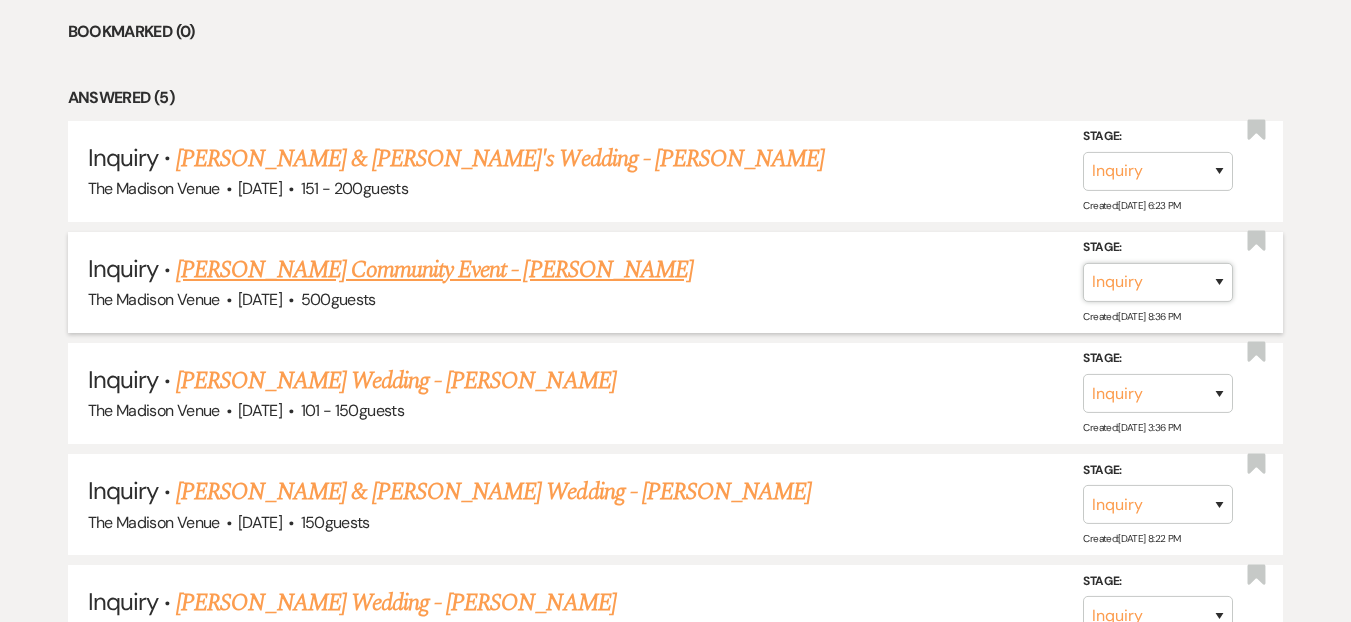 select on "9" 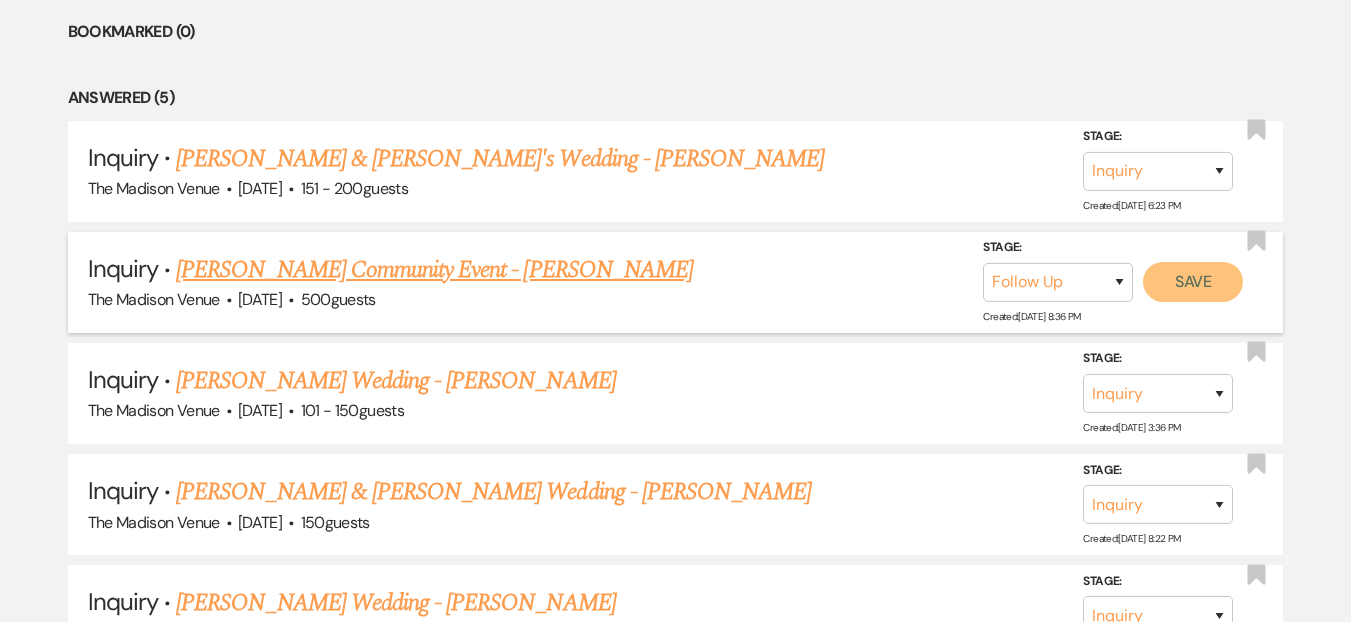 click on "Save" at bounding box center [1193, 282] 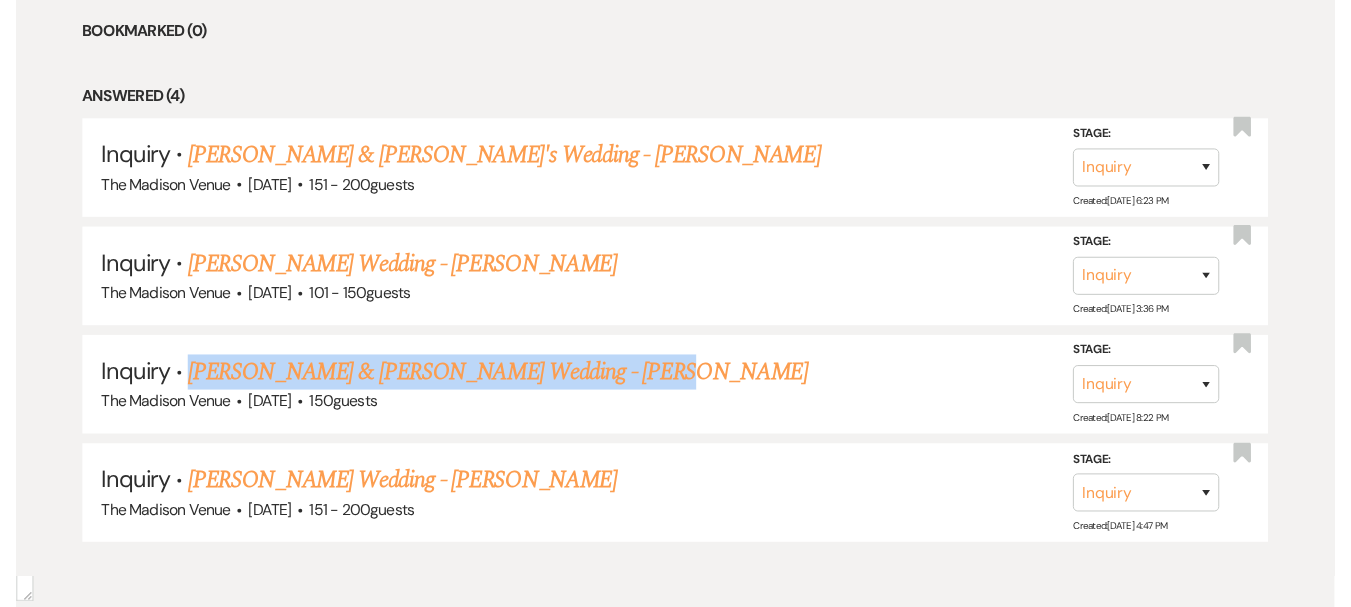 scroll, scrollTop: 900, scrollLeft: 0, axis: vertical 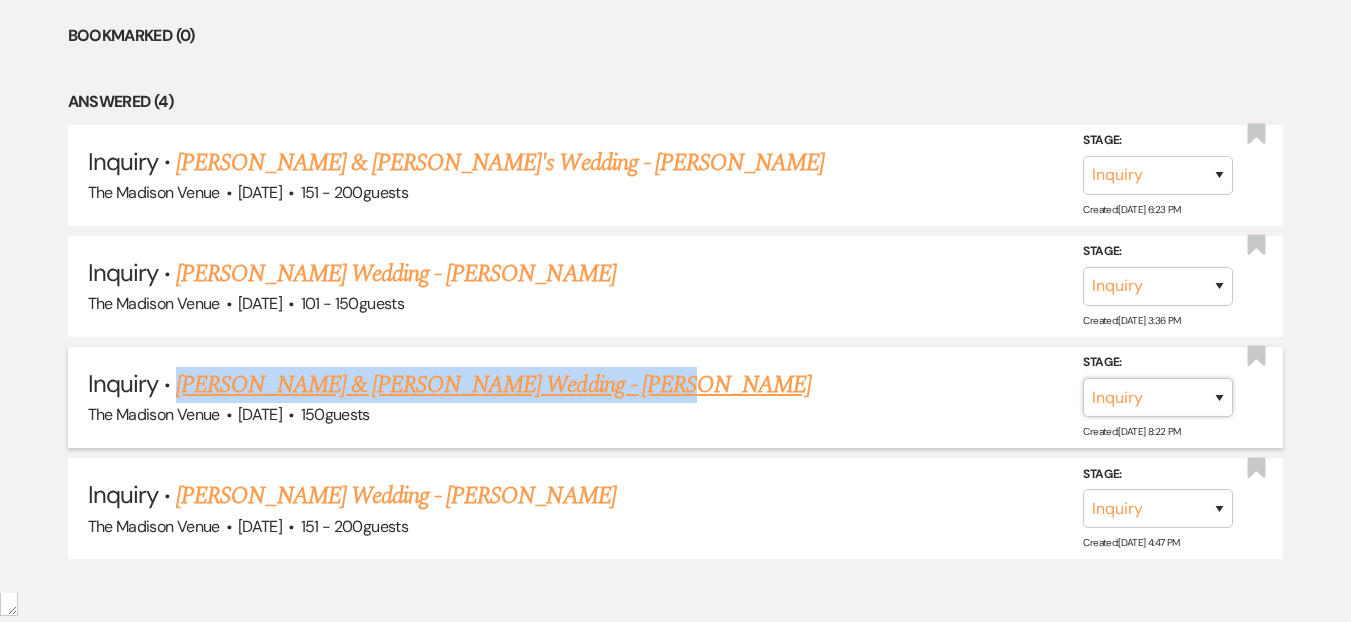 type on "Zoe Budzar & Vincent LaCava's Wedding - Daryl" 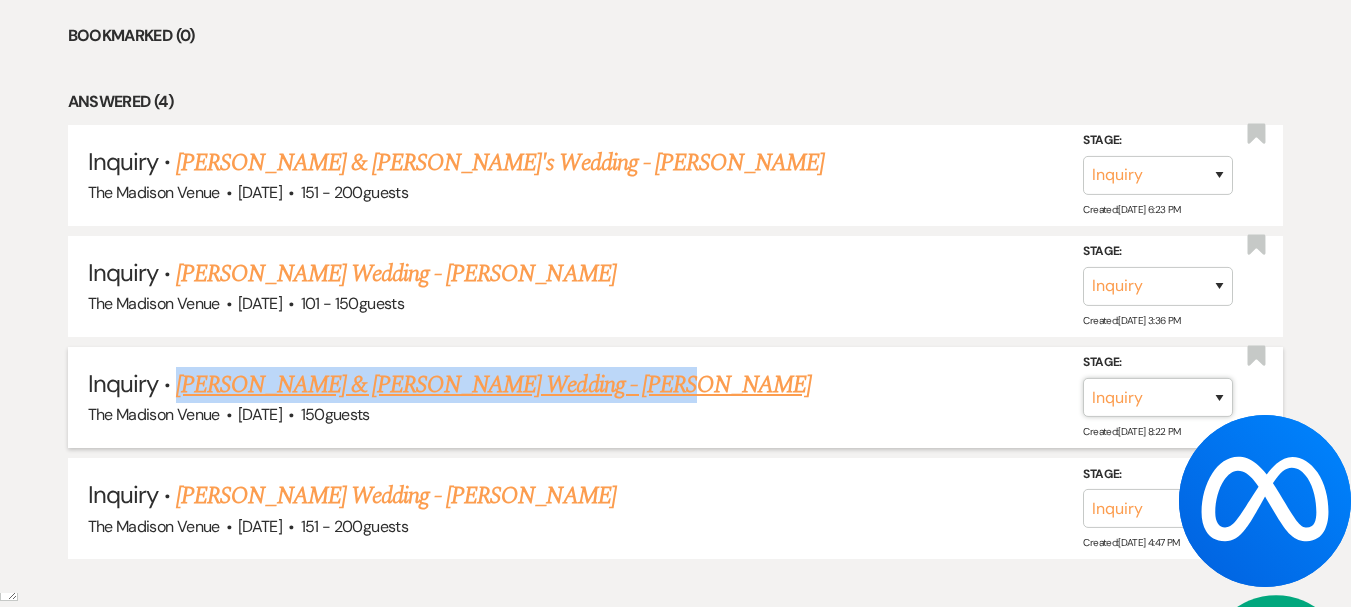 select on "9" 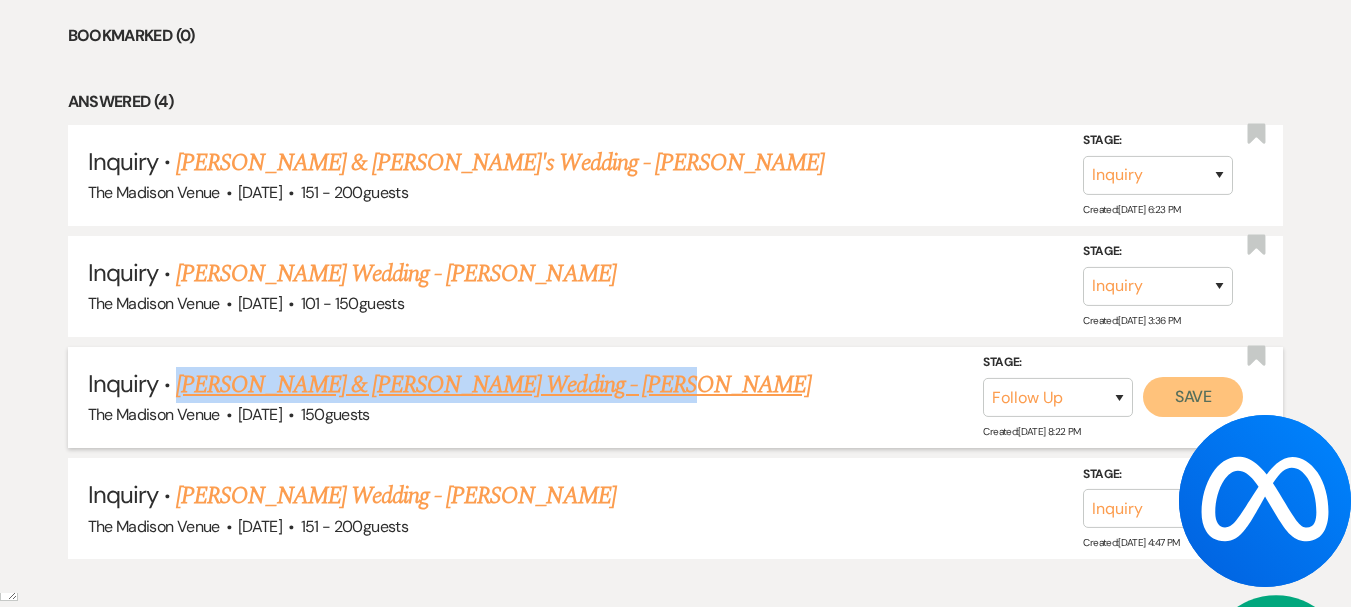 click on "Save" at bounding box center [1193, 397] 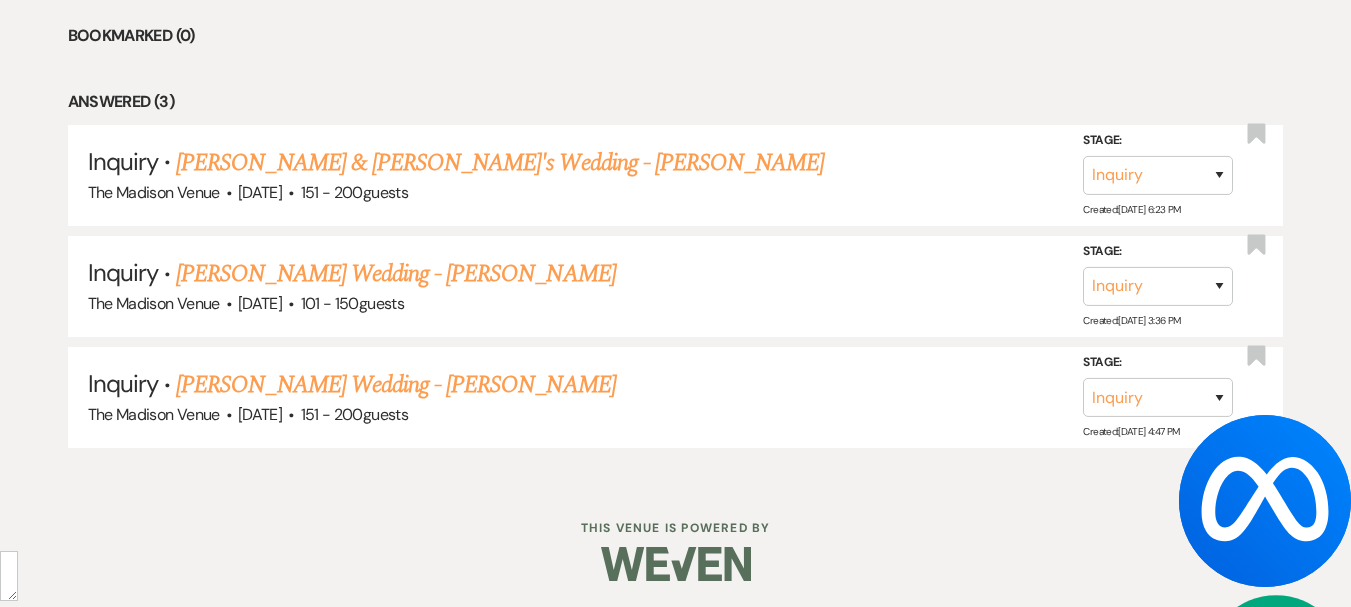 click on "Answered (3)" at bounding box center [676, 102] 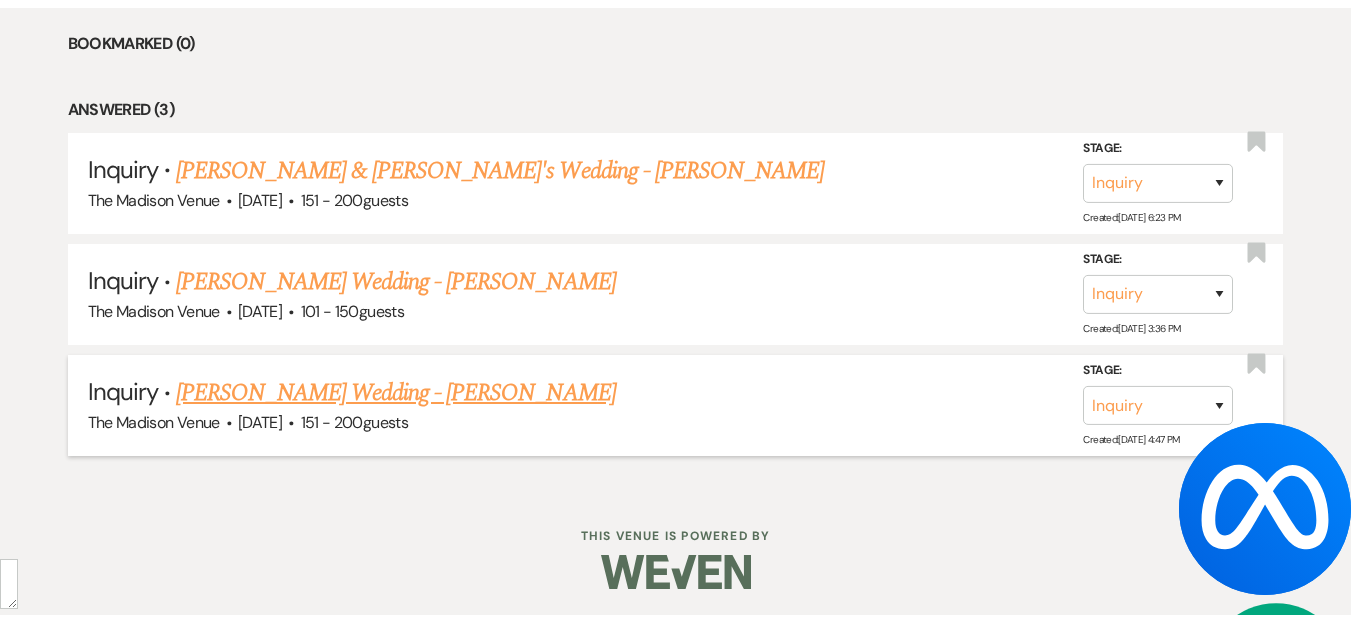 scroll, scrollTop: 889, scrollLeft: 0, axis: vertical 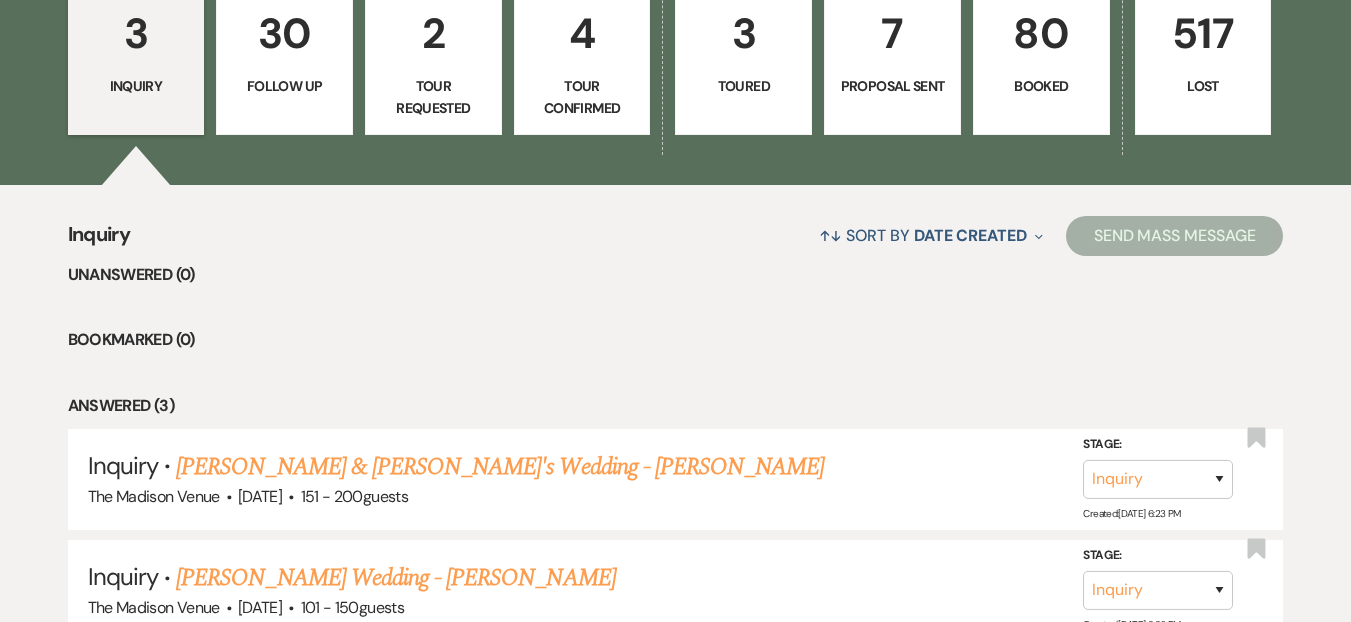 click on "30" at bounding box center [284, 33] 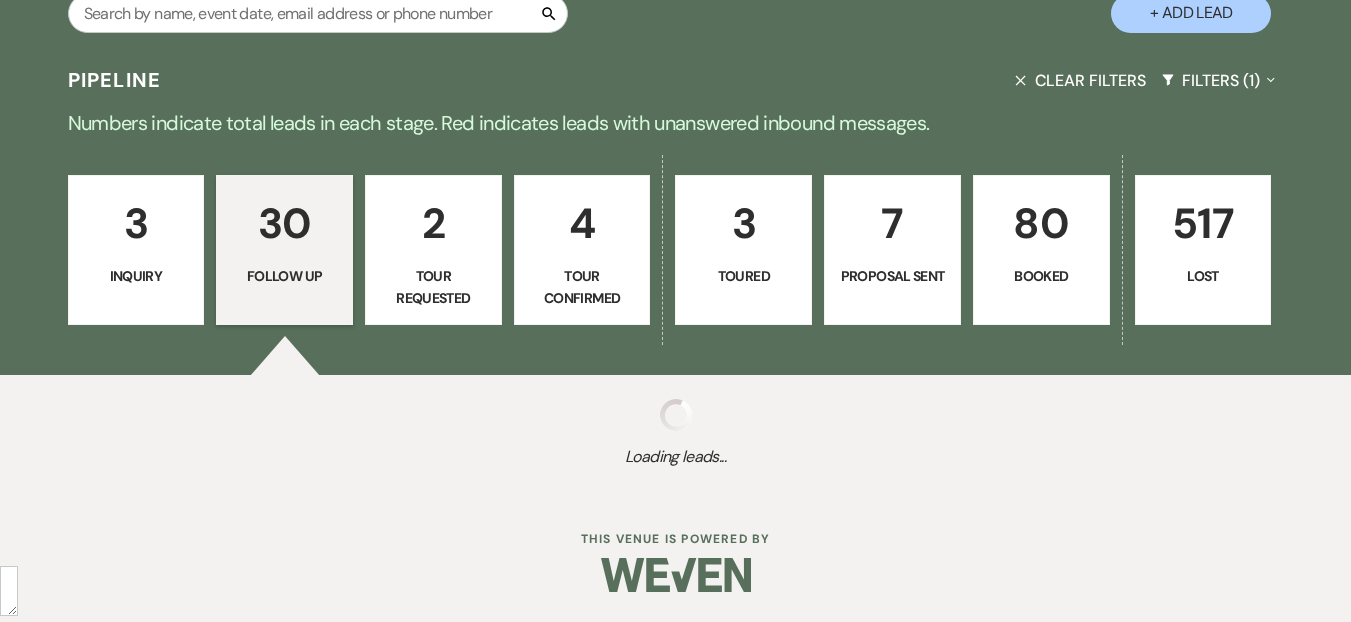 select on "9" 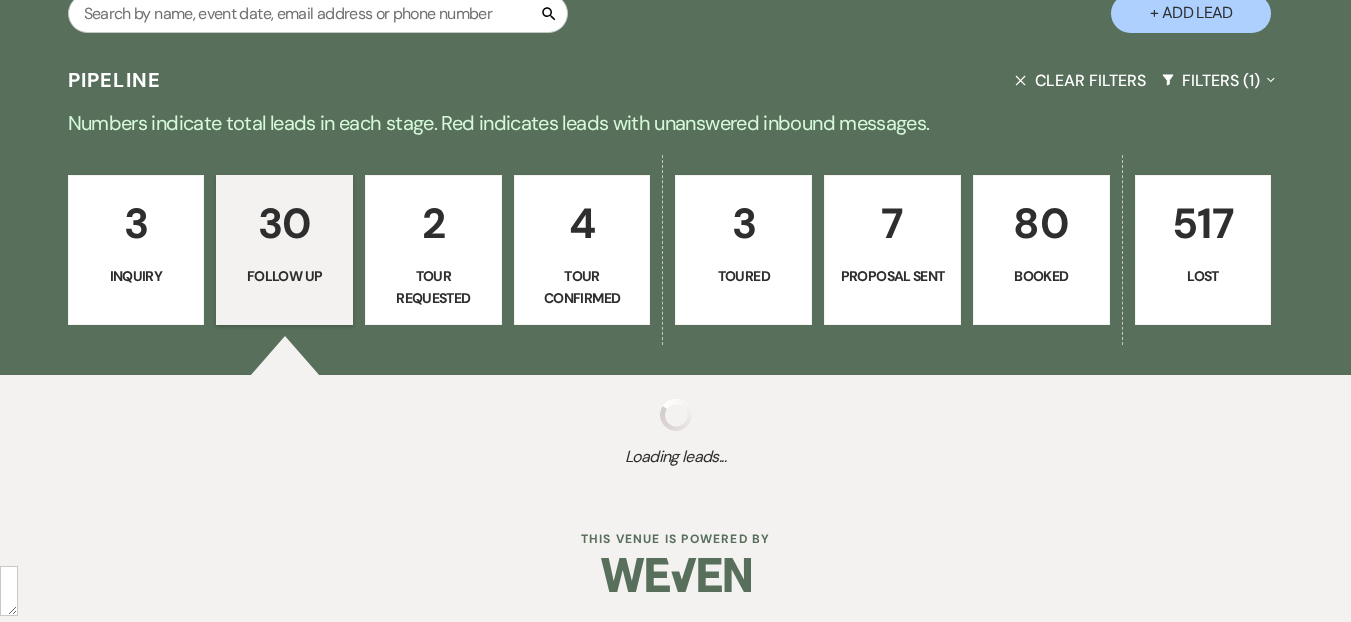 select on "9" 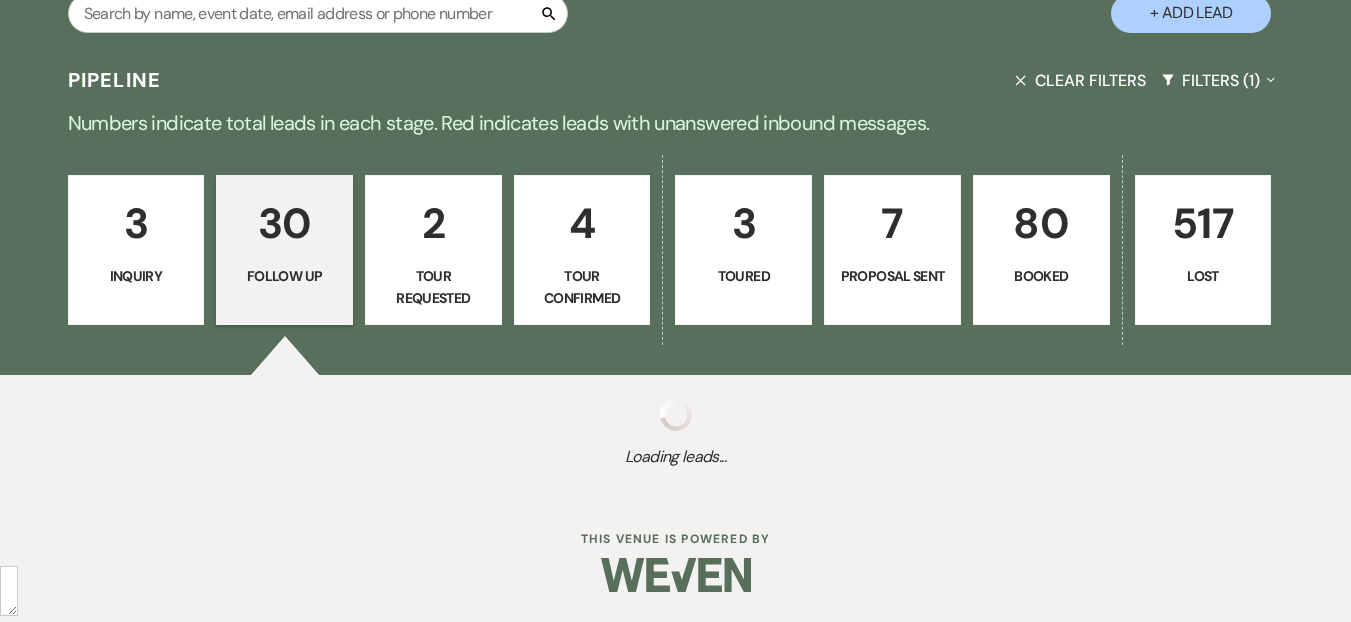 select on "9" 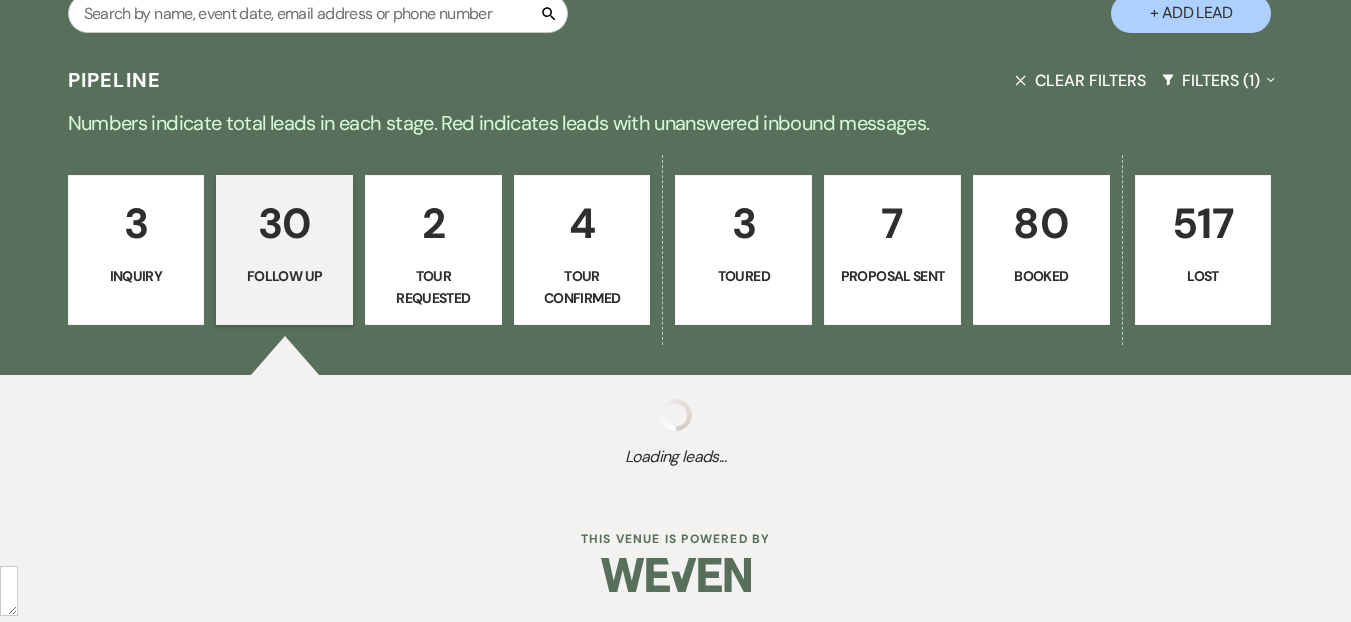 select on "9" 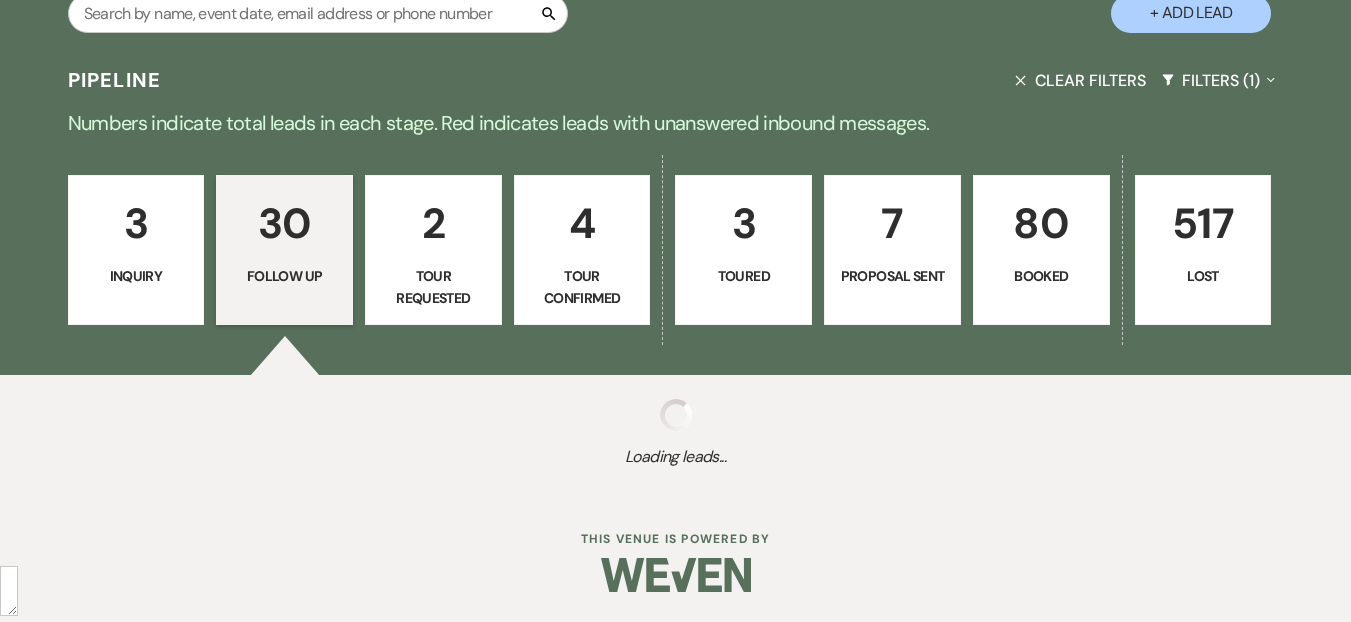 select on "9" 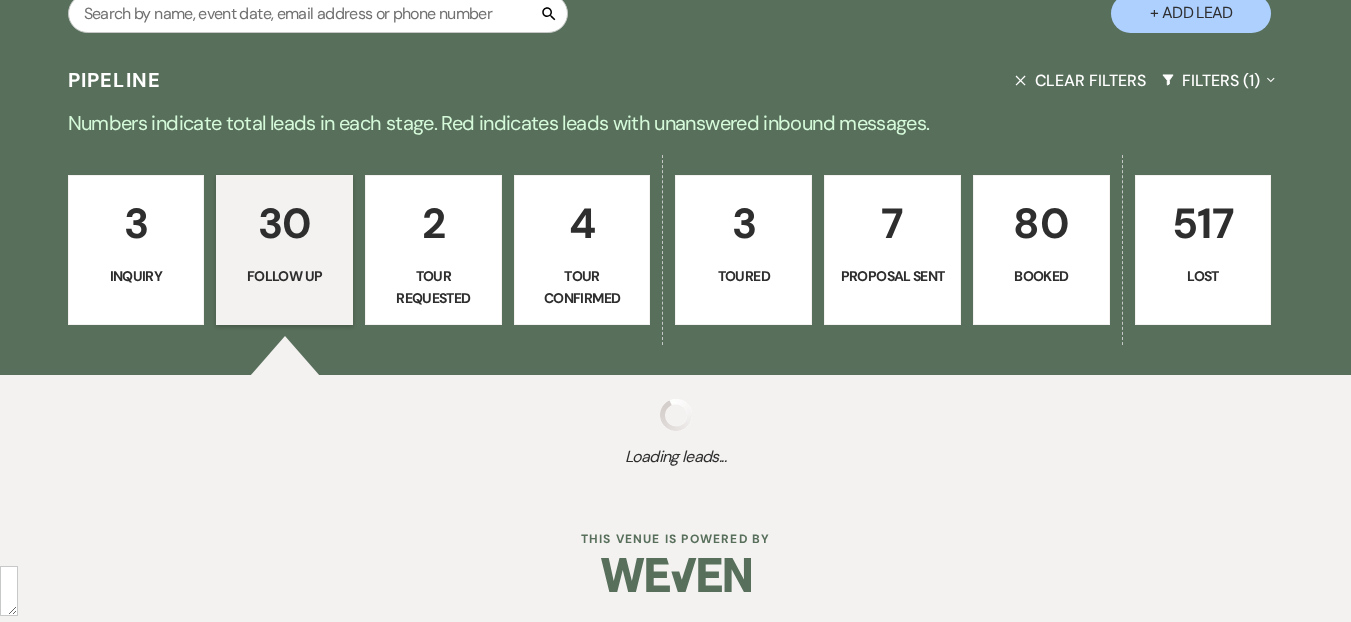 select on "9" 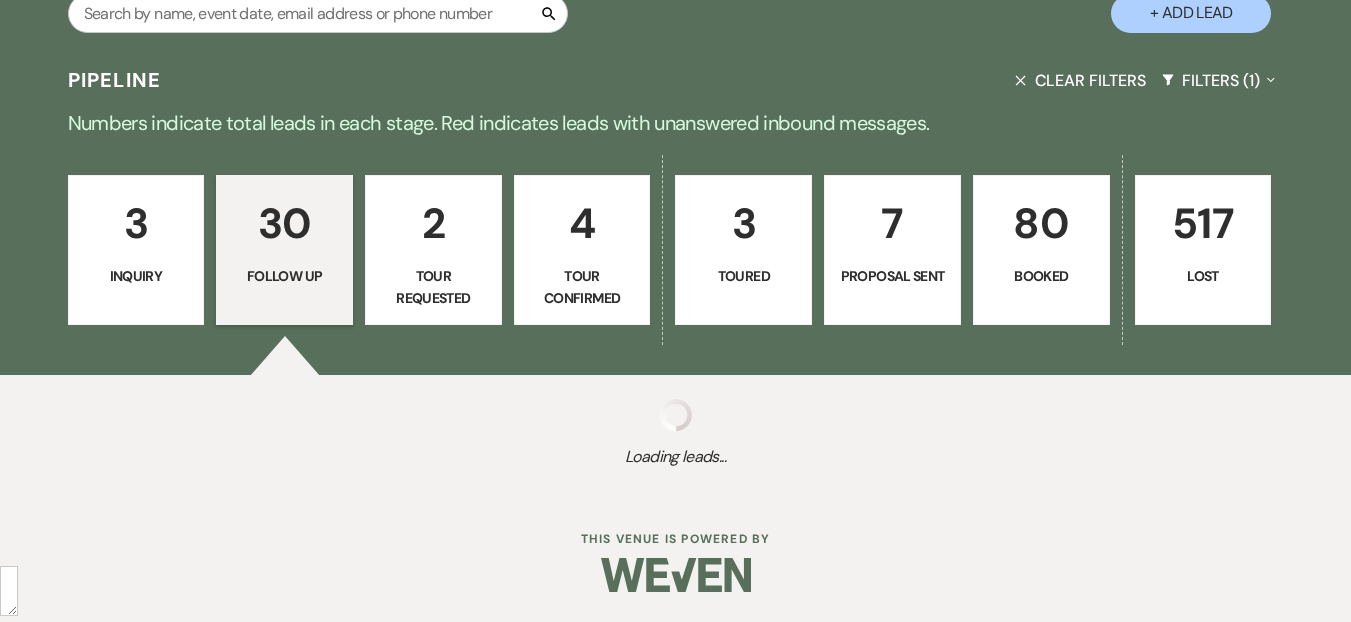 select on "9" 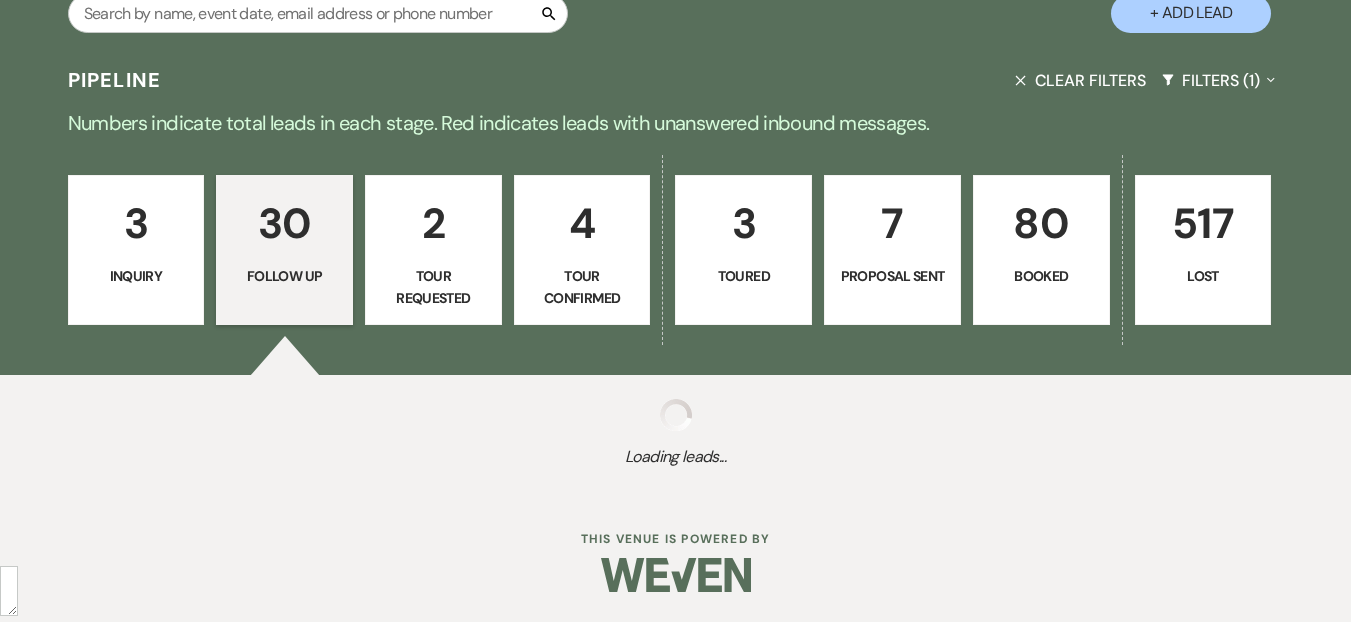 select on "9" 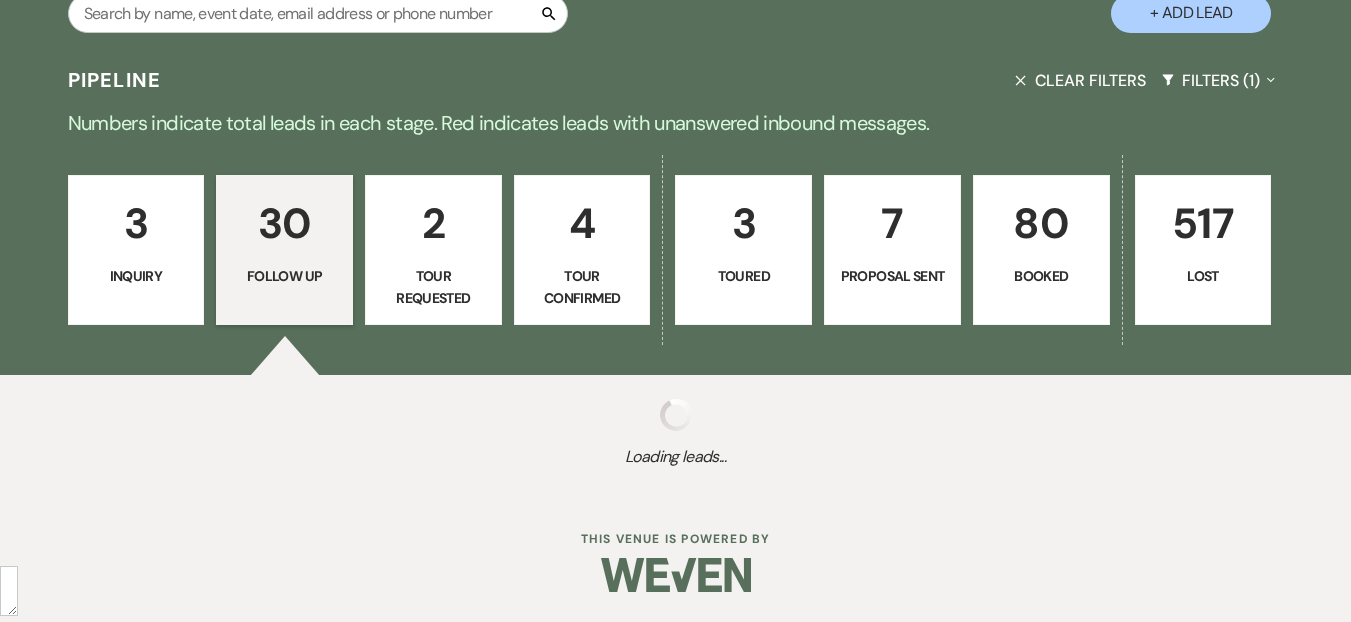 select on "9" 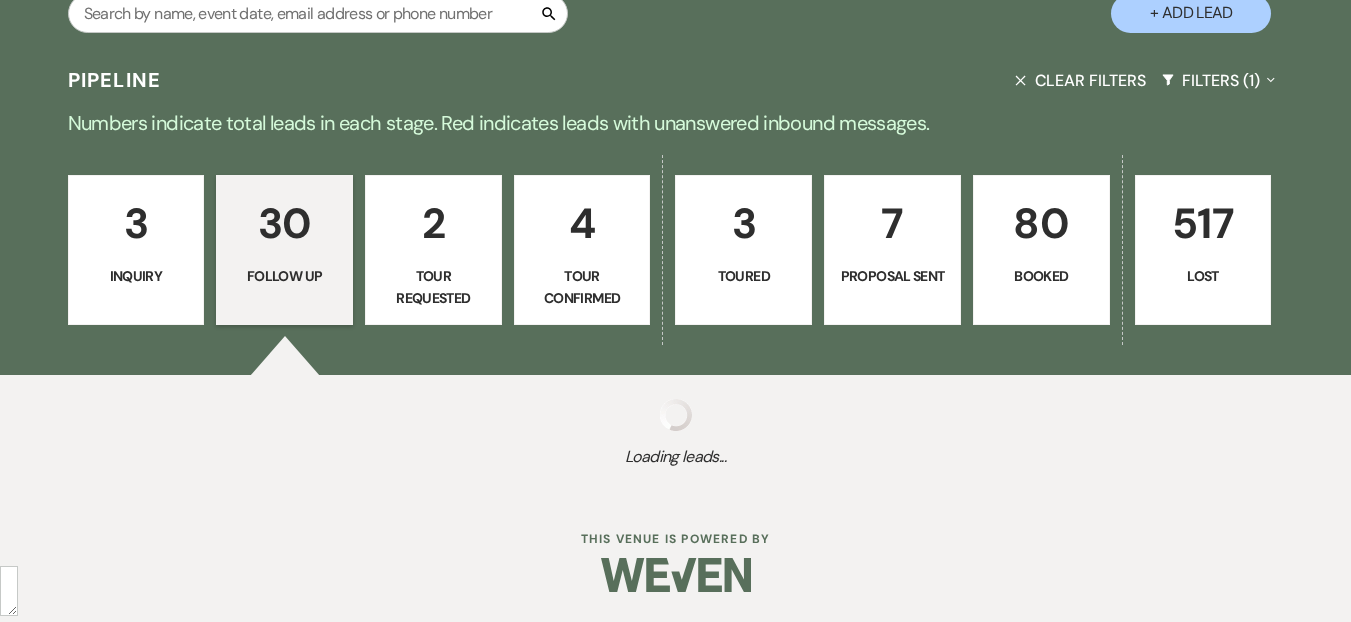 select on "9" 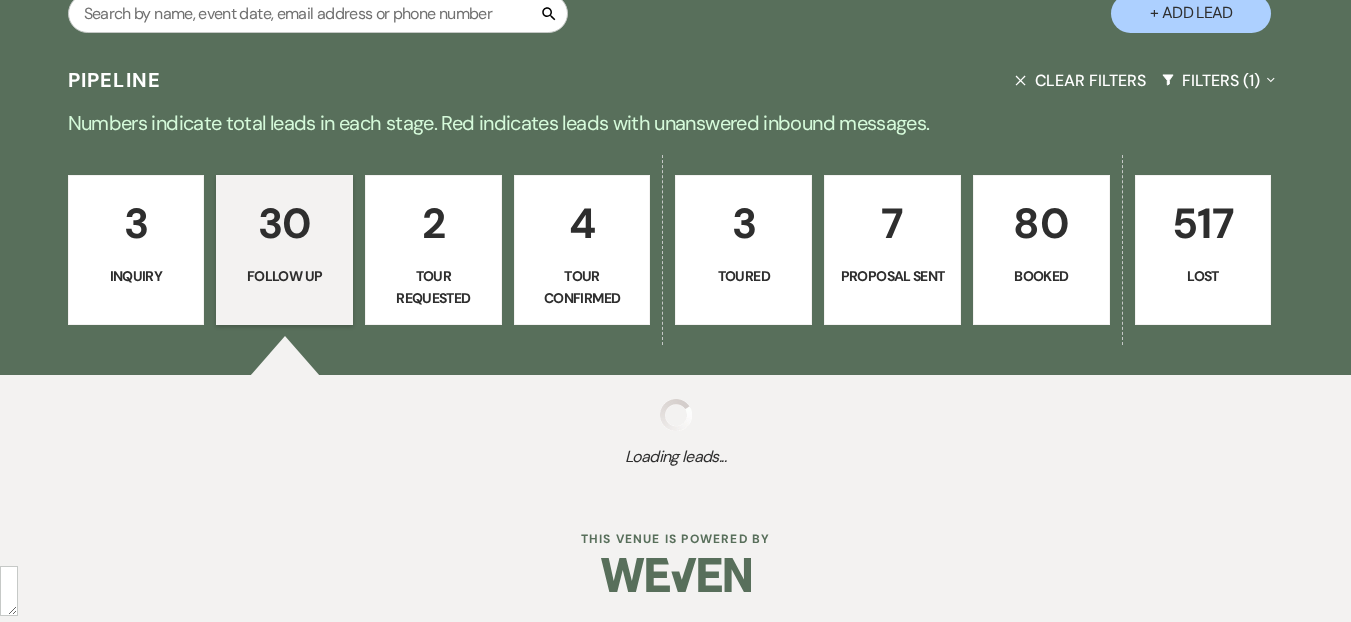 select on "9" 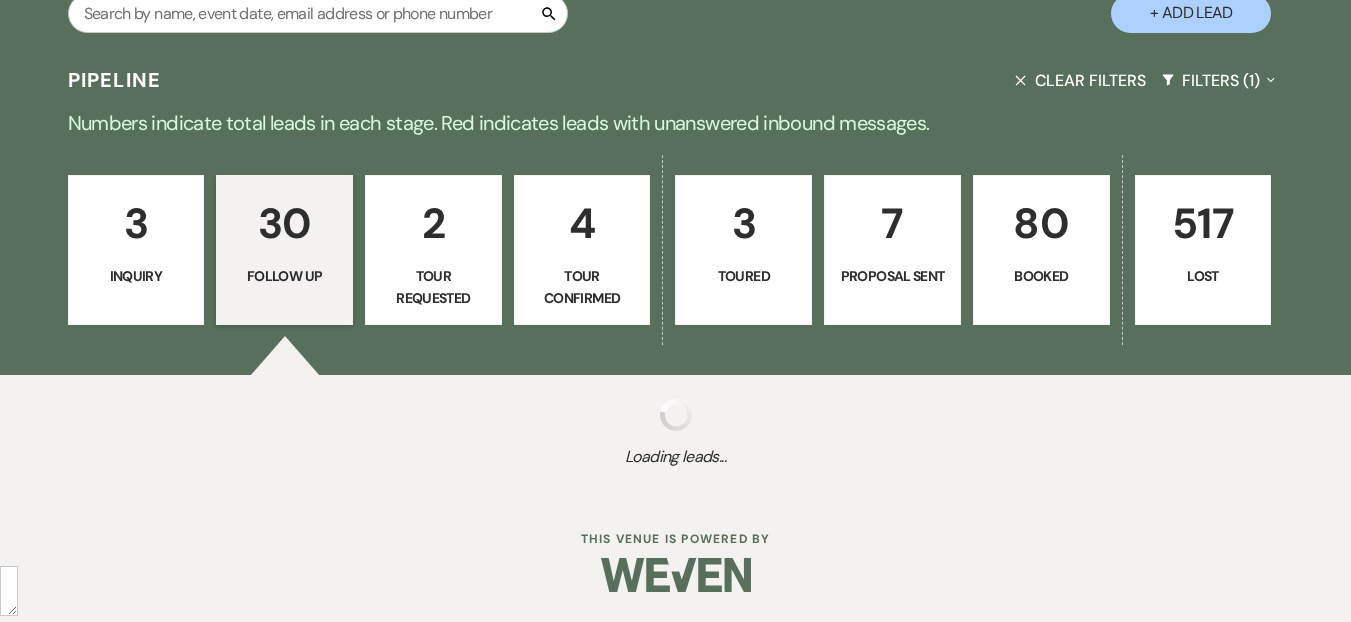 select on "9" 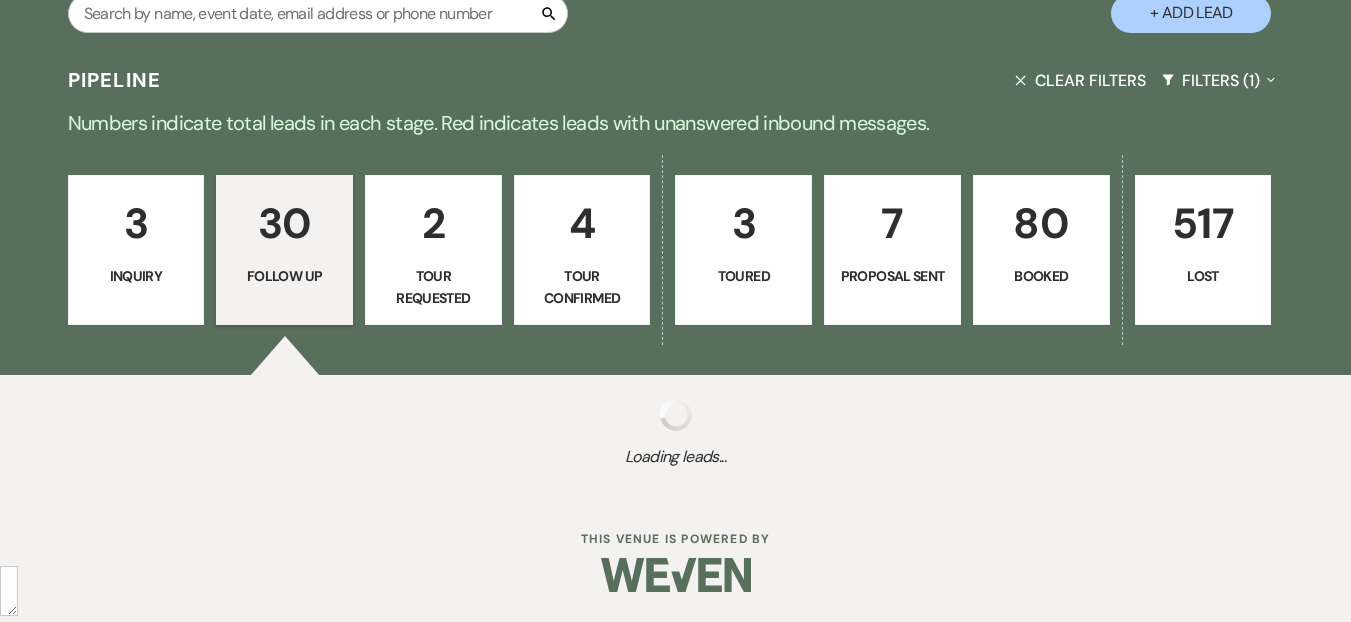 select on "9" 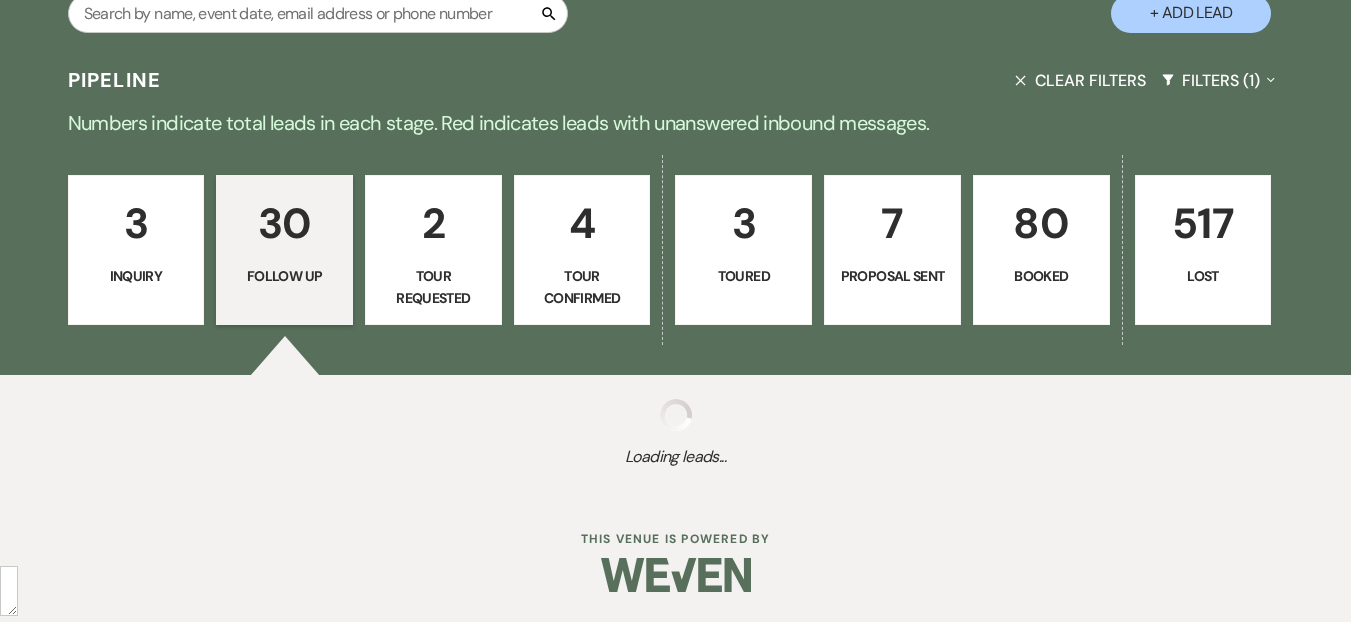select on "9" 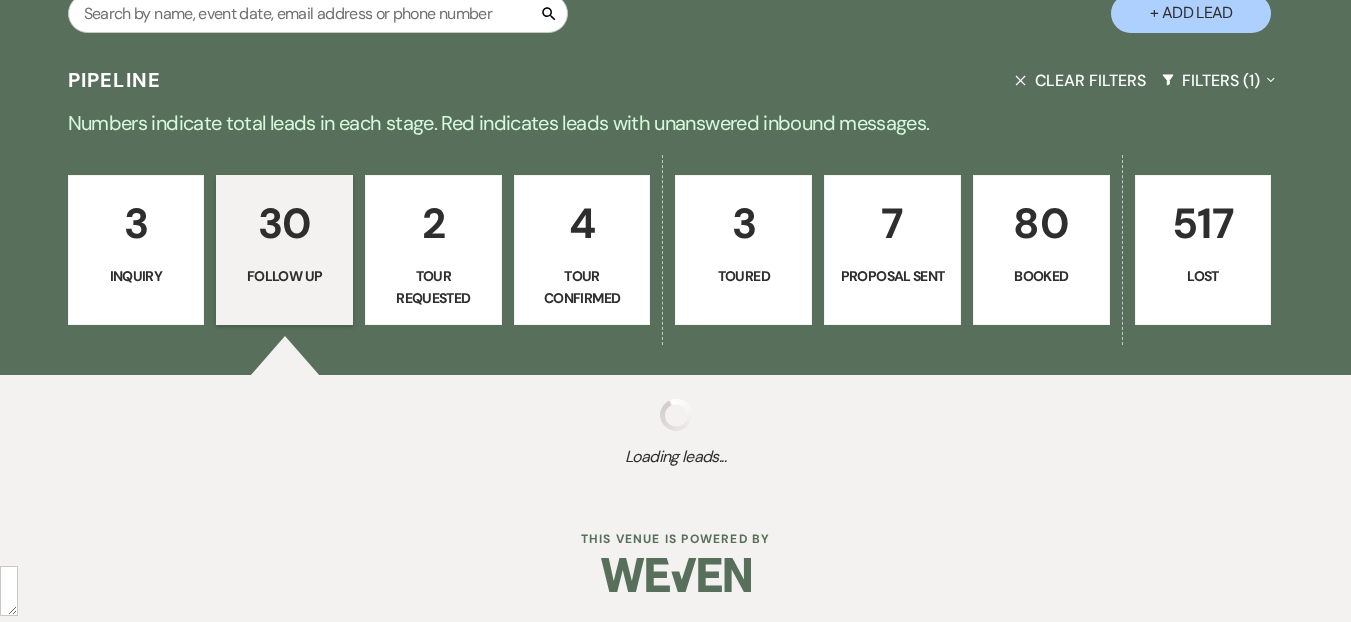 select on "9" 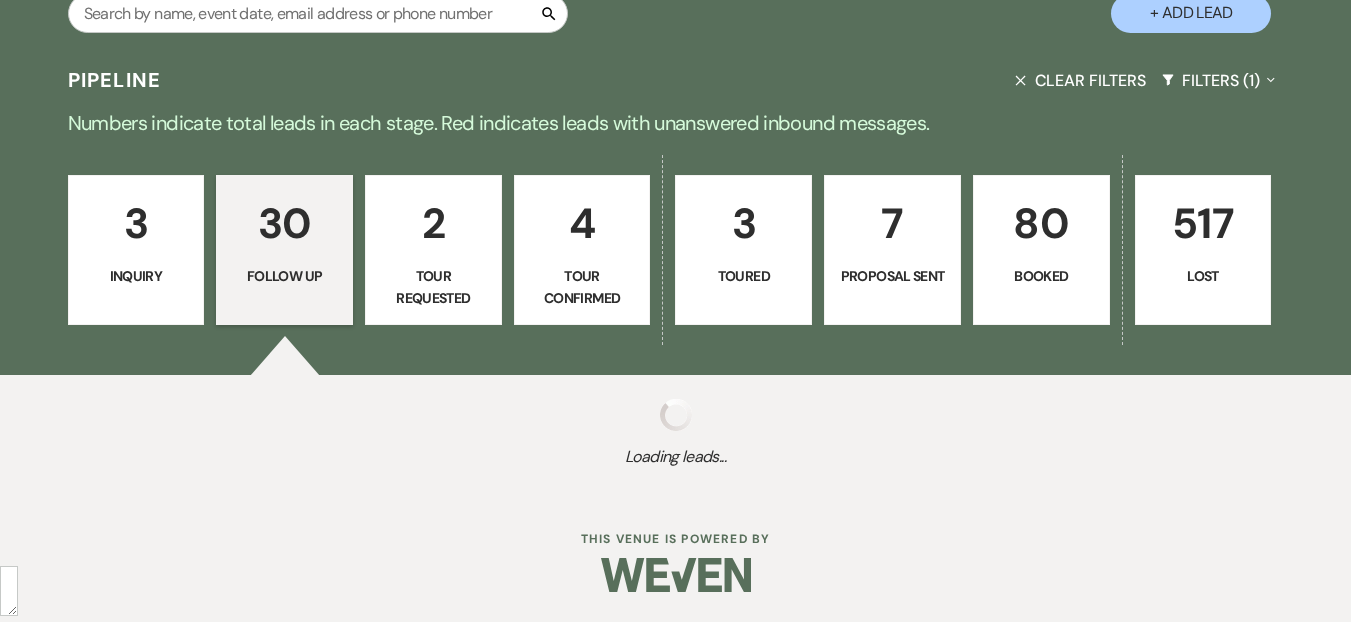 select on "9" 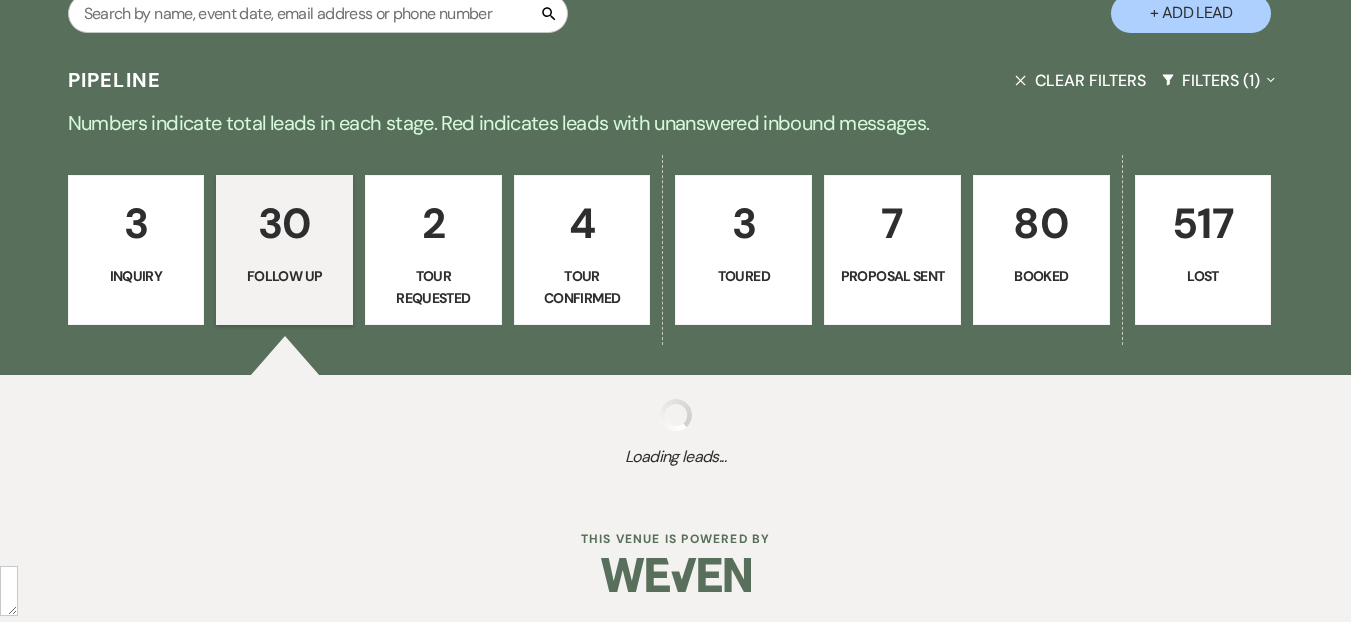 select on "9" 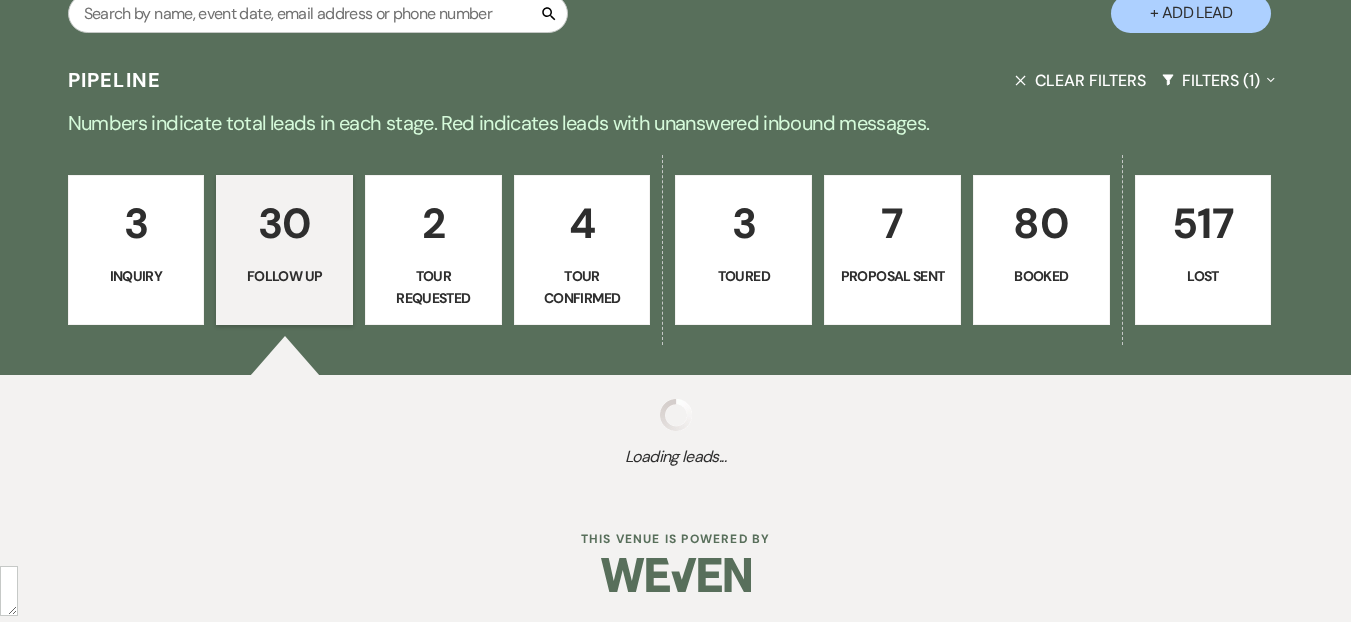 select on "9" 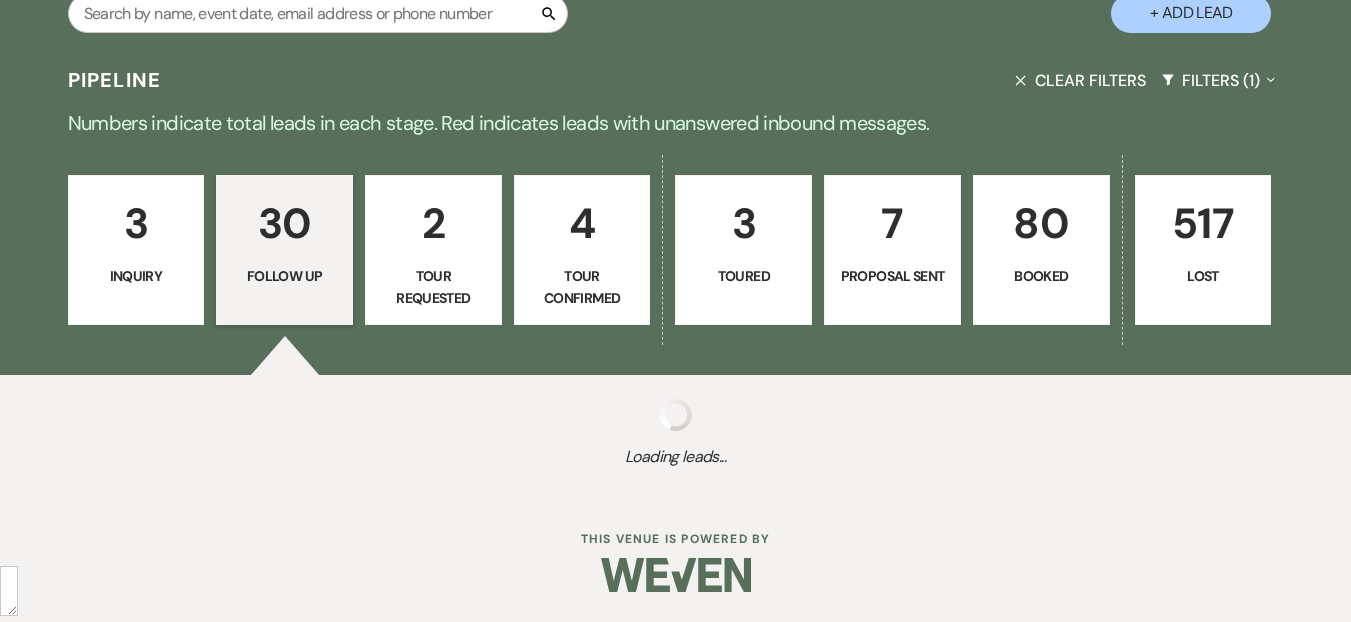 select on "9" 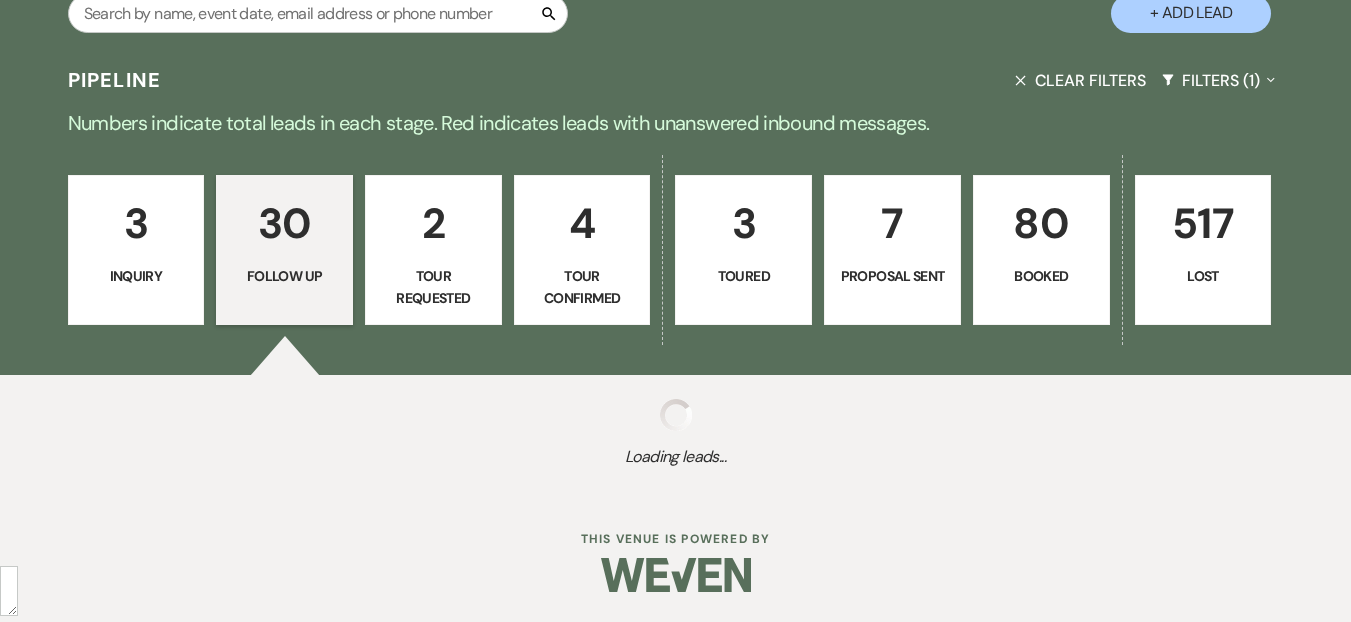 select on "9" 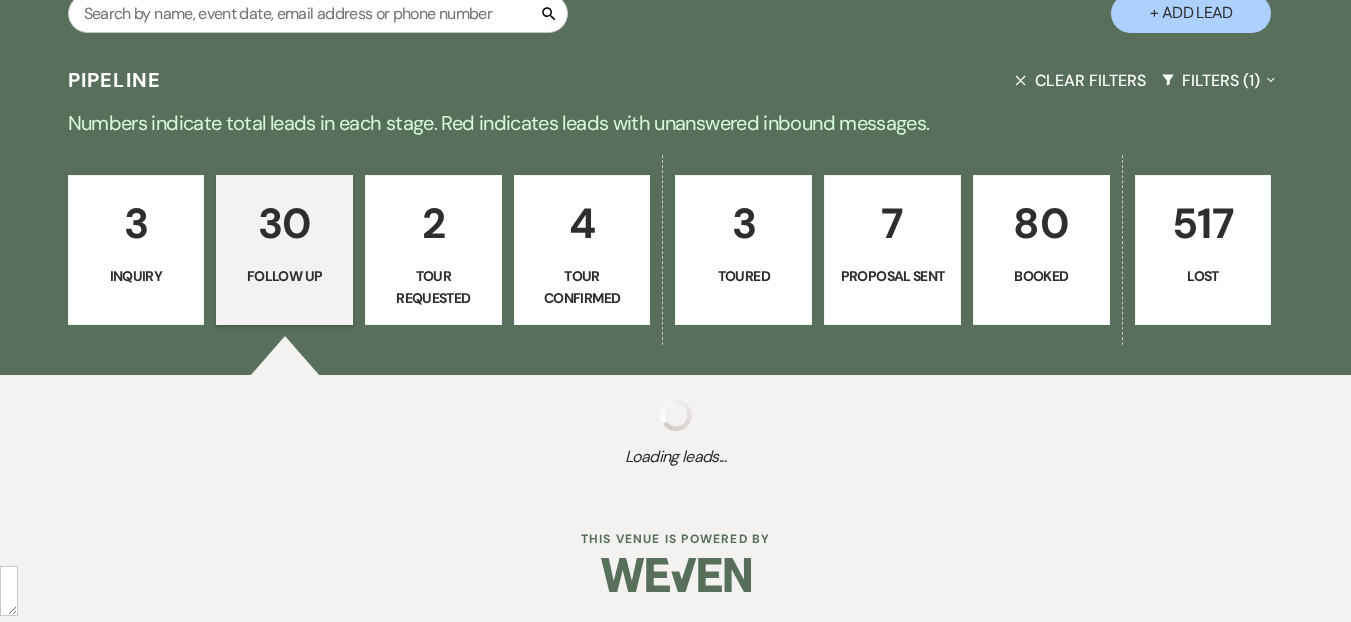 select on "9" 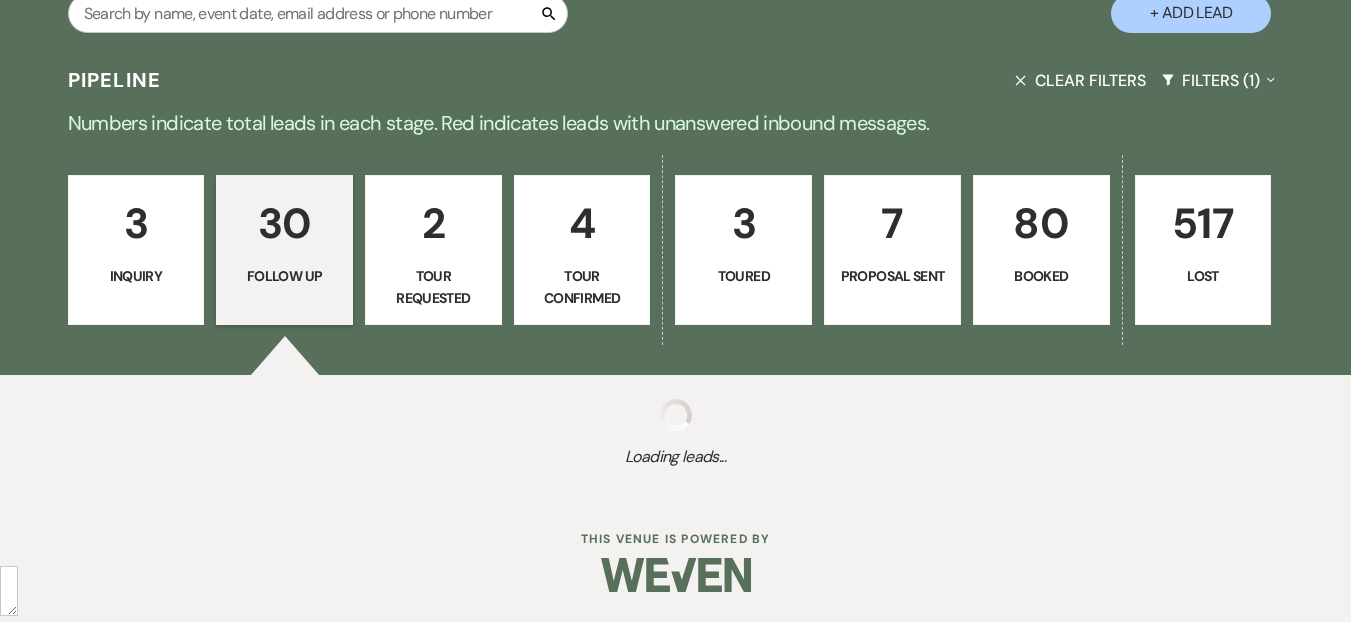 select on "9" 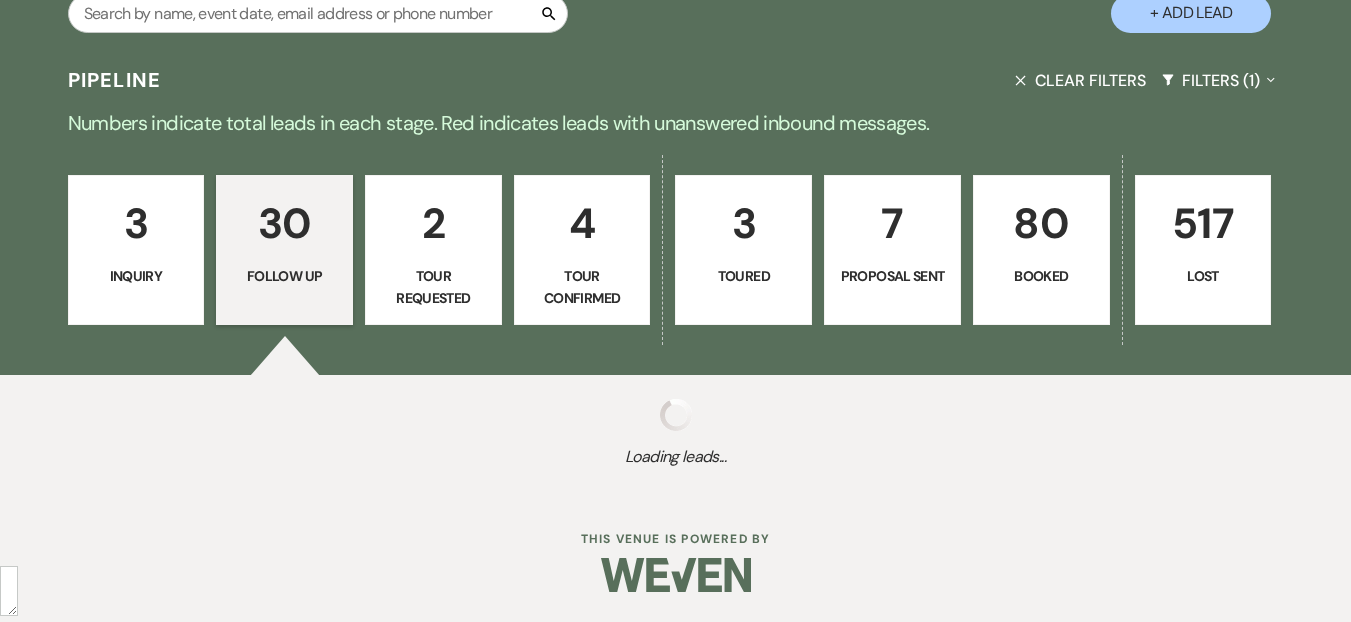 select on "9" 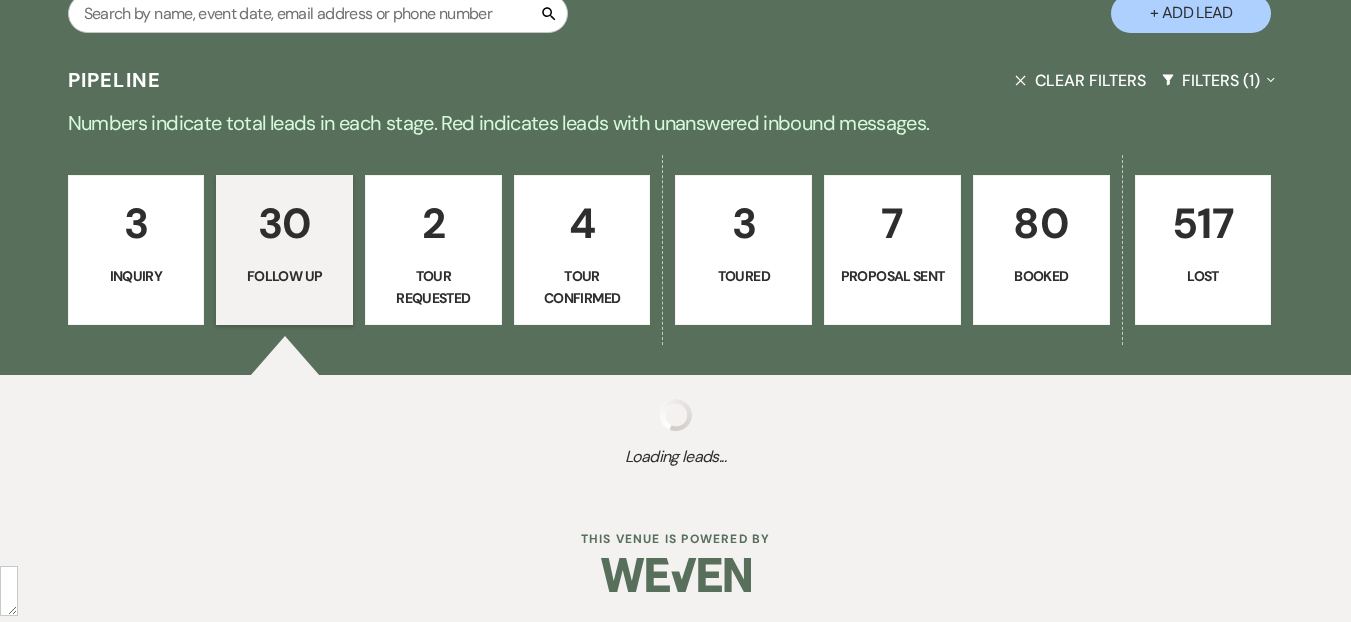 select on "9" 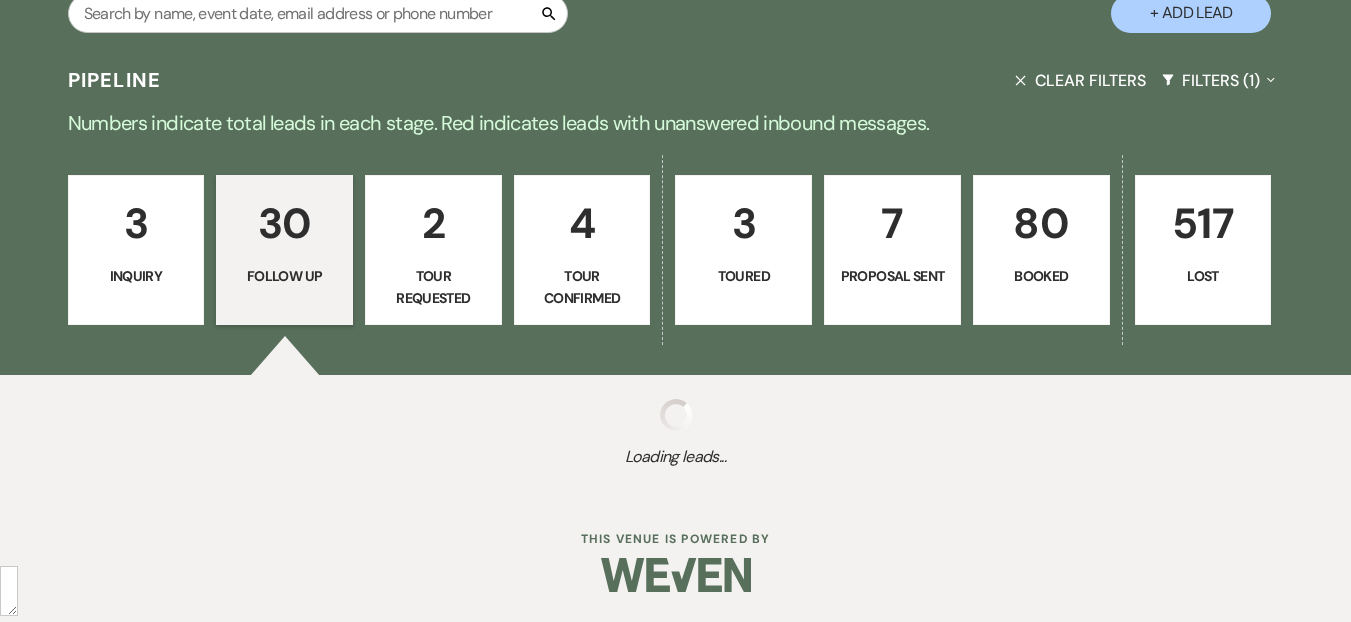 select on "9" 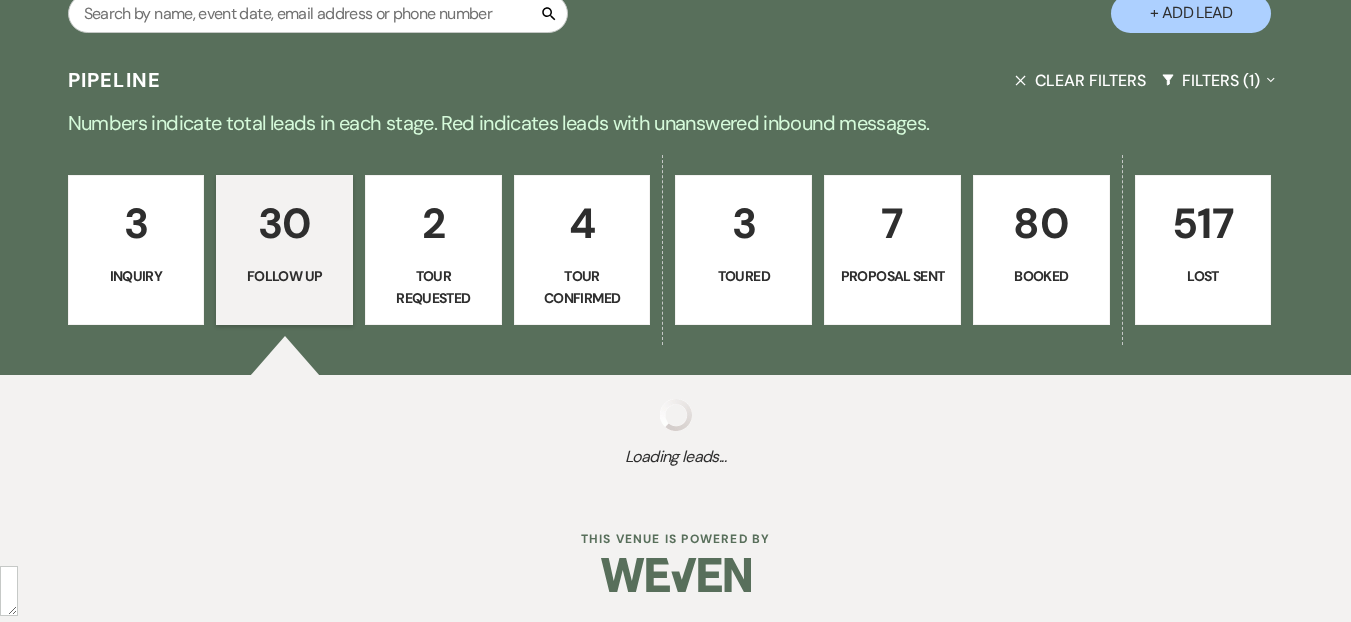 select on "9" 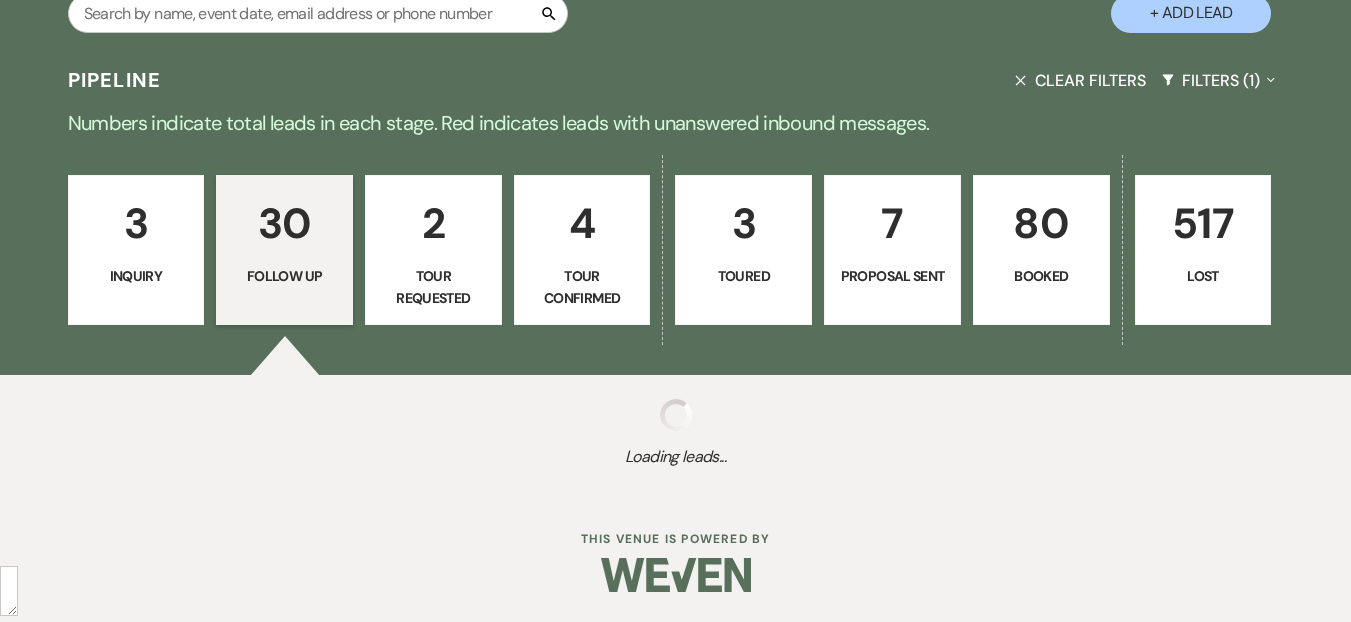 select on "9" 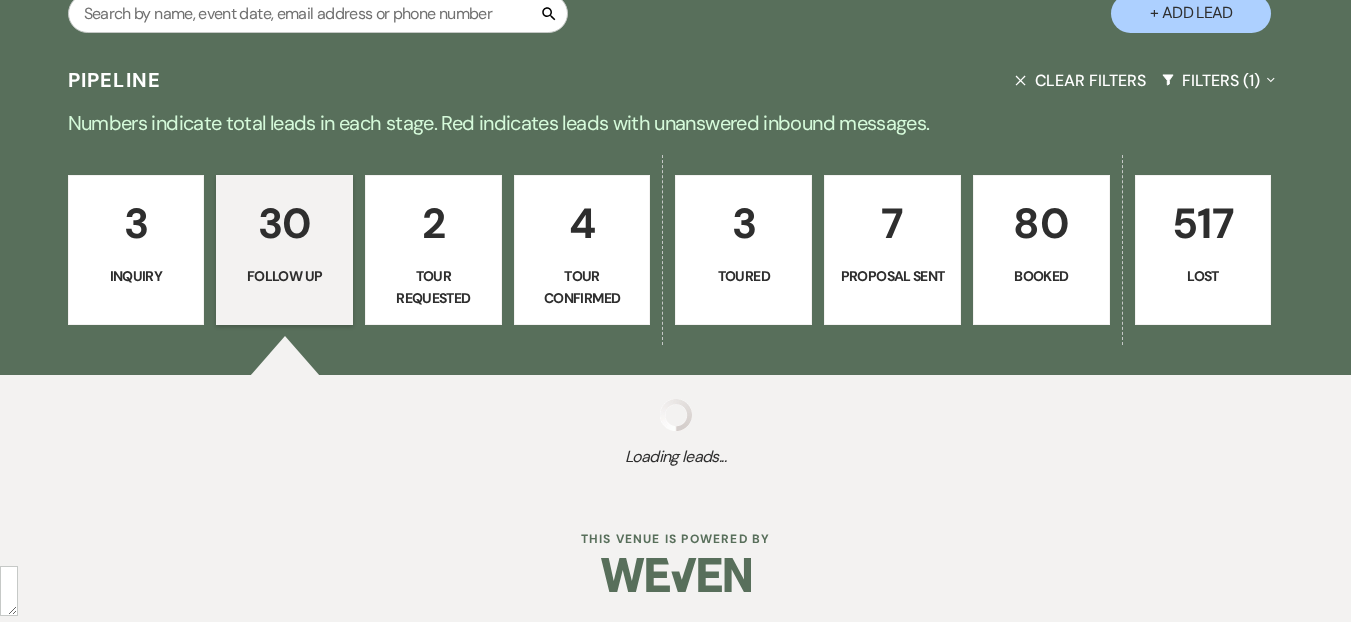 select on "9" 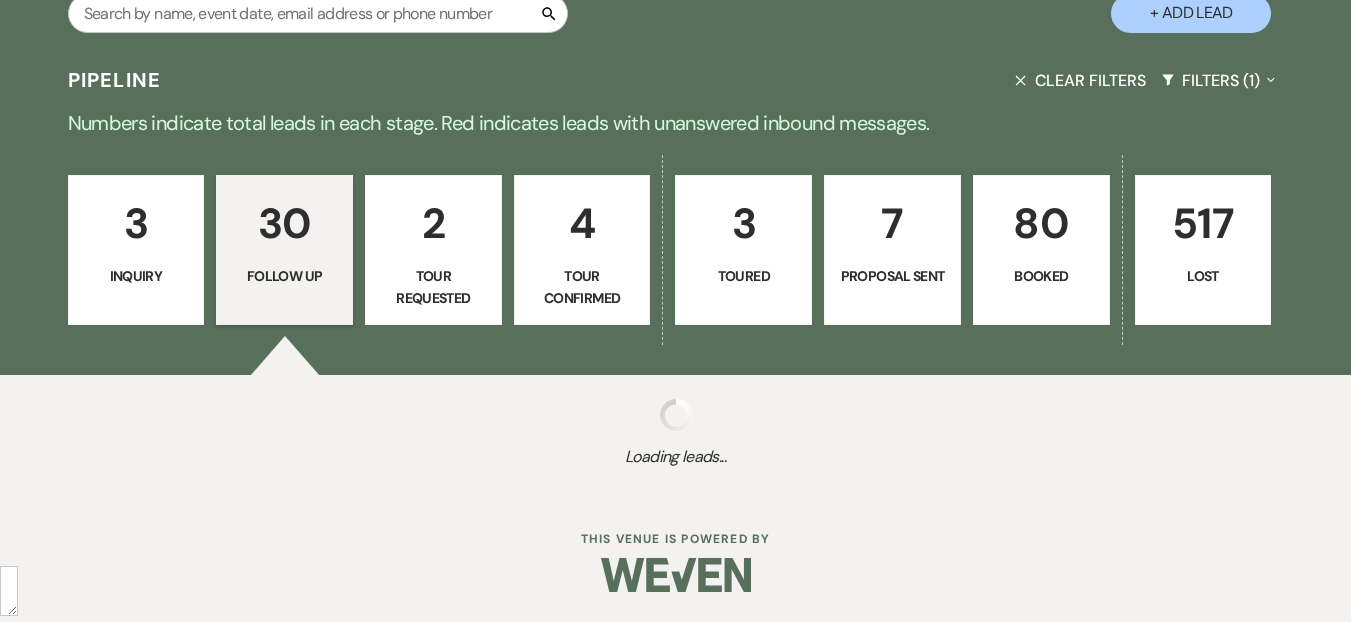 select on "9" 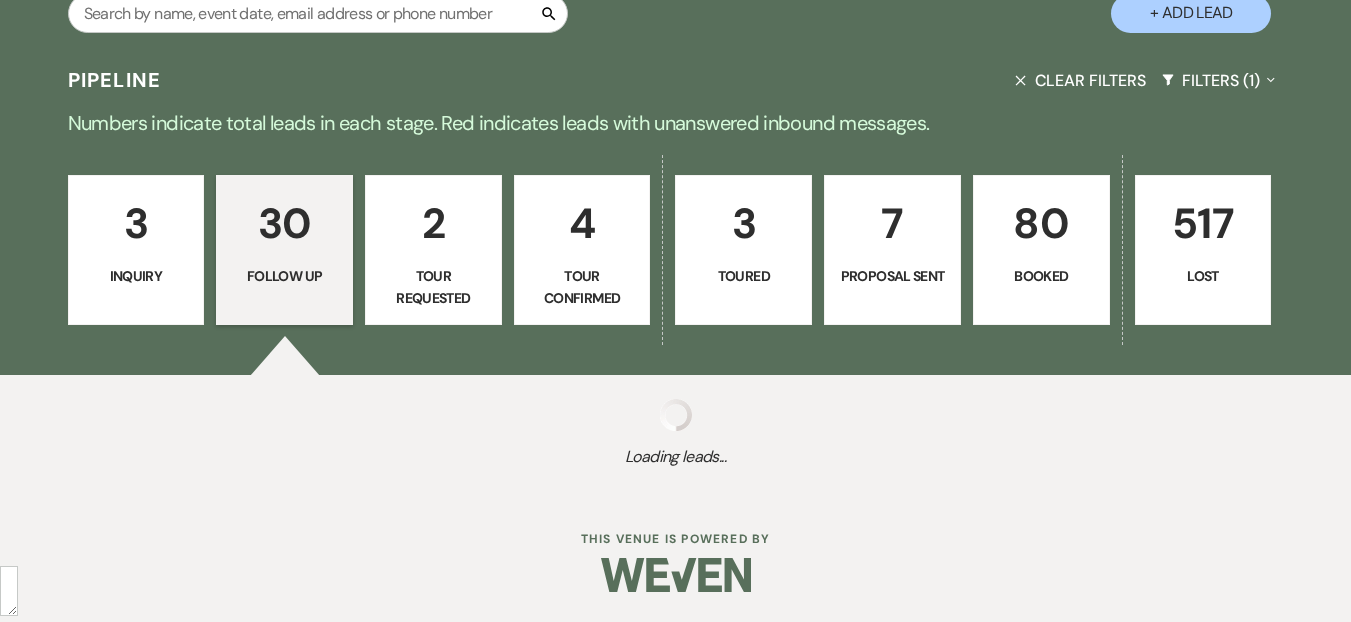 select on "9" 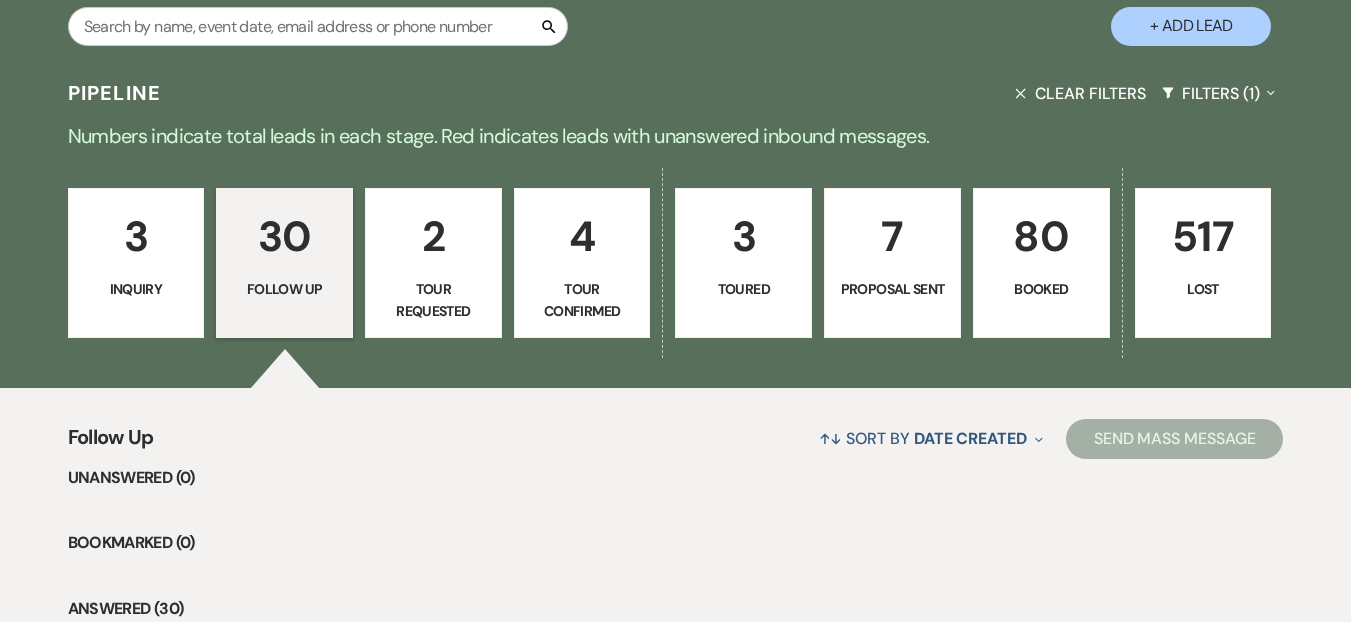 scroll, scrollTop: 525, scrollLeft: 0, axis: vertical 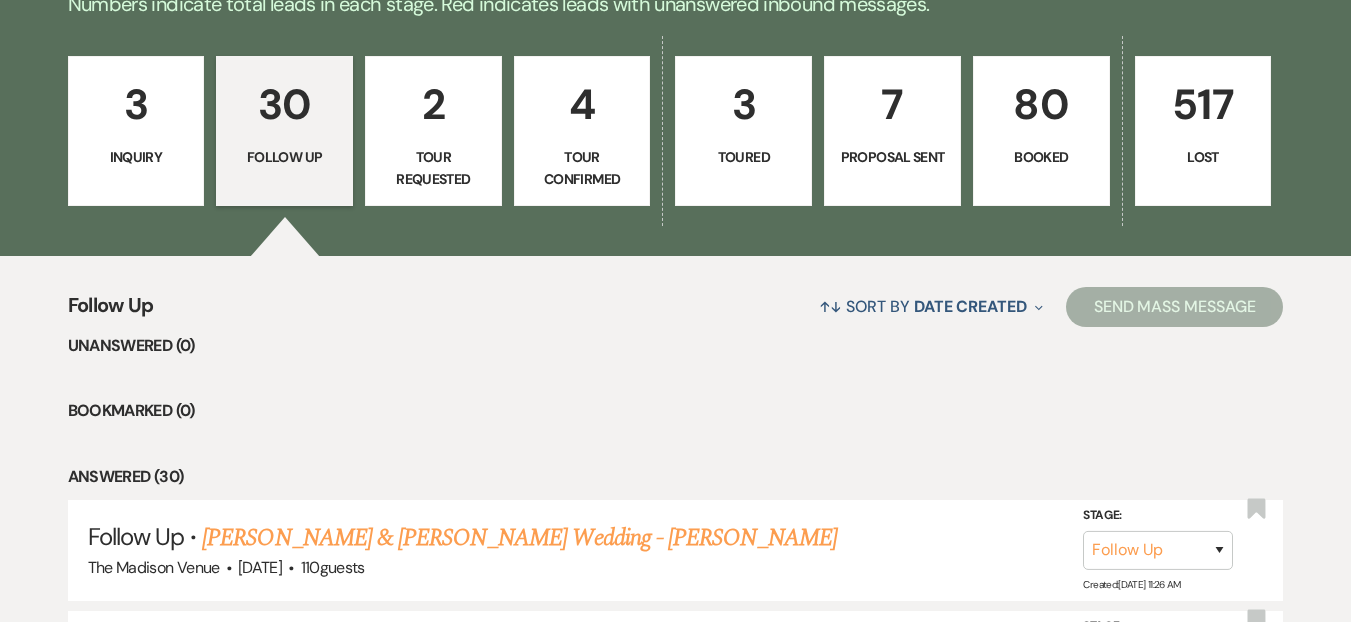 click on "Inquiry" at bounding box center (136, 157) 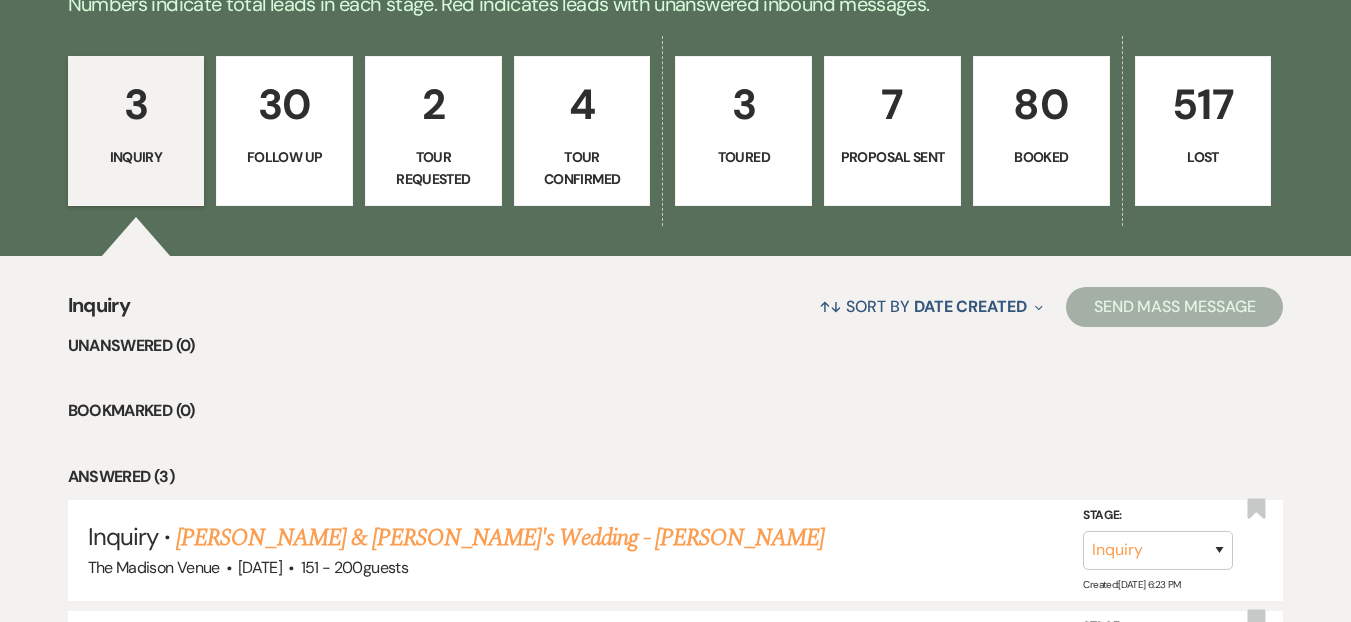 scroll, scrollTop: 889, scrollLeft: 0, axis: vertical 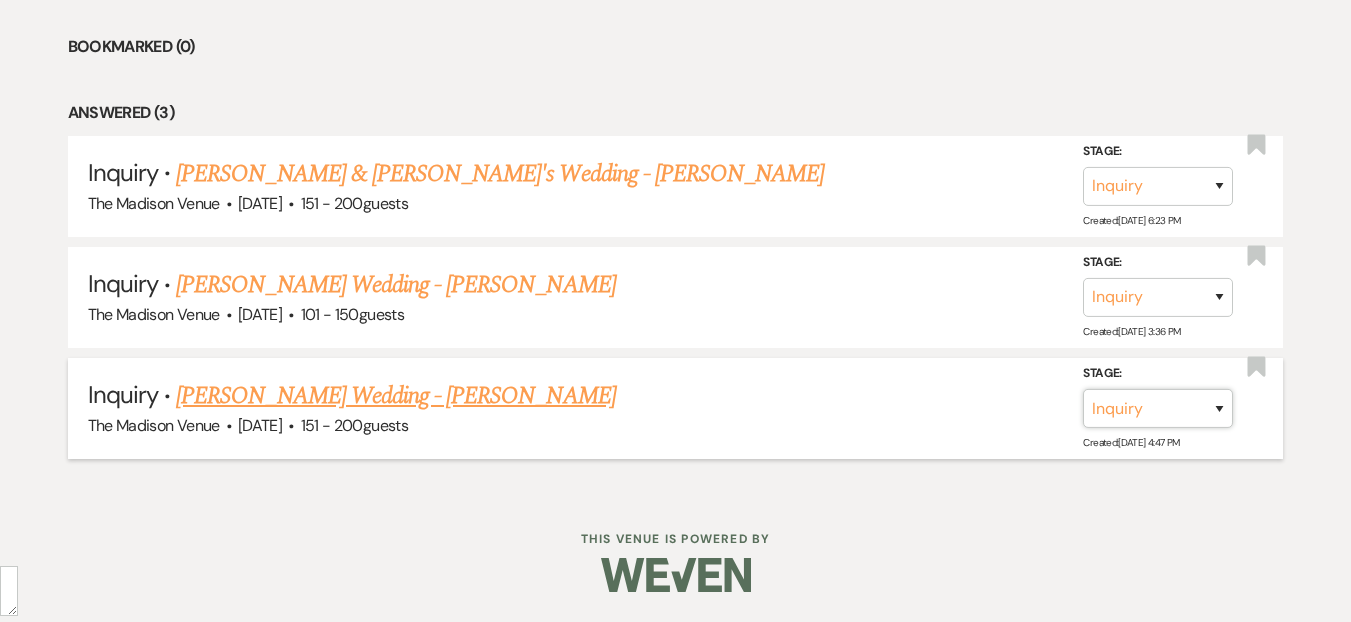 click on "Inquiry Follow Up Tour Requested Tour Confirmed Toured Proposal Sent Booked Lost" at bounding box center [1158, 408] 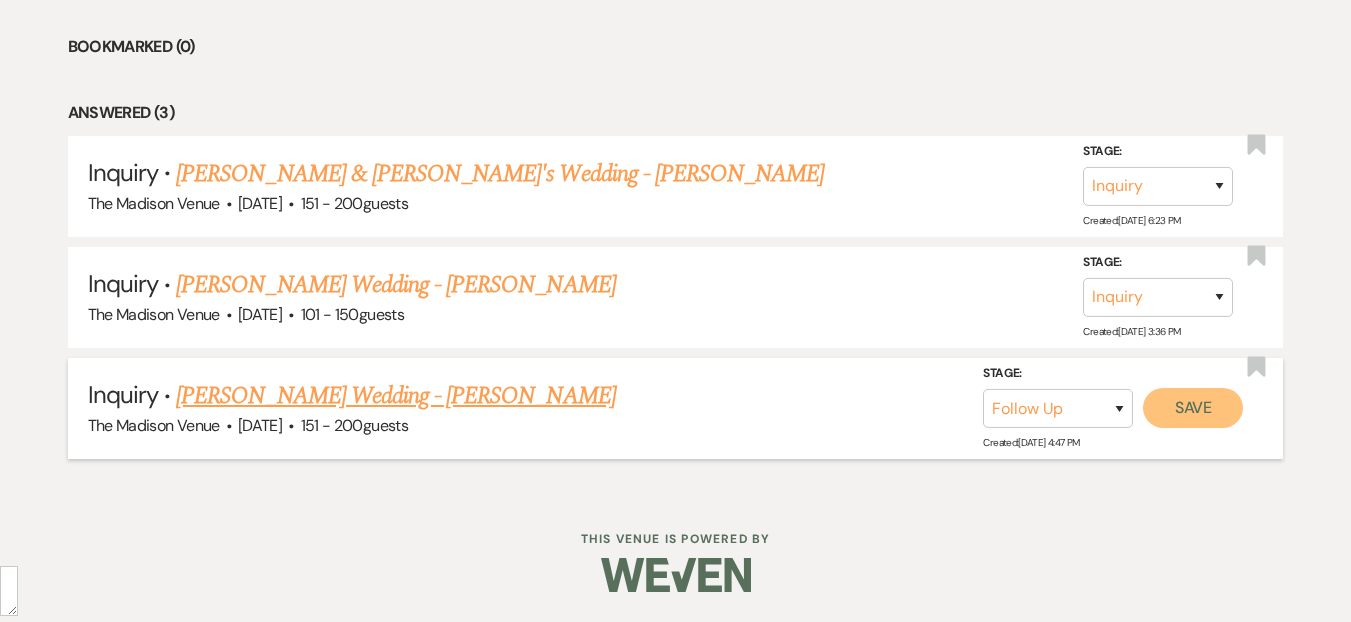 click on "Save" at bounding box center (1193, 408) 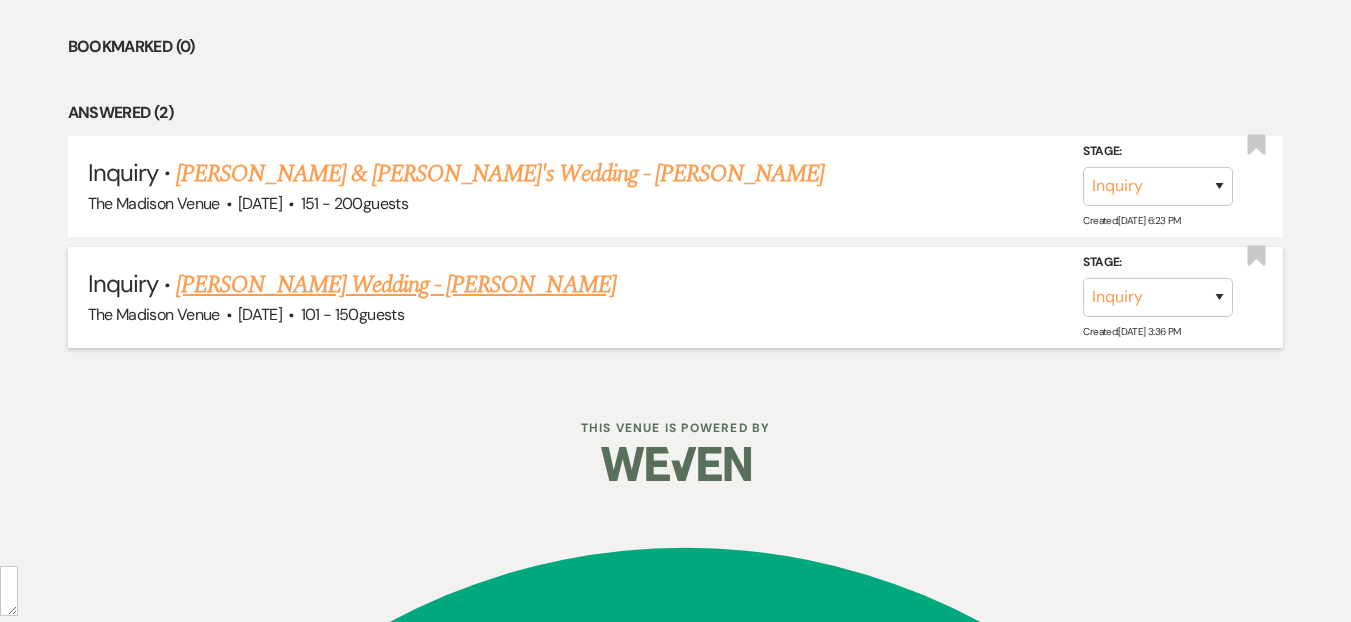 scroll, scrollTop: 778, scrollLeft: 0, axis: vertical 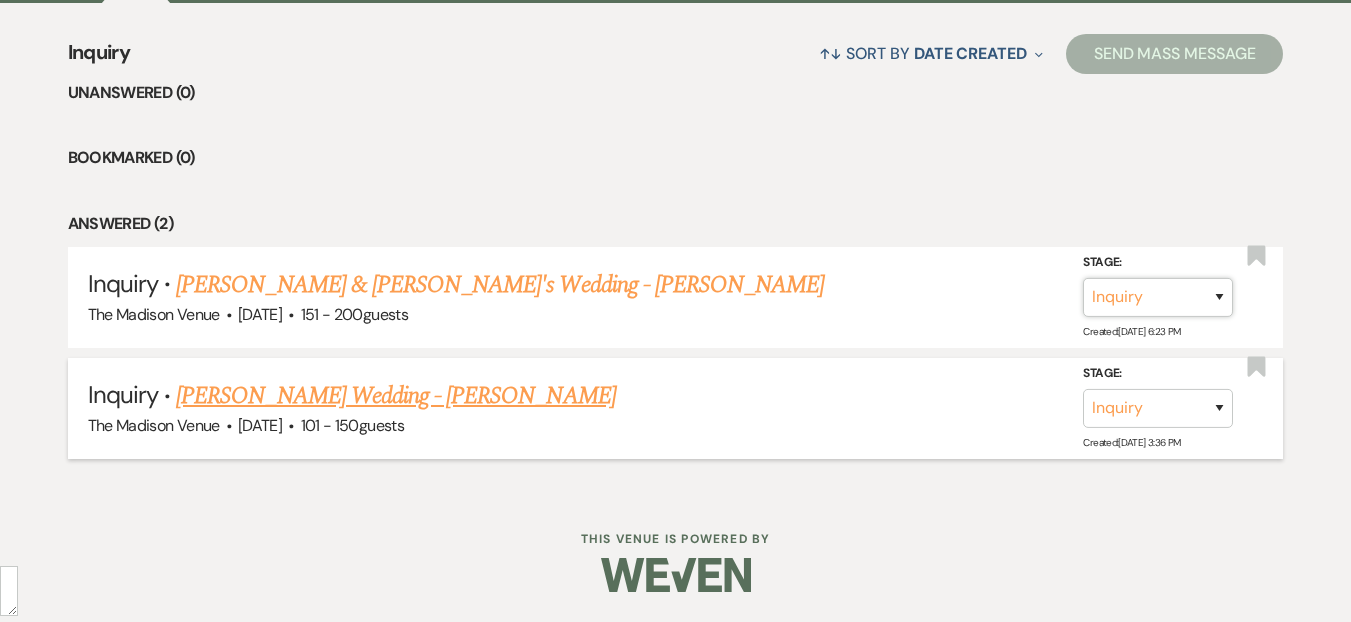 click on "Inquiry Follow Up Tour Requested Tour Confirmed Toured Proposal Sent Booked Lost" at bounding box center (1158, 297) 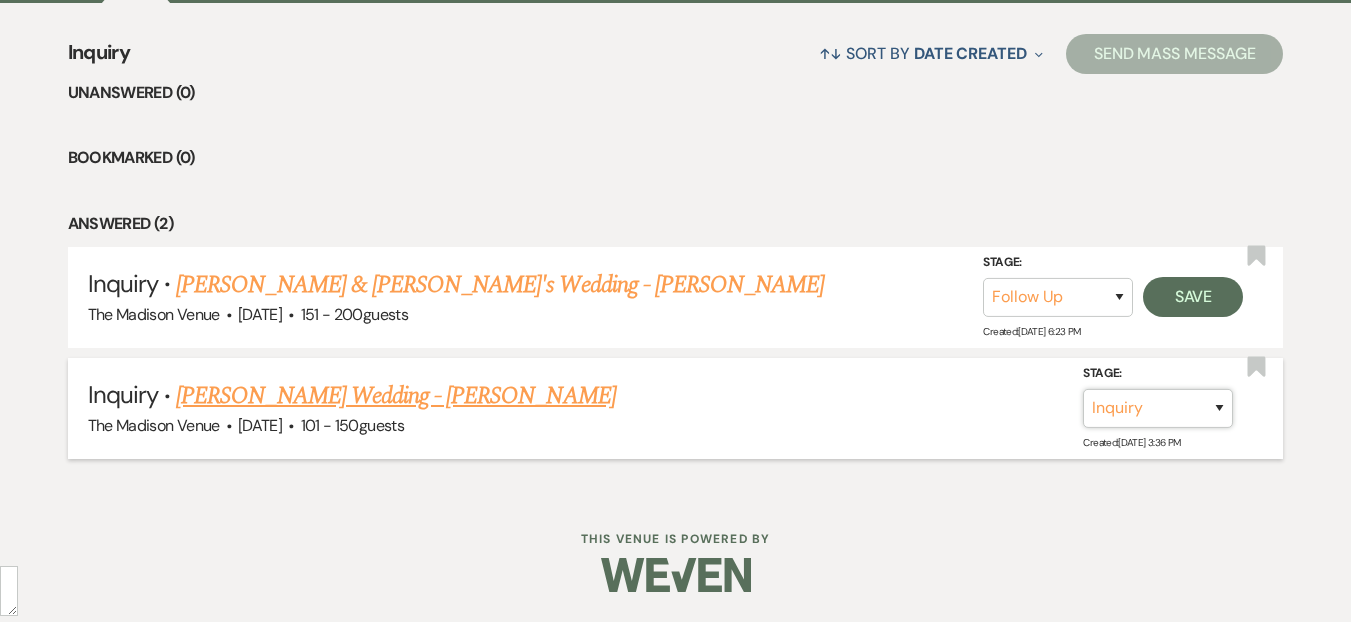 click on "Inquiry Follow Up Tour Requested Tour Confirmed Toured Proposal Sent Booked Lost" at bounding box center [1158, 408] 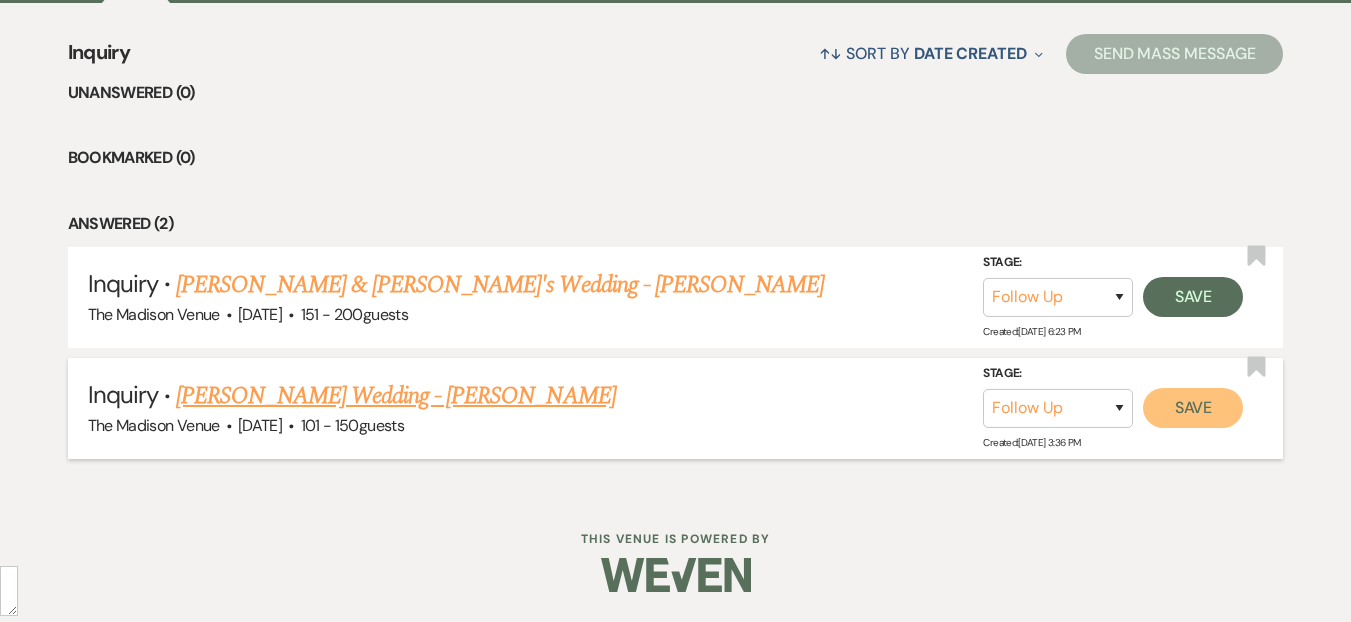 click on "Save" at bounding box center (1193, 408) 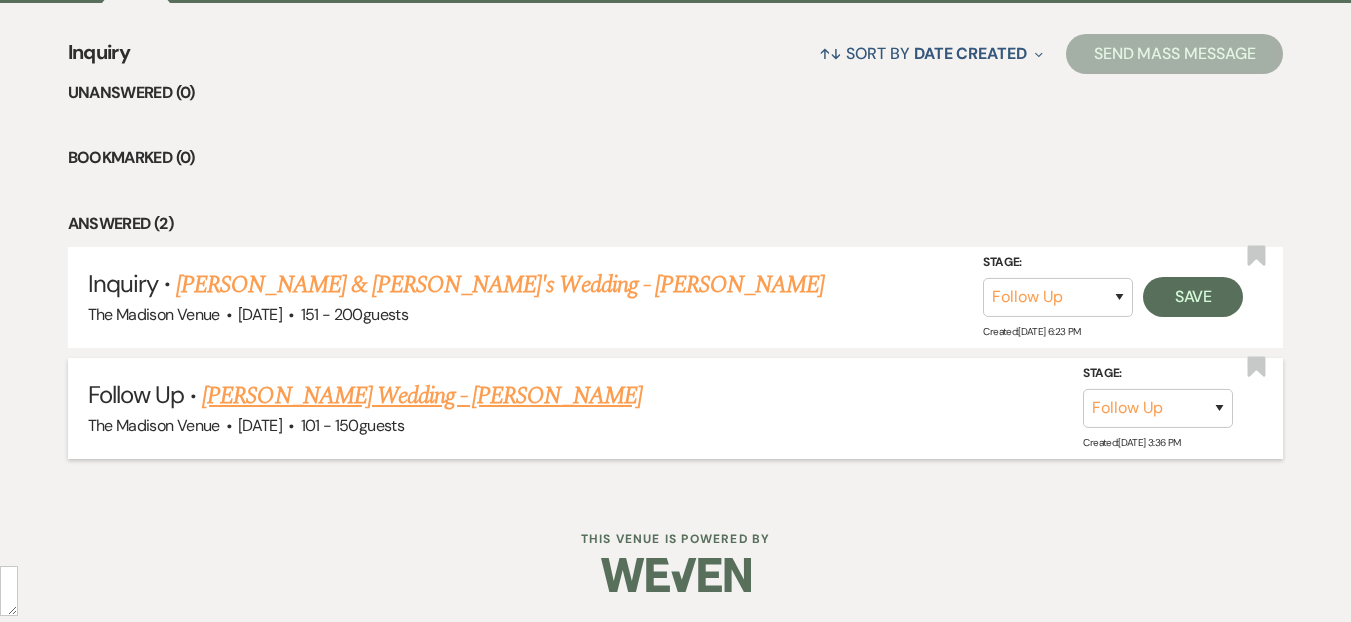 scroll, scrollTop: 666, scrollLeft: 0, axis: vertical 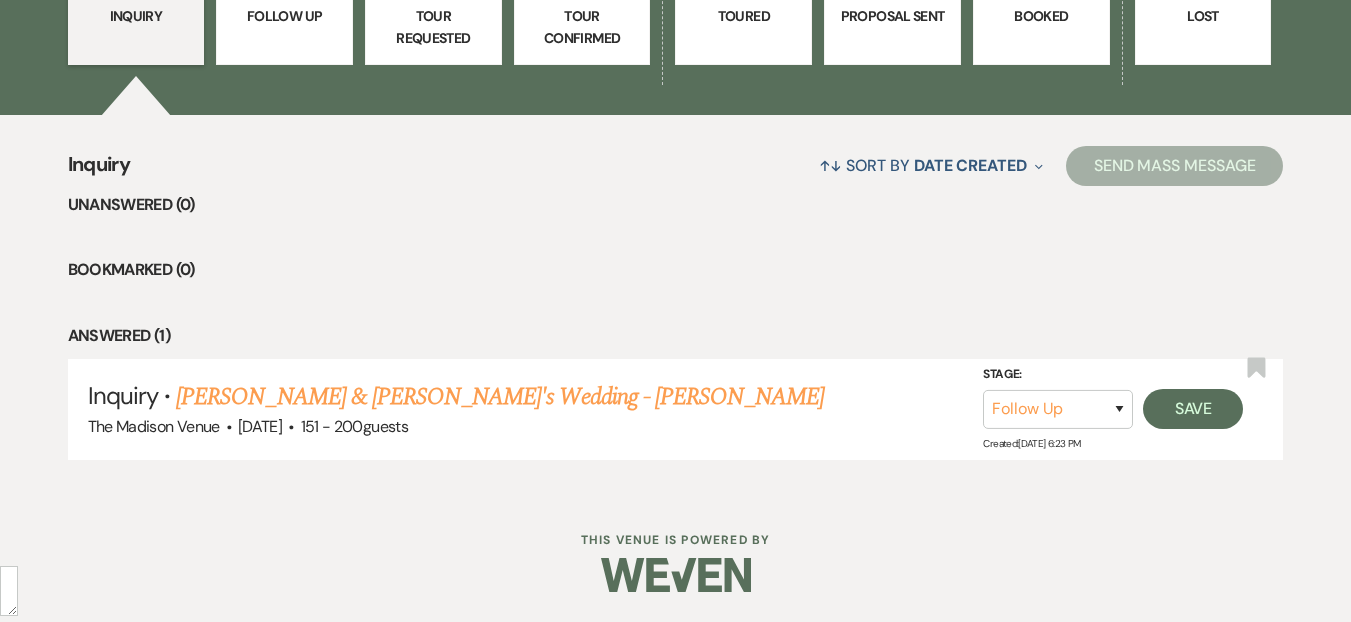 click on "Unanswered (0) Bookmarked (0) Answered (1) Inquiry · Bryanna Ehlert's & Jake's Wedding - Daryl The Madison Venue · Jun 13, 2026 · 151 - 200  guests Stage: Inquiry Follow Up Tour Requested Tour Confirmed Toured Proposal Sent Booked Lost Save Created:  Jul 08, 2025, 6:23 PM Bookmark" at bounding box center (676, 326) 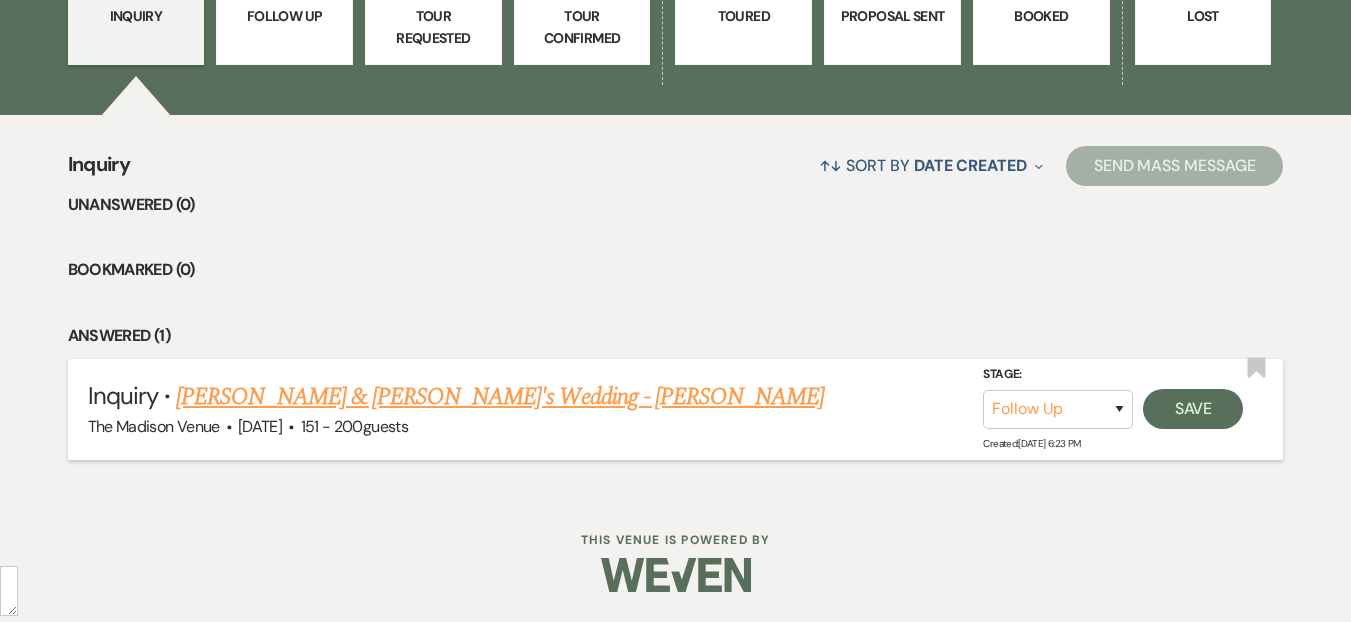 click on "Stage: Inquiry Follow Up Tour Requested Tour Confirmed Toured Proposal Sent Booked Lost Save" at bounding box center [1113, 396] 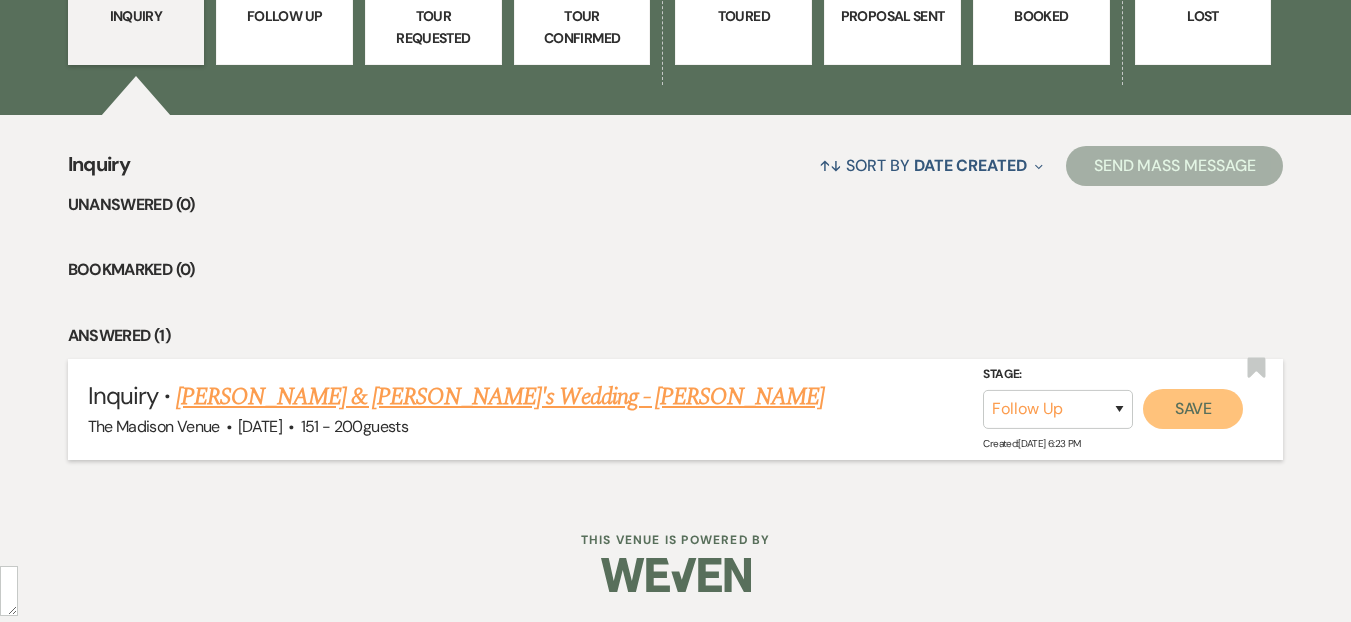 click on "Save" at bounding box center [1193, 409] 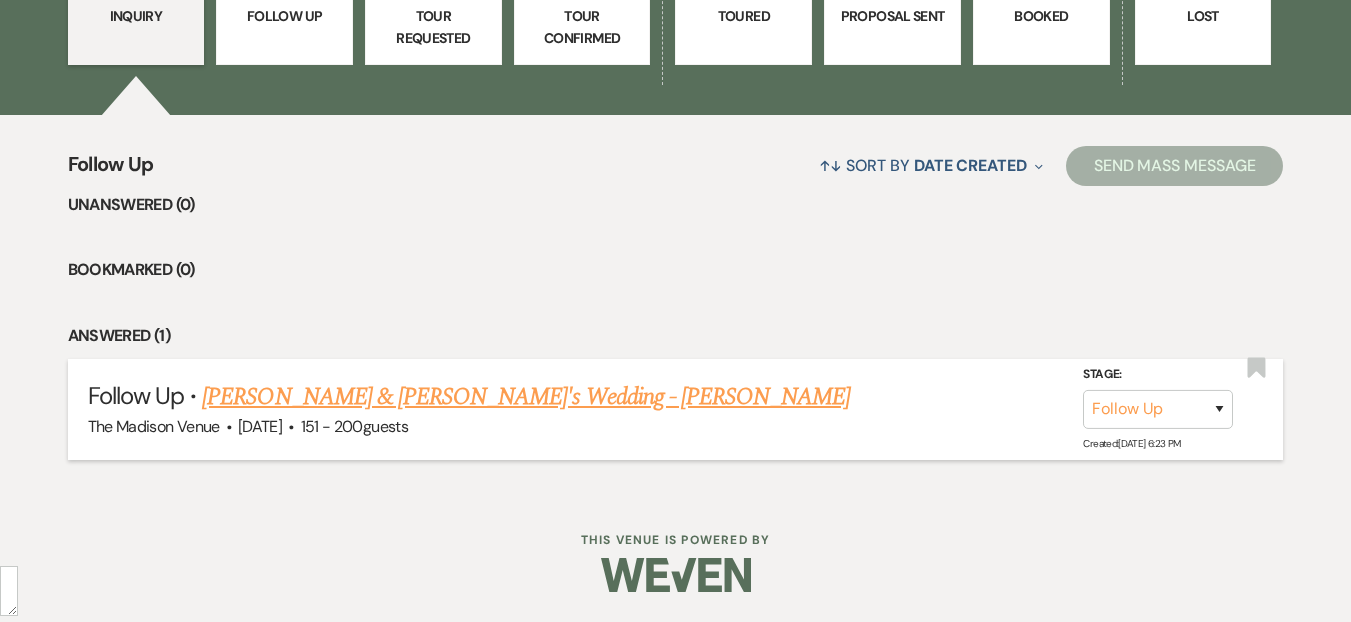 scroll, scrollTop: 454, scrollLeft: 0, axis: vertical 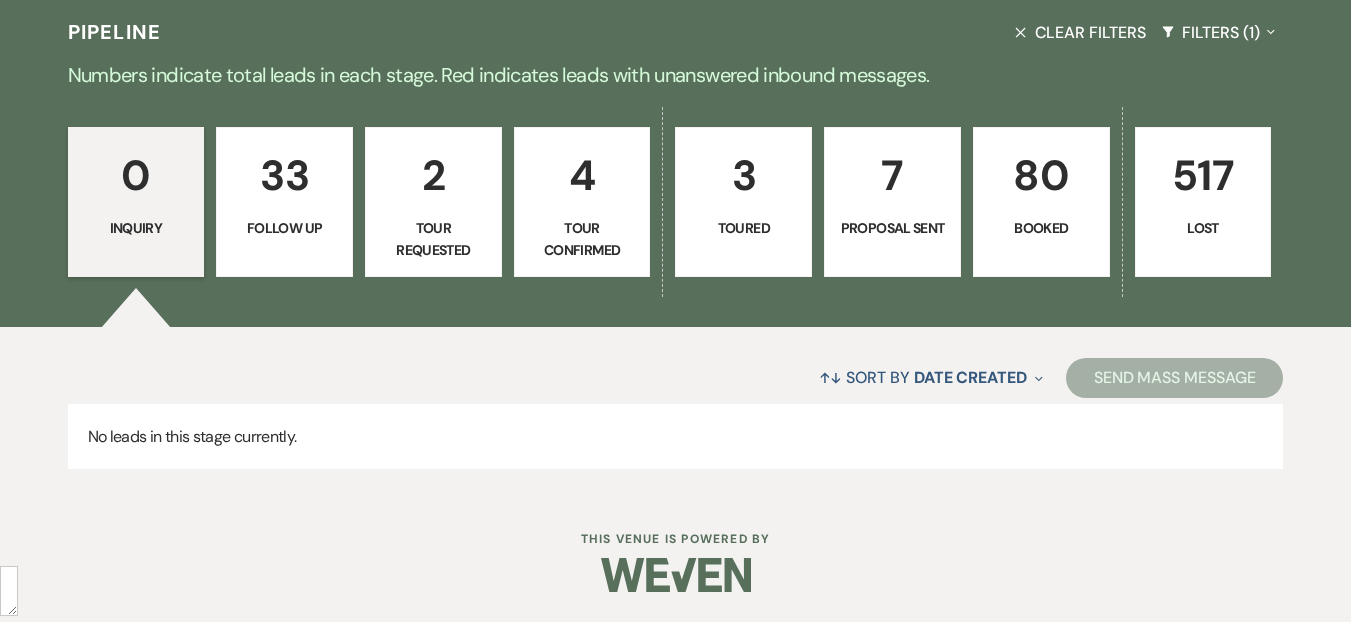 click on "33" at bounding box center (284, 175) 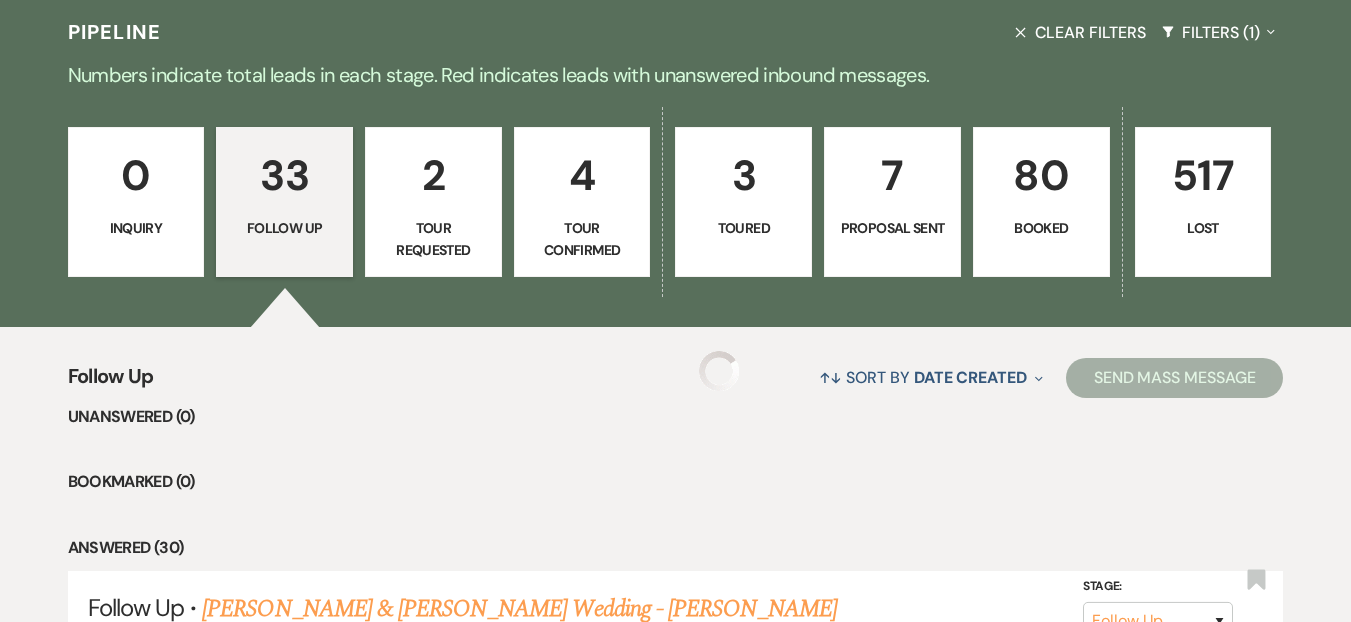select on "9" 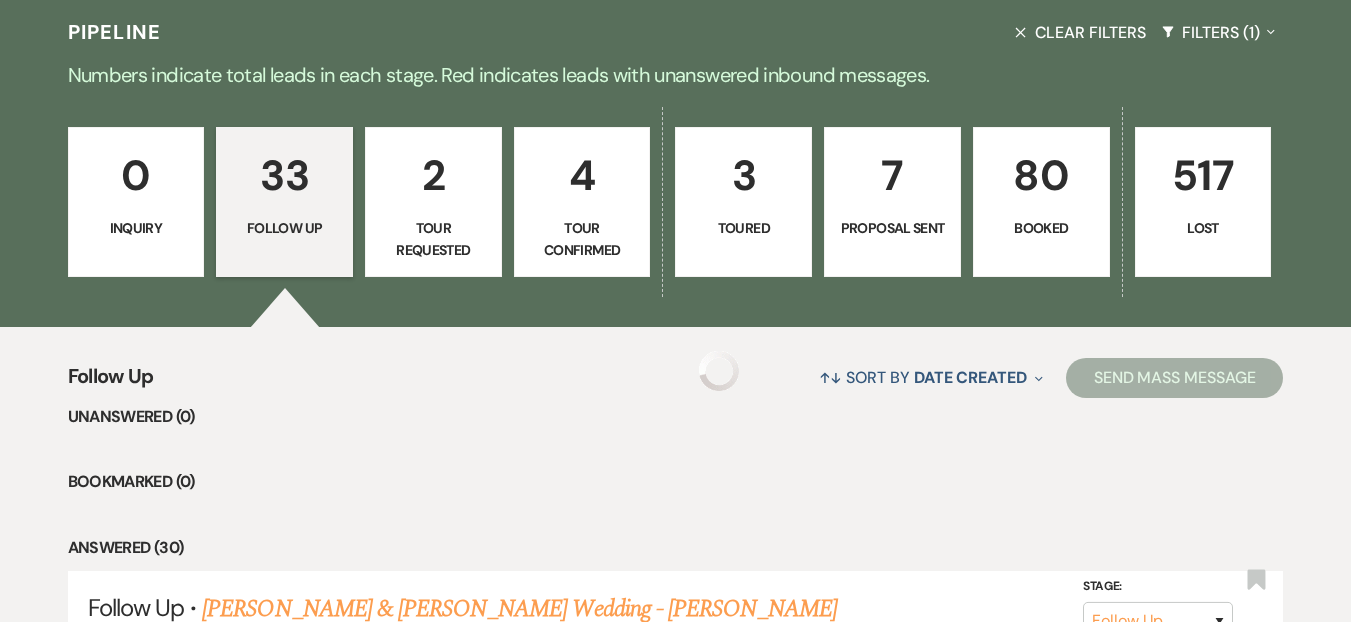 select on "9" 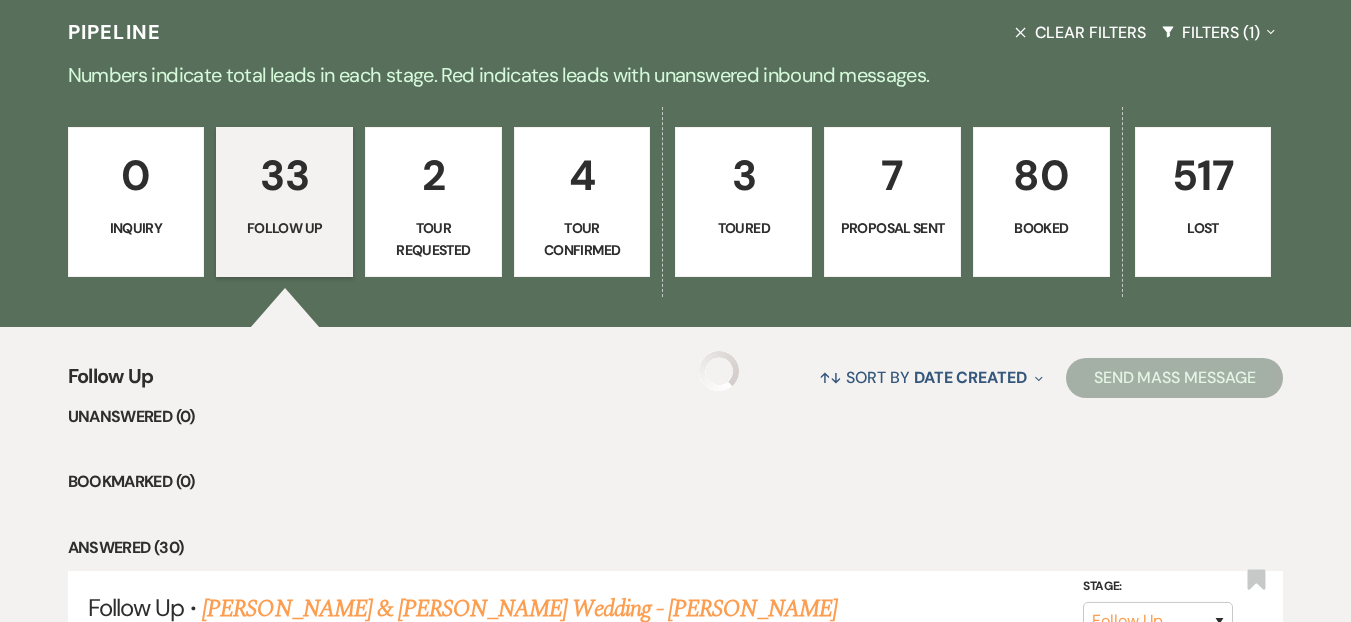 select on "9" 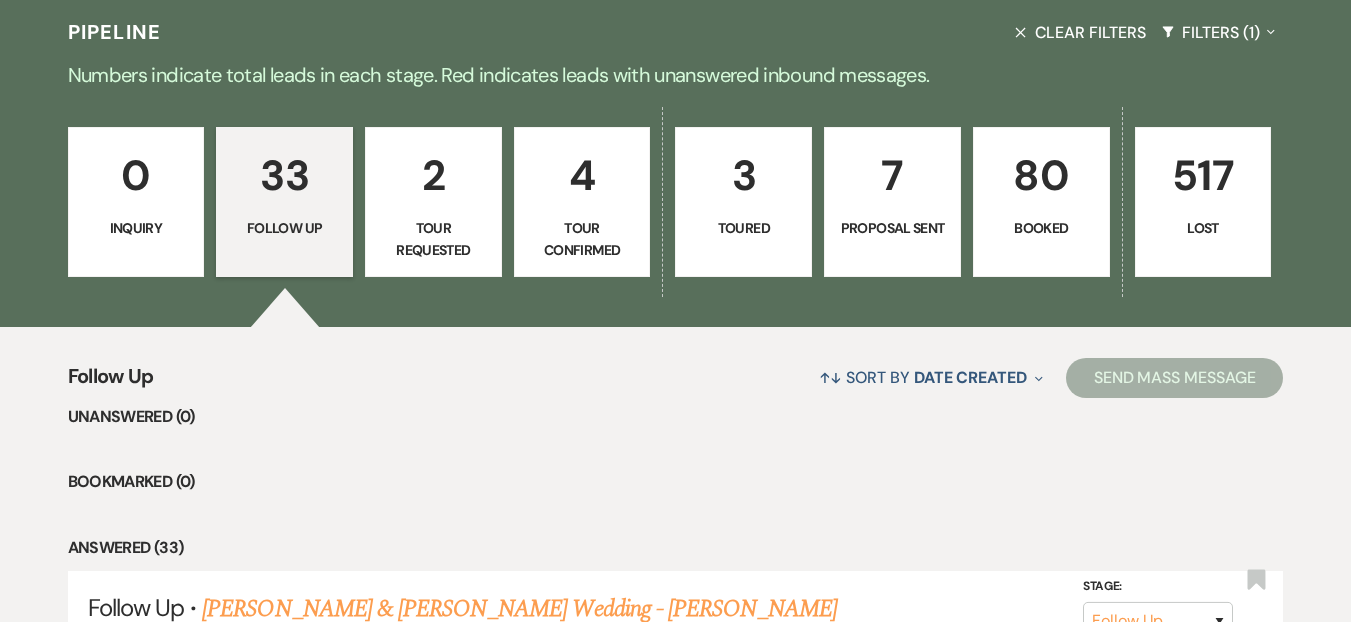 click on "4" at bounding box center [582, 175] 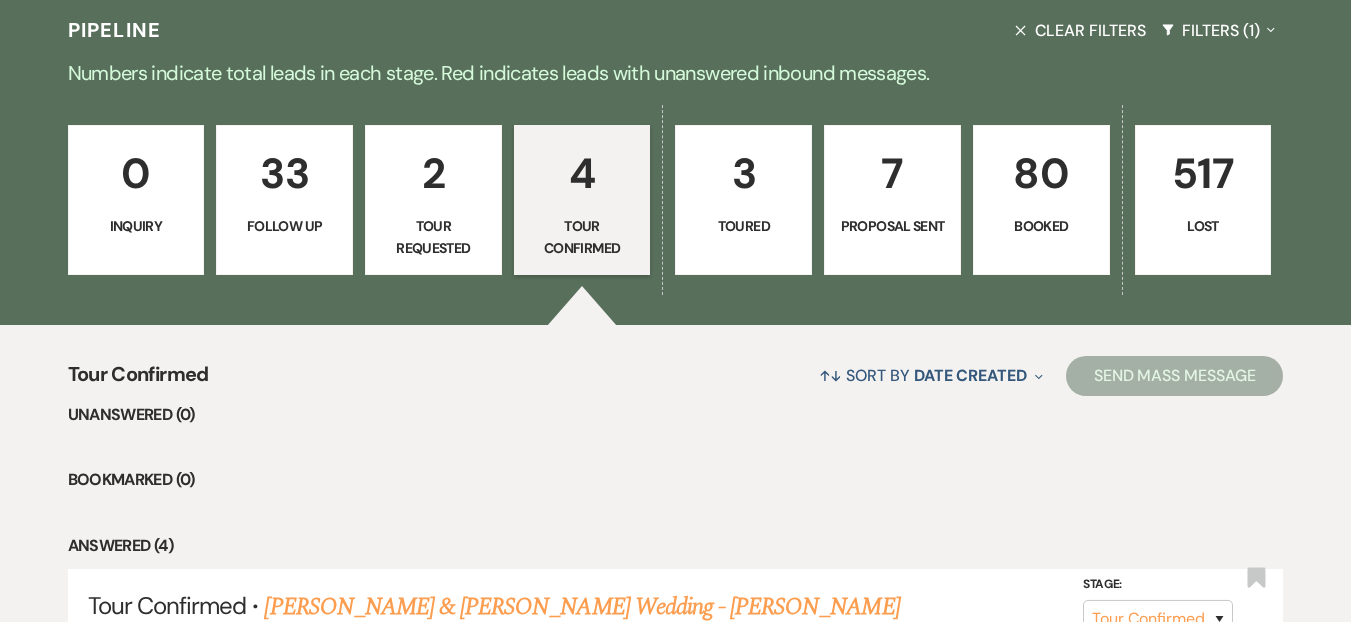 scroll, scrollTop: 443, scrollLeft: 0, axis: vertical 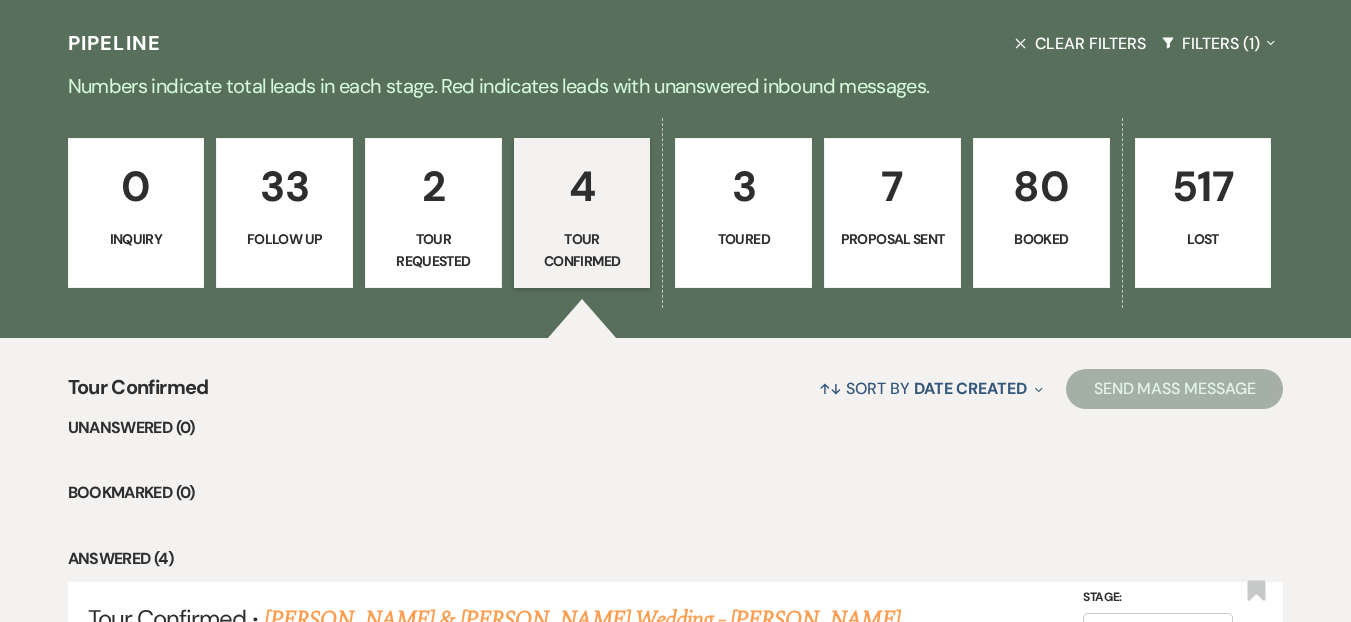 click on "33 Follow Up" at bounding box center (284, 213) 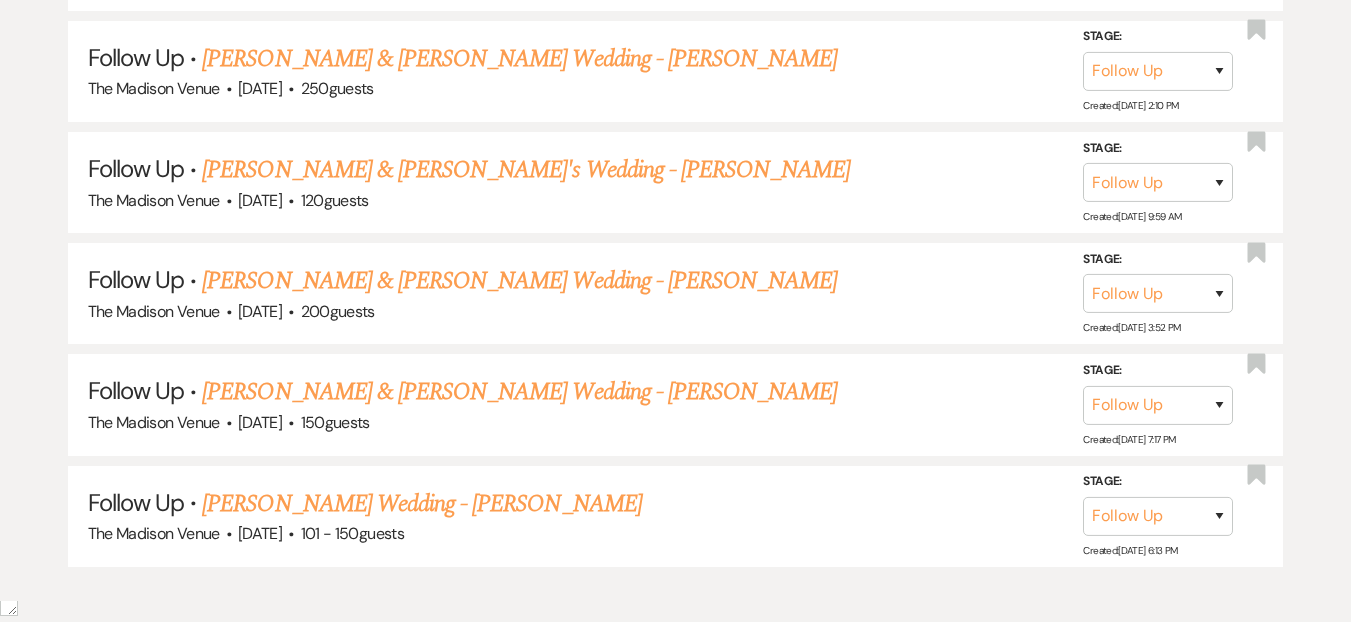 scroll, scrollTop: 4224, scrollLeft: 0, axis: vertical 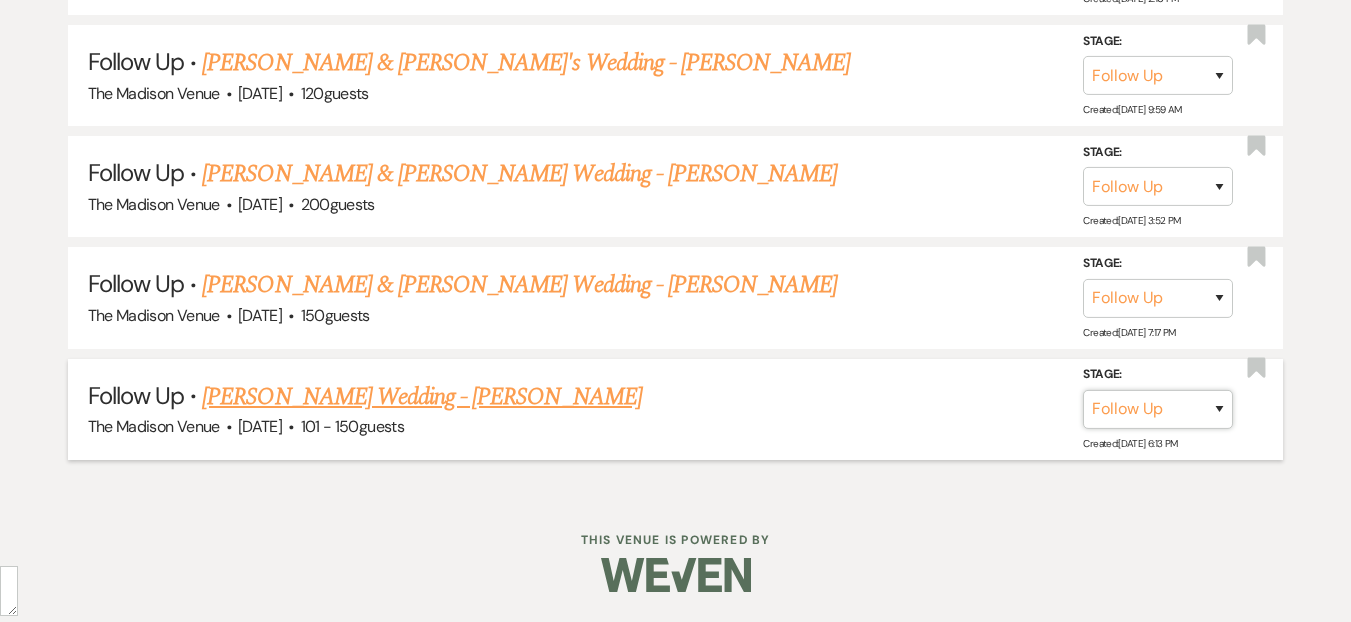 click on "Inquiry Follow Up Tour Requested Tour Confirmed Toured Proposal Sent Booked Lost" at bounding box center (1158, 409) 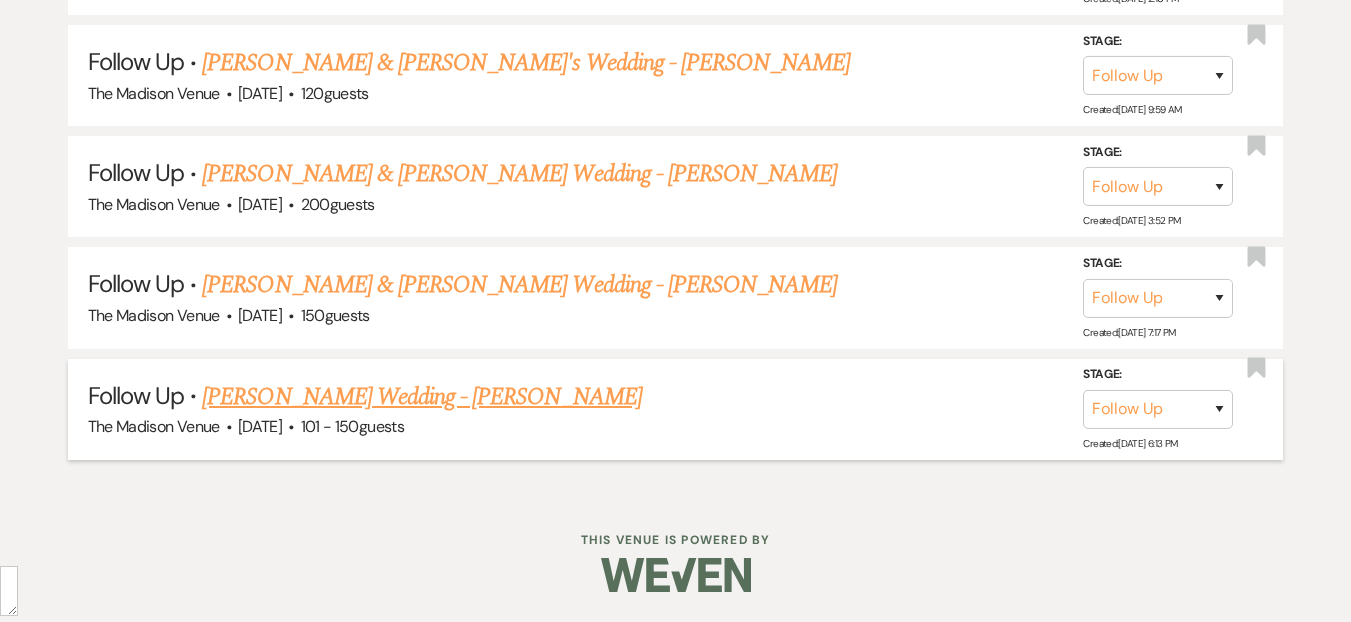 click on "Kaitlyn Karhoff's Wedding - Daryl" at bounding box center (421, 397) 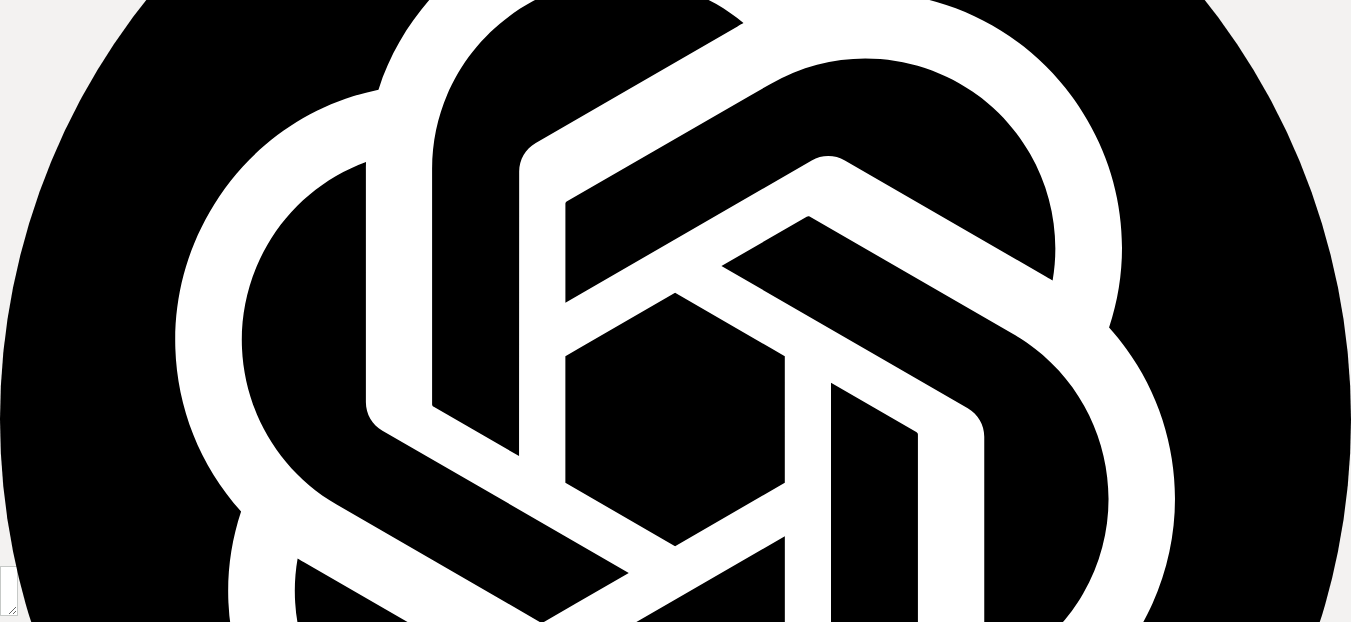 scroll, scrollTop: 0, scrollLeft: 0, axis: both 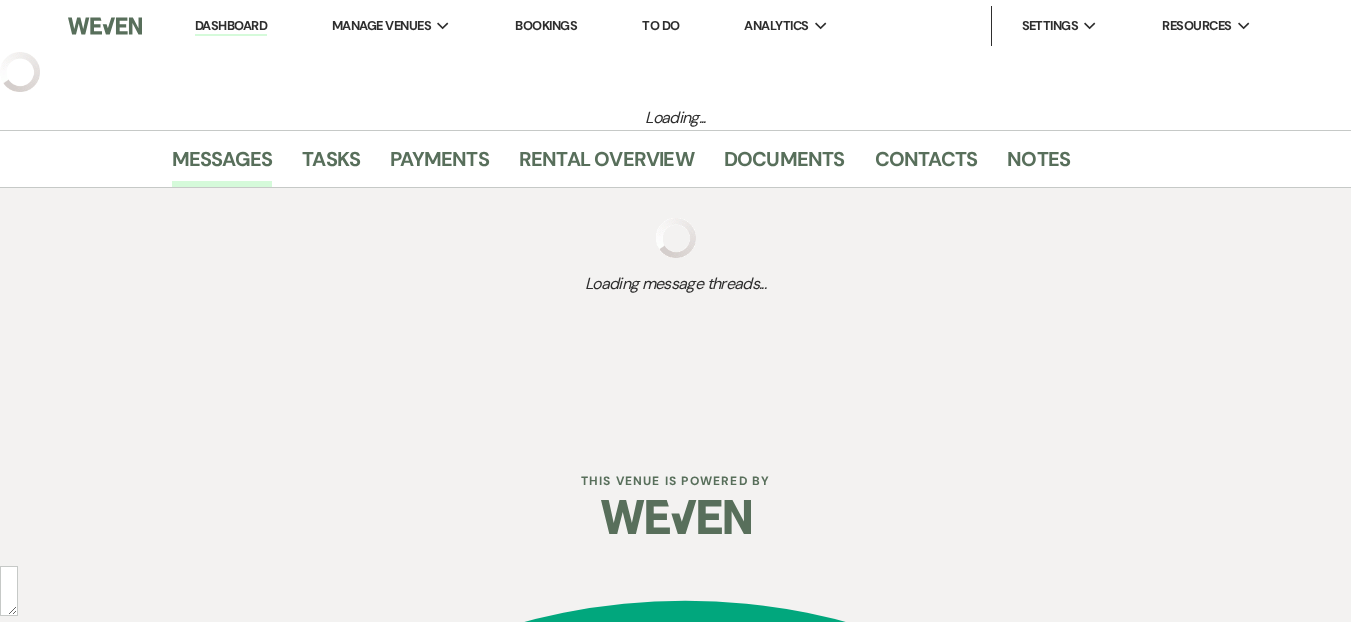 select on "9" 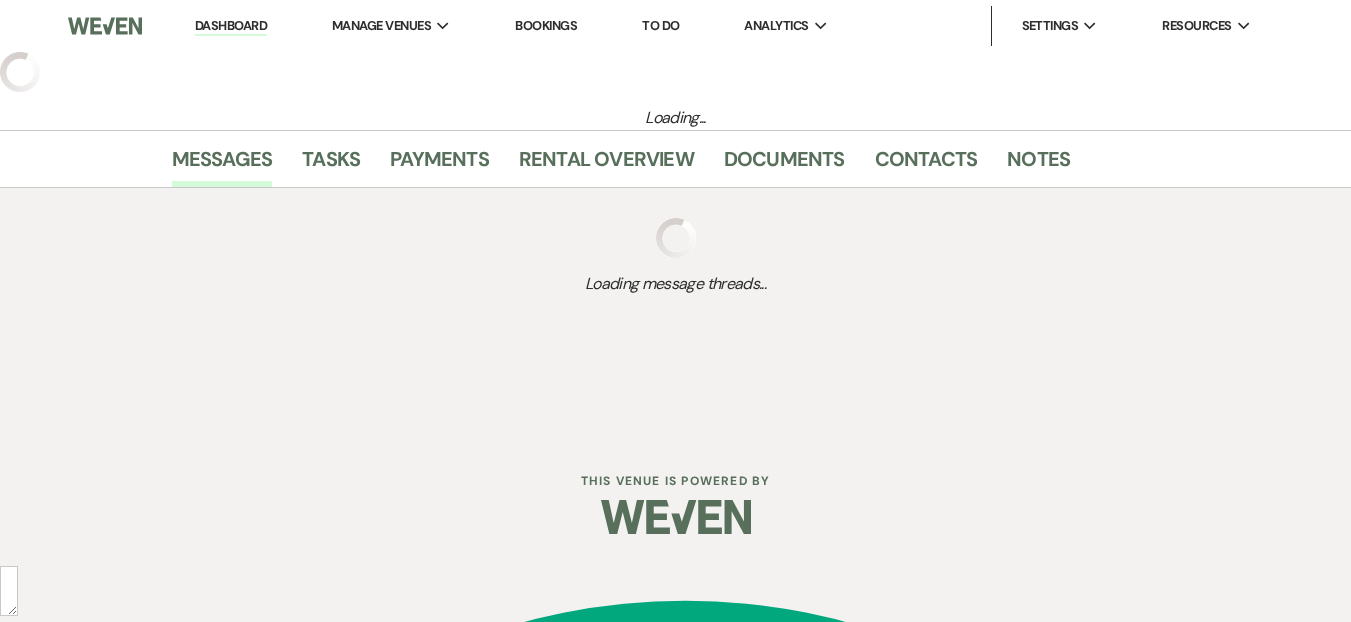 select on "2" 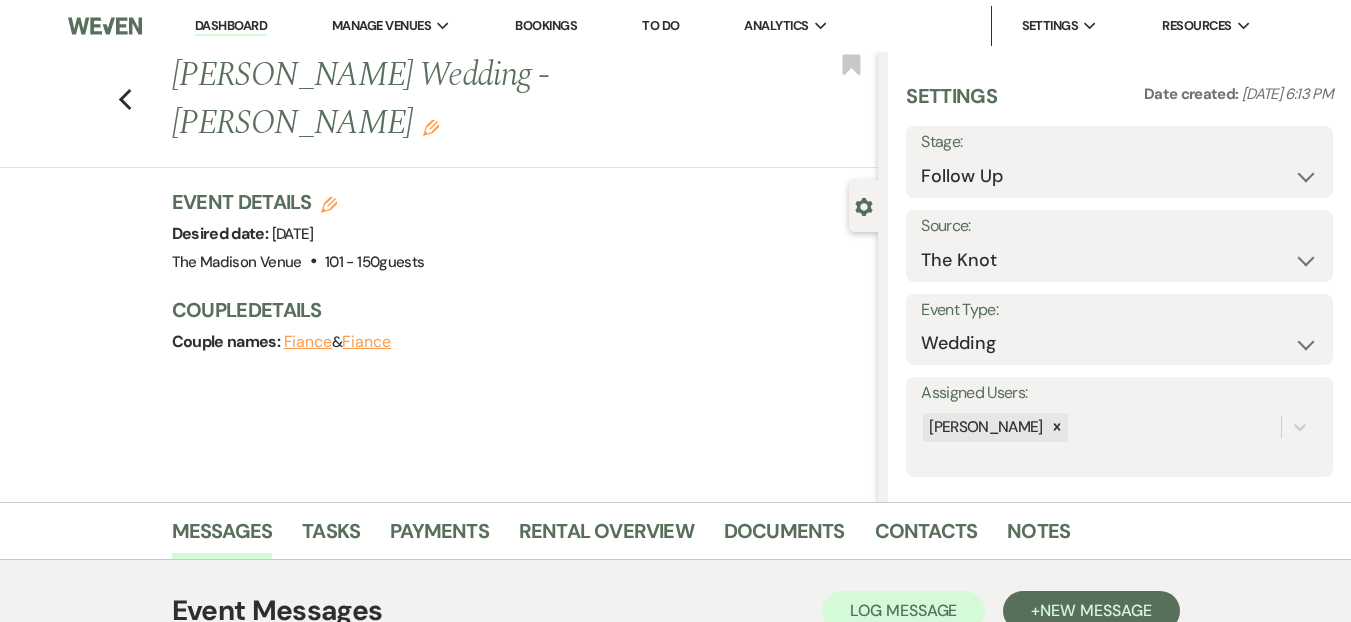 scroll, scrollTop: 425, scrollLeft: 0, axis: vertical 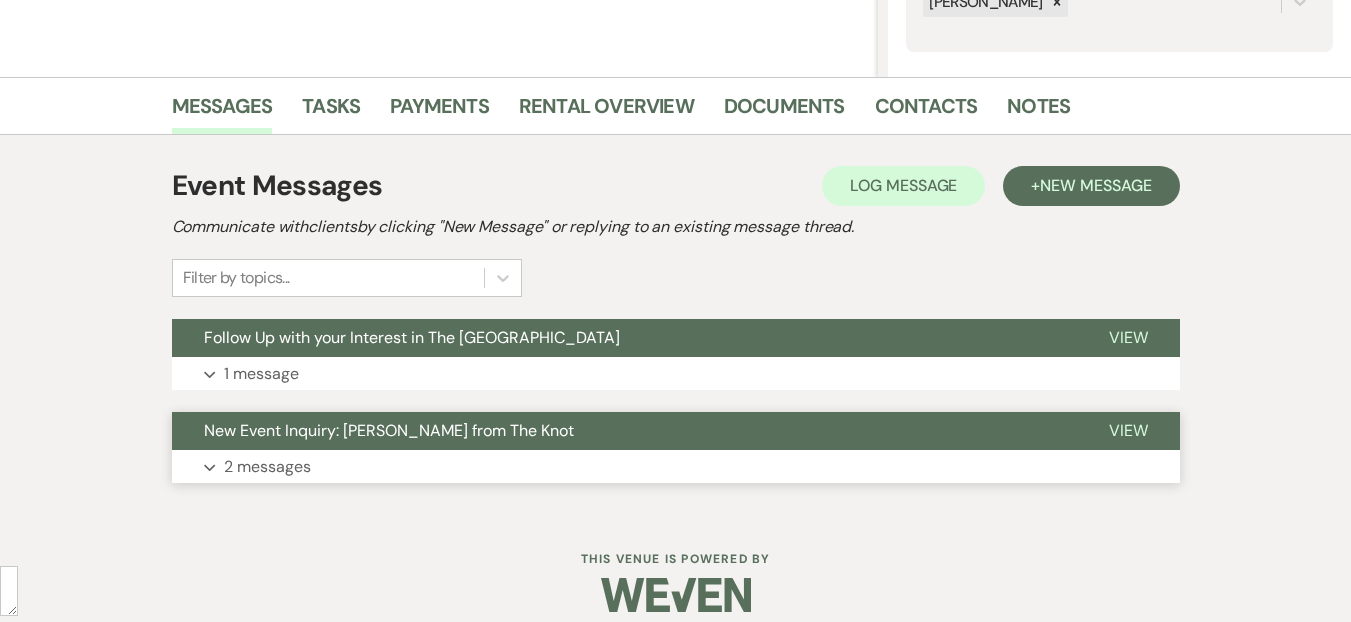 drag, startPoint x: 445, startPoint y: 455, endPoint x: 448, endPoint y: 439, distance: 16.27882 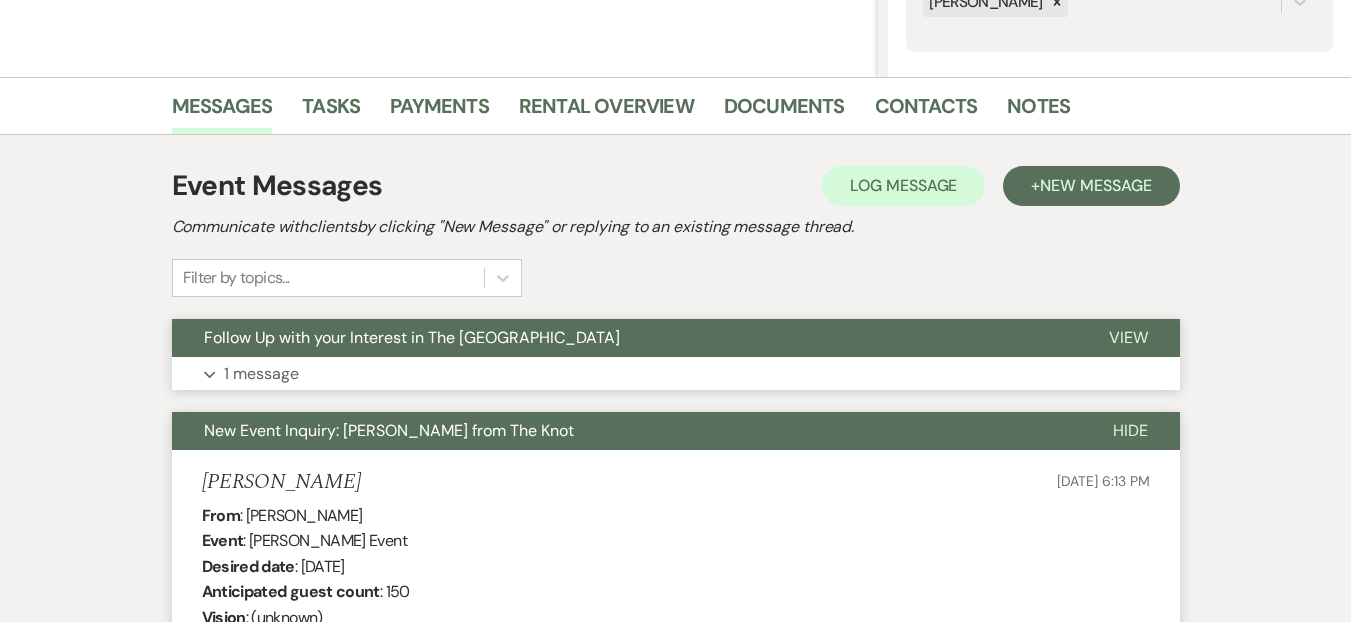 click on "Expand 1 message" at bounding box center [676, 374] 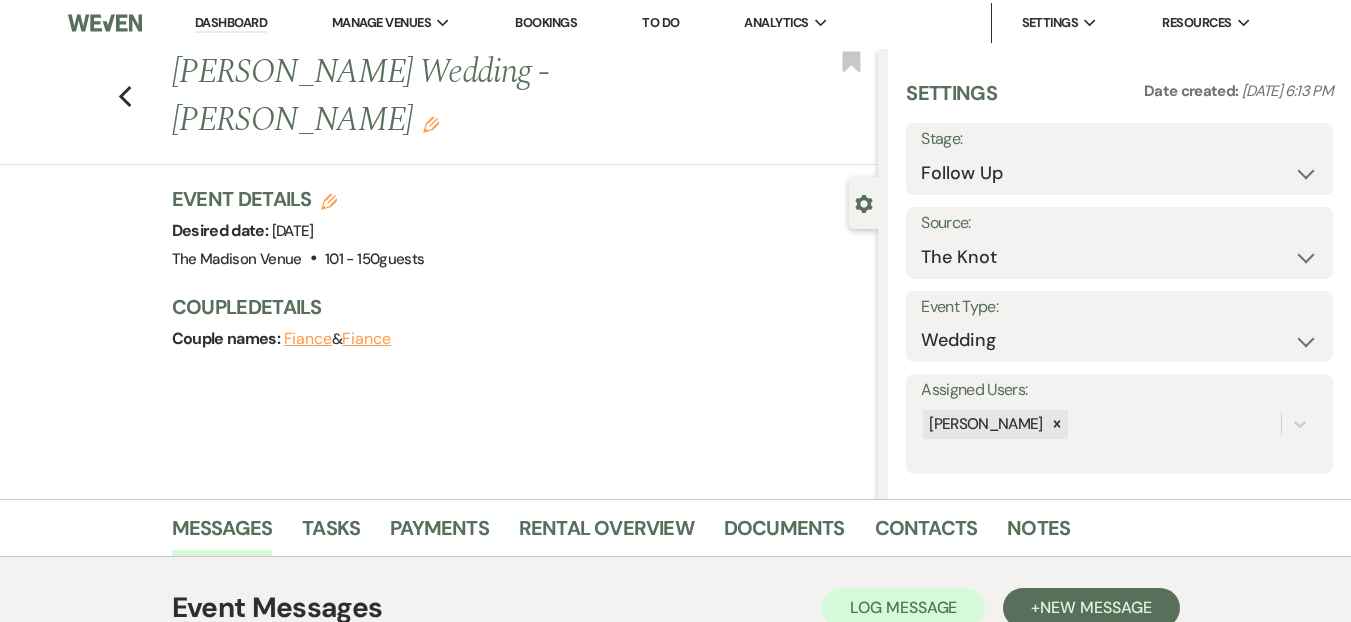 scroll, scrollTop: 0, scrollLeft: 0, axis: both 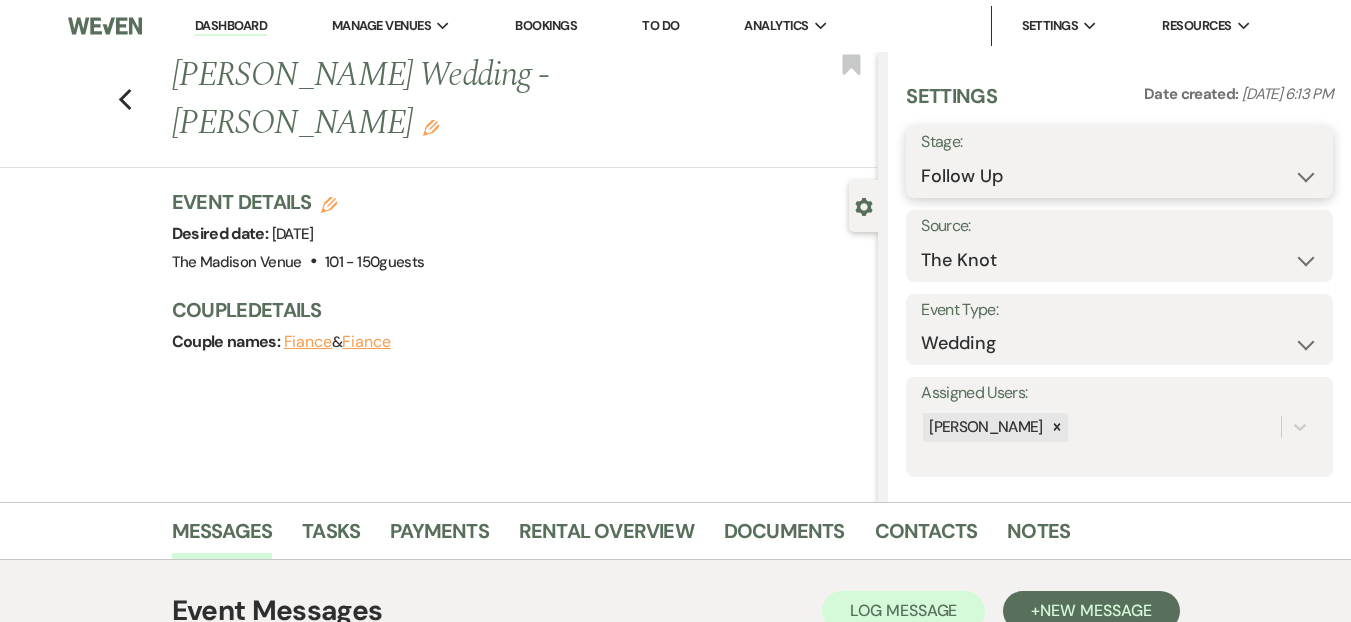click on "Inquiry Follow Up Tour Requested Tour Confirmed Toured Proposal Sent Booked Lost" at bounding box center (1119, 176) 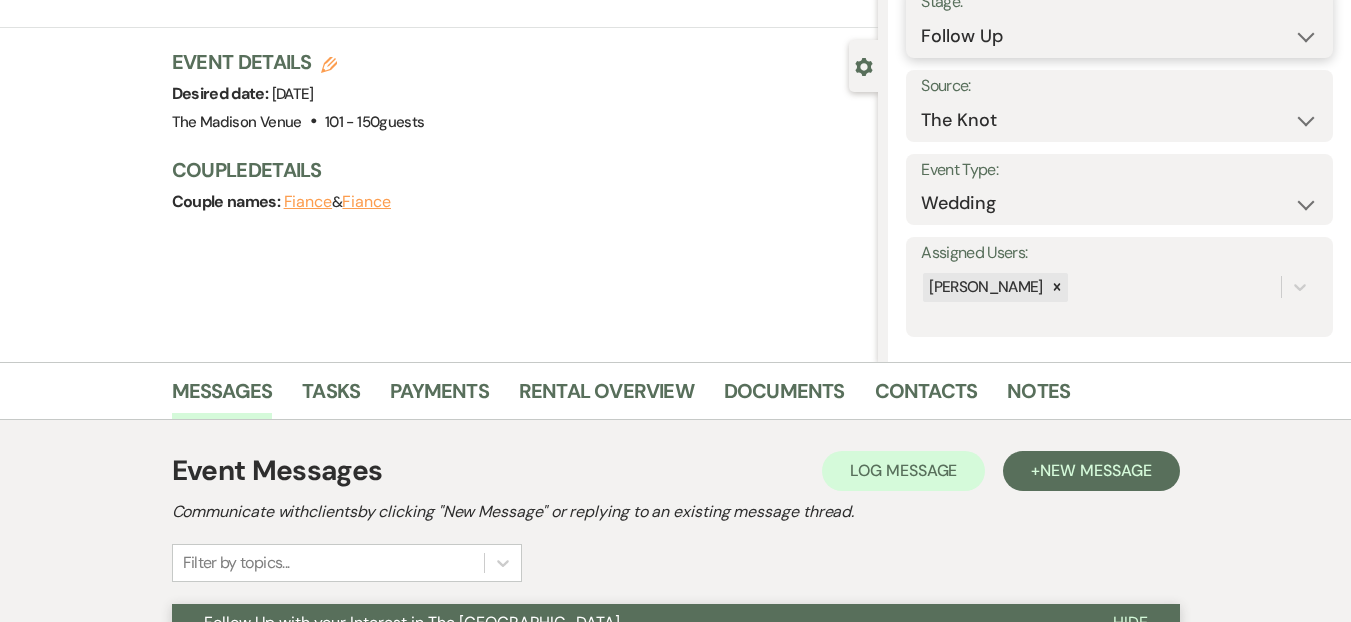 scroll, scrollTop: 0, scrollLeft: 0, axis: both 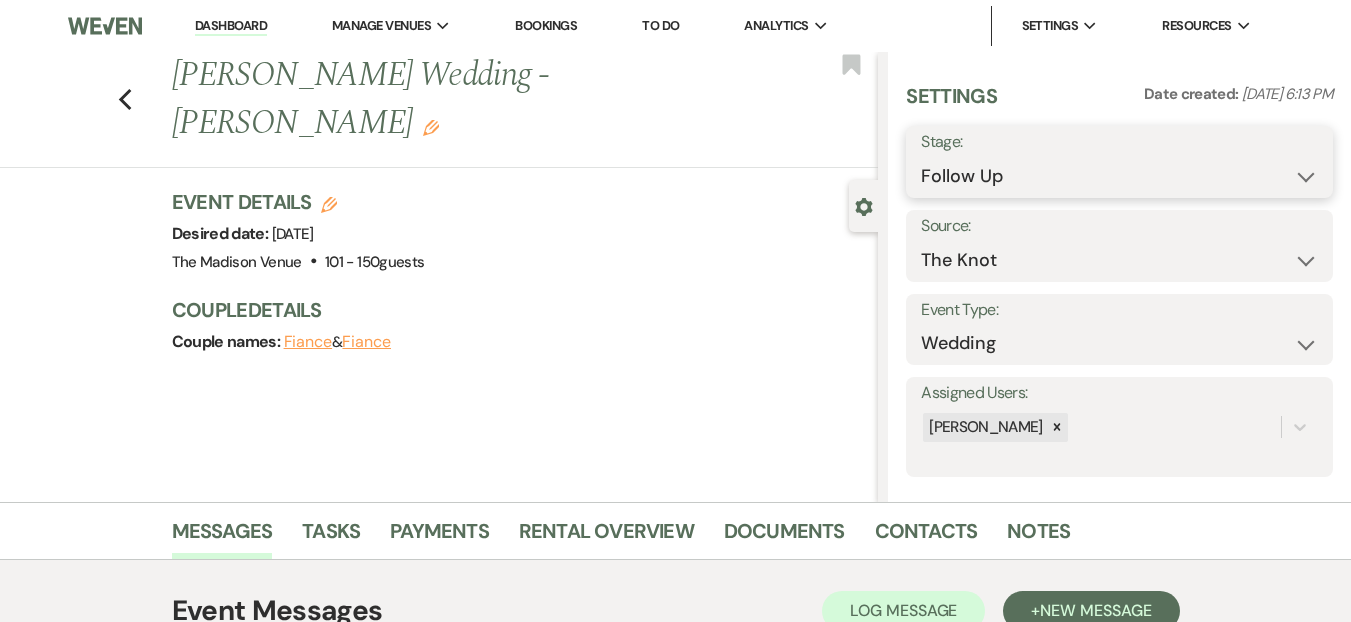 click on "Inquiry Follow Up Tour Requested Tour Confirmed Toured Proposal Sent Booked Lost" at bounding box center [1119, 176] 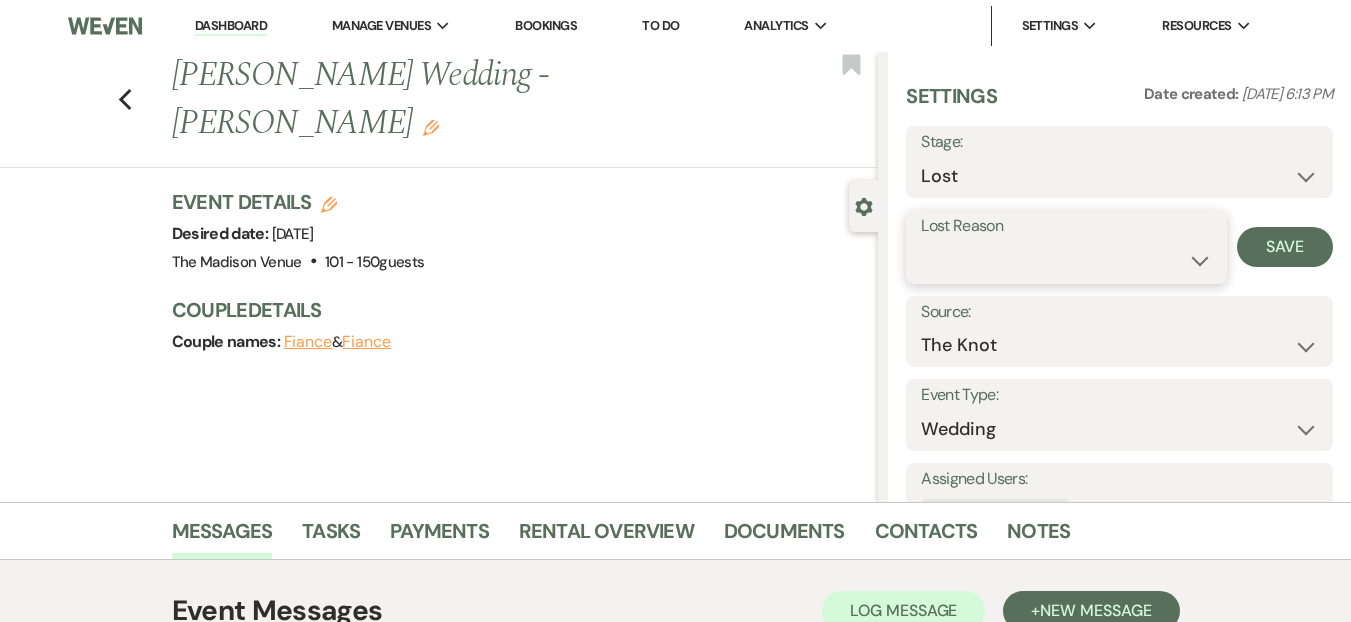 click on "Booked Elsewhere Budget Date Unavailable No Response Not a Good Match Capacity Cancelled Duplicate (hidden) Spam (hidden) Other (hidden) Other" at bounding box center [1066, 260] 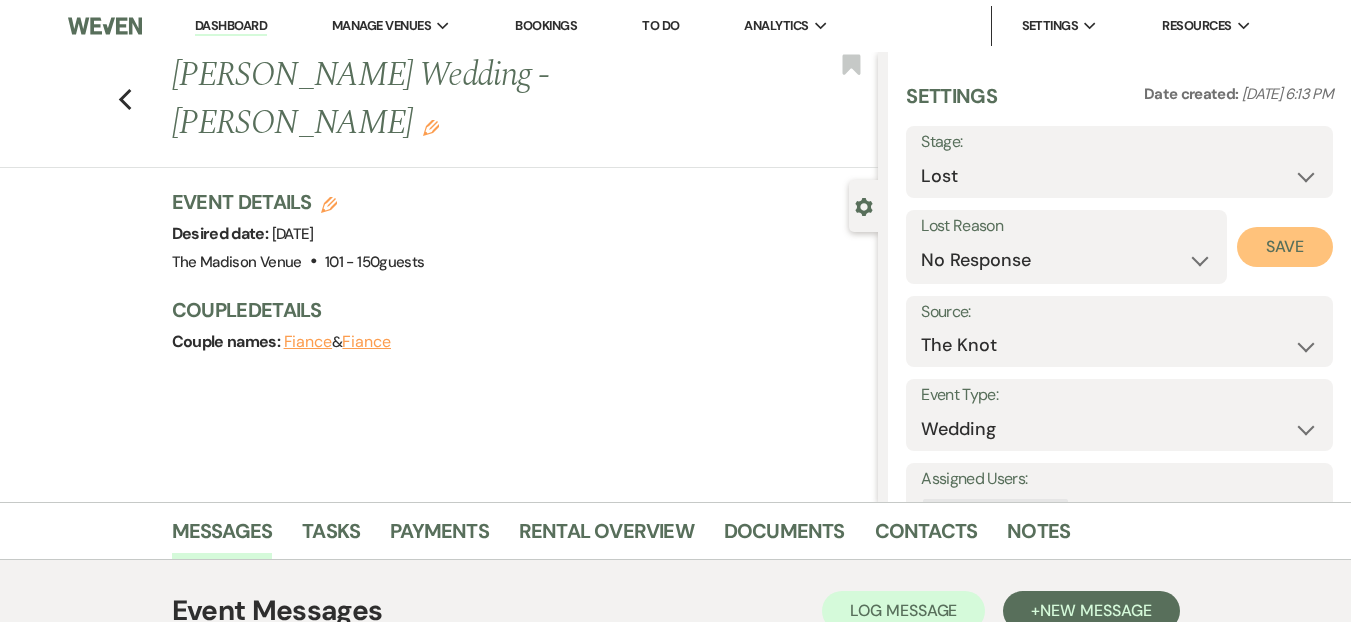 click on "Save" at bounding box center [1285, 247] 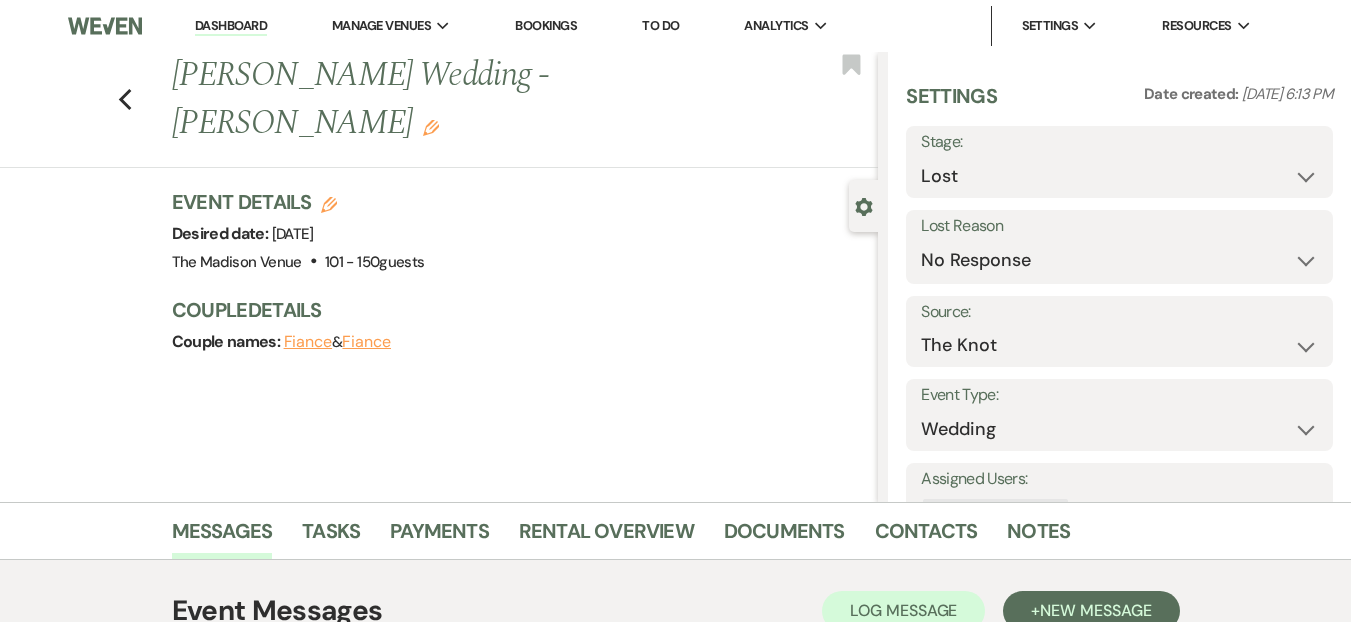 click on "Previous Kaitlyn Karhoff's Wedding - Daryl Edit Bookmark" at bounding box center (434, 110) 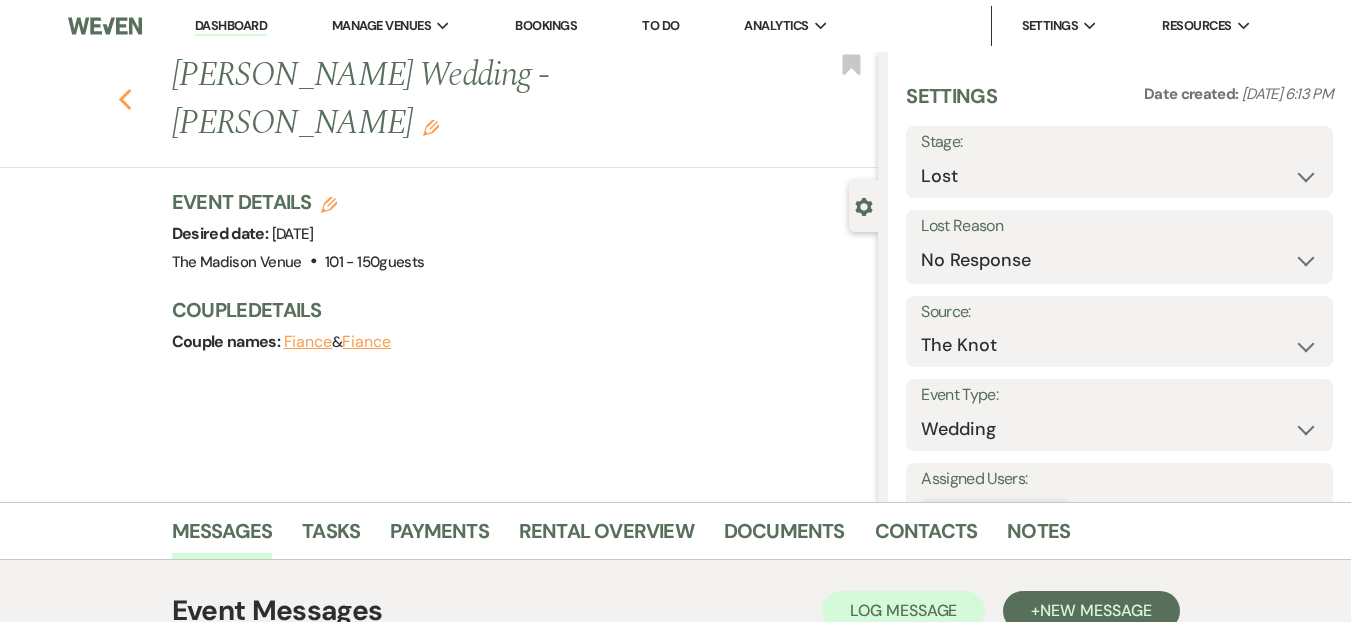 click 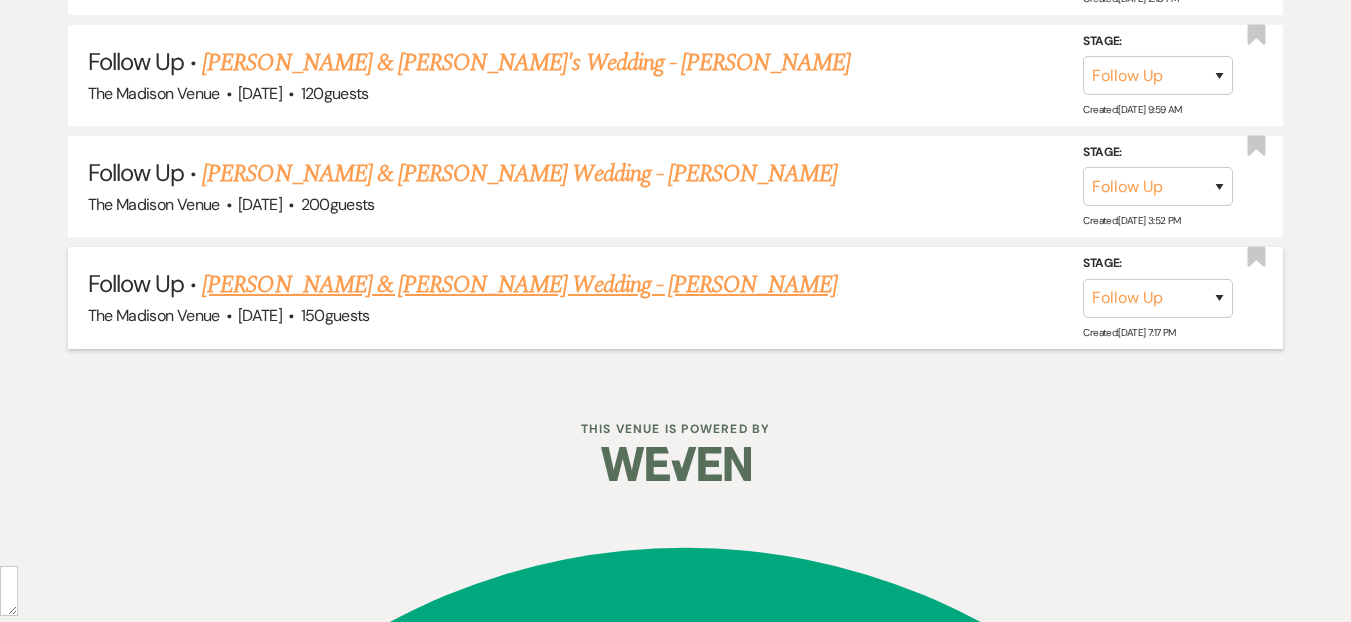 scroll, scrollTop: 4113, scrollLeft: 0, axis: vertical 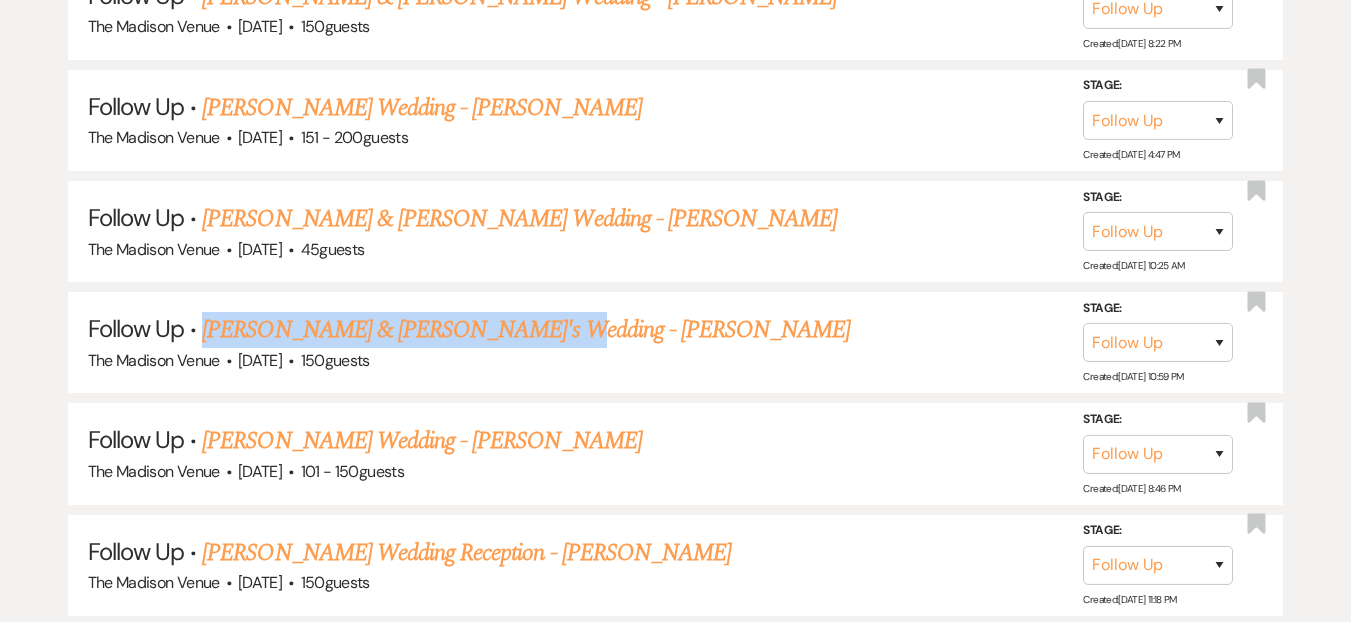 click on "Jake & Marybeth's Wedding - Daryl" at bounding box center [526, 330] 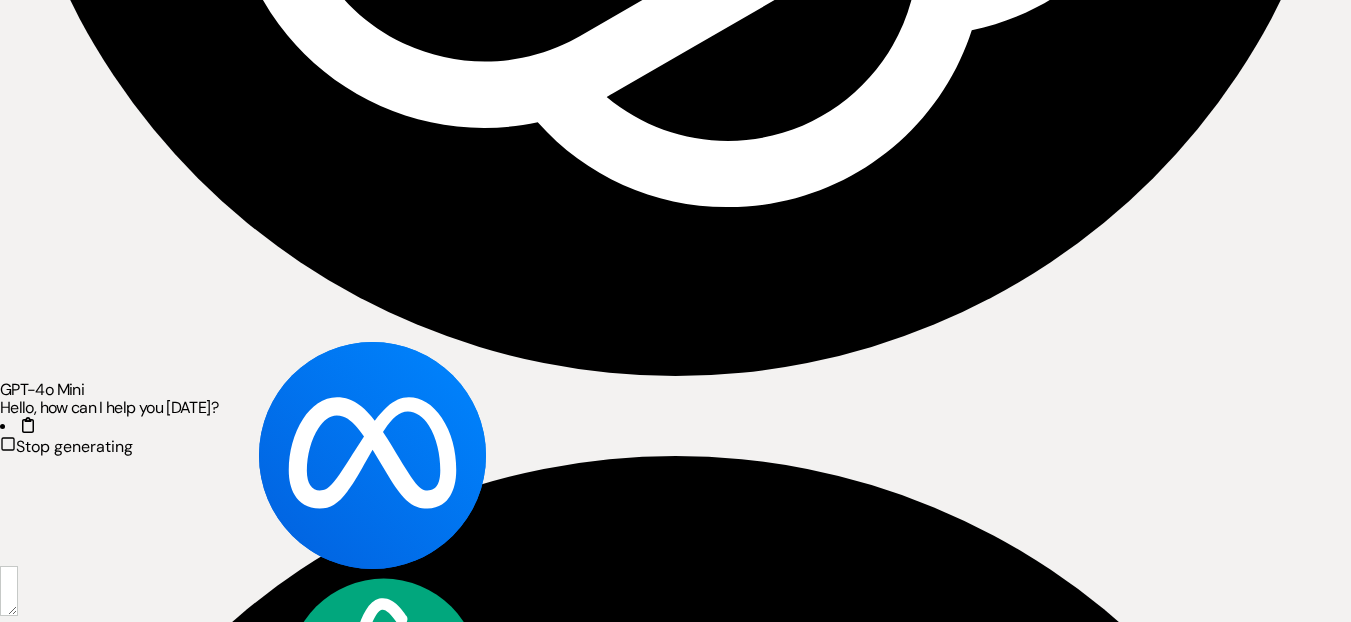 scroll, scrollTop: 3223, scrollLeft: 0, axis: vertical 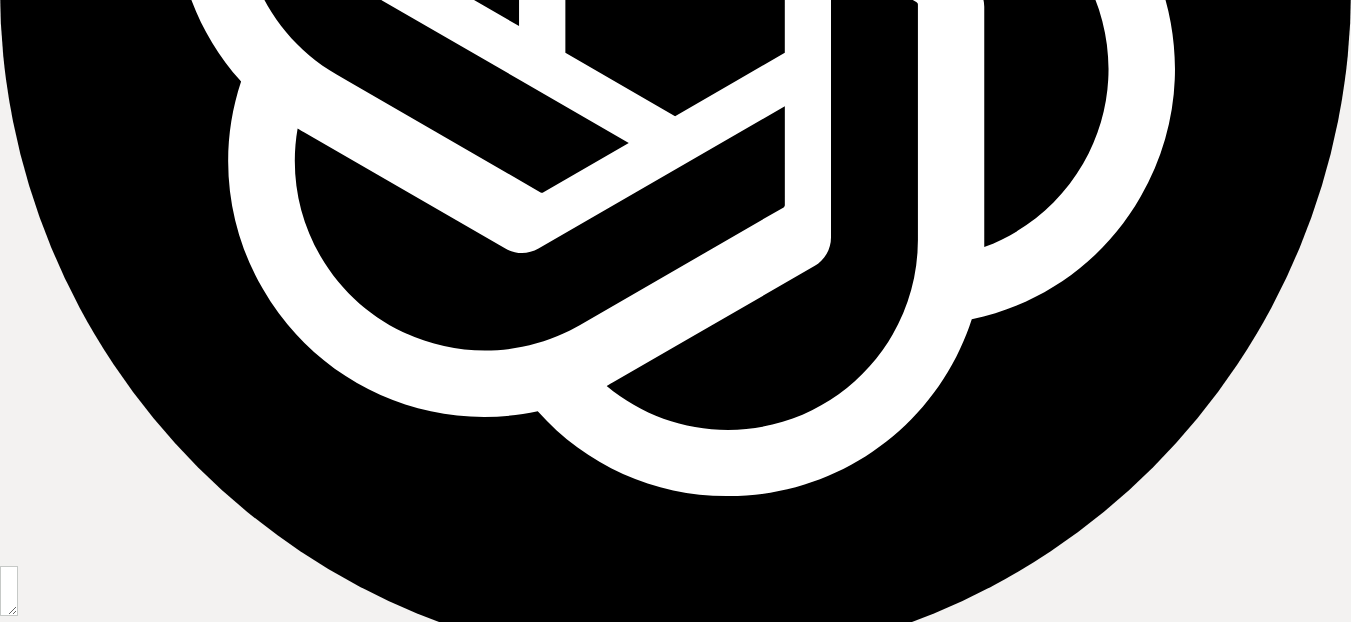 select on "9" 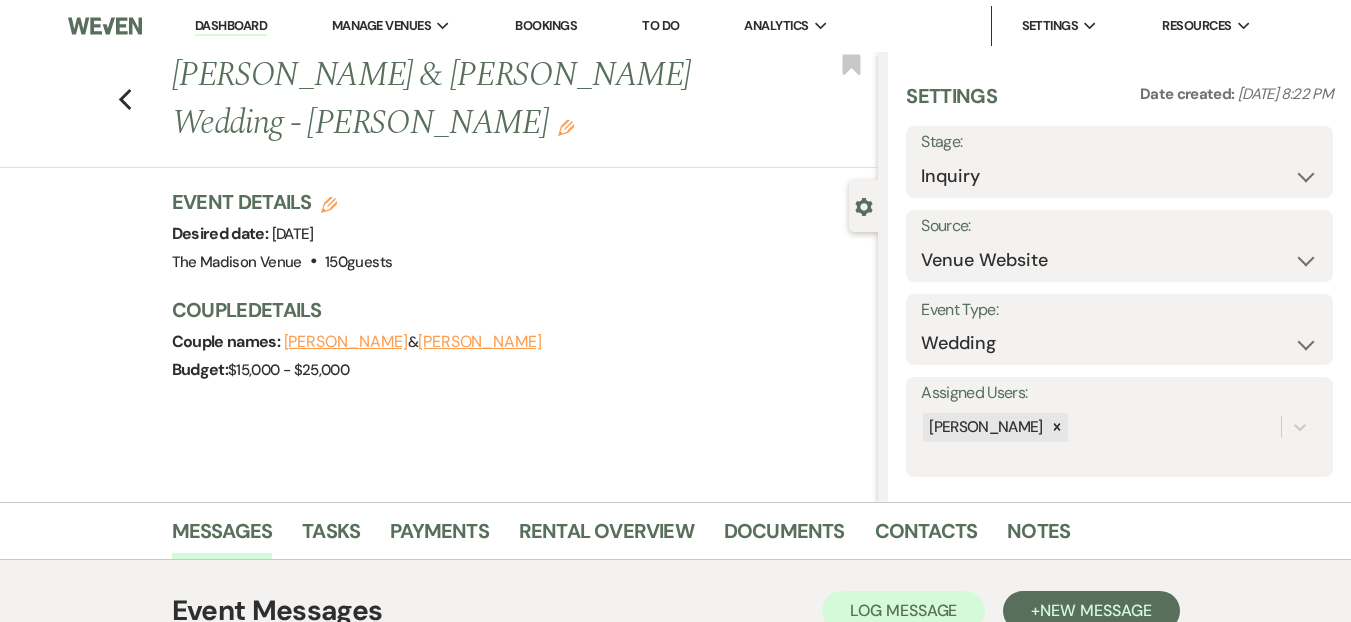 scroll, scrollTop: 352, scrollLeft: 0, axis: vertical 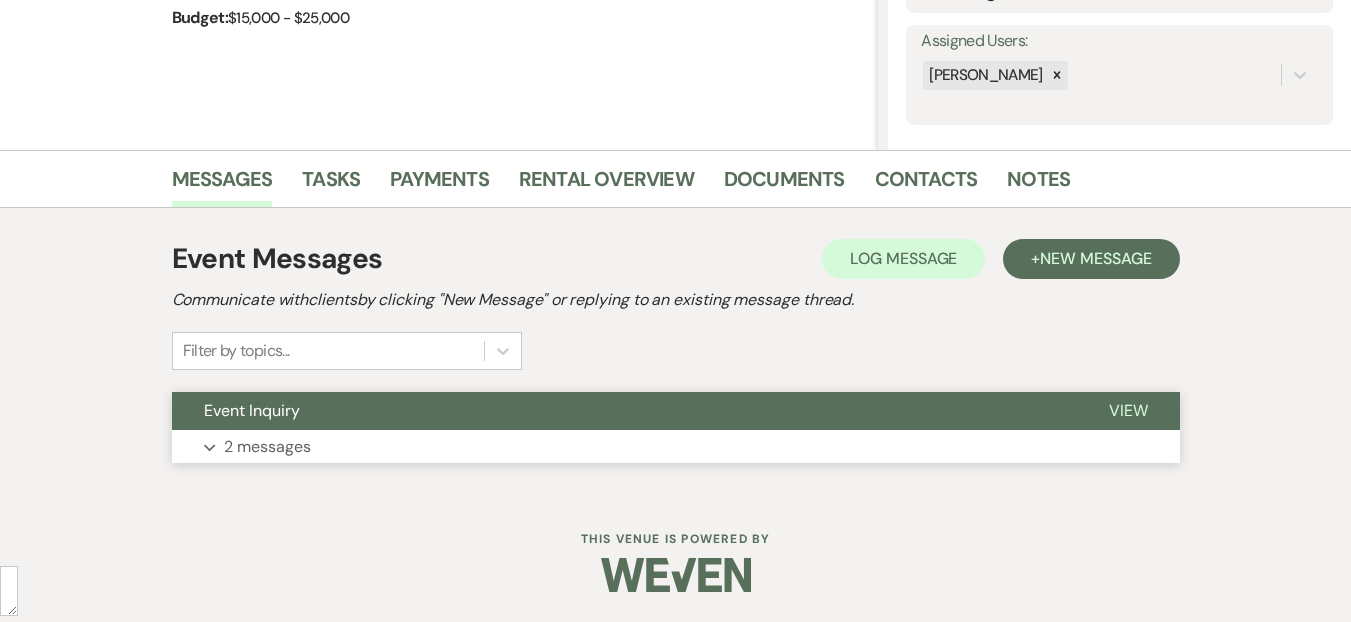 click on "Expand 2 messages" at bounding box center [676, 447] 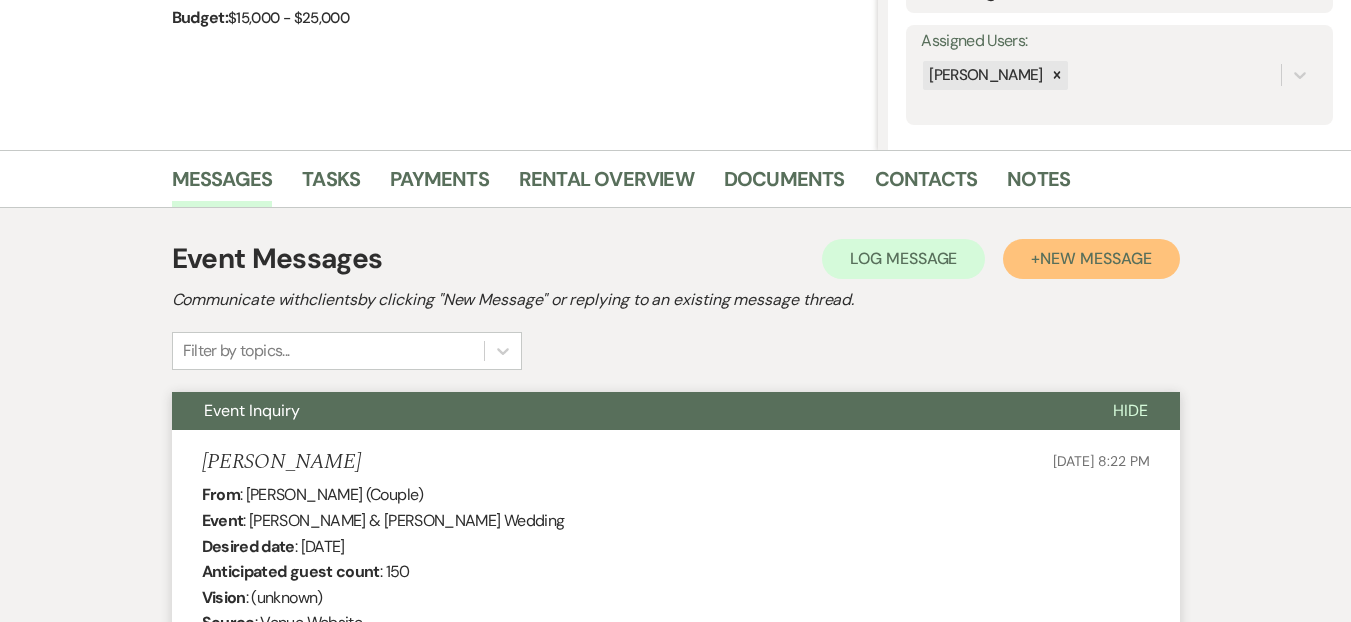 click on "New Message" at bounding box center [1095, 258] 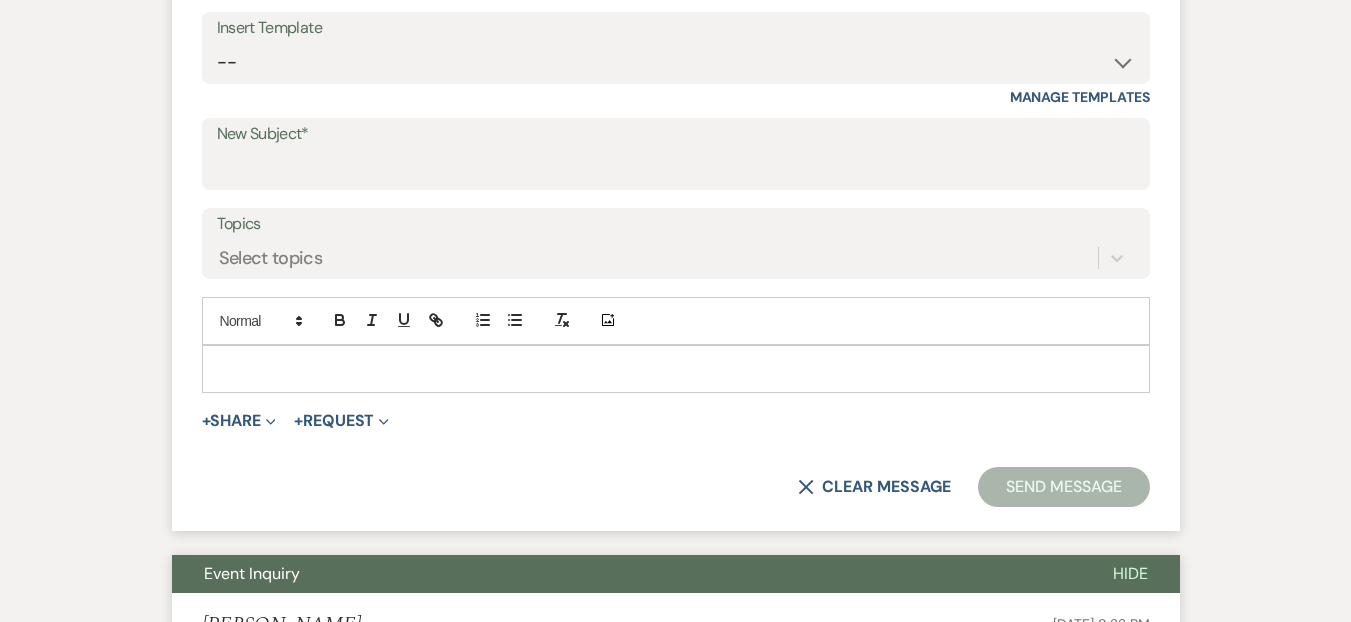 scroll, scrollTop: 835, scrollLeft: 0, axis: vertical 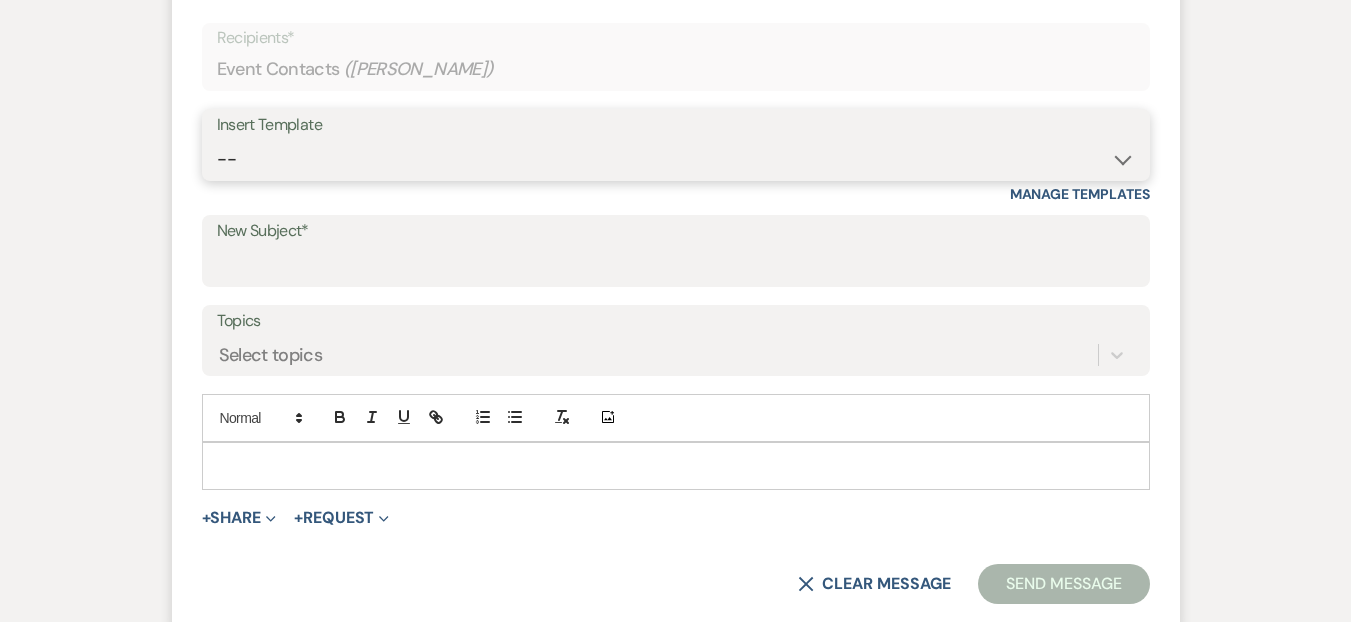 click on "-- Weven Planning Portal Introduction (Booked Events) Corporate Lead Follow Up #1 - No tour scheduled Follow Up #2 Post Tour Follow Up Closing Wedding Lead - No response Event Proposal Introduction to Merri - Layout & Design Application Upcoming Payment Past-Due Payment Alert 1st Desposit 2nd Deposit 3rd Deposit  Final Deposit Thank You Review Follow up: Floor Plan Layout's Follow Up: Check out our Patio Follow up: The Grove Bar Follow-Up Ceremonies on Site Follow-up Bridal Suites 30 days post Inquiry - No tour/Response Are you still Interested? (Wedding response) 6-Month Wedding Walkthrough - Daryl 6-Month Wedding Walkthrough - Anthony 6-Month Wedding Walkthrough - Cher 1-Month Wedding Walkthrough - Daryl 1-Month Wedding Walkthrough - Anthony 1-Month Wedding Walkthrough - Cher Introduction & Book a Tour with Daryl Introduction & Book a Tour with Anthony Introduction & Book a Tour with Cher Event Insurance Reminder Bar Selection - Foundry Package Bar Selection - Avenue Package Bar Selection - Ivy Package" at bounding box center (676, 159) 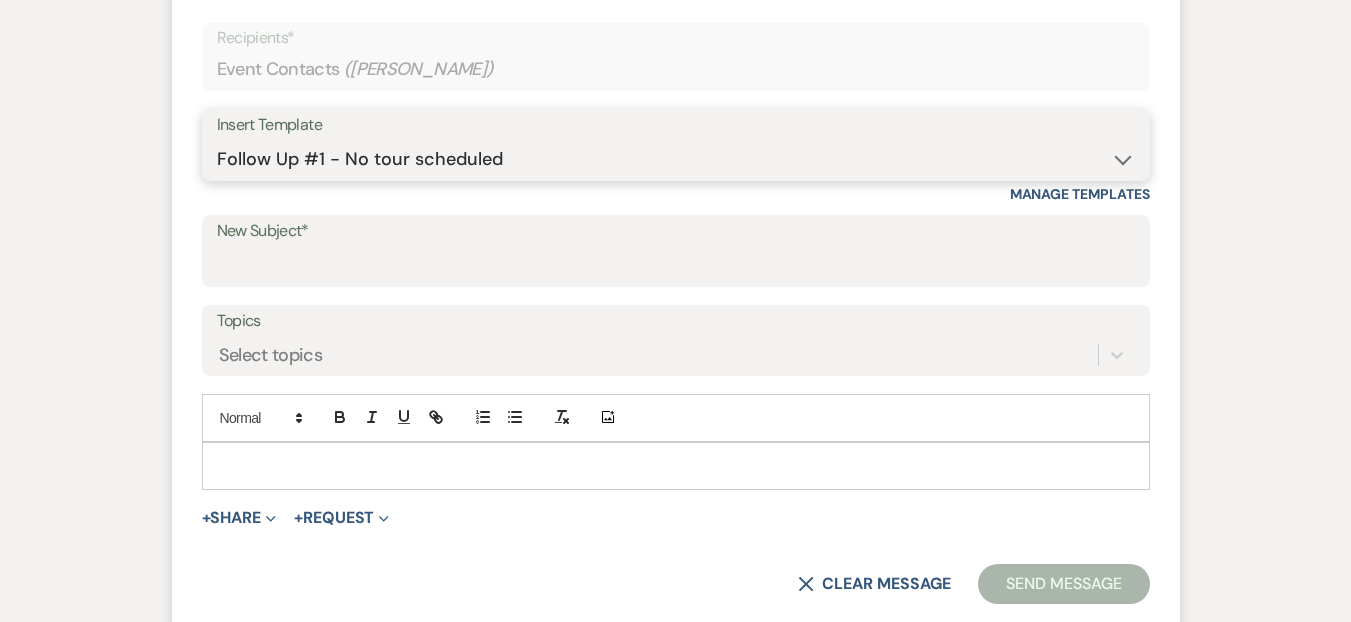 type on "Follow Up with your Interest in The Madison" 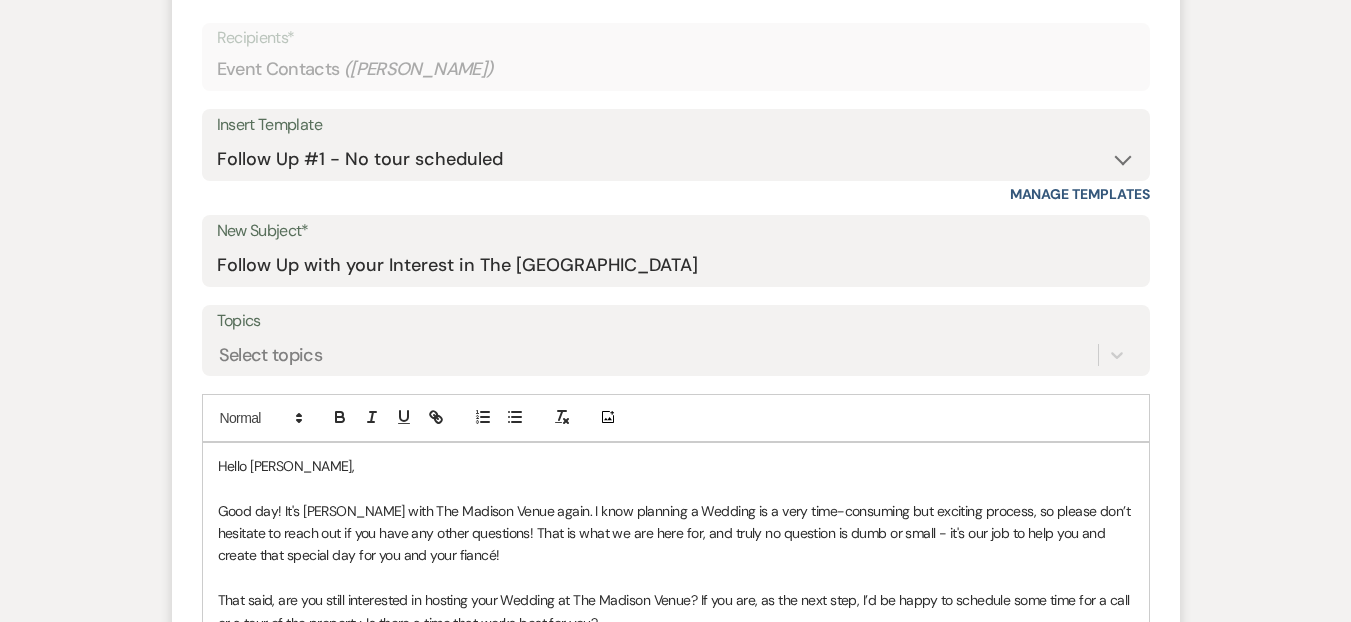 click on "Good day! It's Daryl Licursi with The Madison Venue again. I know planning a Wedding is a very time-consuming but exciting process, so please don’t hesitate to reach out if you have any other questions! That is what we are here for, and truly no question is dumb or small - it's our job to help you and create that special day for you and your fiancé!" at bounding box center (676, 533) 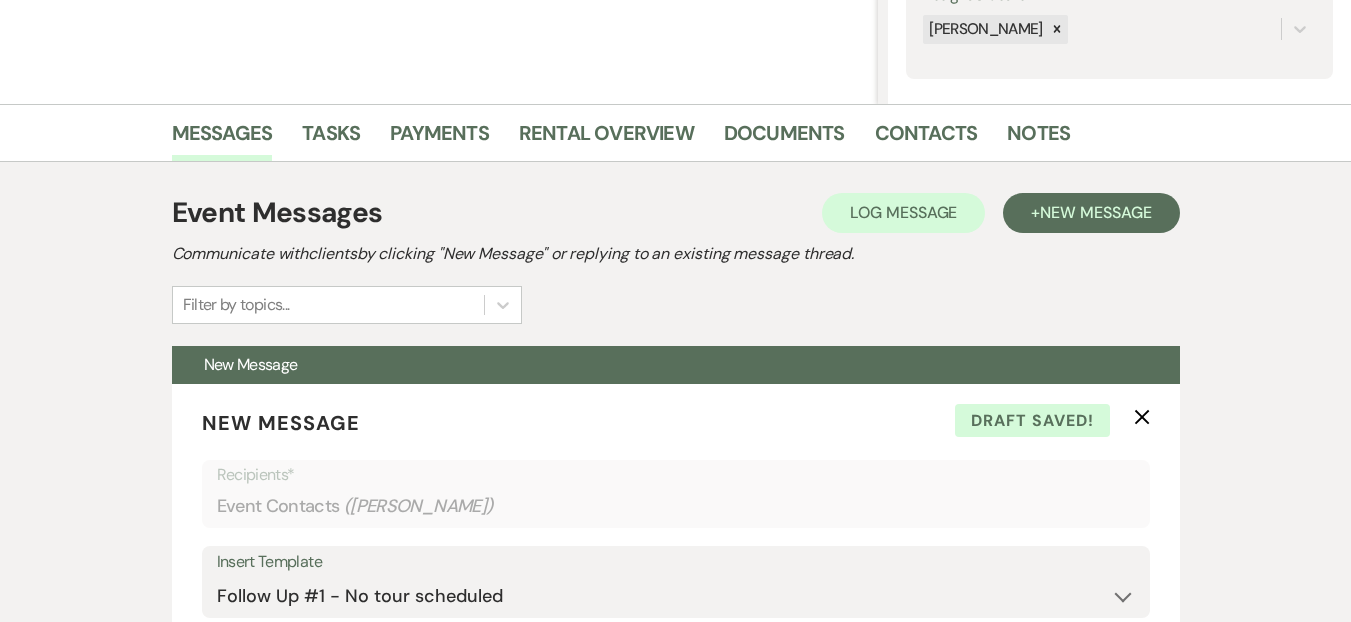 scroll, scrollTop: 926, scrollLeft: 0, axis: vertical 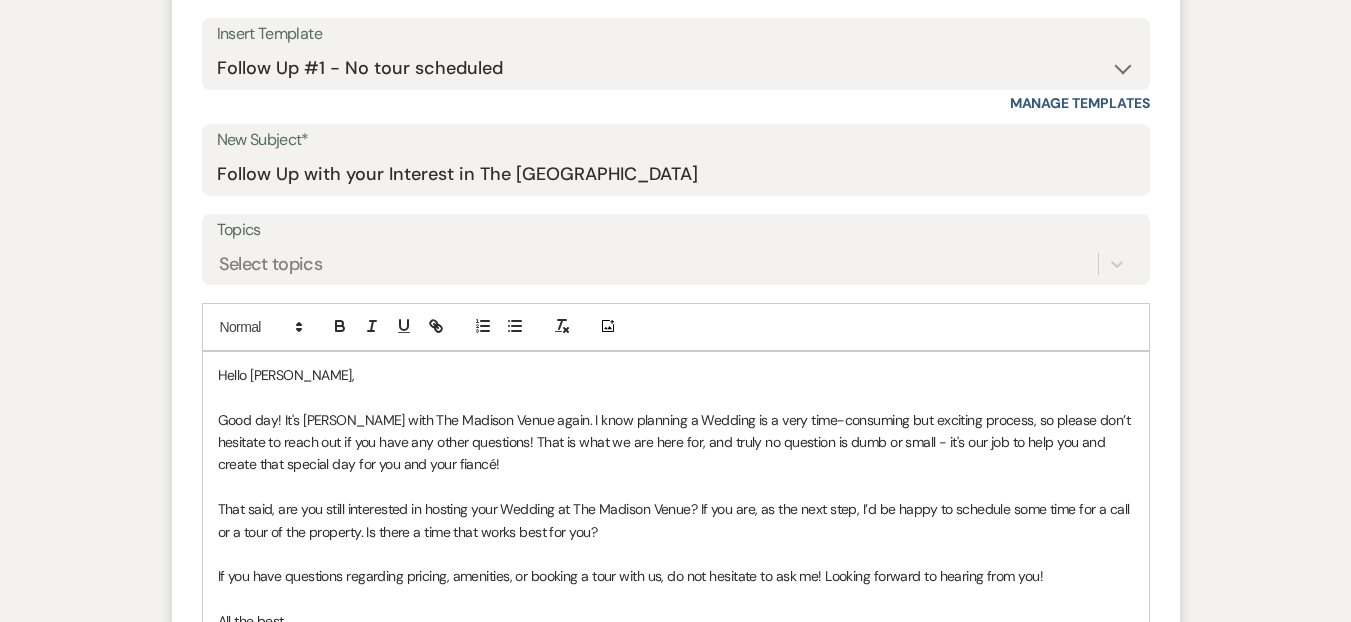 click on "Hello Vincent," at bounding box center [676, 375] 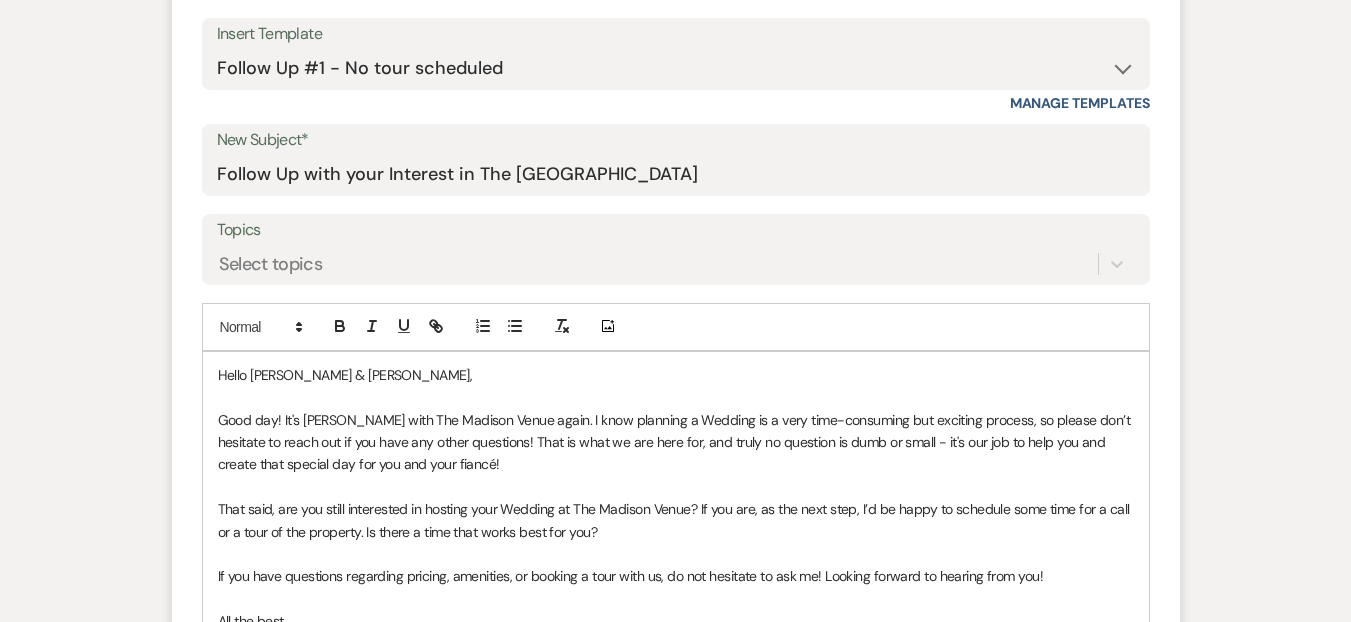 click at bounding box center [676, 487] 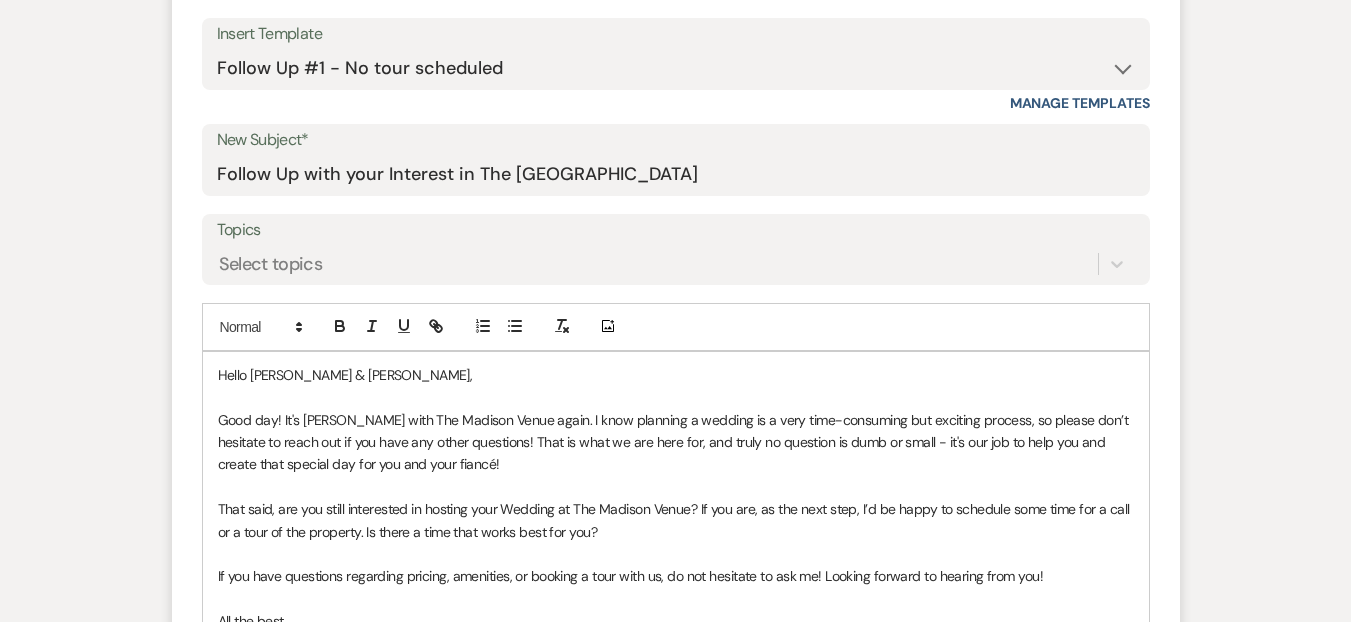 click on "Good day! It's Daryl Licursi with The Madison Venue again. I know planning a wedding is a very time-consuming but exciting process, so please don’t hesitate to reach out if you have any other questions! That is what we are here for, and truly no question is dumb or small - it's our job to help you and create that special day for you and your fiancé!" at bounding box center [676, 442] 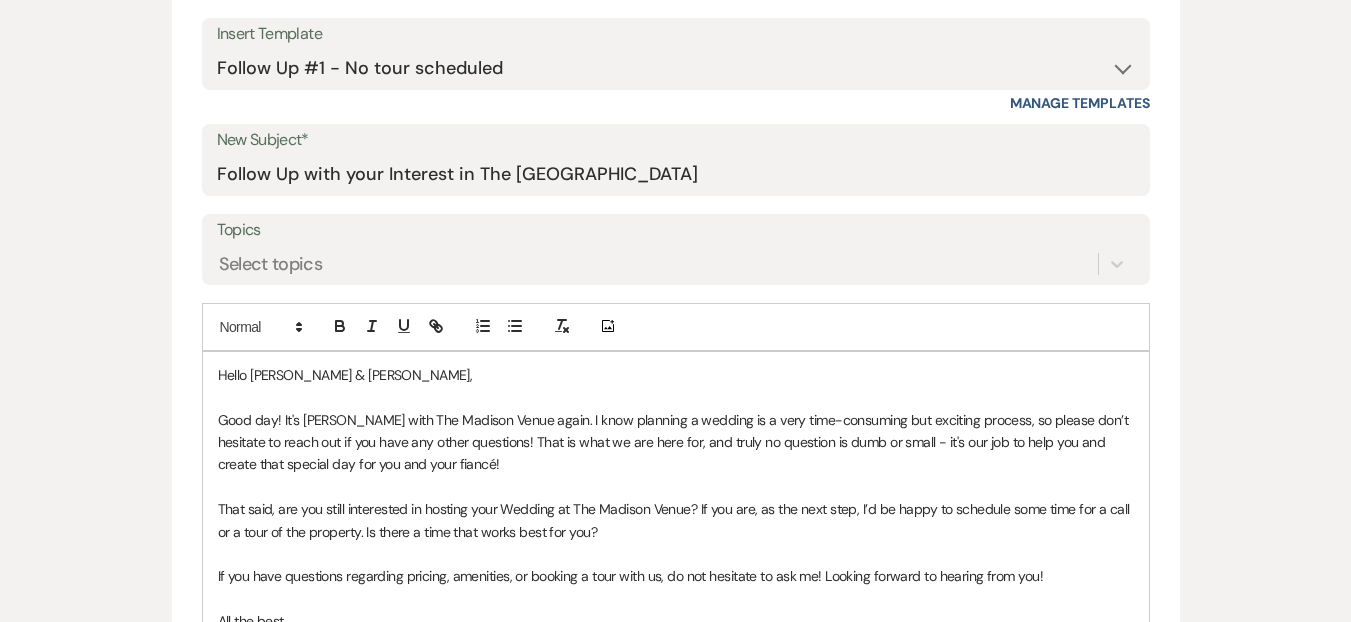 click on "Replace with small—" at bounding box center [0, 0] 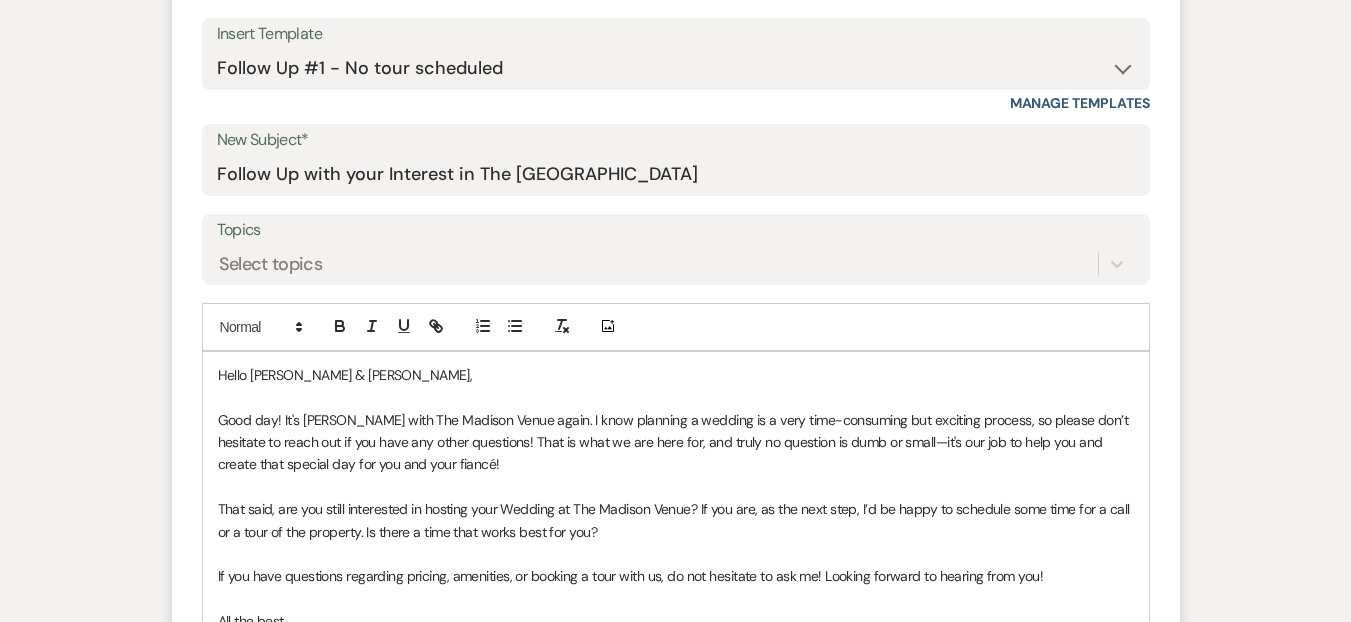 click on "Good day! It's Daryl Licursi with The Madison Venue again. I know planning a wedding is a very time-consuming but exciting process, so please don’t hesitate to reach out if you have any other questions! That is what we are here for, and truly no question is dumb or small—it's our job to help you and create that special day for you and your fiancé!" at bounding box center [676, 442] 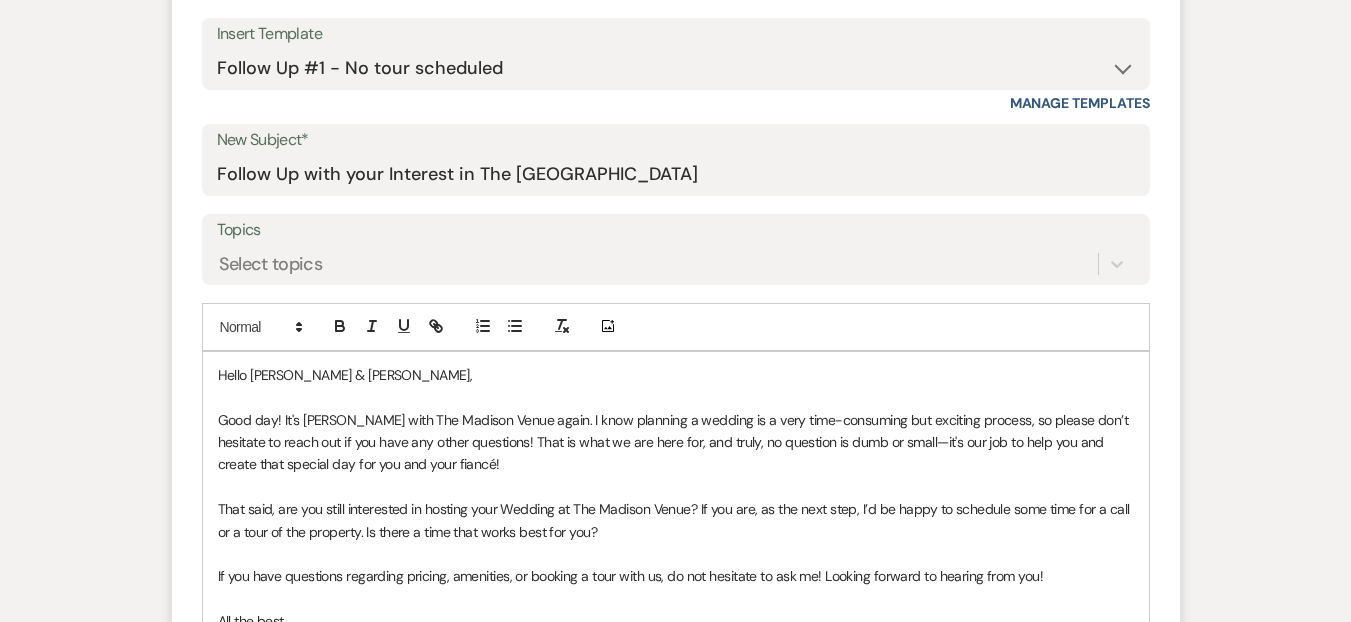 click on "That said, are you still interested in hosting your Wedding at The Madison Venue? If you are, as the next step, I’d be happy to schedule some time for a call or a tour of the property. Is there a time that works best for you?" at bounding box center [676, 520] 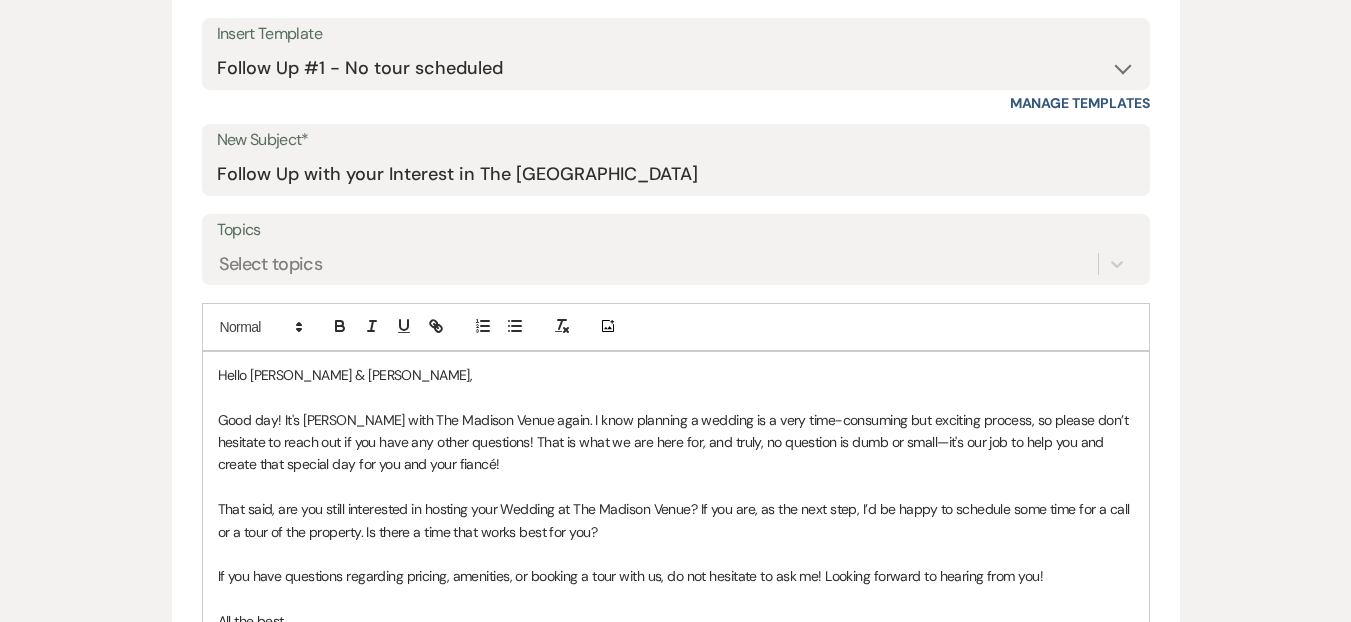 click on "wedding" at bounding box center (0, 0) 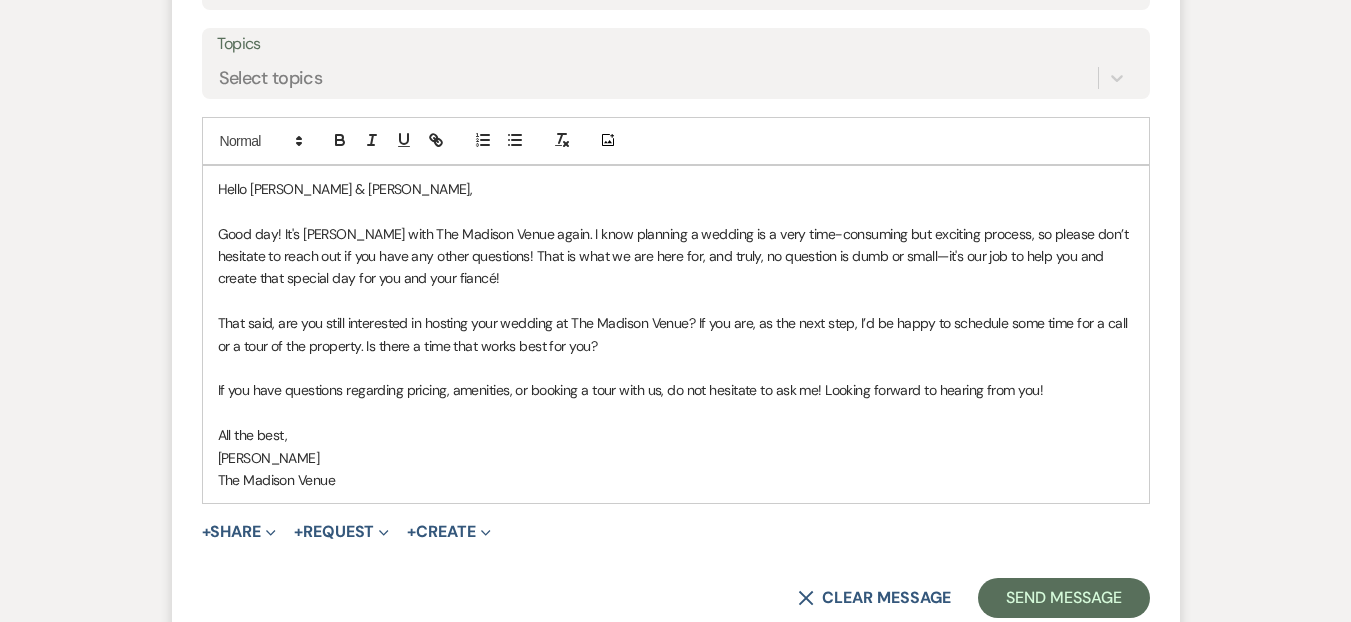 scroll, scrollTop: 1113, scrollLeft: 0, axis: vertical 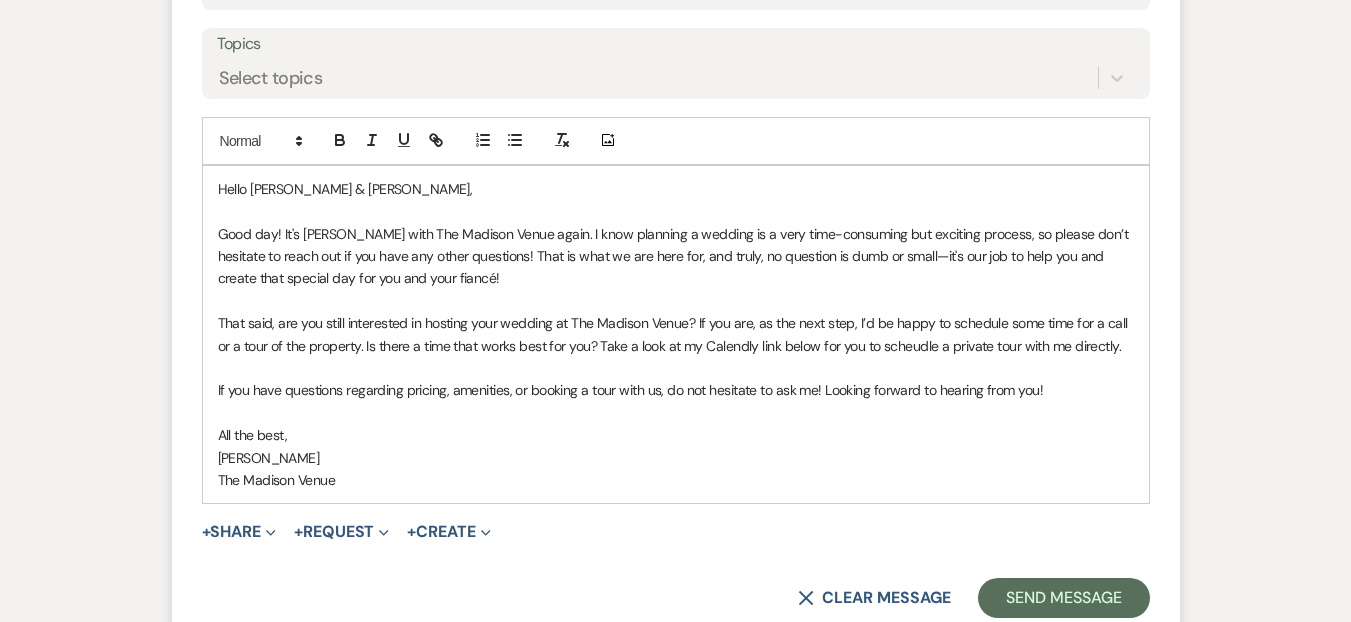 click on "That said, are you still interested in hosting your wedding at The Madison Venue? If you are, as the next step, I’d be happy to schedule some time for a call or a tour of the property. Is there a time that works best for you? Take a look at my Calendly link below for you to scheudle a private tour with me directly." at bounding box center (676, 334) 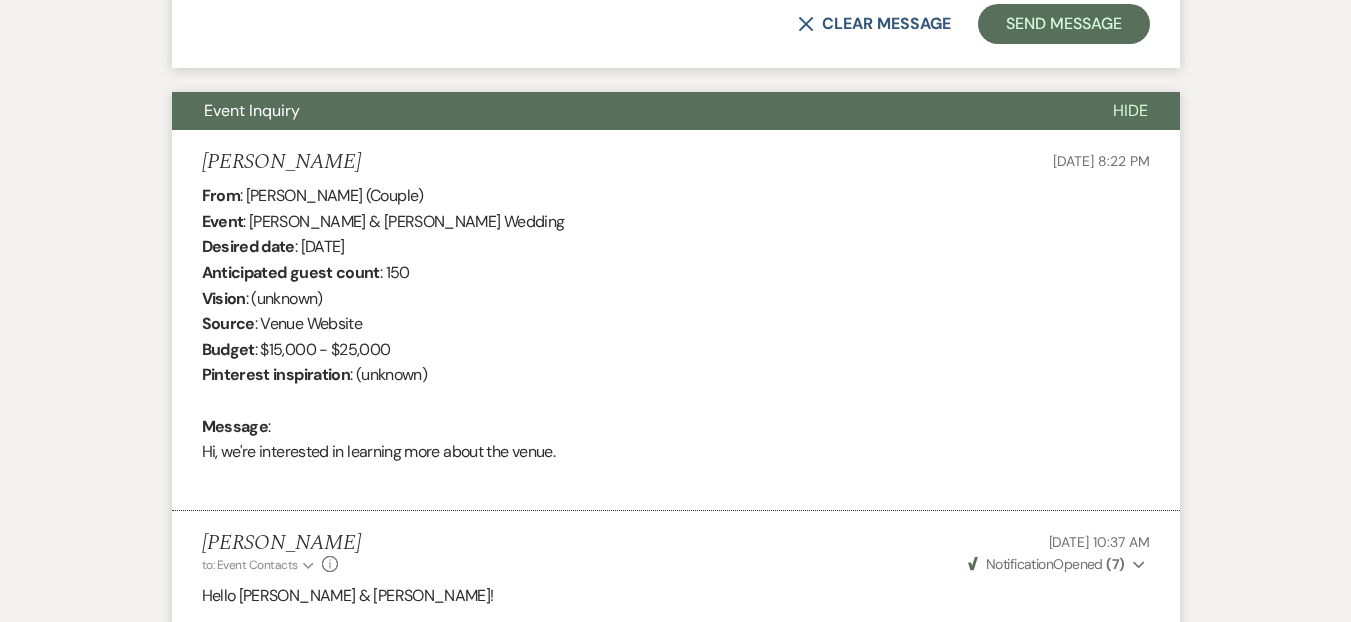 scroll, scrollTop: 1405, scrollLeft: 0, axis: vertical 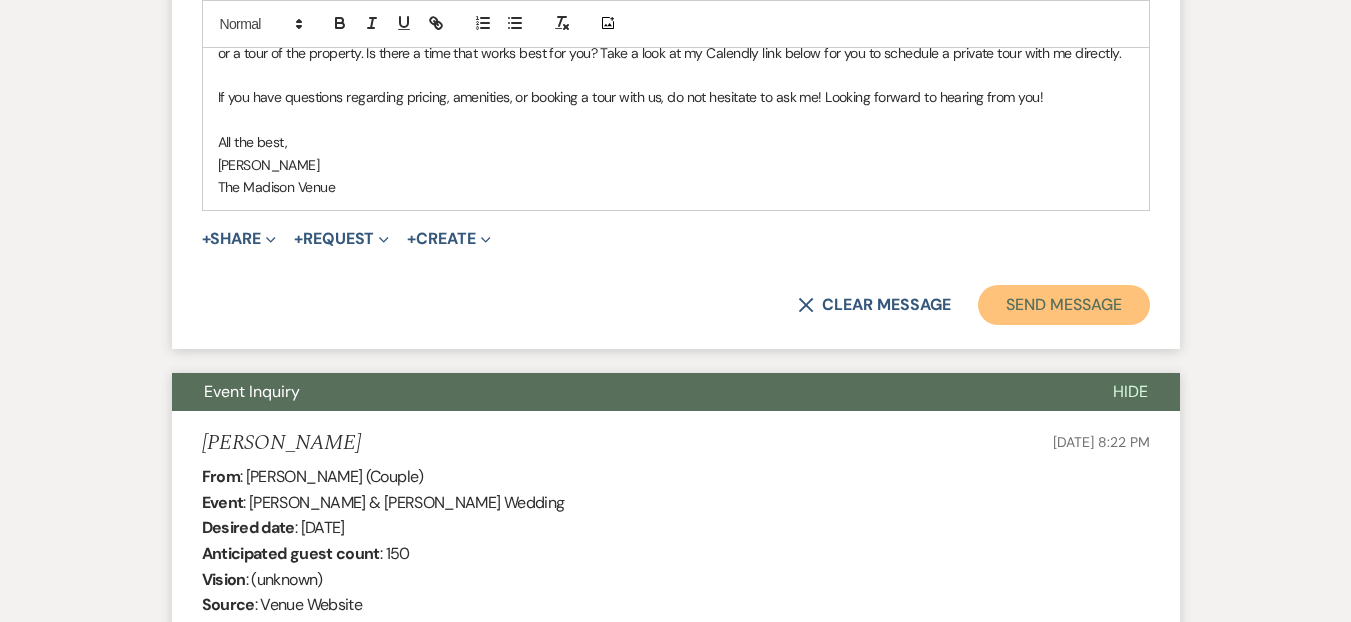 click on "Send Message" at bounding box center [1063, 305] 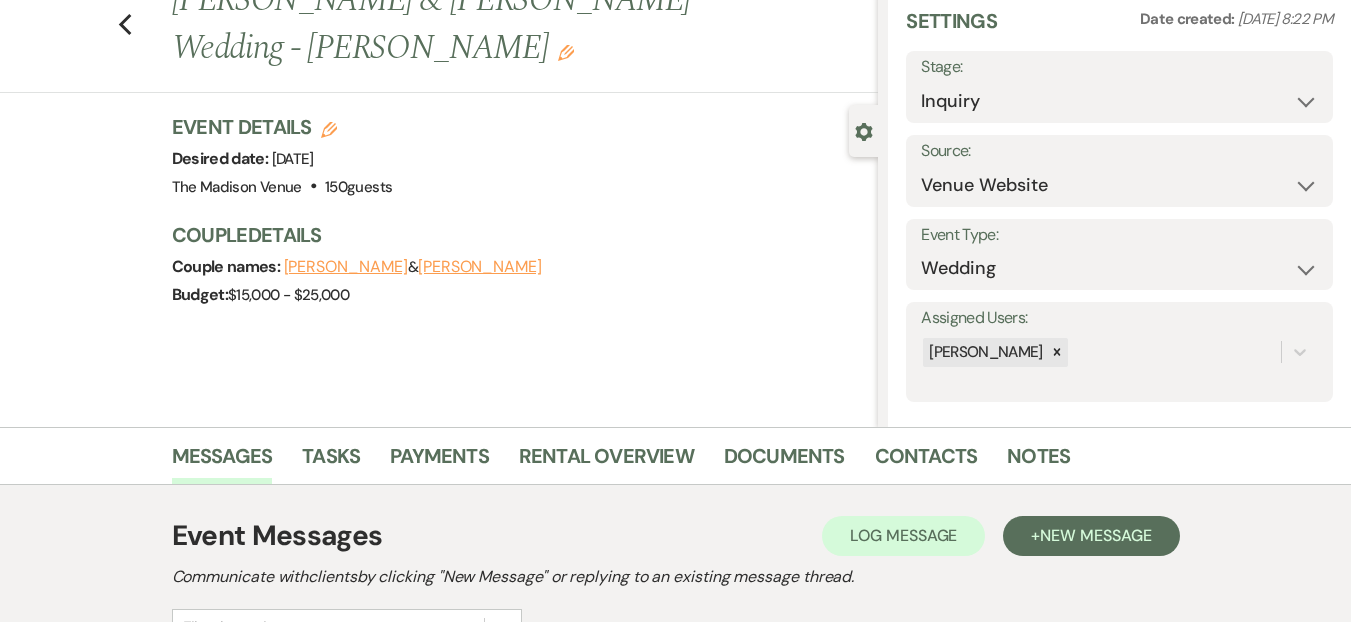 scroll, scrollTop: 0, scrollLeft: 0, axis: both 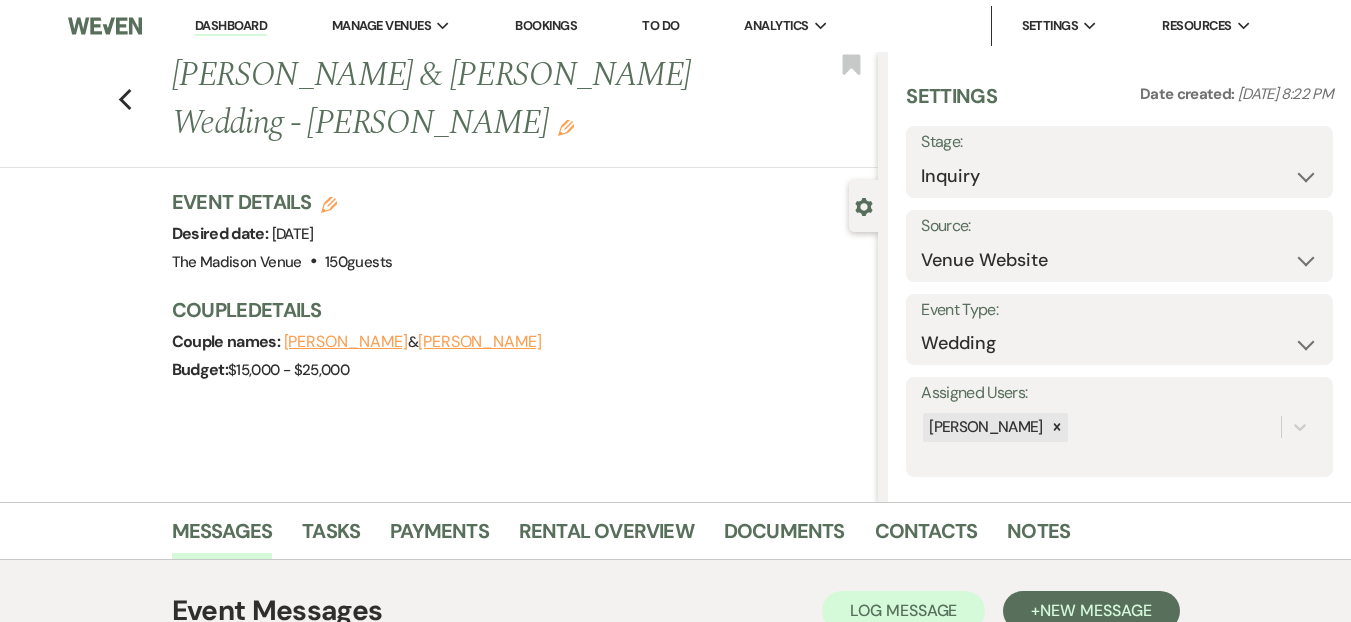 click on "Previous Zoe Budzar & Vincent LaCava's Wedding - Daryl Edit Bookmark Gear Settings Settings Date created:   Jun 16, 2025, 8:22 PM Stage: Inquiry Follow Up Tour Requested Tour Confirmed Toured Proposal Sent Booked Lost Source: Weven Venue Website Instagram Facebook Pinterest Google The Knot Wedding Wire Here Comes the Guide Wedding Spot Eventective Zola The Venue Report PartySlate VRBO / Homeaway Airbnb Wedding Show TikTok X / Twitter Phone Call Walk-in Vendor Referral Advertising Personal Referral Local Referral Other Event Type: Wedding Anniversary Party Baby Shower Bachelorette / Bachelor Party Birthday Party Bridal Shower Brunch Community Event Concert Corporate Event Elopement End of Life Celebration Engagement Party Fundraiser Graduation Party Micro Wedding Prom Quinceañera Rehearsal Dinner Religious Event Retreat Other Assigned Users: Daryl Licursi Event Details Edit Desired date:   Saturday, June 13th, 2026 Venue:   The Madison Venue . 150  guests Venue Address:   4601 Payne Avenue Cleveland     150" at bounding box center [439, 277] 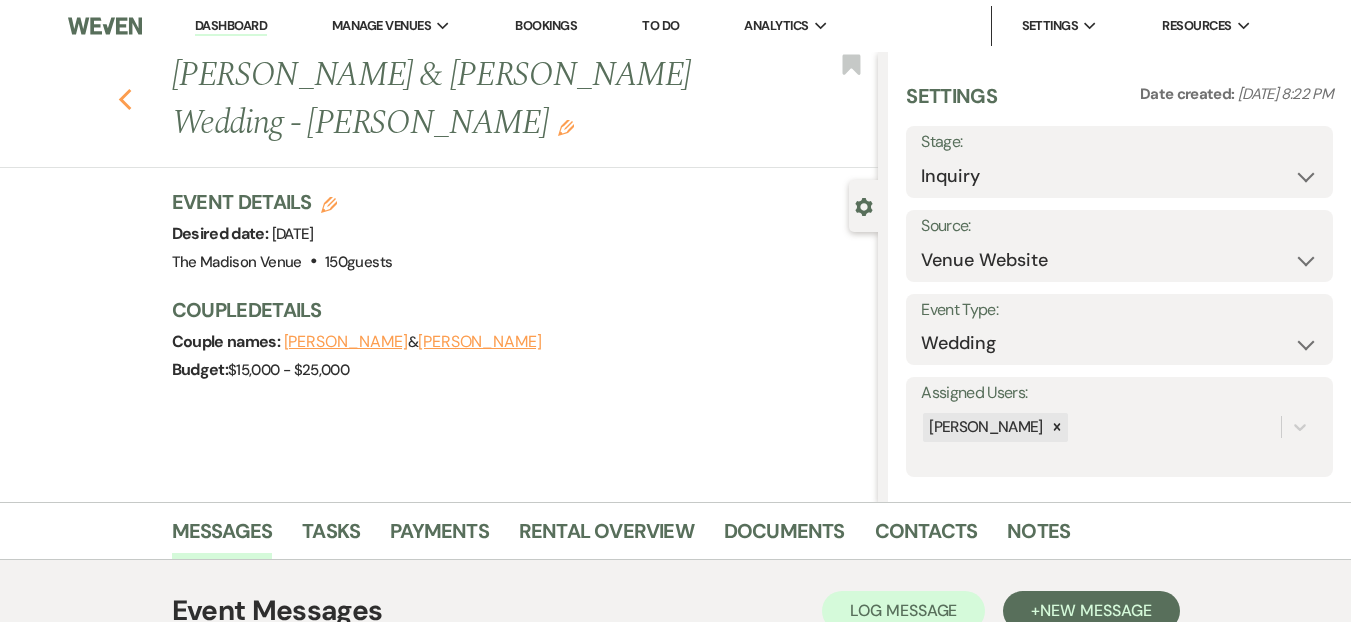 click on "Previous" 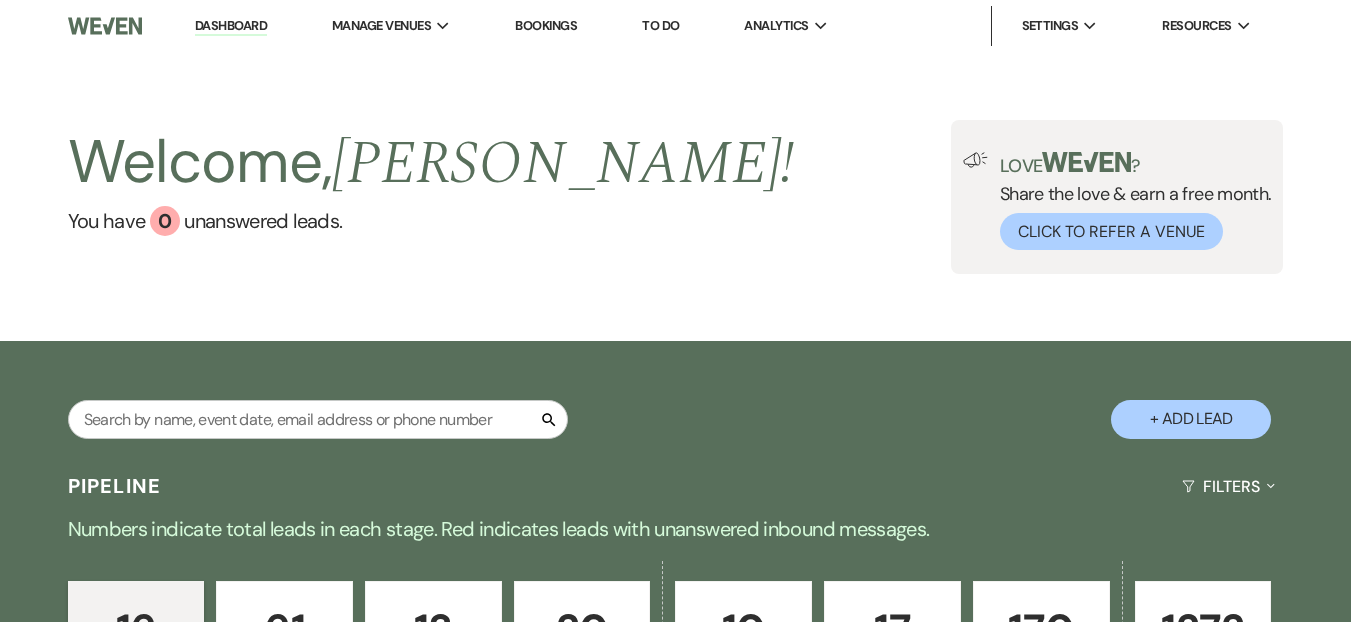 click on "Welcome,  Daryl ! You have   0   unanswered lead s . Love   ?
Share the love & earn a free month.     Click to Refer a Venue" at bounding box center [675, 197] 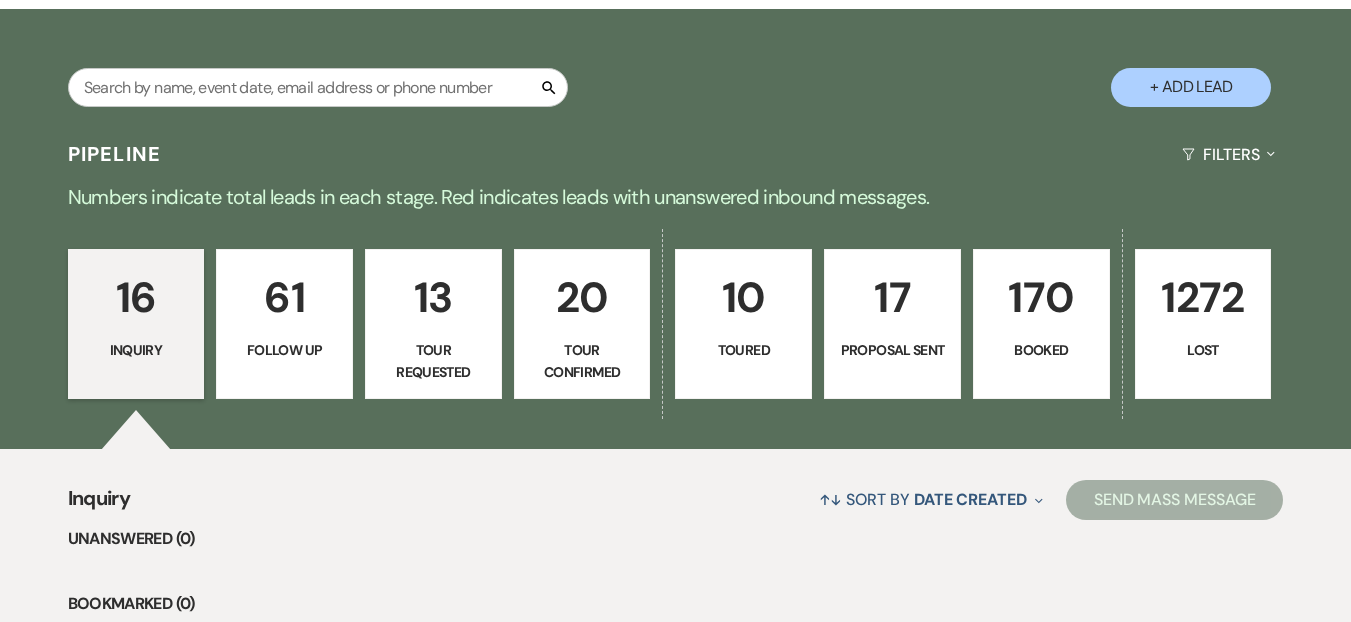 scroll, scrollTop: 257, scrollLeft: 0, axis: vertical 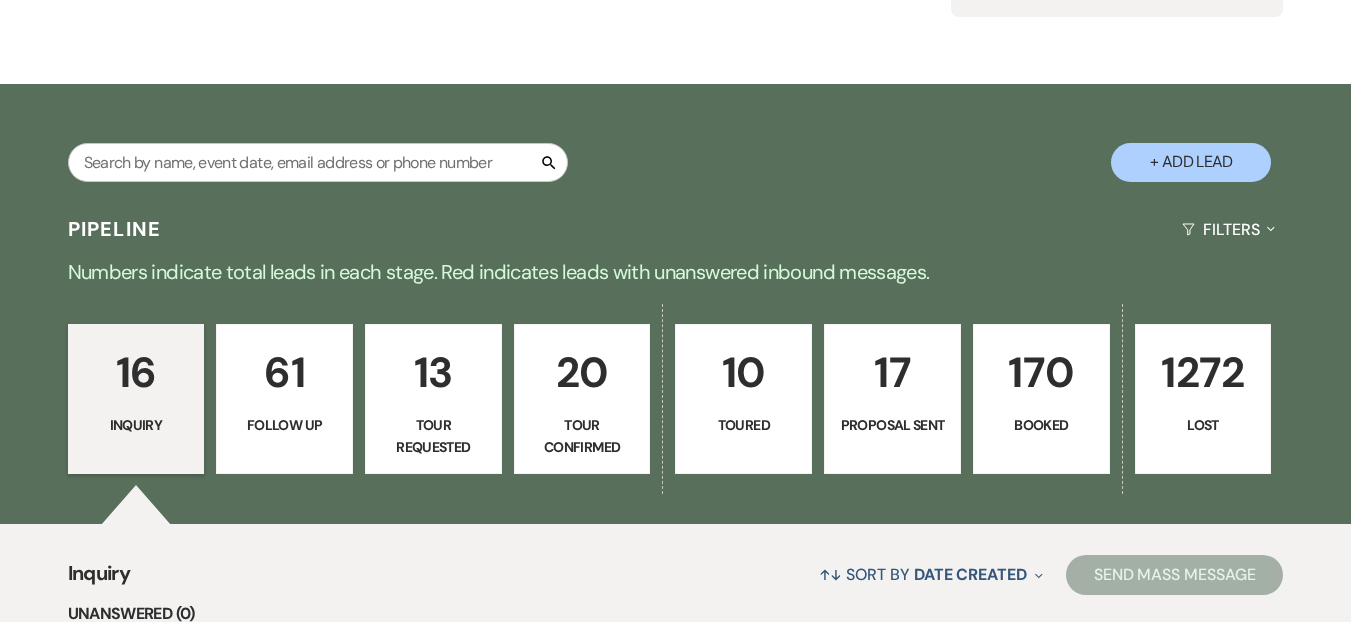 click on "Search" at bounding box center [318, 170] 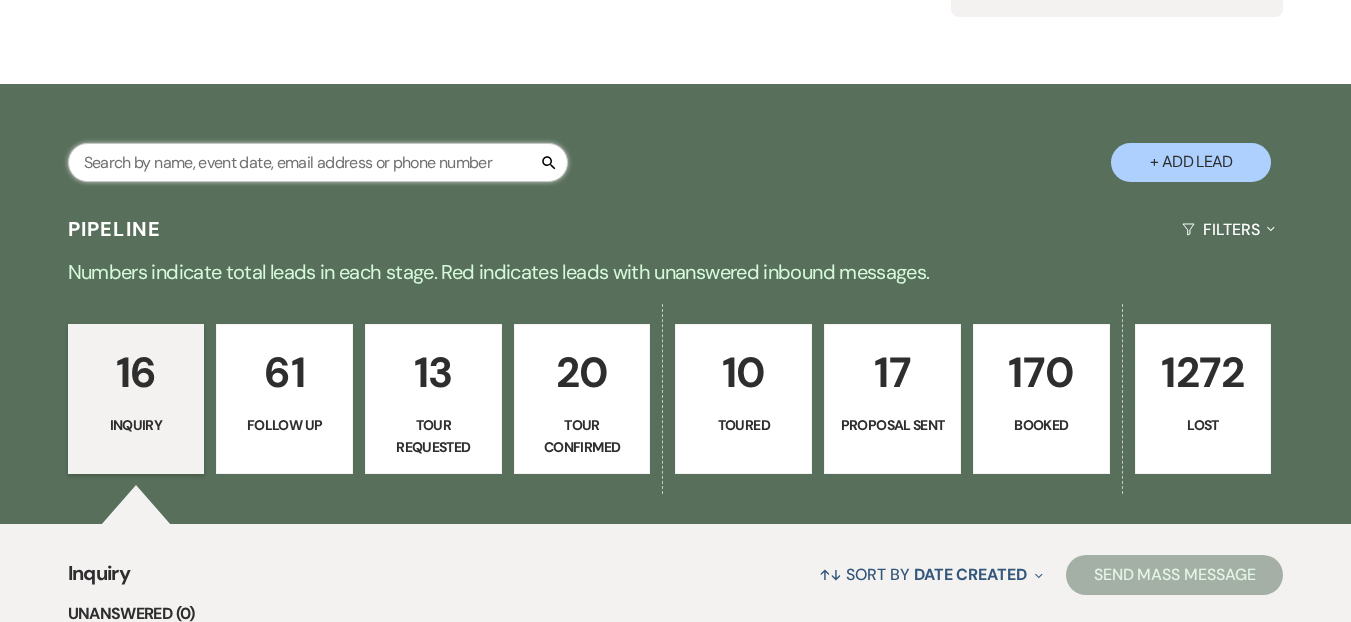 click at bounding box center [318, 162] 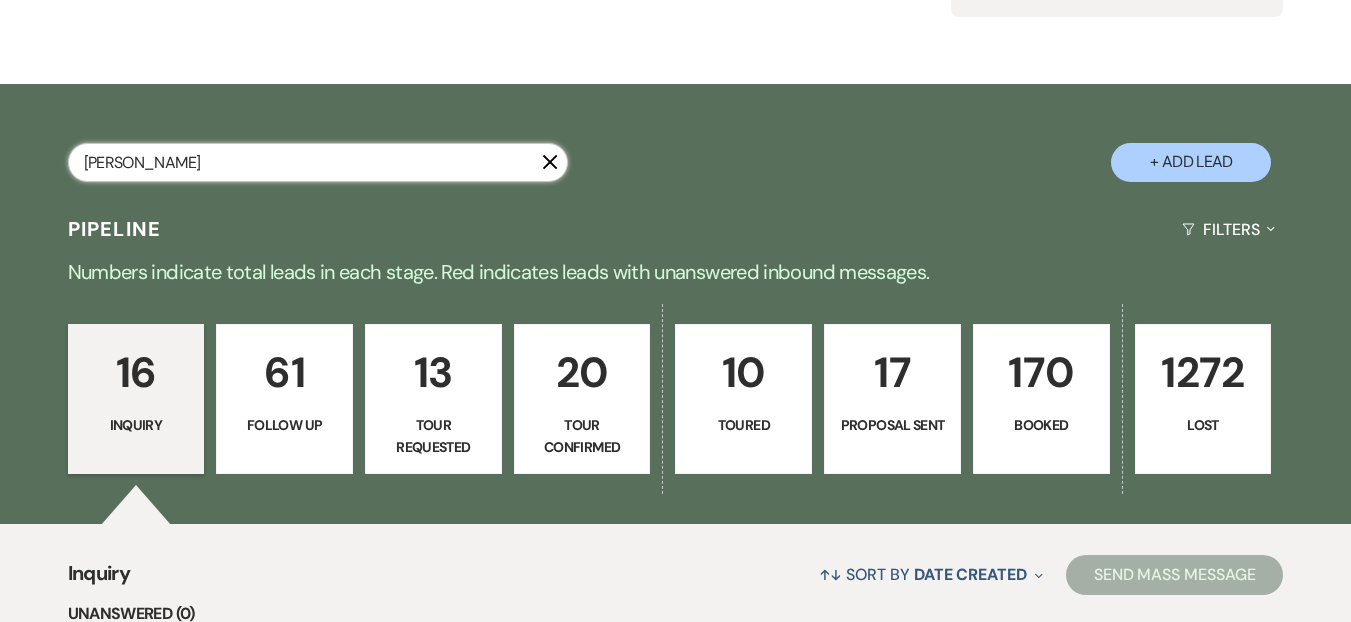 type on "marie miller" 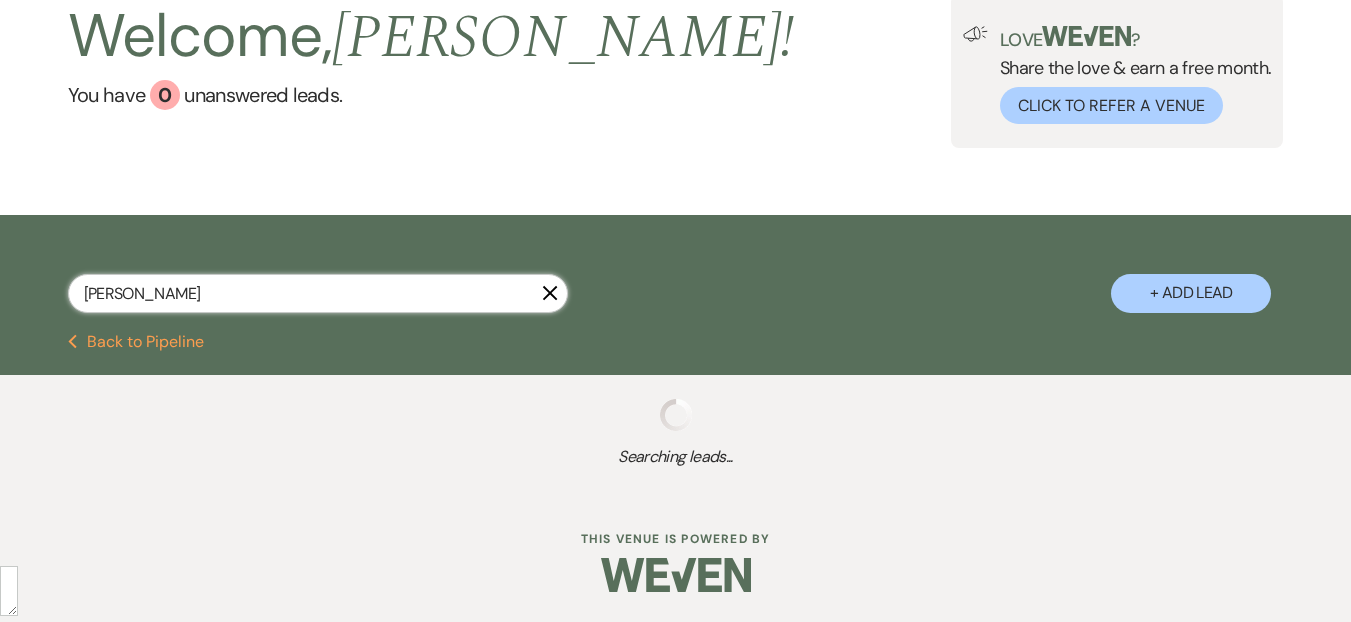 select on "2" 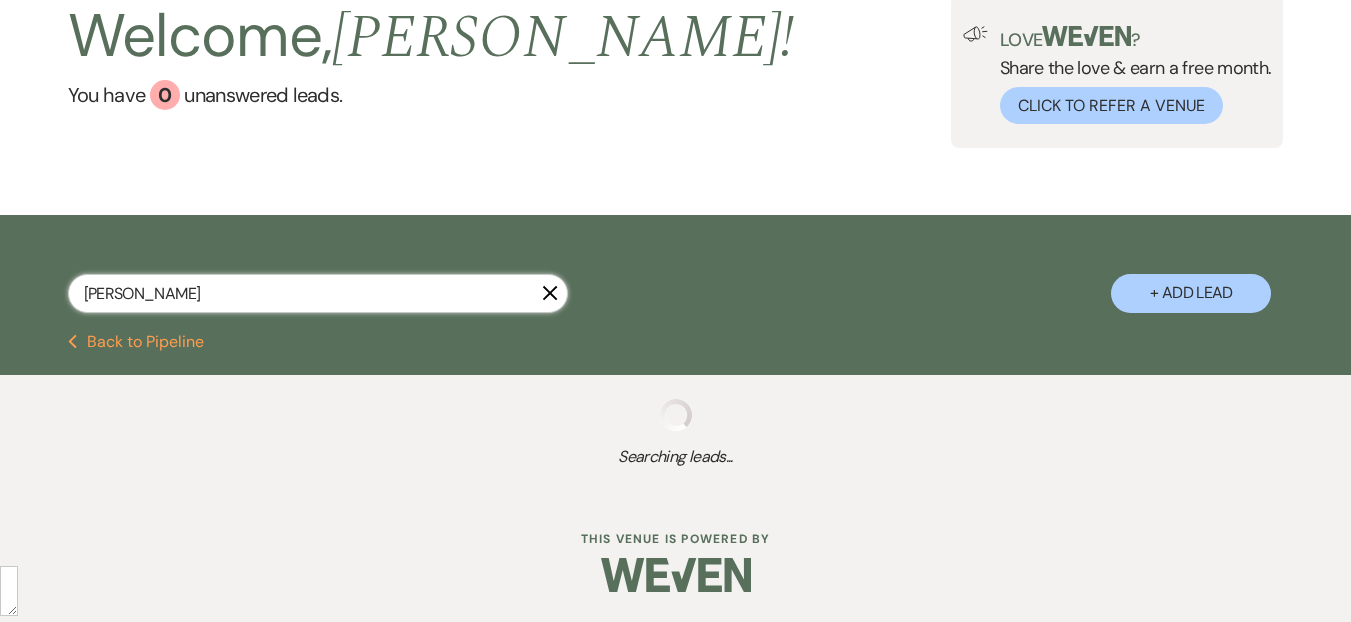 select on "4" 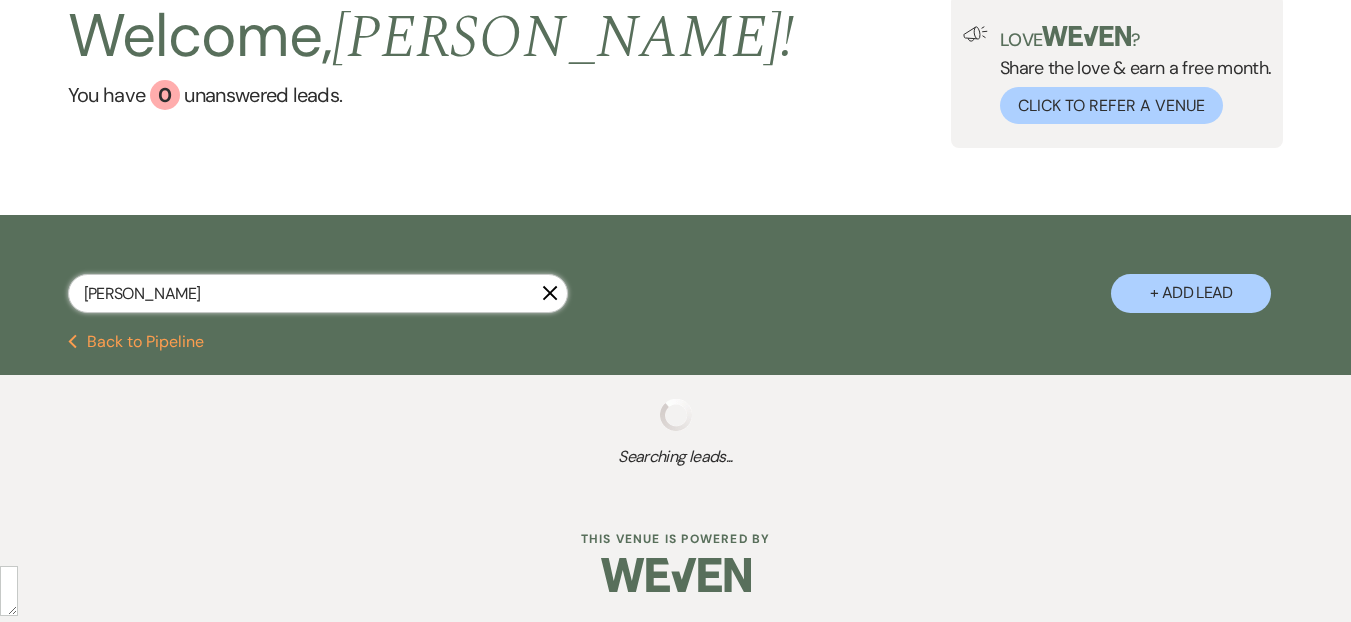 select on "9" 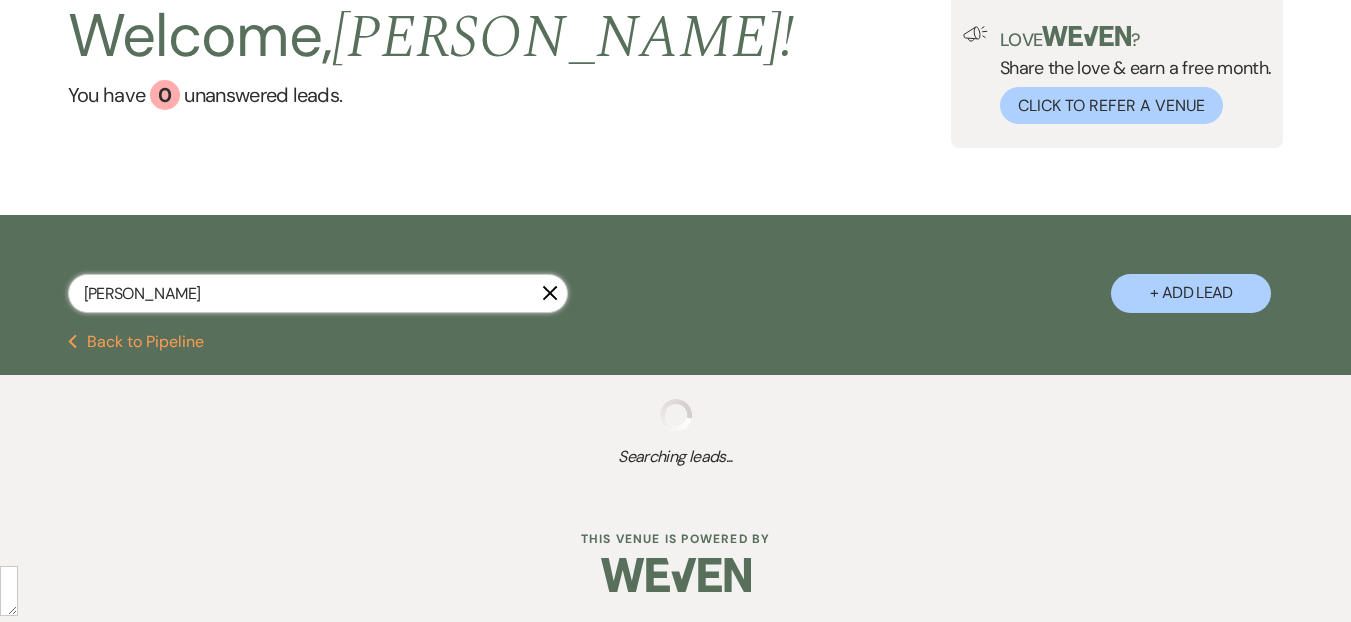 select on "8" 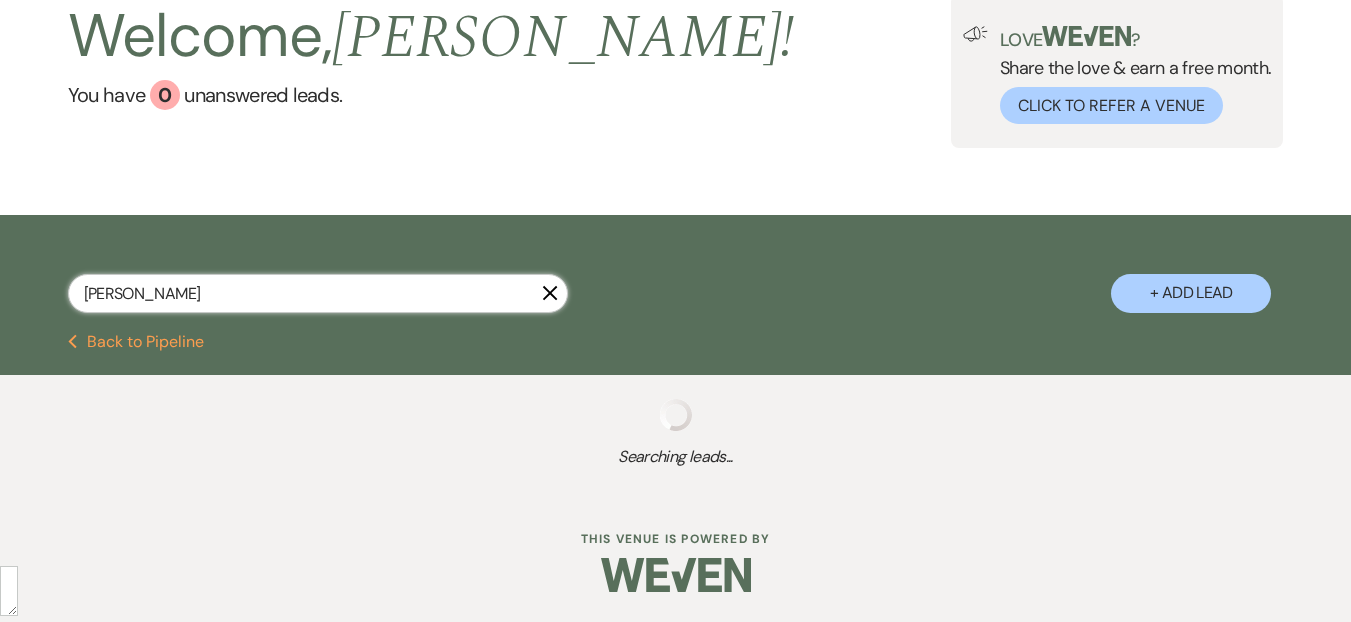 select on "6" 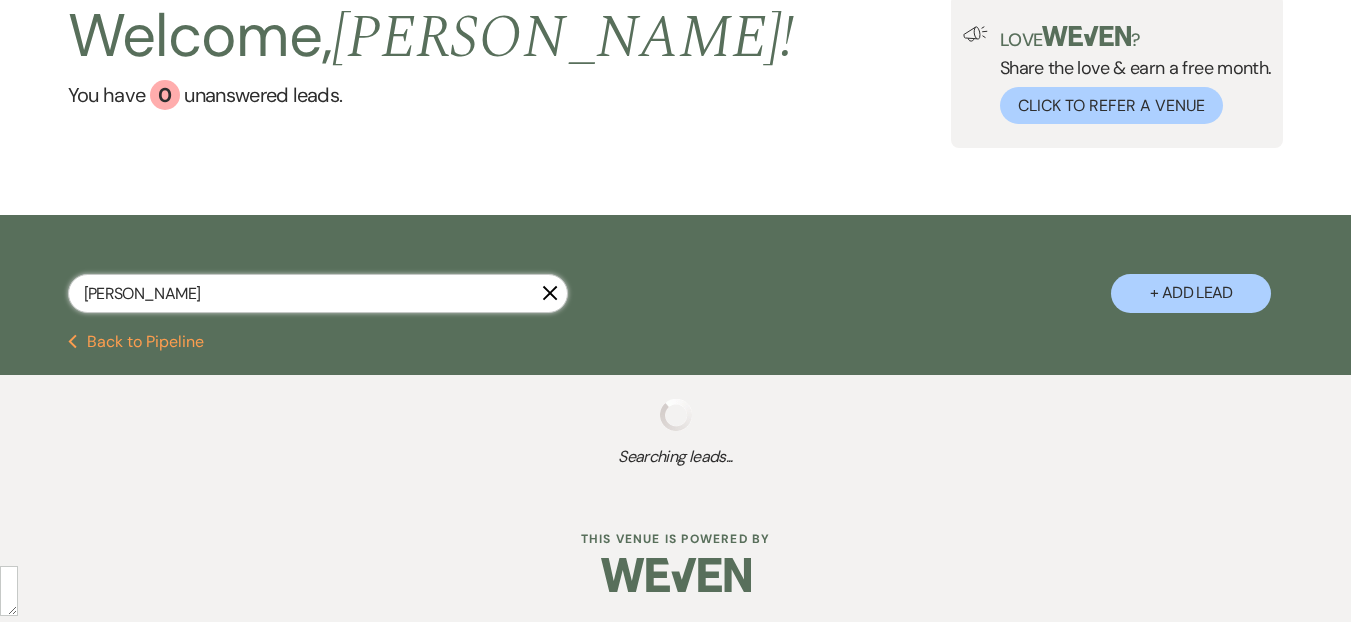 select on "8" 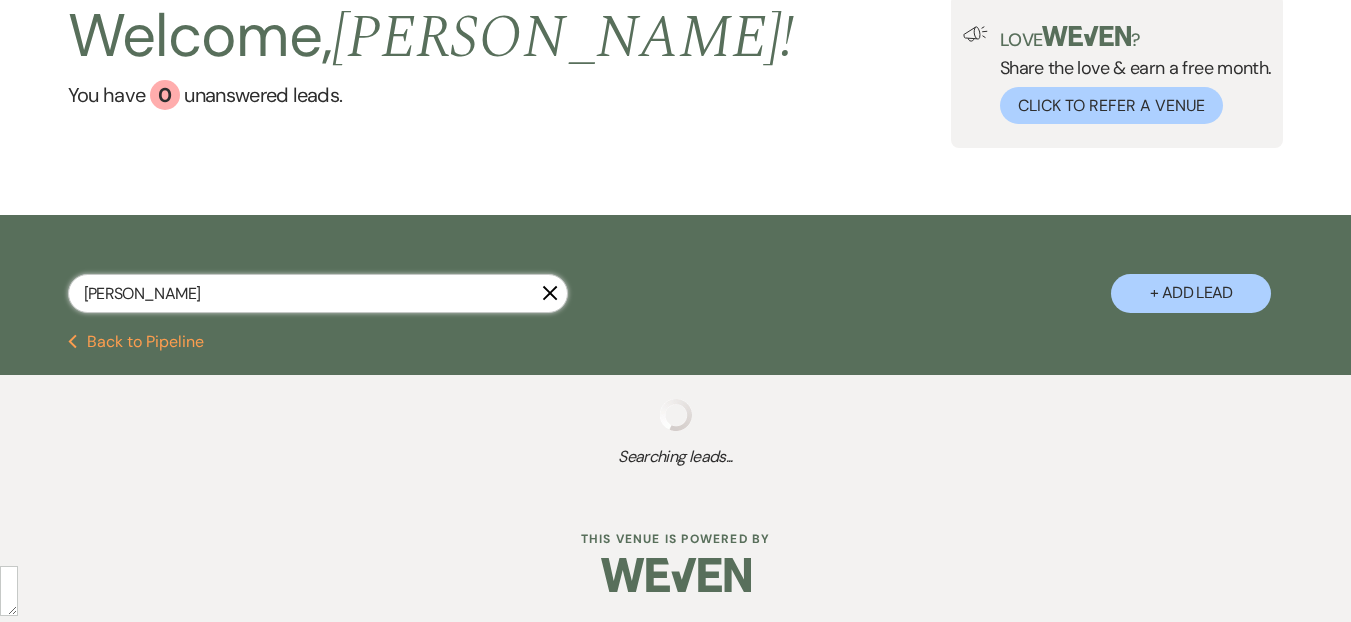 select on "5" 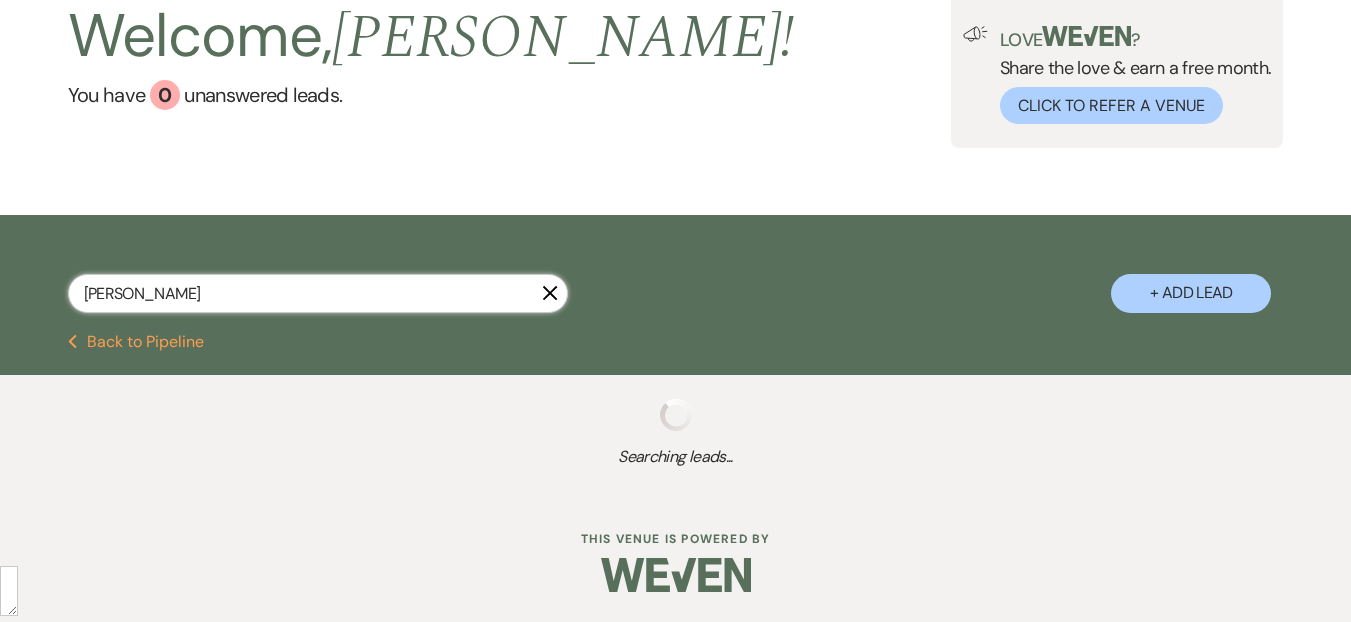 select on "8" 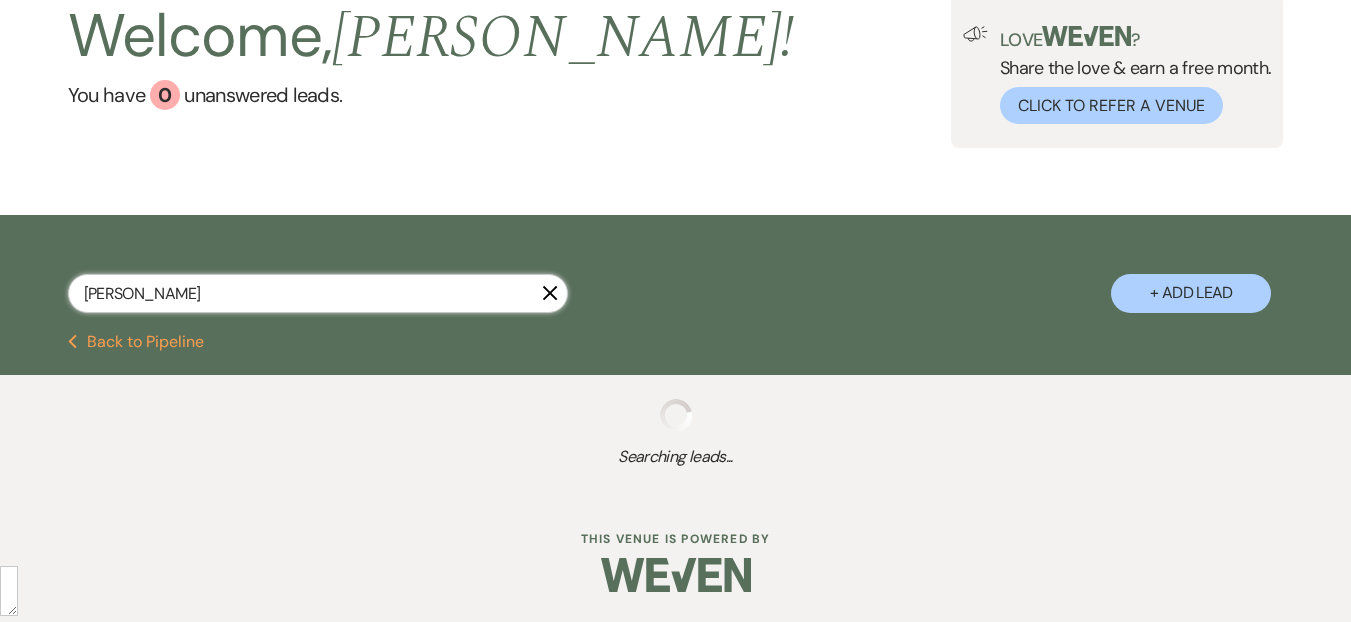select on "5" 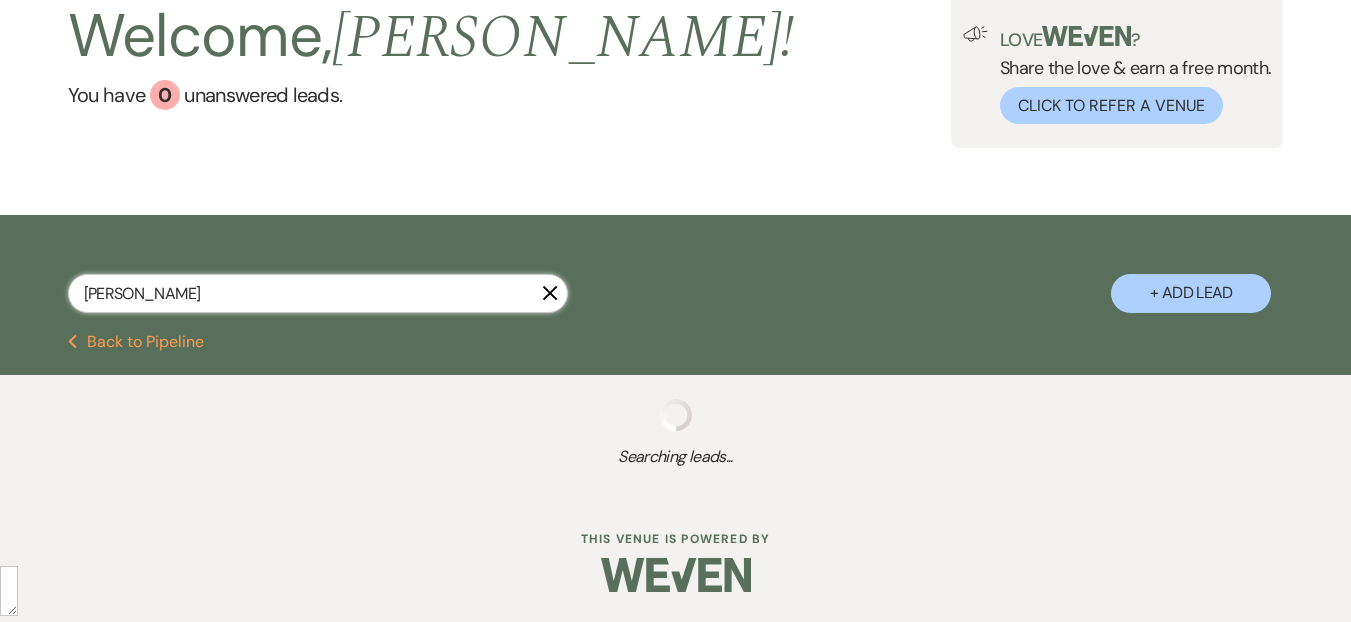 select on "8" 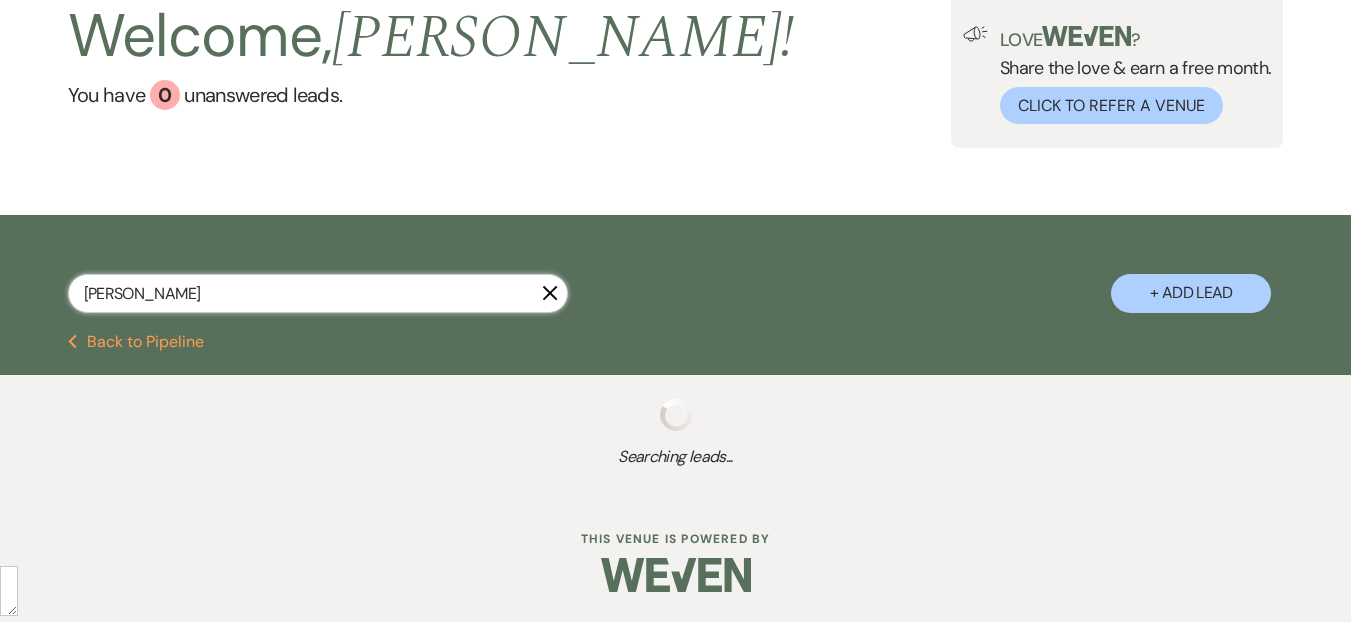 select on "5" 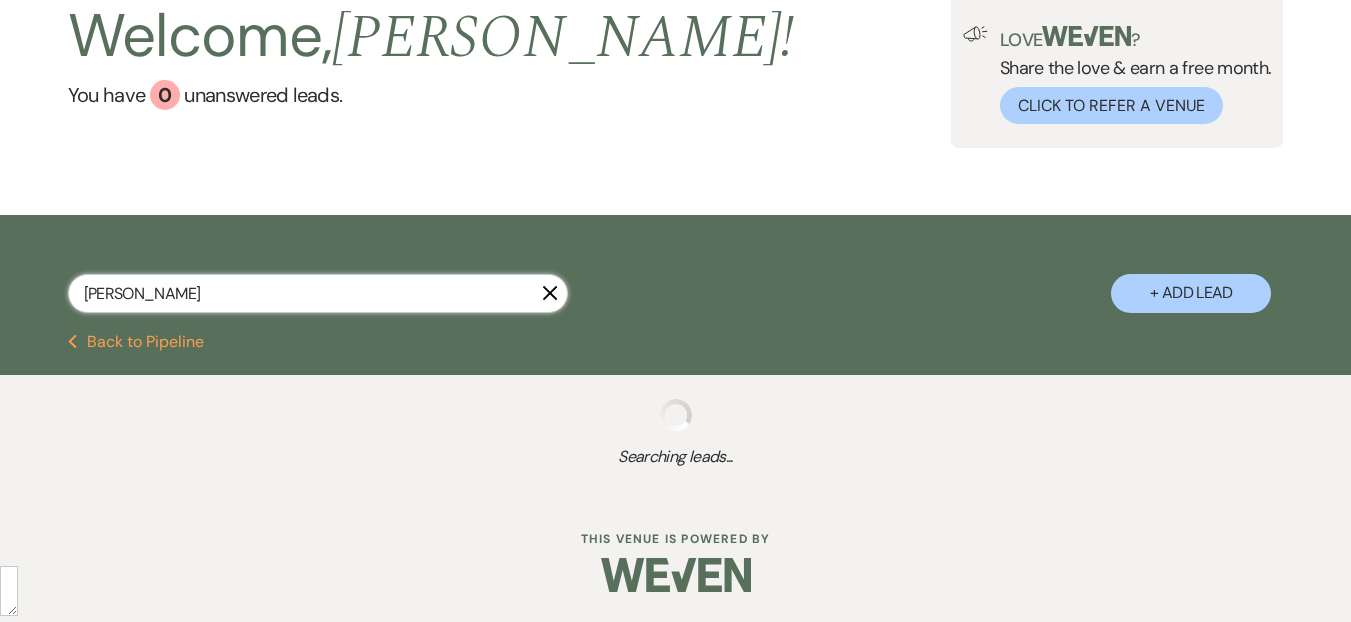 select on "8" 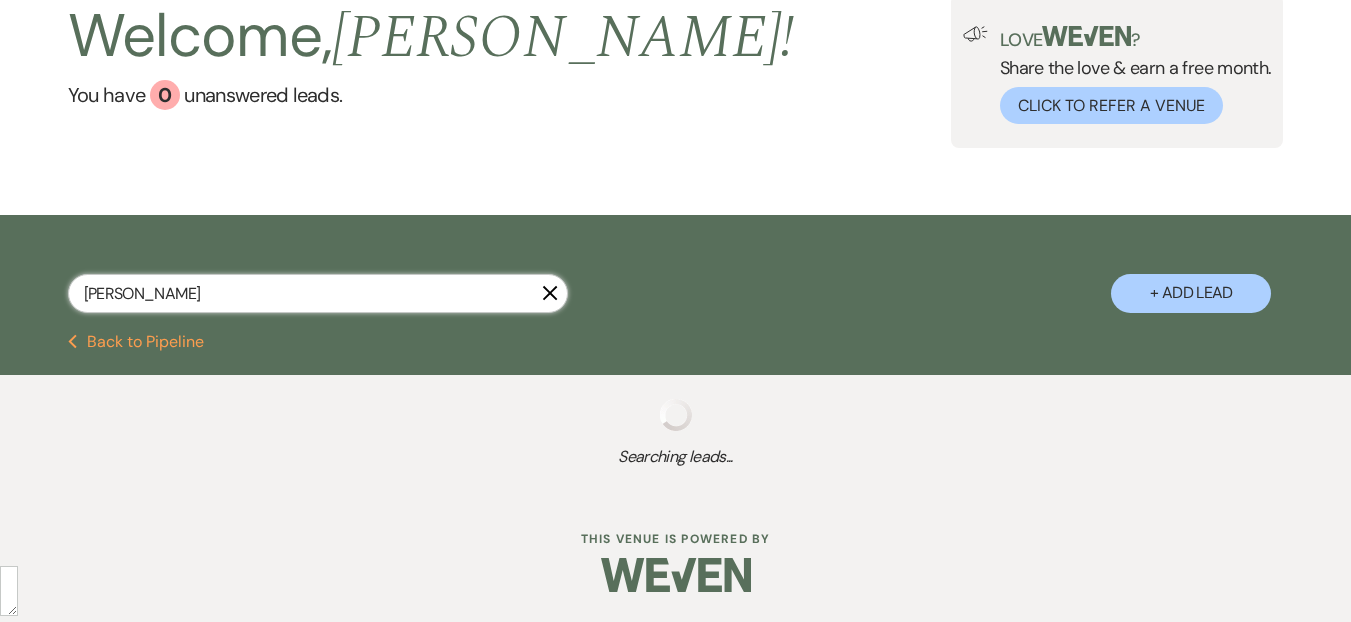 select on "7" 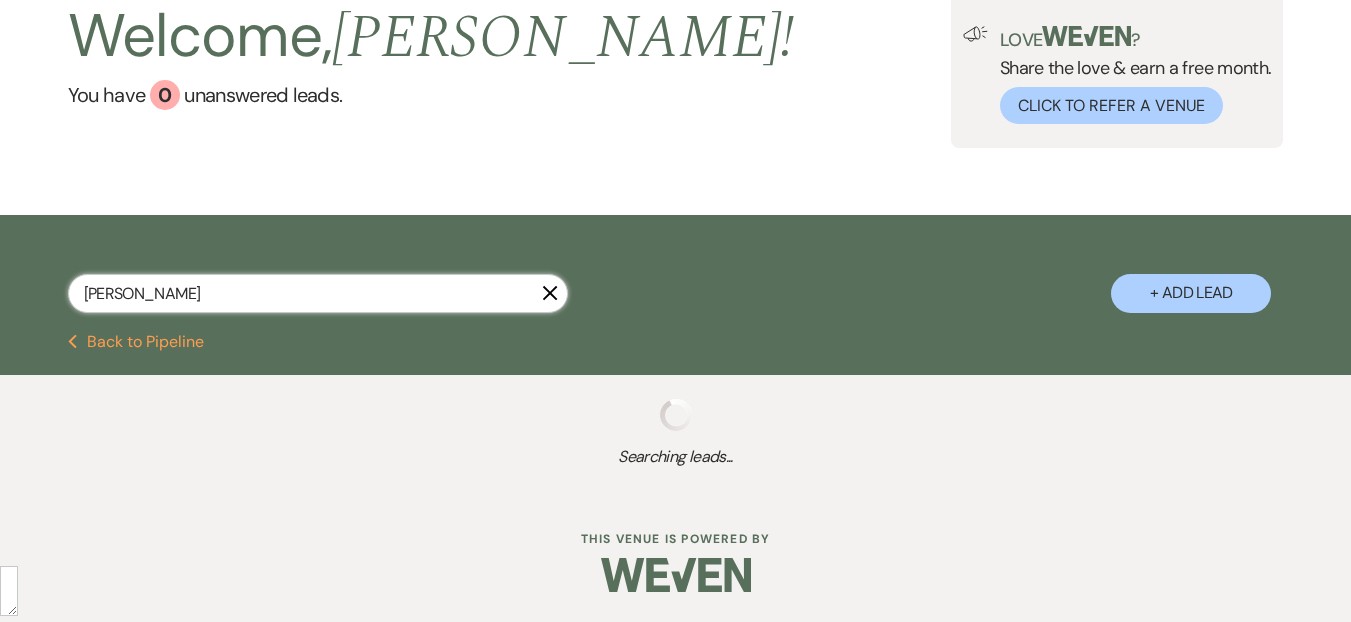 select on "8" 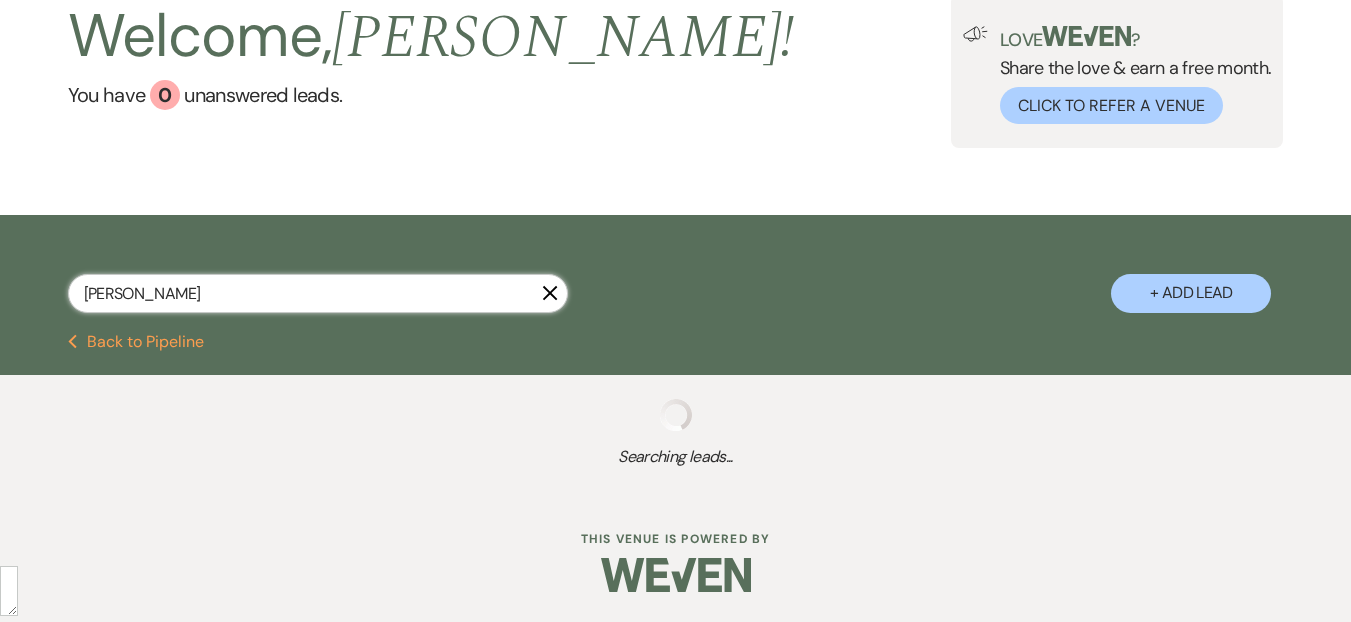 select on "5" 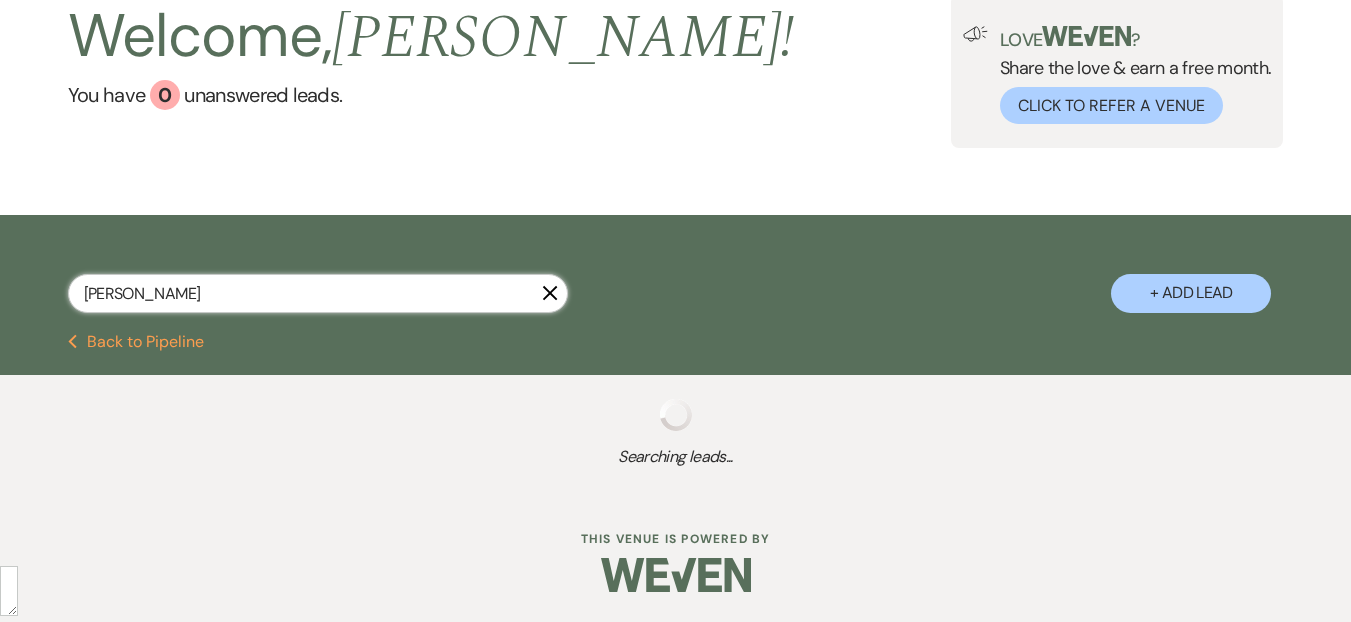 select on "8" 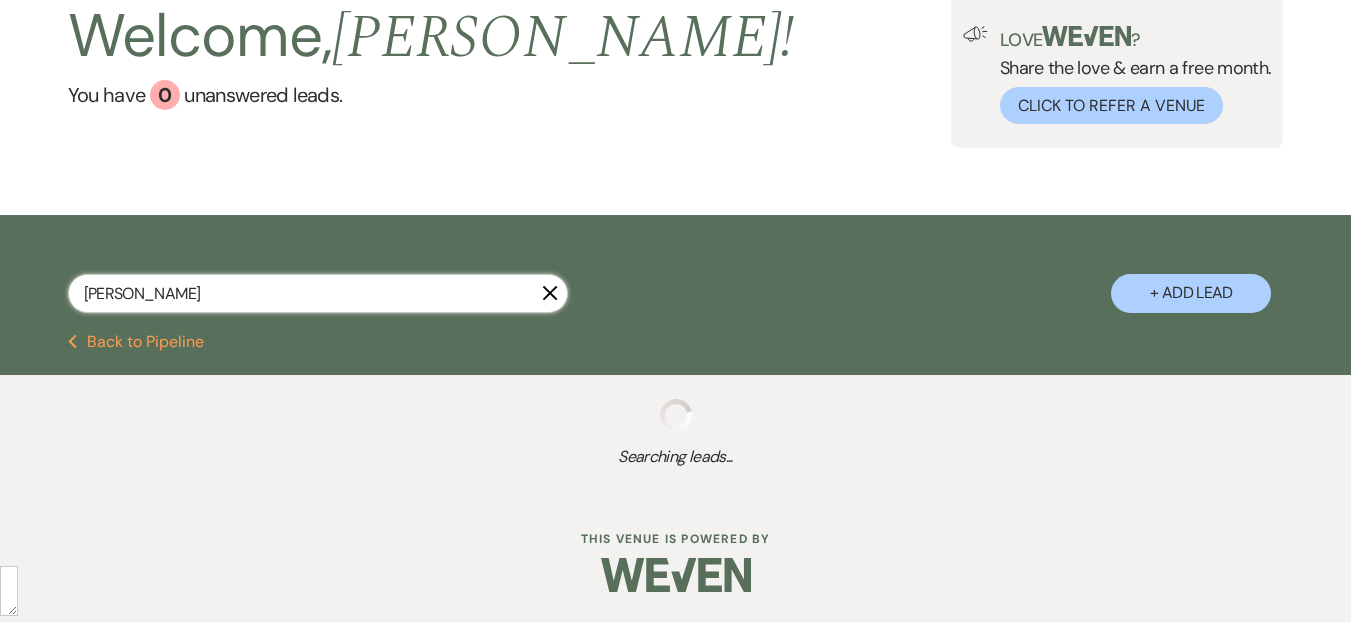 select on "5" 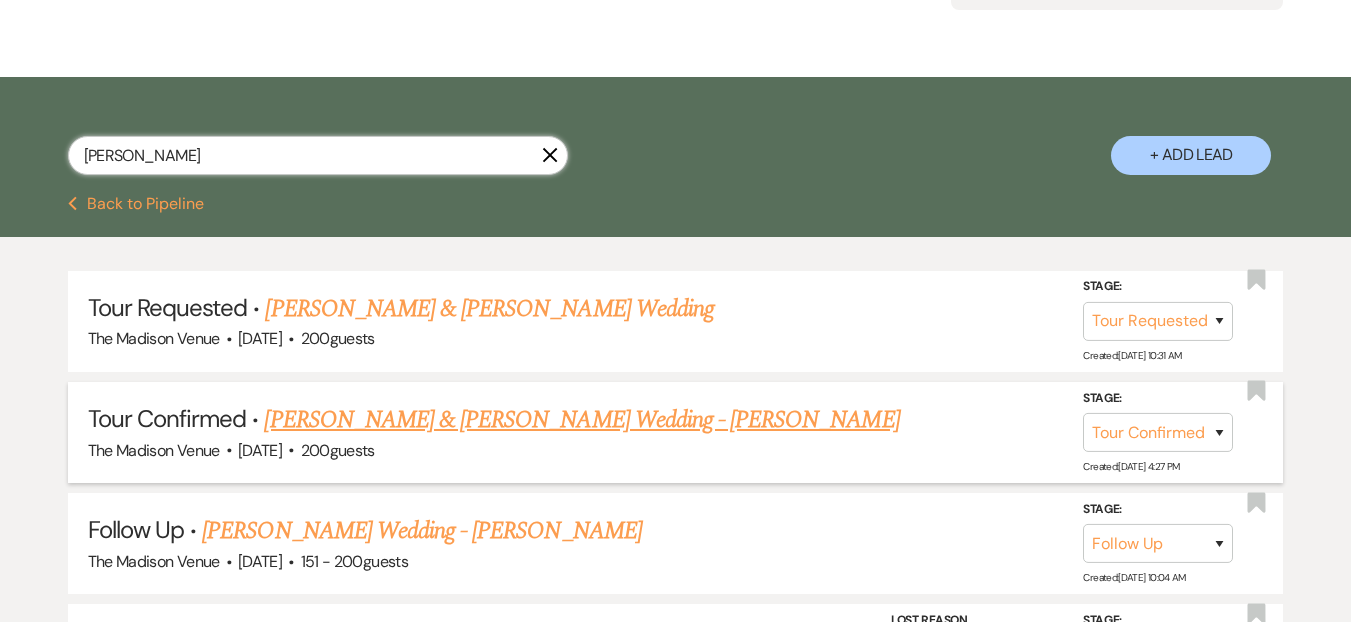 scroll, scrollTop: 453, scrollLeft: 0, axis: vertical 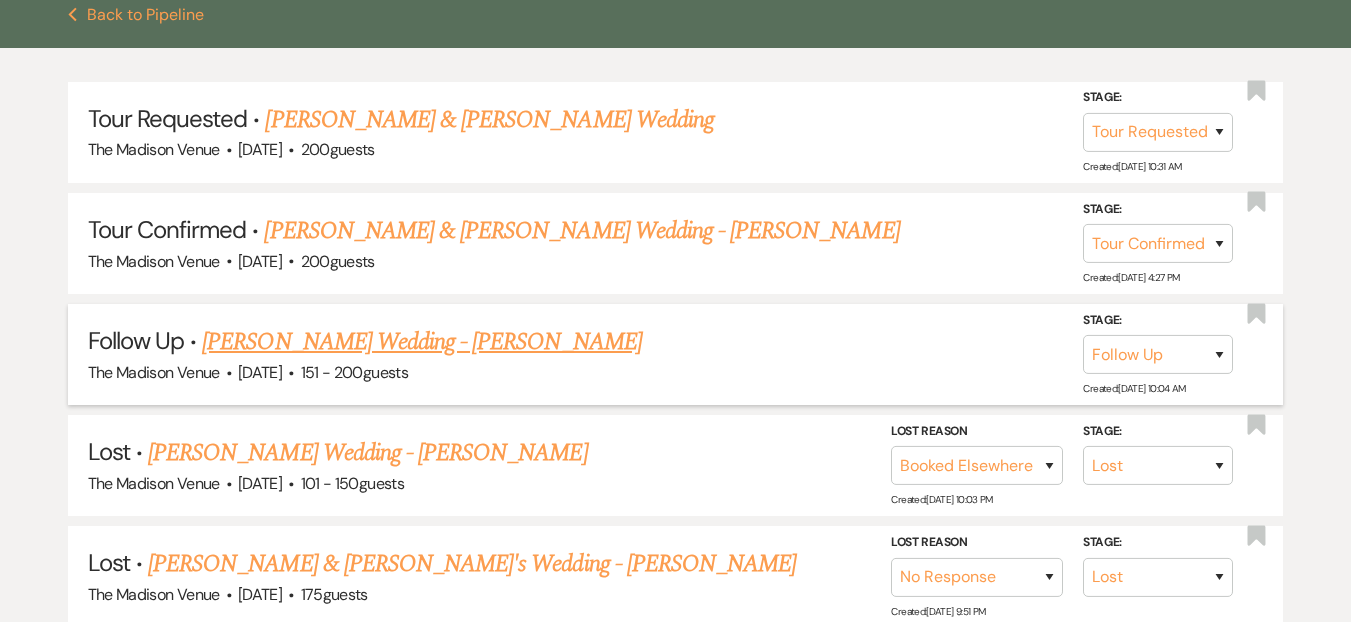 click on "151 - 200  guests" at bounding box center [354, 372] 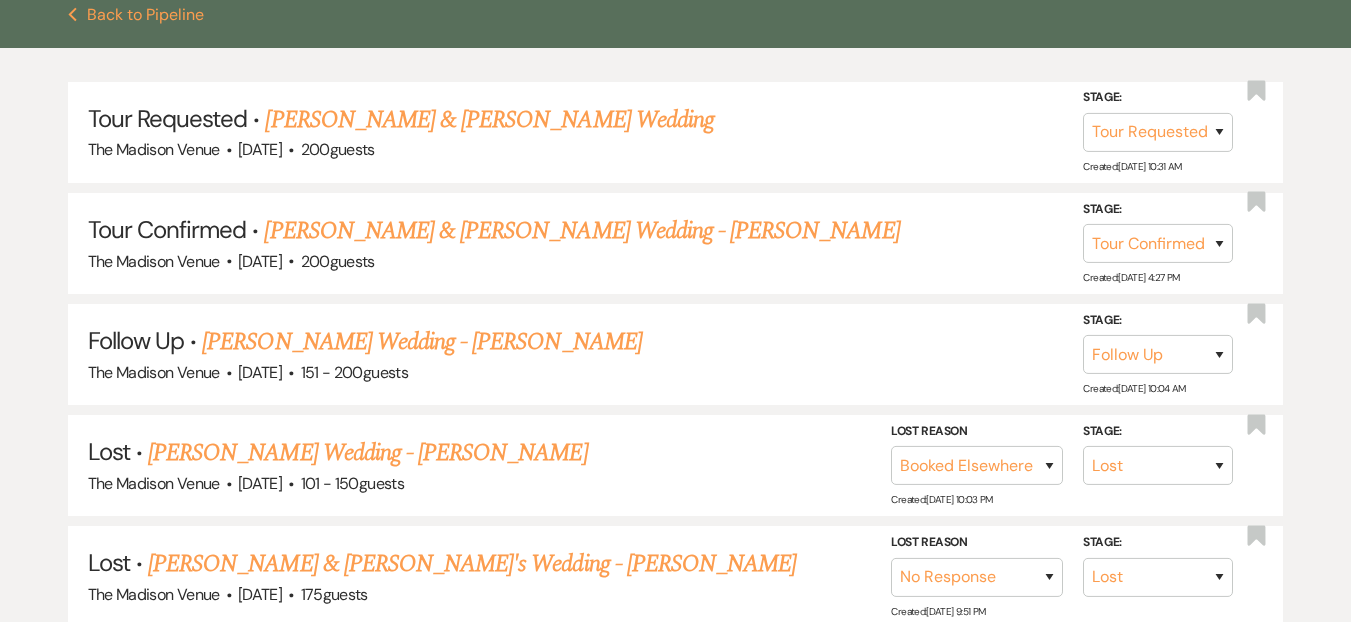 scroll, scrollTop: 0, scrollLeft: 0, axis: both 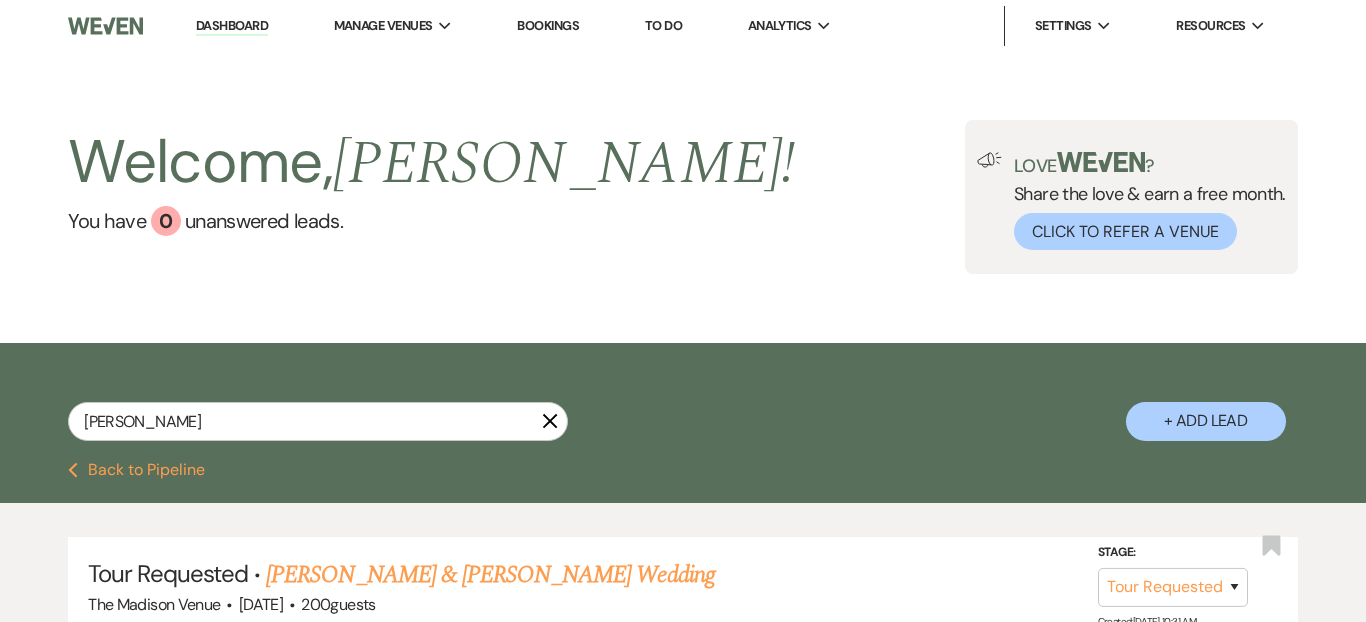 select on "9" 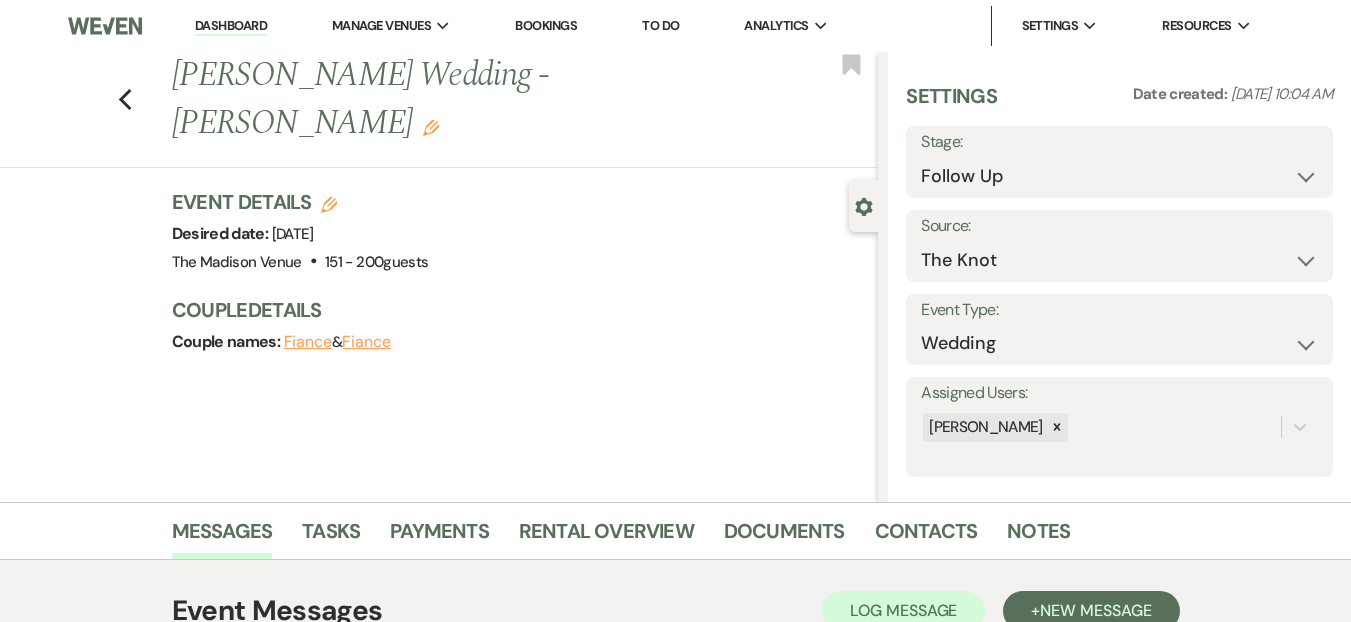 scroll, scrollTop: 352, scrollLeft: 0, axis: vertical 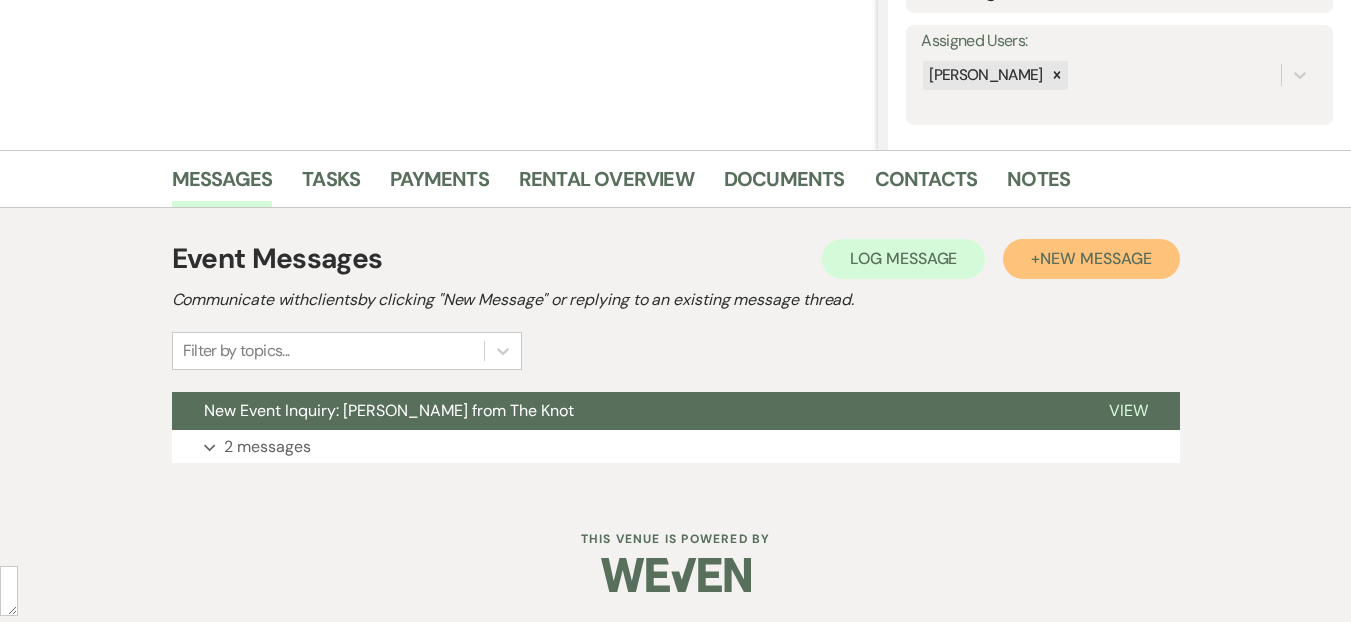 click on "+  New Message" at bounding box center (1091, 259) 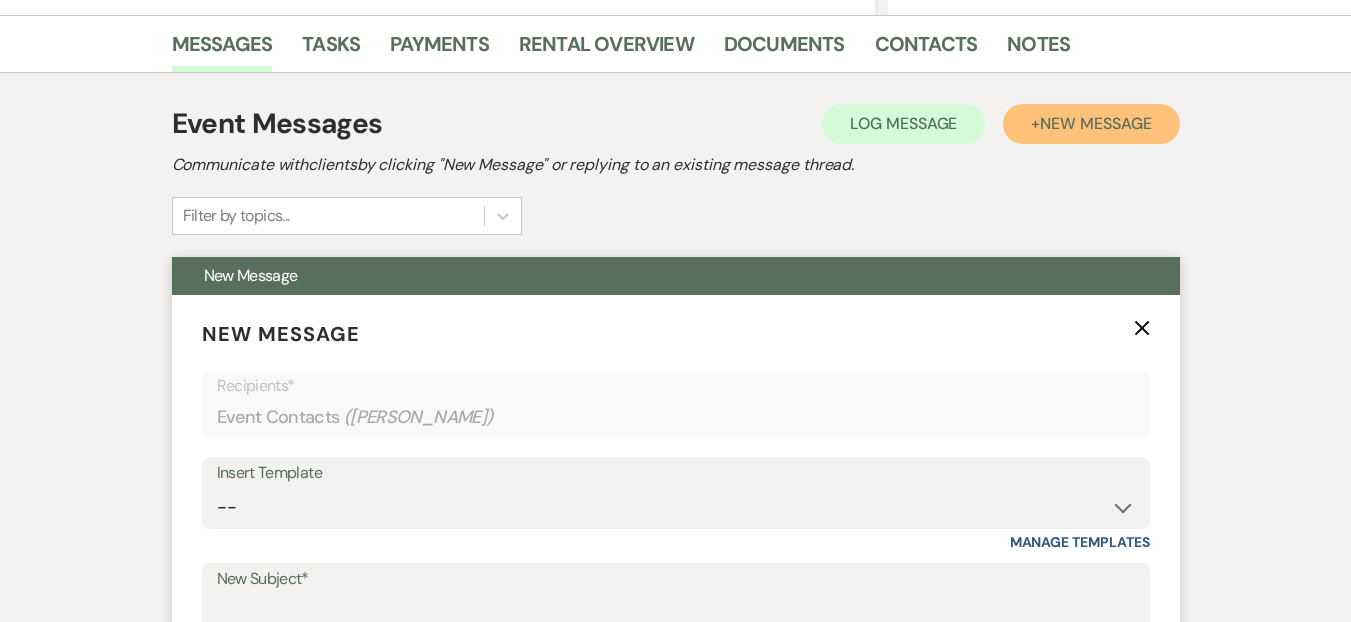 scroll, scrollTop: 511, scrollLeft: 0, axis: vertical 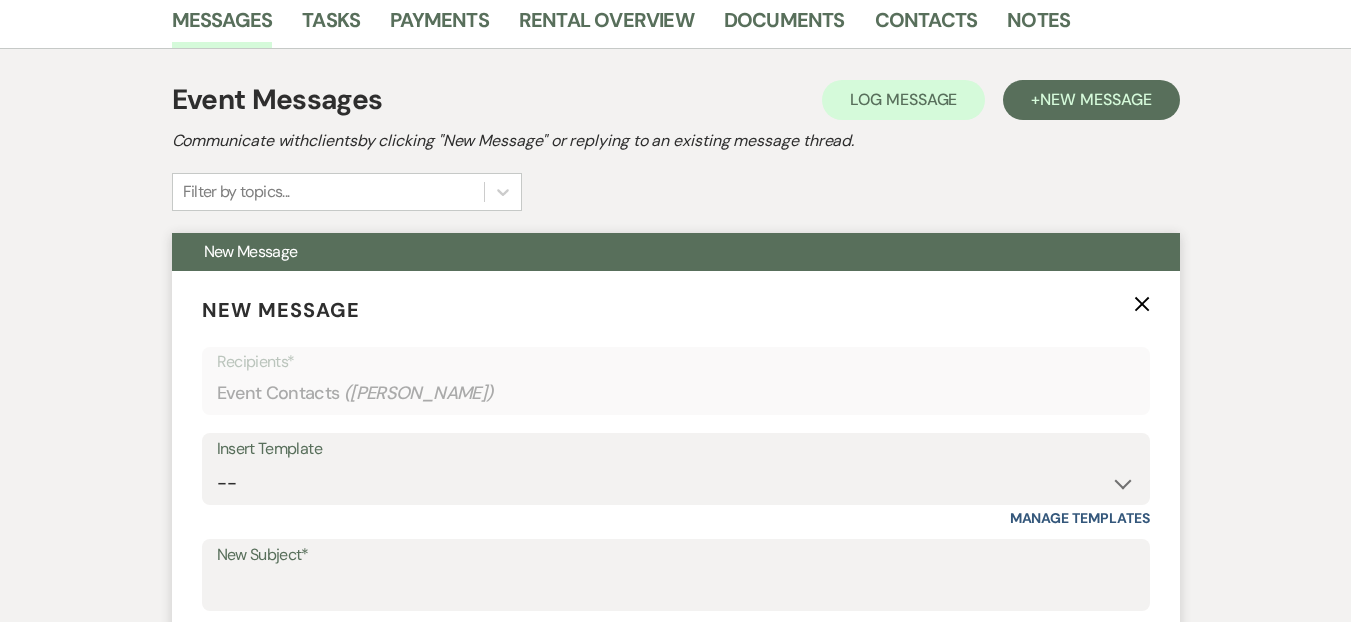 click on "Insert Template   -- Weven Planning Portal Introduction (Booked Events) Corporate Lead Follow Up #1 - No tour scheduled Follow Up #2 Post Tour Follow Up Closing Wedding Lead - No response Event Proposal Introduction to Merri - Layout & Design Application Upcoming Payment Past-Due Payment Alert 1st Desposit 2nd Deposit 3rd Deposit  Final Deposit Thank You Review Follow up: Floor Plan Layout's Follow Up: Check out our Patio Follow up: The Grove Bar Follow-Up Ceremonies on Site Follow-up Bridal Suites 30 days post Inquiry - No tour/Response Are you still Interested? (Wedding response) 6-Month Wedding Walkthrough - Daryl 6-Month Wedding Walkthrough - Anthony 6-Month Wedding Walkthrough - Cher 1-Month Wedding Walkthrough - Daryl 1-Month Wedding Walkthrough - Anthony 1-Month Wedding Walkthrough - Cher Introduction & Book a Tour with Daryl Introduction & Book a Tour with Anthony Introduction & Book a Tour with Cher Event Insurance Reminder Bar Selection - Foundry Package Bar Selection - Avenue Package" at bounding box center (676, 480) 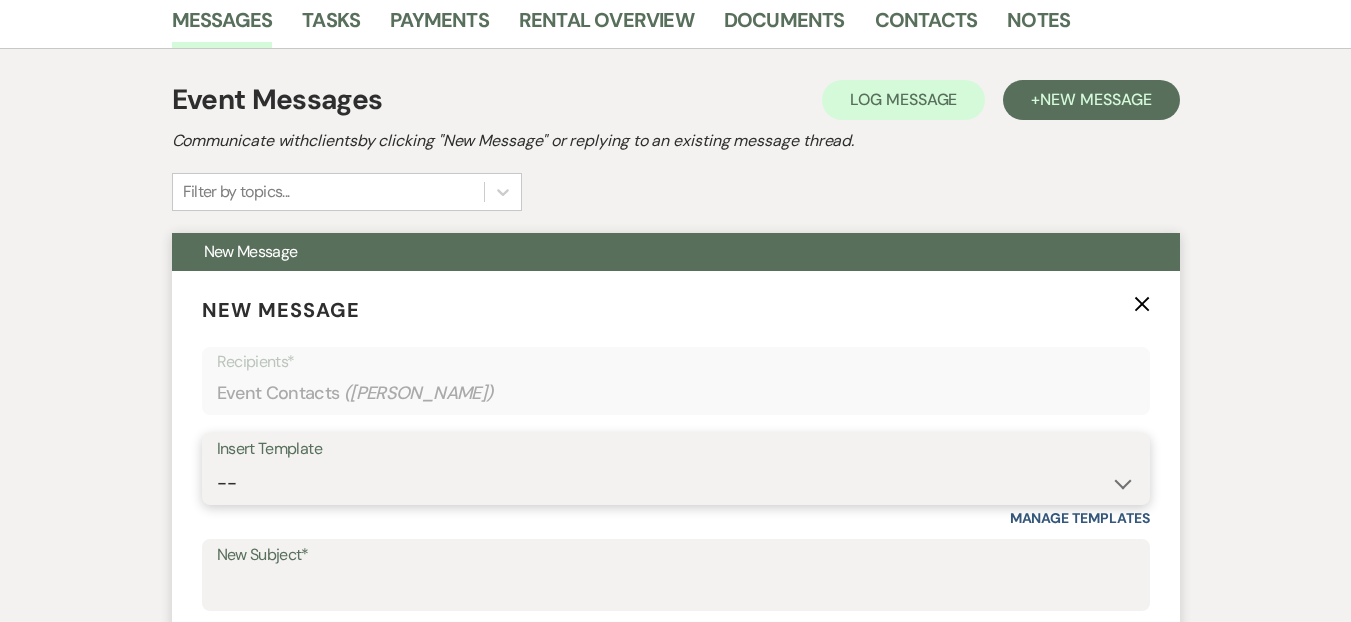 click on "-- Weven Planning Portal Introduction (Booked Events) Corporate Lead Follow Up #1 - No tour scheduled Follow Up #2 Post Tour Follow Up Closing Wedding Lead - No response Event Proposal Introduction to Merri - Layout & Design Application Upcoming Payment Past-Due Payment Alert 1st Desposit 2nd Deposit 3rd Deposit  Final Deposit Thank You Review Follow up: Floor Plan Layout's Follow Up: Check out our Patio Follow up: The Grove Bar Follow-Up Ceremonies on Site Follow-up Bridal Suites 30 days post Inquiry - No tour/Response Are you still Interested? (Wedding response) 6-Month Wedding Walkthrough - Daryl 6-Month Wedding Walkthrough - Anthony 6-Month Wedding Walkthrough - Cher 1-Month Wedding Walkthrough - Daryl 1-Month Wedding Walkthrough - Anthony 1-Month Wedding Walkthrough - Cher Introduction & Book a Tour with Daryl Introduction & Book a Tour with Anthony Introduction & Book a Tour with Cher Event Insurance Reminder Bar Selection - Foundry Package Bar Selection - Avenue Package Bar Selection - Ivy Package" at bounding box center [676, 483] 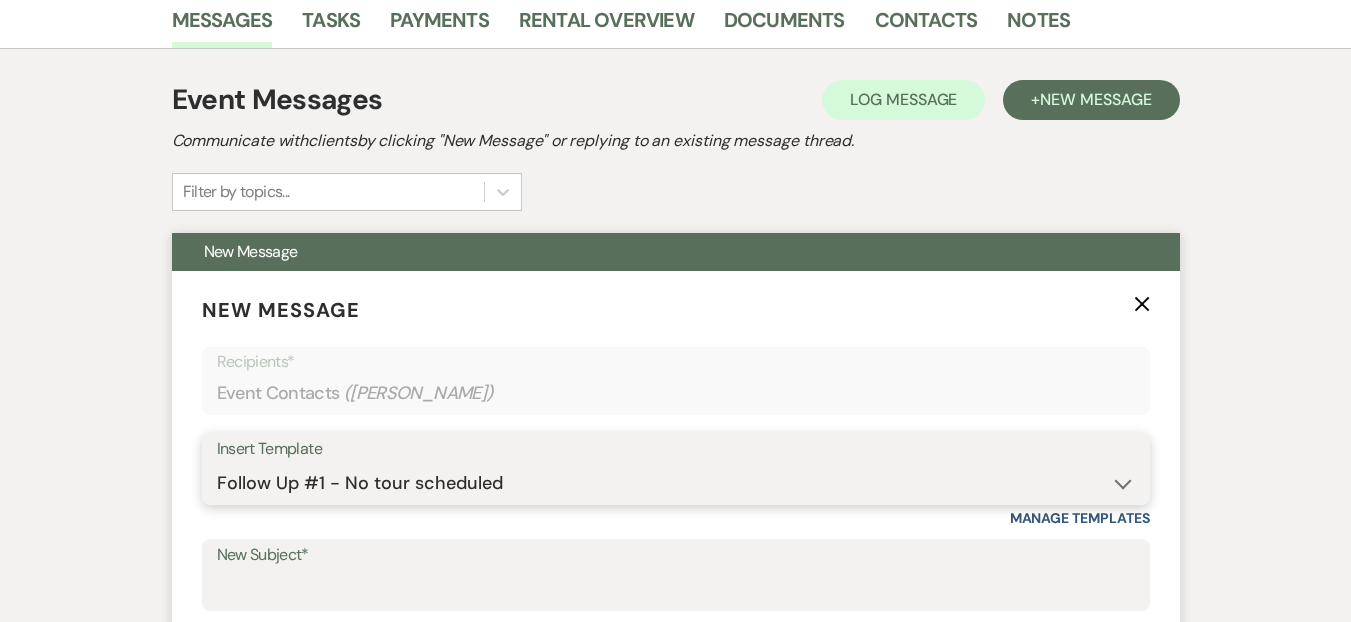 type on "Follow Up with your Interest in The Madison" 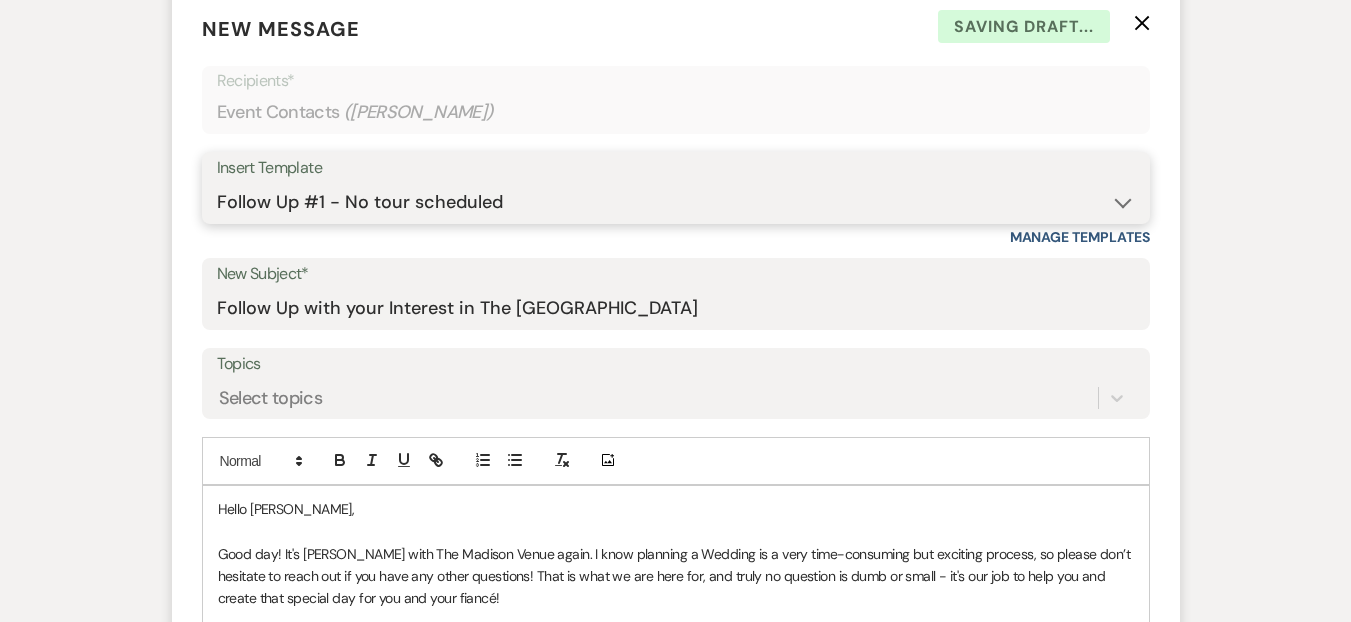 scroll, scrollTop: 941, scrollLeft: 0, axis: vertical 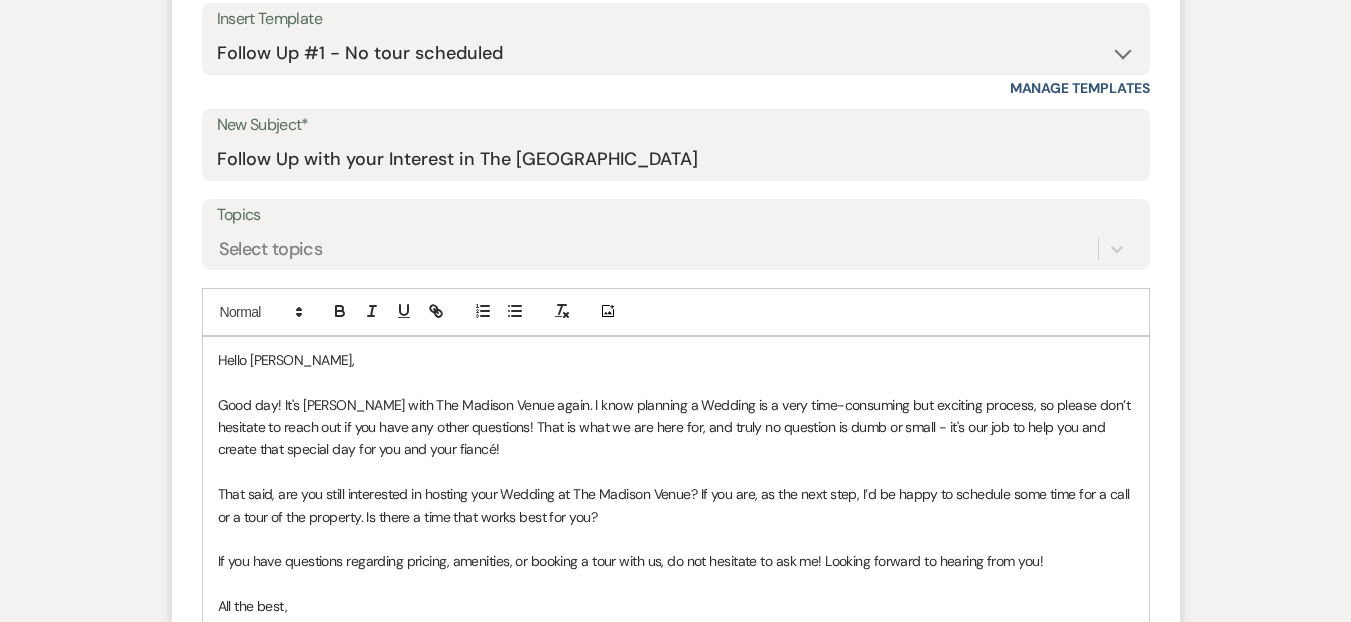 click on "That said, are you still interested in hosting your Wedding at The Madison Venue? If you are, as the next step, I’d be happy to schedule some time for a call or a tour of the property. Is there a time that works best for you?" at bounding box center [676, 505] 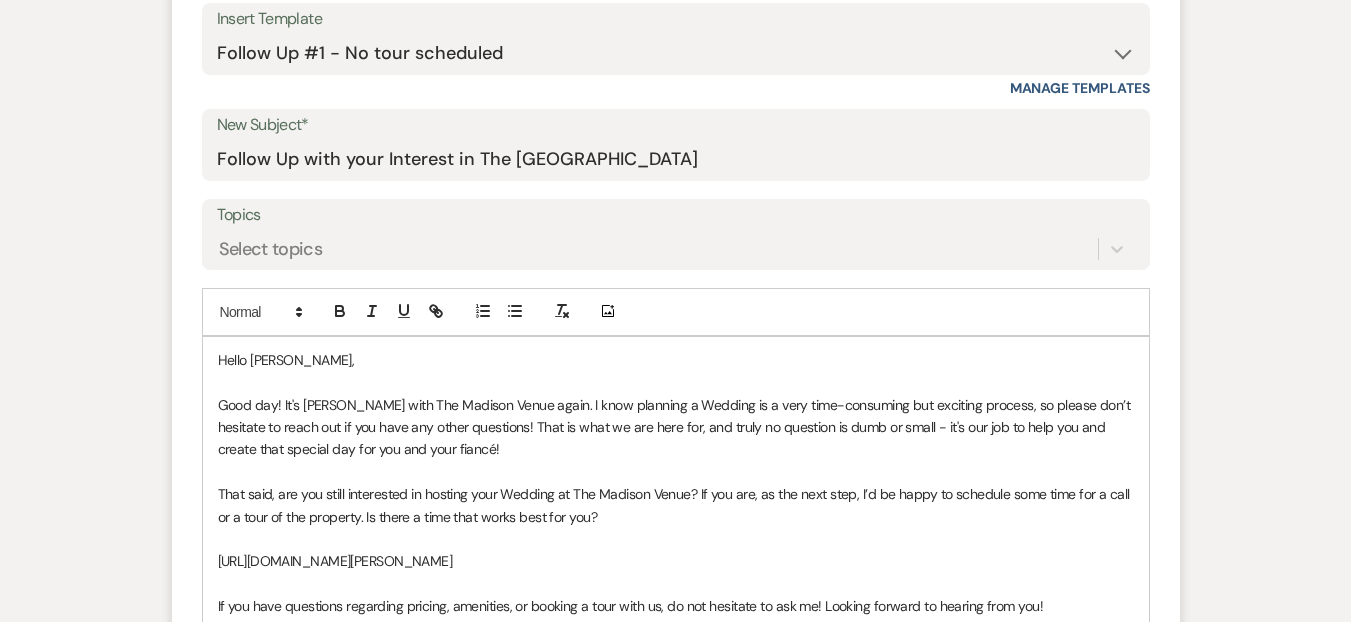 click on "https://calendly.com/daryl-licursi/30min" at bounding box center [676, 561] 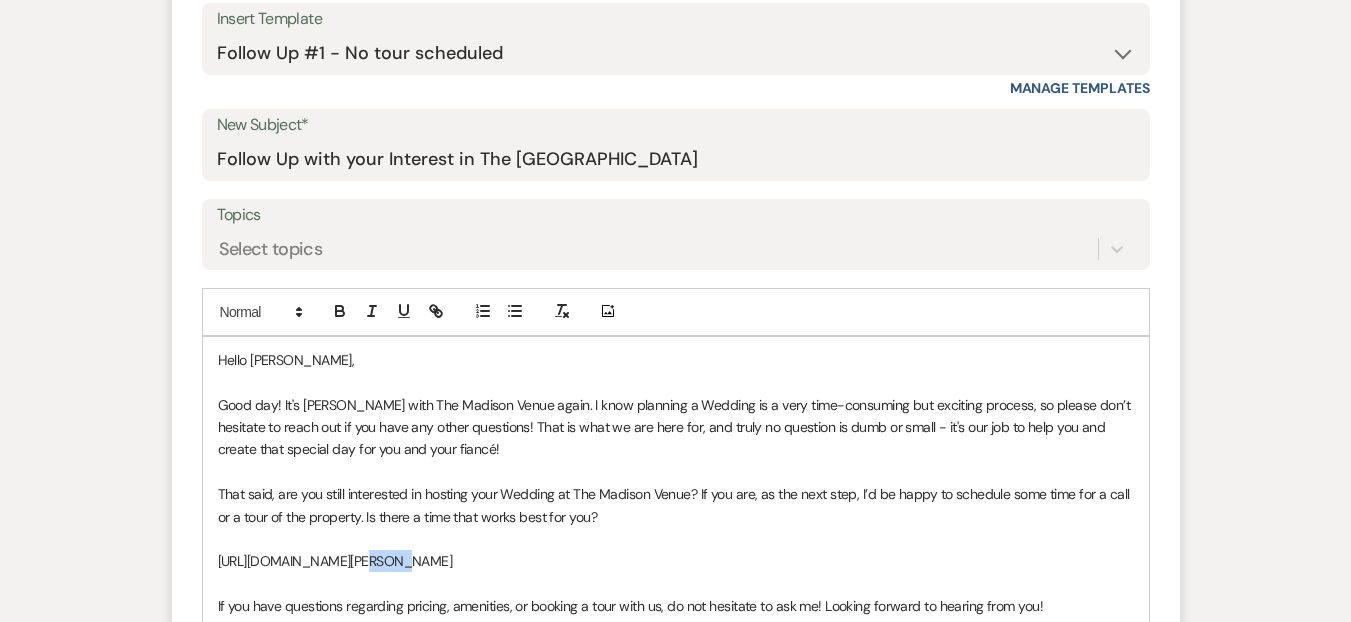 click on "https://calendly.com/daryl-licursi/30min" at bounding box center [676, 561] 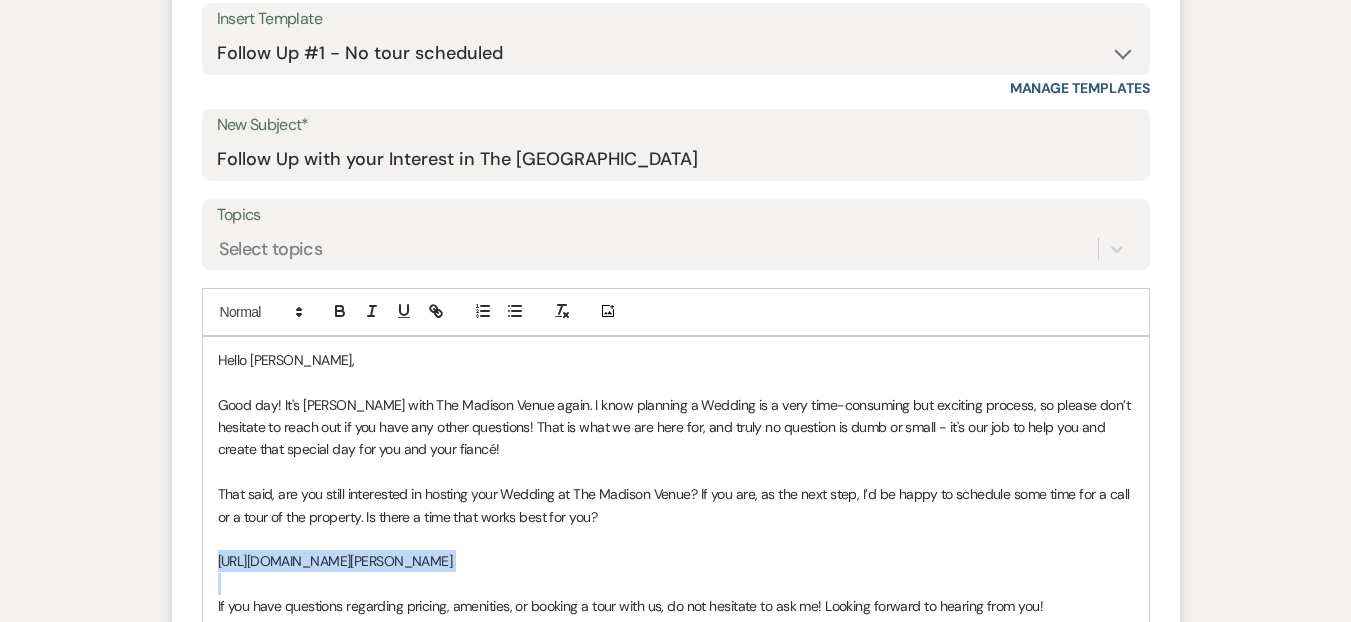 click on "https://calendly.com/daryl-licursi/30min" at bounding box center (676, 561) 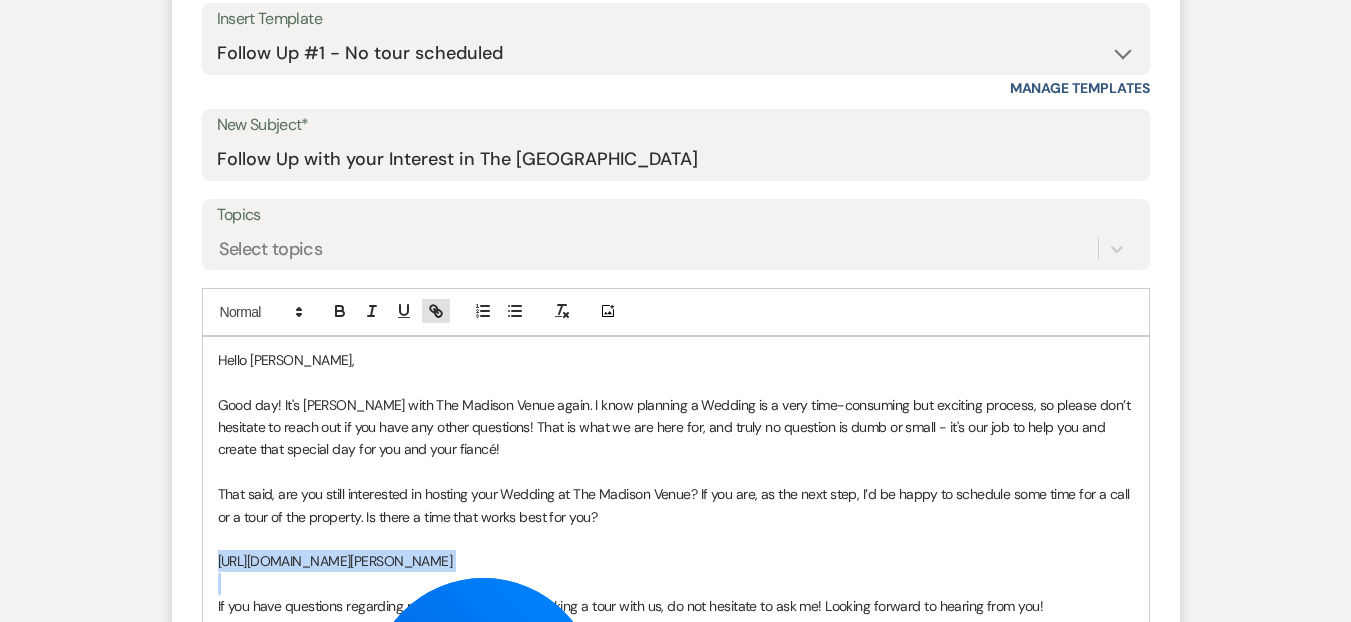 click 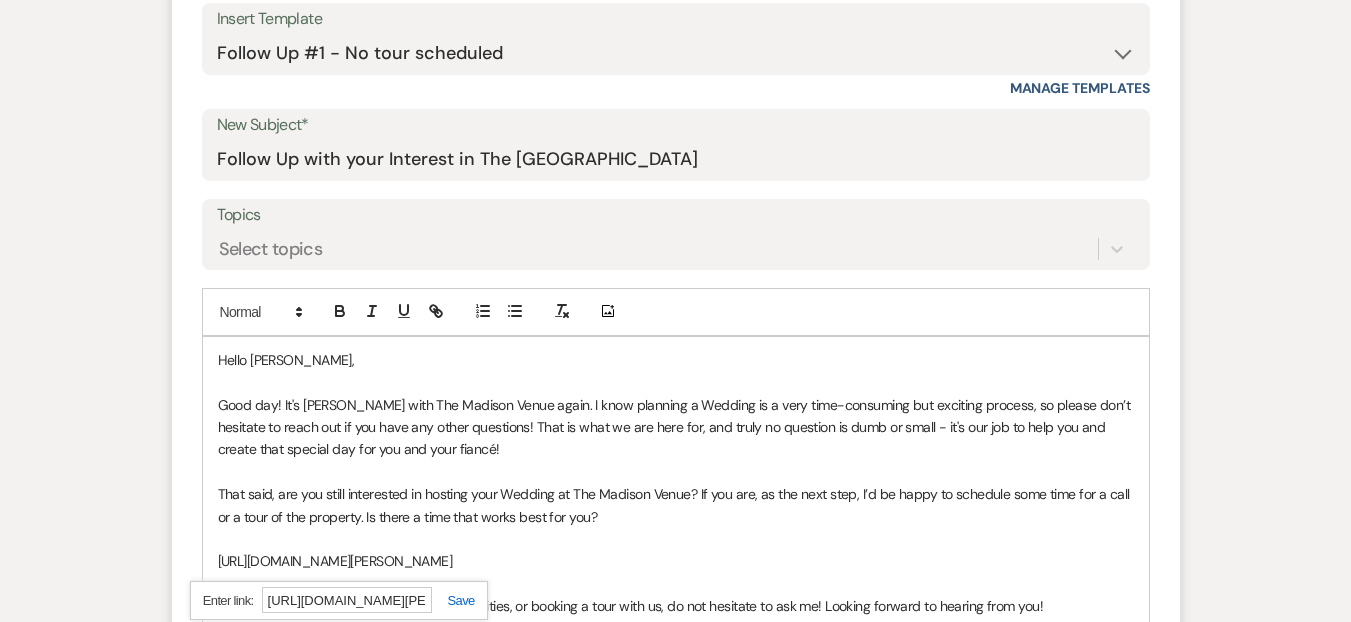 click on "https://calendly.com/daryl-licursi/30min" at bounding box center (339, 600) 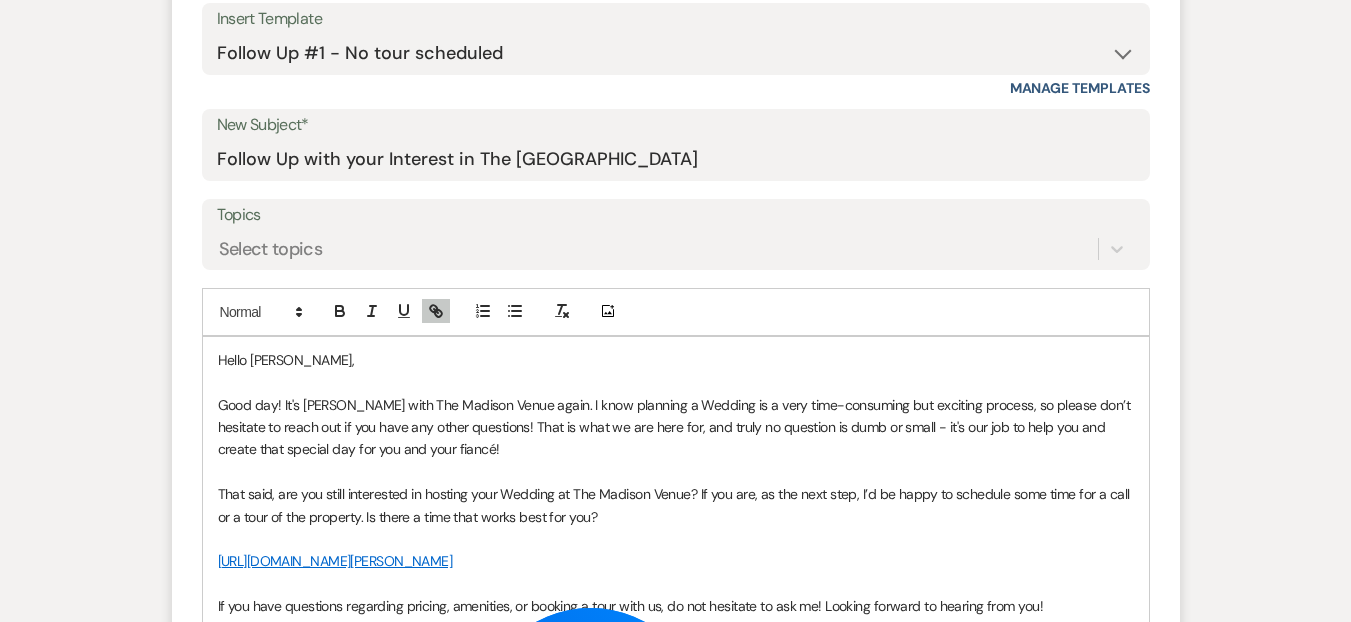 click on "https://calendly.com/daryl-licursi/30min" at bounding box center (676, 561) 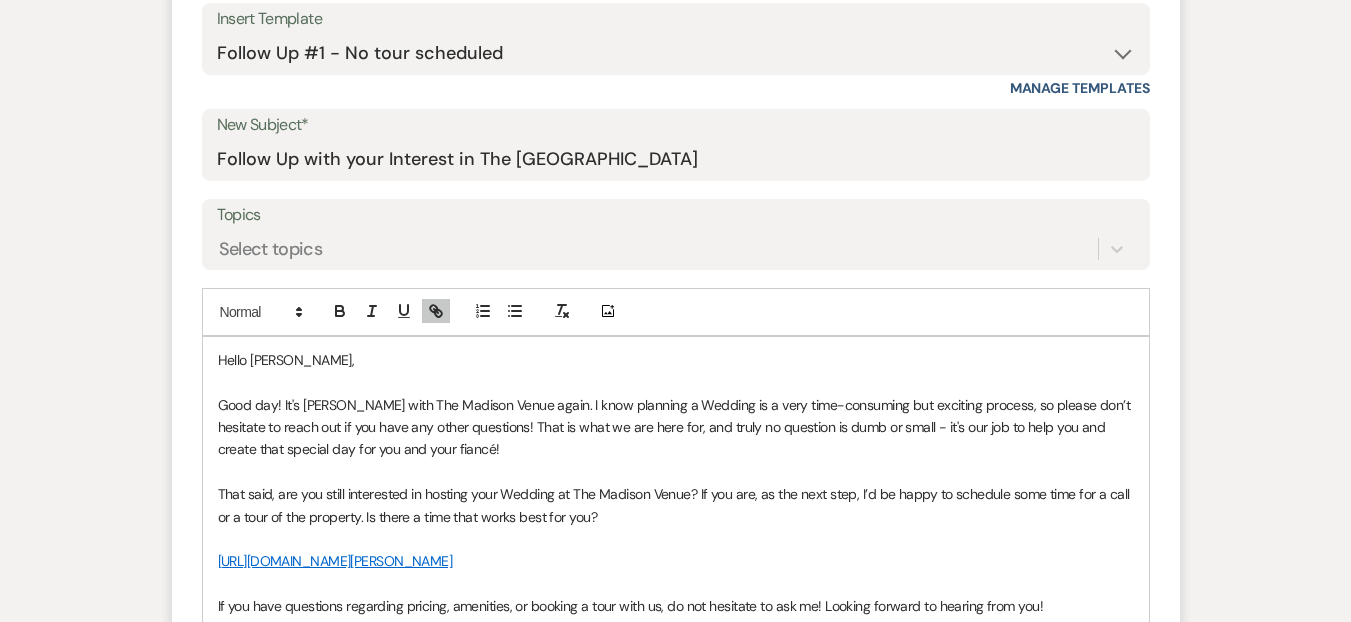 click on "That said, are you still interested in hosting your Wedding at The Madison Venue? If you are, as the next step, I’d be happy to schedule some time for a call or a tour of the property. Is there a time that works best for you?" at bounding box center [676, 505] 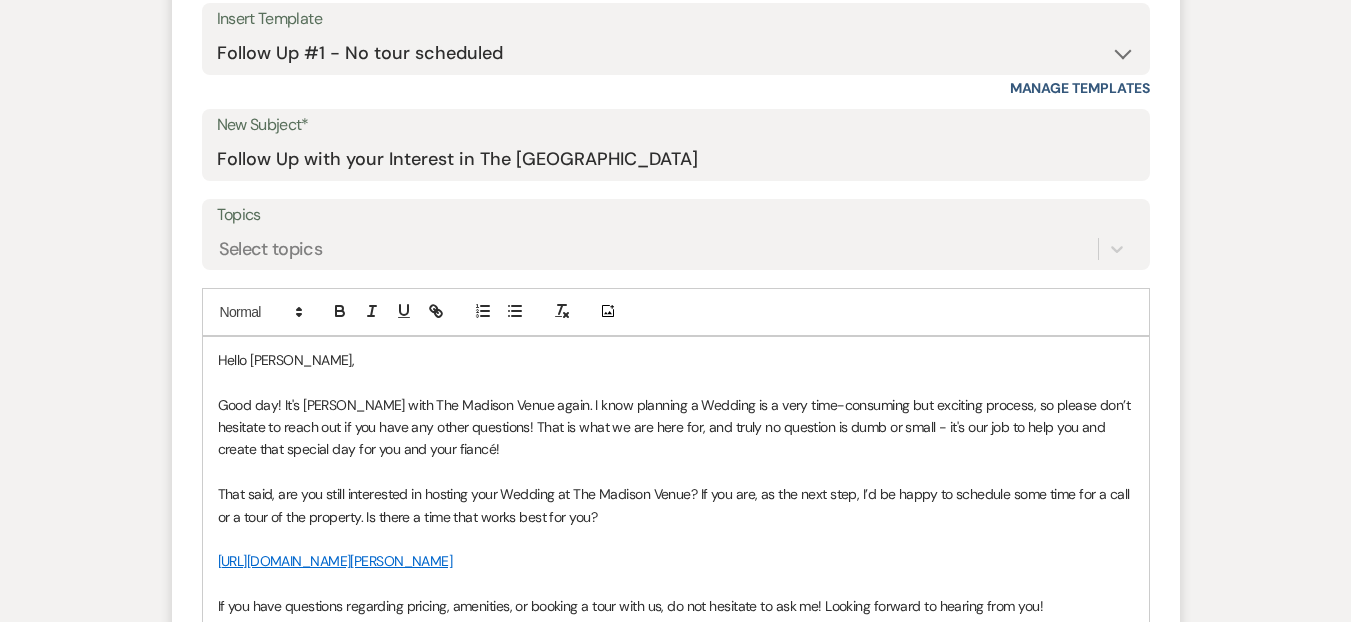 type 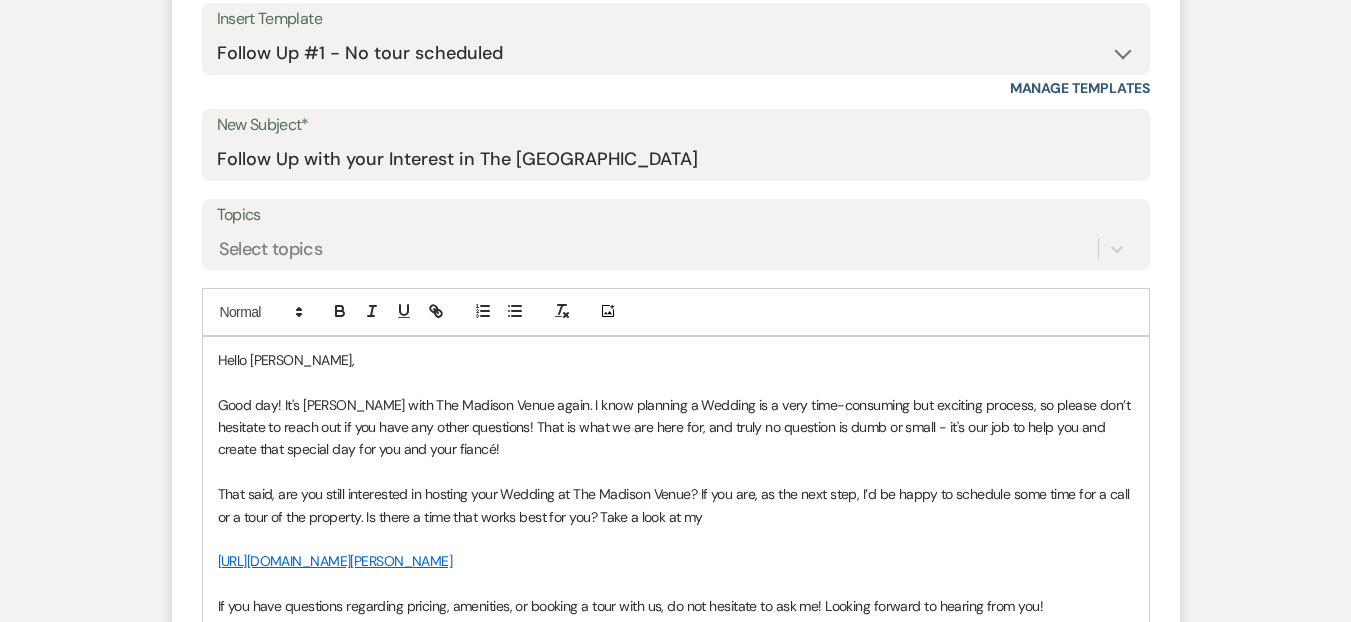 click on "Good day! It's Daryl Licursi with The Madison Venue again. I know planning a Wedding is a very time-consuming but exciting process, so please don’t hesitate to reach out if you have any other questions! That is what we are here for, and truly no question is dumb or small - it's our job to help you and create that special day for you and your fiancé!" at bounding box center [676, 427] 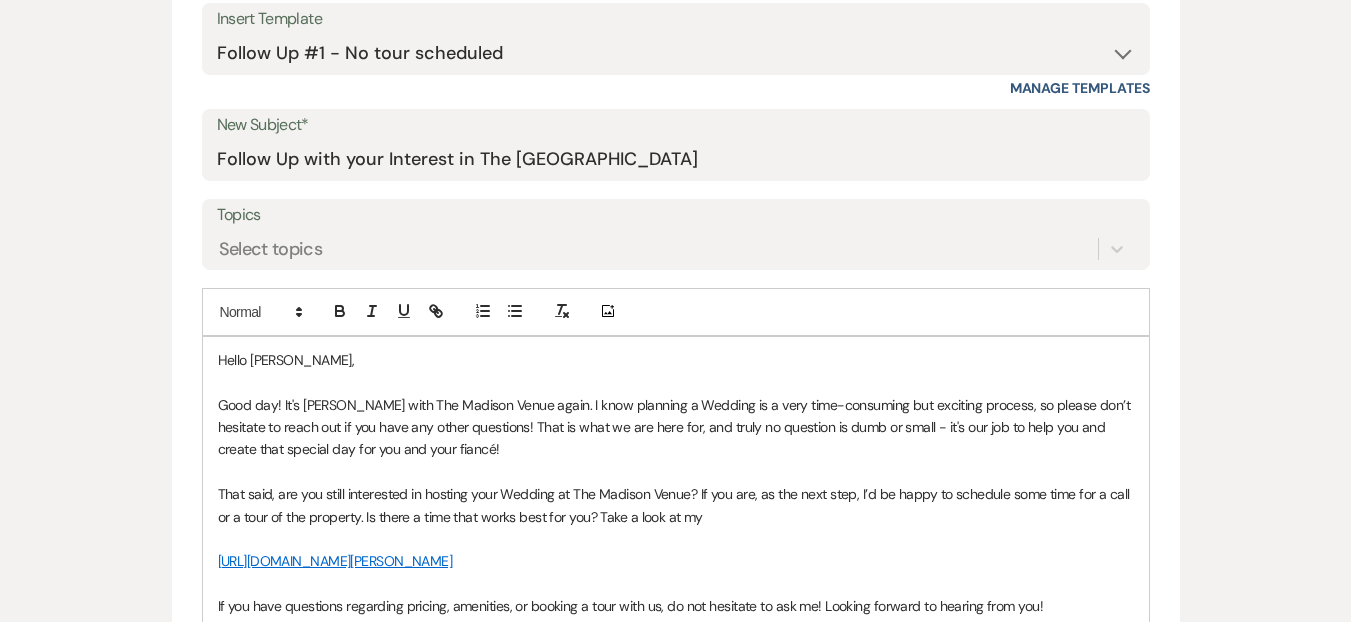click on "wedding" at bounding box center [0, 0] 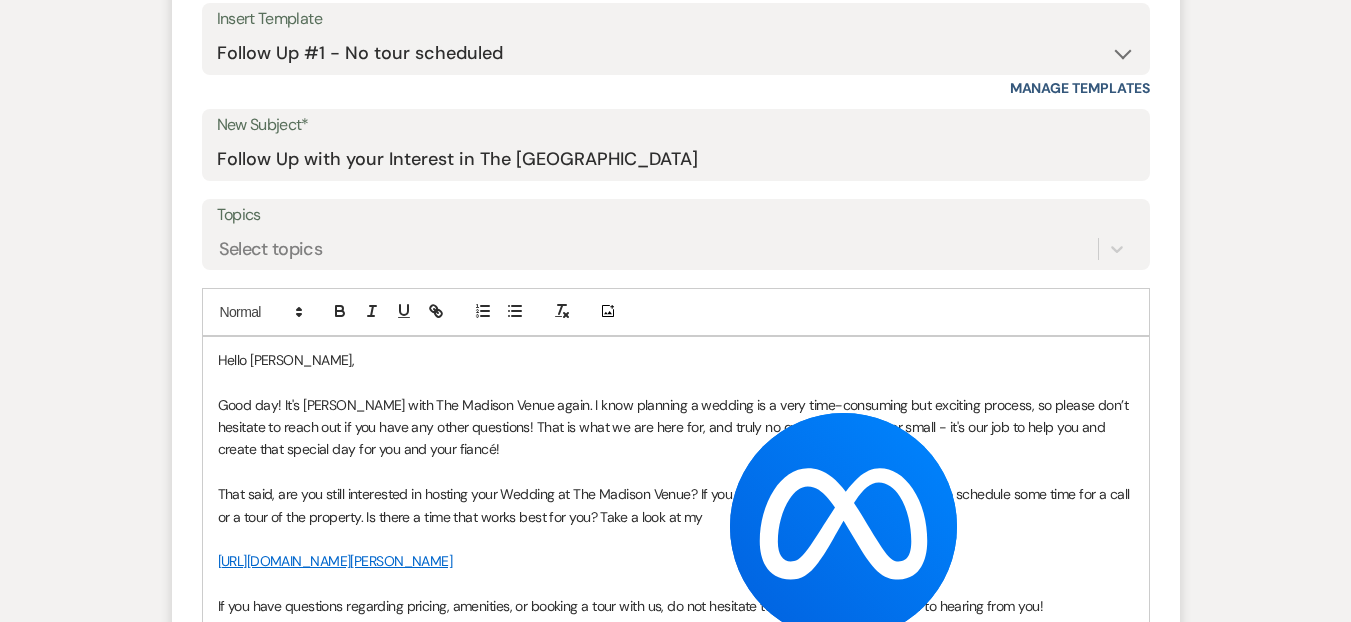 click on "That said, are you still interested in hosting your Wedding at The Madison Venue? If you are, as the next step, I’d be happy to schedule some time for a call or a tour of the property. Is there a time that works best for you? Take a look at my" at bounding box center (676, 505) 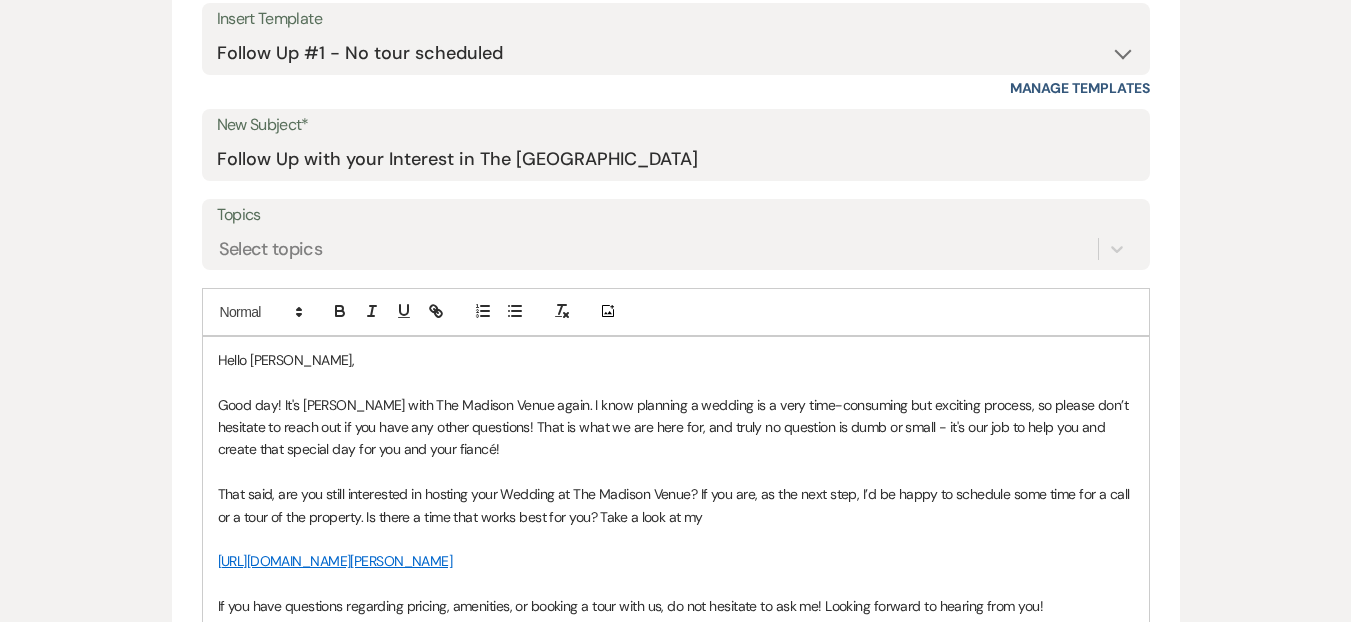 click on "wedding" at bounding box center (0, 0) 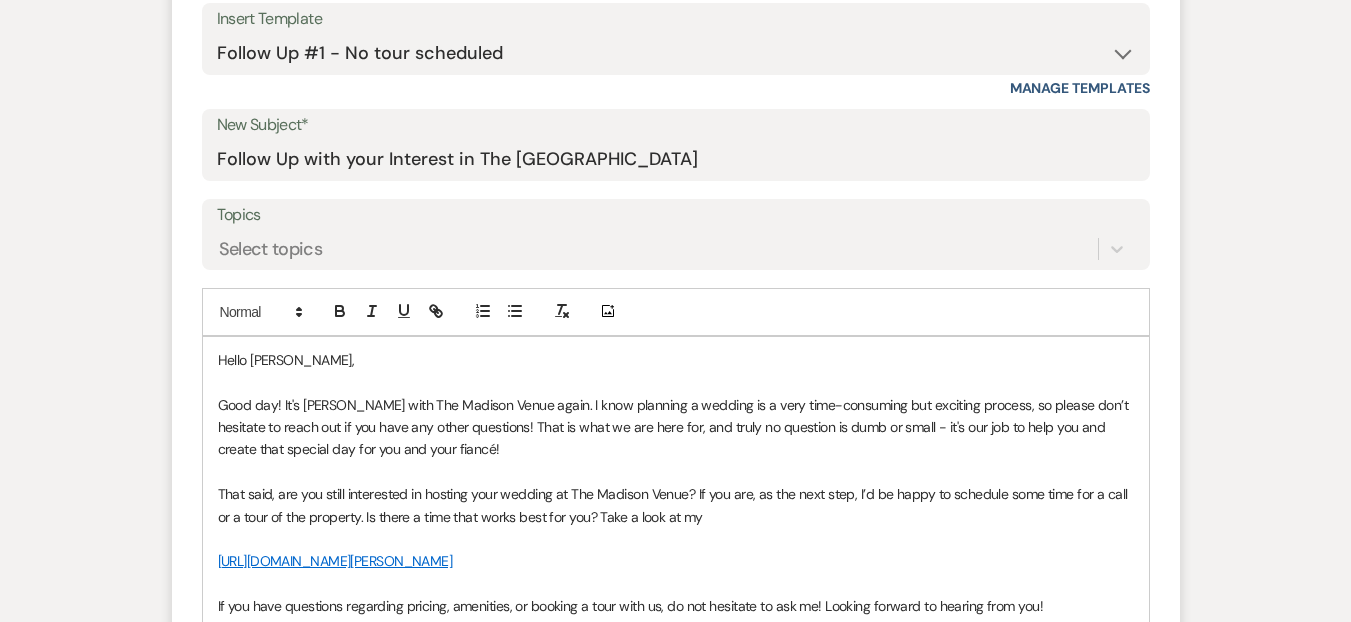 click on "Good day! It's Daryl Licursi with The Madison Venue again. I know planning a wedding is a very time-consuming but exciting process, so please don’t hesitate to reach out if you have any other questions! That is what we are here for, and truly no question is dumb or small - it's our job to help you and create that special day for you and your fiancé!" at bounding box center [676, 427] 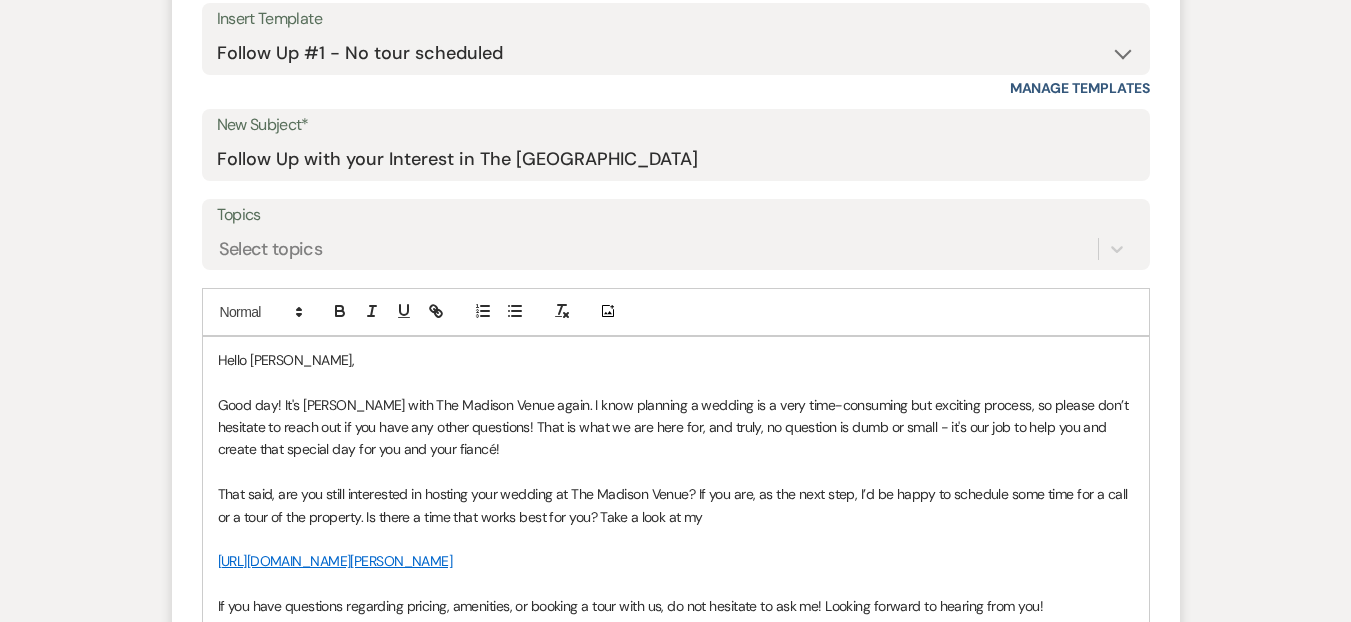 click on "Good day! It's Daryl Licursi with The Madison Venue again. I know planning a wedding is a very time-consuming but exciting process, so please don’t hesitate to reach out if you have any other questions! That is what we are here for, and truly, no question is dumb or small - it's our job to help you and create that special day for you and your fiancé!" at bounding box center [676, 427] 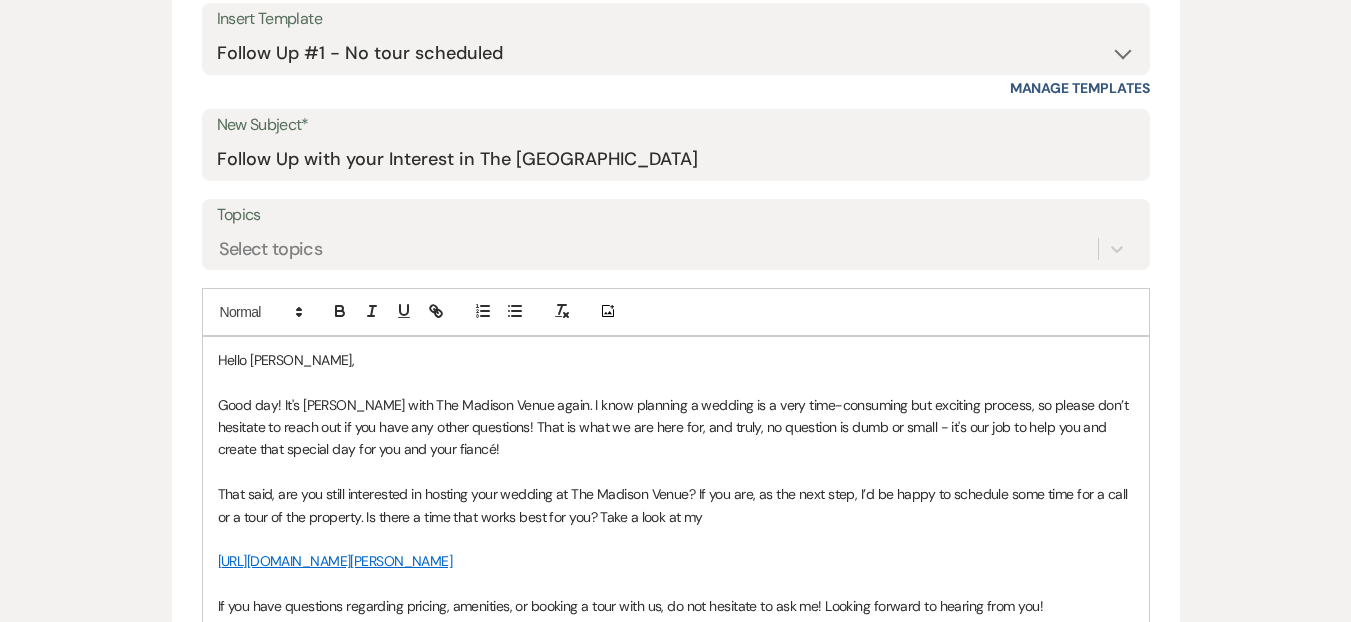 click on "Replace with small—" at bounding box center (0, 0) 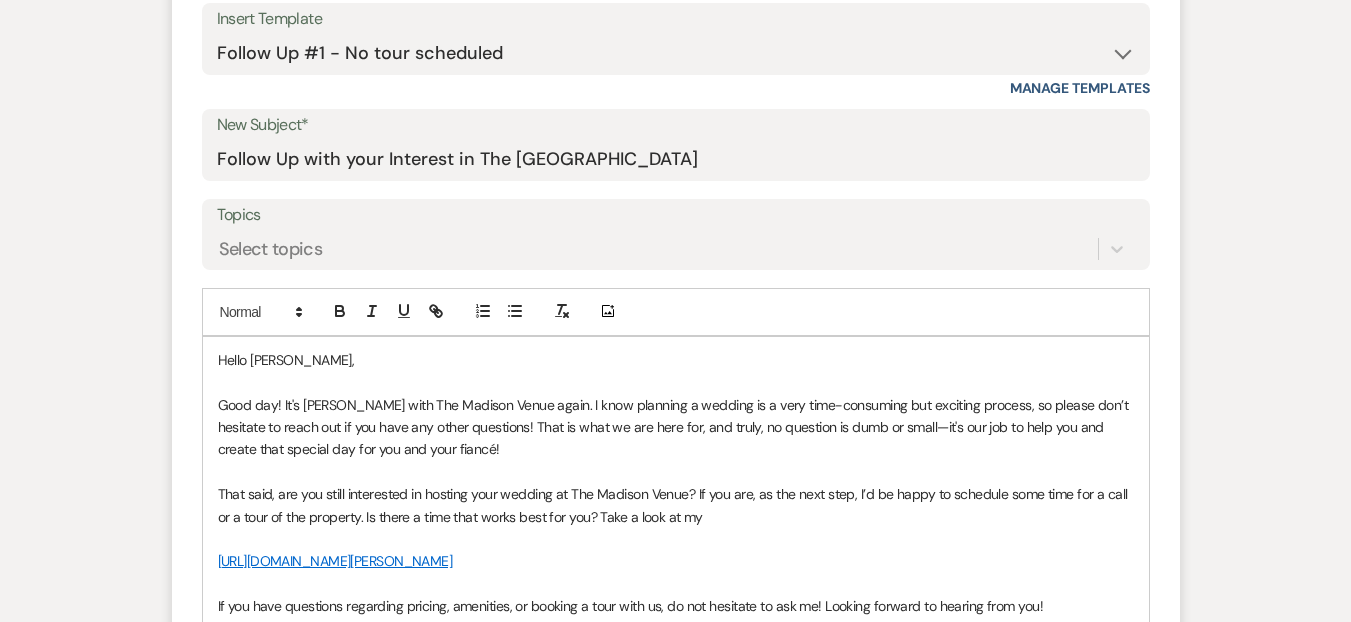 click at bounding box center [676, 539] 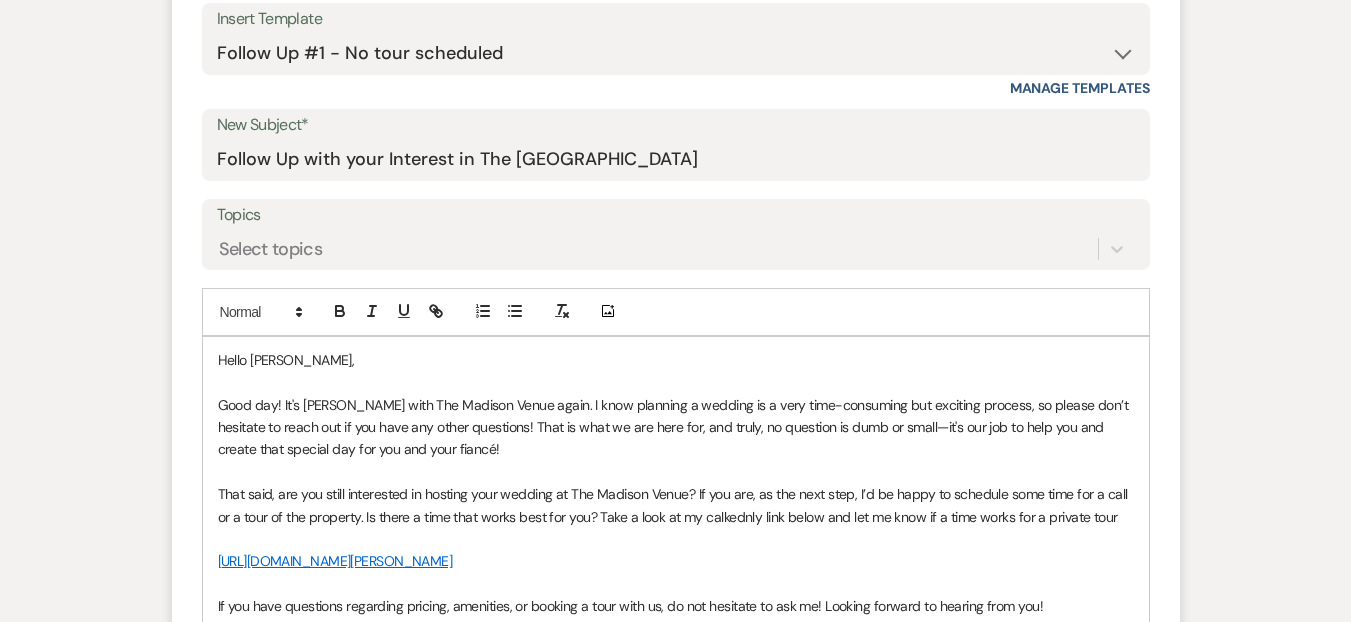 click on "That said, are you still interested in hosting your wedding at The Madison Venue? If you are, as the next step, I’d be happy to schedule some time for a call or a tour of the property. Is there a time that works best for you? Take a look at my calkednly link below and let me know if a time works for a private tour" at bounding box center [676, 505] 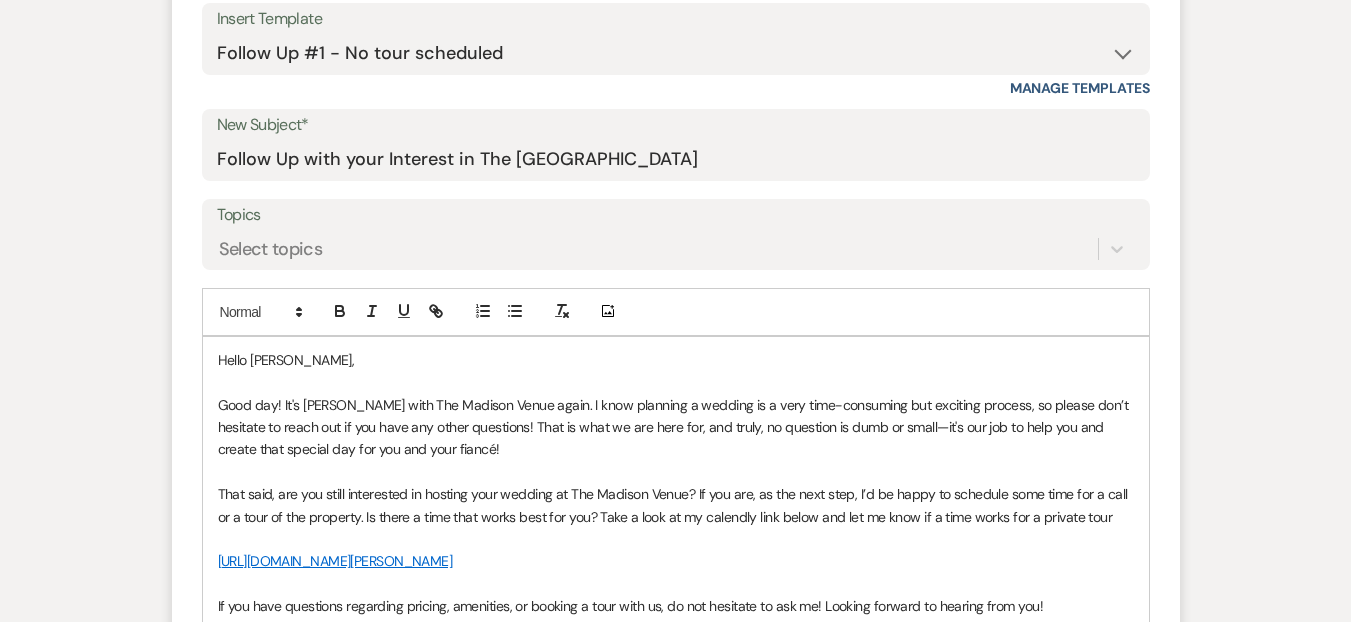 click at bounding box center [676, 539] 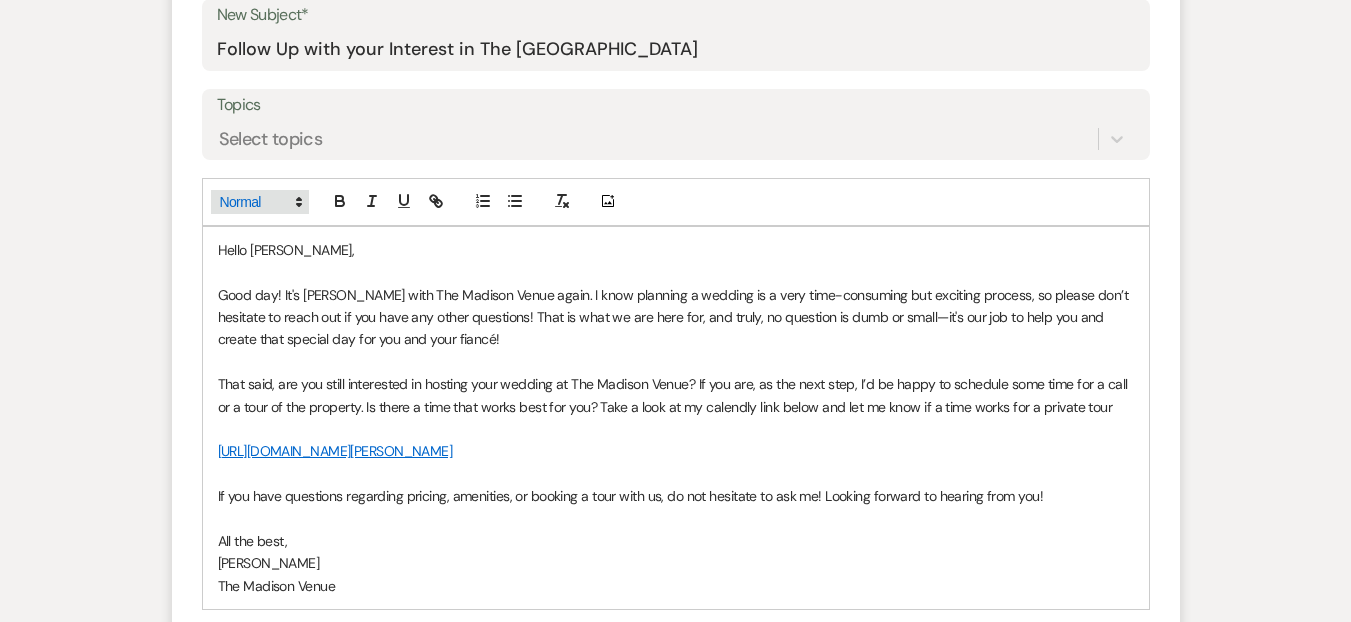 scroll, scrollTop: 1040, scrollLeft: 0, axis: vertical 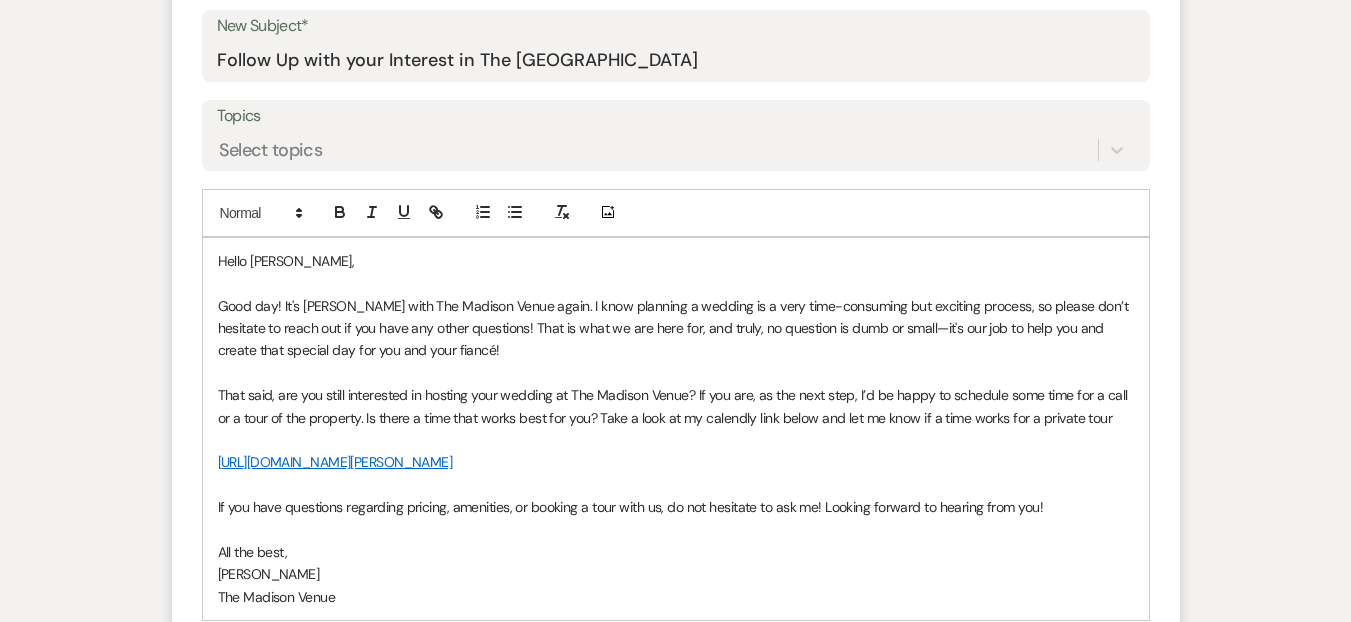 click on "Hello Marie," at bounding box center (676, 261) 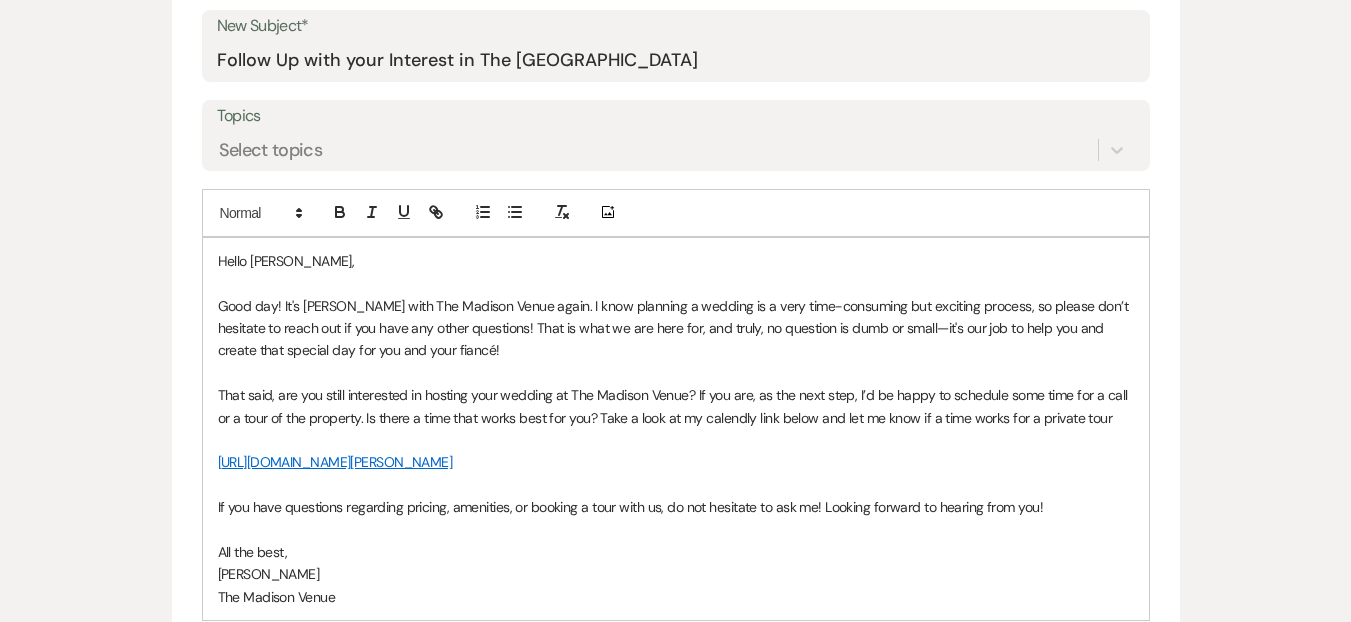 click on "Hello" at bounding box center [0, 0] 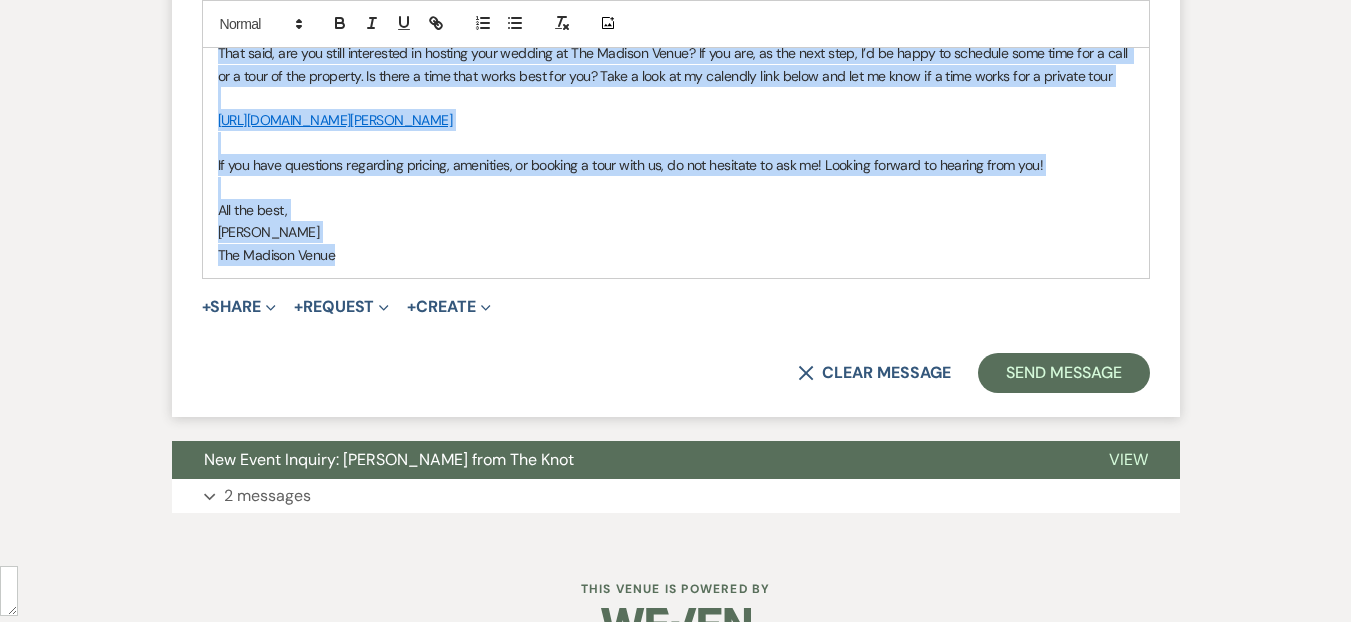 drag, startPoint x: 222, startPoint y: 255, endPoint x: 355, endPoint y: 348, distance: 162.28987 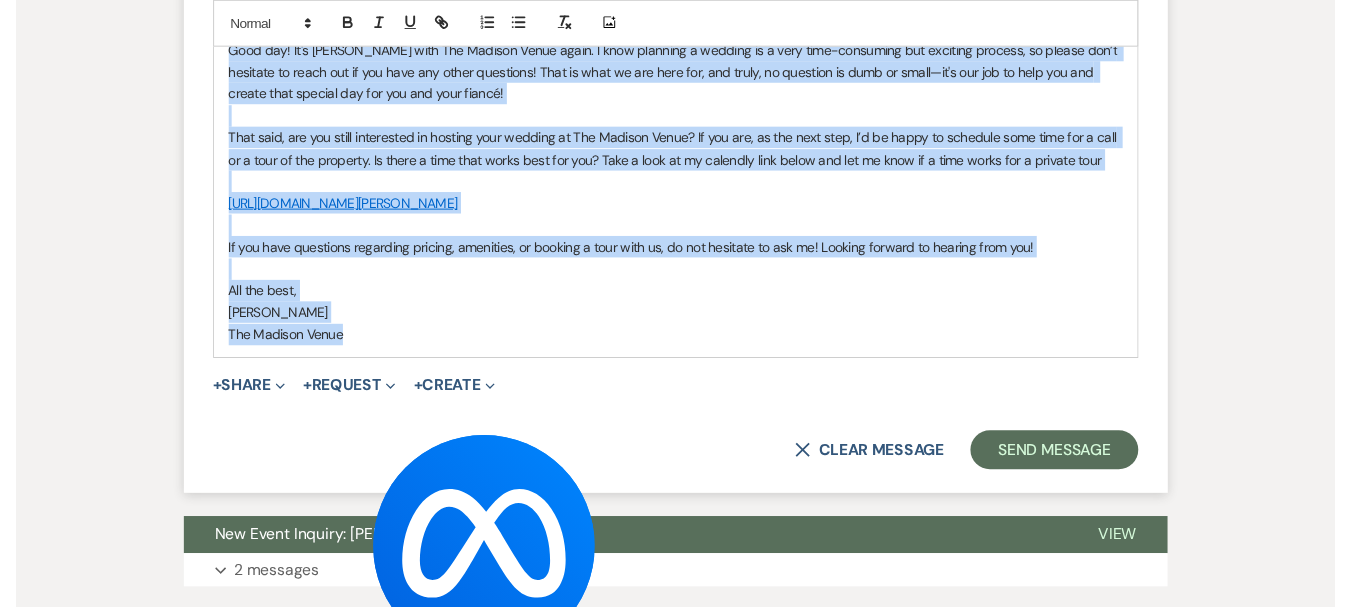 scroll, scrollTop: 1198, scrollLeft: 0, axis: vertical 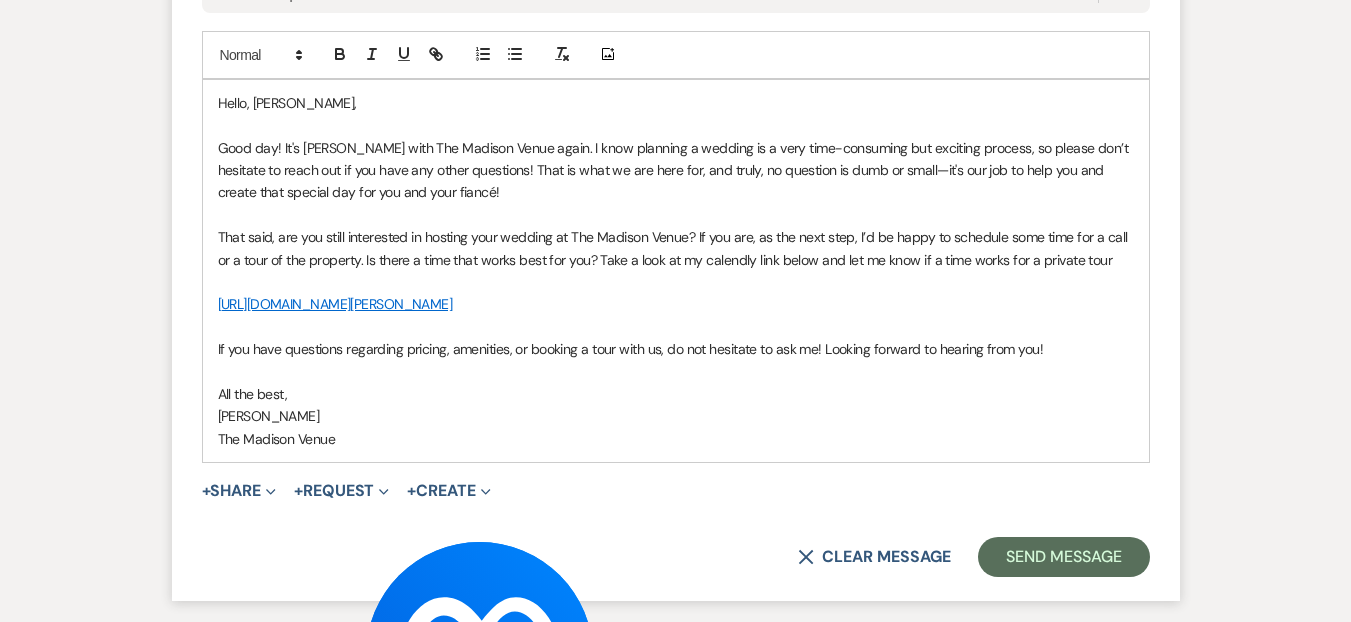 click on "Good day! It's Daryl Licursi with The Madison Venue again. I know planning a wedding is a very time-consuming but exciting process, so please don’t hesitate to reach out if you have any other questions! That is what we are here for, and truly, no question is dumb or small—it's our job to help you and create that special day for you and your fiancé!" at bounding box center [676, 170] 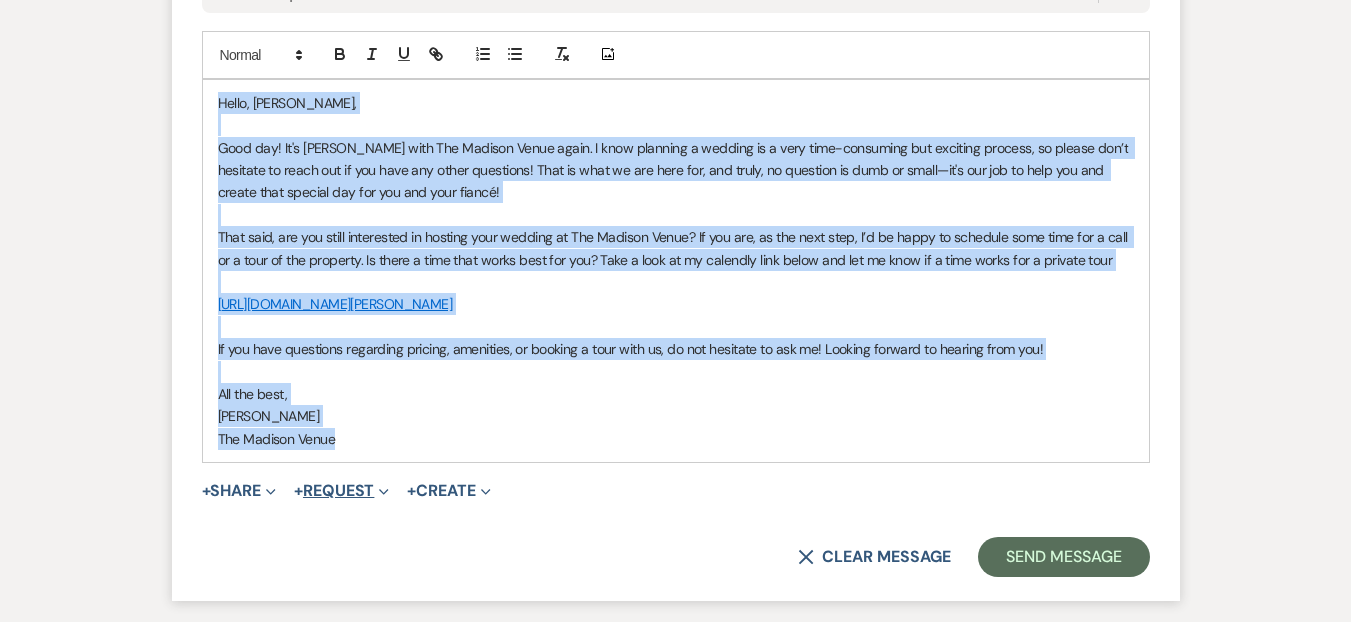 drag, startPoint x: 218, startPoint y: 100, endPoint x: 353, endPoint y: 486, distance: 408.92664 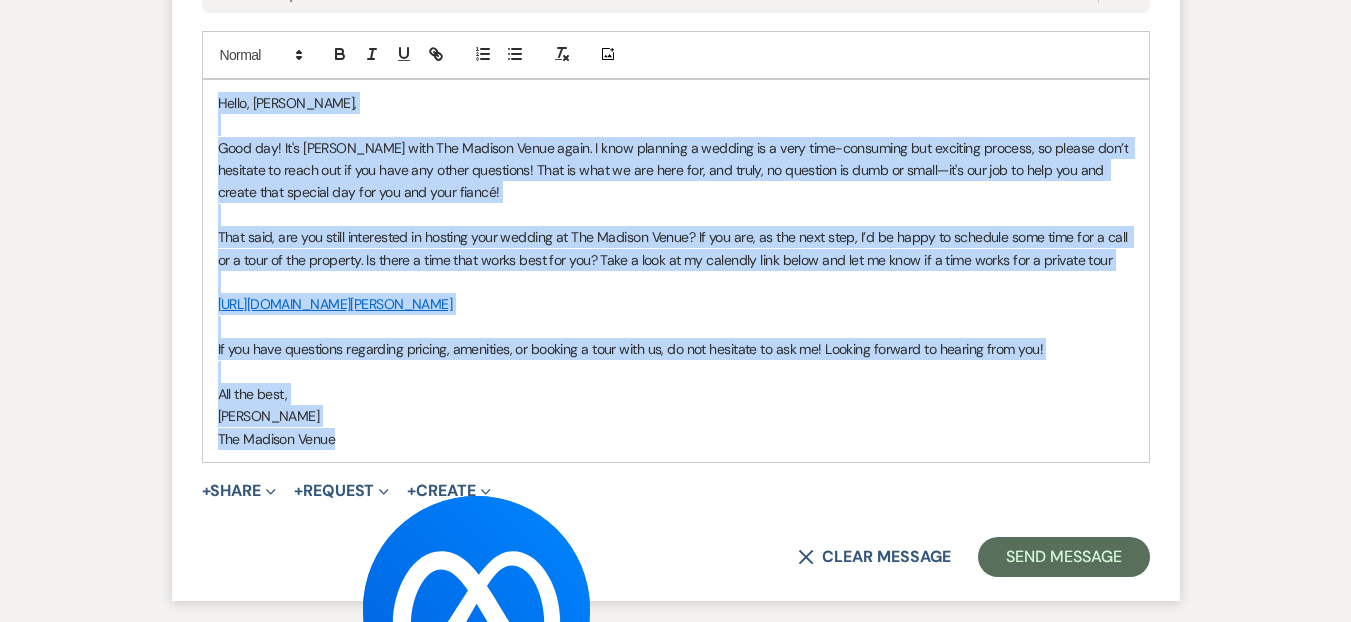 copy on "Hello, Marie, Good day! It's Daryl Licursi with The Madison Venue again. I know planning a wedding is a very time-consuming but exciting process, so please don’t hesitate to reach out if you have any other questions! That is what we are here for, and truly, no question is dumb or small—it's our job to help you and create that special day for you and your fiancé! That said, are you still interested in hosting your wedding at The Madison Venue? If you are, as the next step, I’d be happy to schedule some time for a call or a tour of the property. Is there a time that works best for you? Take a look at my calendly link below and let me know if a time works for a private tour https://calendly.com/daryl-licursi/30min If you have questions regarding pricing, amenities, or booking a tour with us, do not hesitate to ask me! Looking forward to hearing from you!  All the best,  Daryl Licursi The Madison Venue" 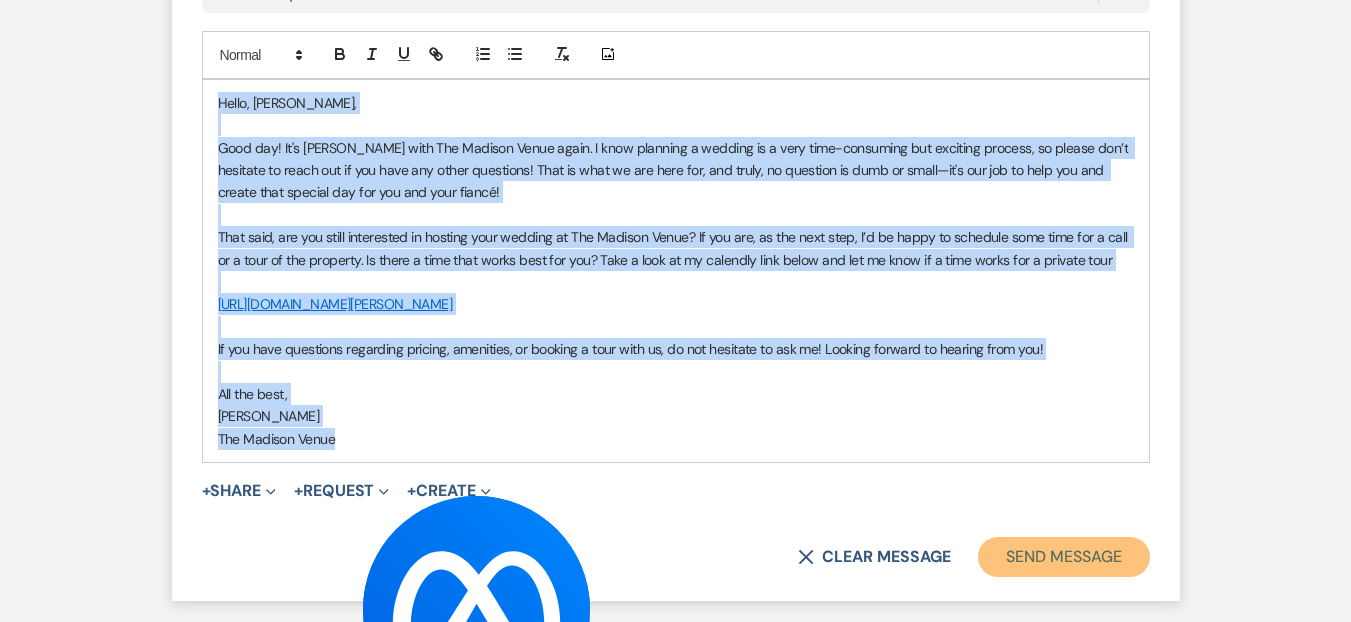 click on "Send Message" at bounding box center [1063, 557] 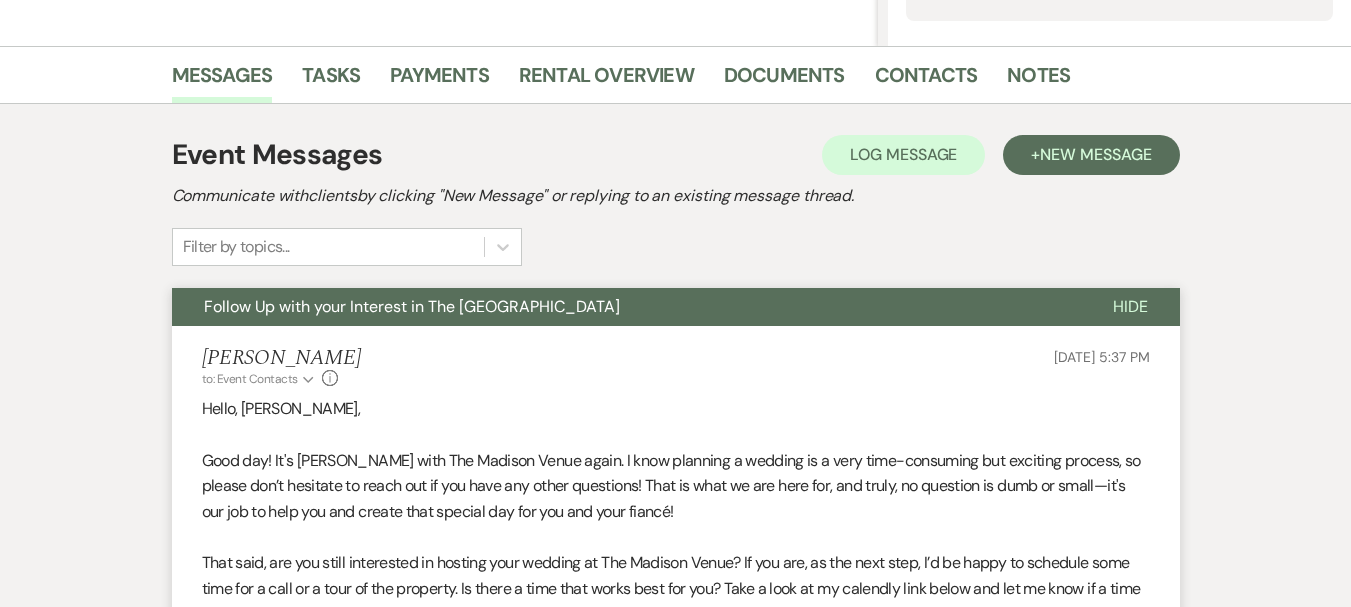 scroll, scrollTop: 0, scrollLeft: 0, axis: both 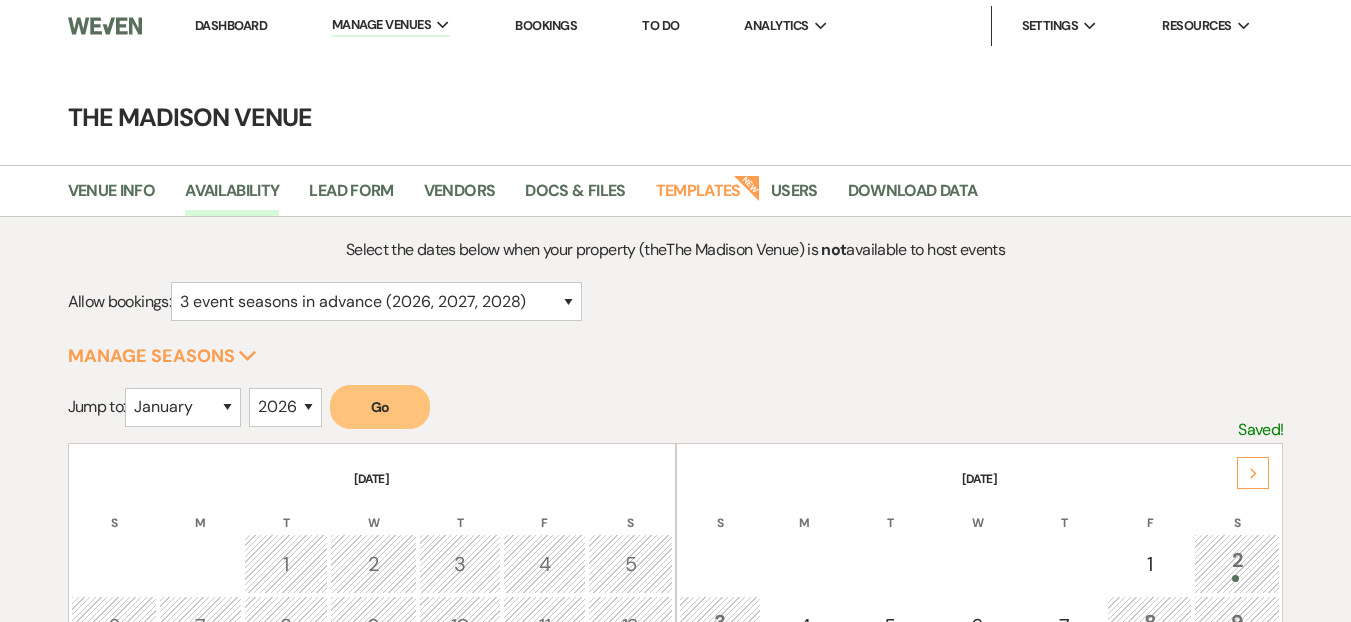 select on "3" 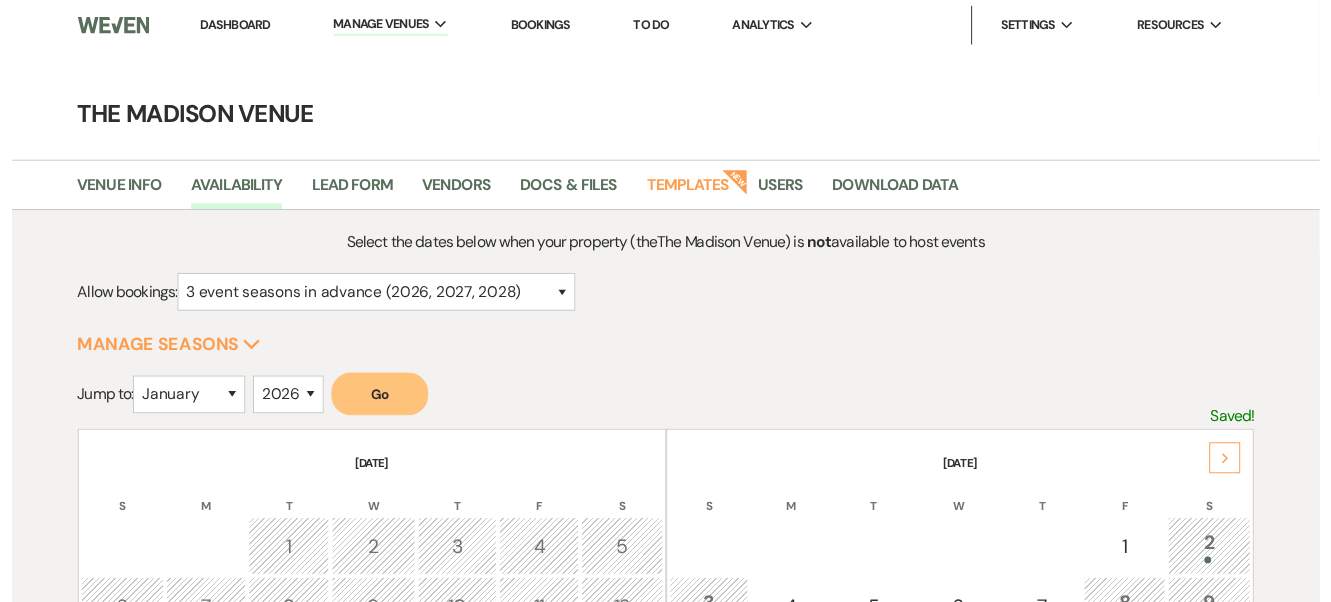 scroll, scrollTop: 0, scrollLeft: 0, axis: both 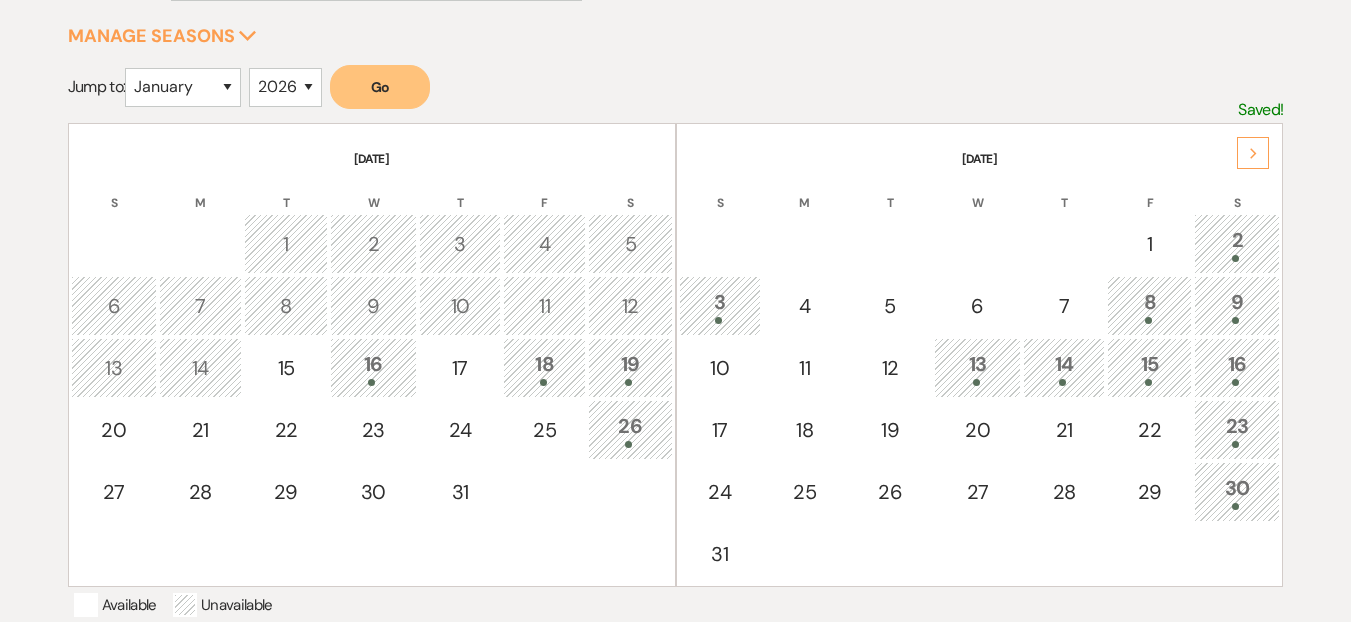 click on "Select the dates below when your property (the  The Madison Venue ) is   not  available to host events Allow bookings:  for just this event season (2026) for this event season and the next (2026 and 2027) 3 event seasons in advance (2026, 2027, 2028)   Manage Seasons   Expand Jump to:  January February March April May June July August September October November [DATE] 2026 2027 2028 2029 Go Saved! [DATE] S M T W T F S     1   2   3   4   5   6   7   8   9   10   11   12   13   14   15   16   17   18   19   20   21   22   23   24   25   26   27   28   29   30   31                     Next [DATE] S M T W T F S           1   2   3   4   5   6   7   8   9   10   11   12   13   14   15   16   17   18   19   20   21   22   23   24   25   26   27   28   29   30   31               Hold the Shift key to select a range of dates Available Unavailable Booked Event(s) Hold(s) Other Out of Season Not Yet Available for Booking" at bounding box center (676, 363) 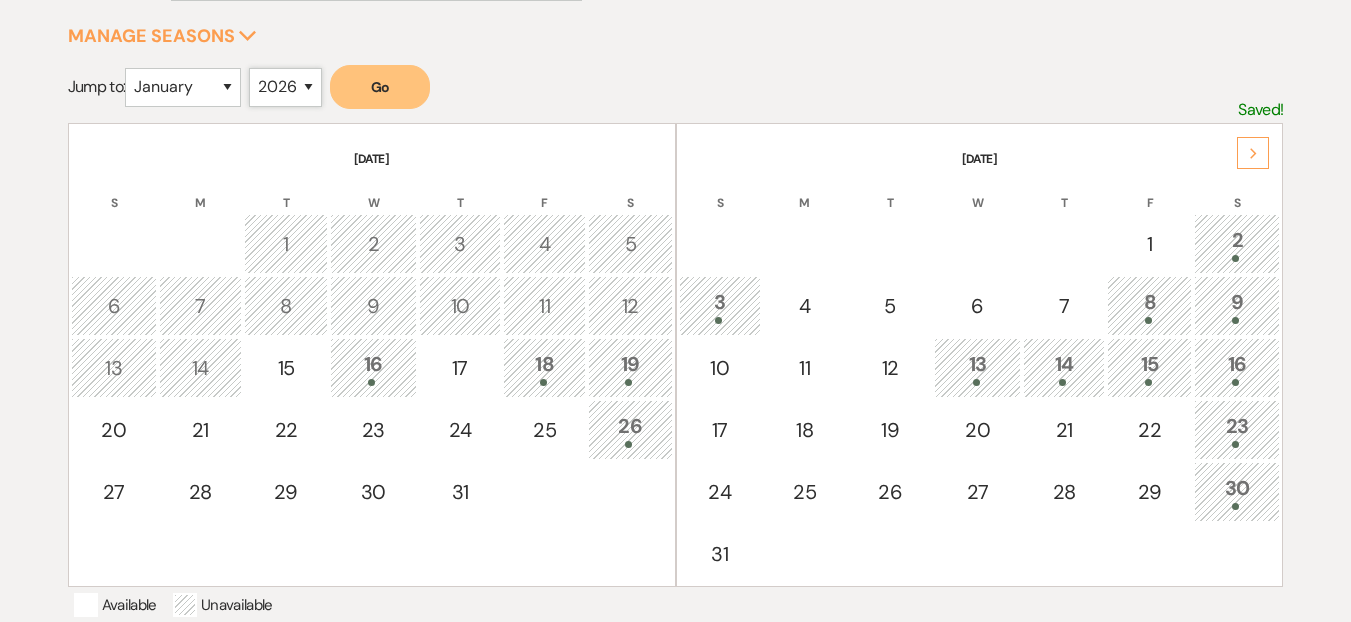 click on "2025 2026 2027 2028 2029" at bounding box center (285, 87) 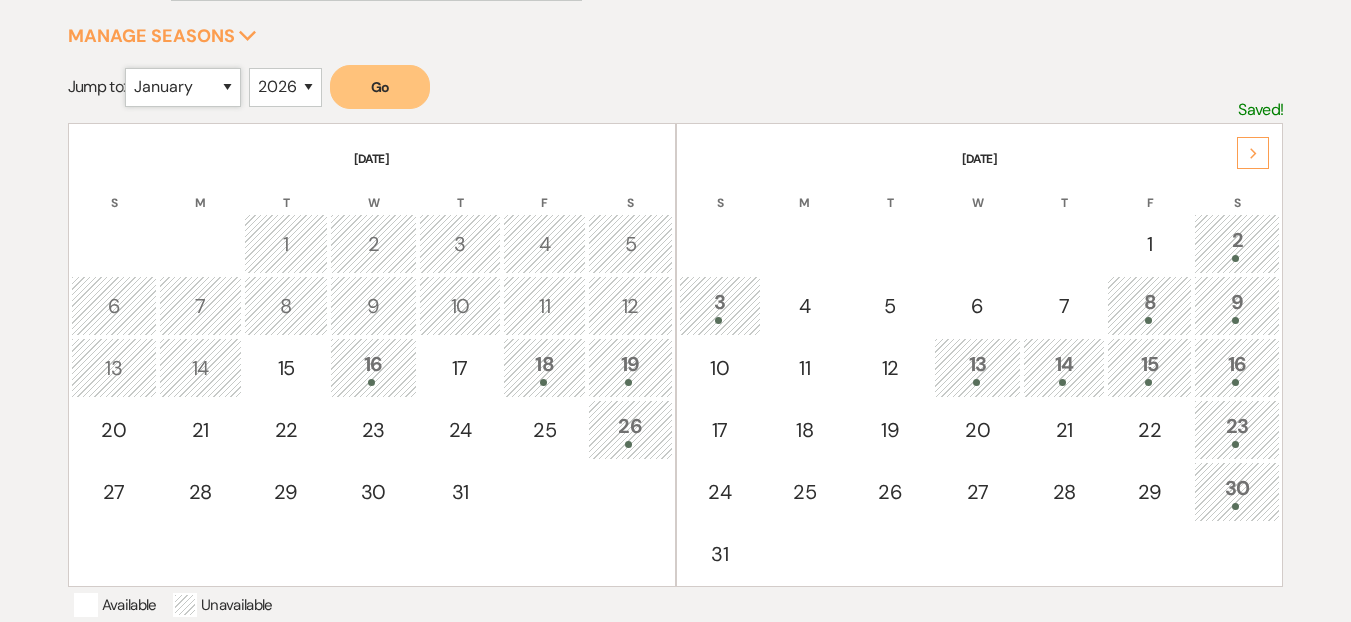 click on "January February March April May June July August September October November December" at bounding box center (183, 87) 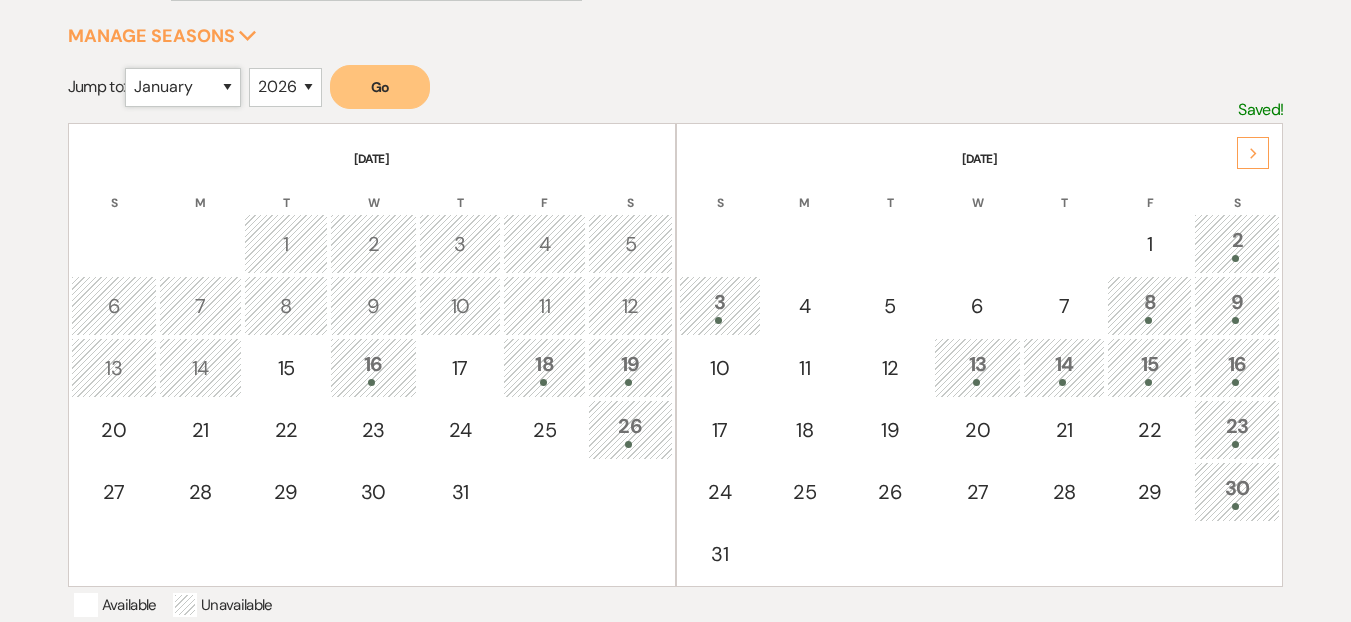 select on "6" 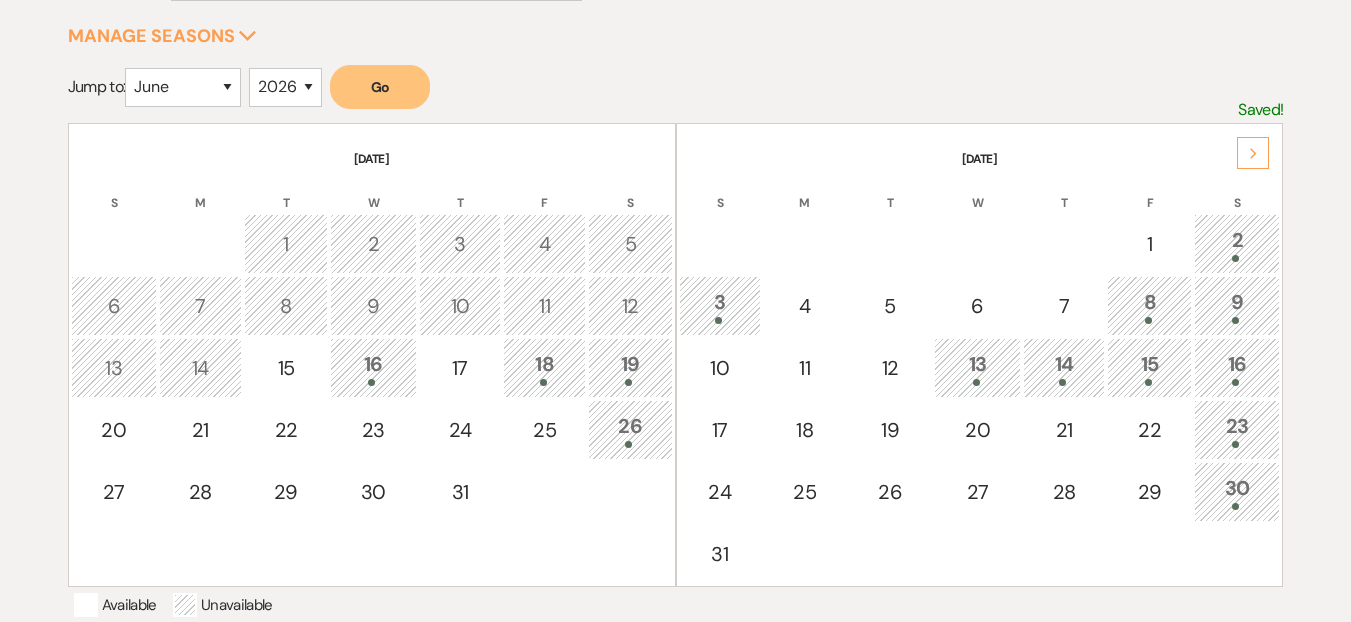 click on "Go" at bounding box center (380, 87) 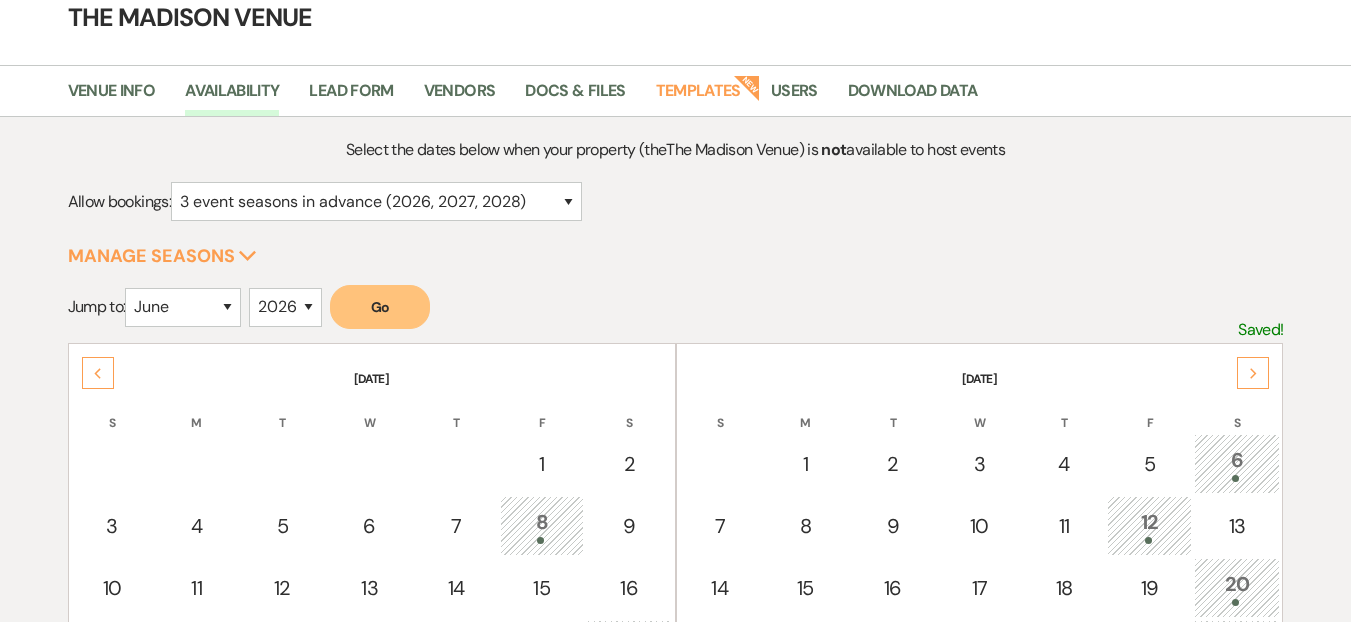 scroll, scrollTop: 0, scrollLeft: 0, axis: both 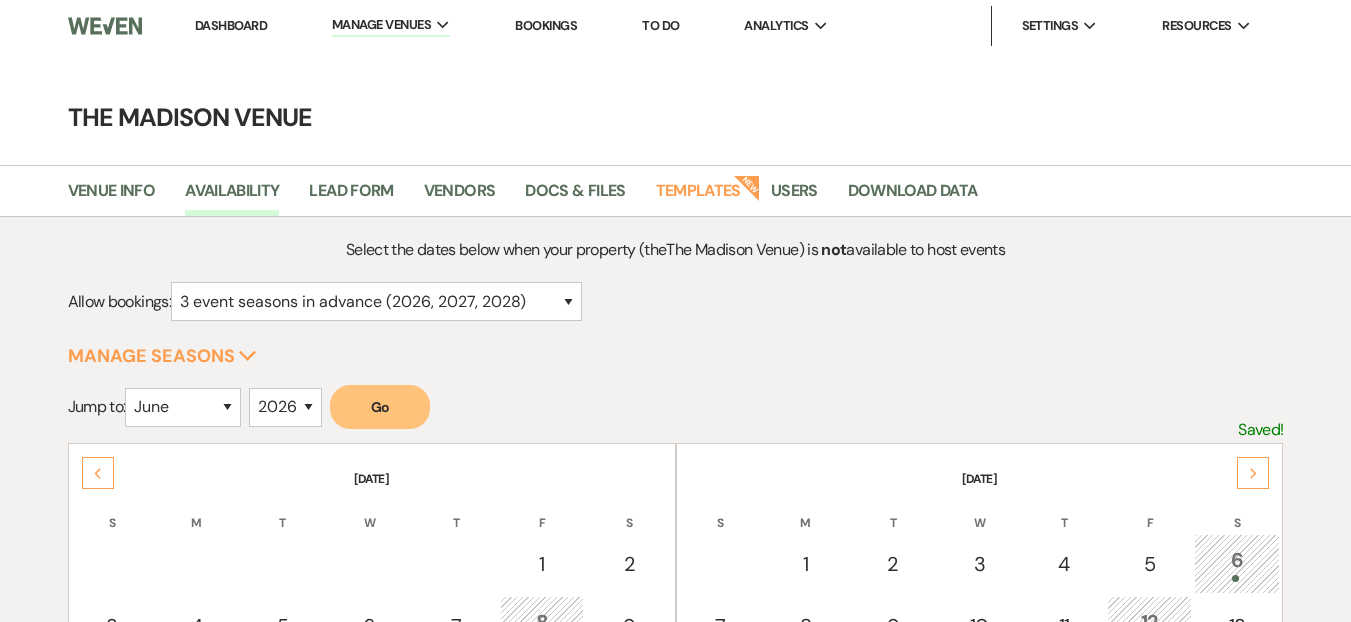 click on "Dashboard" at bounding box center (231, 25) 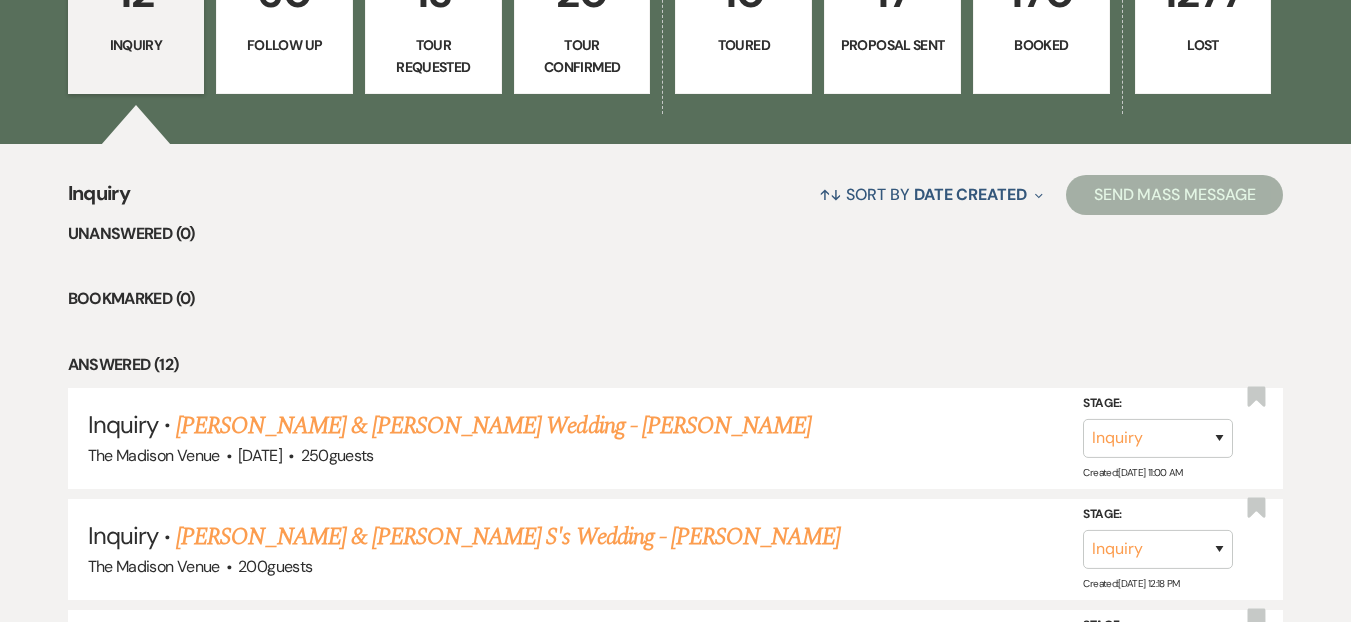scroll, scrollTop: 1075, scrollLeft: 0, axis: vertical 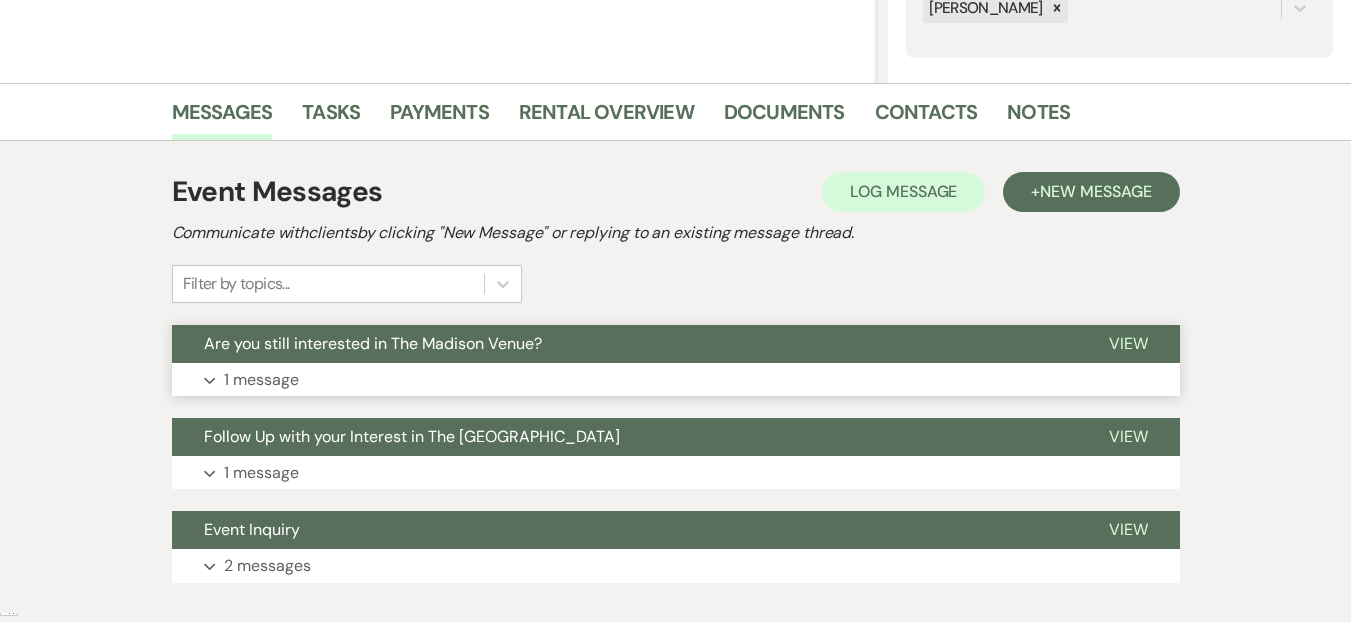 click on "Expand 1 message" at bounding box center [676, 380] 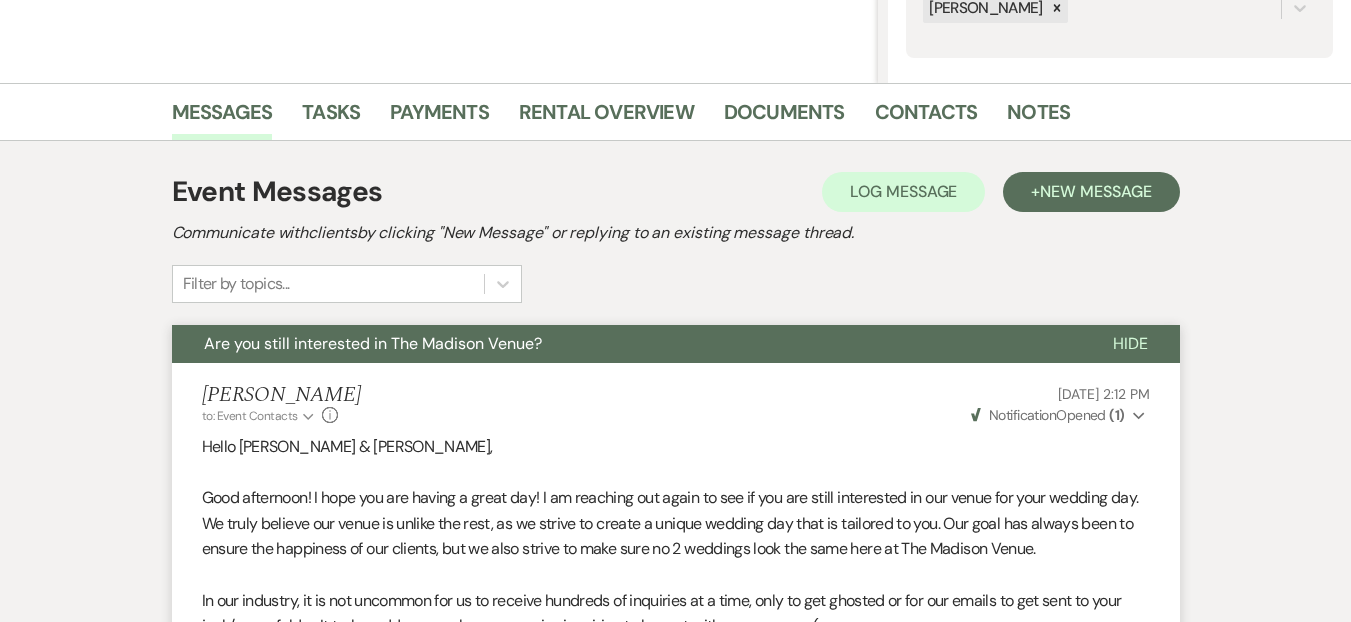 click on "Weven Check Notification  Opened   ( 1 ) Expand" at bounding box center (1059, 415) 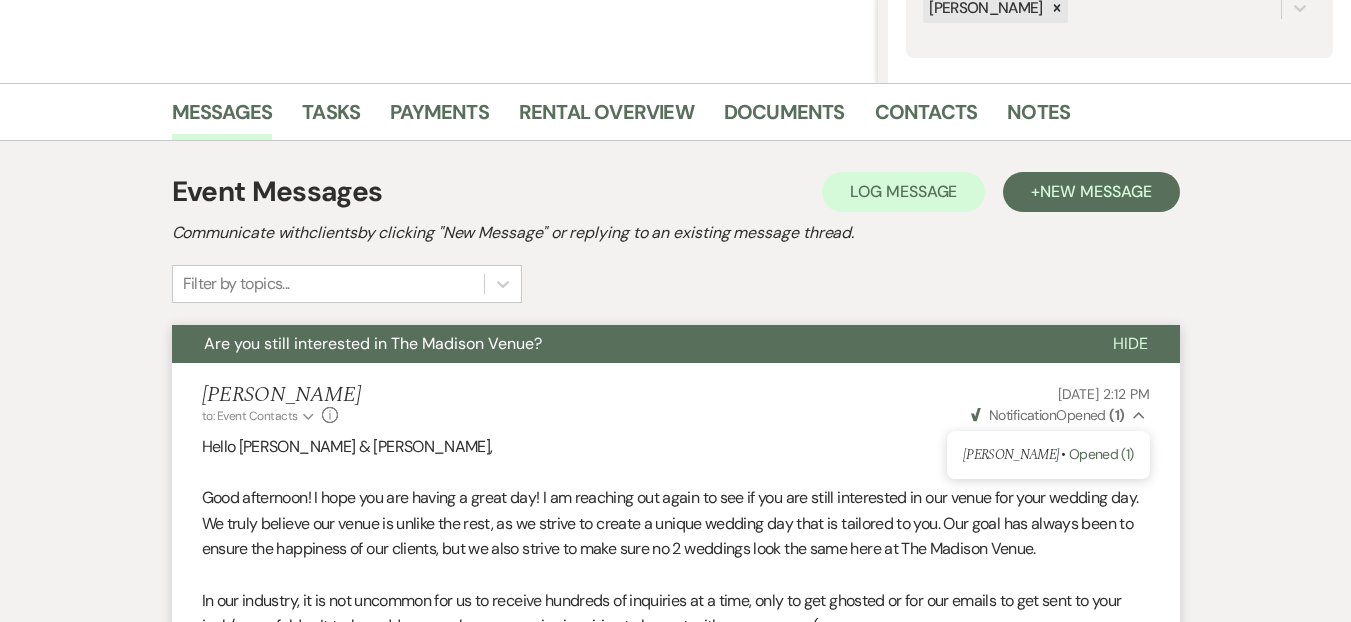 click on "Event Messages   Log Log Message +  New Message Communicate with  clients  by clicking "New Message" or replying to an existing message thread. Filter by topics... Are you still interested in The Madison Venue? Hide [PERSON_NAME] to: Event Contacts Expand Info [DATE] 2:12 PM Weven Check Notification  Opened   ( 1 ) Collapse [PERSON_NAME]  • Opened (1) Hello [PERSON_NAME] & [PERSON_NAME], Good afternoon! I hope you are having a great day! I am reaching out again to see if you are still interested in our venue for your wedding day. We truly believe our venue is unlike the rest, as we strive to create a unique wedding day that is tailored to you. Our goal has always been to ensure the happiness of our clients, but we also strive to make sure no 2 weddings look the same here at The Madison Venue. However, it is our goal to never give up and always make sure our clients see the value we bring to the table to be  THE Cheers, [PERSON_NAME] The Madison Venue - [GEOGRAPHIC_DATA]'s Hidden Gem Envelope Reply View Expand 1 message View" at bounding box center [676, 626] 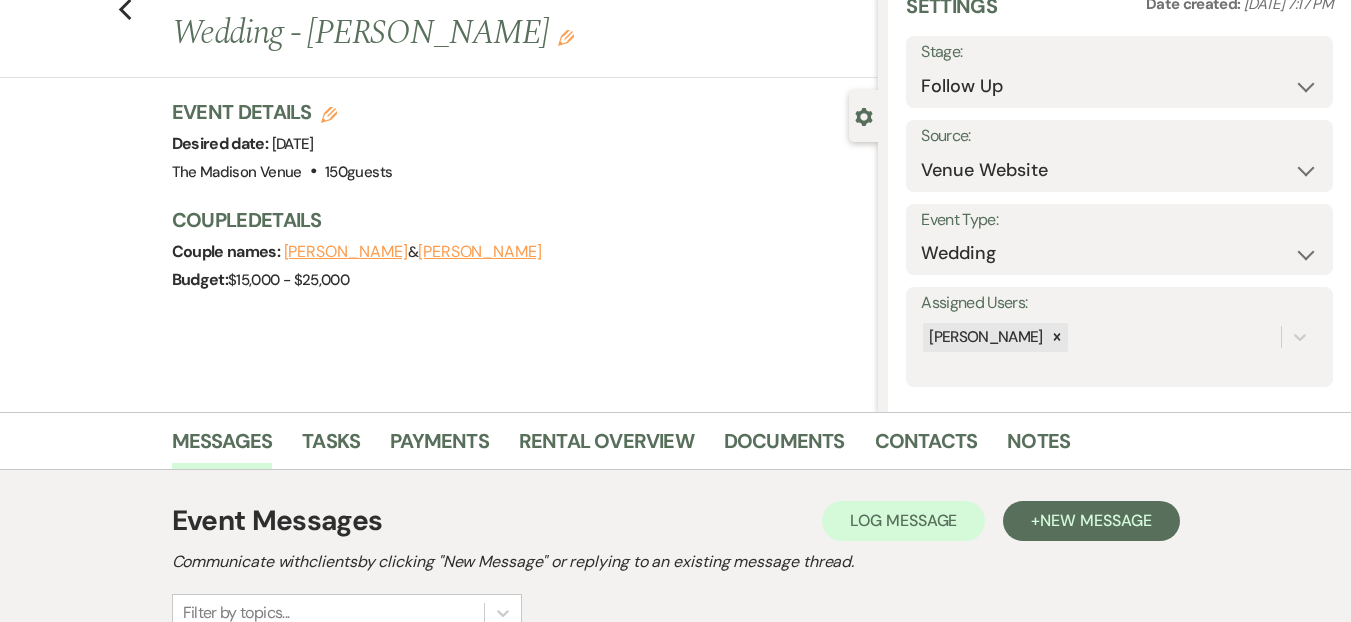 scroll, scrollTop: 0, scrollLeft: 0, axis: both 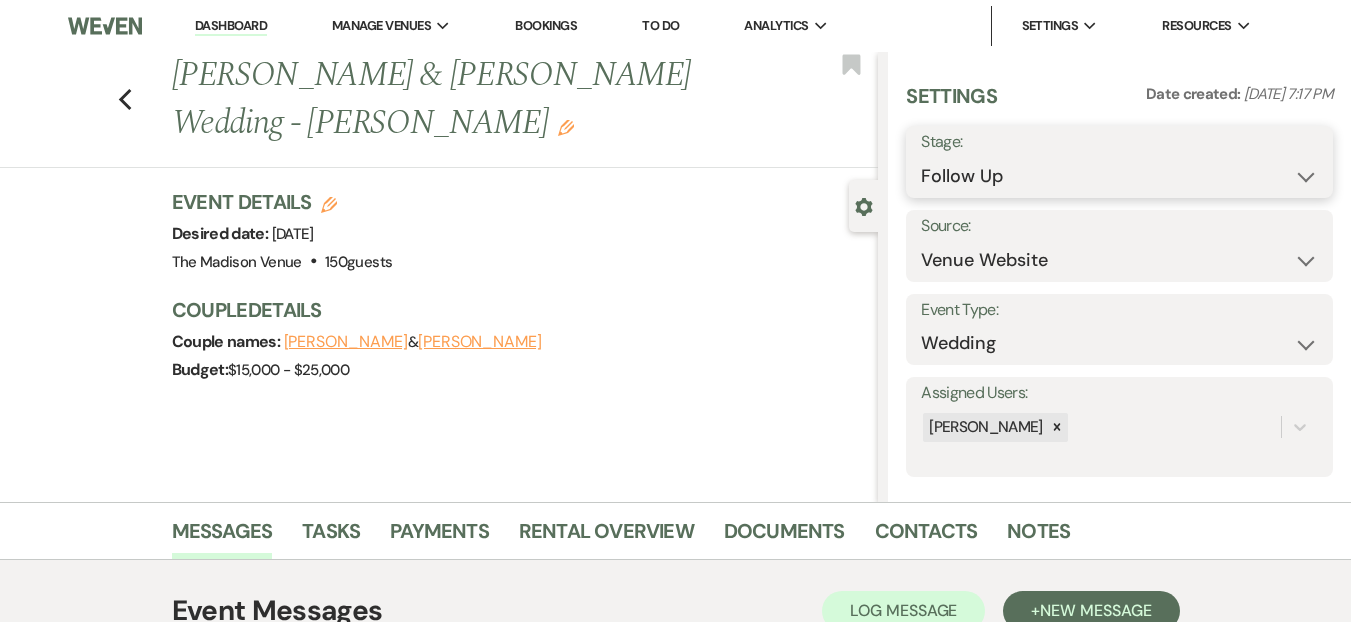 click on "Inquiry Follow Up Tour Requested Tour Confirmed Toured Proposal Sent Booked Lost" at bounding box center [1119, 176] 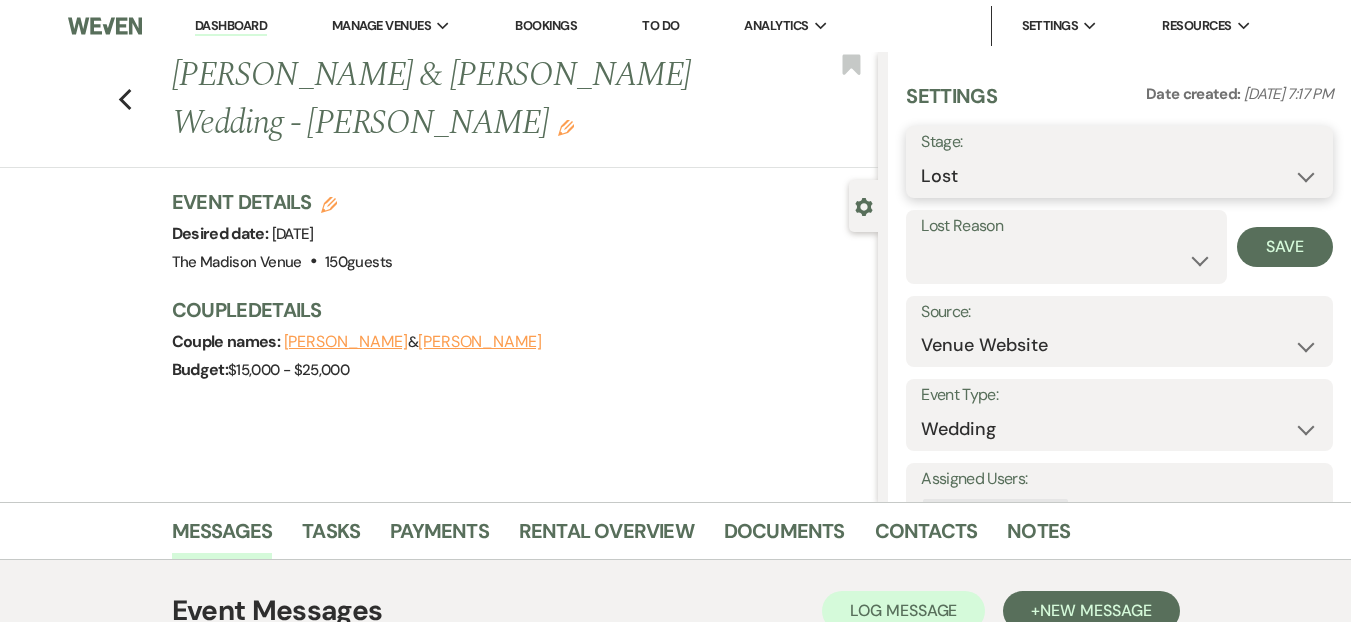click on "Inquiry Follow Up Tour Requested Tour Confirmed Toured Proposal Sent Booked Lost" at bounding box center (1119, 176) 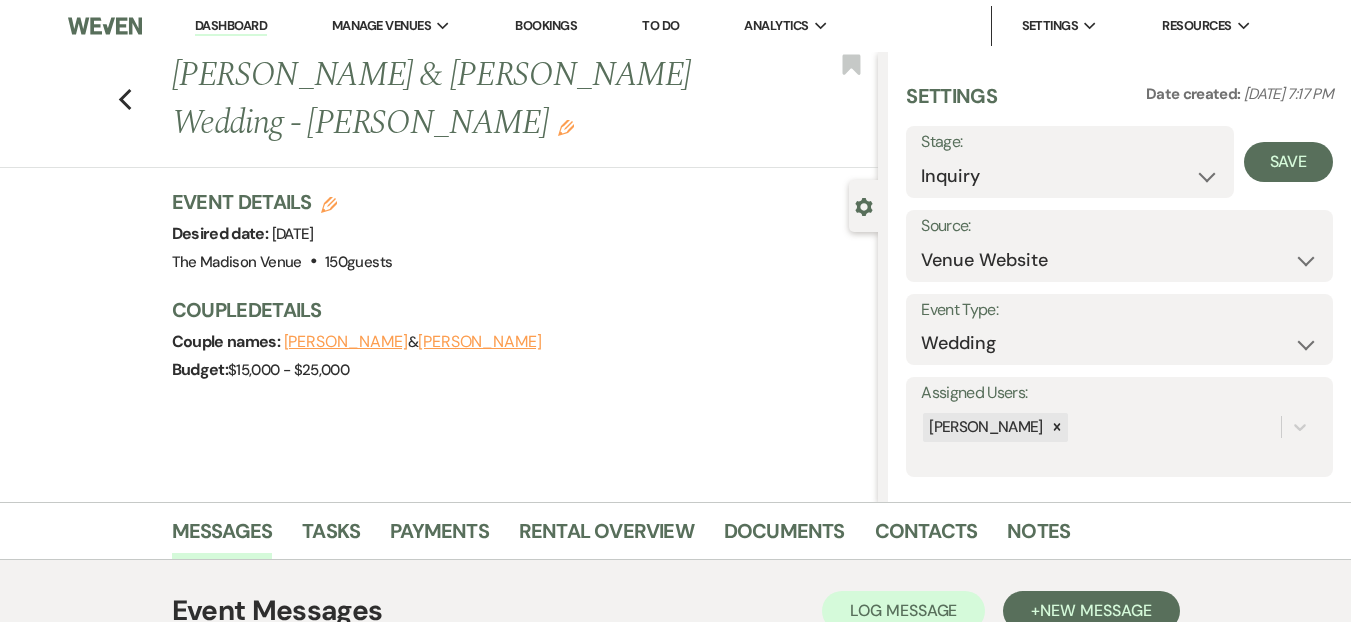 click on "Event Details Edit Desired date:   Saturday, May 30th, 2026 Venue:   The Madison Venue . 150  guests Venue Address:   4601 Payne Avenue Cleveland   OH, 44103 Guest count:   150  guests" at bounding box center [515, 232] 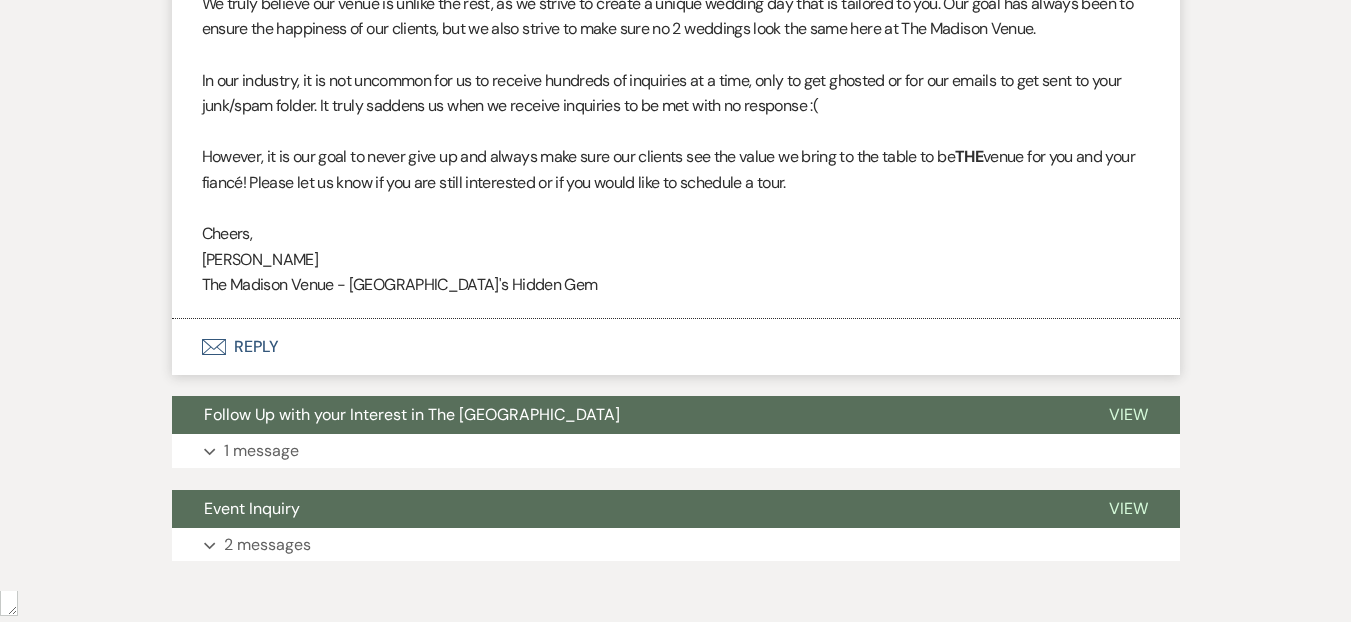 scroll, scrollTop: 1037, scrollLeft: 0, axis: vertical 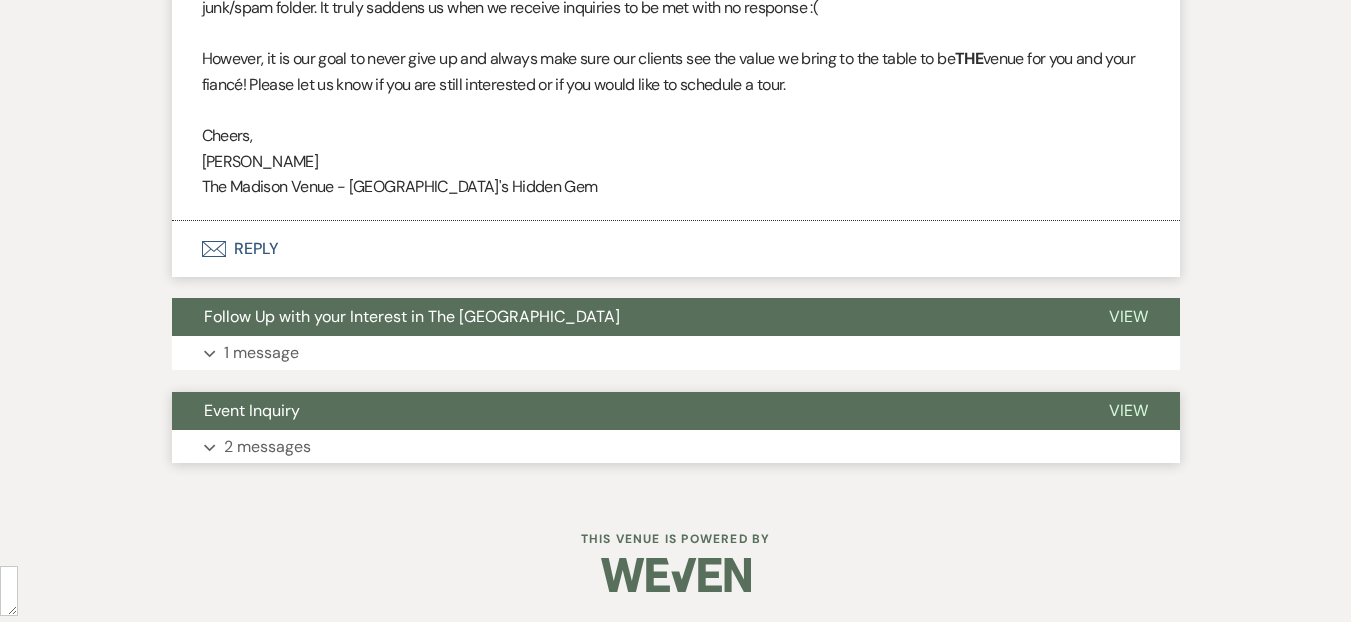 click on "Expand 2 messages" at bounding box center (676, 447) 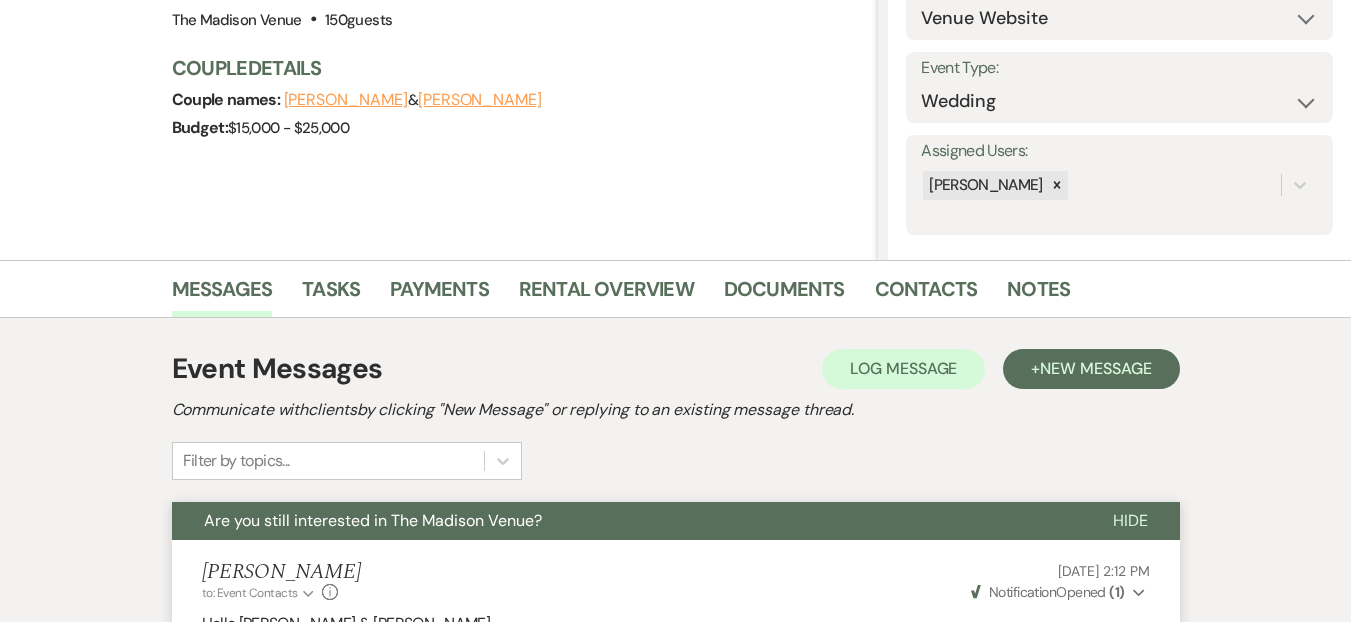 scroll, scrollTop: 462, scrollLeft: 0, axis: vertical 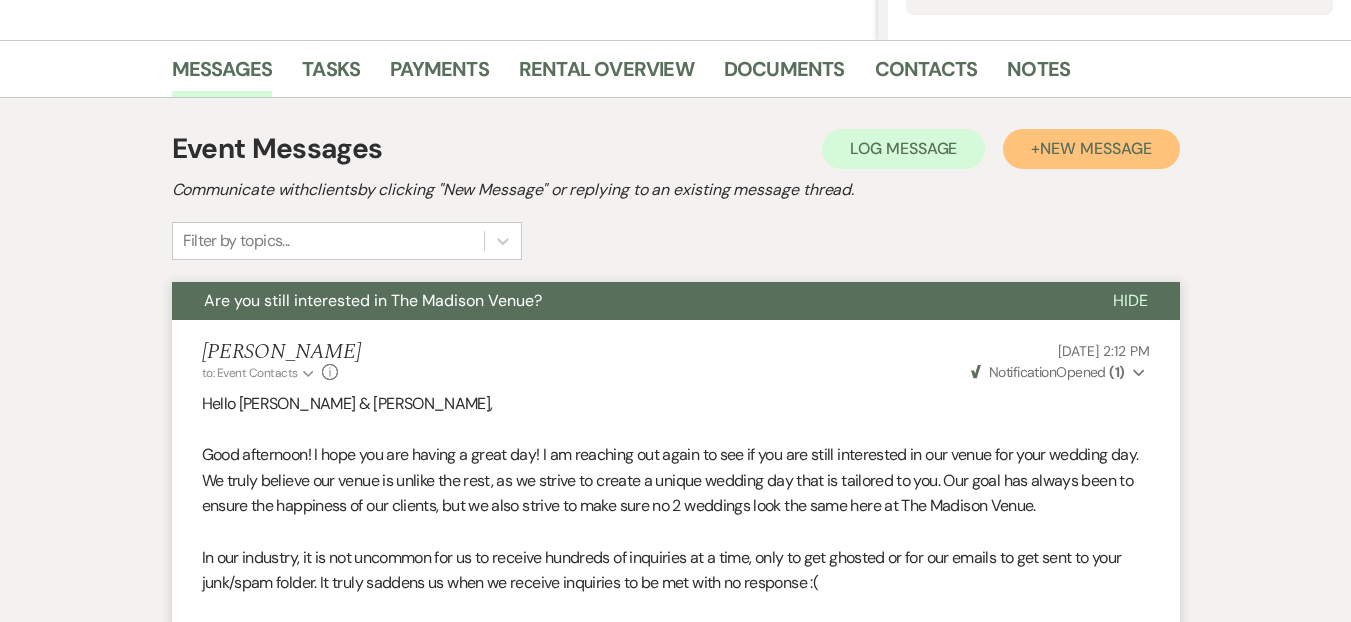 click on "New Message" at bounding box center [1095, 148] 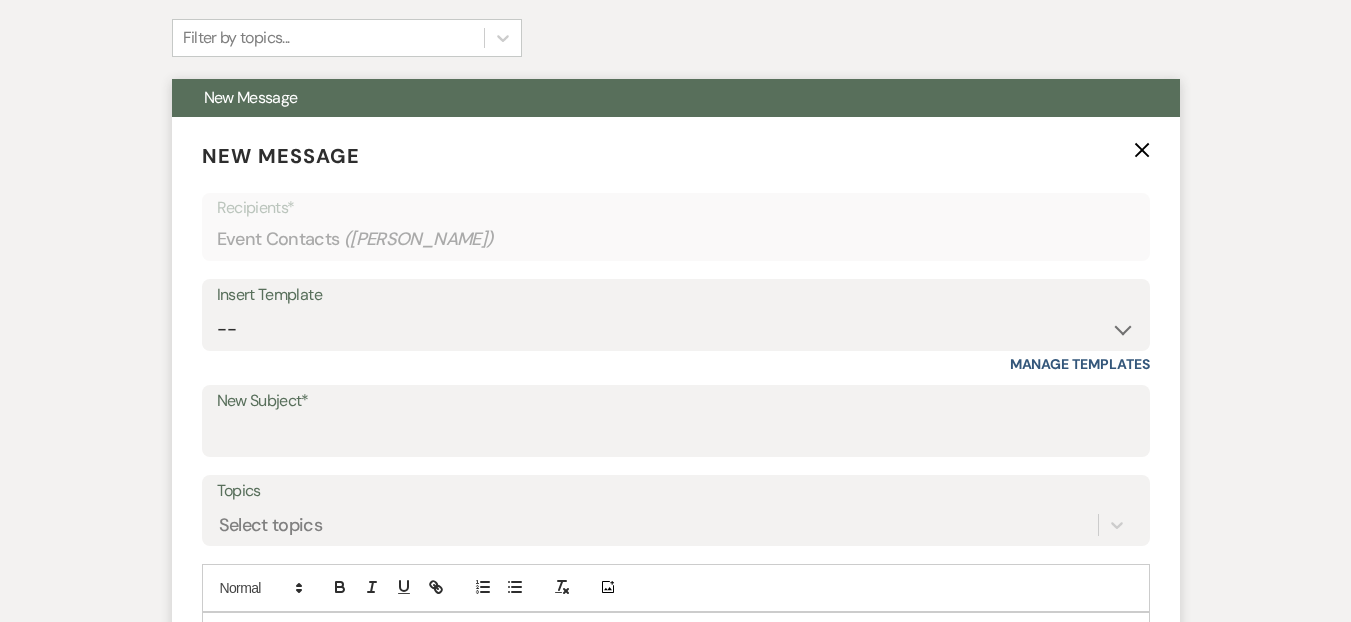 scroll, scrollTop: 871, scrollLeft: 0, axis: vertical 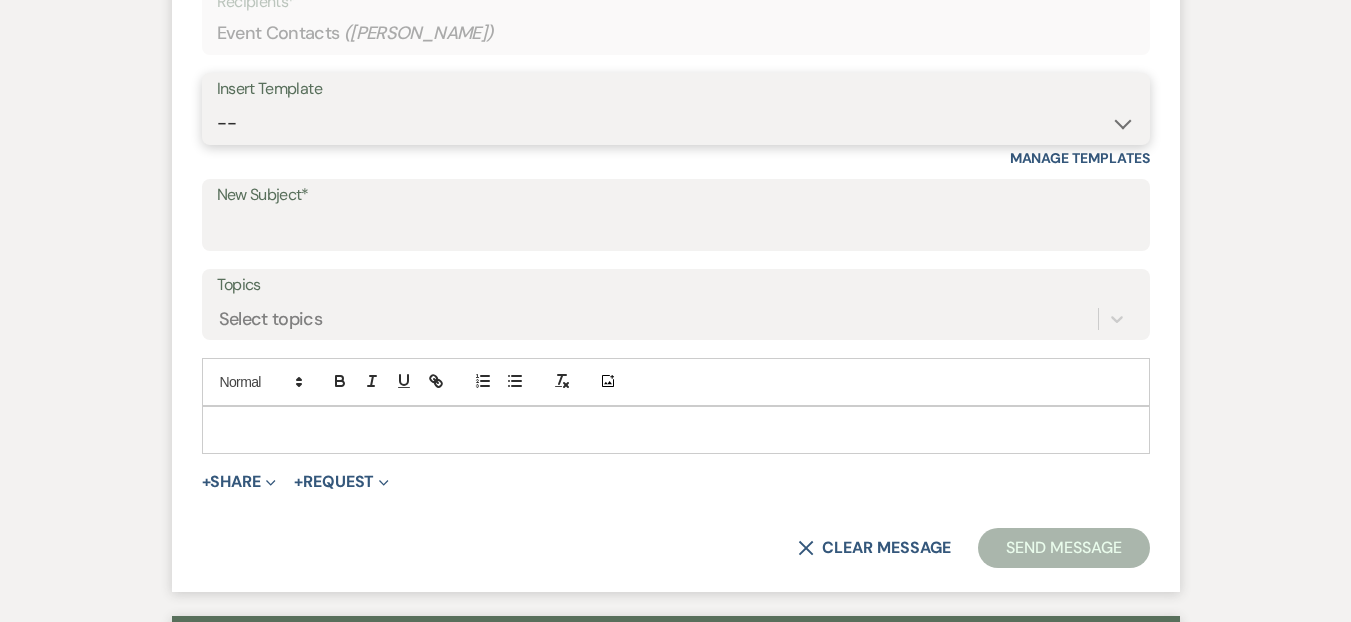 click on "-- Weven Planning Portal Introduction (Booked Events) Corporate Lead Follow Up #1 - No tour scheduled Follow Up #2 Post Tour Follow Up Closing Wedding Lead - No response Event Proposal Introduction to [PERSON_NAME] - Layout & Design Application Upcoming Payment Past-Due Payment Alert 1st Desposit 2nd Deposit 3rd Deposit  Final Deposit Thank You Review Follow up: Floor Plan Layout's Follow Up: Check out our Patio Follow up: The Grove Bar Follow-Up Ceremonies on Site Follow-up Bridal Suites 30 days post Inquiry - No tour/Response Are you still Interested? (Wedding response) 6-Month Wedding Walkthrough - [PERSON_NAME] 6-Month Wedding Walkthrough - [PERSON_NAME] 6-Month Wedding Walkthrough - [PERSON_NAME] 1-Month Wedding Walkthrough - [PERSON_NAME] 1-Month Wedding Walkthrough - [PERSON_NAME] 1-Month Wedding Walkthrough - [PERSON_NAME] Introduction & Book a Tour with [PERSON_NAME] Introduction & Book a Tour with [PERSON_NAME] Introduction & Book a Tour with [PERSON_NAME] Event Insurance Reminder Bar Selection - Foundry Package Bar Selection - Avenue Package Bar Selection - Ivy Package" at bounding box center (676, 123) 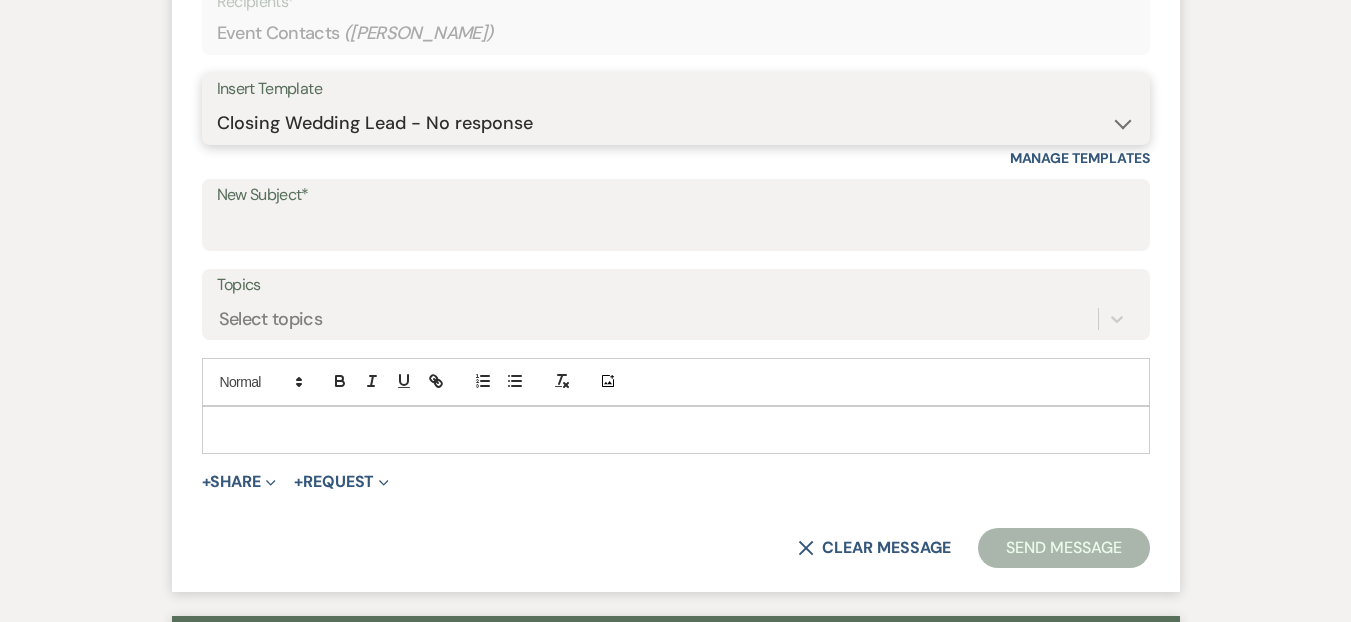 type on "The Madison Venue has closed your Wedding Inquiry" 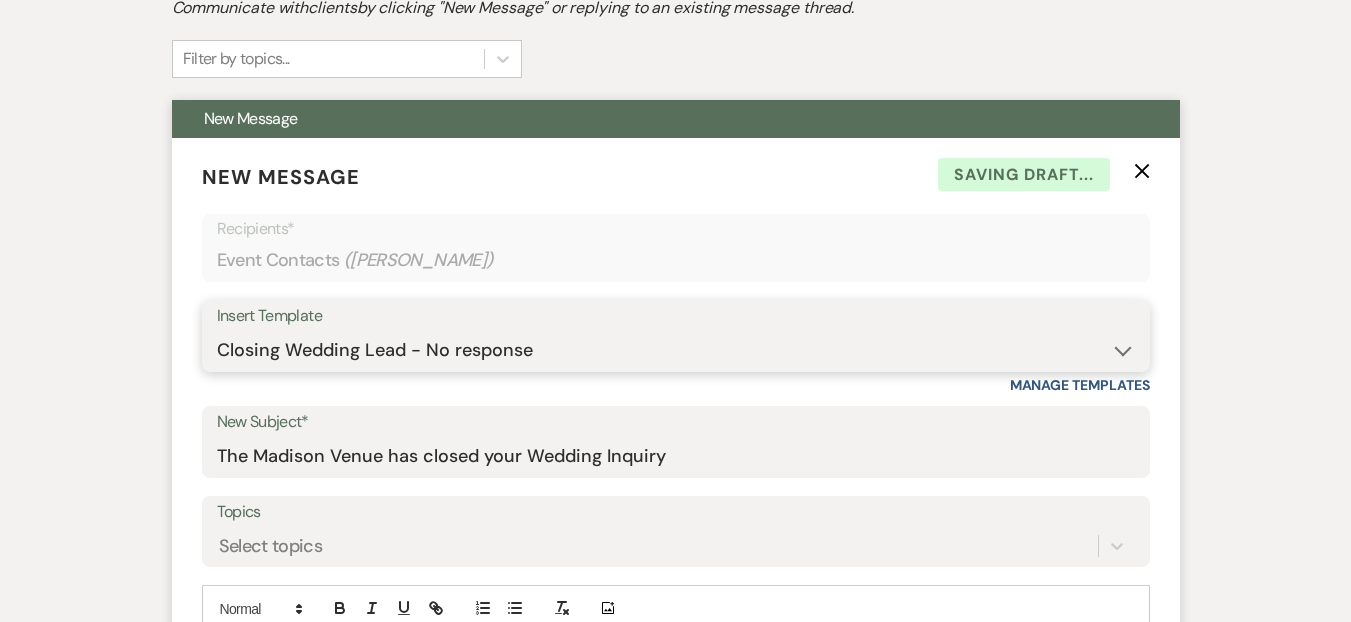 scroll, scrollTop: 1000, scrollLeft: 0, axis: vertical 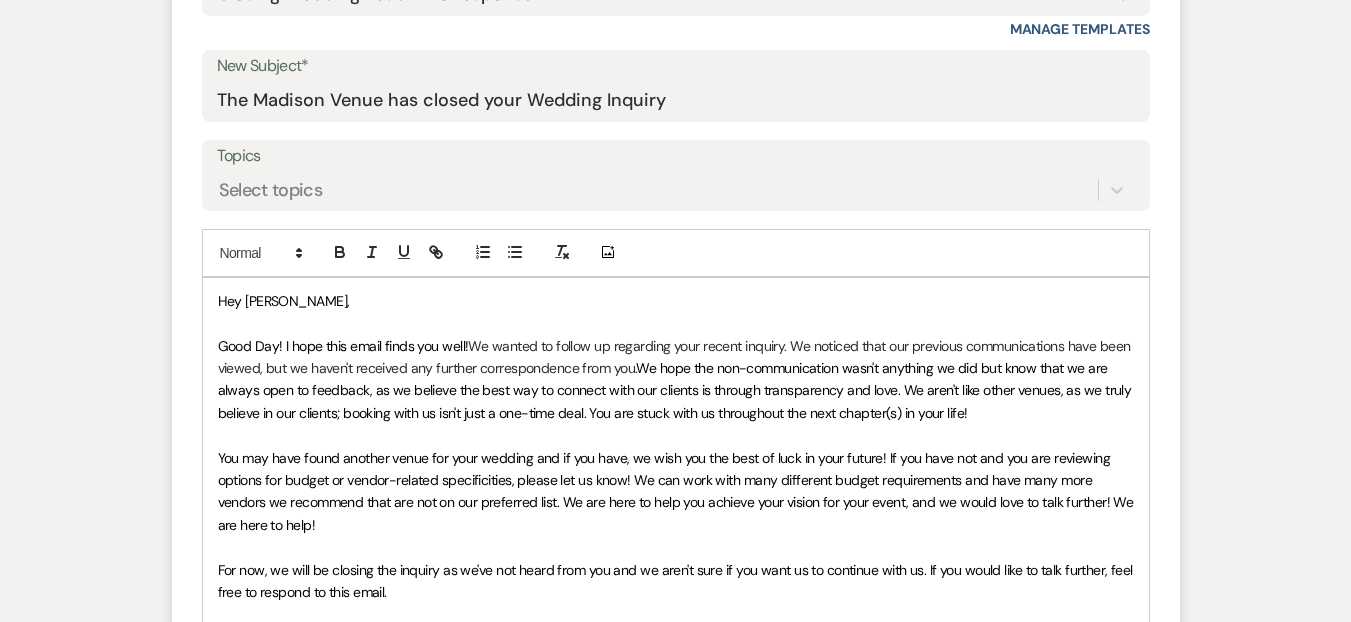 click on "Hey Anita," at bounding box center [284, 301] 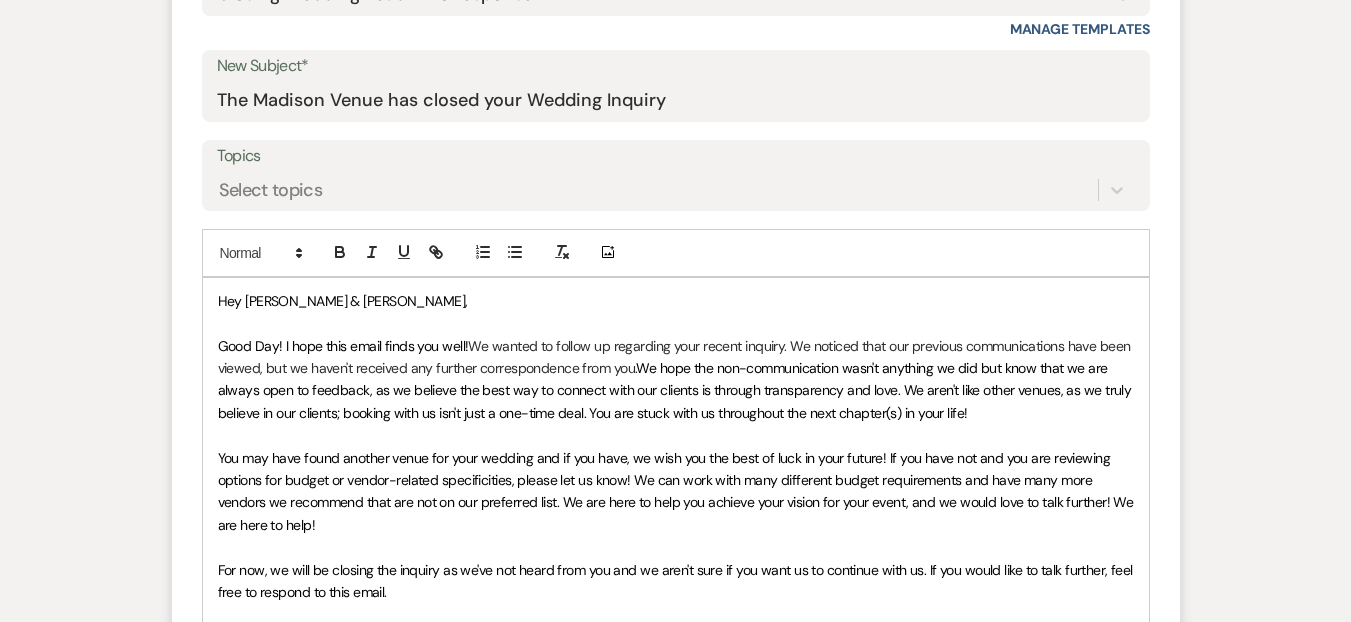 click on "You may have found another venue for your wedding and if you have, we wish you the best of luck in your future! If you have not and you are reviewing options for budget or vendor-related specificities, please let us know! We can work with many different budget requirements and have many more vendors we recommend that are not on our preferred list. We are here to help you achieve your vision for your event, and we would love to talk further! We are here to help!" at bounding box center (676, 492) 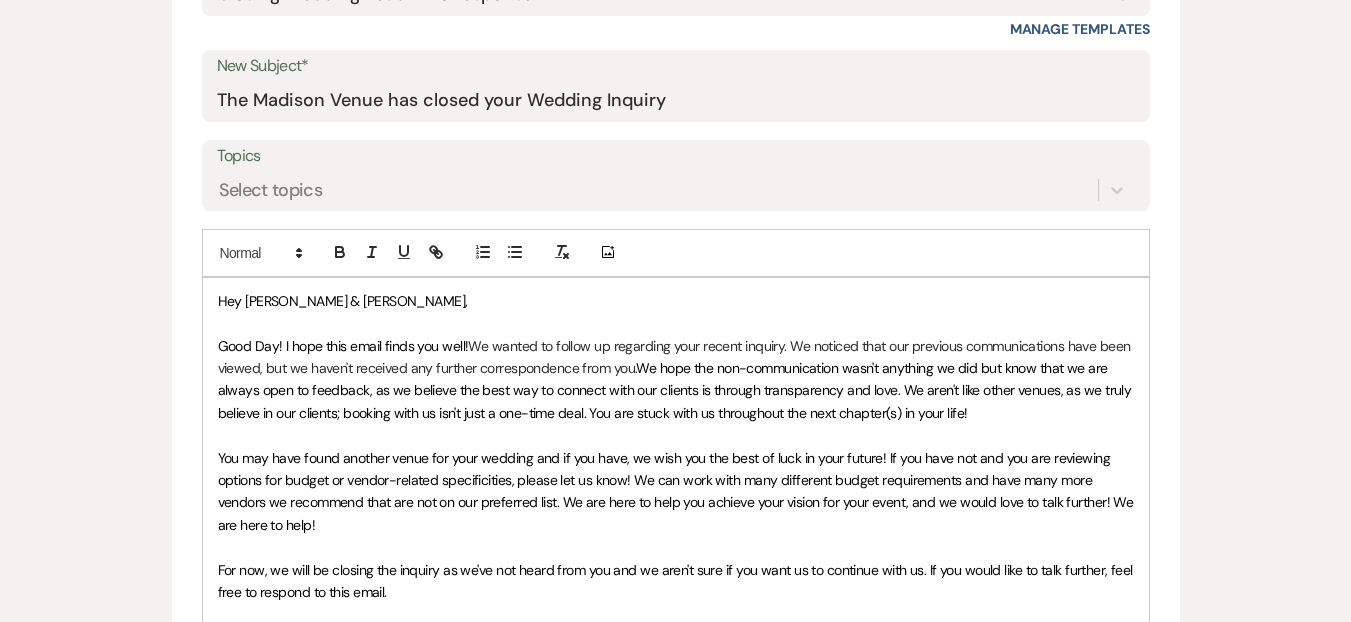 click on "," at bounding box center [0, 0] 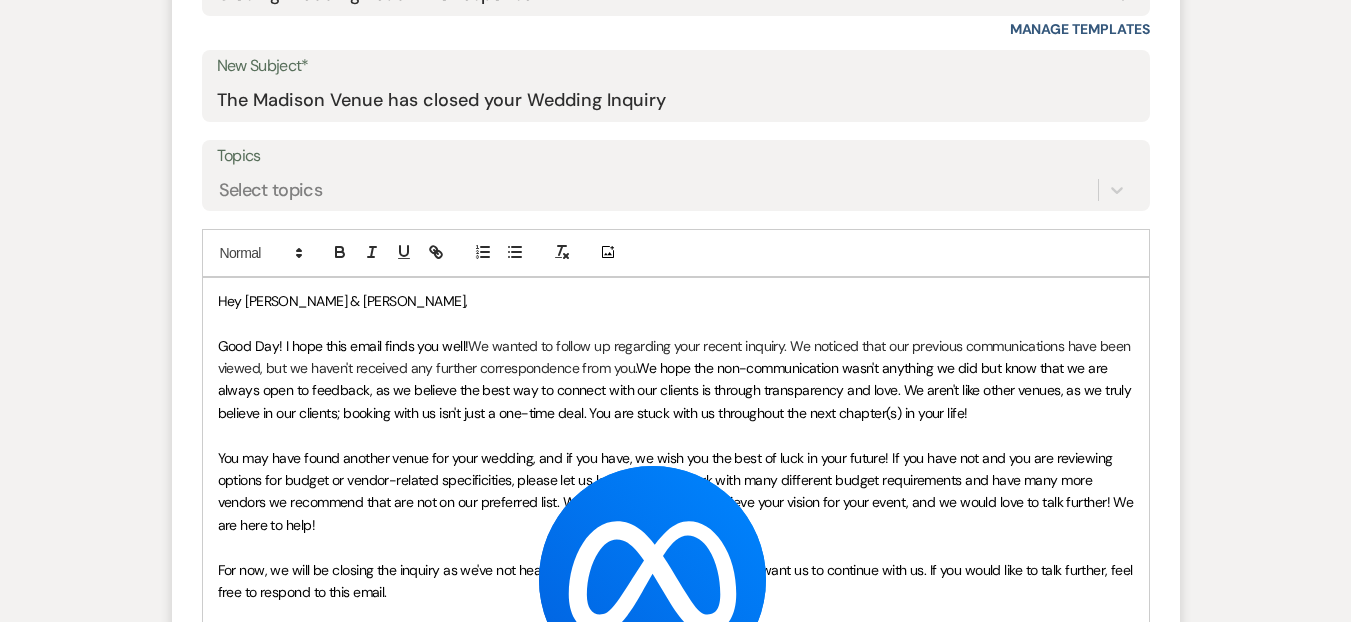 click on "You may have found another venue for your wedding, and if you have, we wish you the best of luck in your future! If you have not and you are reviewing options for budget or vendor-related specificities, please let us know! We can work with many different budget requirements and have many more vendors we recommend that are not on our preferred list. We are here to help you achieve your vision for your event, and we would love to talk further! We are here to help!" at bounding box center [677, 491] 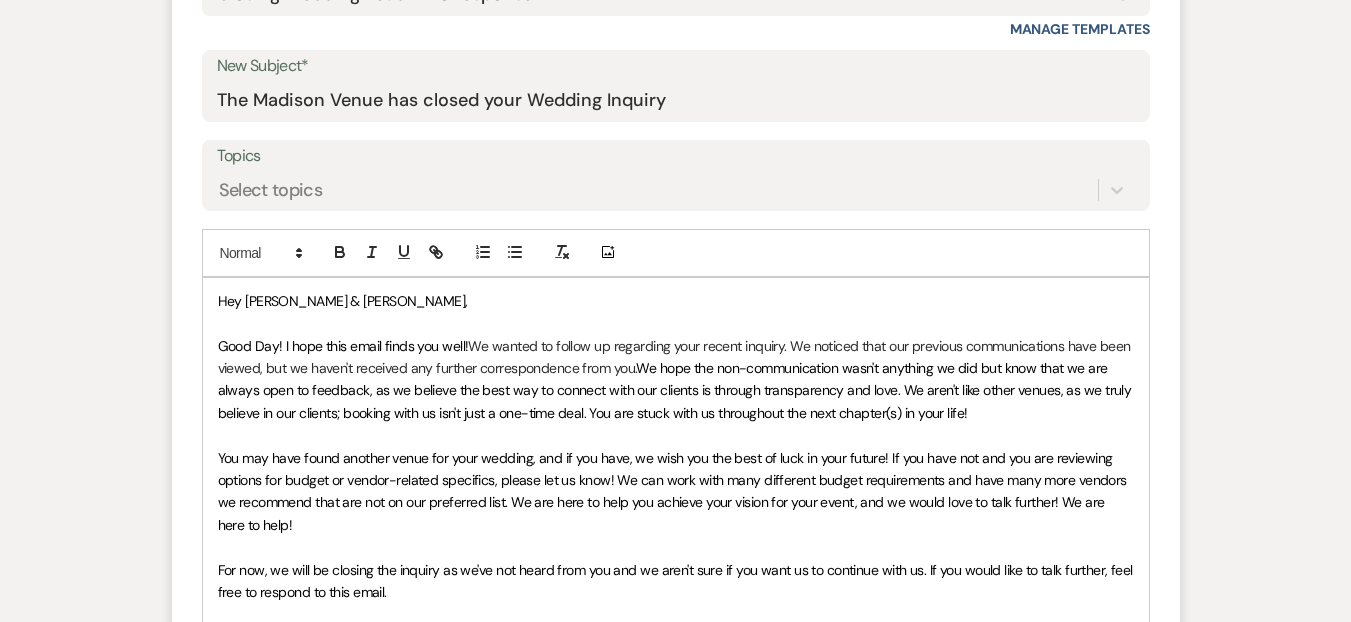 click on "We hope the non-communication wasn't anything we did but know that we are always open to feedback, as we believe the best way to connect with our clients is through transparency and love. We aren't like other venues, as we truly believe in our clients; booking with us isn't just a one-time deal. You are stuck with us throughout the next chapter(s) in your life!" at bounding box center (676, 390) 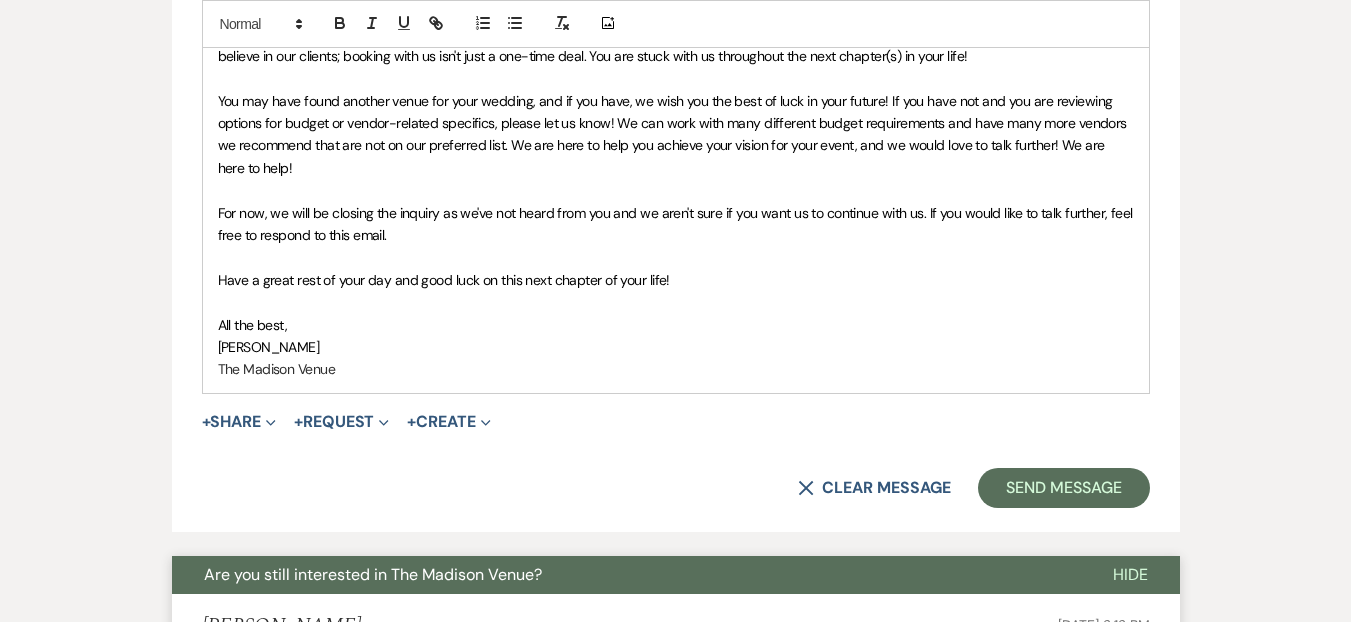 scroll, scrollTop: 1370, scrollLeft: 0, axis: vertical 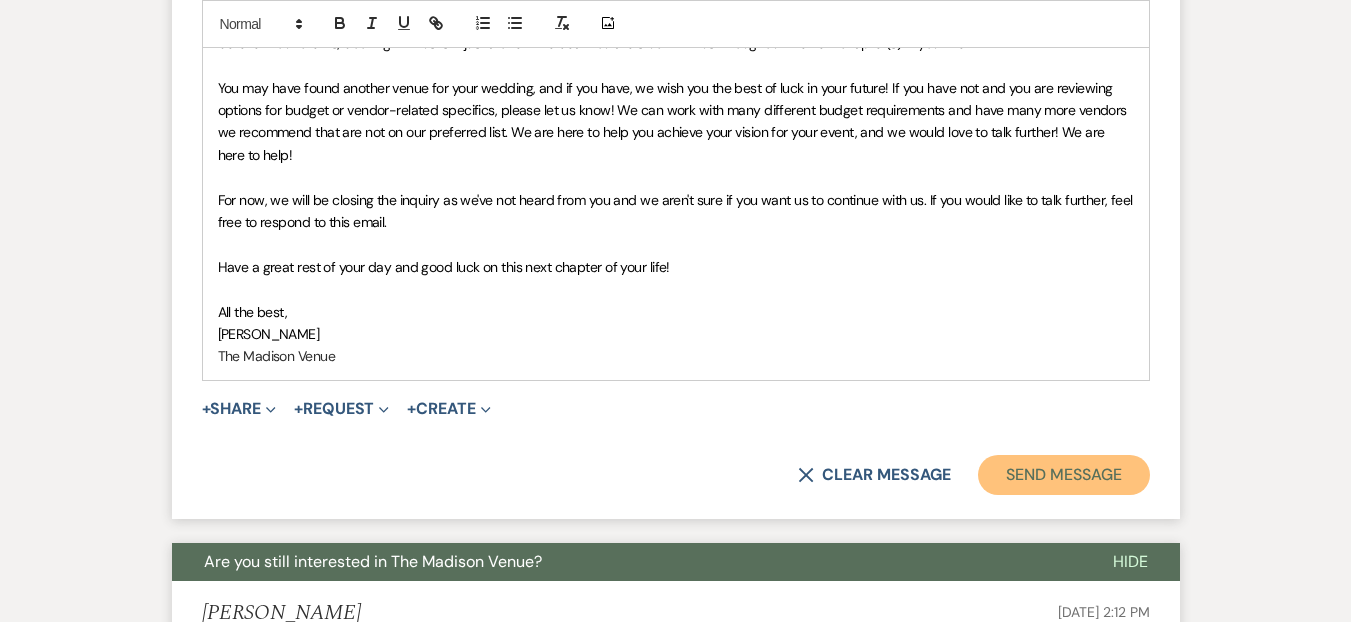 click on "Send Message" at bounding box center (1063, 475) 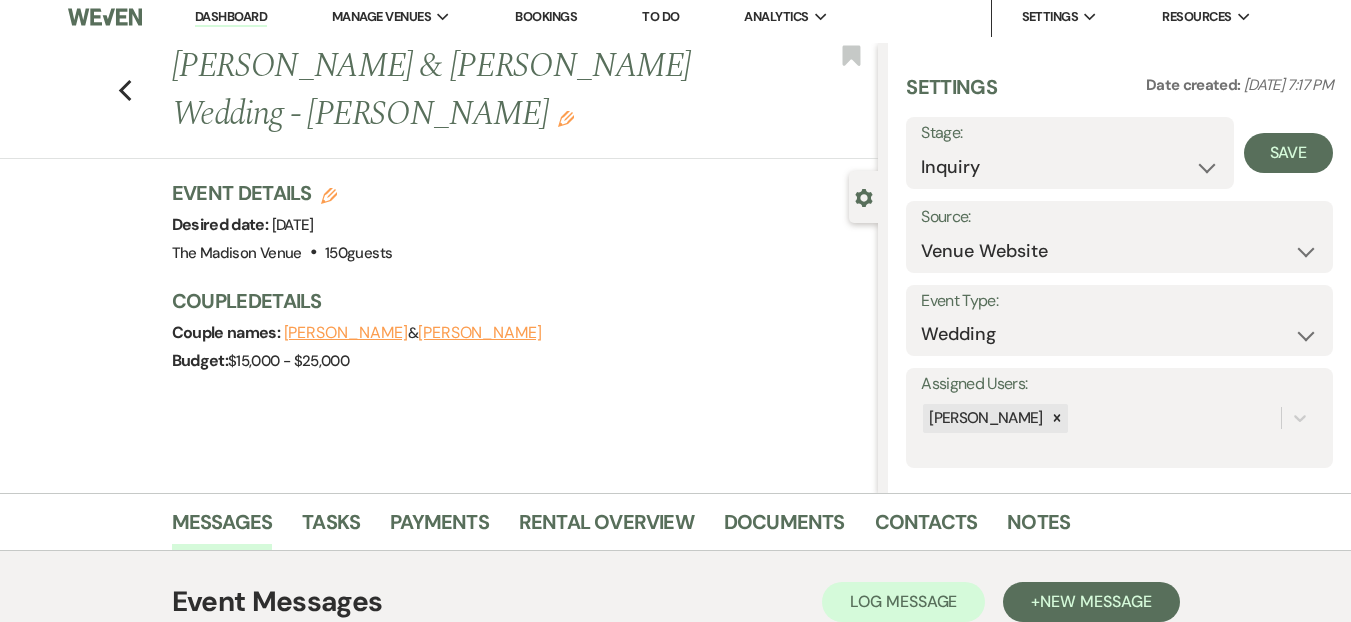 scroll, scrollTop: 0, scrollLeft: 0, axis: both 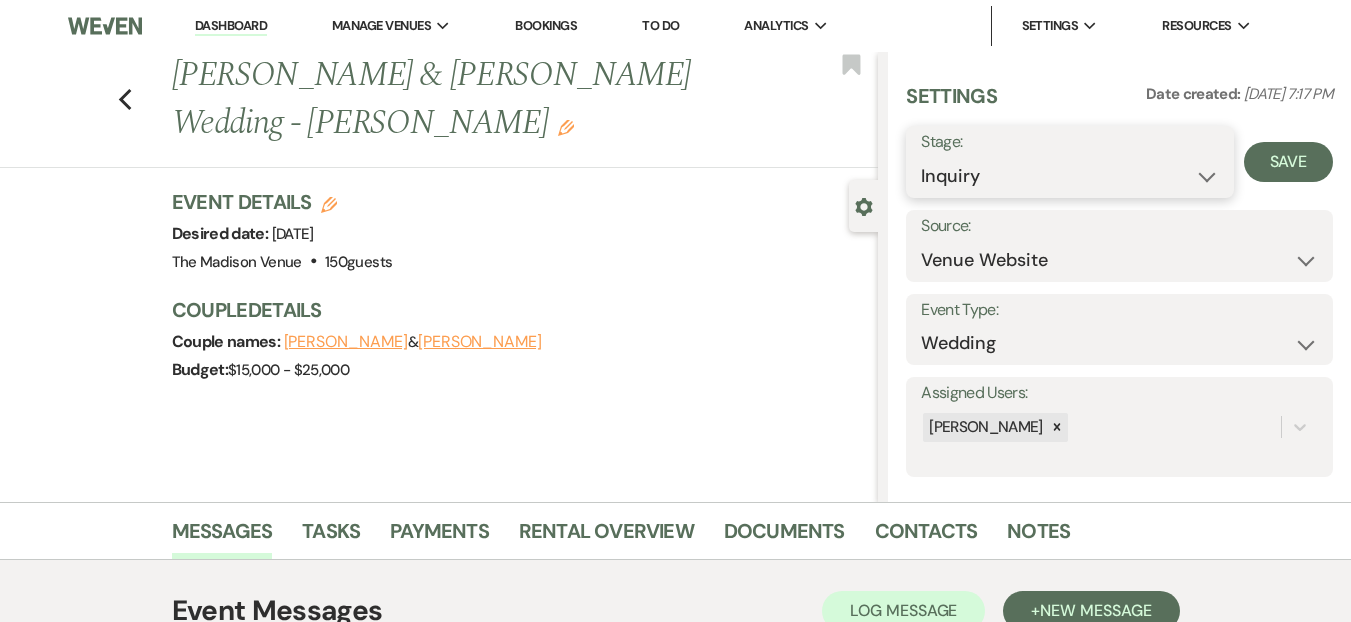 click on "Inquiry Follow Up Tour Requested Tour Confirmed Toured Proposal Sent Booked Lost" at bounding box center [1070, 176] 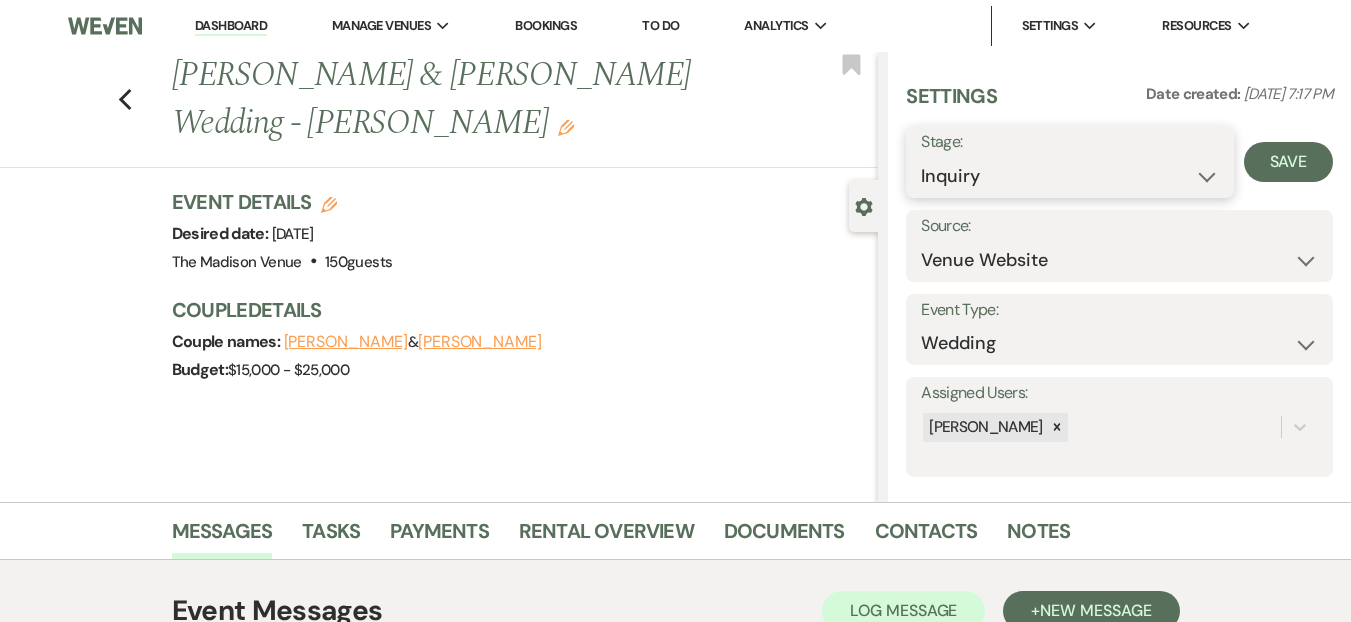 select on "8" 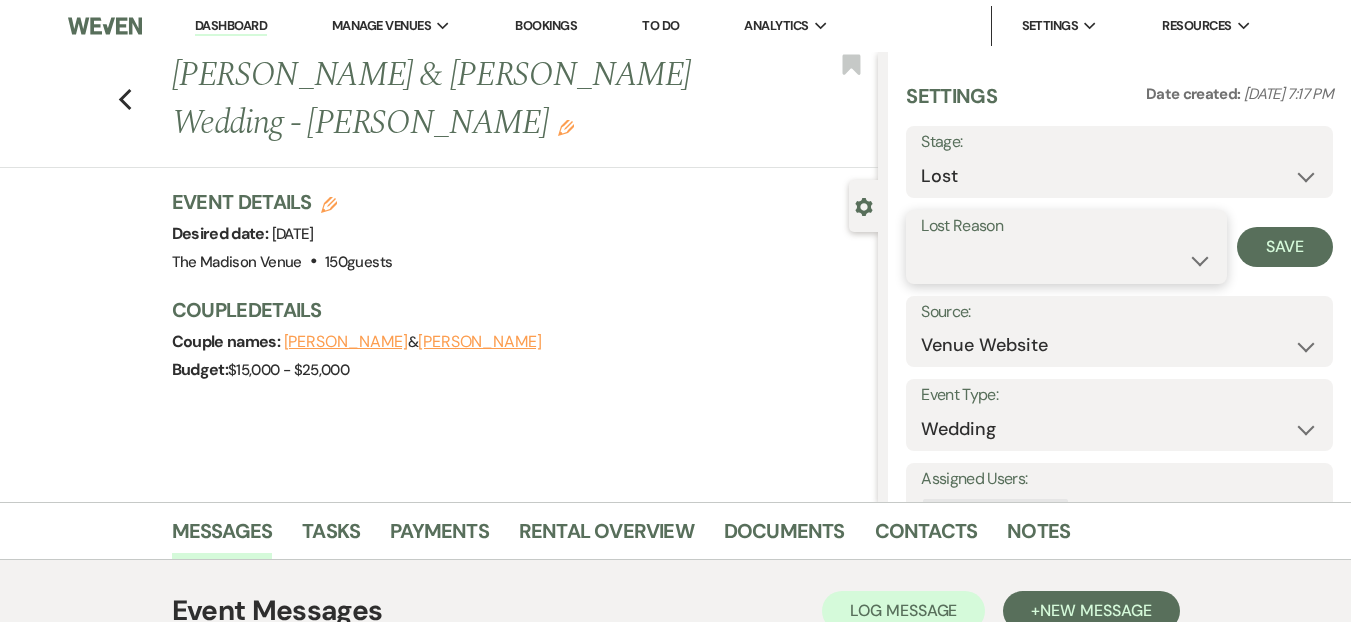 click on "Booked Elsewhere Budget Date Unavailable No Response Not a Good Match Capacity Cancelled Duplicate (hidden) Spam (hidden) Other (hidden) Other" at bounding box center (1066, 260) 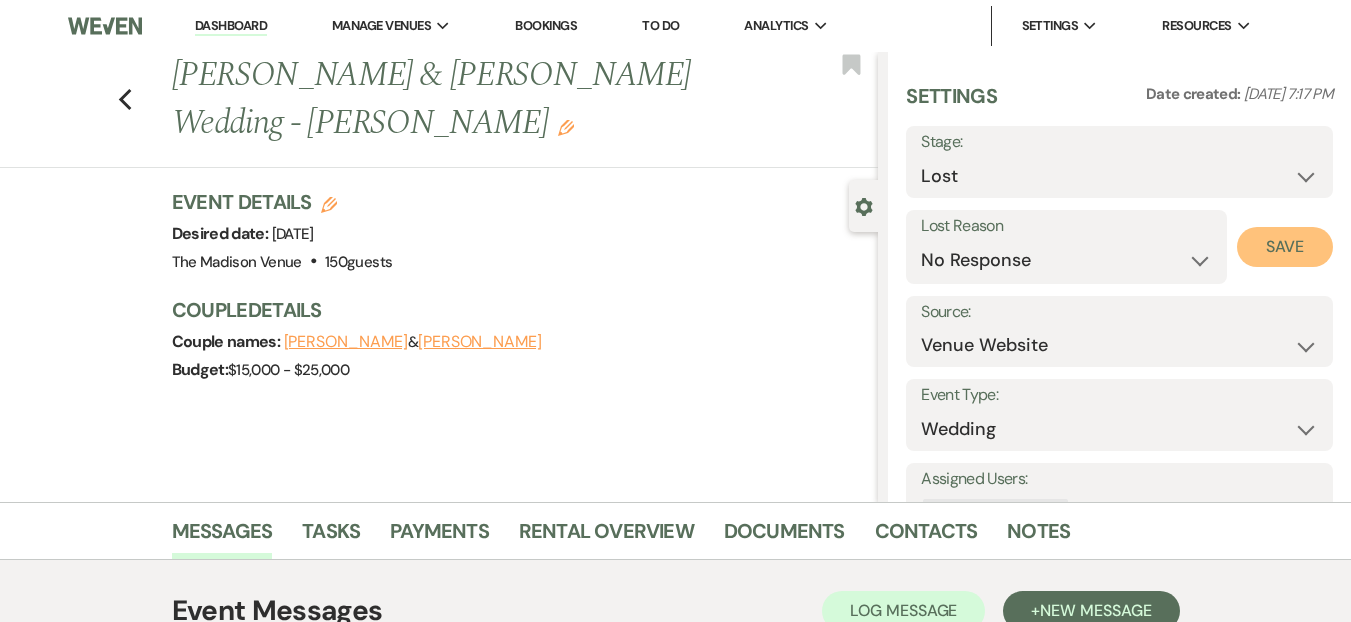 click on "Save" at bounding box center (1285, 247) 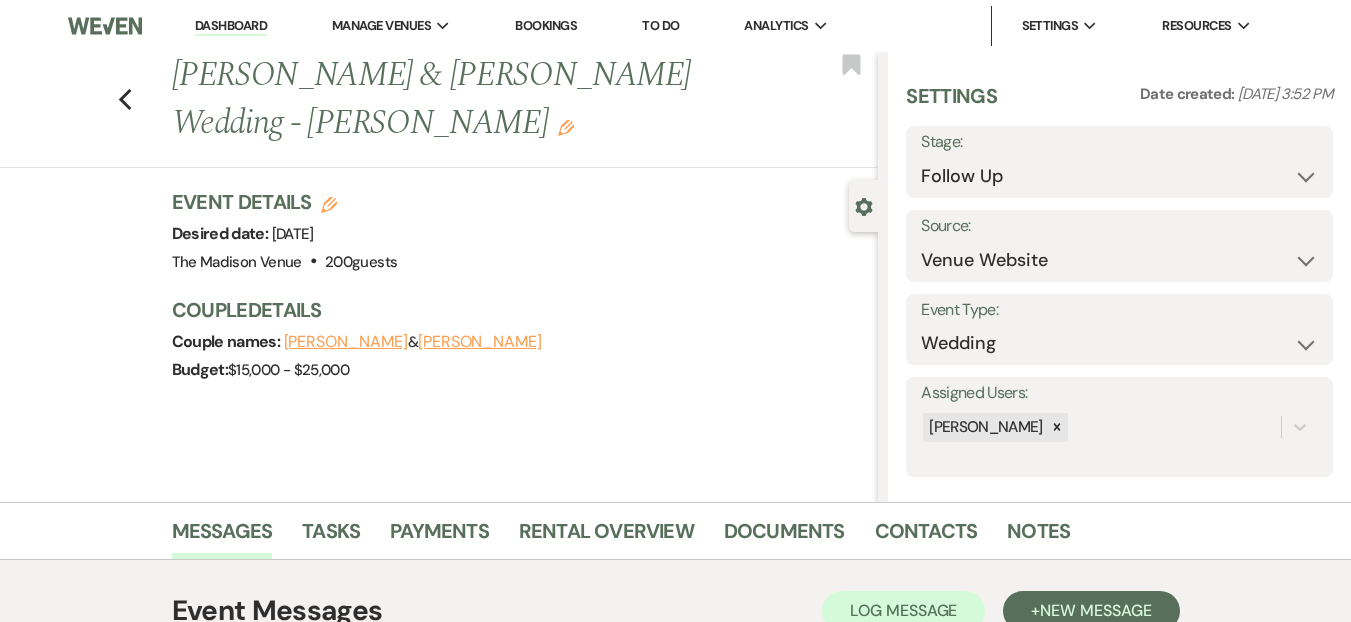 scroll, scrollTop: 0, scrollLeft: 0, axis: both 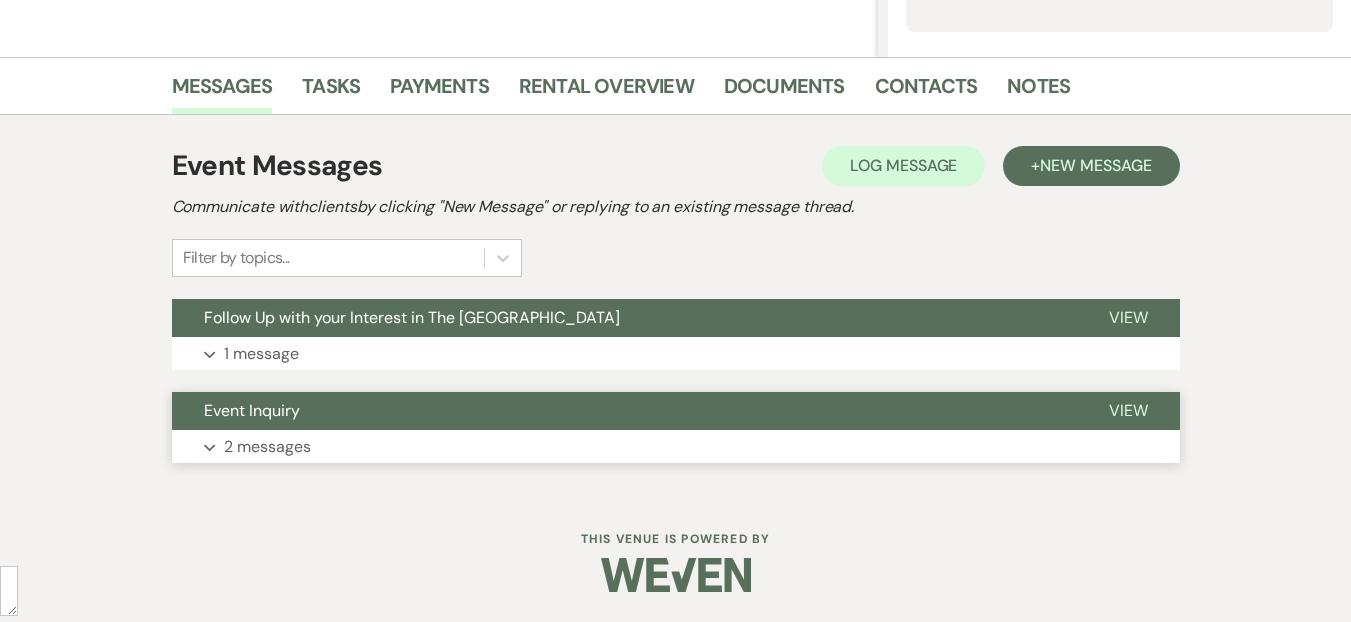 click on "Expand 2 messages" at bounding box center (676, 447) 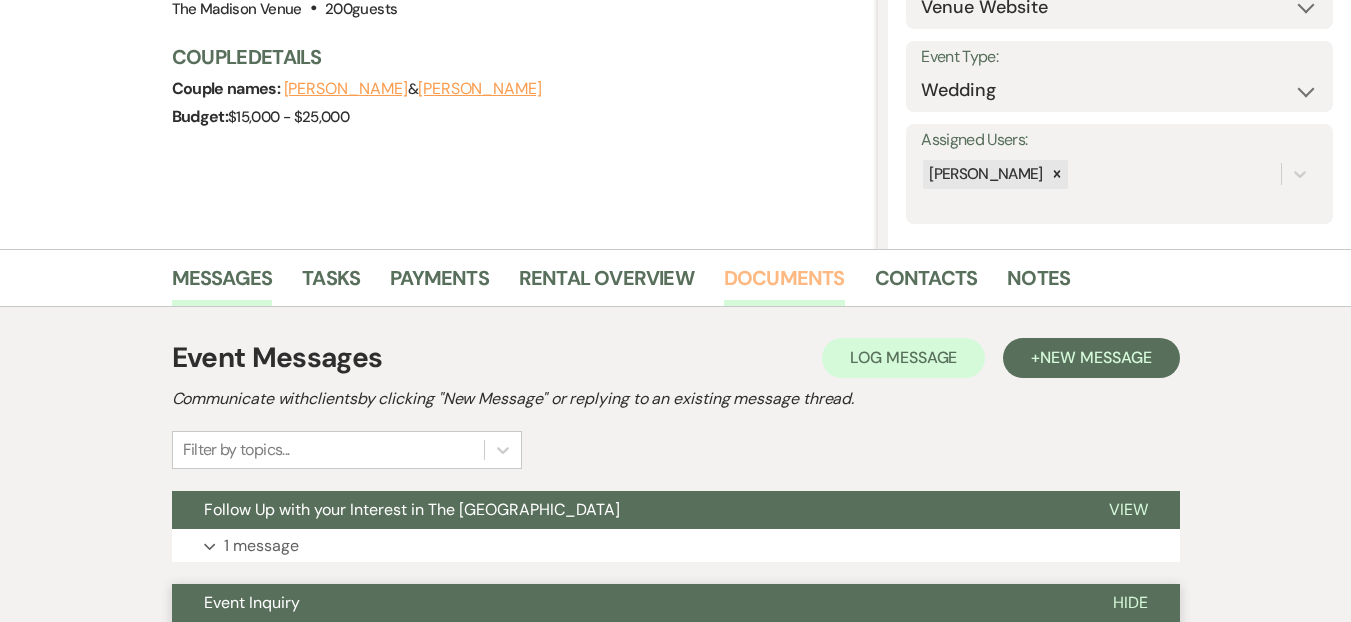 scroll, scrollTop: 400, scrollLeft: 0, axis: vertical 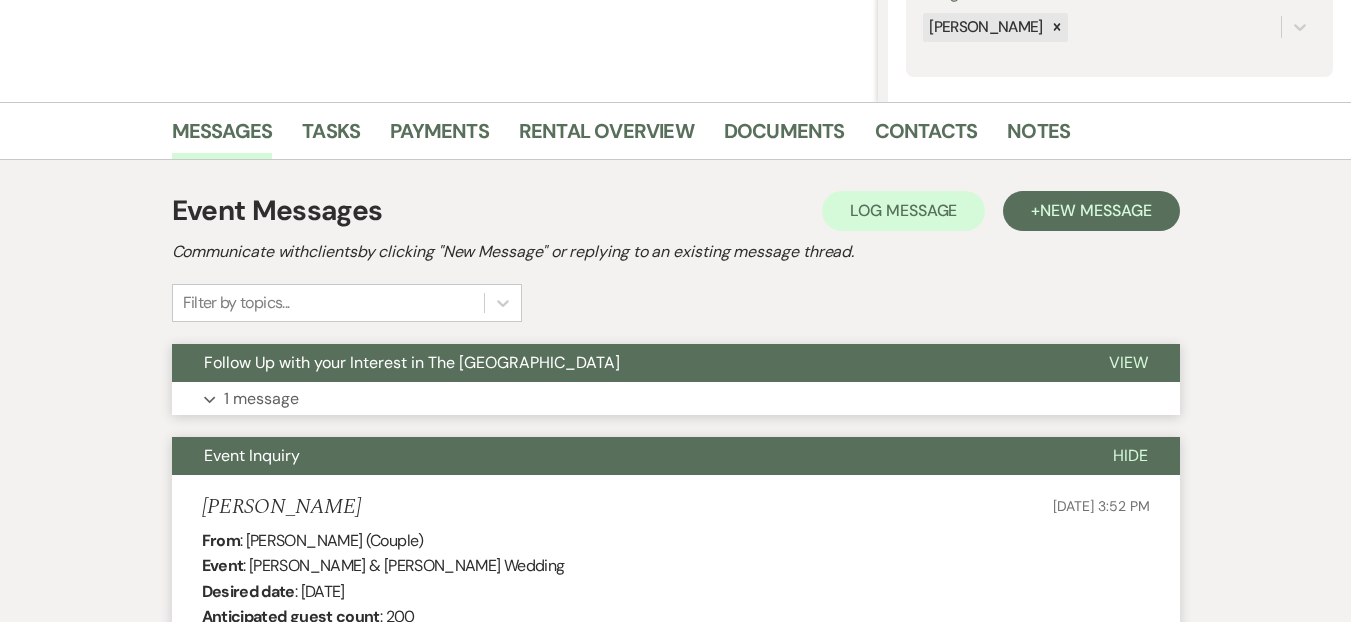 click on "Follow Up with your Interest in The [GEOGRAPHIC_DATA]" at bounding box center [624, 363] 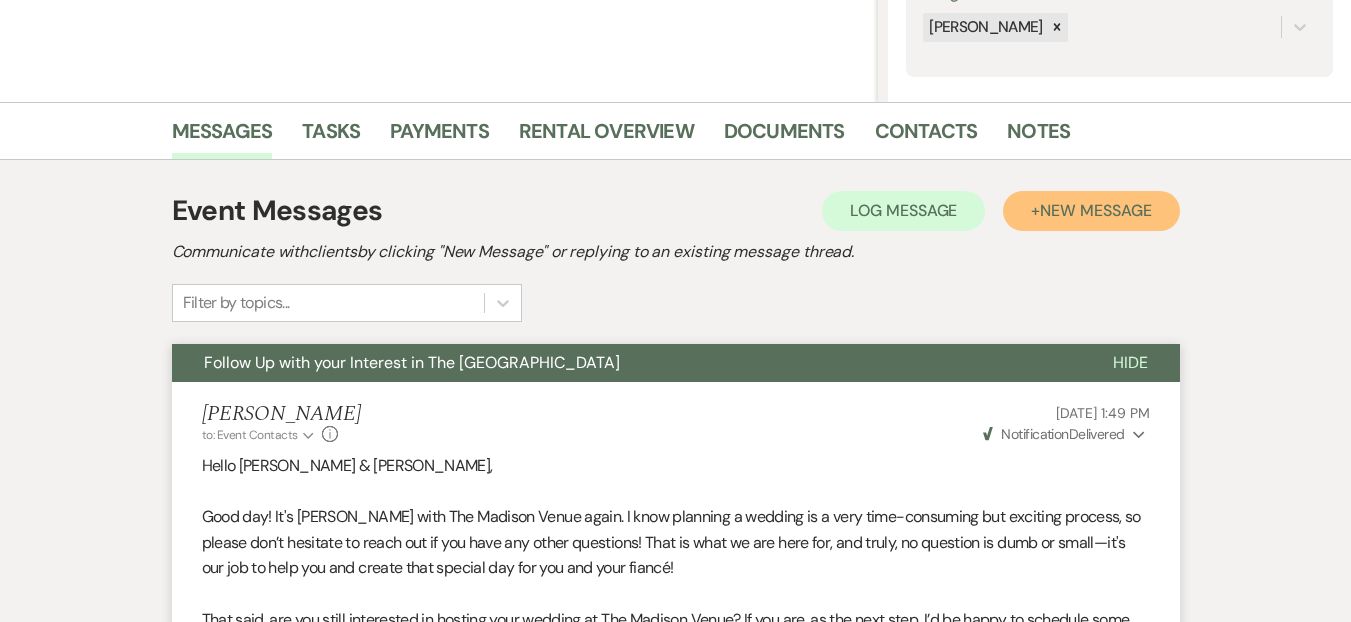 click on "New Message" at bounding box center (1095, 210) 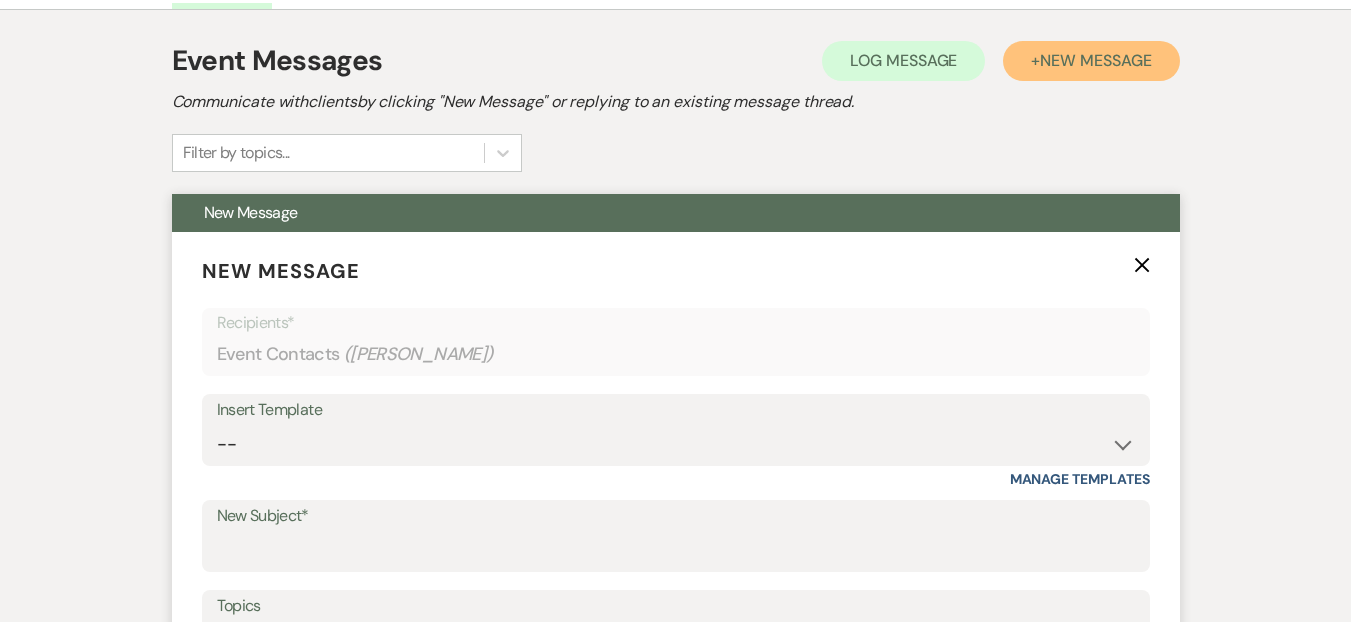 scroll, scrollTop: 774, scrollLeft: 0, axis: vertical 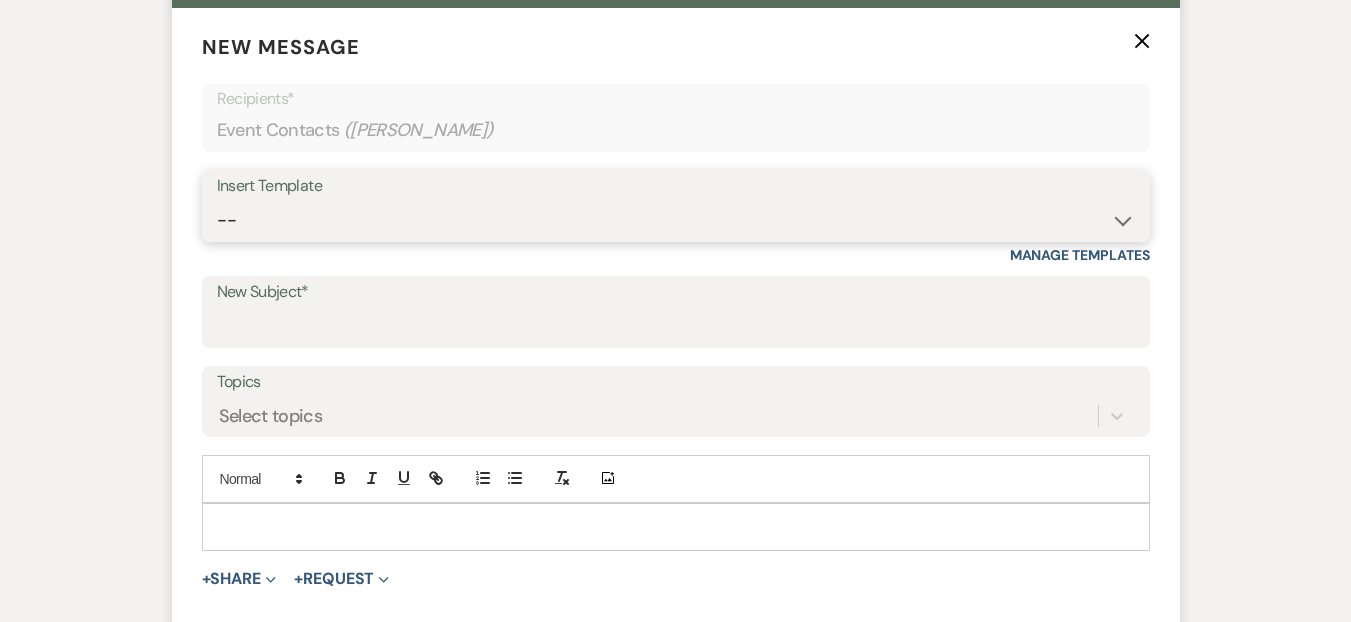 click on "-- Weven Planning Portal Introduction (Booked Events) Corporate Lead Follow Up #1 - No tour scheduled Follow Up #2 Post Tour Follow Up Closing Wedding Lead - No response Event Proposal Introduction to [PERSON_NAME] - Layout & Design Application Upcoming Payment Past-Due Payment Alert 1st Desposit 2nd Deposit 3rd Deposit  Final Deposit Thank You Review Follow up: Floor Plan Layout's Follow Up: Check out our Patio Follow up: The Grove Bar Follow-Up Ceremonies on Site Follow-up Bridal Suites 30 days post Inquiry - No tour/Response Are you still Interested? (Wedding response) 6-Month Wedding Walkthrough - [PERSON_NAME] 6-Month Wedding Walkthrough - [PERSON_NAME] 6-Month Wedding Walkthrough - [PERSON_NAME] 1-Month Wedding Walkthrough - [PERSON_NAME] 1-Month Wedding Walkthrough - [PERSON_NAME] 1-Month Wedding Walkthrough - [PERSON_NAME] Introduction & Book a Tour with [PERSON_NAME] Introduction & Book a Tour with [PERSON_NAME] Introduction & Book a Tour with [PERSON_NAME] Event Insurance Reminder Bar Selection - Foundry Package Bar Selection - Avenue Package Bar Selection - Ivy Package" at bounding box center (676, 220) 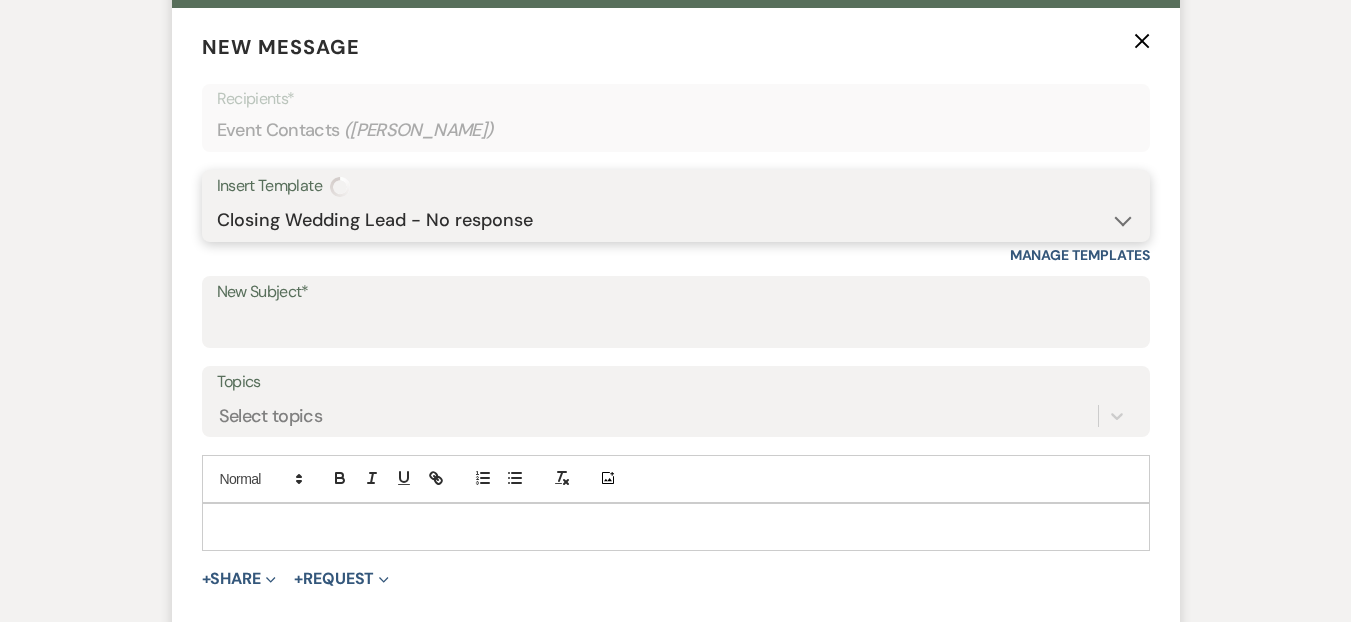 type on "The Madison Venue has closed your Wedding Inquiry" 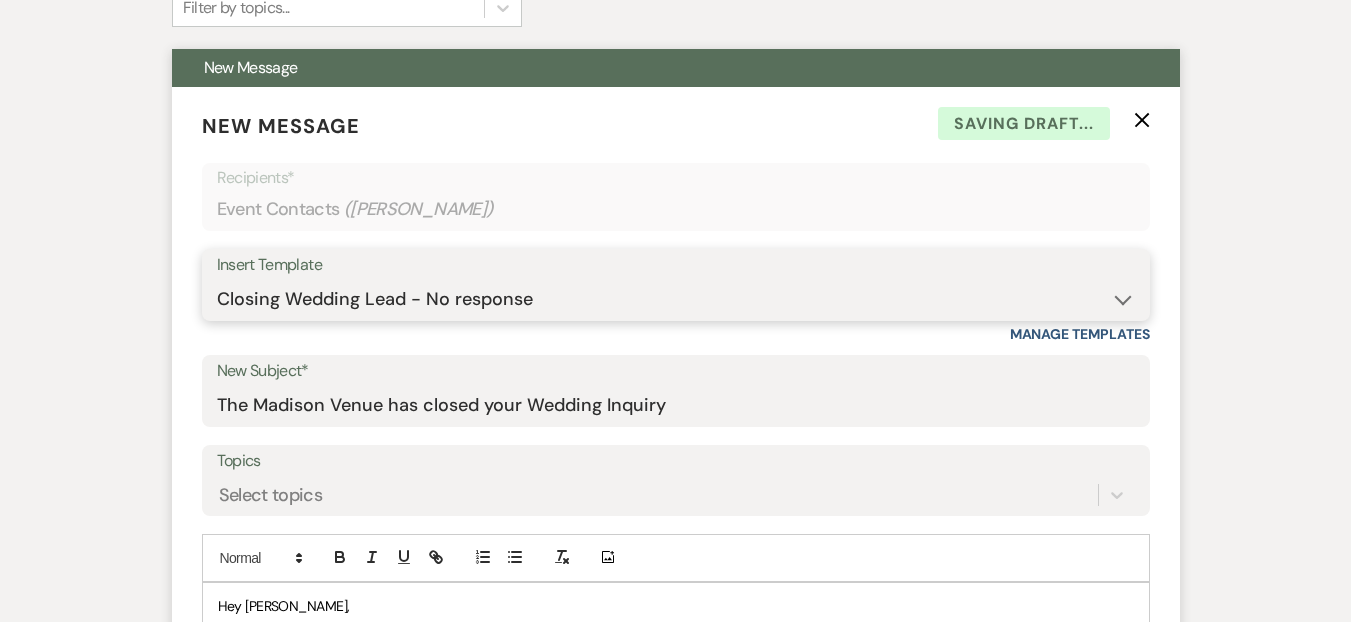 scroll, scrollTop: 929, scrollLeft: 0, axis: vertical 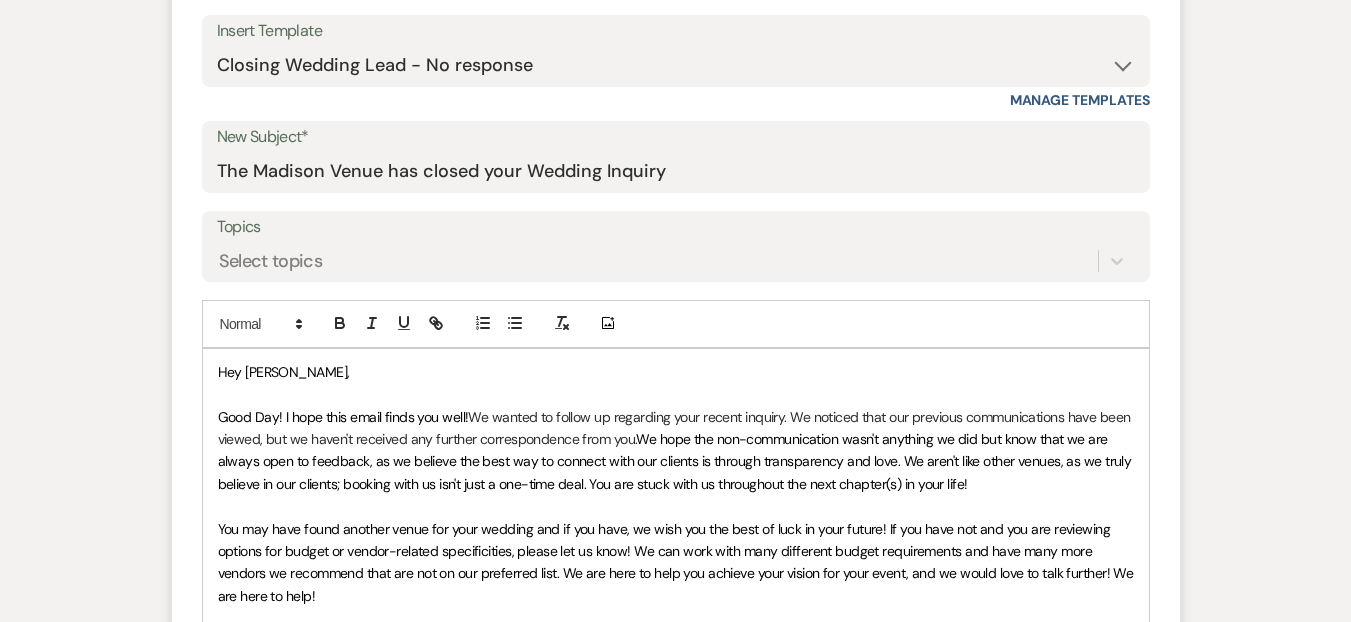 click on "Hey [PERSON_NAME]," at bounding box center [676, 372] 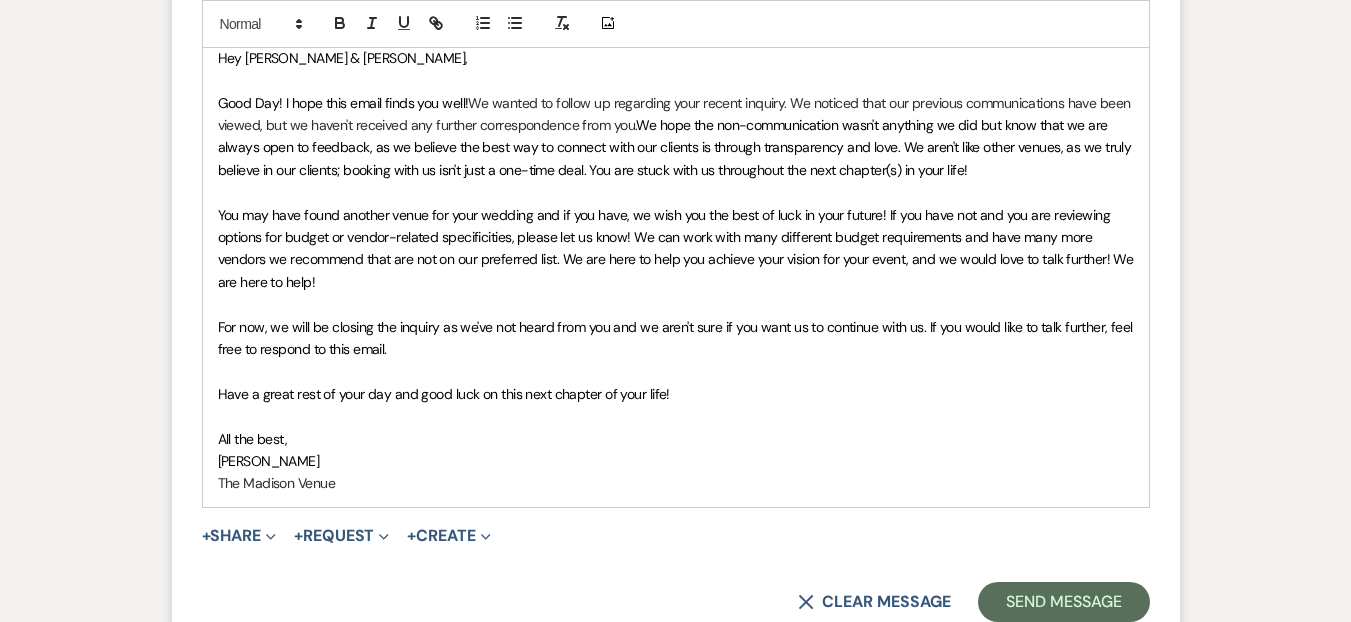 scroll, scrollTop: 1594, scrollLeft: 0, axis: vertical 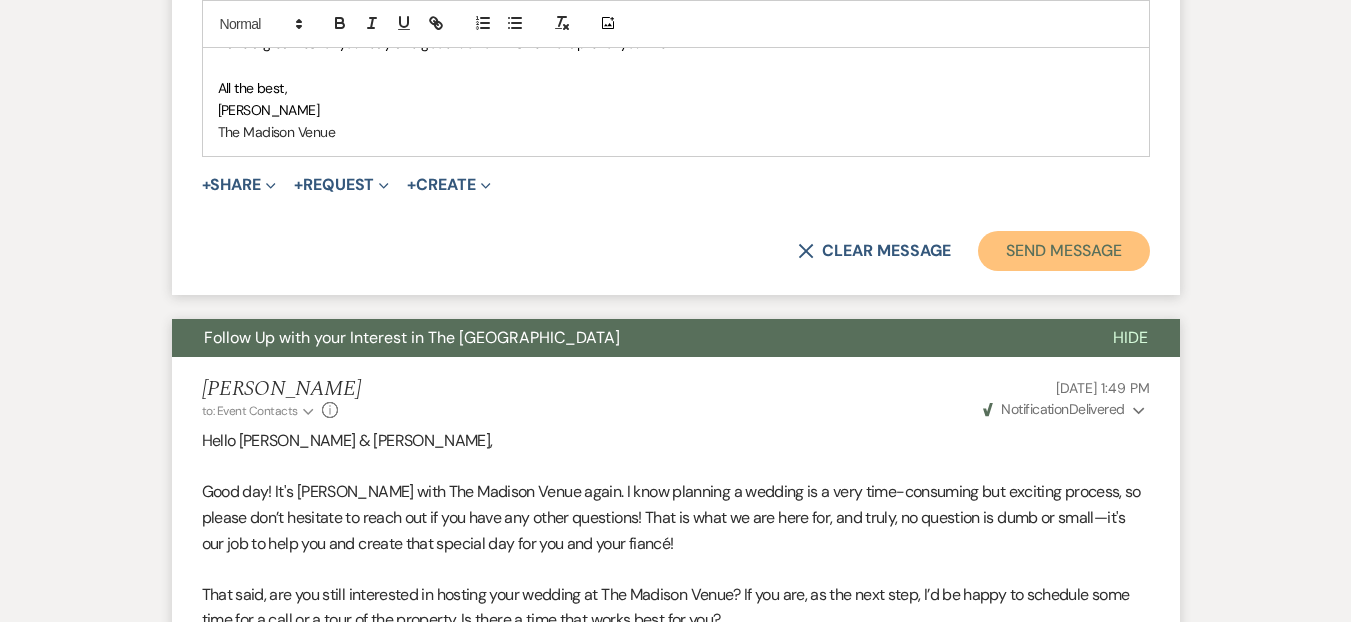click on "Send Message" at bounding box center [1063, 251] 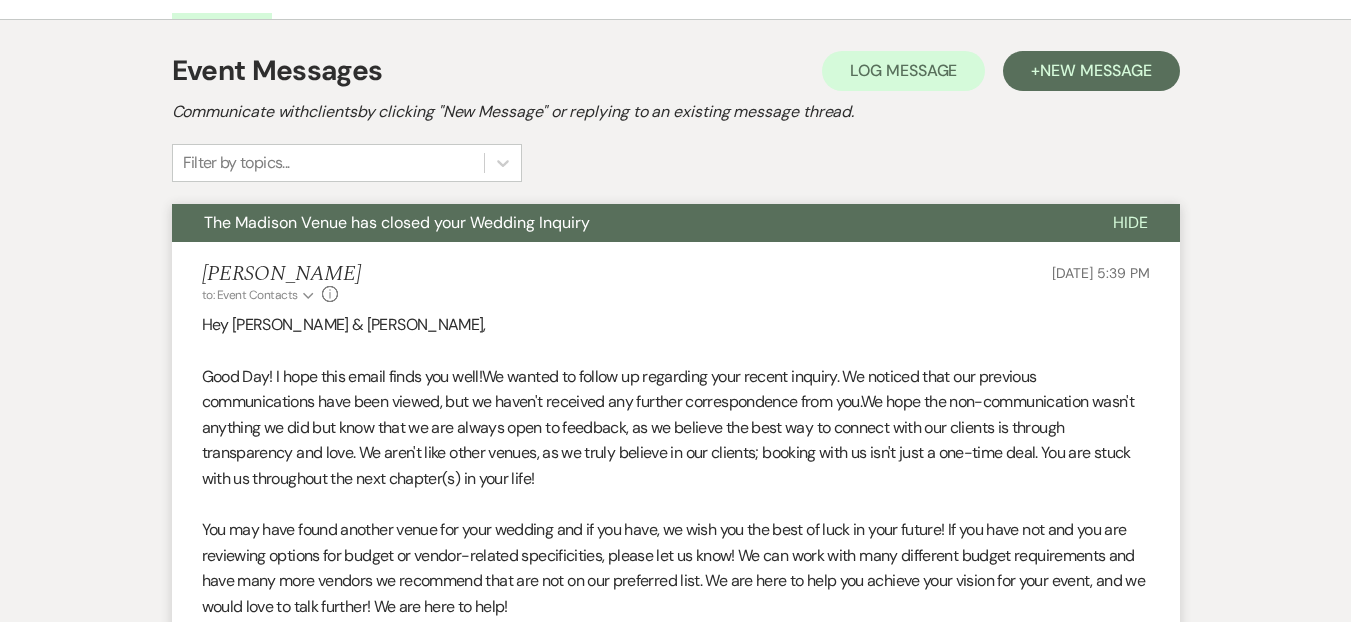 scroll, scrollTop: 0, scrollLeft: 0, axis: both 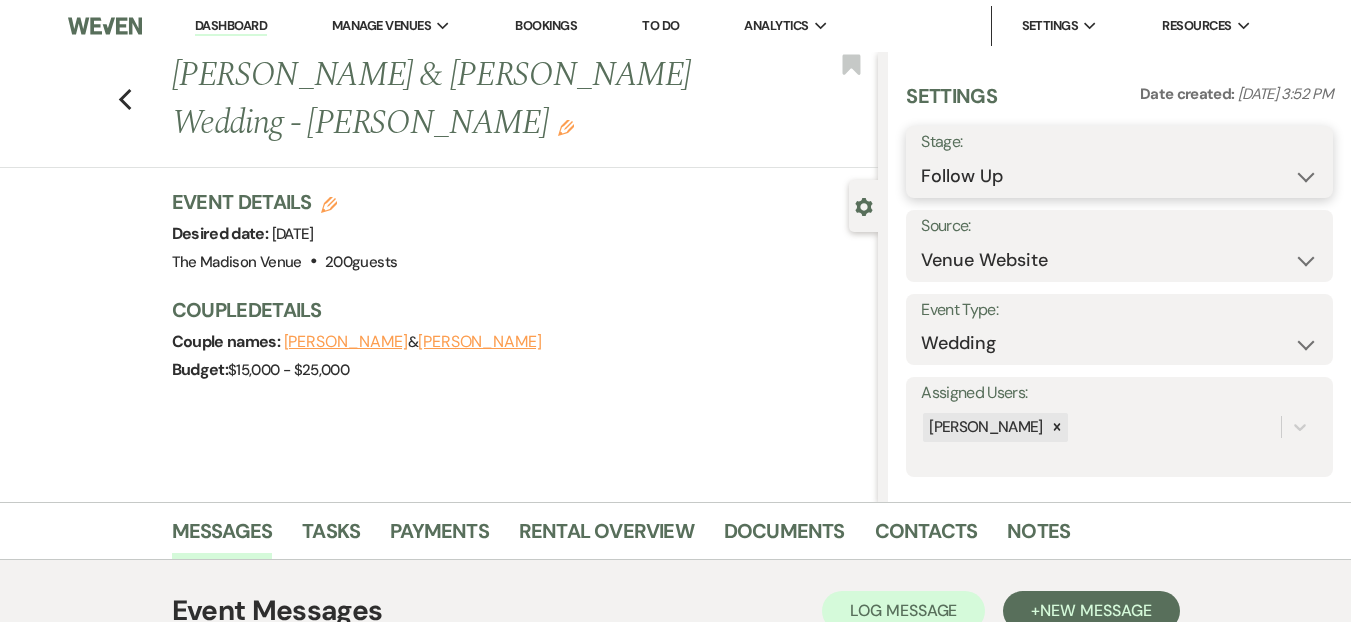 click on "Inquiry Follow Up Tour Requested Tour Confirmed Toured Proposal Sent Booked Lost" at bounding box center (1119, 176) 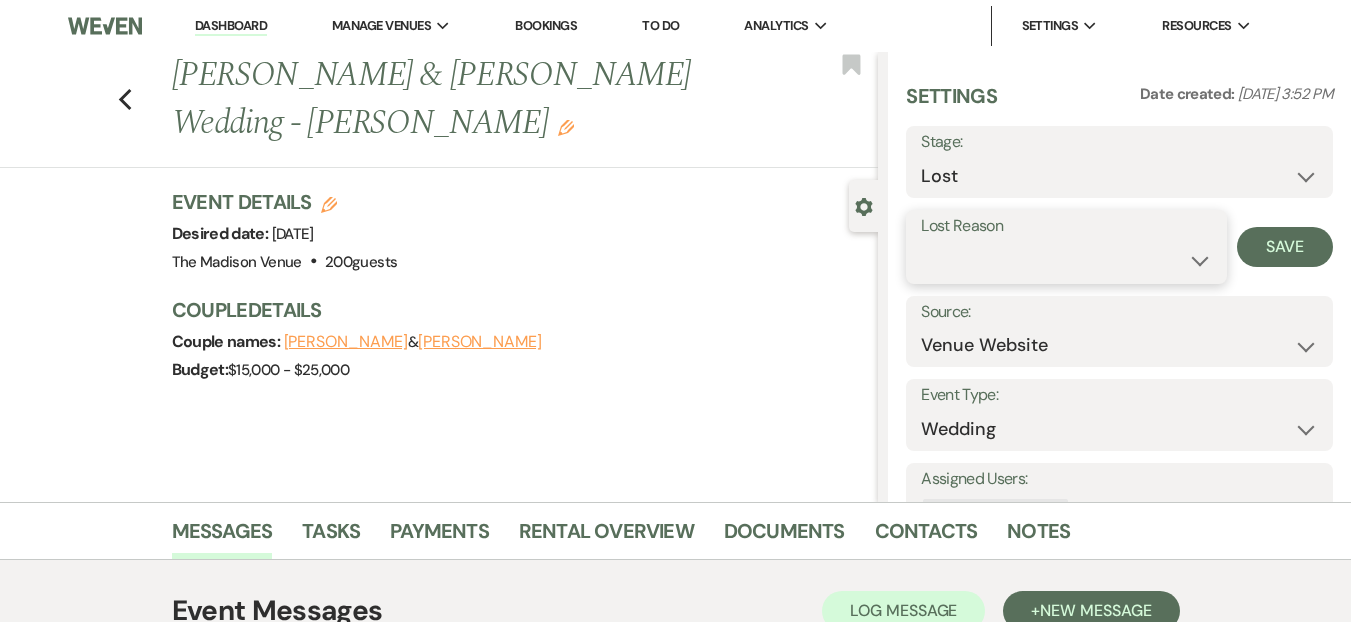click on "Booked Elsewhere Budget Date Unavailable No Response Not a Good Match Capacity Cancelled Duplicate (hidden) Spam (hidden) Other (hidden) Other" at bounding box center (1066, 260) 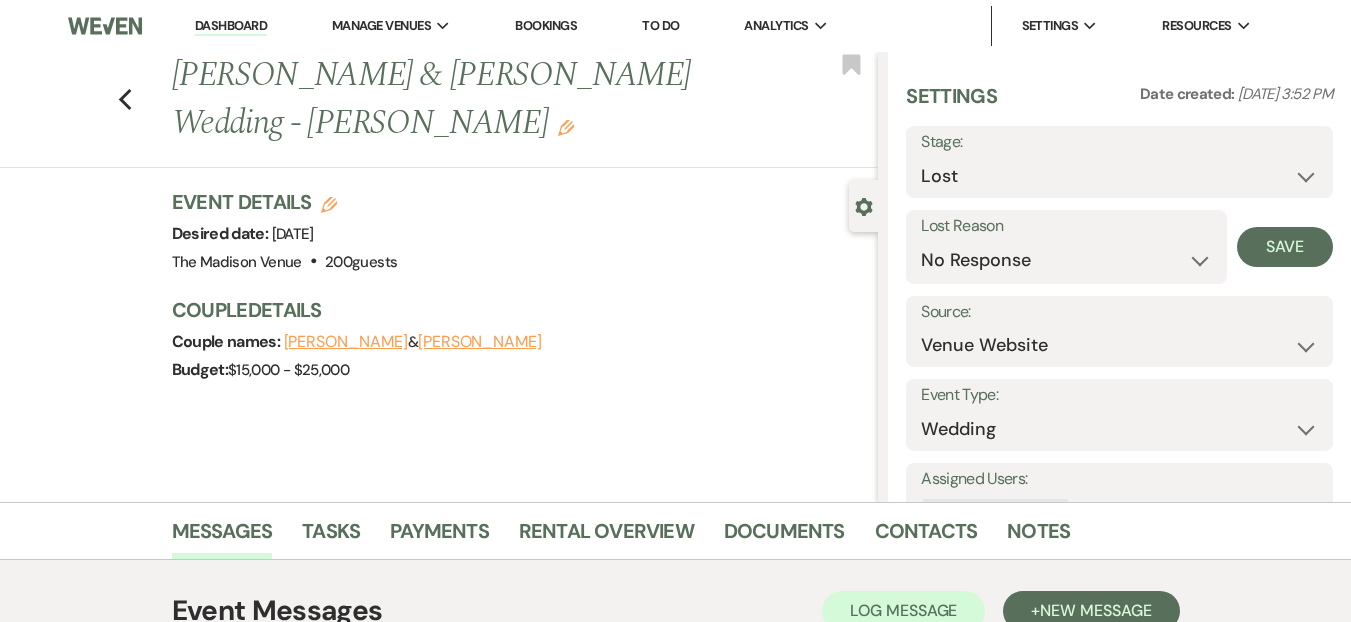 click on "Lost Reason Booked Elsewhere Budget Date Unavailable No Response Not a Good Match Capacity Cancelled Duplicate (hidden) Spam (hidden) Other (hidden) Other Save" at bounding box center (1119, 247) 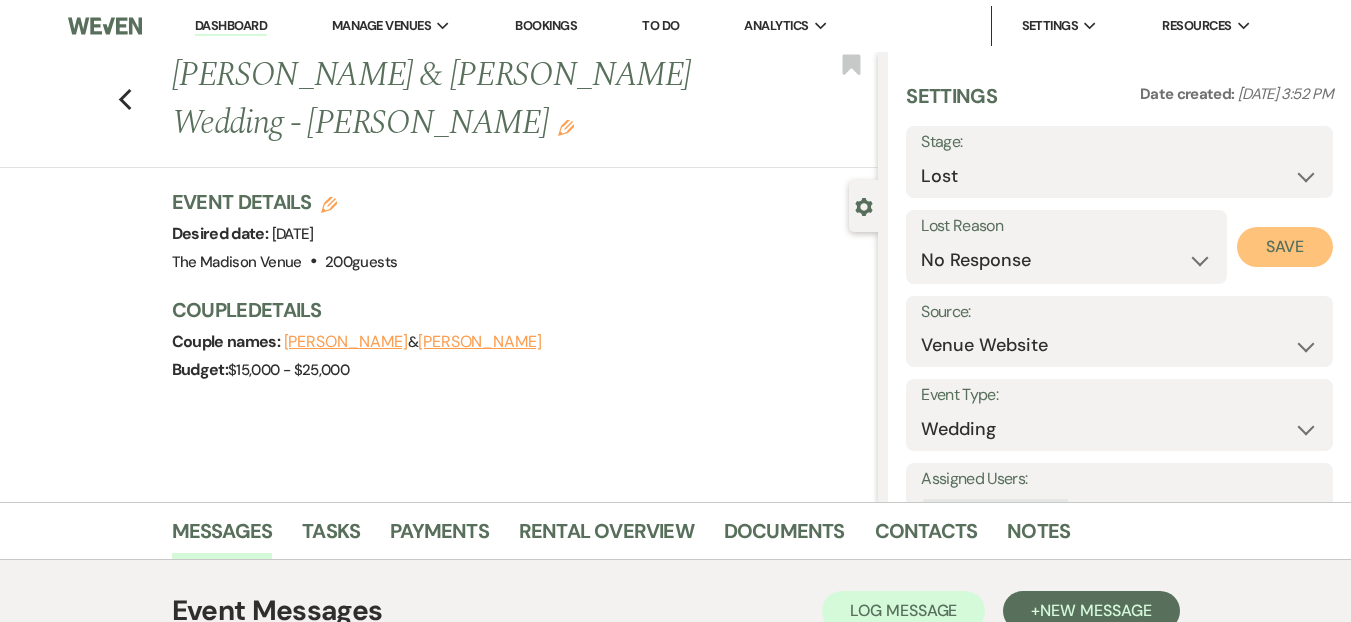 click on "Save" at bounding box center [1285, 247] 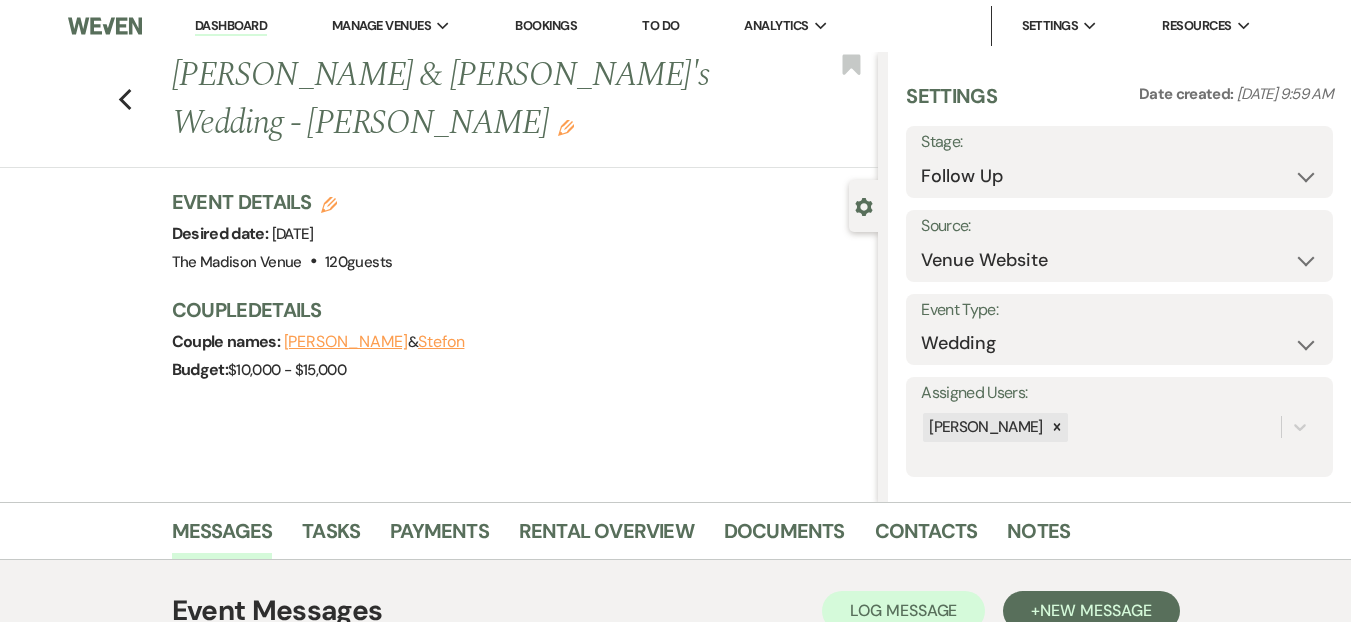 scroll, scrollTop: 0, scrollLeft: 0, axis: both 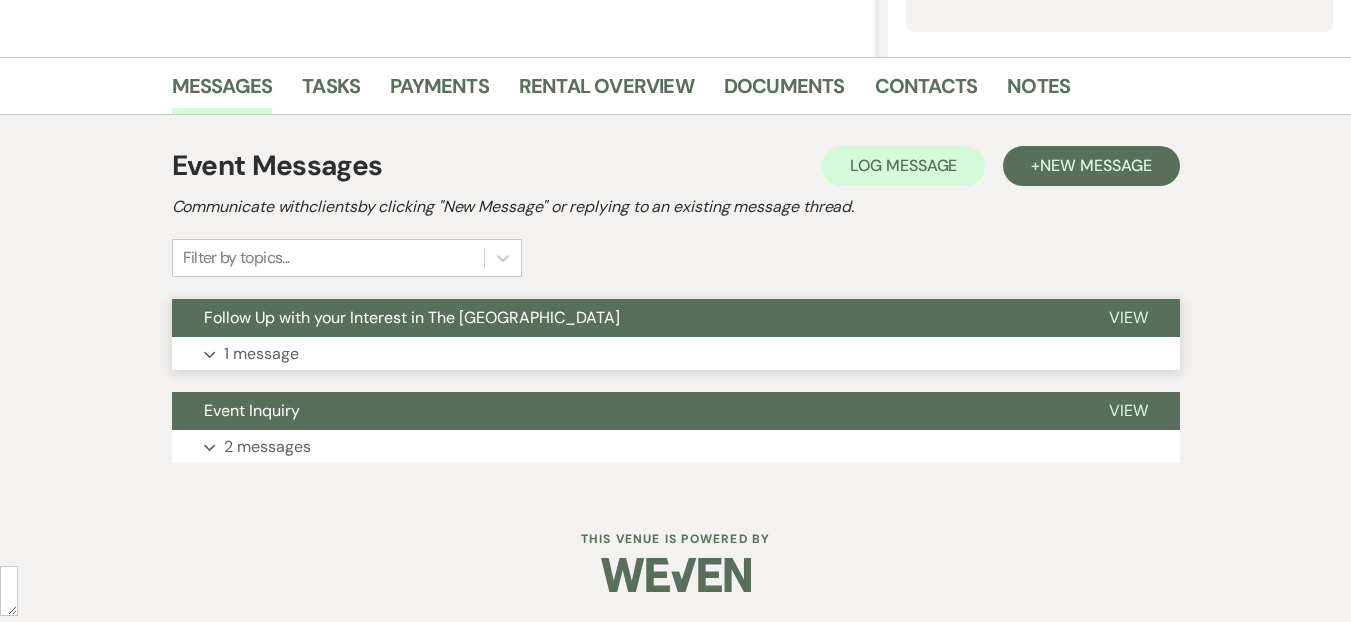 click on "Follow Up with your Interest in The [GEOGRAPHIC_DATA]" at bounding box center (412, 317) 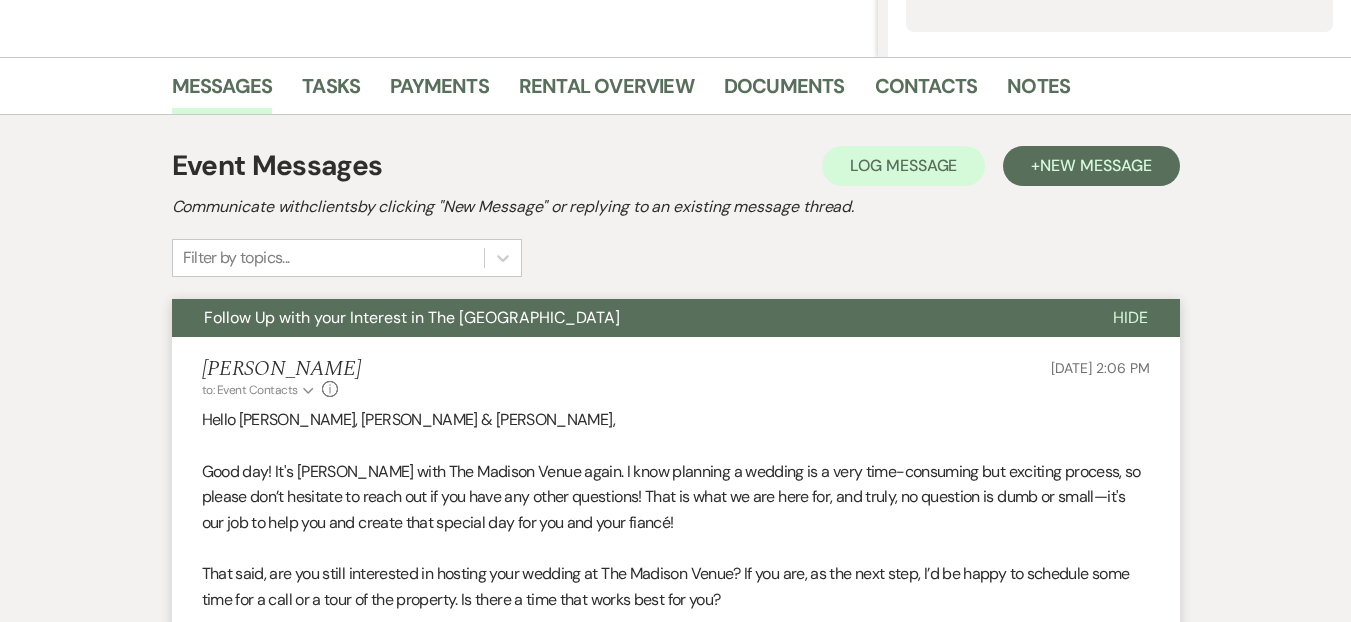 click on "Follow Up with your Interest in The [GEOGRAPHIC_DATA]" at bounding box center [626, 318] 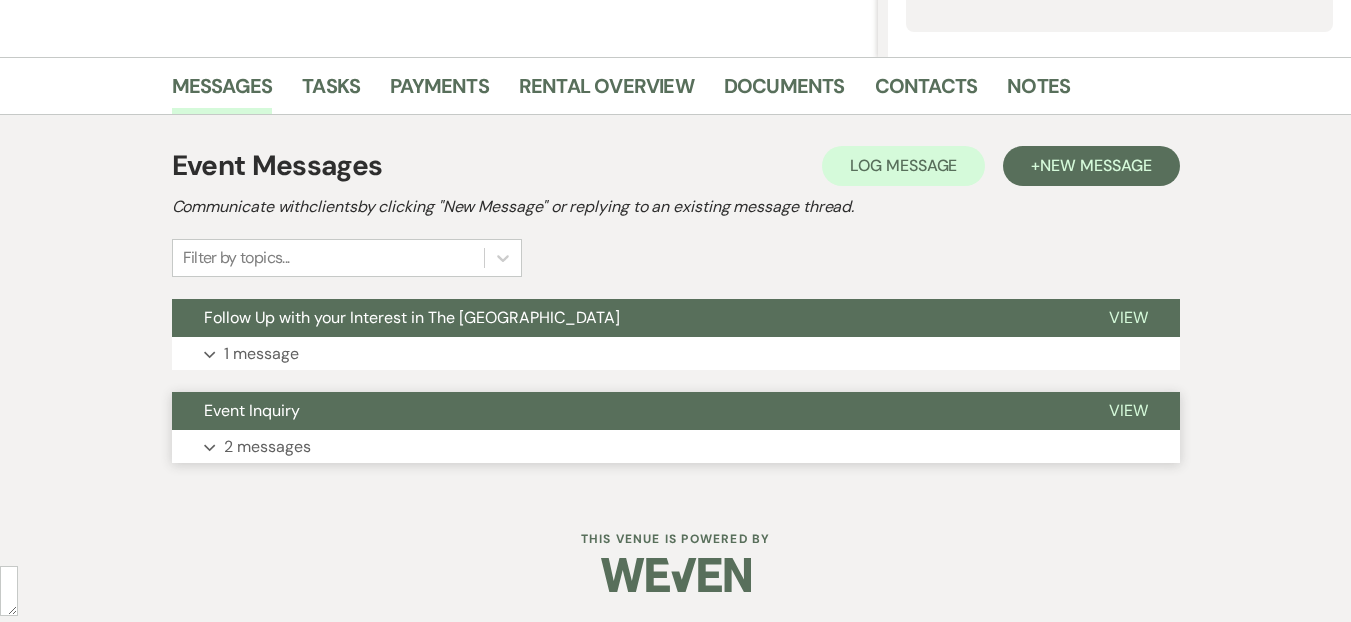 click on "Expand 2 messages" at bounding box center (676, 447) 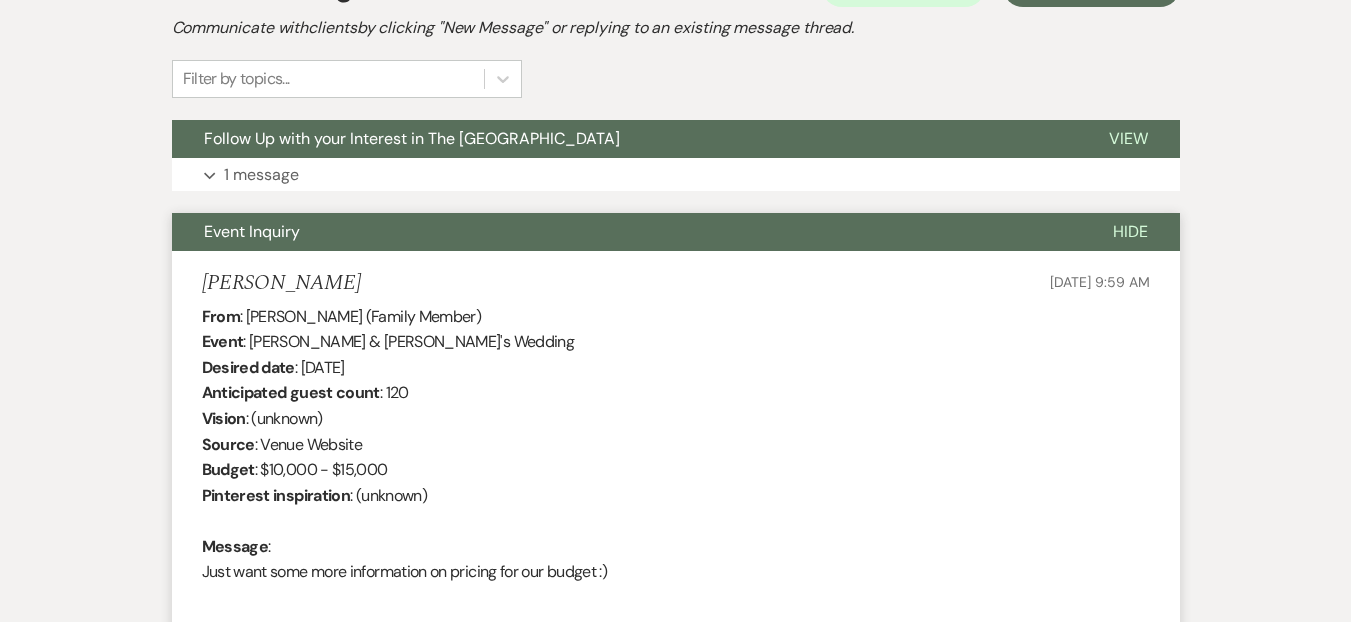 click on "Event Inquiry" at bounding box center (626, 232) 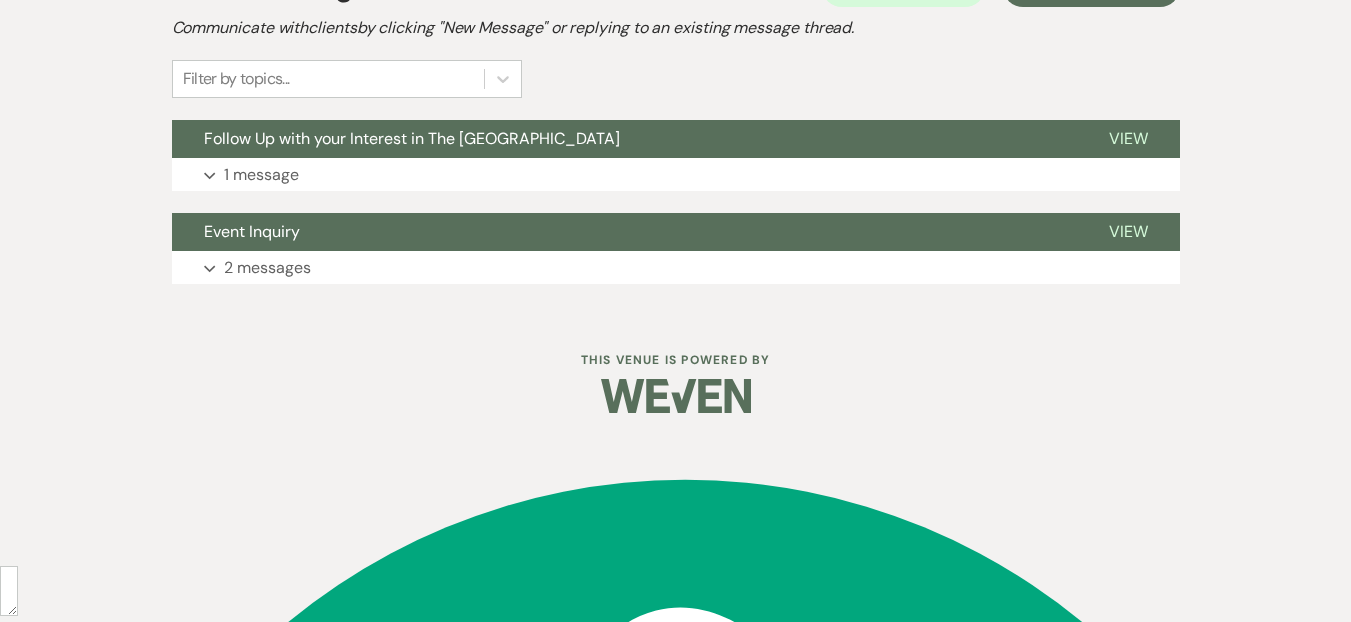 scroll, scrollTop: 445, scrollLeft: 0, axis: vertical 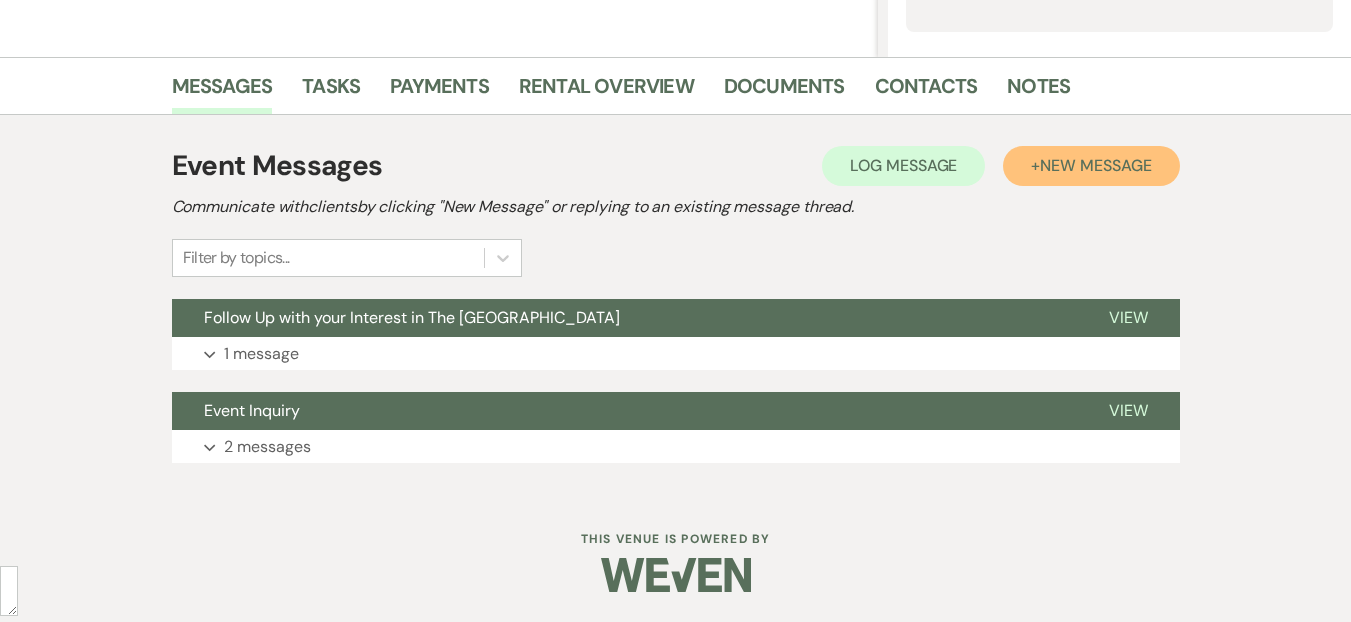 click on "+  New Message" at bounding box center (1091, 166) 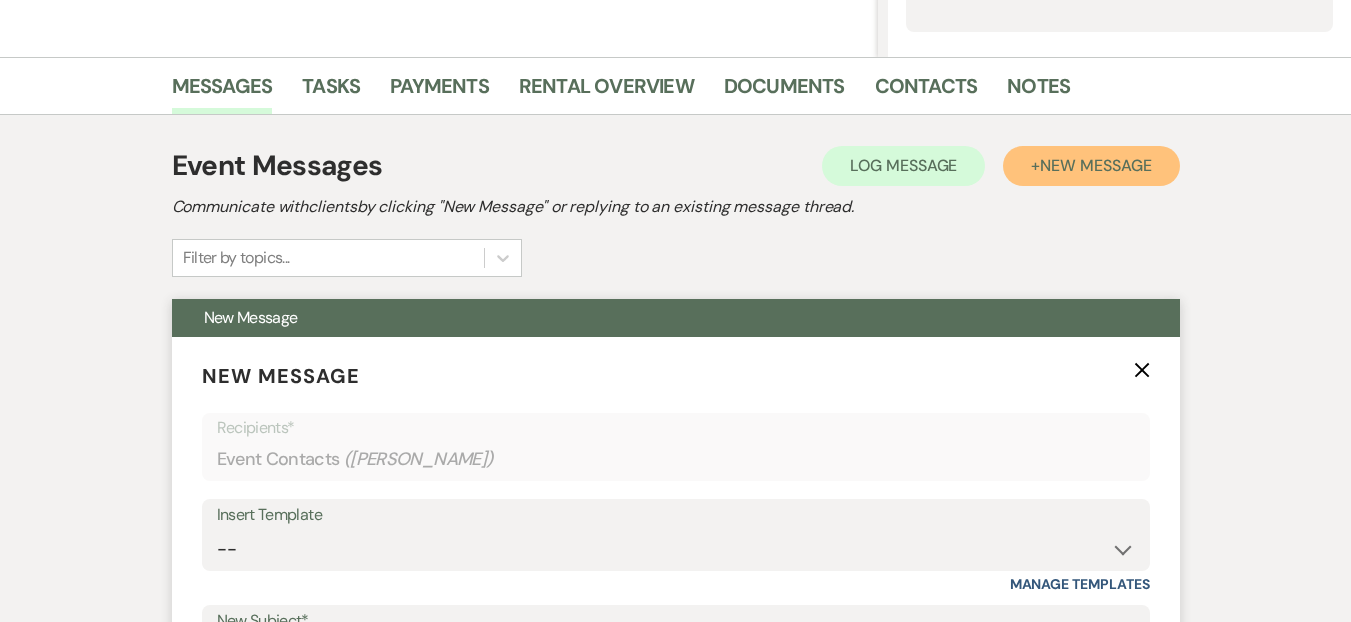 scroll, scrollTop: 612, scrollLeft: 0, axis: vertical 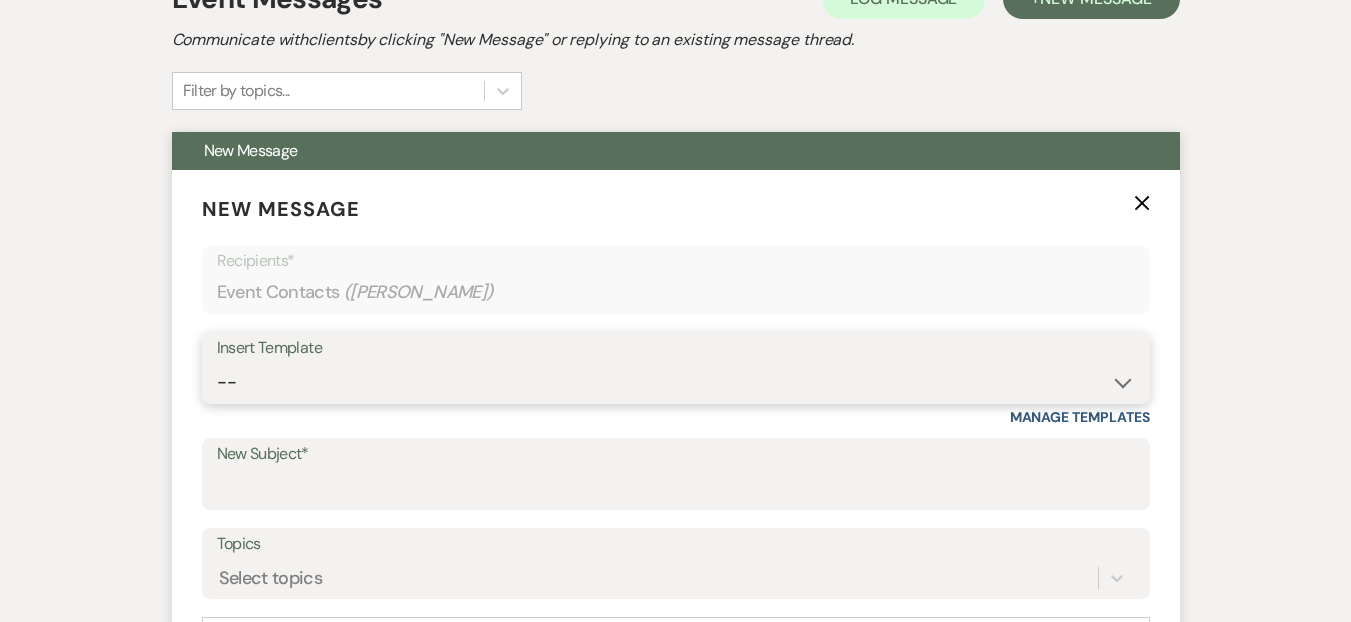 click on "-- Weven Planning Portal Introduction (Booked Events) Corporate Lead Follow Up #1 - No tour scheduled Follow Up #2 Post Tour Follow Up Closing Wedding Lead - No response Event Proposal Introduction to [PERSON_NAME] - Layout & Design Application Upcoming Payment Past-Due Payment Alert 1st Desposit 2nd Deposit 3rd Deposit  Final Deposit Thank You Review Follow up: Floor Plan Layout's Follow Up: Check out our Patio Follow up: The Grove Bar Follow-Up Ceremonies on Site Follow-up Bridal Suites 30 days post Inquiry - No tour/Response Are you still Interested? (Wedding response) 6-Month Wedding Walkthrough - [PERSON_NAME] 6-Month Wedding Walkthrough - [PERSON_NAME] 6-Month Wedding Walkthrough - [PERSON_NAME] 1-Month Wedding Walkthrough - [PERSON_NAME] 1-Month Wedding Walkthrough - [PERSON_NAME] 1-Month Wedding Walkthrough - [PERSON_NAME] Introduction & Book a Tour with [PERSON_NAME] Introduction & Book a Tour with [PERSON_NAME] Introduction & Book a Tour with [PERSON_NAME] Event Insurance Reminder Bar Selection - Foundry Package Bar Selection - Avenue Package Bar Selection - Ivy Package" at bounding box center (676, 382) 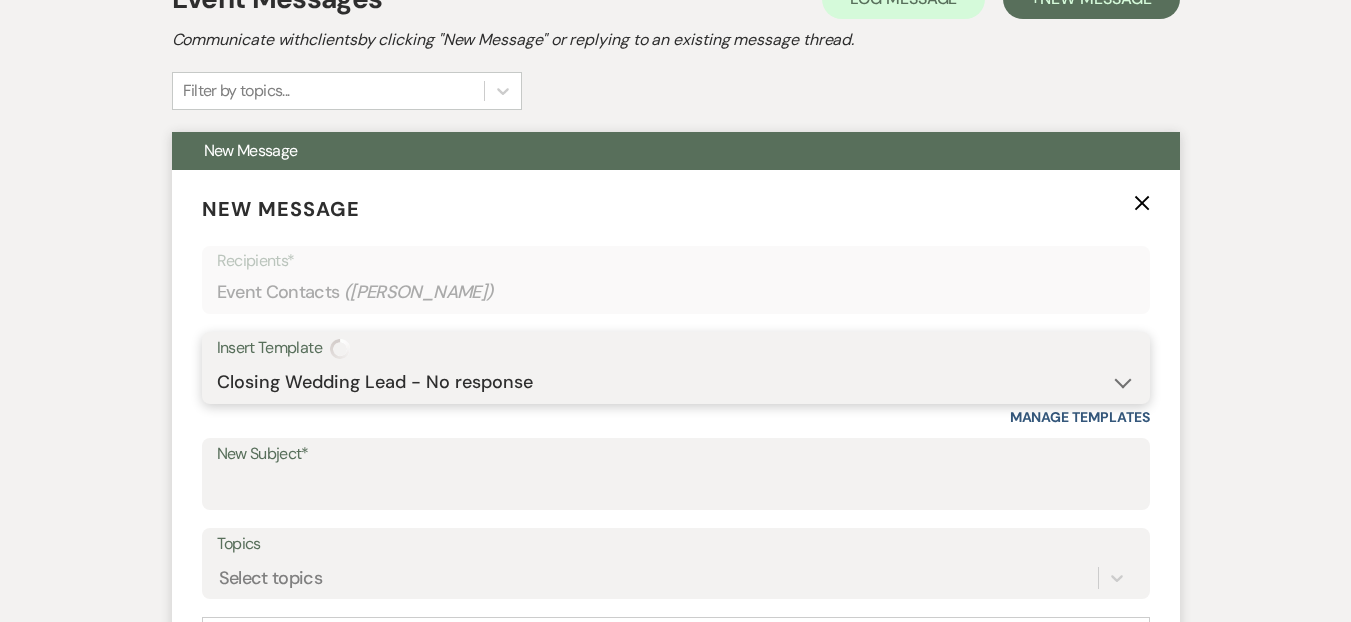 type on "The Madison Venue has closed your Wedding Inquiry" 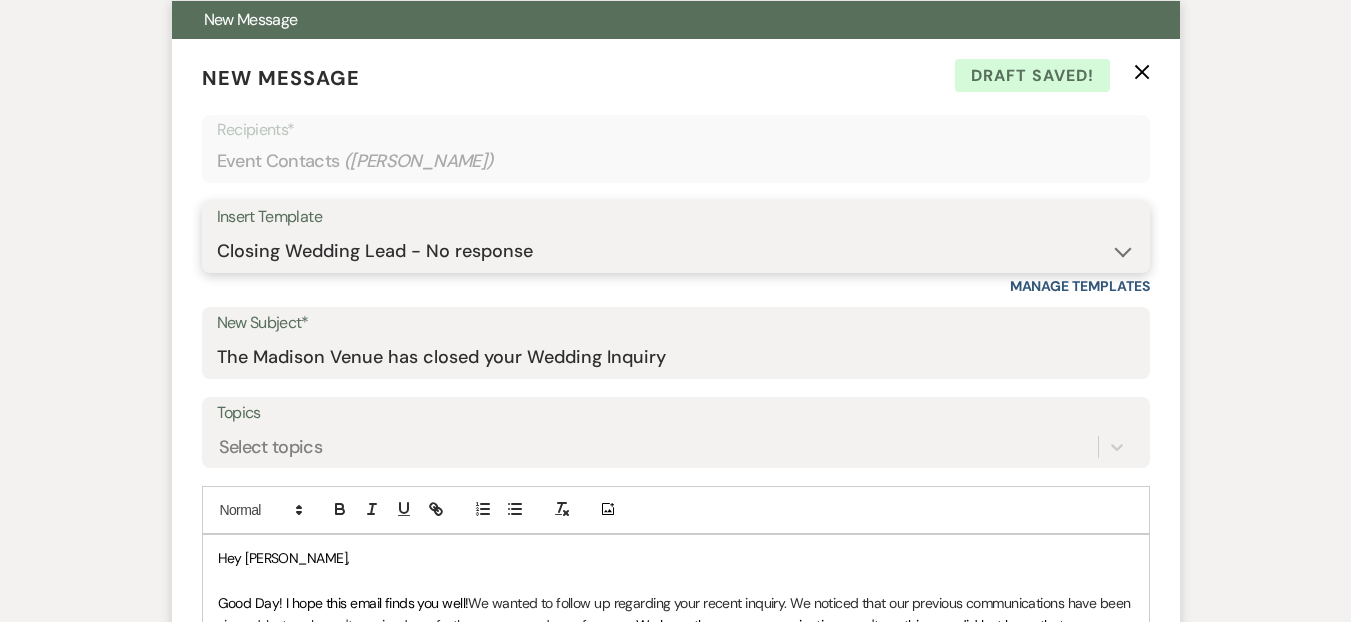 scroll, scrollTop: 750, scrollLeft: 0, axis: vertical 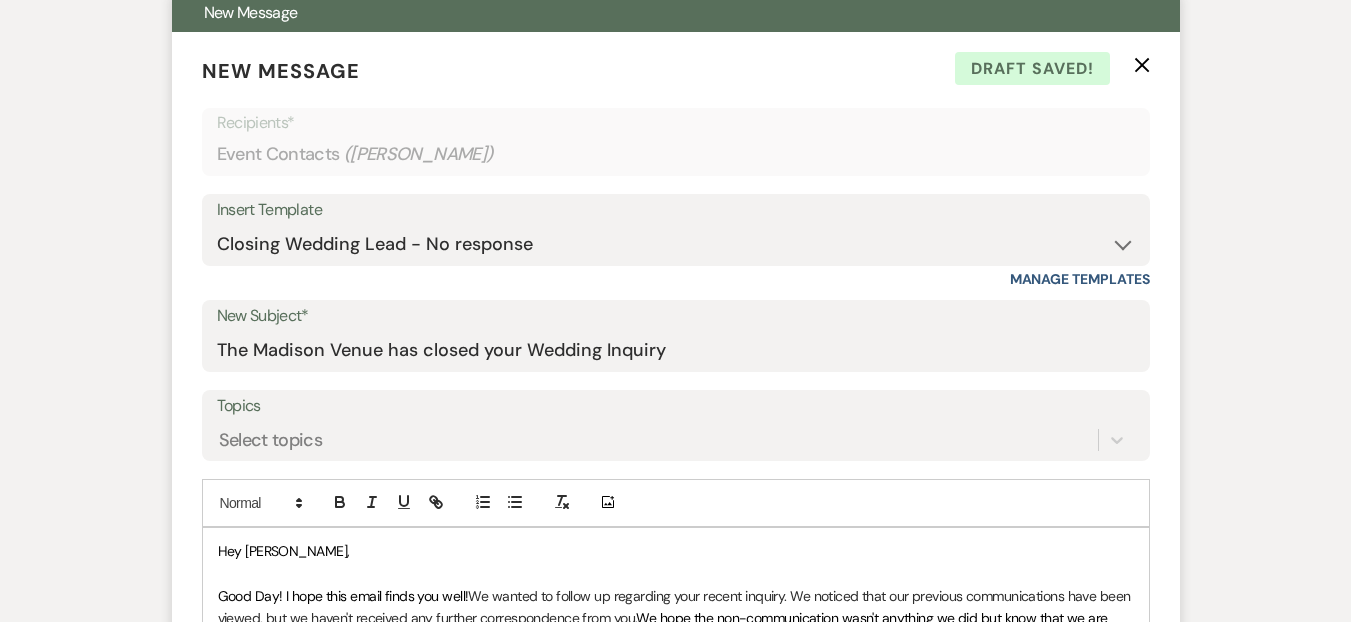 click on "Hey [PERSON_NAME]," at bounding box center (284, 551) 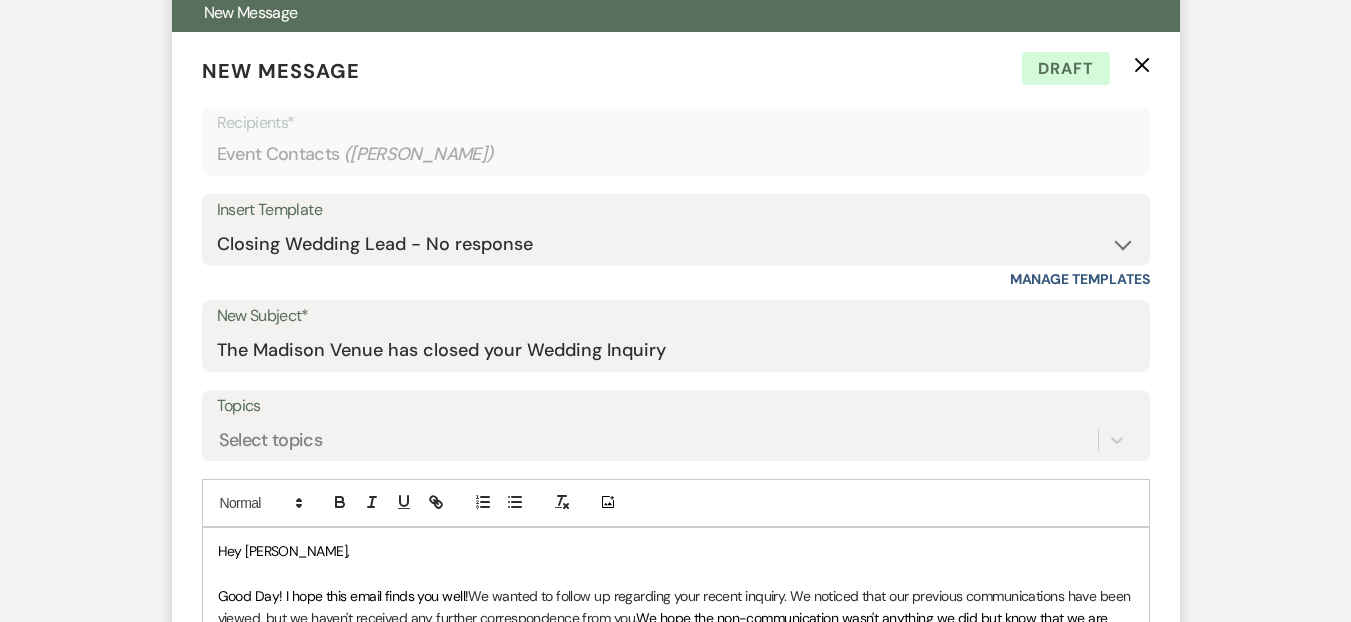 type 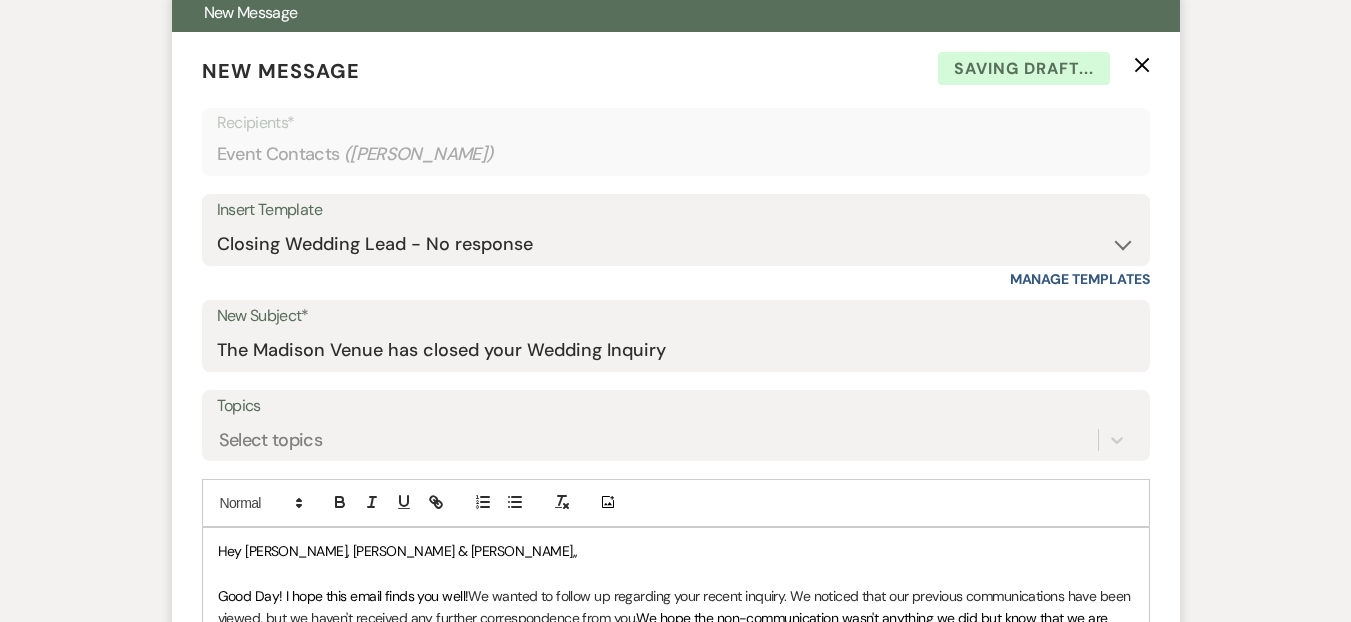 click on "Hey [PERSON_NAME], [PERSON_NAME] & [PERSON_NAME],," at bounding box center (398, 551) 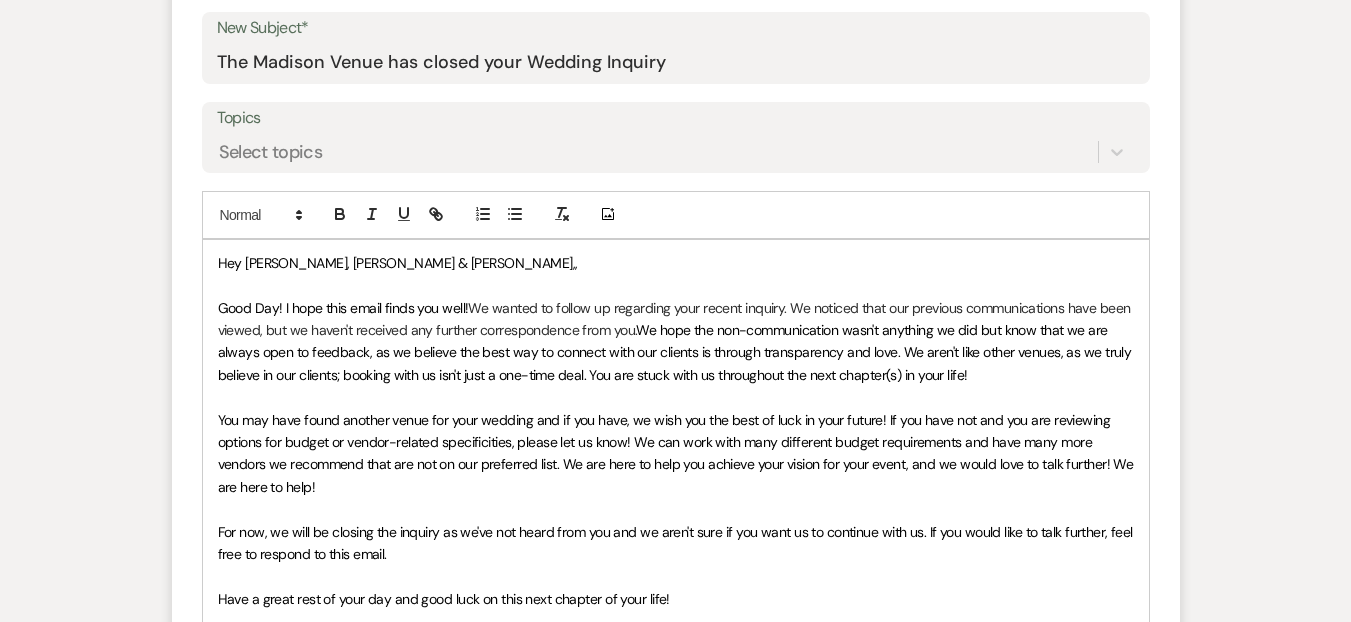scroll, scrollTop: 1392, scrollLeft: 0, axis: vertical 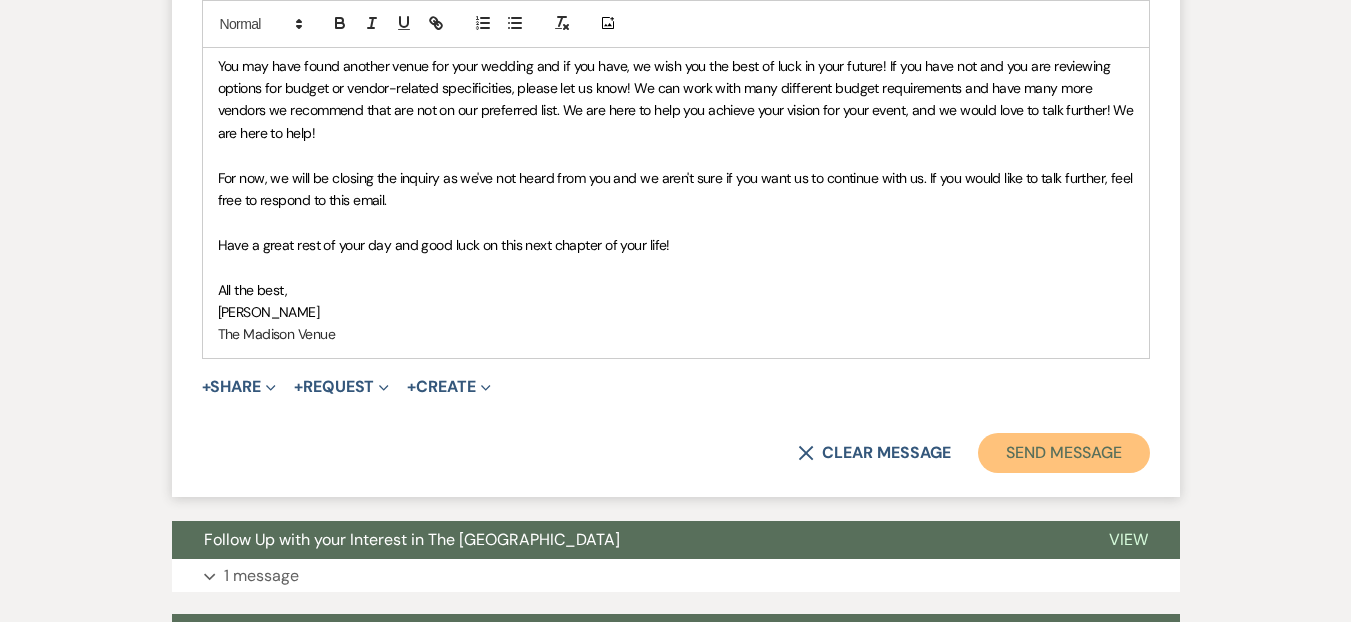 click on "Send Message" at bounding box center [1063, 453] 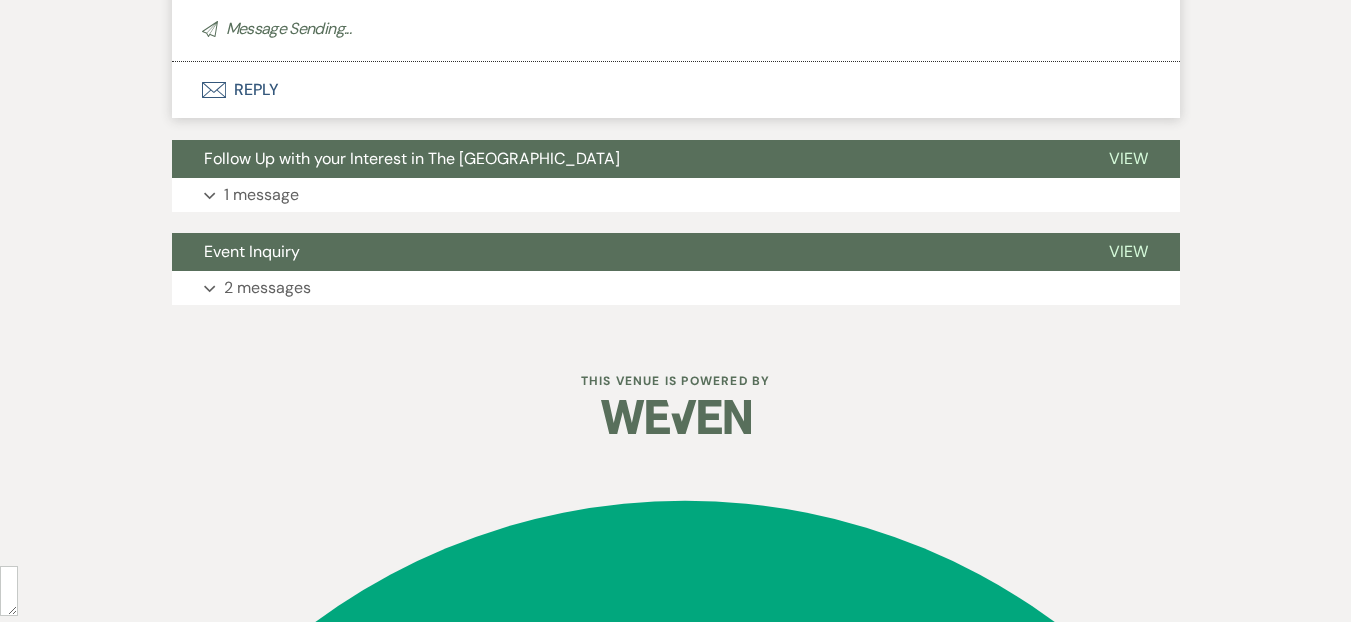 scroll, scrollTop: 0, scrollLeft: 0, axis: both 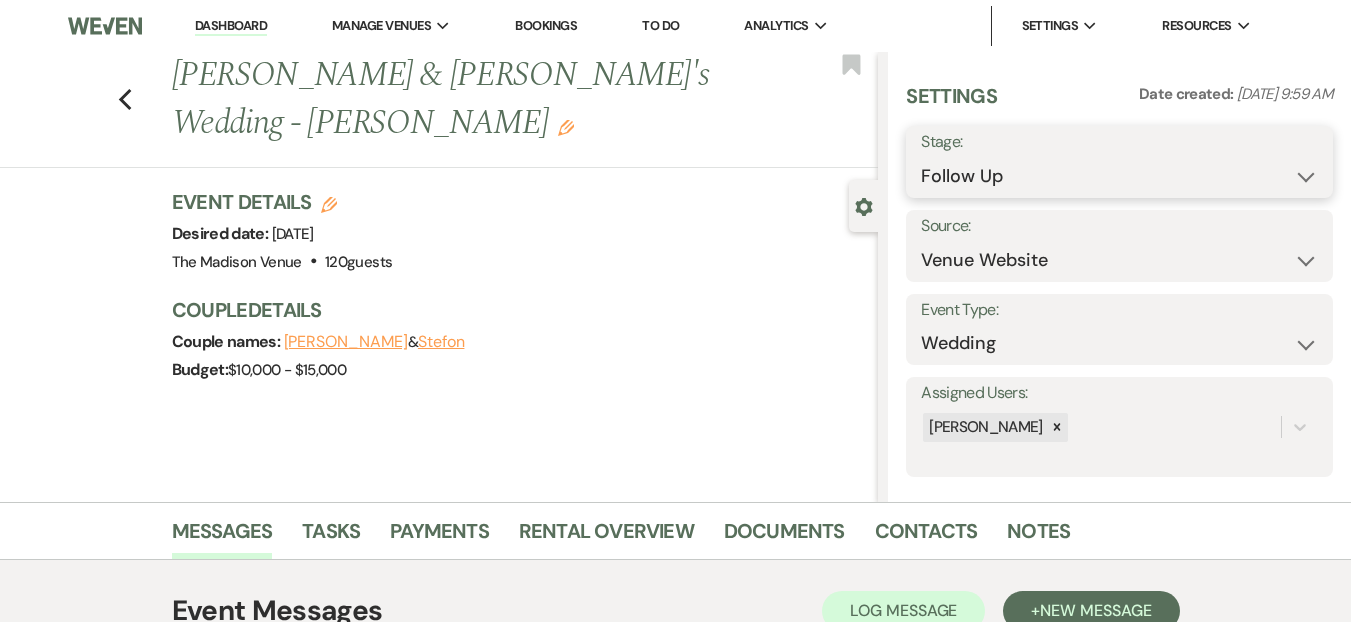 click on "Inquiry Follow Up Tour Requested Tour Confirmed Toured Proposal Sent Booked Lost" at bounding box center [1119, 176] 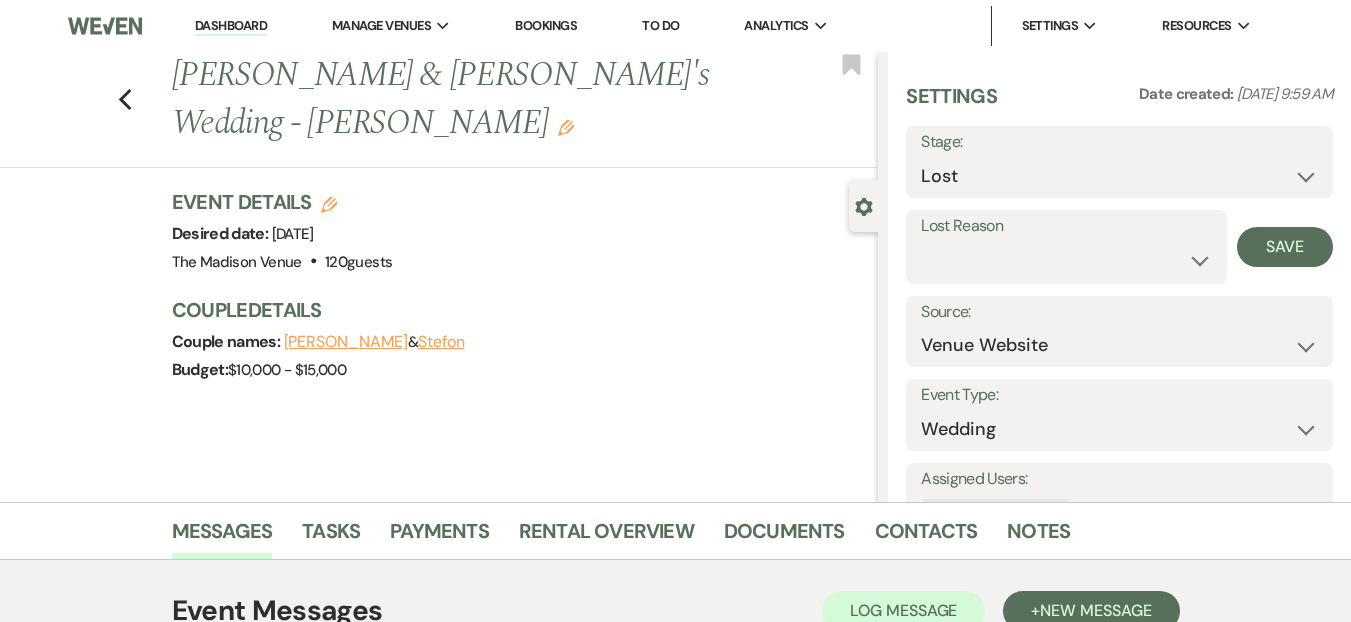 click on "Lost Reason" at bounding box center [1066, 226] 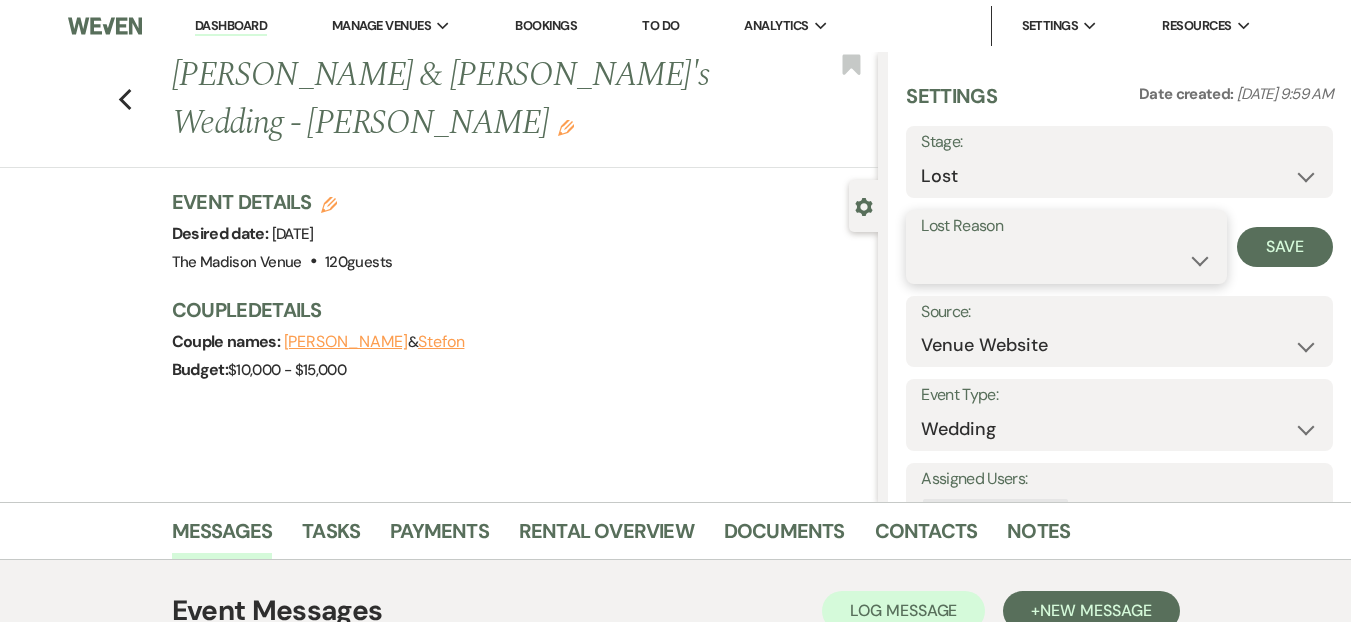 click on "Booked Elsewhere Budget Date Unavailable No Response Not a Good Match Capacity Cancelled Duplicate (hidden) Spam (hidden) Other (hidden) Other" at bounding box center [1066, 260] 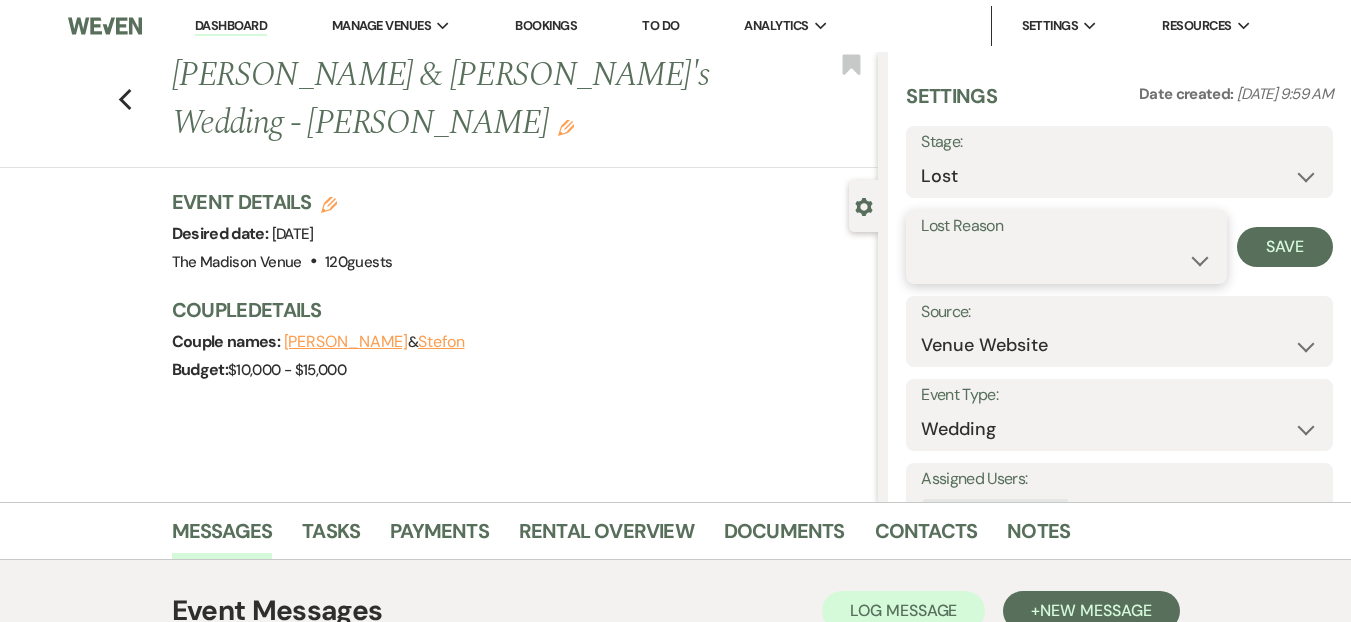 select on "5" 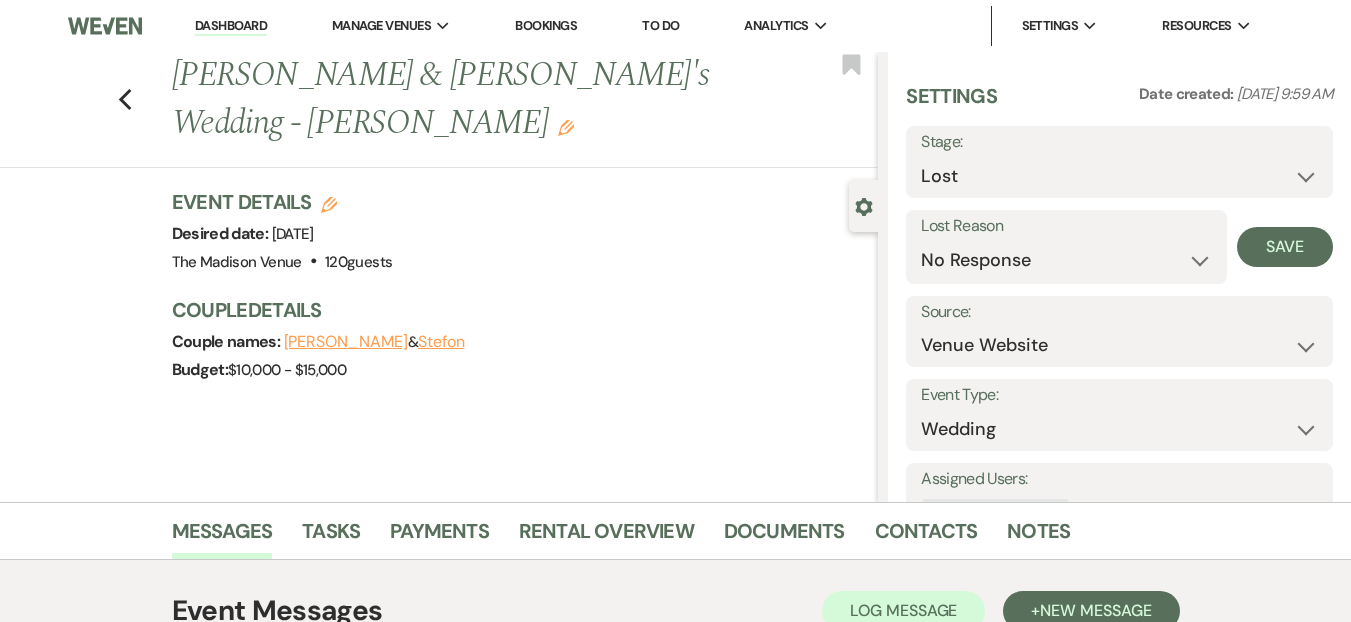 click on "Lost Reason Booked Elsewhere Budget Date Unavailable No Response Not a Good Match Capacity Cancelled Duplicate (hidden) Spam (hidden) Other (hidden) Other Save" at bounding box center [1119, 247] 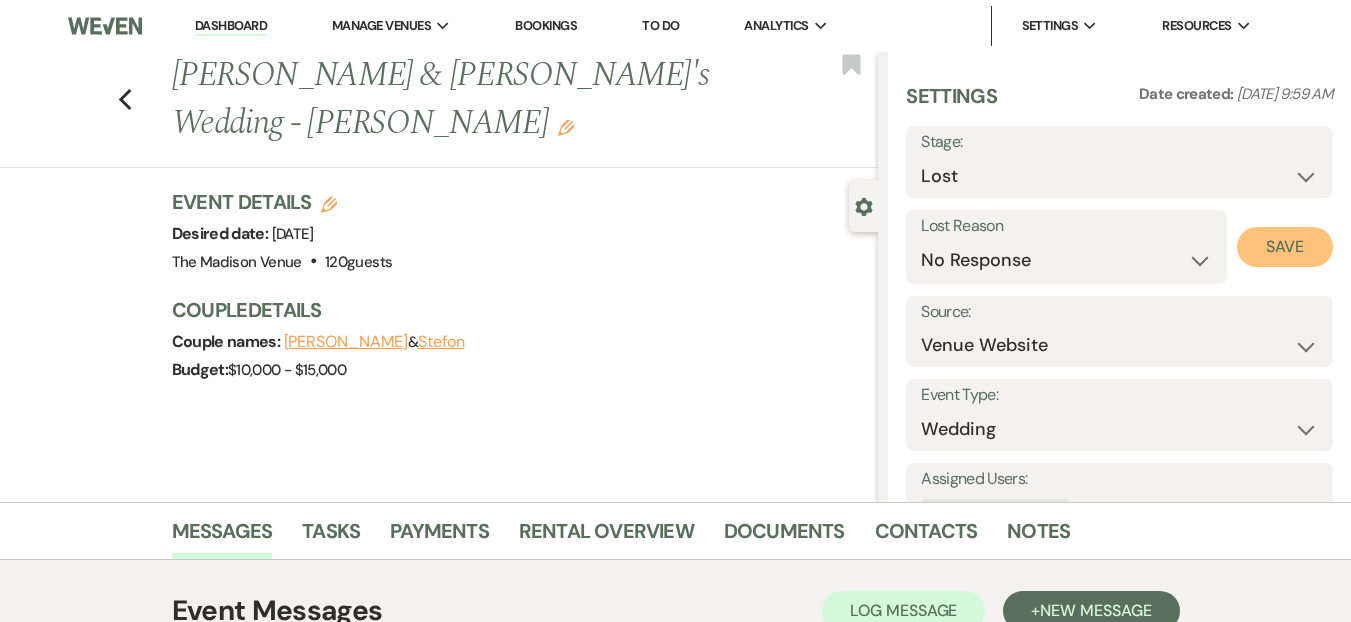 click on "Save" at bounding box center [1285, 247] 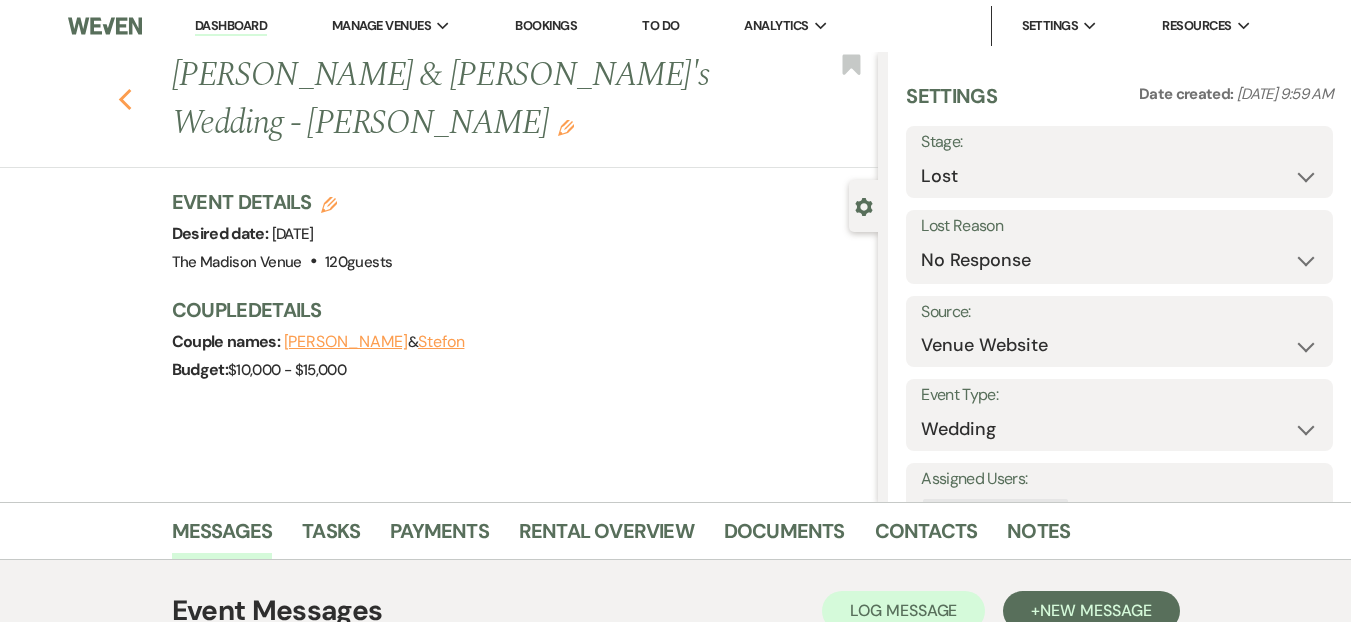 click 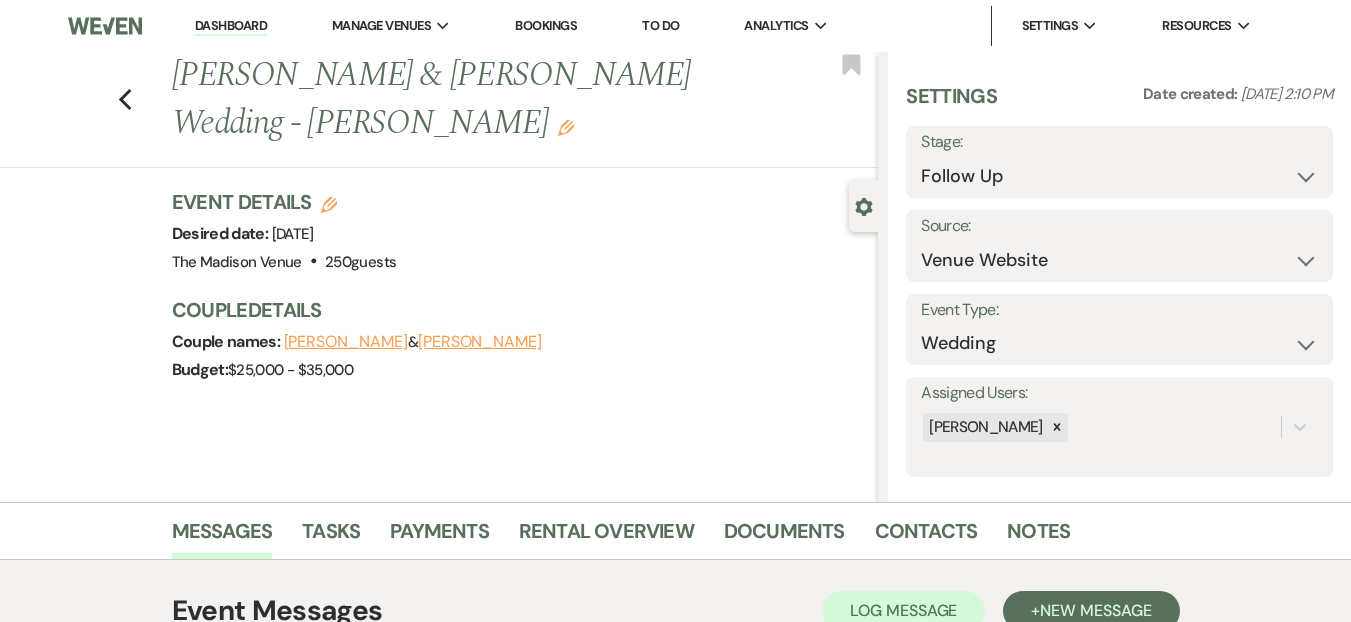 scroll, scrollTop: 0, scrollLeft: 0, axis: both 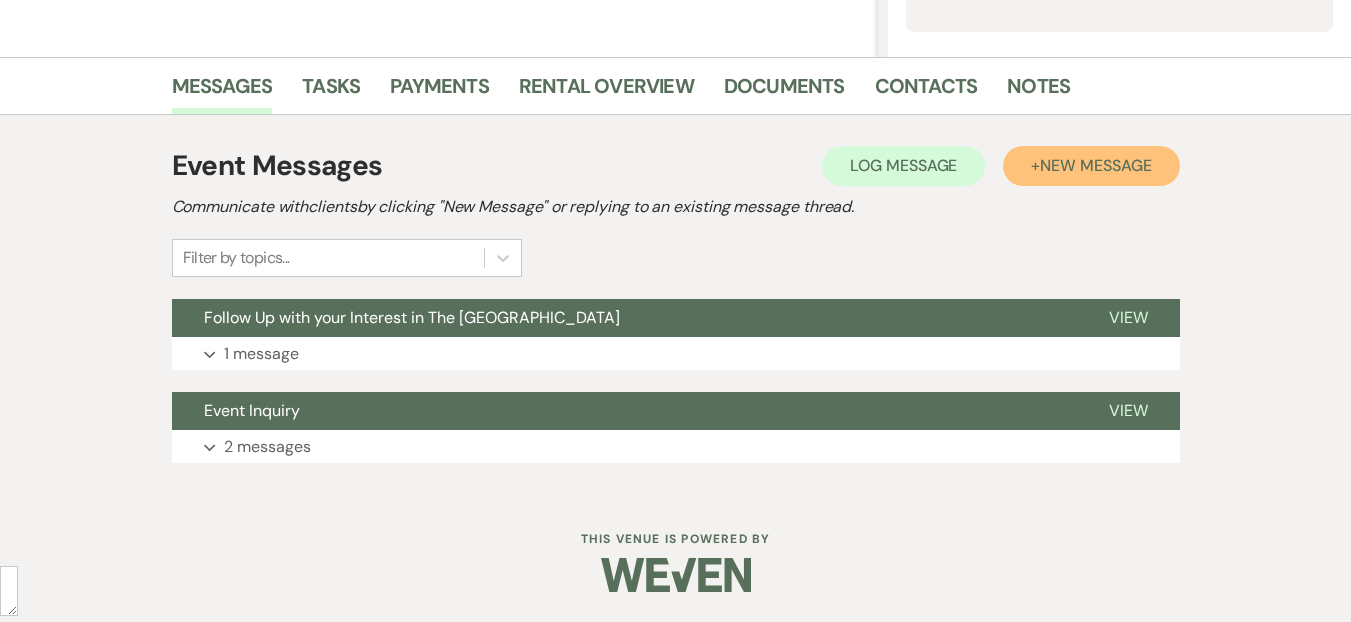 drag, startPoint x: 1049, startPoint y: 178, endPoint x: 988, endPoint y: 243, distance: 89.140335 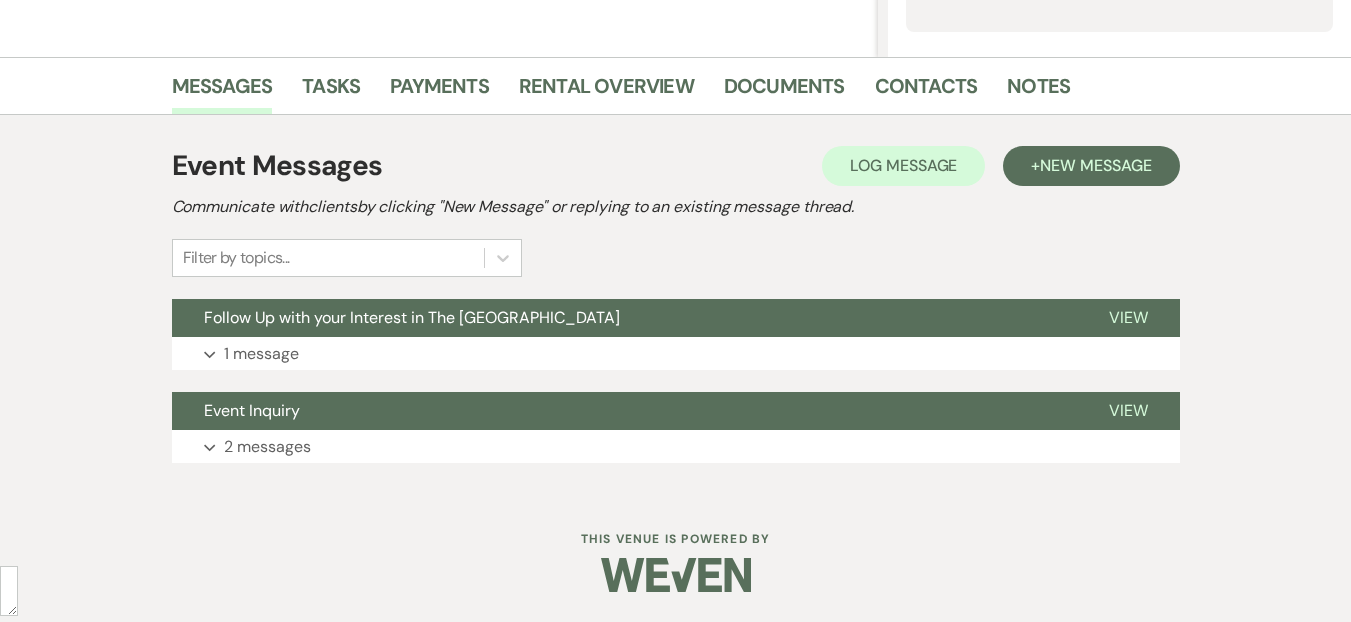 click on "Event Messages   Log Log Message +  New Message Communicate with  clients  by clicking "New Message" or replying to an existing message thread. Filter by topics..." at bounding box center [676, 211] 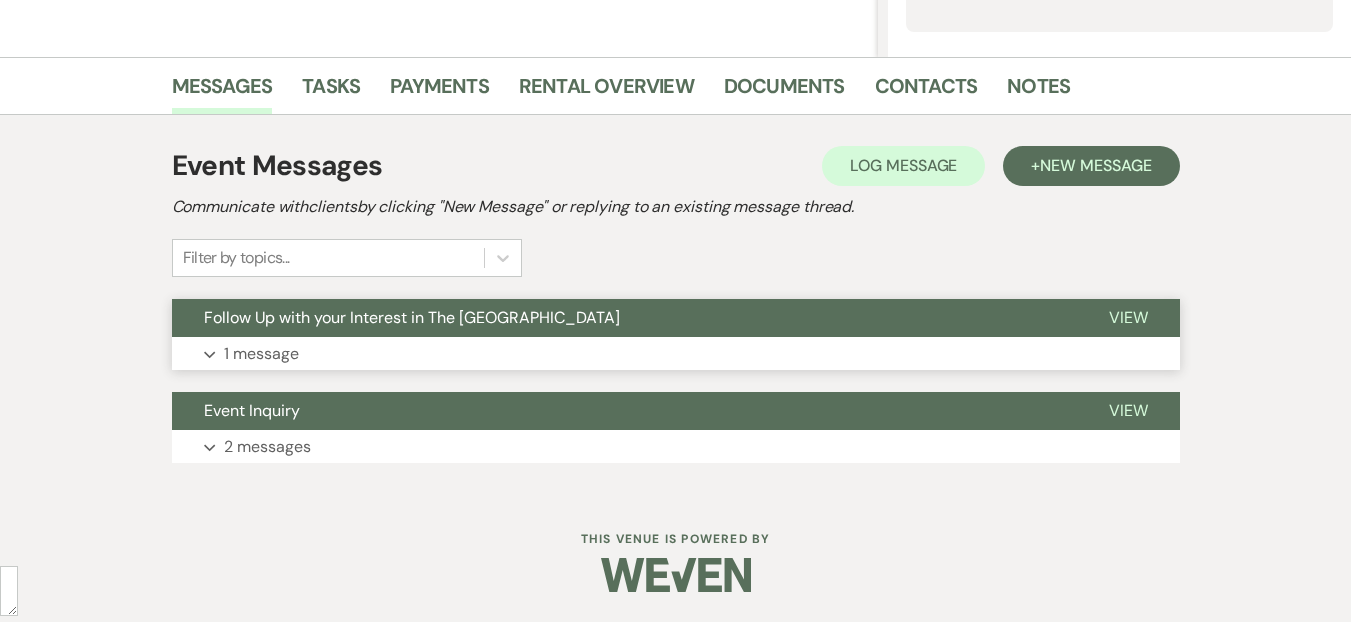 click on "Follow Up with your Interest in The [GEOGRAPHIC_DATA]" at bounding box center [624, 318] 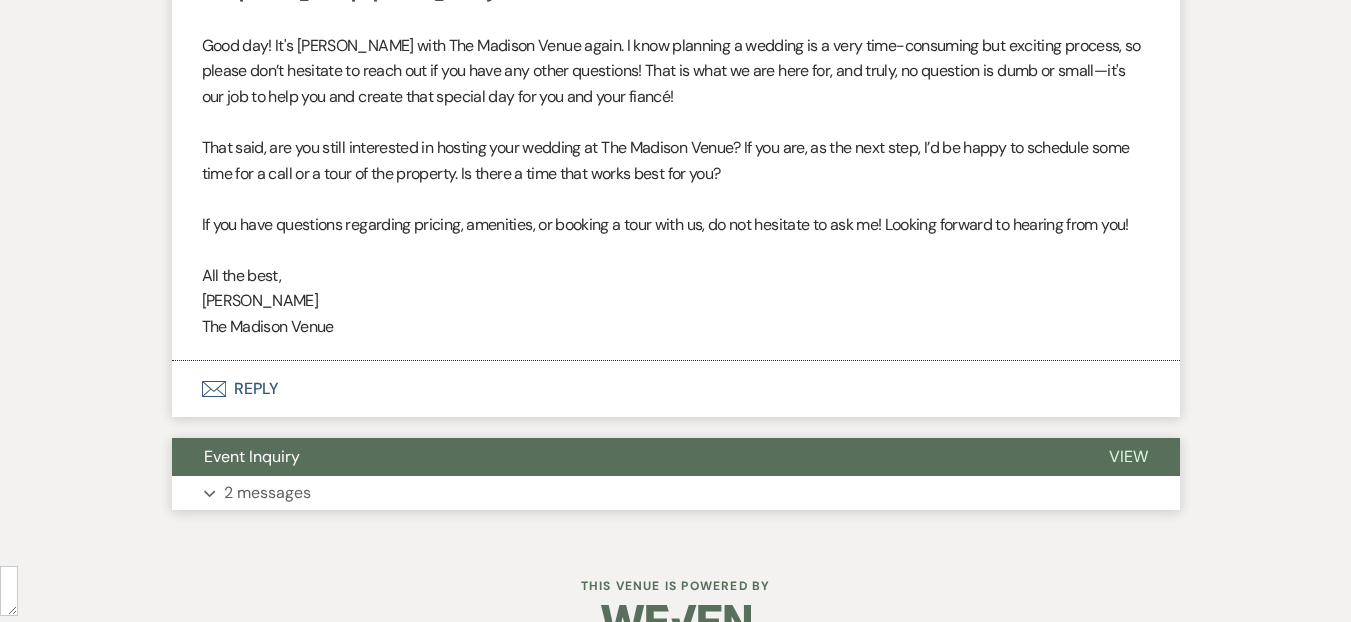 click on "Event Inquiry" at bounding box center [624, 457] 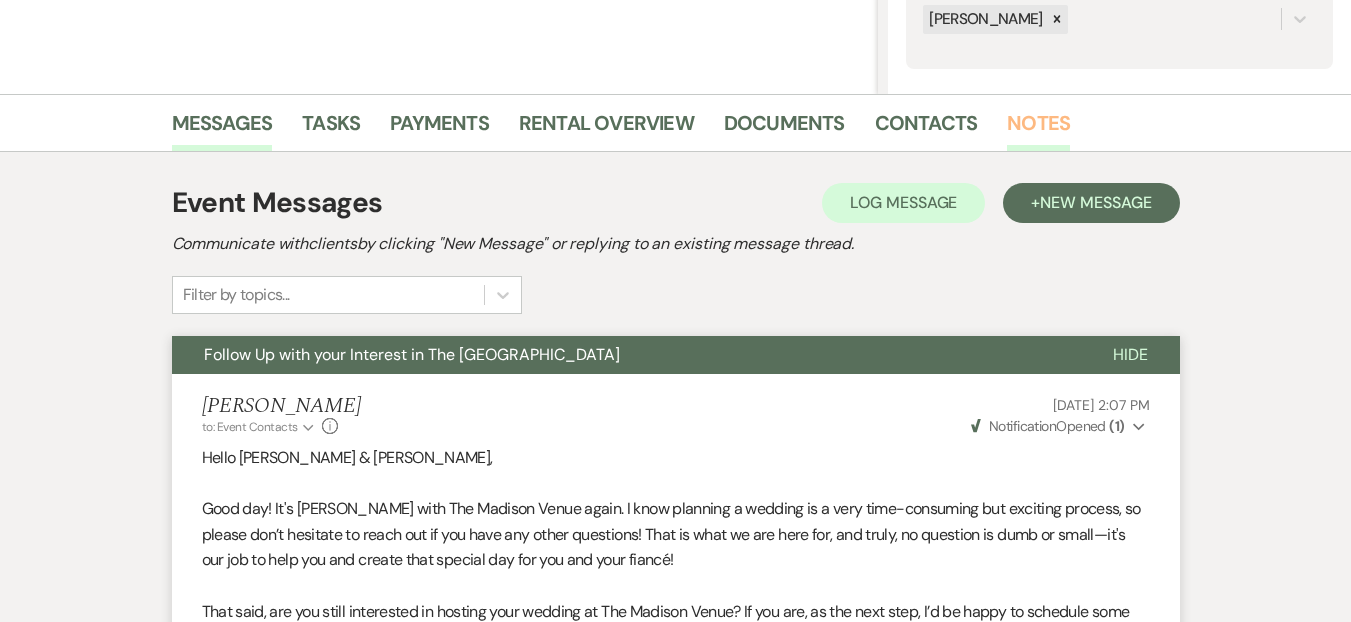scroll, scrollTop: 193, scrollLeft: 0, axis: vertical 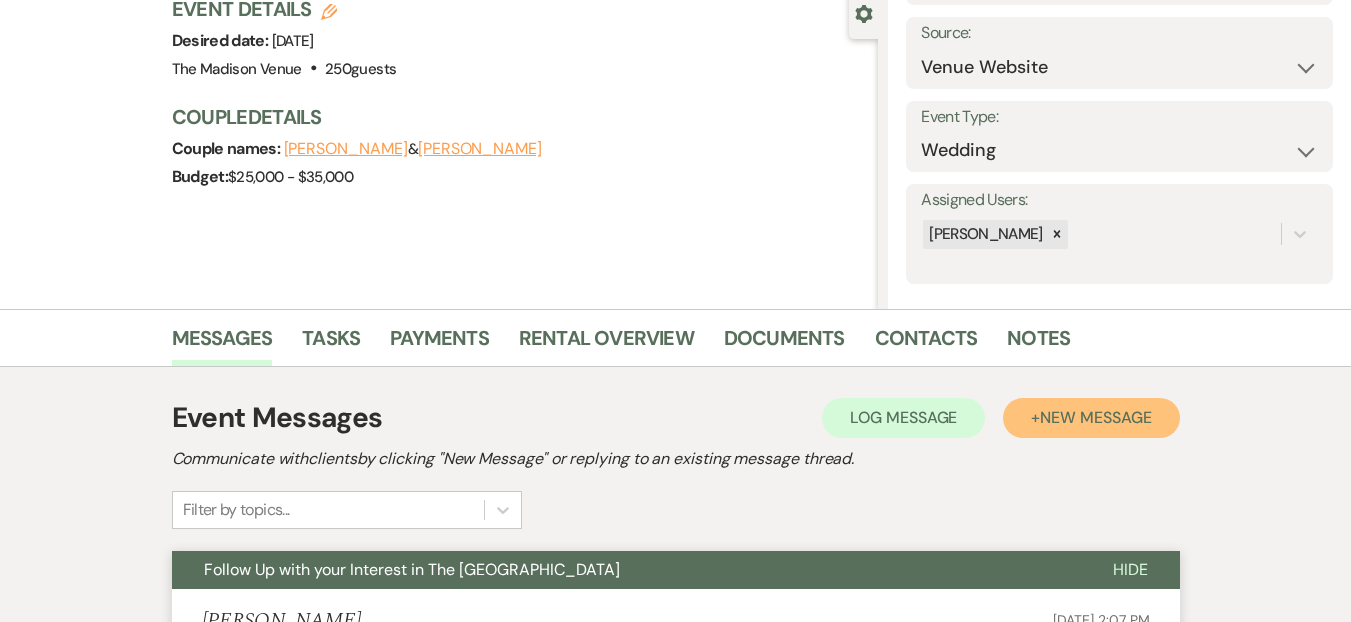 click on "New Message" at bounding box center [1095, 417] 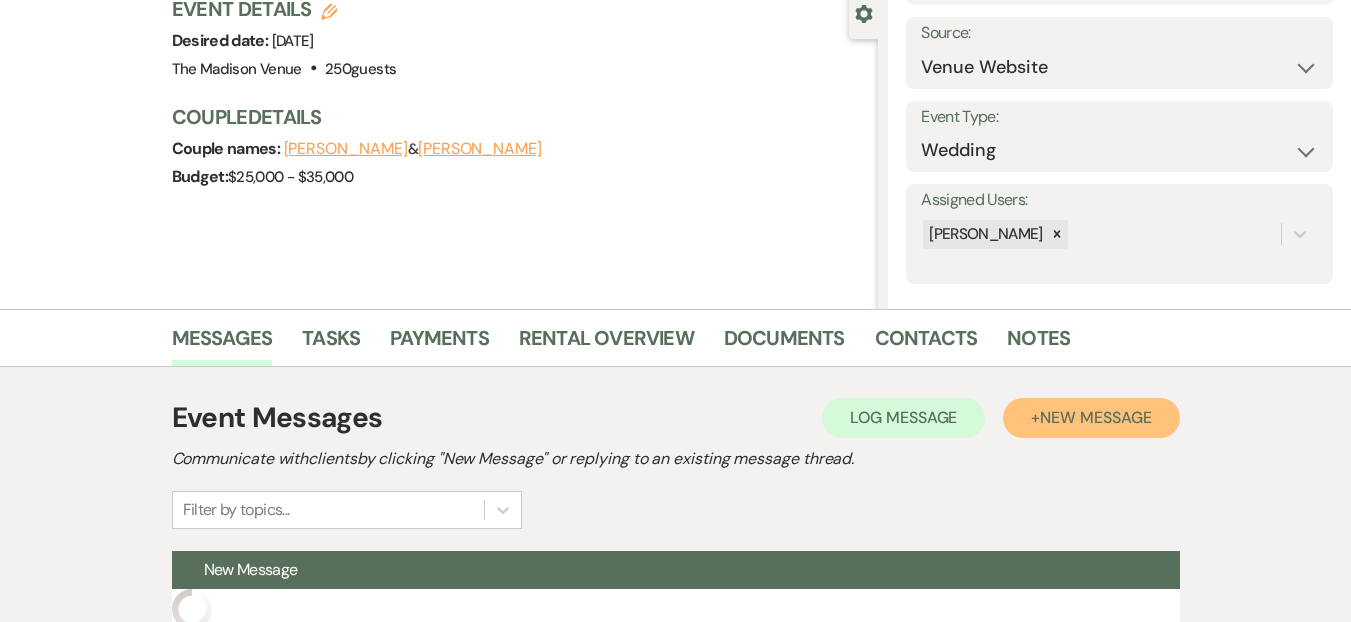 scroll, scrollTop: 847, scrollLeft: 0, axis: vertical 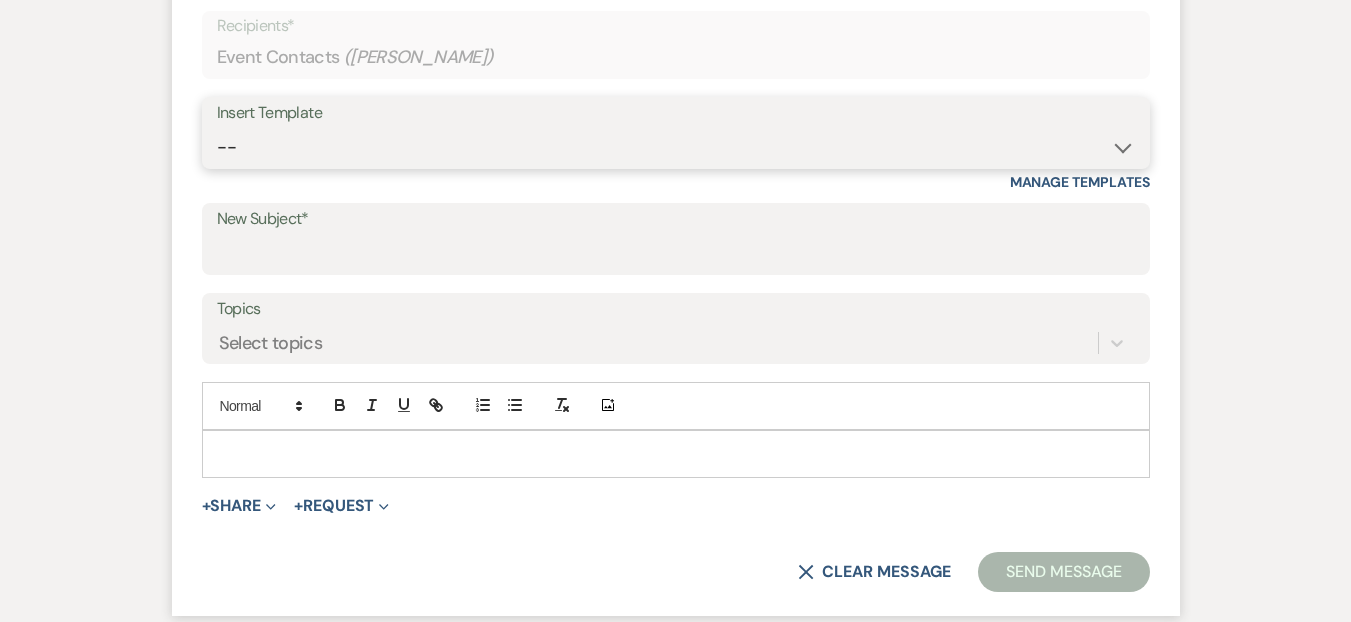 click on "-- Weven Planning Portal Introduction (Booked Events) Corporate Lead Follow Up #1 - No tour scheduled Follow Up #2 Post Tour Follow Up Closing Wedding Lead - No response Event Proposal Introduction to [PERSON_NAME] - Layout & Design Application Upcoming Payment Past-Due Payment Alert 1st Desposit 2nd Deposit 3rd Deposit  Final Deposit Thank You Review Follow up: Floor Plan Layout's Follow Up: Check out our Patio Follow up: The Grove Bar Follow-Up Ceremonies on Site Follow-up Bridal Suites 30 days post Inquiry - No tour/Response Are you still Interested? (Wedding response) 6-Month Wedding Walkthrough - [PERSON_NAME] 6-Month Wedding Walkthrough - [PERSON_NAME] 6-Month Wedding Walkthrough - [PERSON_NAME] 1-Month Wedding Walkthrough - [PERSON_NAME] 1-Month Wedding Walkthrough - [PERSON_NAME] 1-Month Wedding Walkthrough - [PERSON_NAME] Introduction & Book a Tour with [PERSON_NAME] Introduction & Book a Tour with [PERSON_NAME] Introduction & Book a Tour with [PERSON_NAME] Event Insurance Reminder Bar Selection - Foundry Package Bar Selection - Avenue Package Bar Selection - Ivy Package" at bounding box center [676, 147] 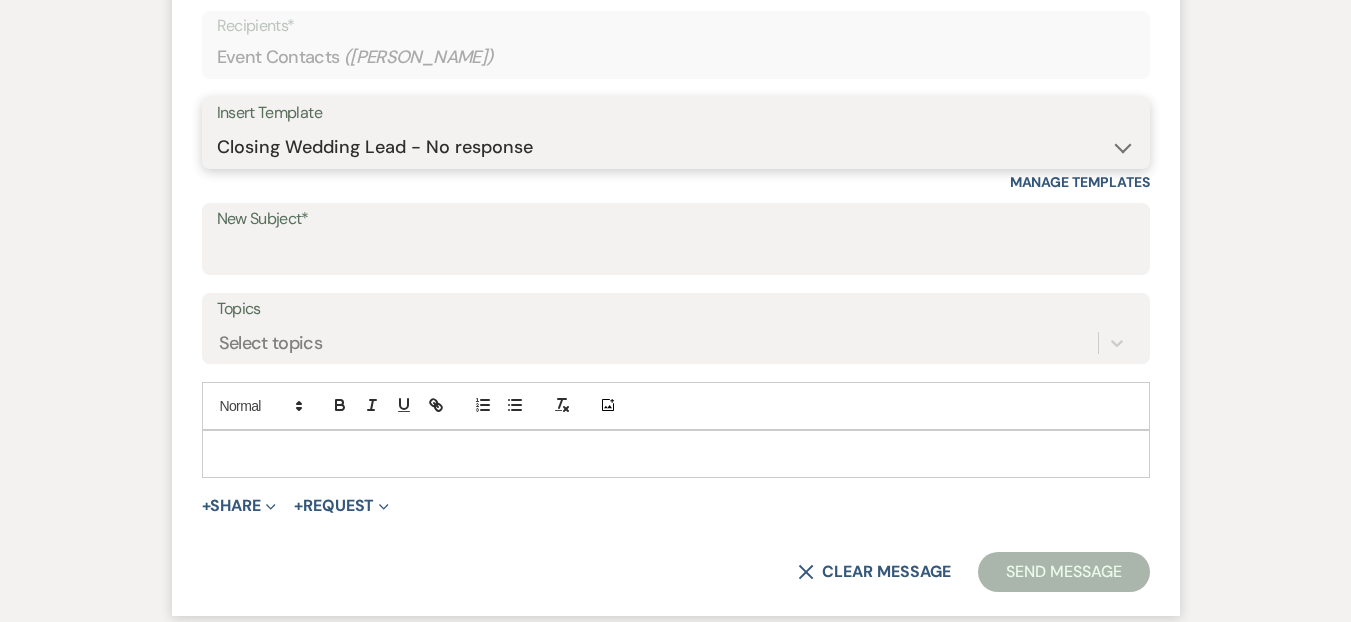 type on "The Madison Venue has closed your Wedding Inquiry" 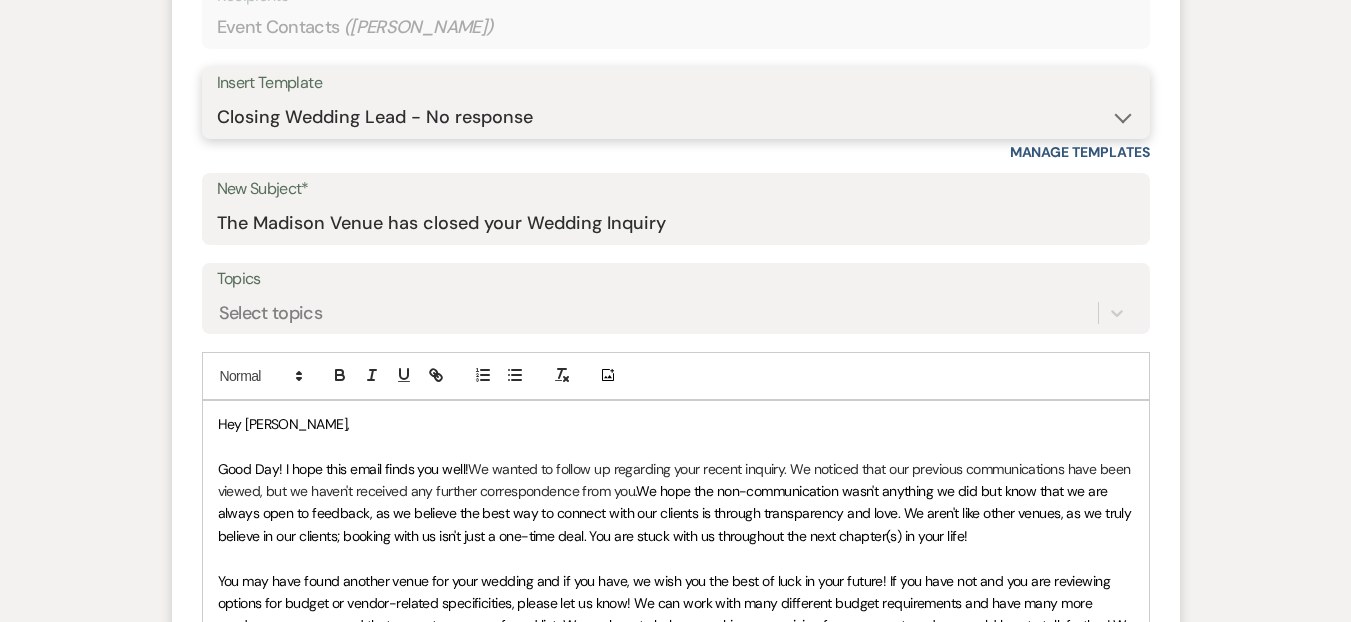 scroll, scrollTop: 881, scrollLeft: 0, axis: vertical 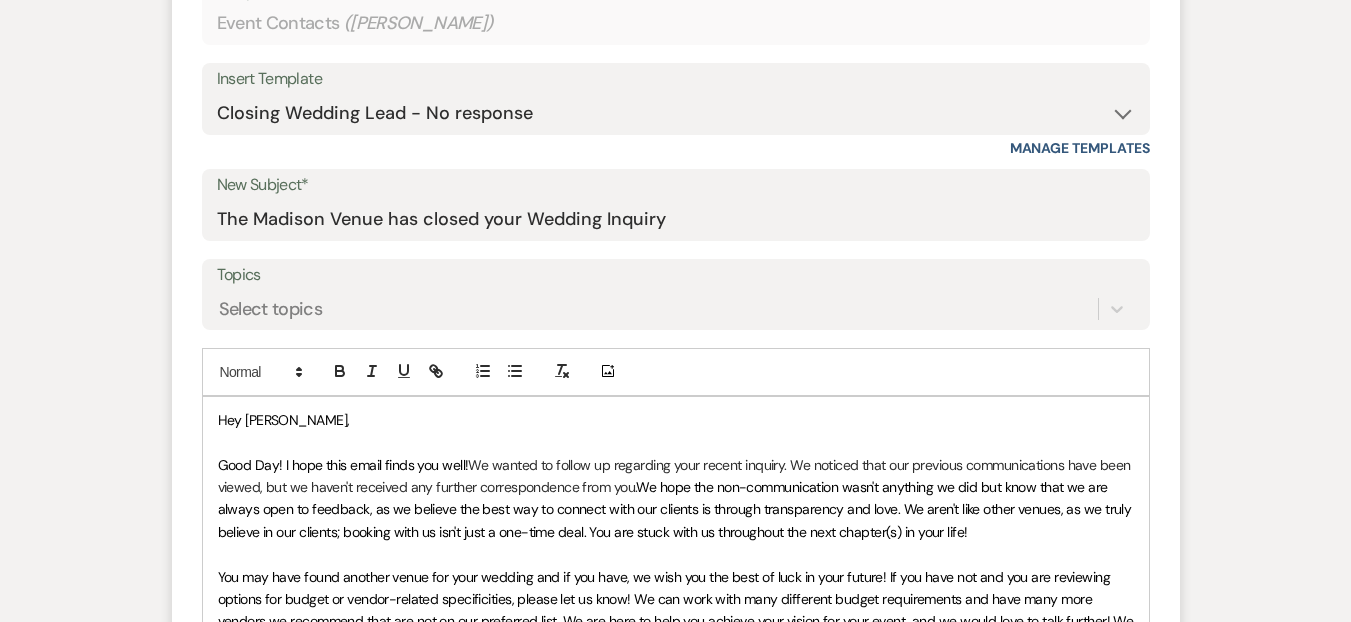 click on "Hey [PERSON_NAME]," at bounding box center (284, 420) 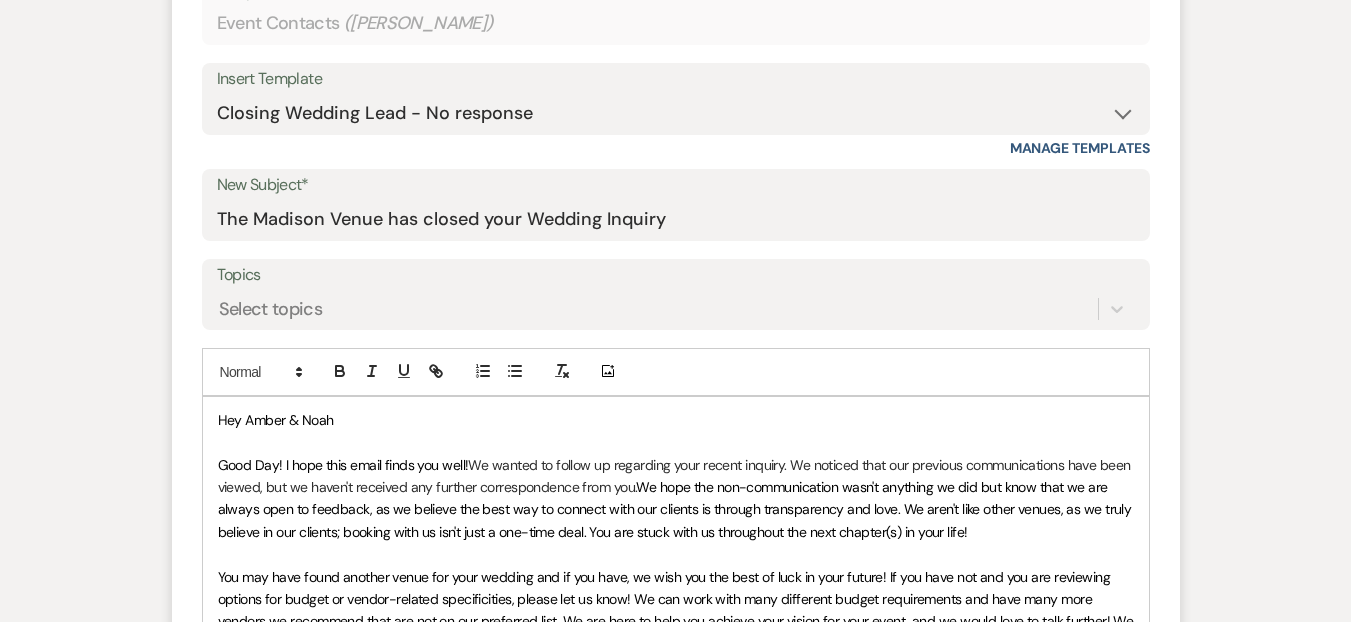 scroll, scrollTop: 1298, scrollLeft: 0, axis: vertical 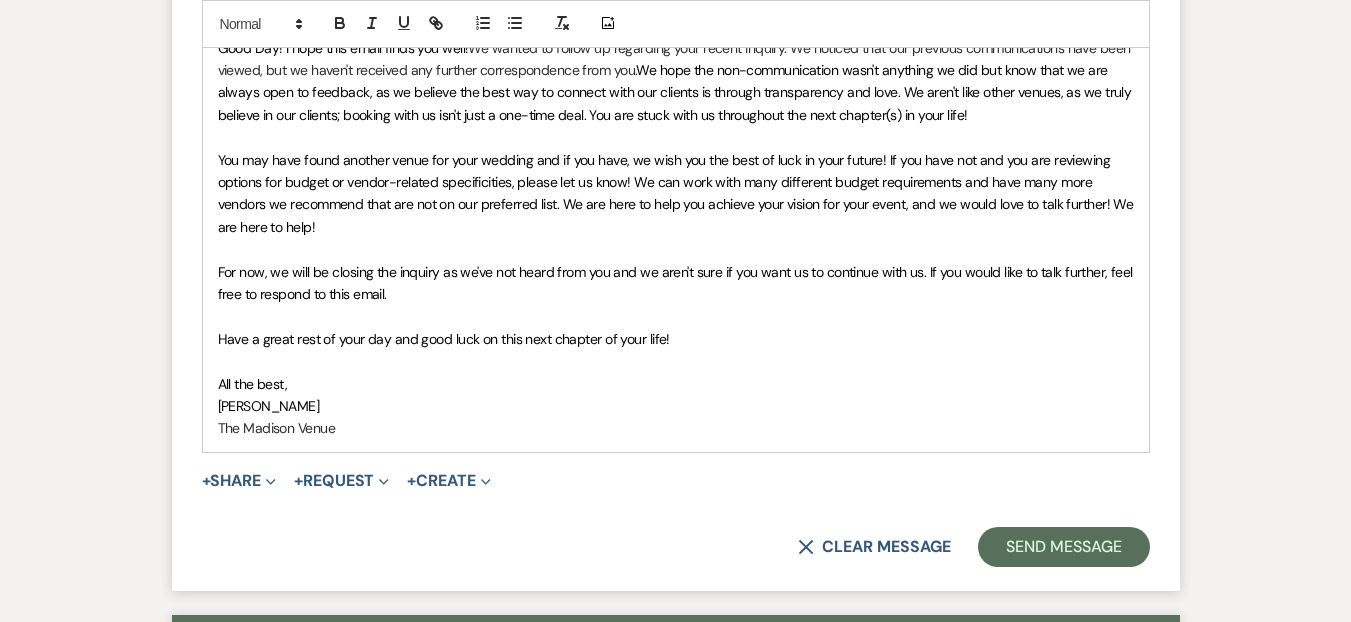 click on "New Message   X Saving draft... Recipients* Event Contacts   ( Amber Lester )   Insert Template   -- Weven Planning Portal Introduction (Booked Events) Corporate Lead Follow Up #1 - No tour scheduled Follow Up #2 Post Tour Follow Up Closing Wedding Lead - No response Event Proposal Introduction to Merri - Layout & Design Application Upcoming Payment Past-Due Payment Alert 1st Desposit 2nd Deposit 3rd Deposit  Final Deposit Thank You Review Follow up: Floor Plan Layout's Follow Up: Check out our Patio Follow up: The Grove Bar Follow-Up Ceremonies on Site Follow-up Bridal Suites 30 days post Inquiry - No tour/Response Are you still Interested? (Wedding response) 6-Month Wedding Walkthrough - Daryl 6-Month Wedding Walkthrough - Anthony 6-Month Wedding Walkthrough - Cher 1-Month Wedding Walkthrough - Daryl 1-Month Wedding Walkthrough - Anthony 1-Month Wedding Walkthrough - Cher Introduction & Book a Tour with Daryl Introduction & Book a Tour with Anthony Introduction & Book a Tour with Cher Champagne & Shots" at bounding box center [676, 37] 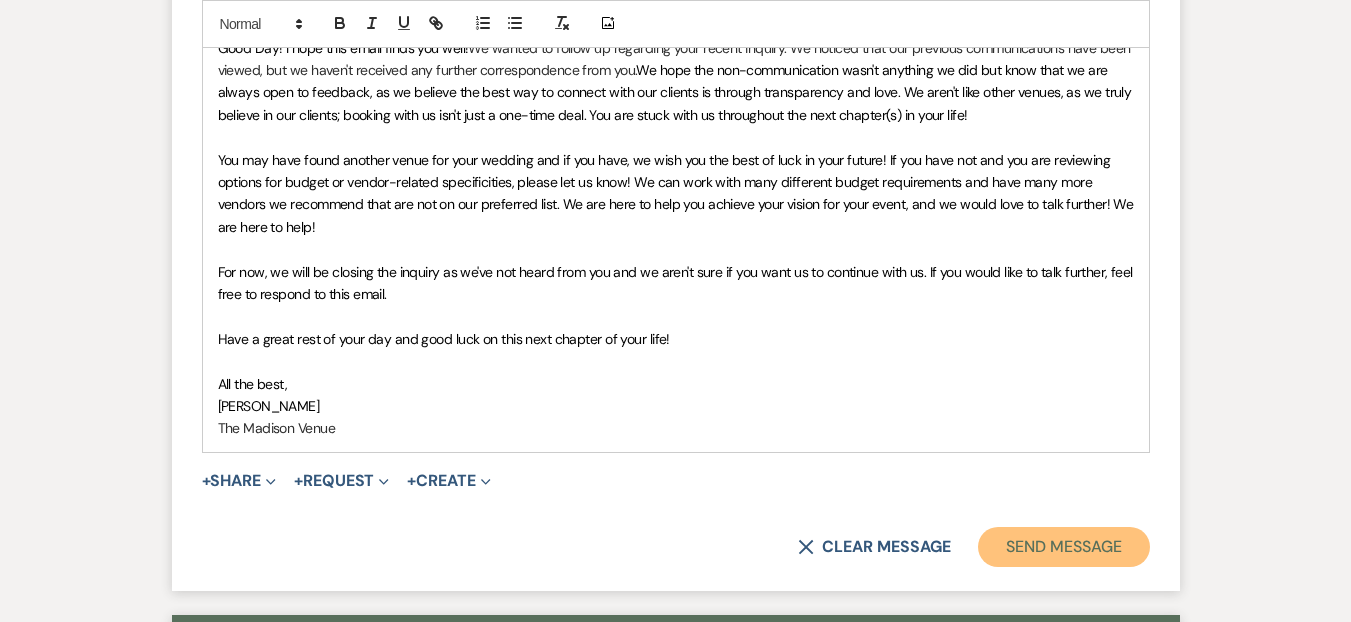 click on "Send Message" at bounding box center (1063, 547) 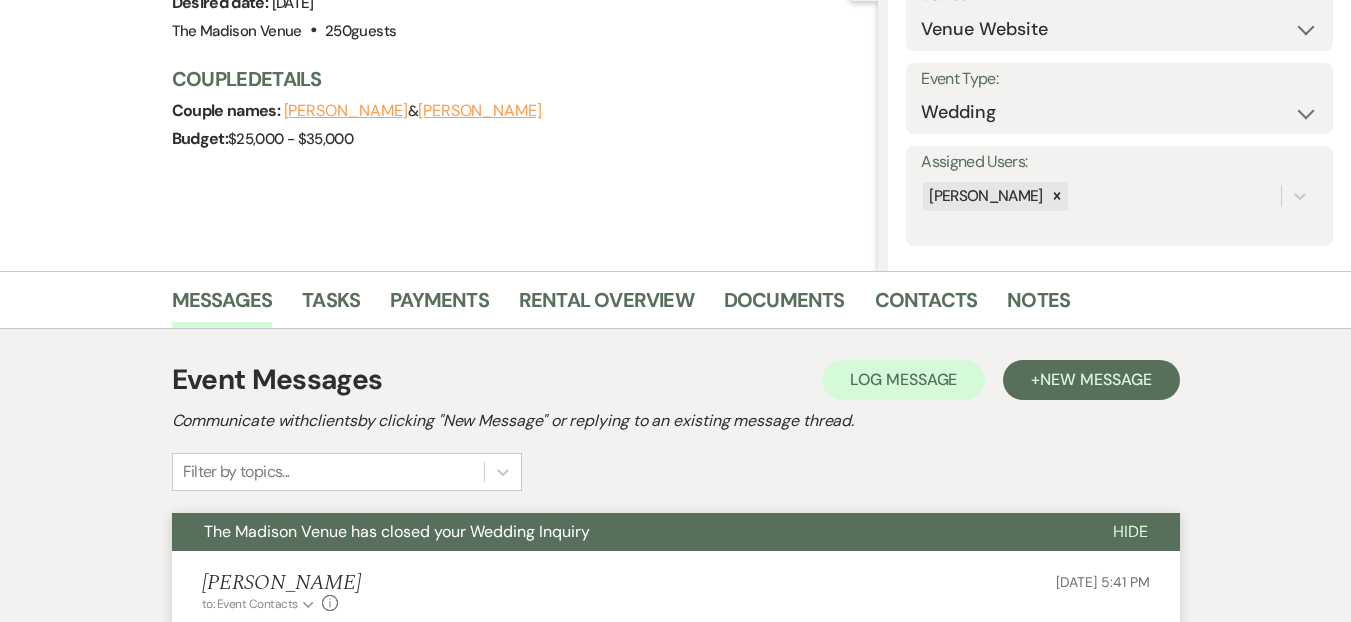 scroll, scrollTop: 0, scrollLeft: 0, axis: both 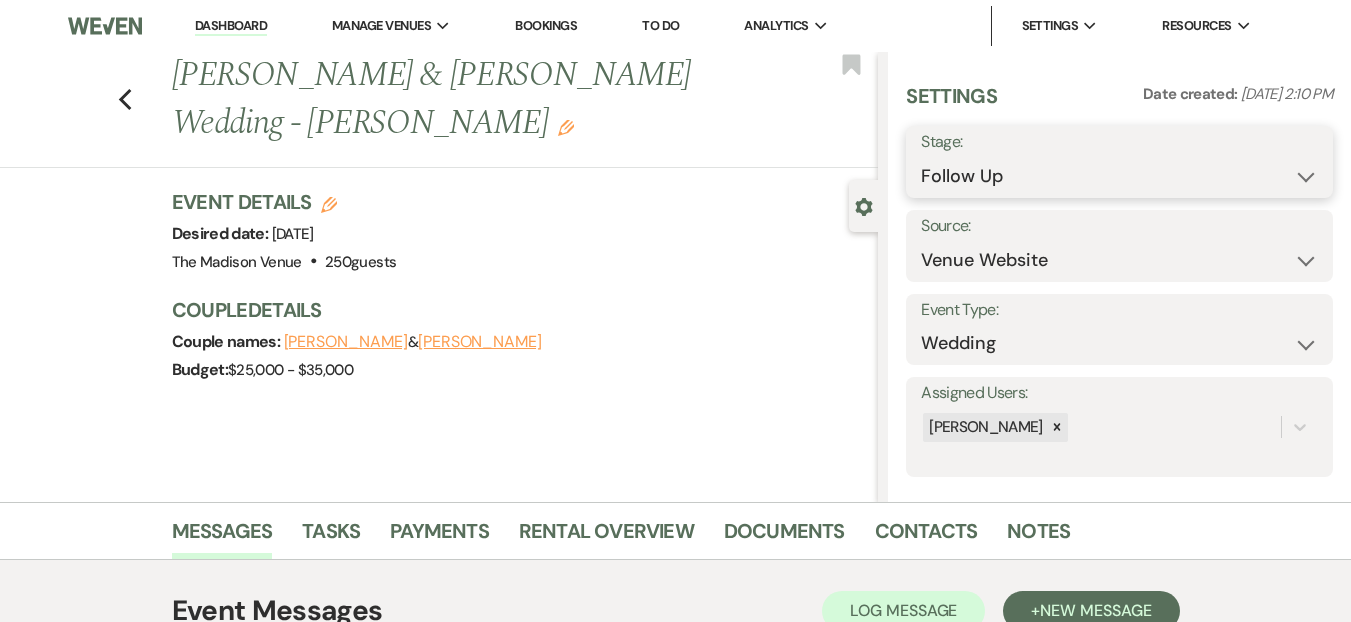 click on "Inquiry Follow Up Tour Requested Tour Confirmed Toured Proposal Sent Booked Lost" at bounding box center [1119, 176] 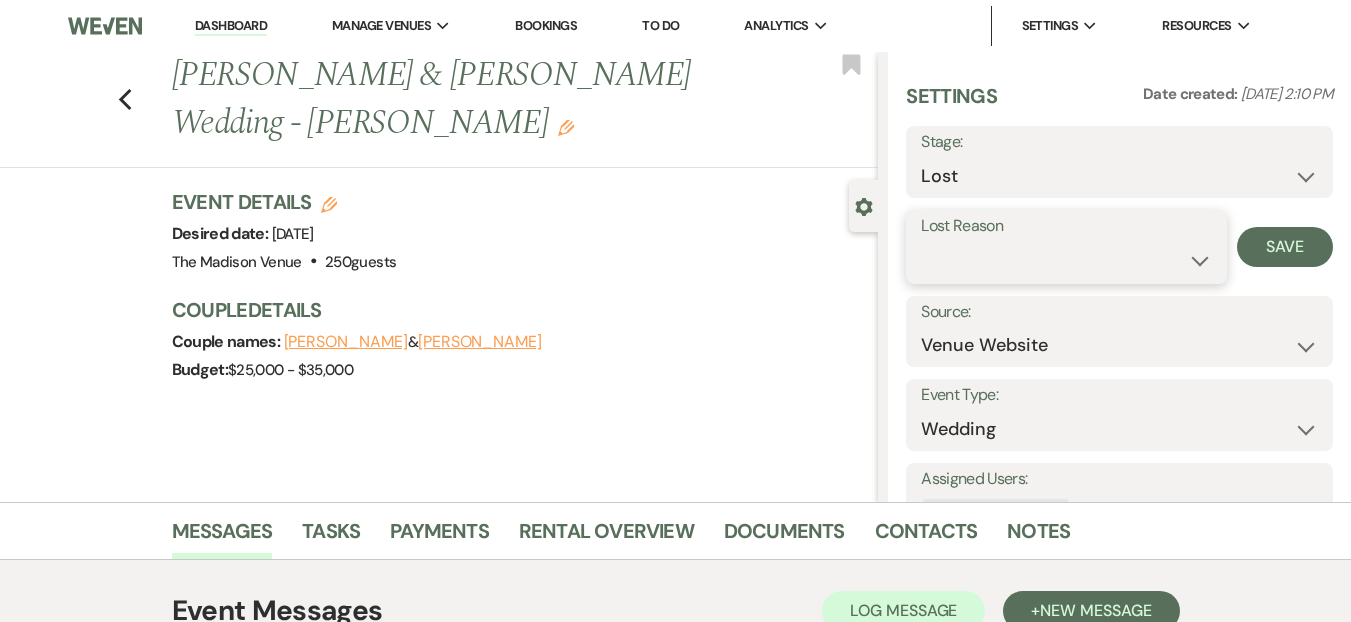 click on "Booked Elsewhere Budget Date Unavailable No Response Not a Good Match Capacity Cancelled Duplicate (hidden) Spam (hidden) Other (hidden) Other" at bounding box center (1066, 260) 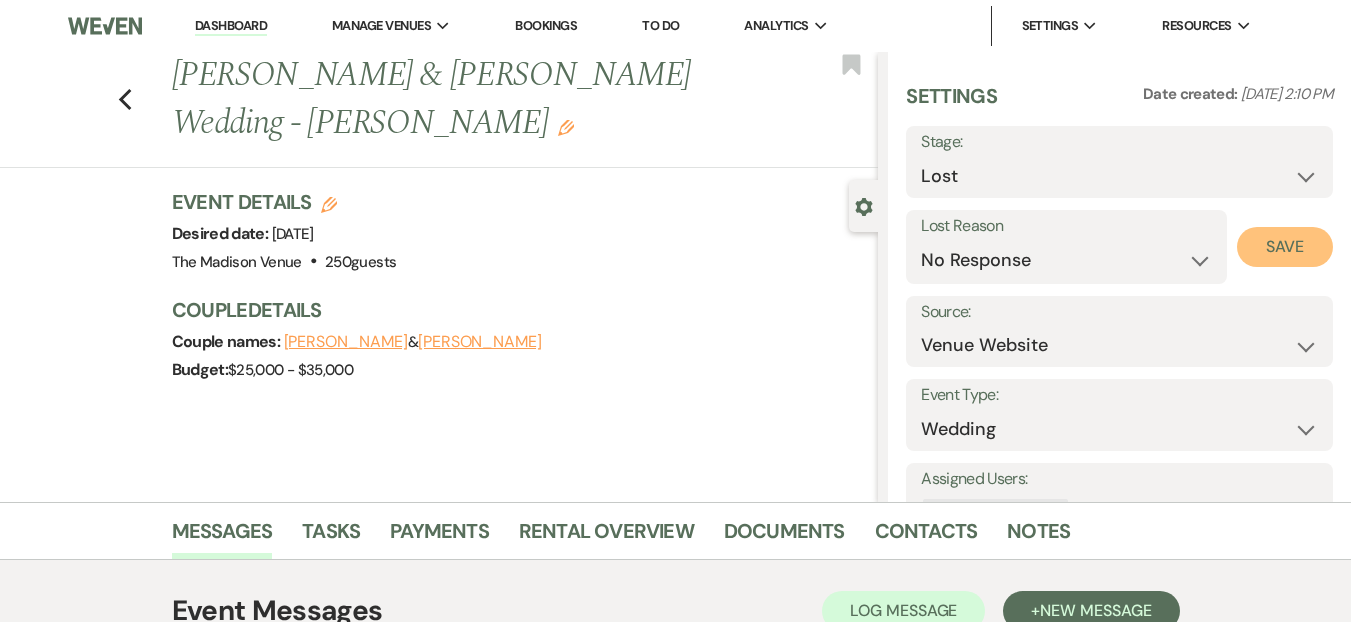 click on "Save" at bounding box center (1285, 247) 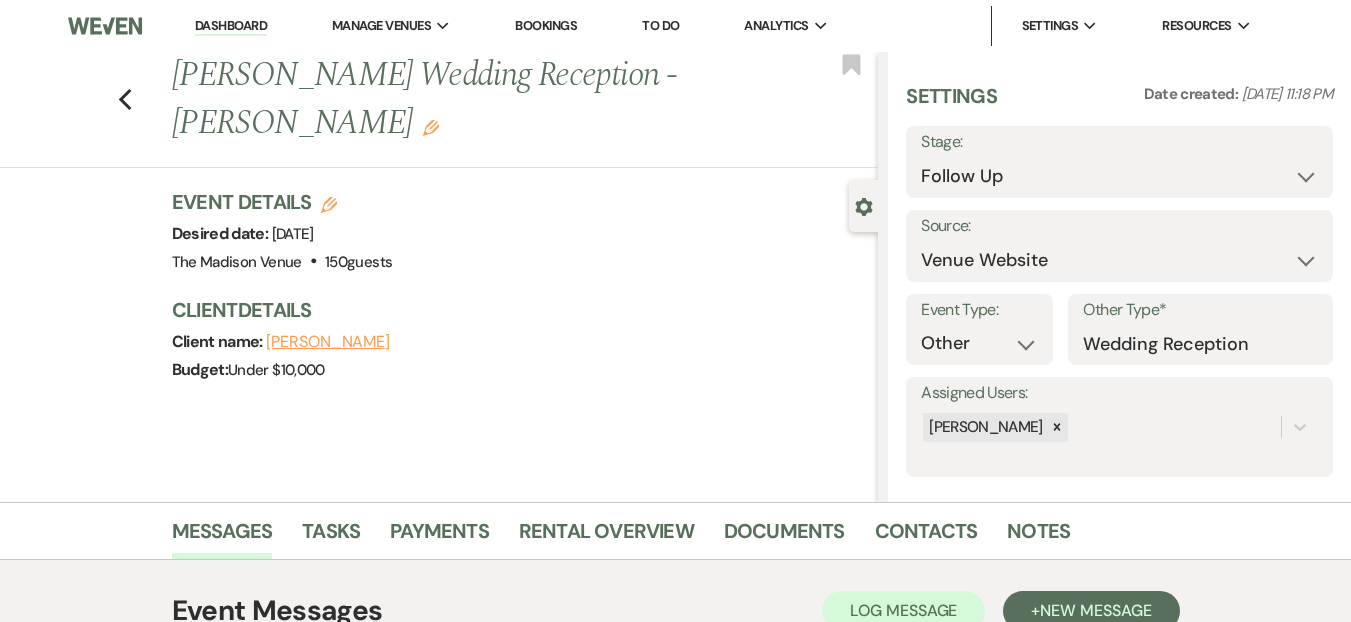 scroll, scrollTop: 0, scrollLeft: 0, axis: both 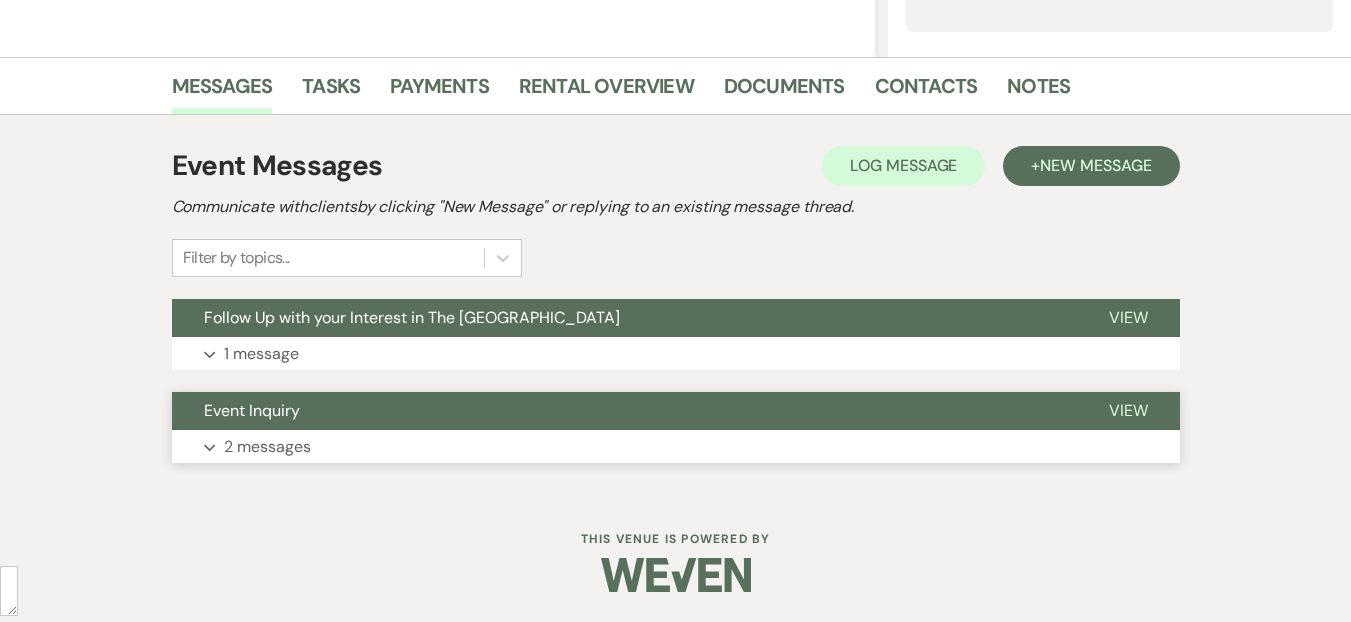click on "Event Inquiry" at bounding box center [624, 411] 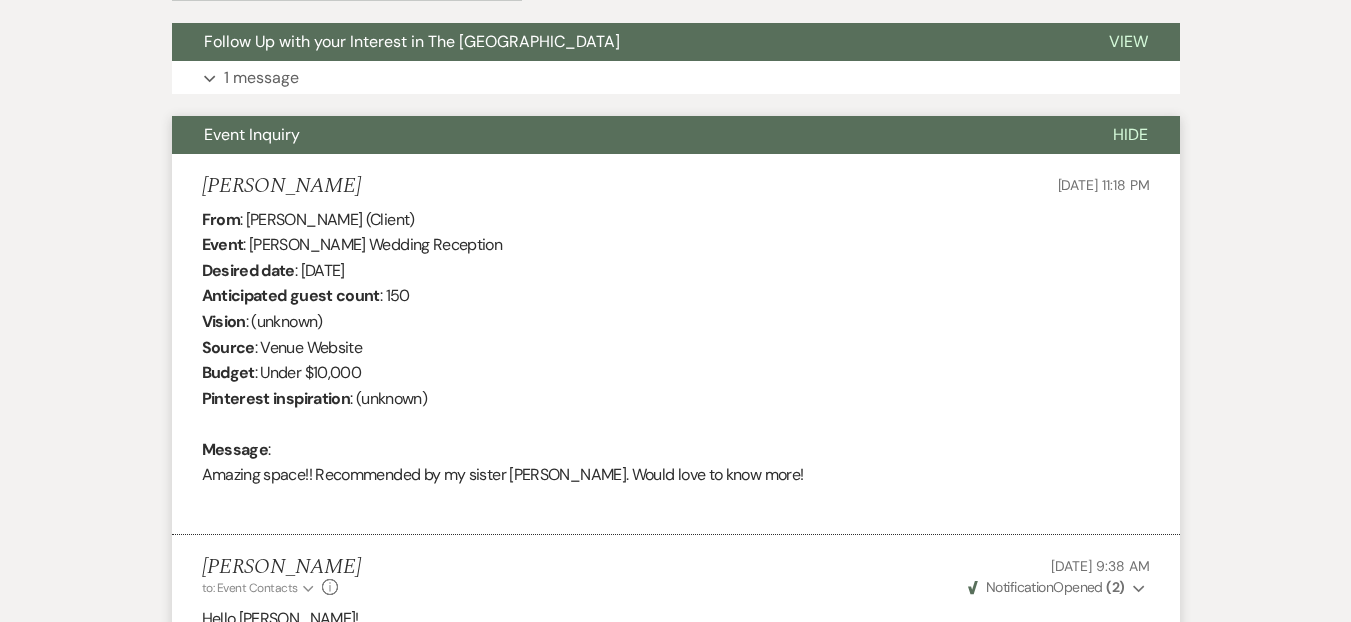 scroll, scrollTop: 717, scrollLeft: 0, axis: vertical 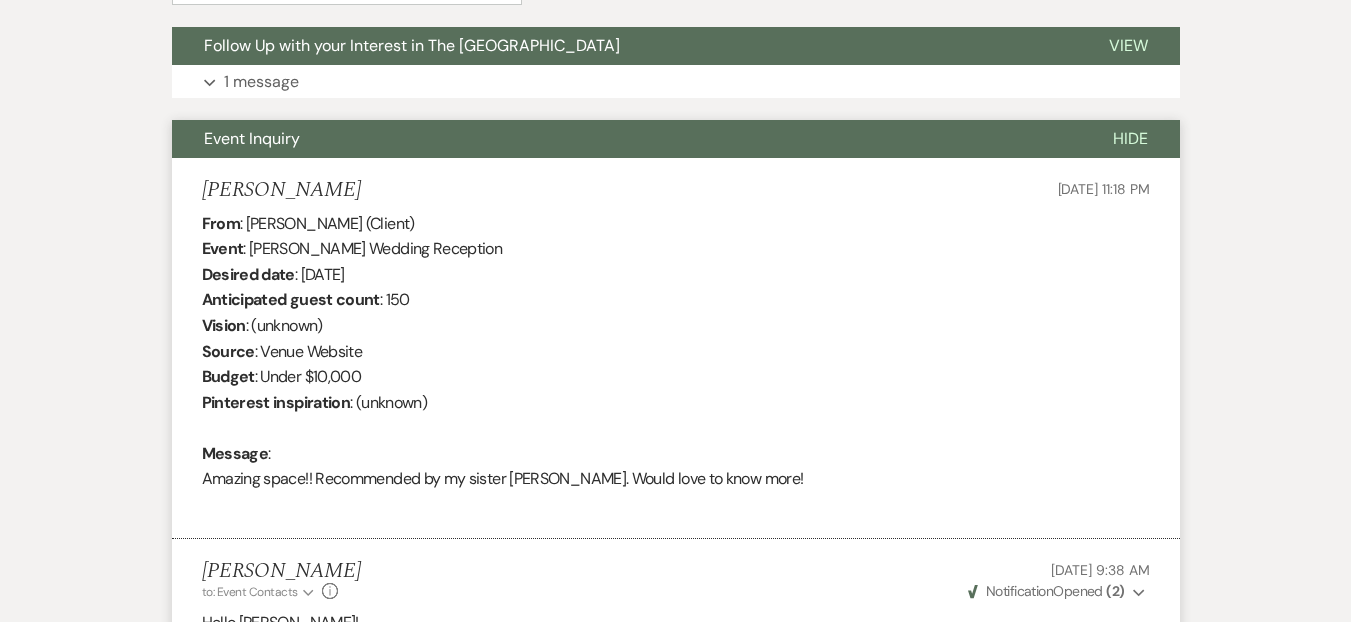 click on "Event Inquiry" at bounding box center [626, 139] 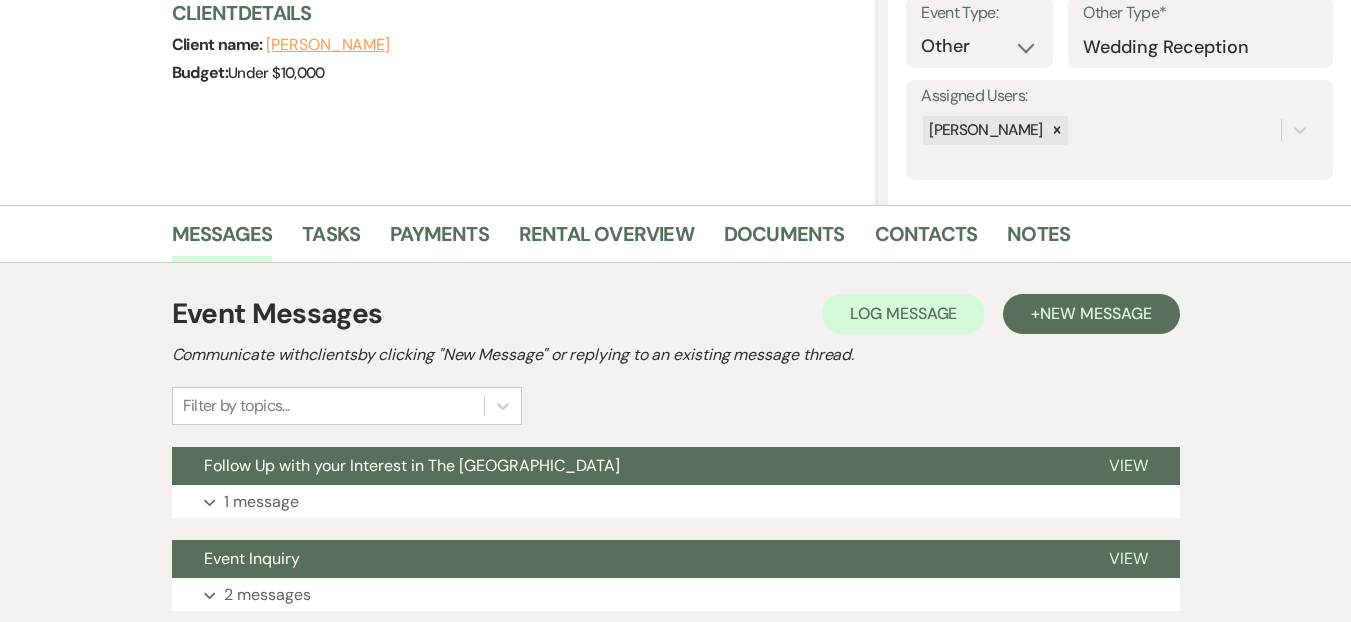 scroll, scrollTop: 64, scrollLeft: 0, axis: vertical 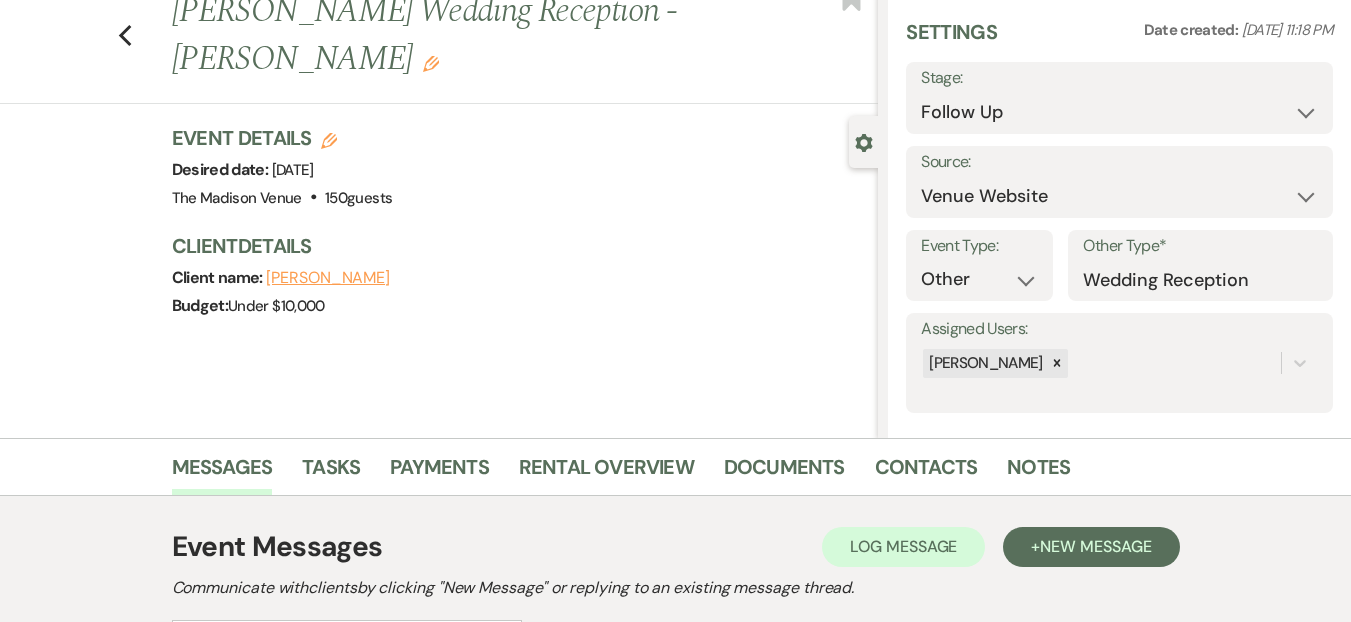 click on "Previous" 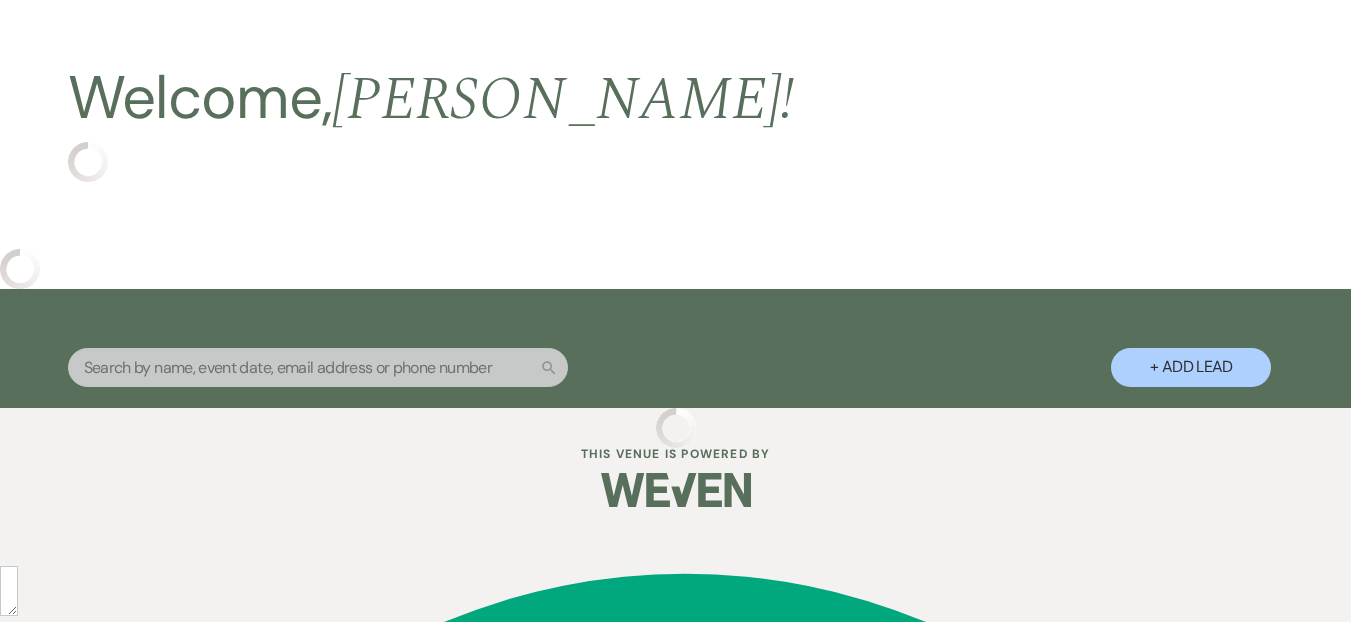 scroll, scrollTop: 0, scrollLeft: 0, axis: both 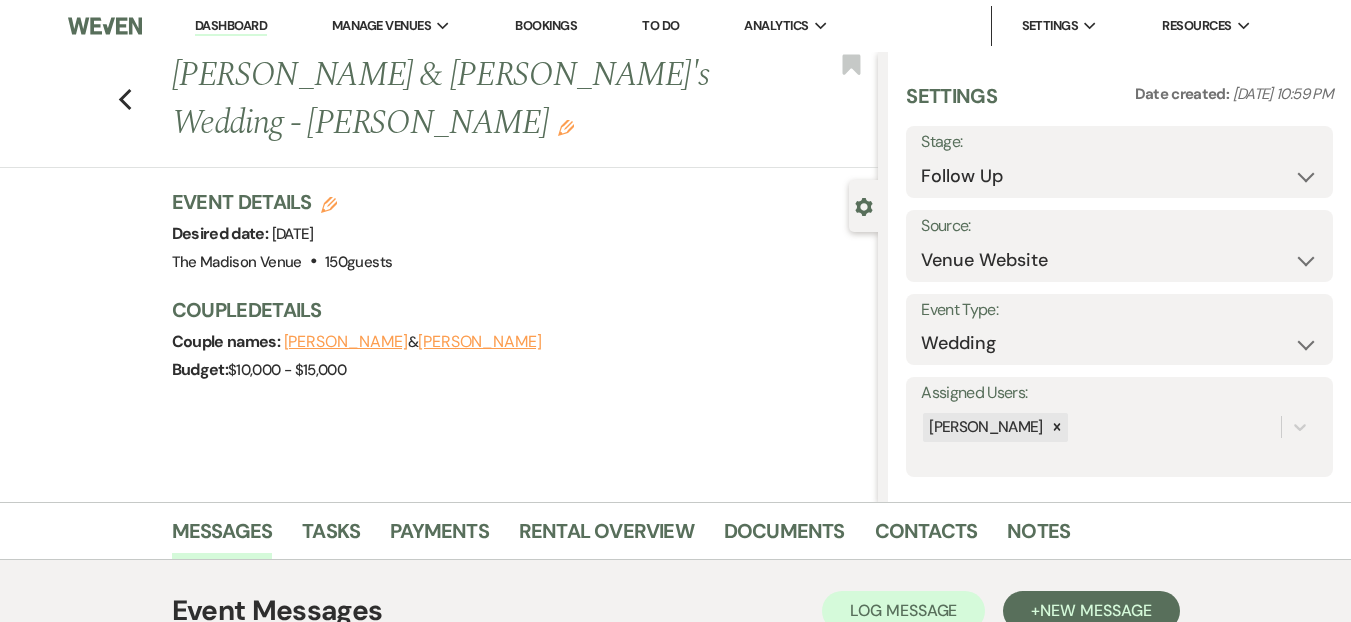 click on "Dashboard" at bounding box center (231, 26) 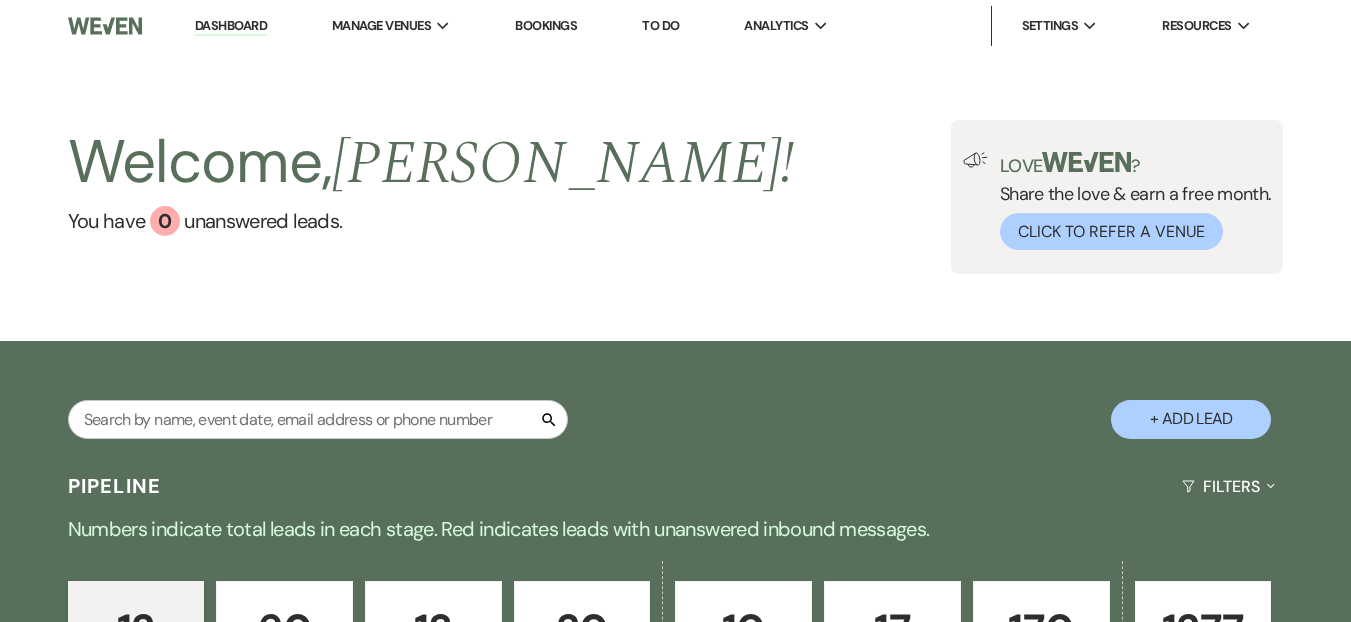 scroll, scrollTop: 683, scrollLeft: 0, axis: vertical 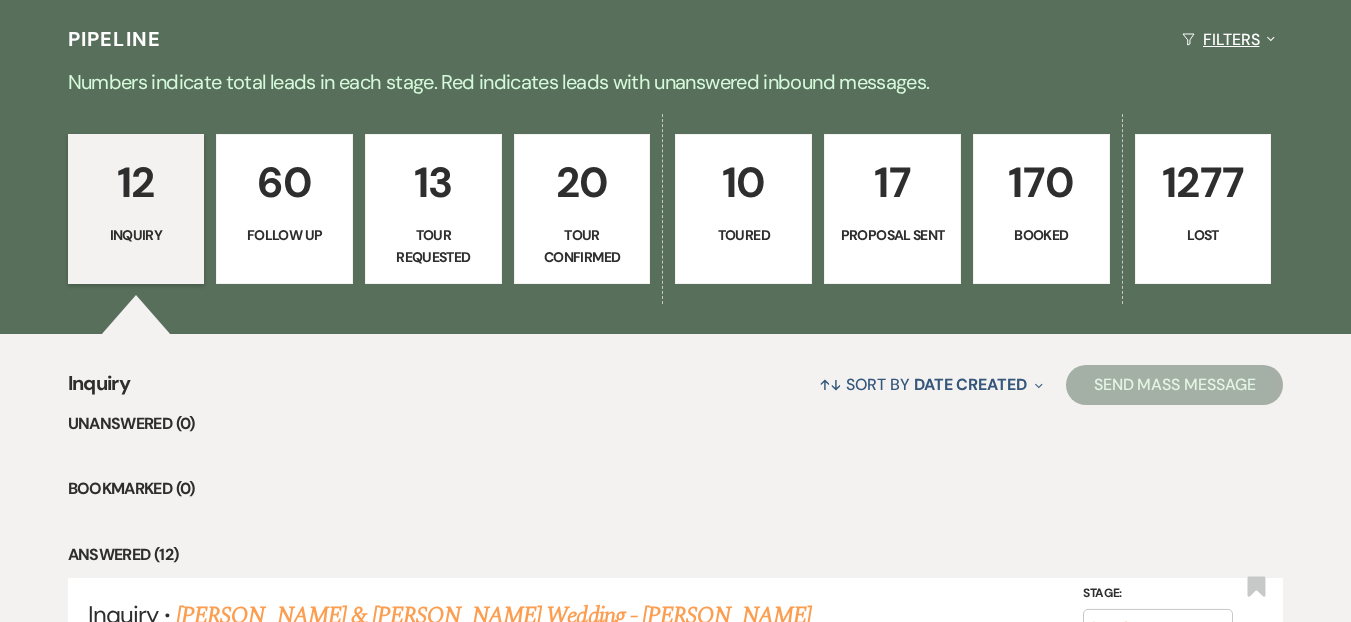 click on "Filters Expand" at bounding box center (1228, 39) 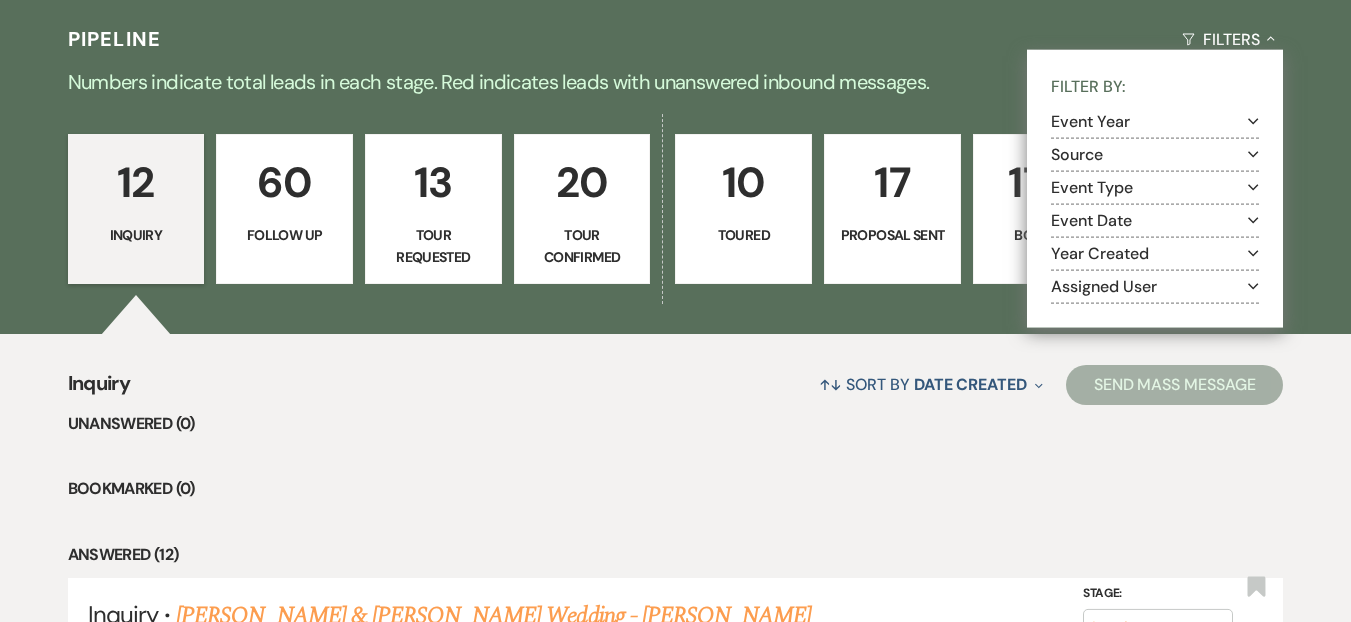 click on "Assigned User Expand" at bounding box center [1155, 286] 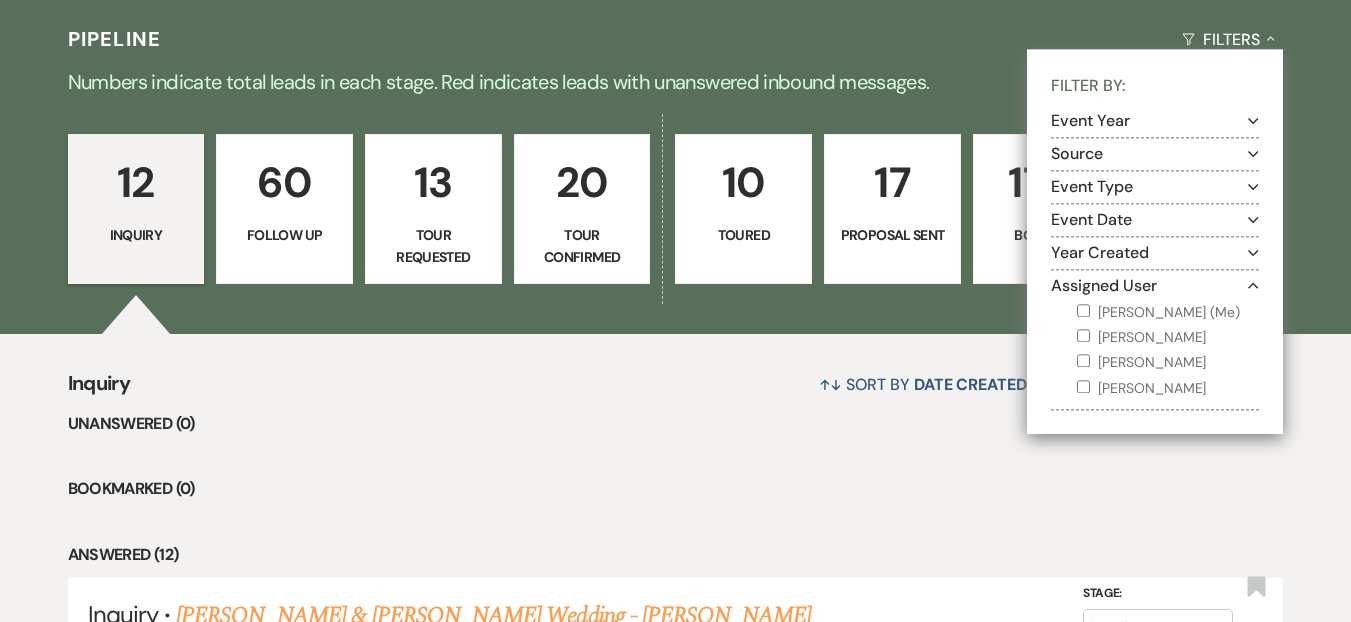 click on "Daryl Licursi (Me)" at bounding box center [1083, 310] 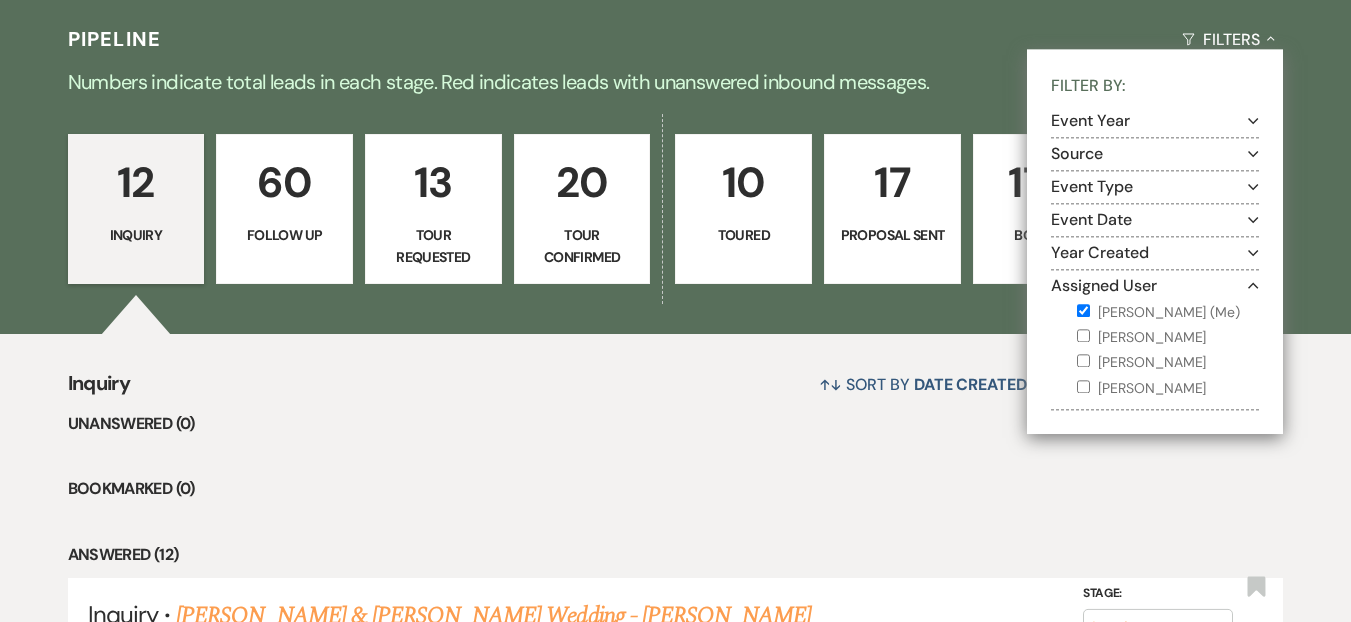 checkbox on "true" 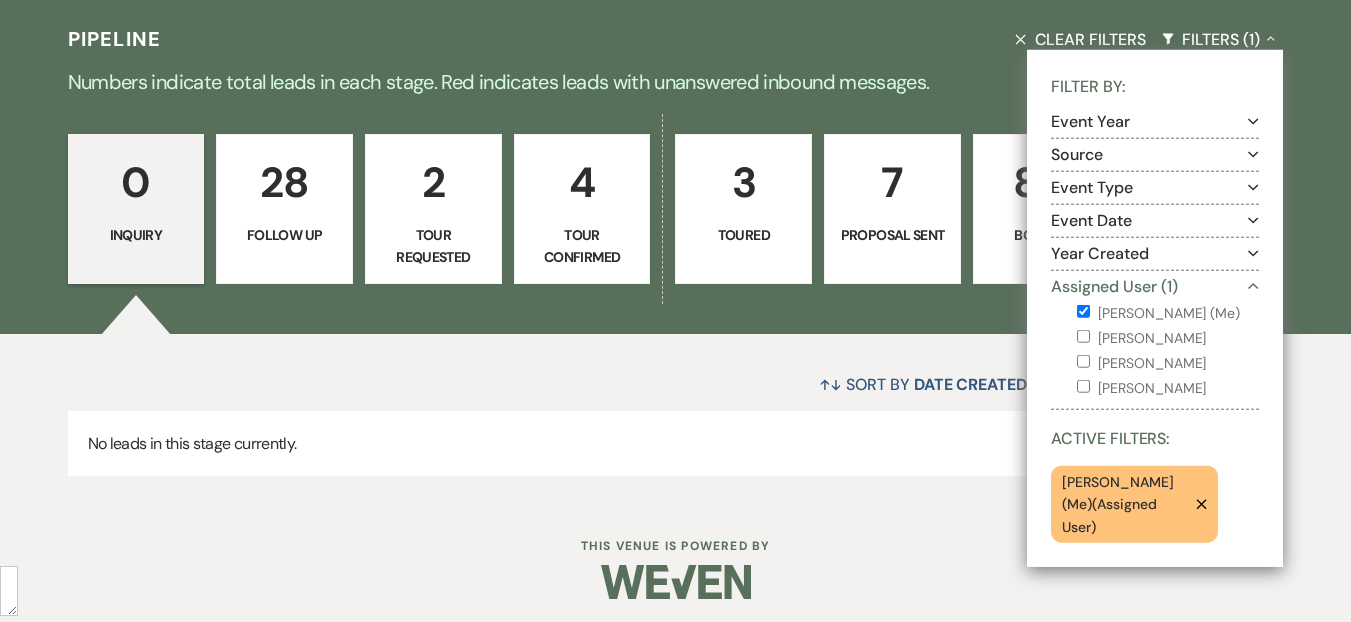 click on "Collapse" 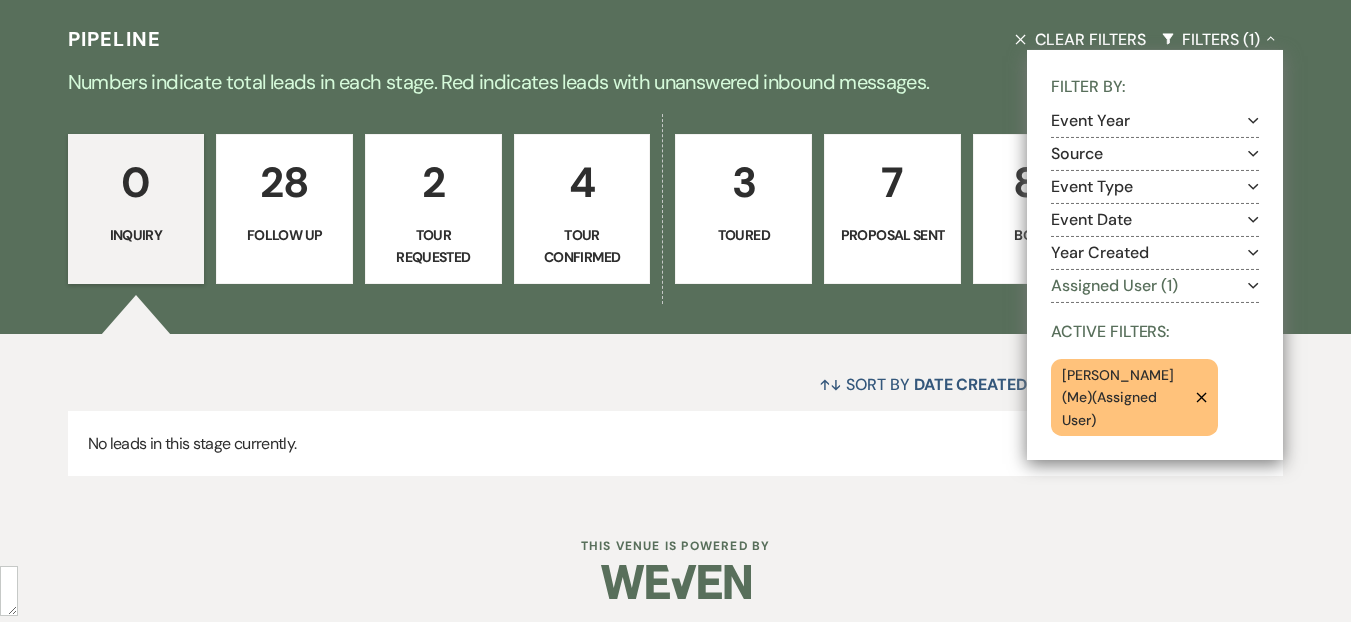 click on "Numbers indicate total leads in each stage. Red indicates leads with unanswered inbound messages." at bounding box center (675, 82) 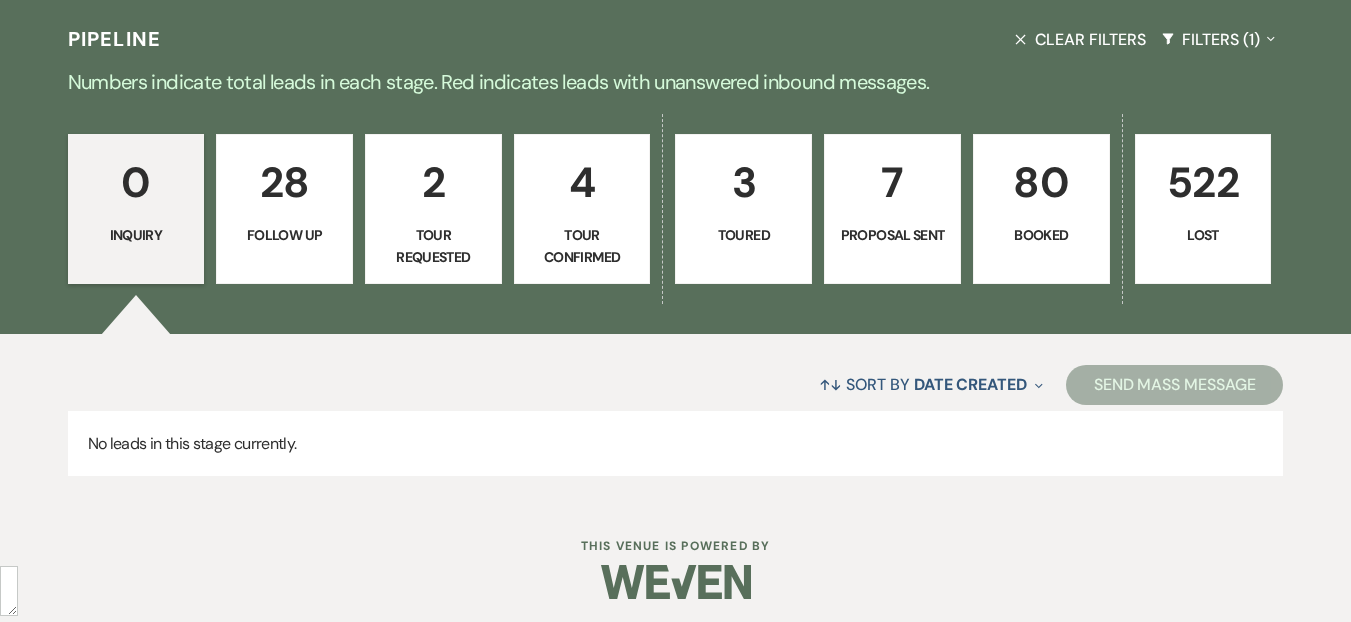 click on "Booked" at bounding box center (1041, 235) 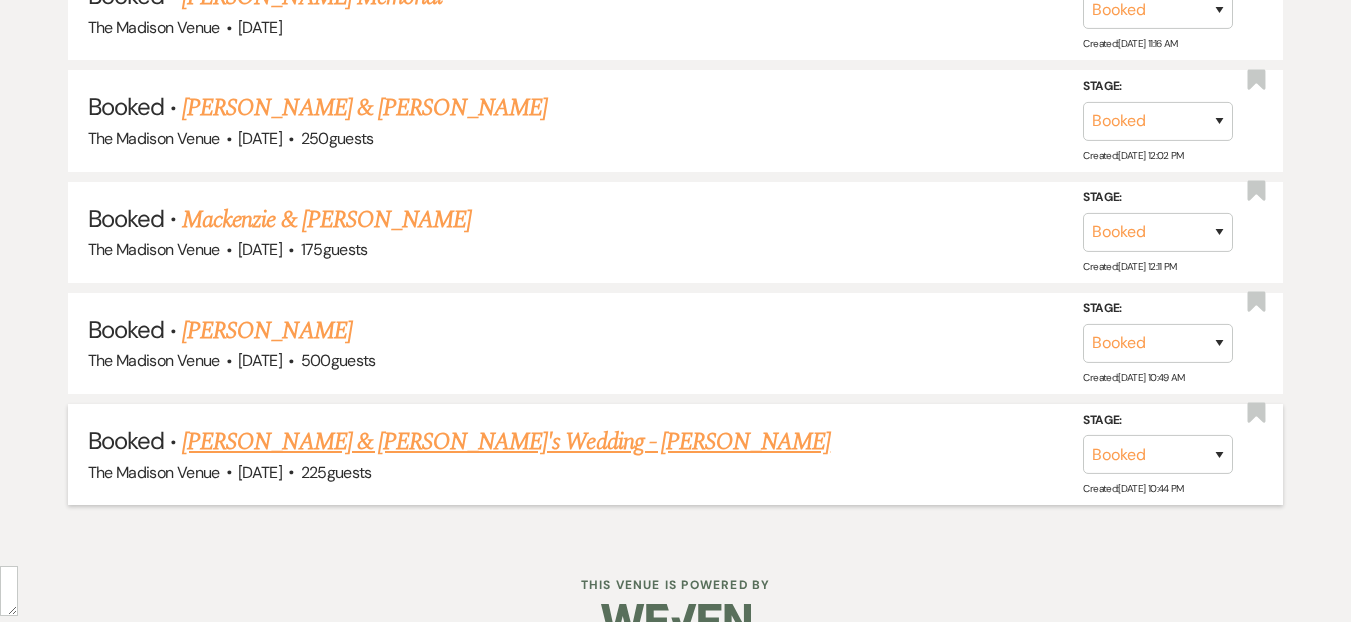 scroll, scrollTop: 9516, scrollLeft: 0, axis: vertical 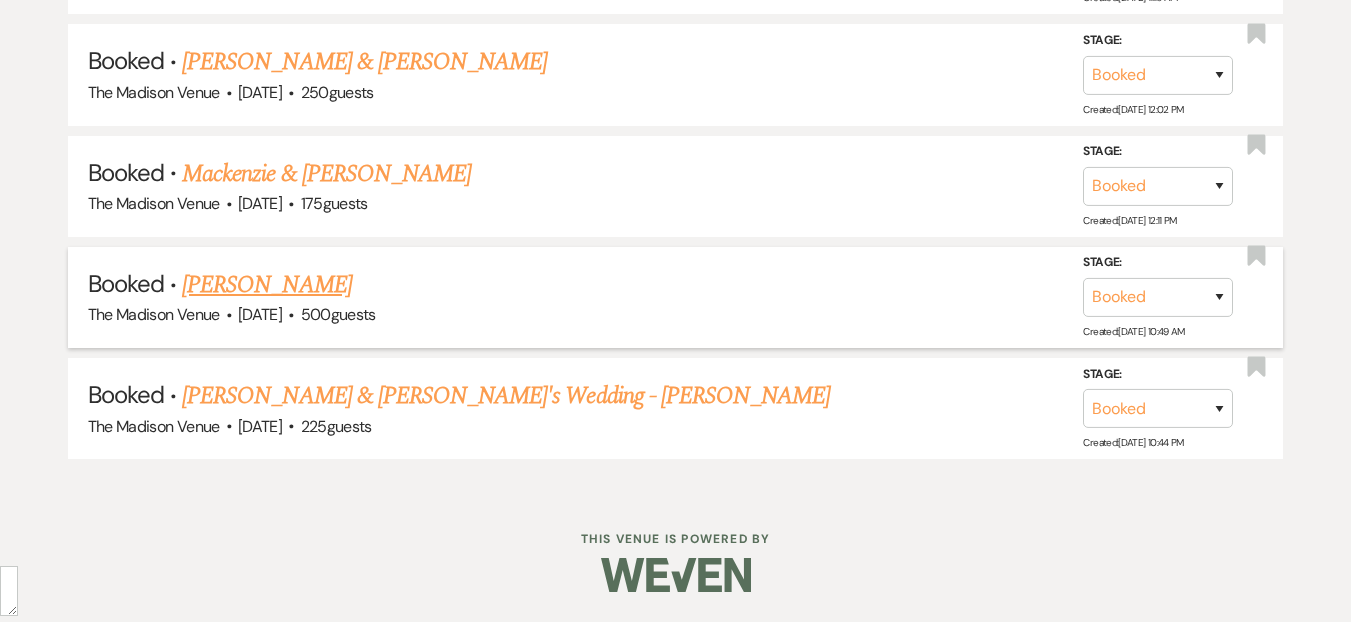 click on "Bingo Loco - Anthony" at bounding box center [267, 285] 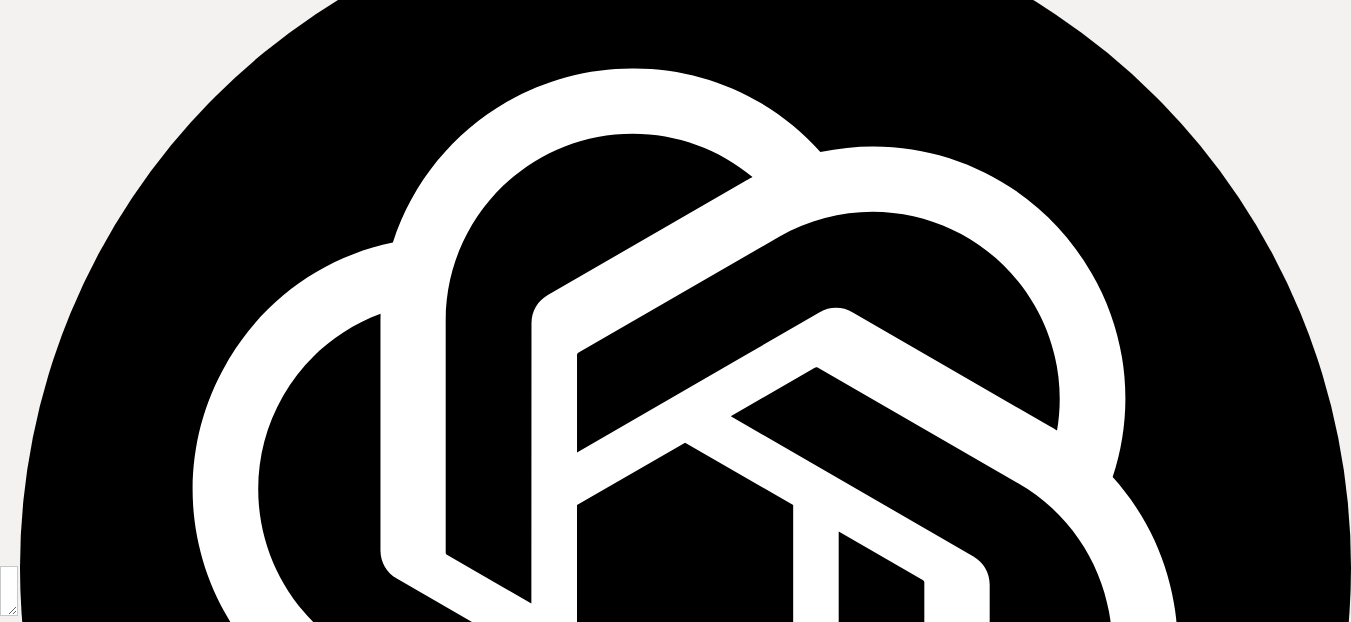 scroll, scrollTop: 0, scrollLeft: 0, axis: both 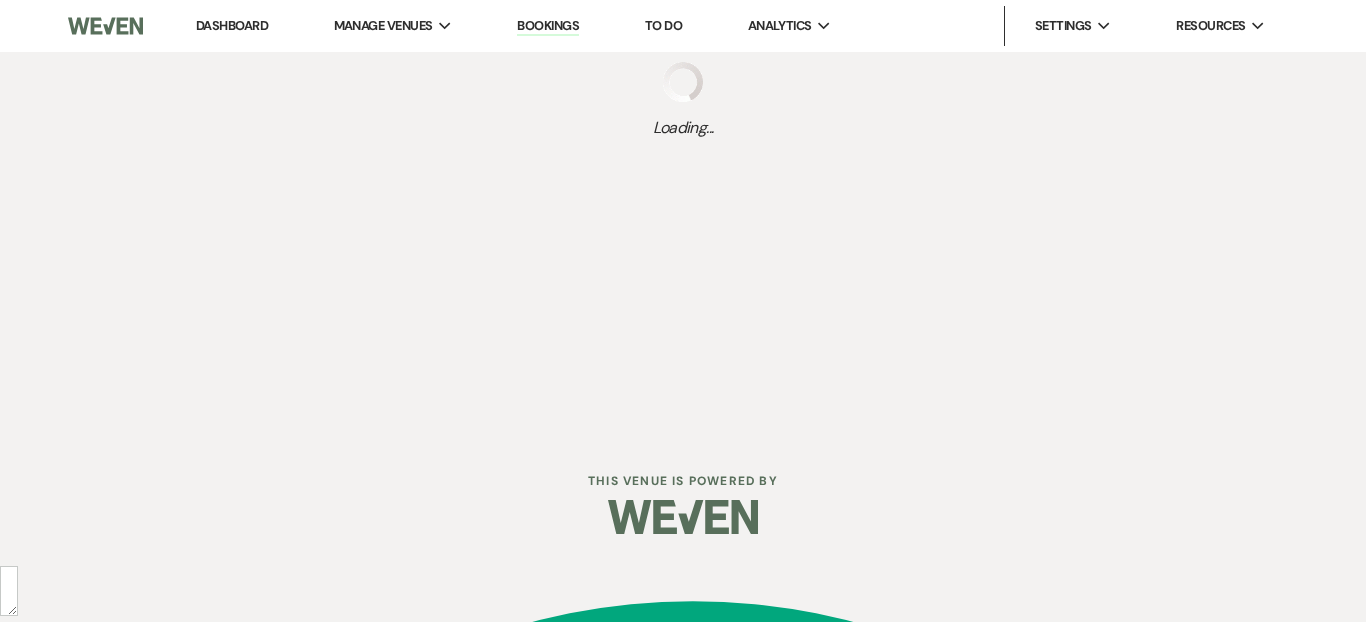 select on "14" 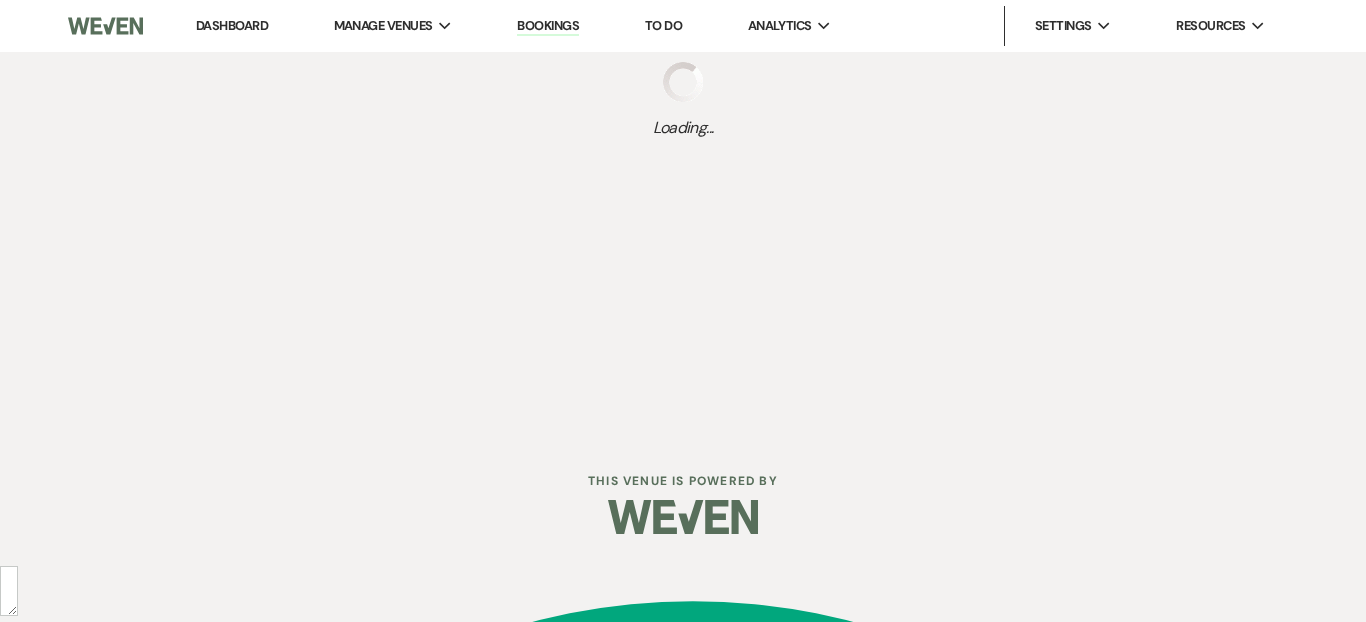 select on "9" 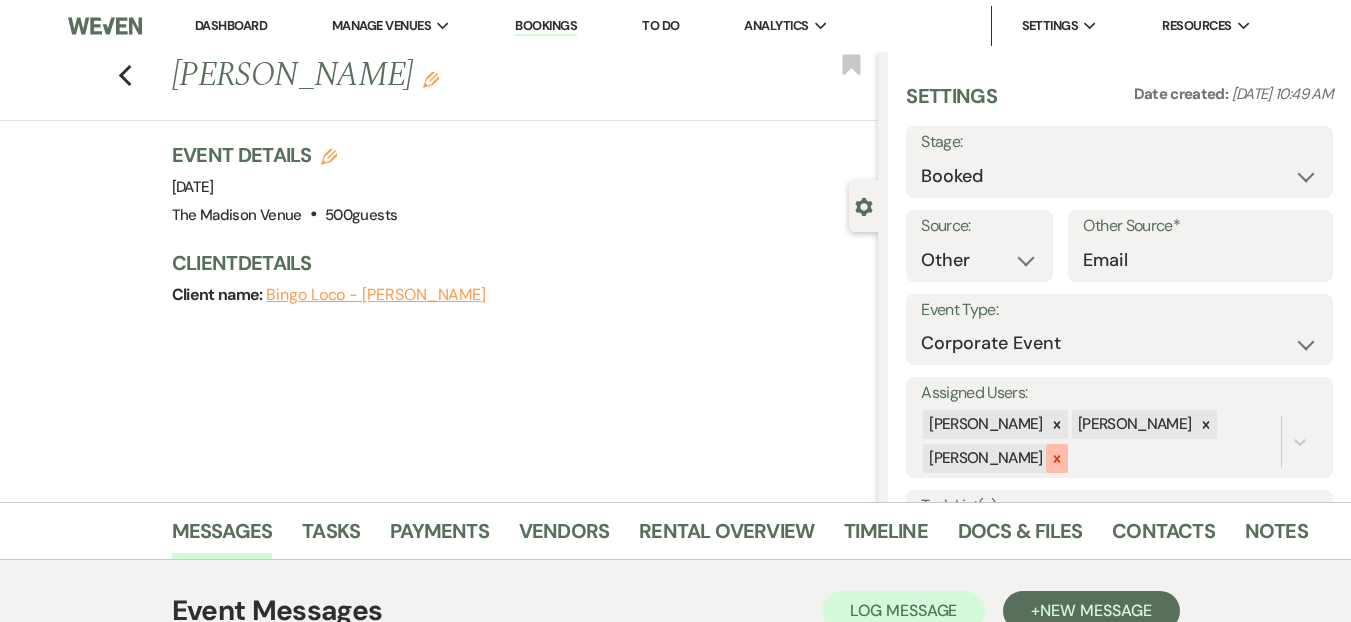 click 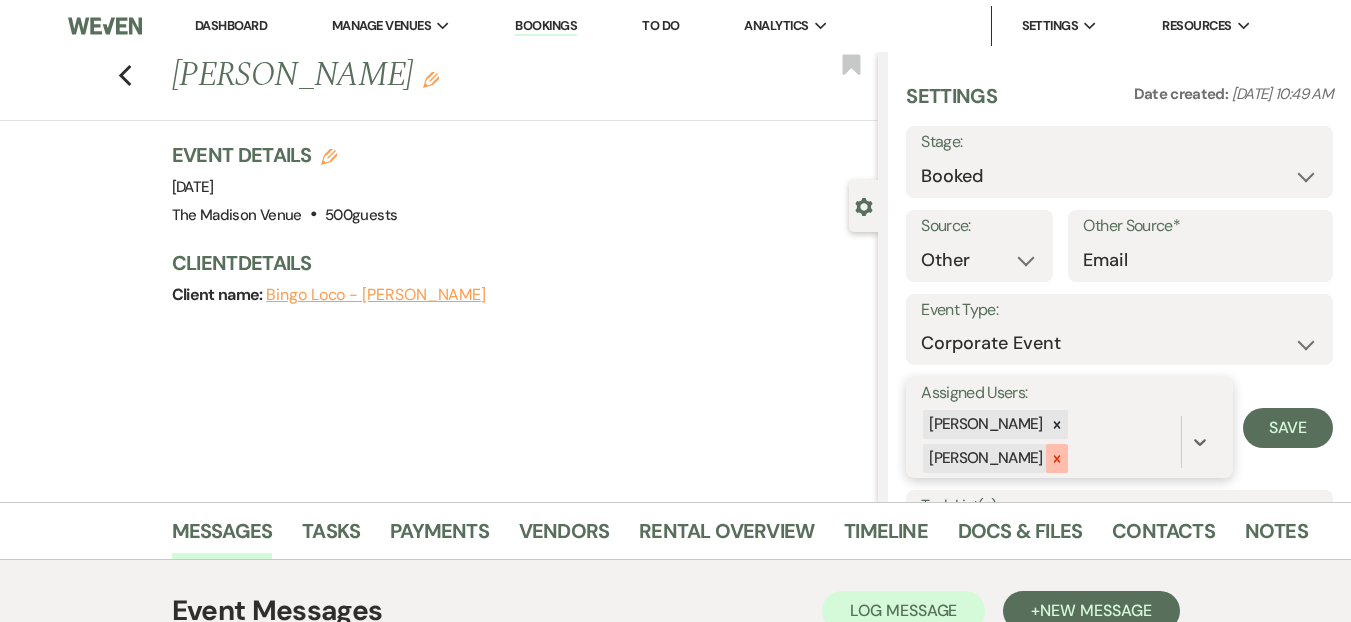 click 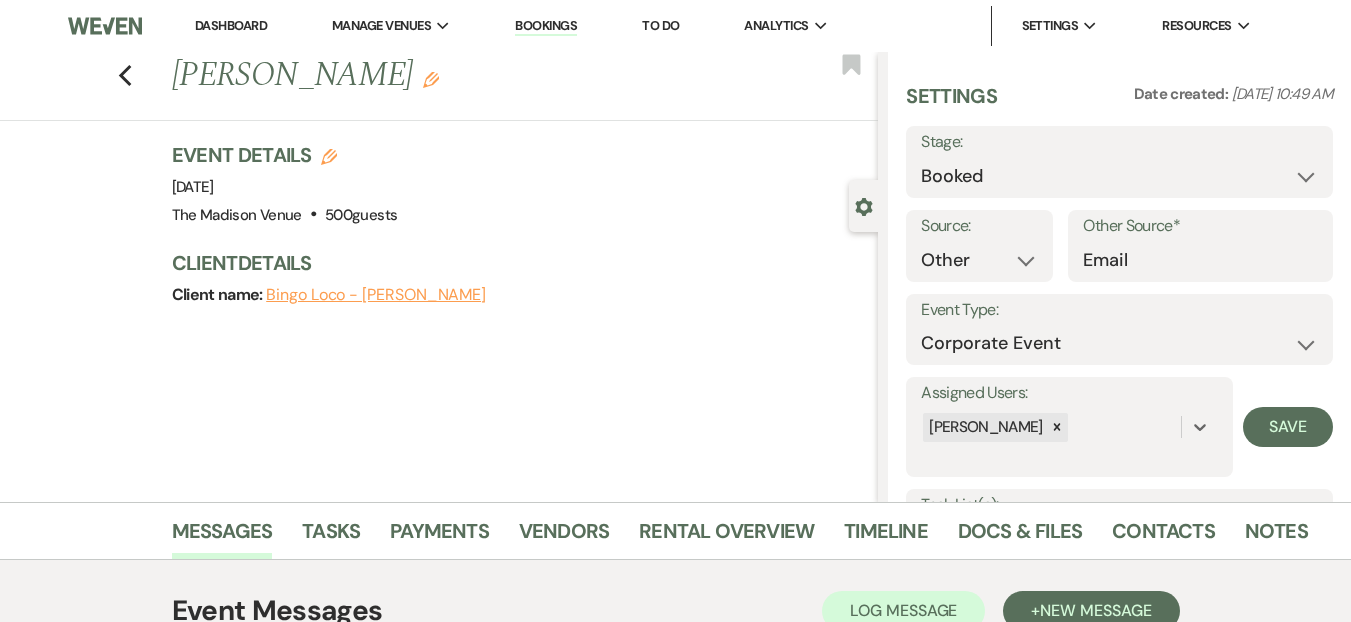 click on "Settings Date created:   Nov 07, 2024, 10:49 AM Stage: Booked Lost Source: Weven Venue Website Instagram Facebook Pinterest Google The Knot Wedding Wire Here Comes the Guide Wedding Spot Eventective Zola The Venue Report PartySlate VRBO / Homeaway Airbnb Wedding Show TikTok X / Twitter Phone Call Walk-in Vendor Referral Advertising Personal Referral Local Referral Other Other Source* Email Event Type: Wedding Anniversary Party Baby Shower Bachelorette / Bachelor Party Birthday Party Bridal Shower Brunch Community Event Concert Corporate Event Elopement End of Life Celebration Engagement Party Fundraiser Graduation Party Micro Wedding Prom Quinceañera Rehearsal Dinner Religious Event Retreat Other Assigned Users:   option Daryl Licursi, deselected.     0 results available. Select is focused ,type to refine list, press Down to open the menu,  press left to focus selected values Anthony Licursi Save Task List(s): Task List... Planning Portal Client Planning Portal Off" at bounding box center [1119, 277] 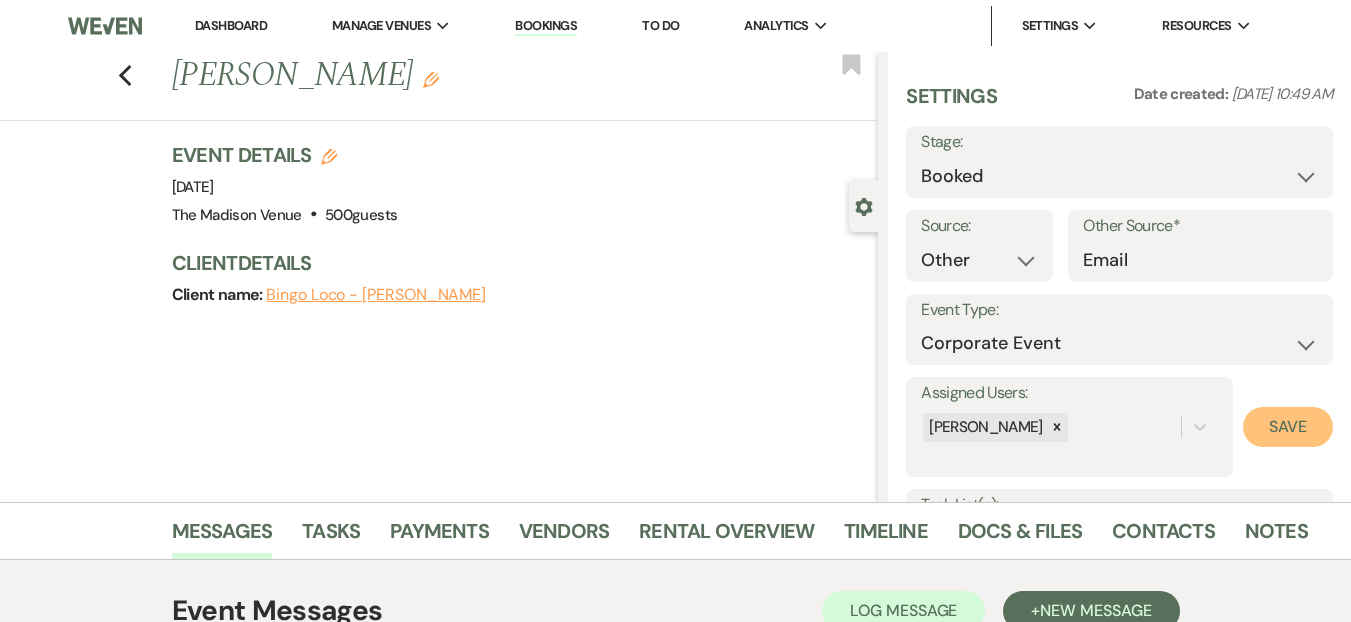 click on "Save" at bounding box center (1288, 427) 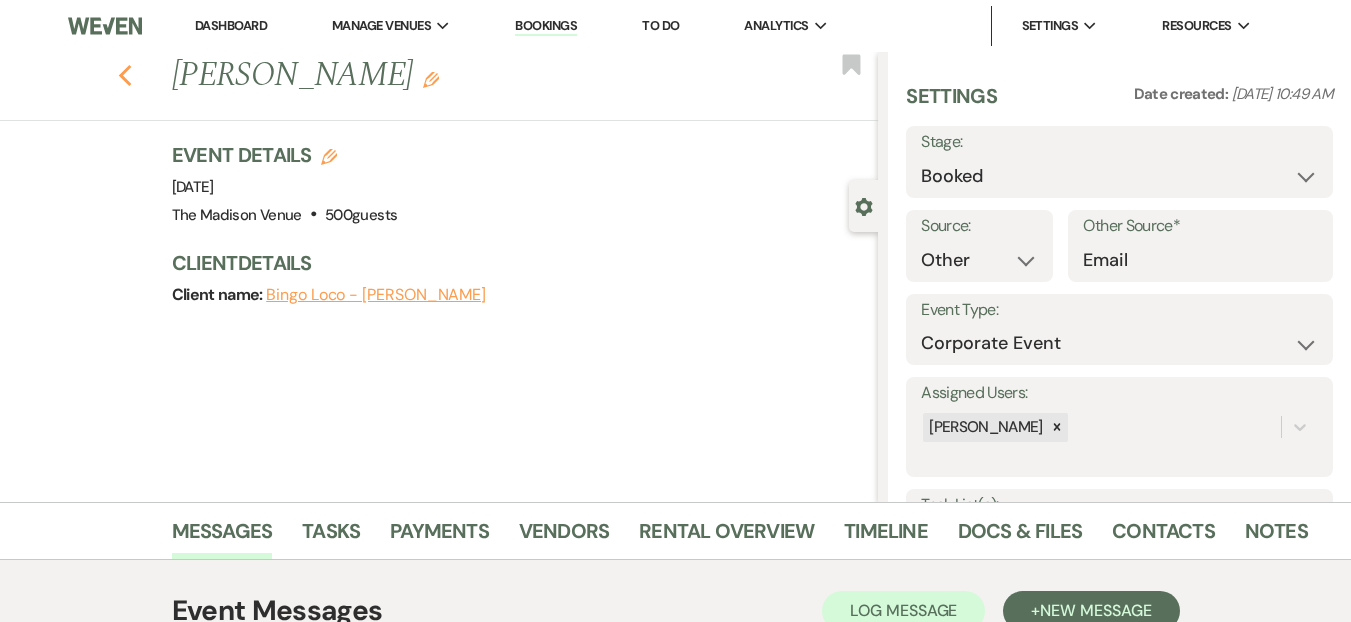 click on "Previous" 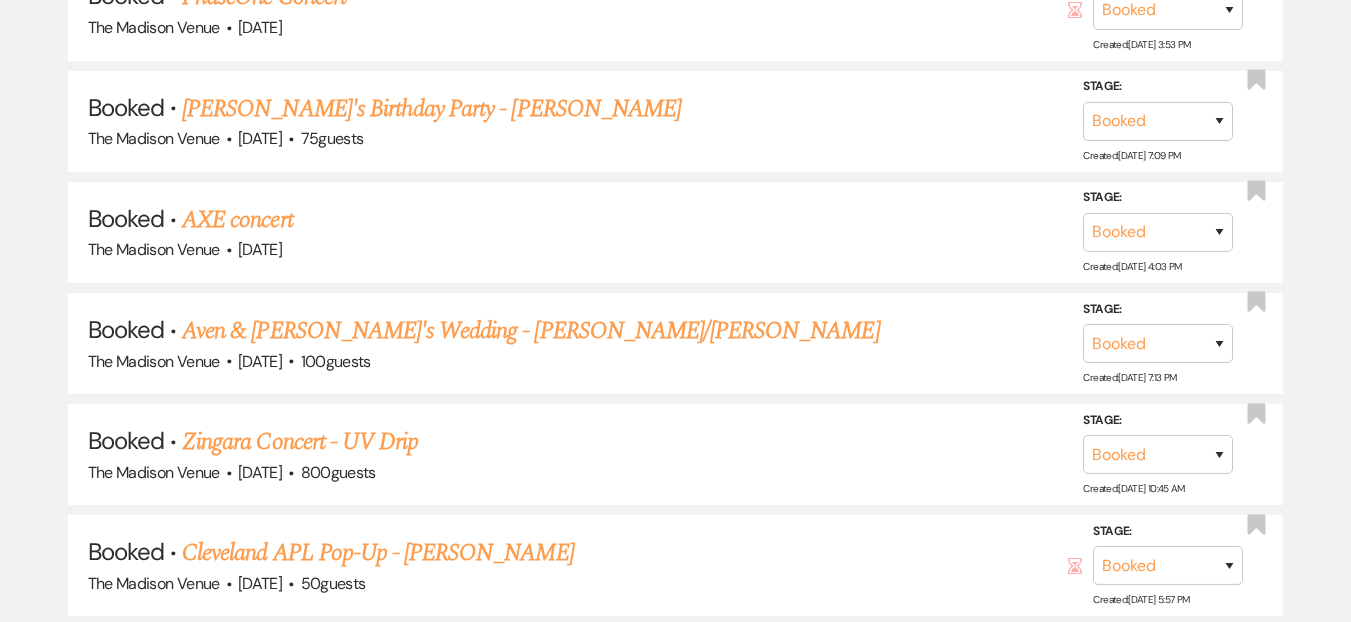 scroll, scrollTop: 7798, scrollLeft: 0, axis: vertical 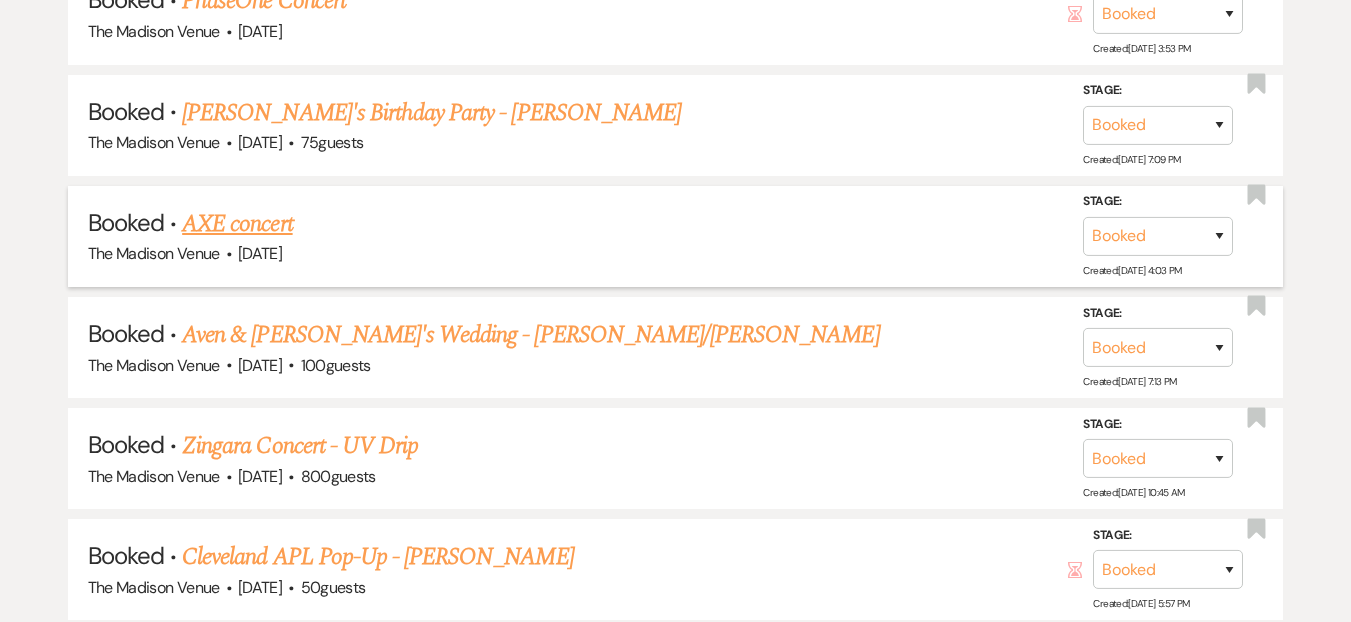 click on "AXE concert" at bounding box center [237, 224] 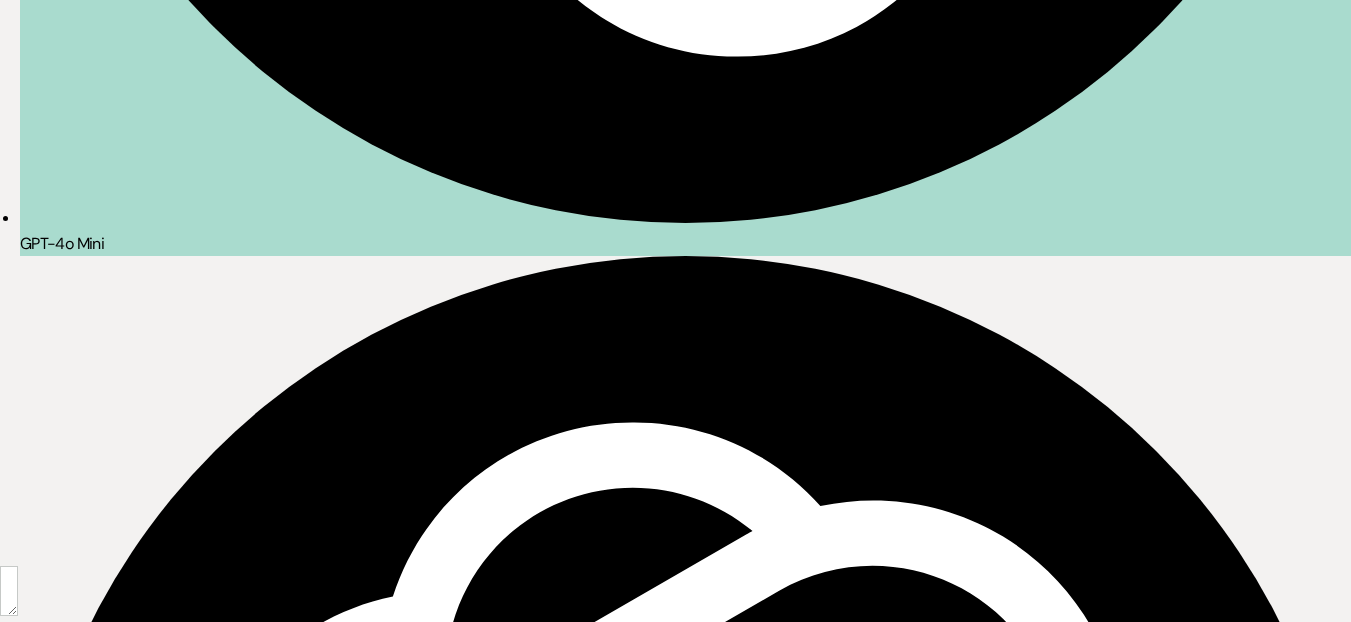 scroll, scrollTop: 0, scrollLeft: 0, axis: both 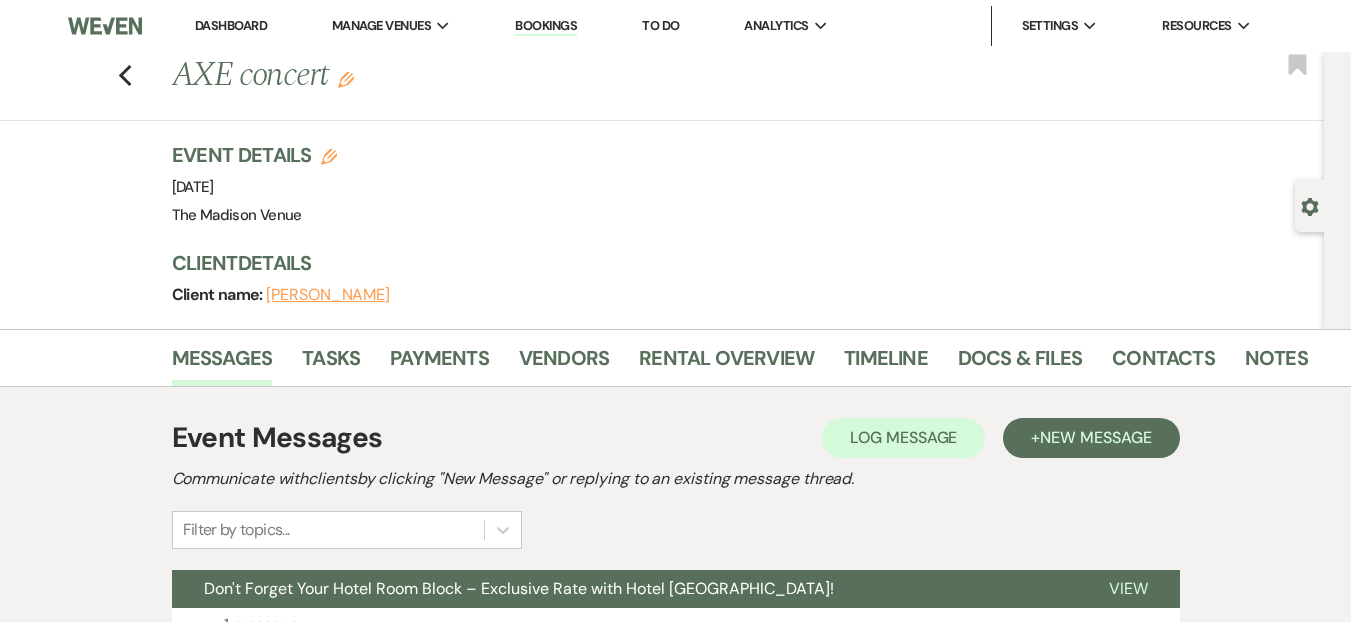 click on "Gear Settings" at bounding box center (1314, 206) 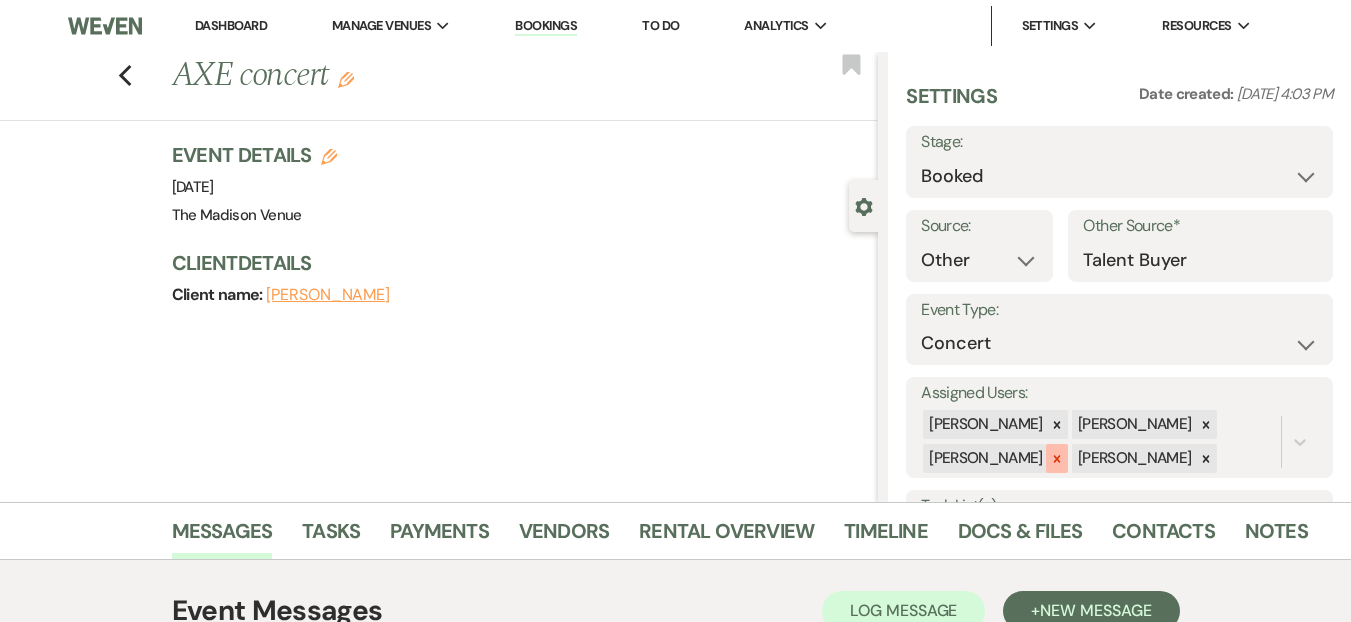 click 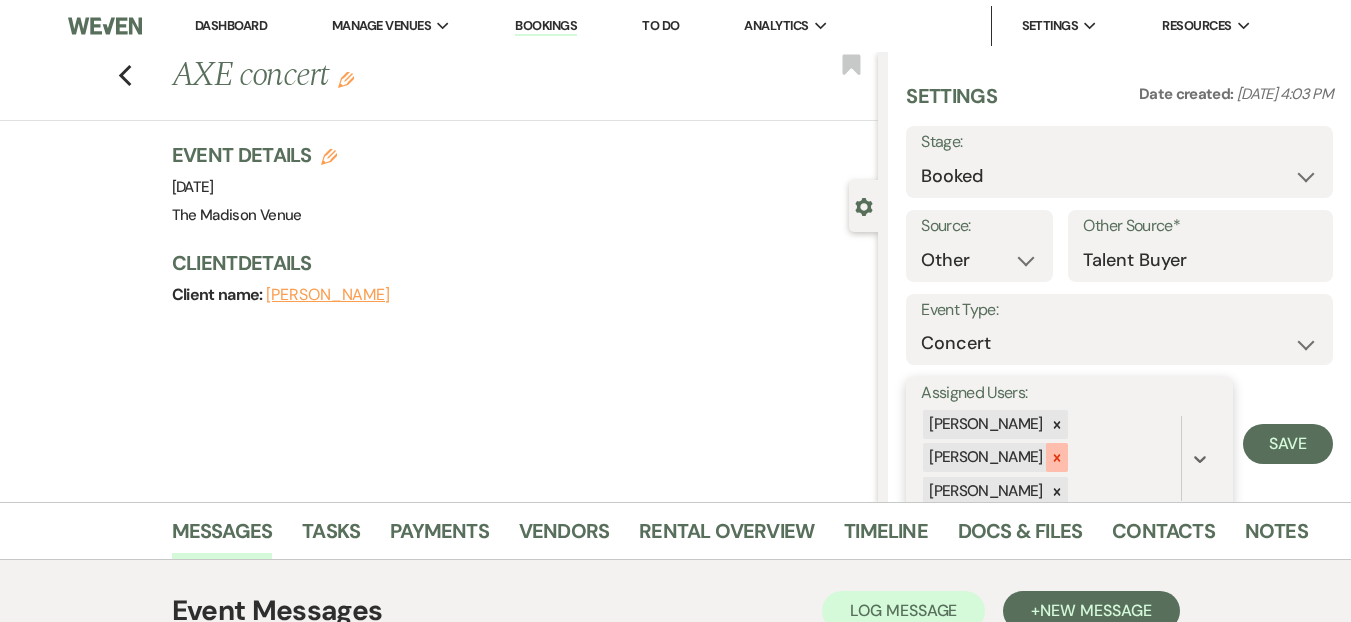 drag, startPoint x: 1043, startPoint y: 421, endPoint x: 1025, endPoint y: 456, distance: 39.357338 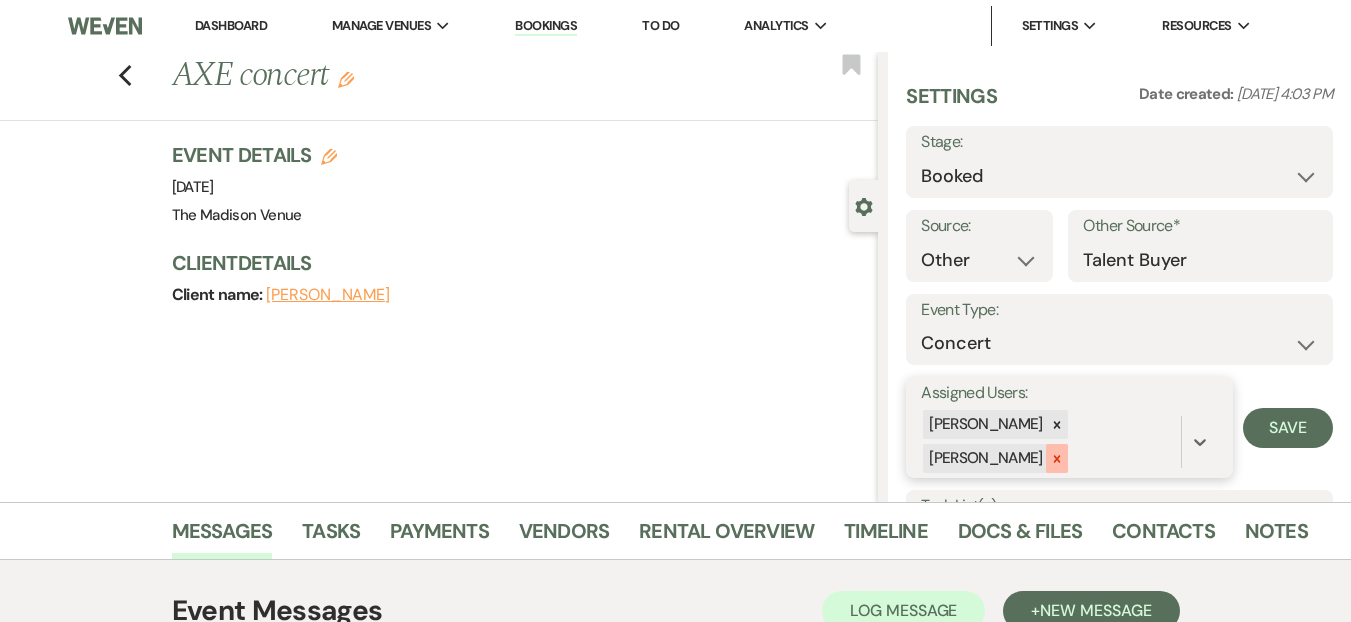 click at bounding box center (1057, 458) 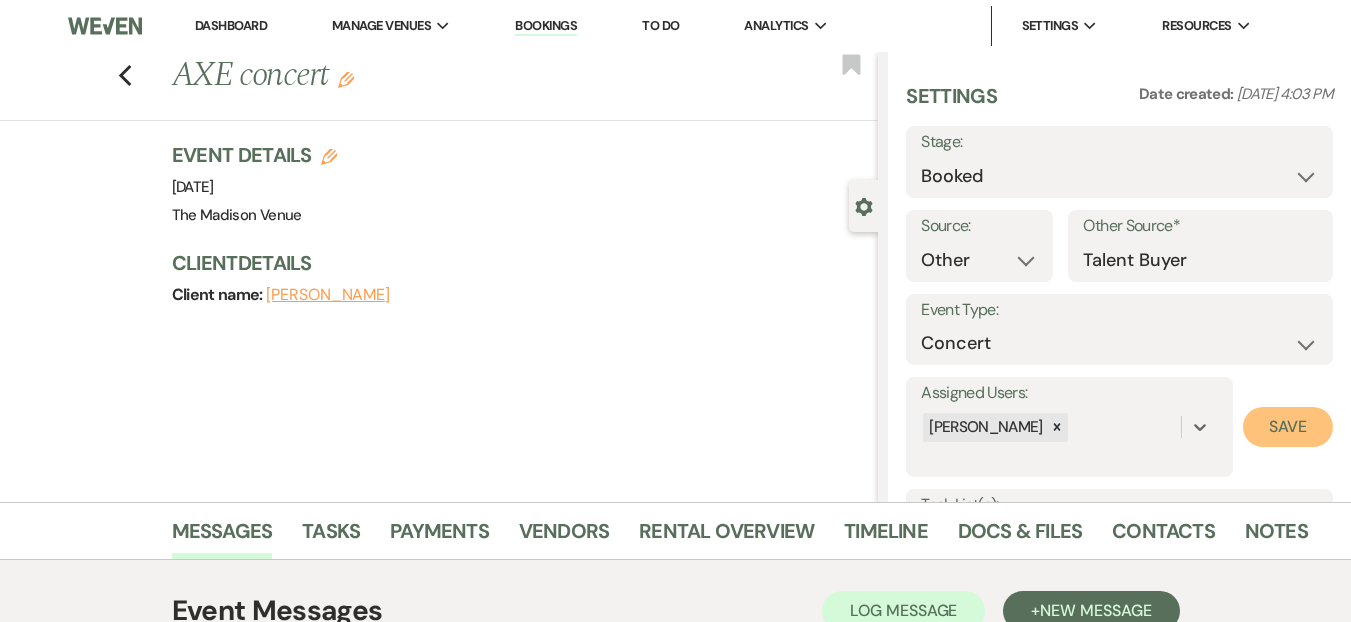 click on "Save" at bounding box center [1288, 427] 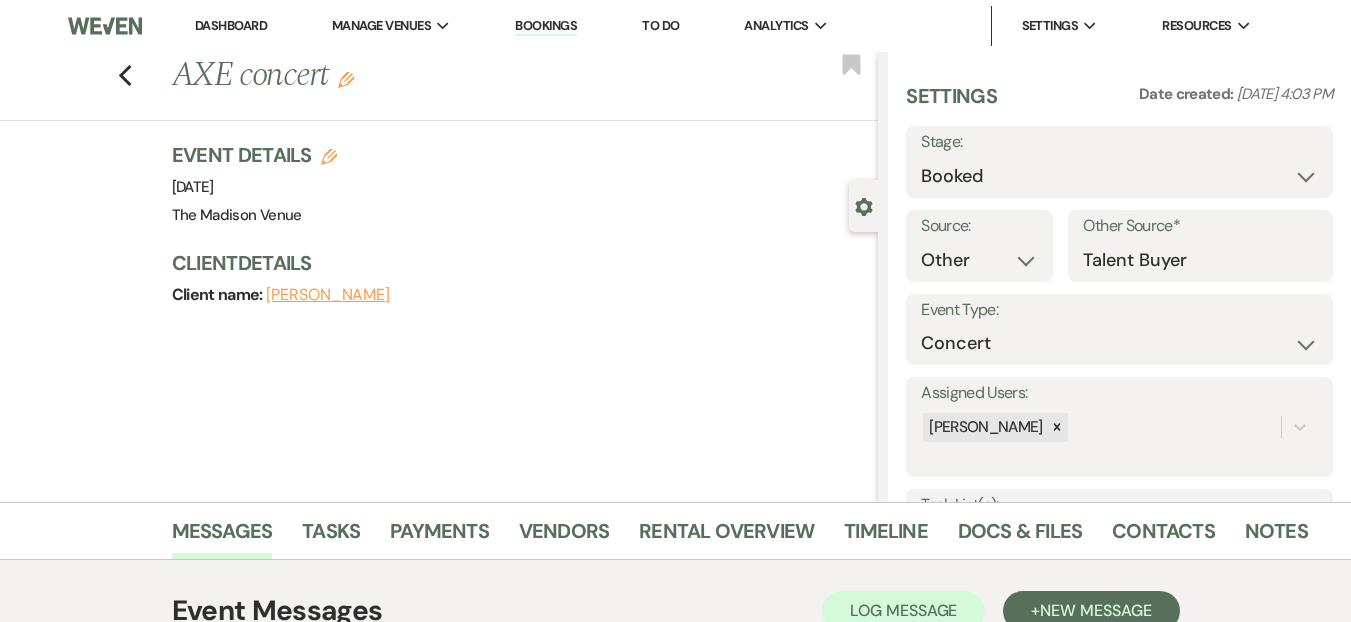 click on "Previous AXE concert Edit Bookmark" at bounding box center (434, 86) 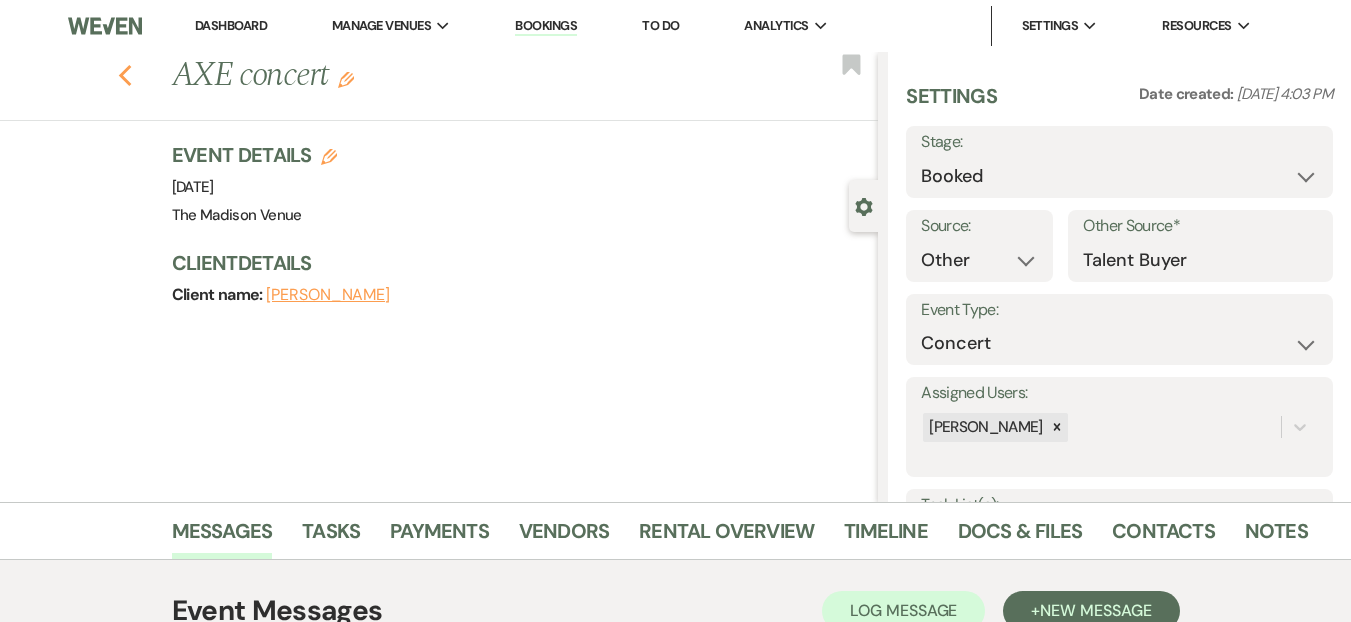 click on "Previous" 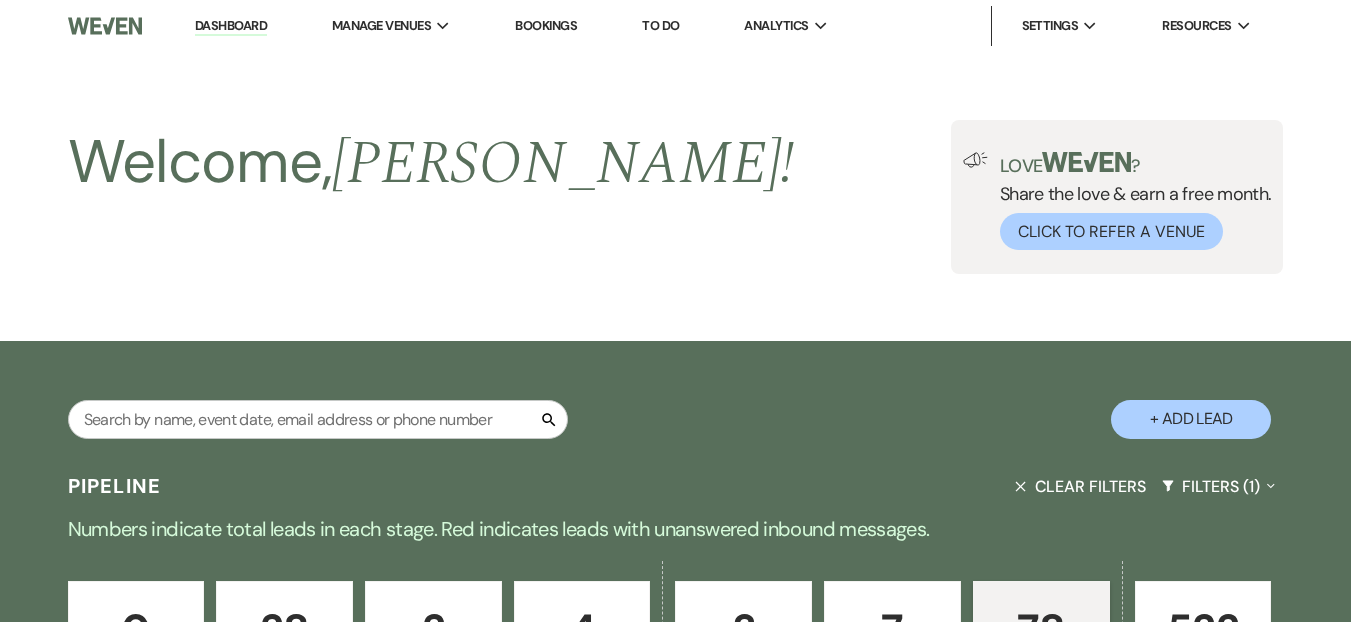 scroll, scrollTop: 7798, scrollLeft: 0, axis: vertical 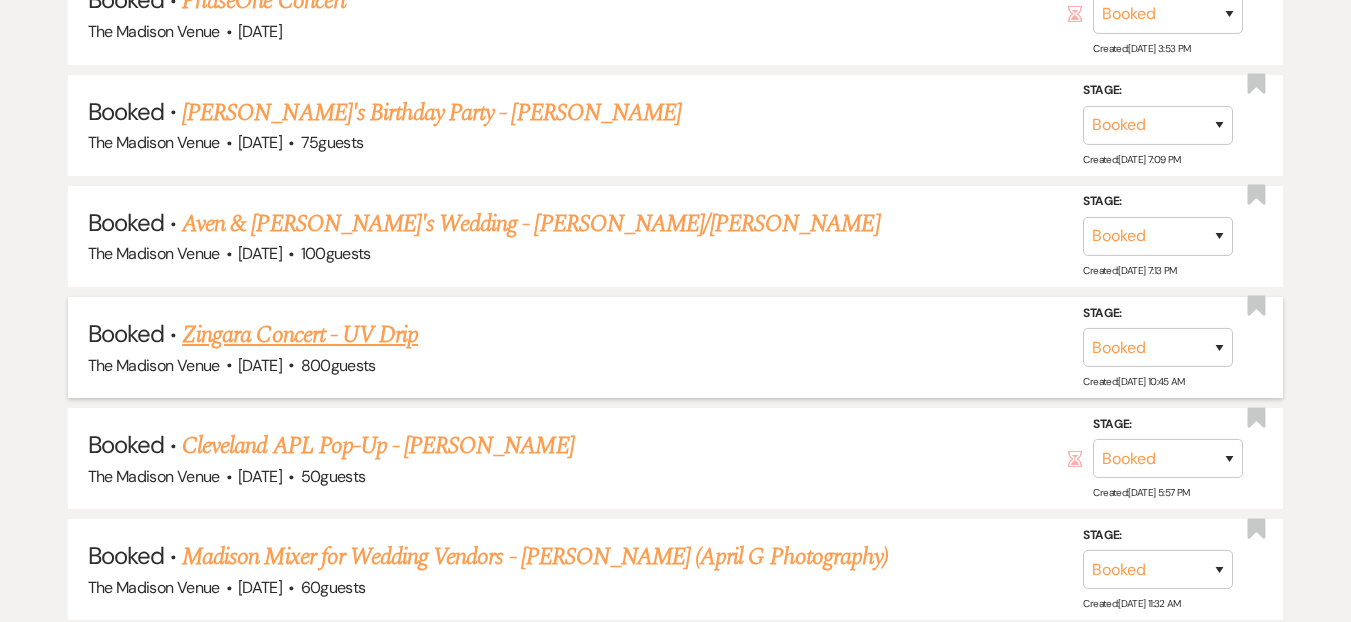 click on "Zingara Concert - UV Drip" at bounding box center (300, 335) 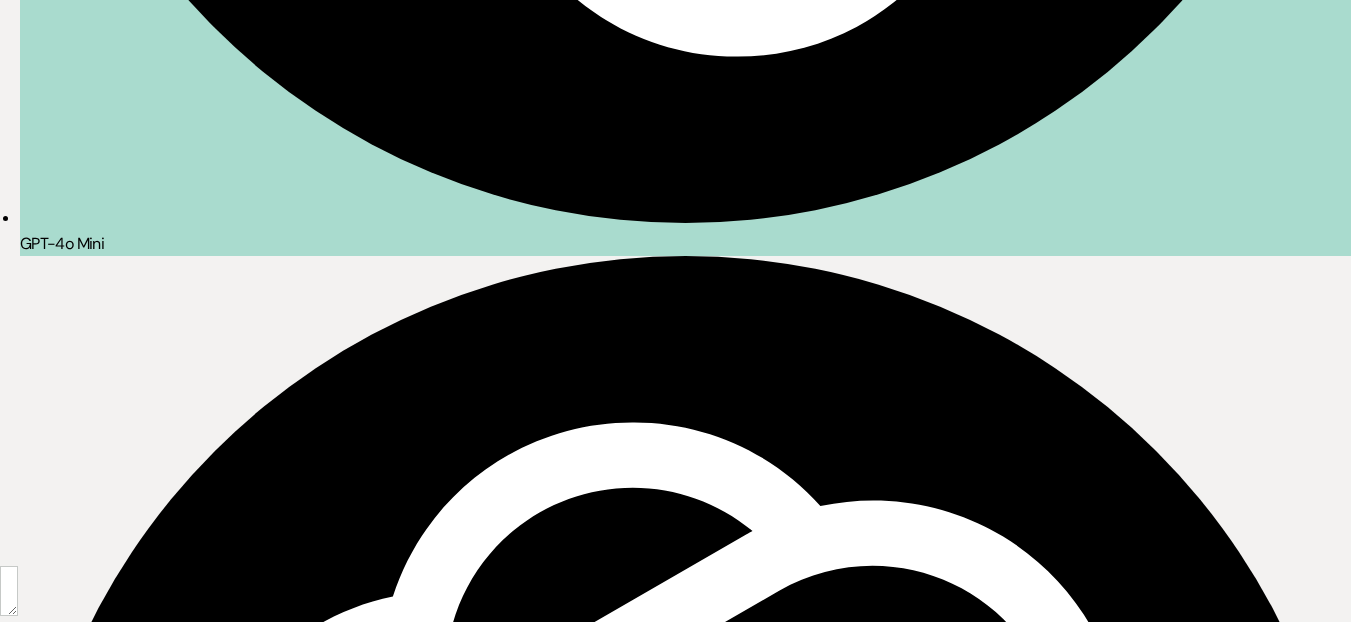 scroll, scrollTop: 0, scrollLeft: 0, axis: both 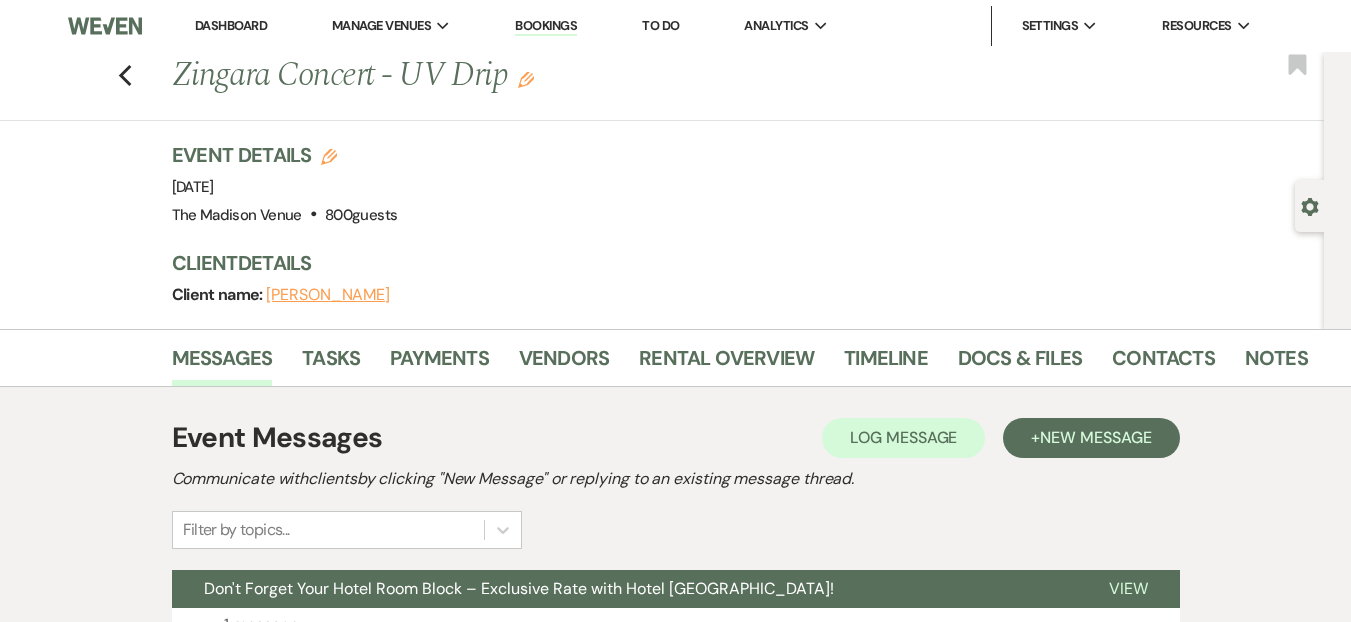 click on "Gear" 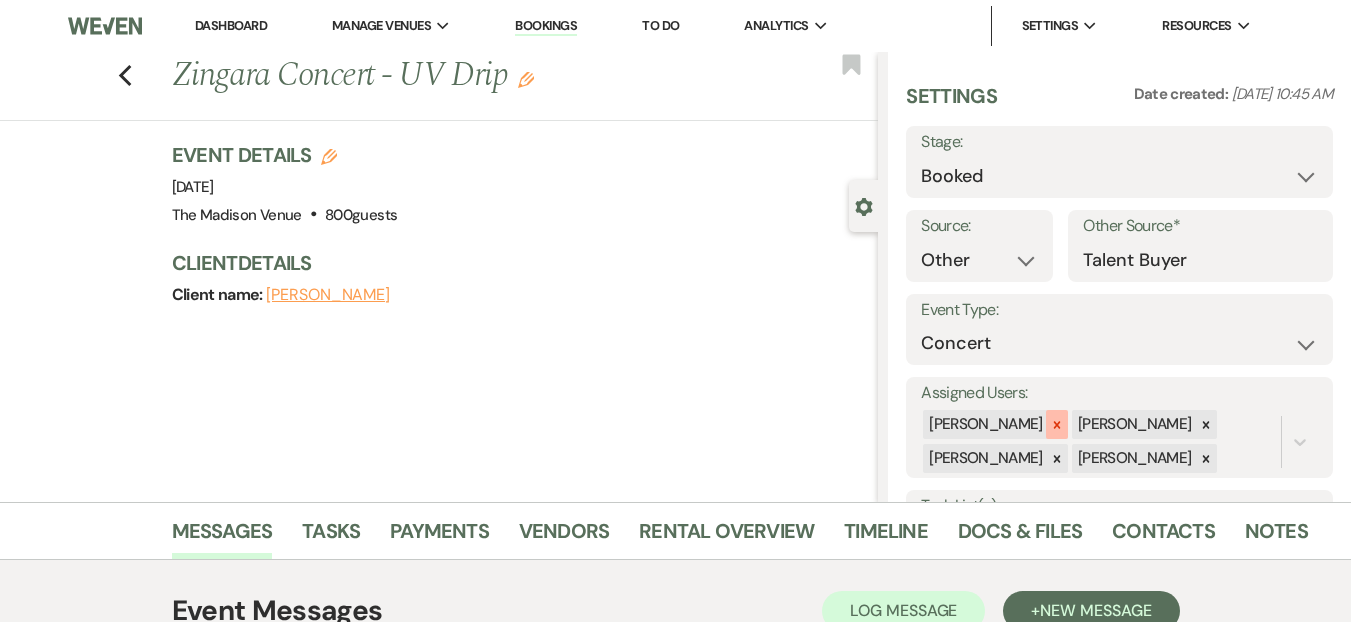 click 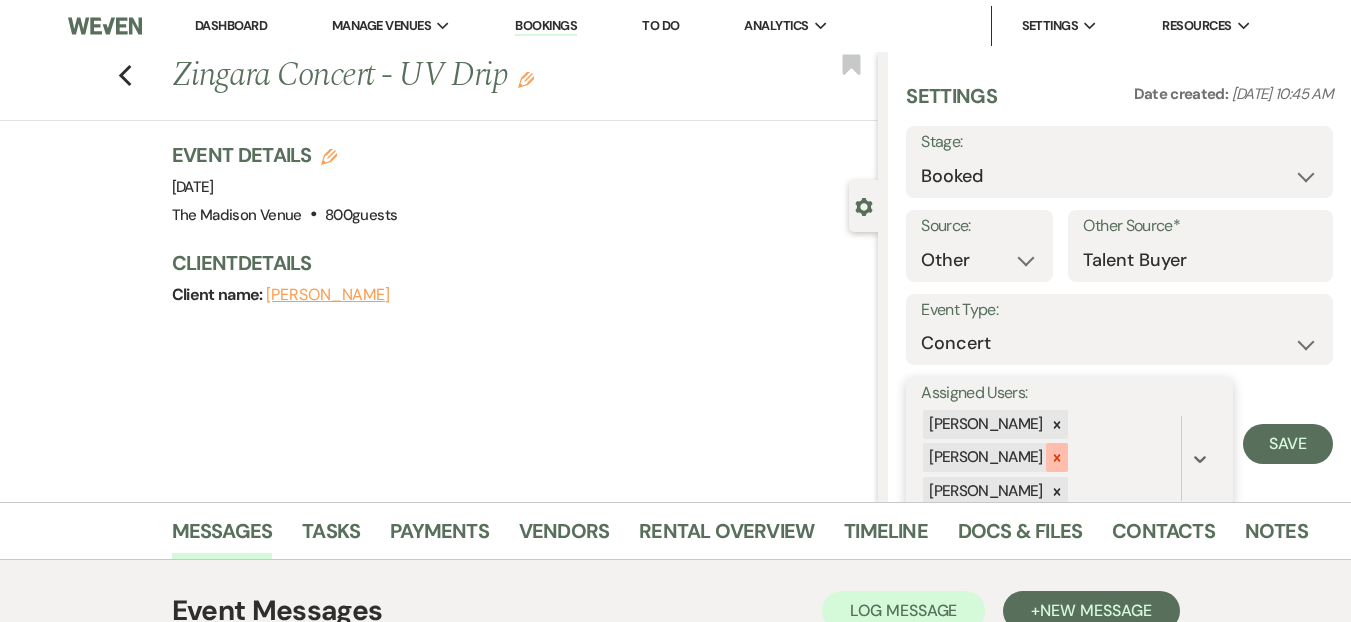 click at bounding box center (1057, 457) 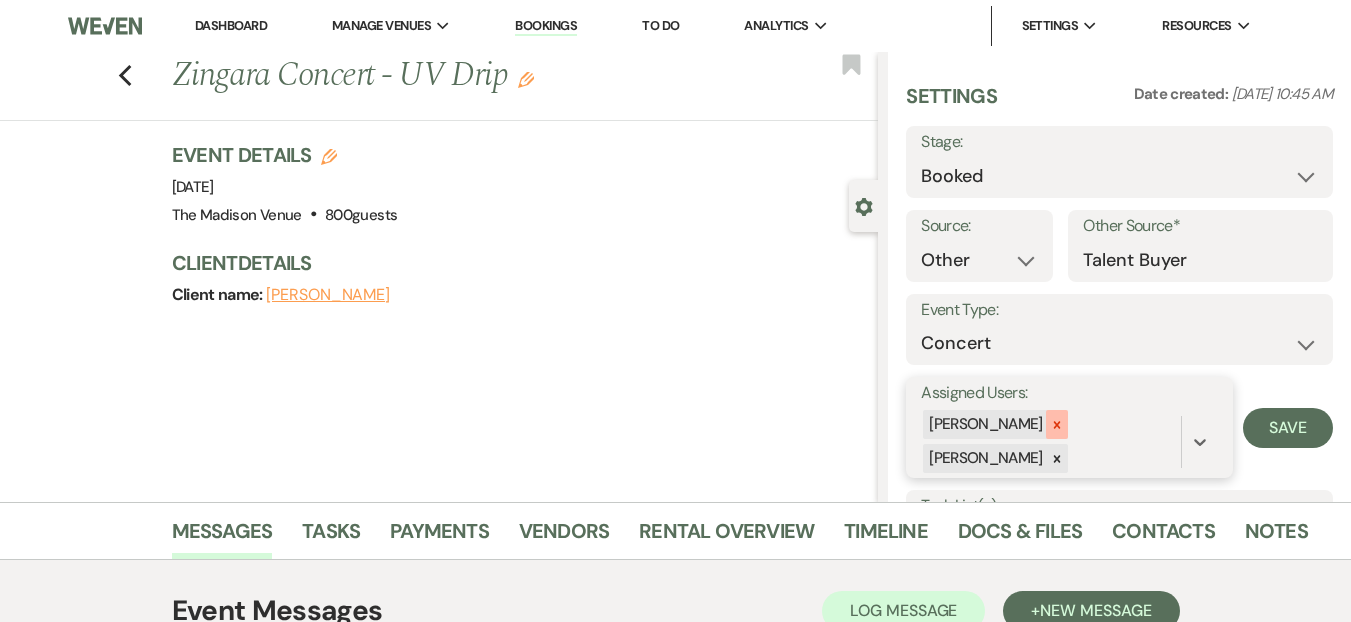 click 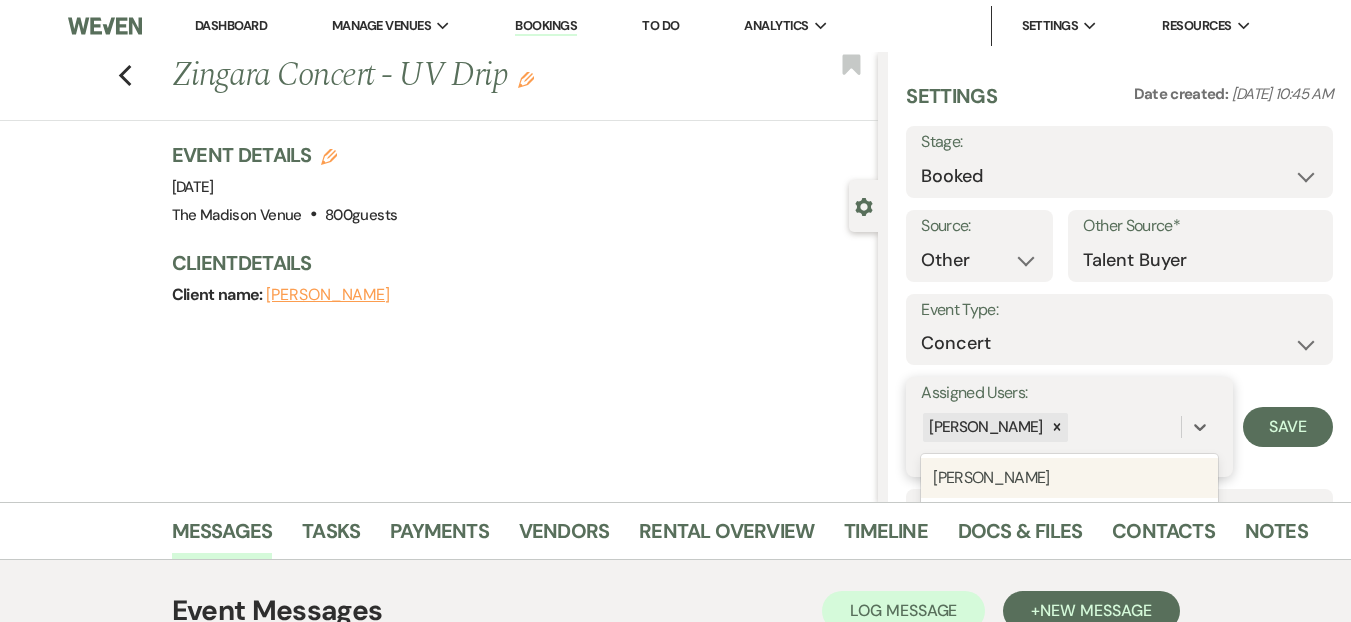 click on "[PERSON_NAME]" at bounding box center (1069, 427) 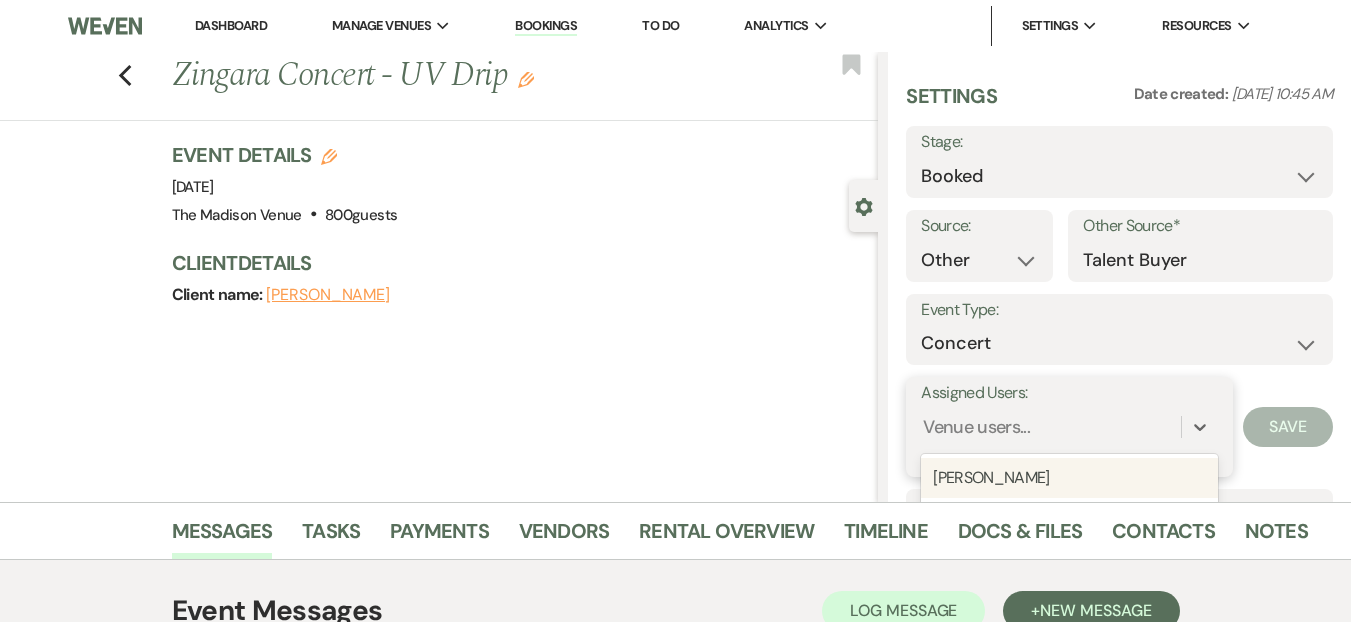 click on "[PERSON_NAME]" at bounding box center (1069, 478) 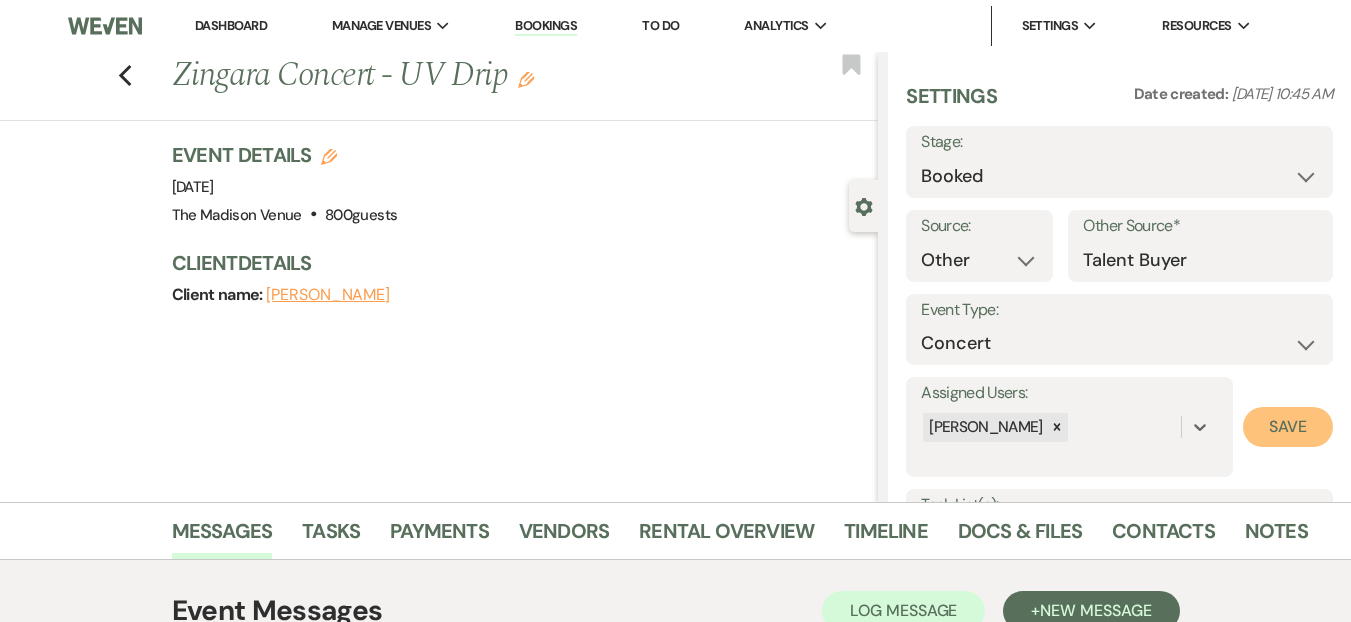 click on "Save" at bounding box center [1288, 427] 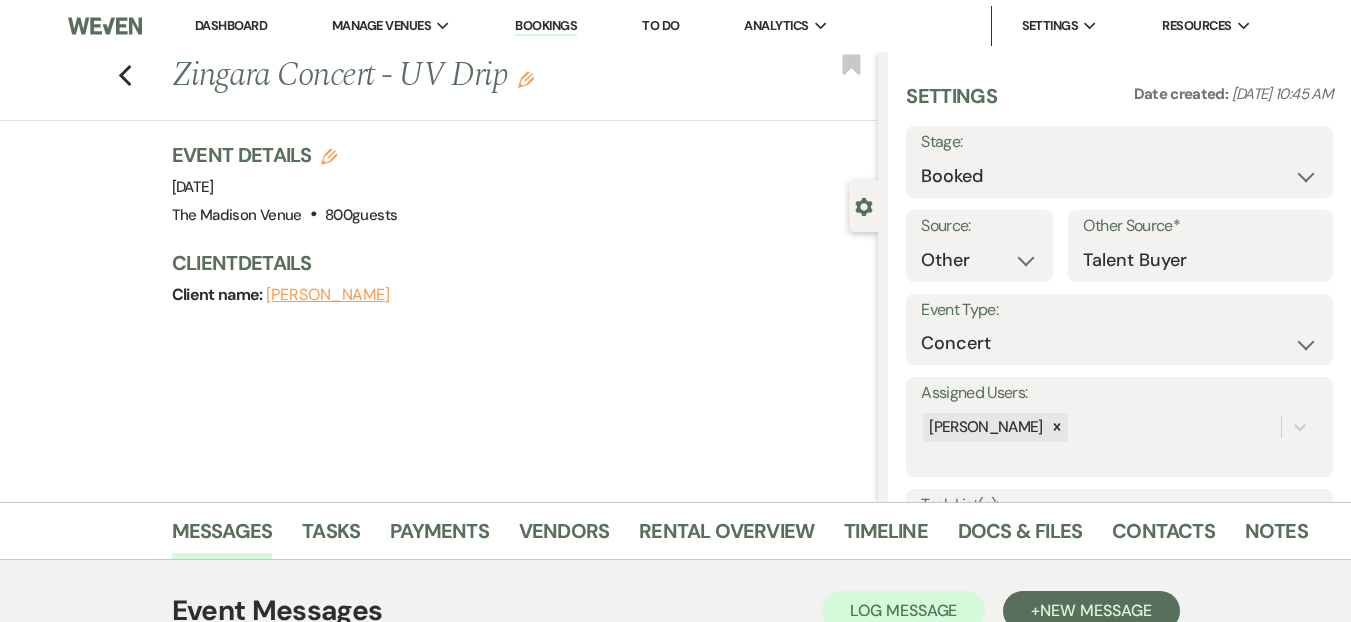 click on "Previous Zingara Concert - UV Drip Edit Bookmark" at bounding box center (434, 86) 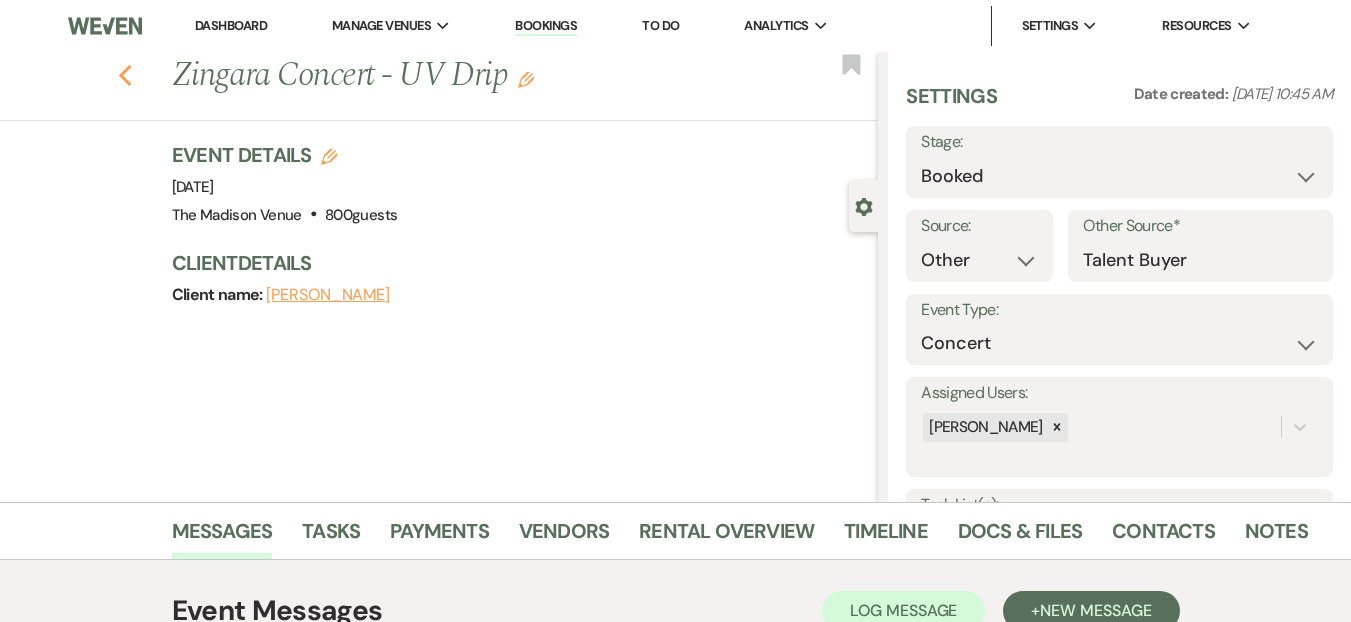 click on "Previous" 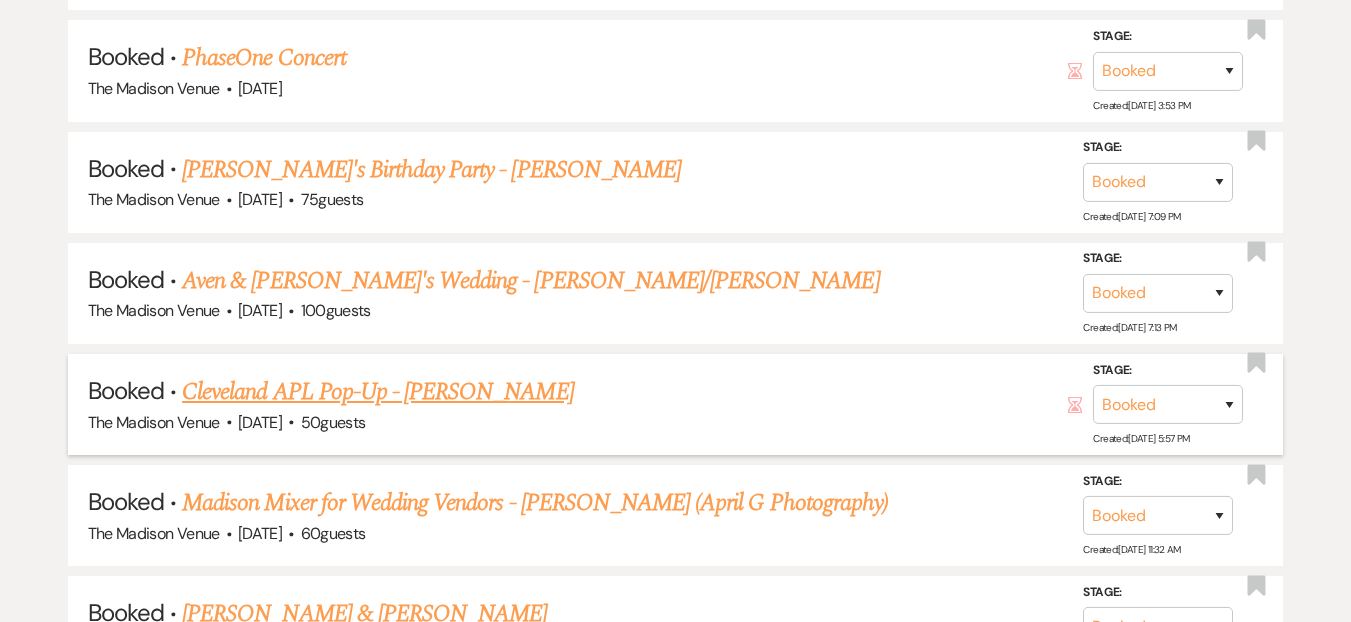 scroll, scrollTop: 7589, scrollLeft: 0, axis: vertical 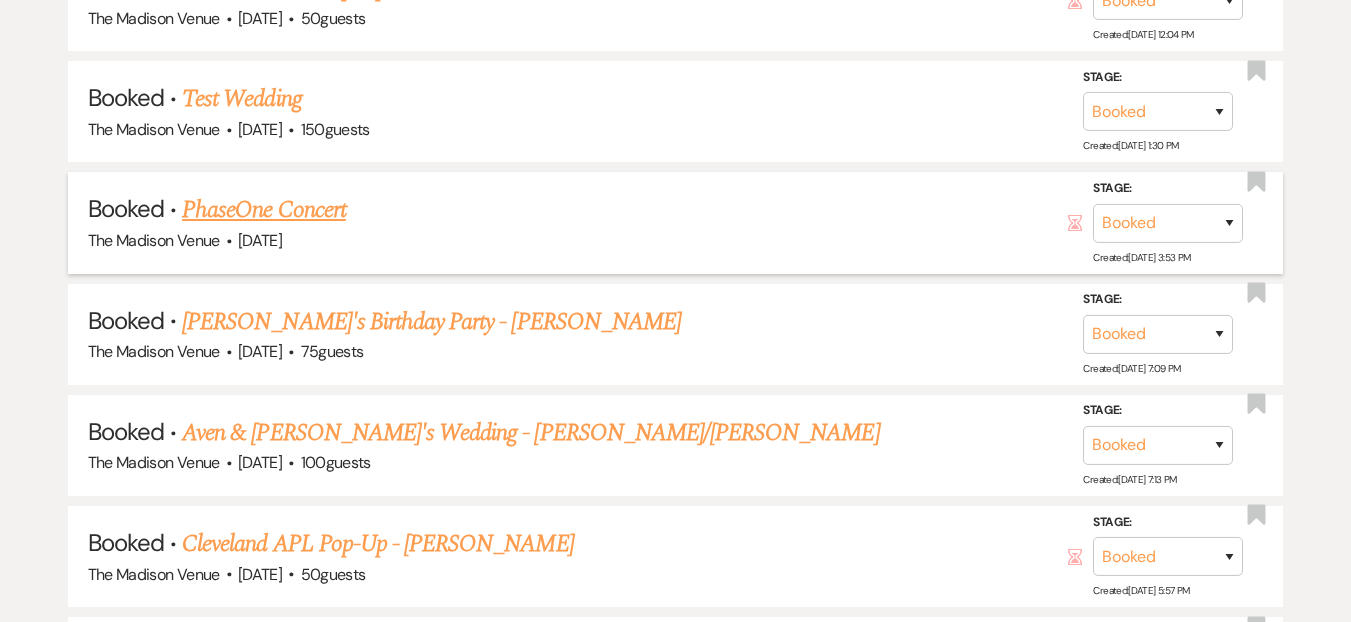 click on "PhaseOne Concert" at bounding box center [264, 210] 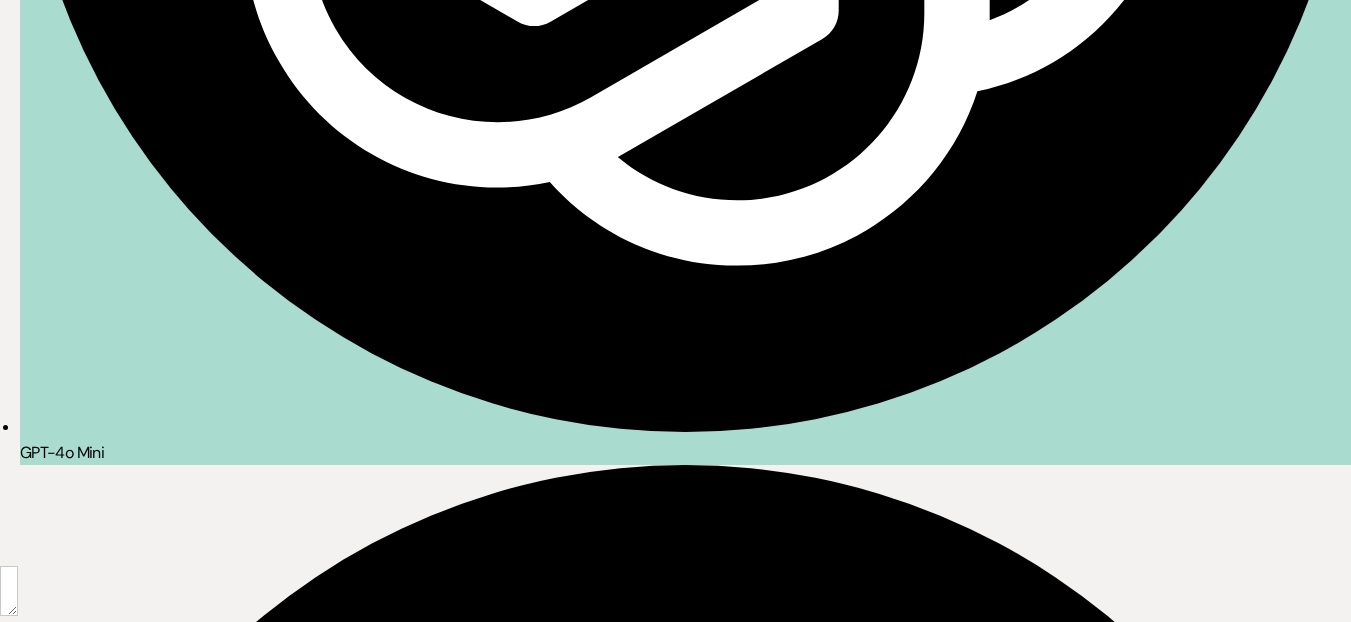 scroll, scrollTop: 0, scrollLeft: 0, axis: both 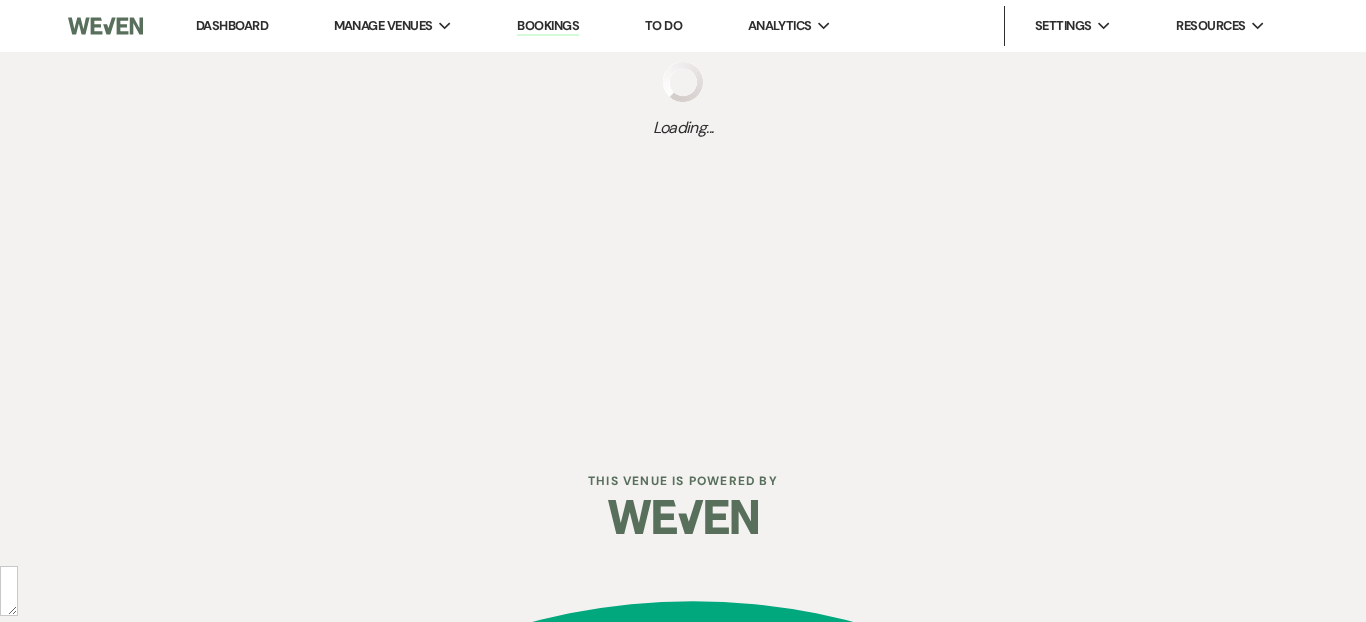 select on "14" 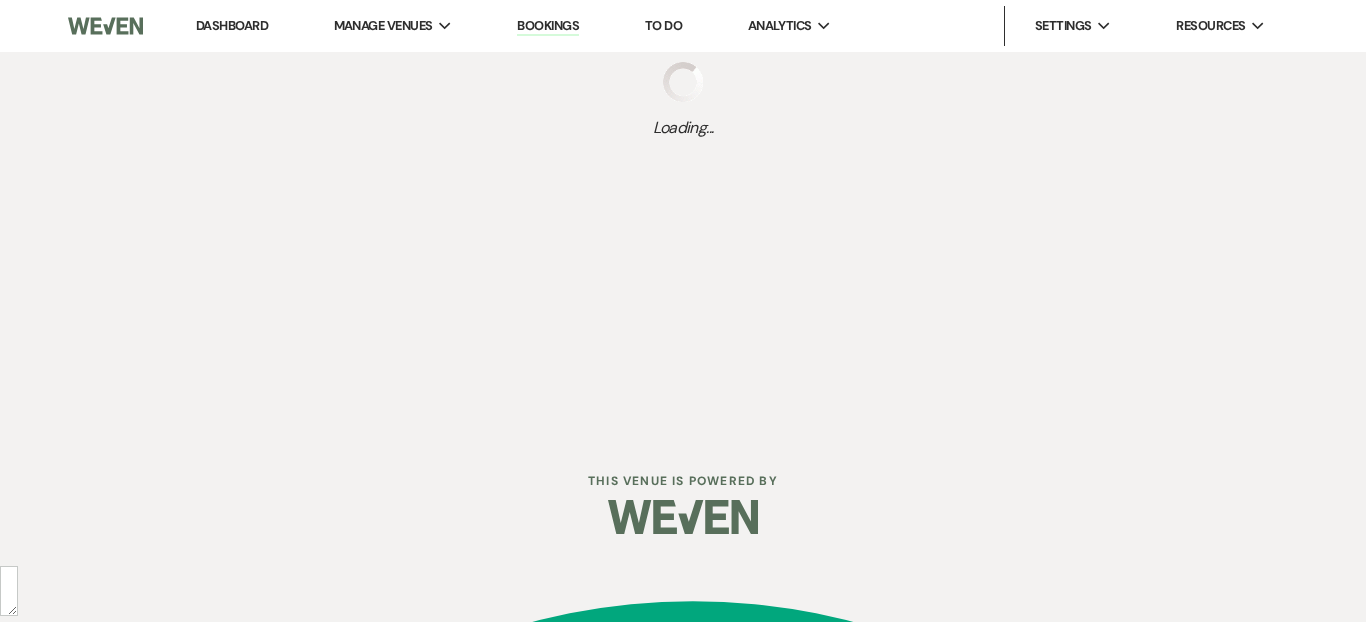select on "8" 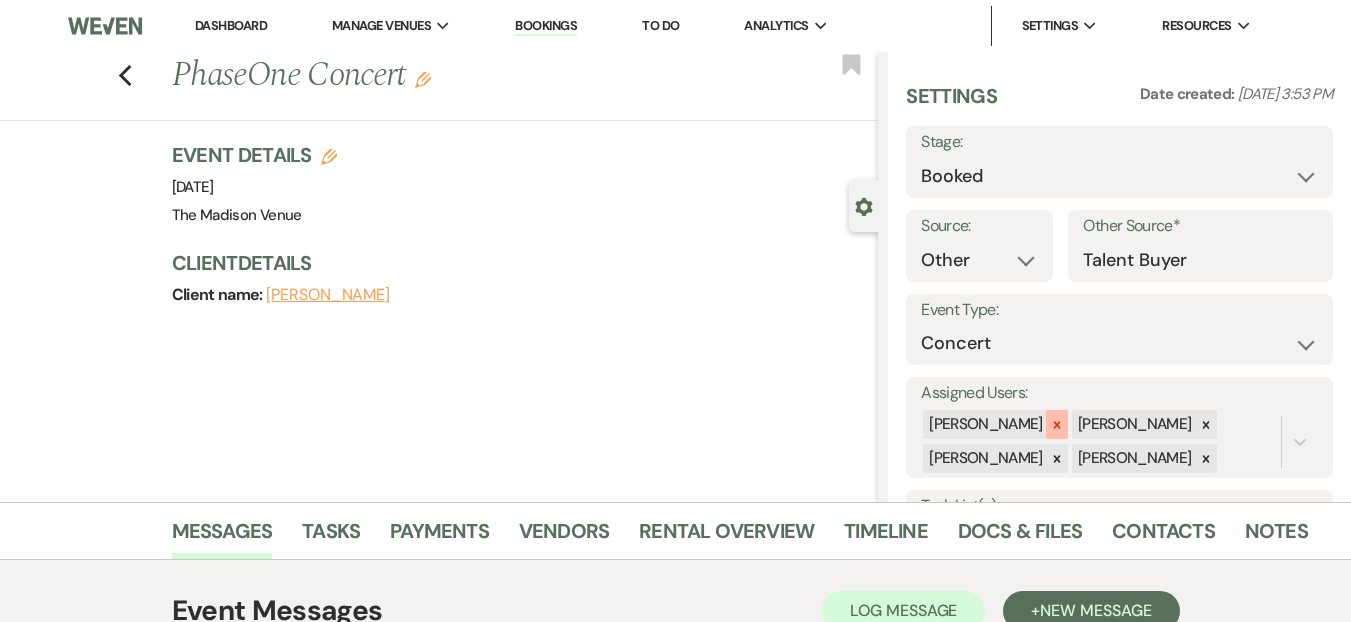 click 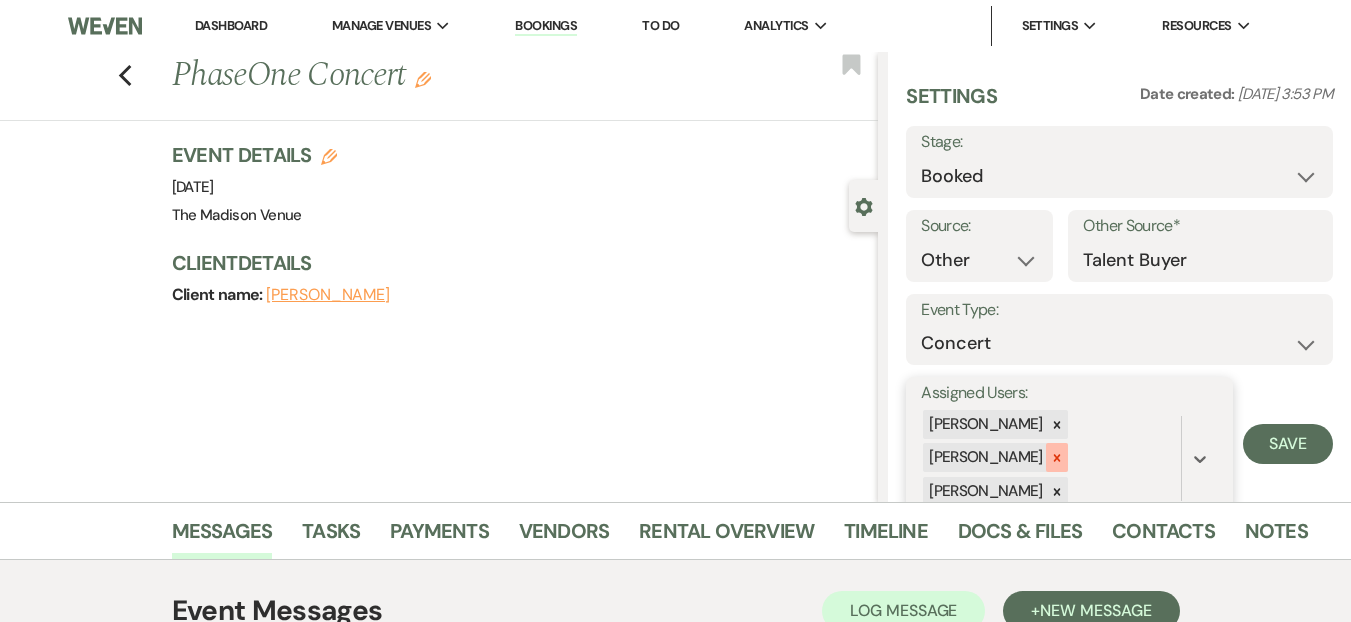 click at bounding box center (1057, 457) 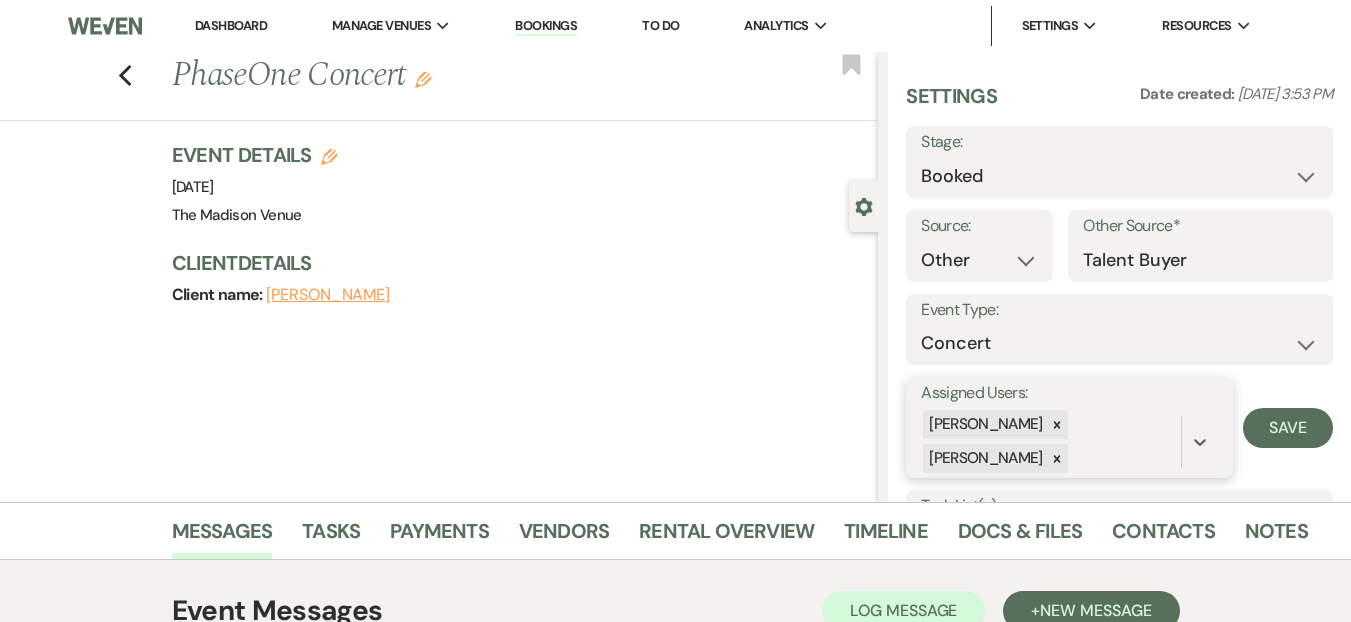 click 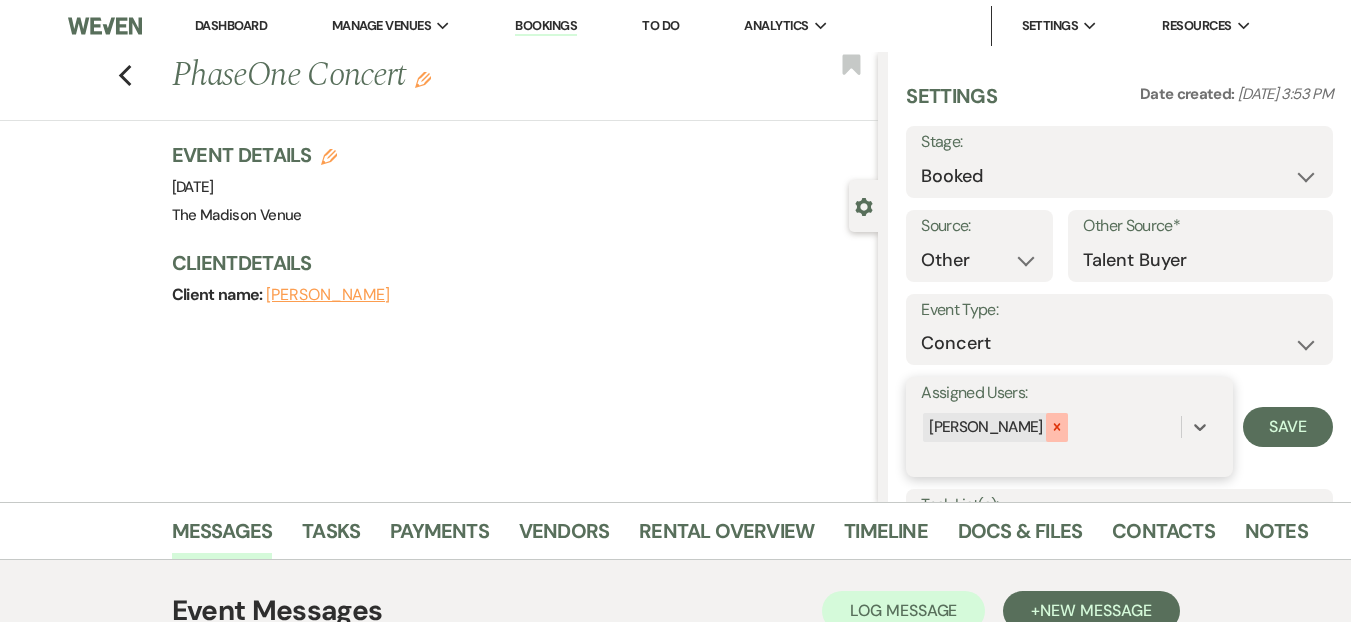 click 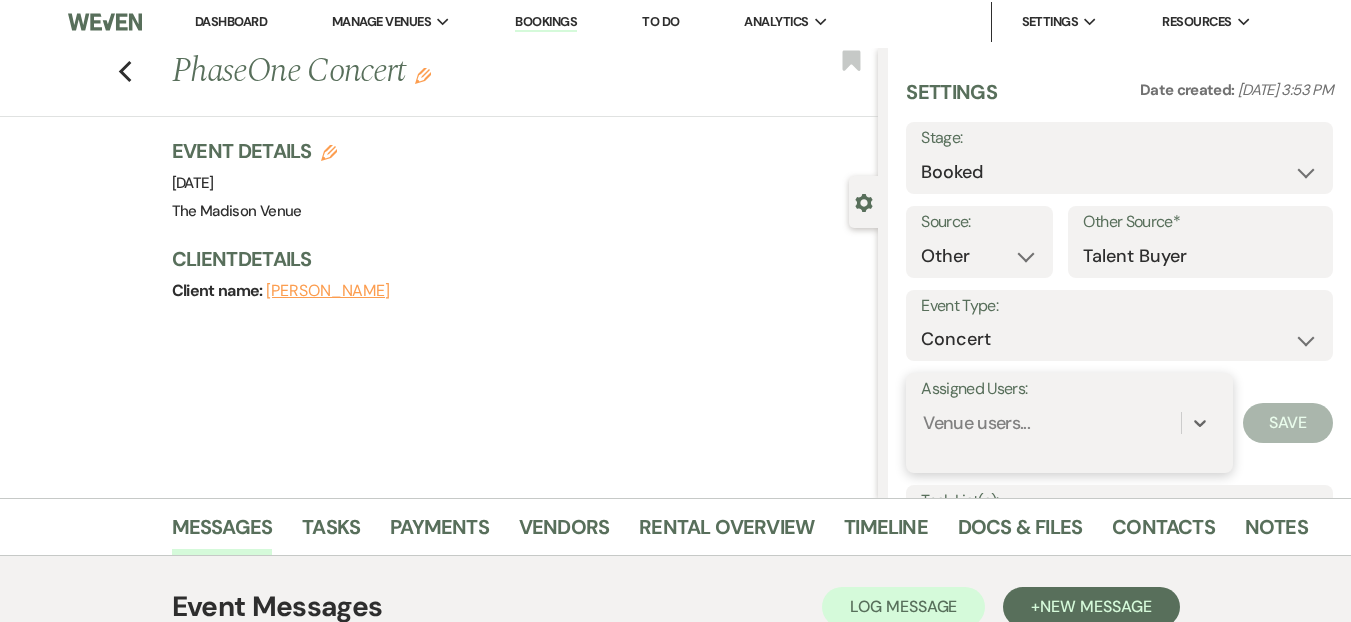 click on "Venue users..." at bounding box center (1069, 423) 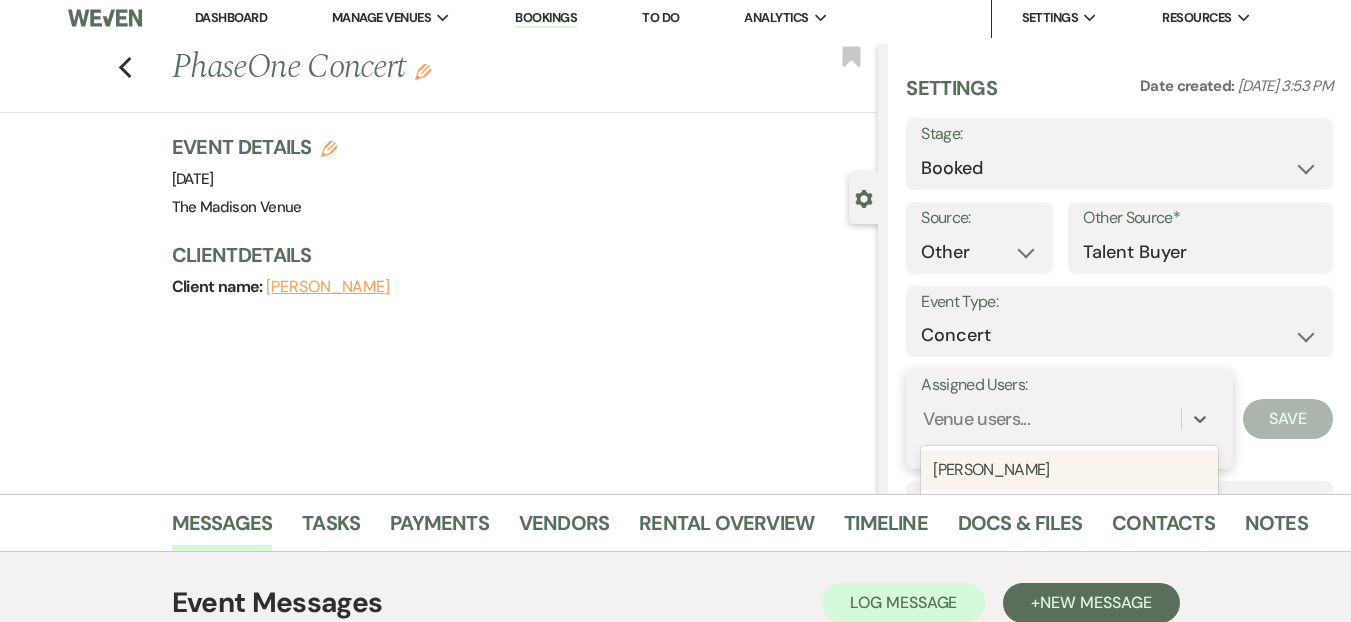 click on "[PERSON_NAME]" at bounding box center [1069, 470] 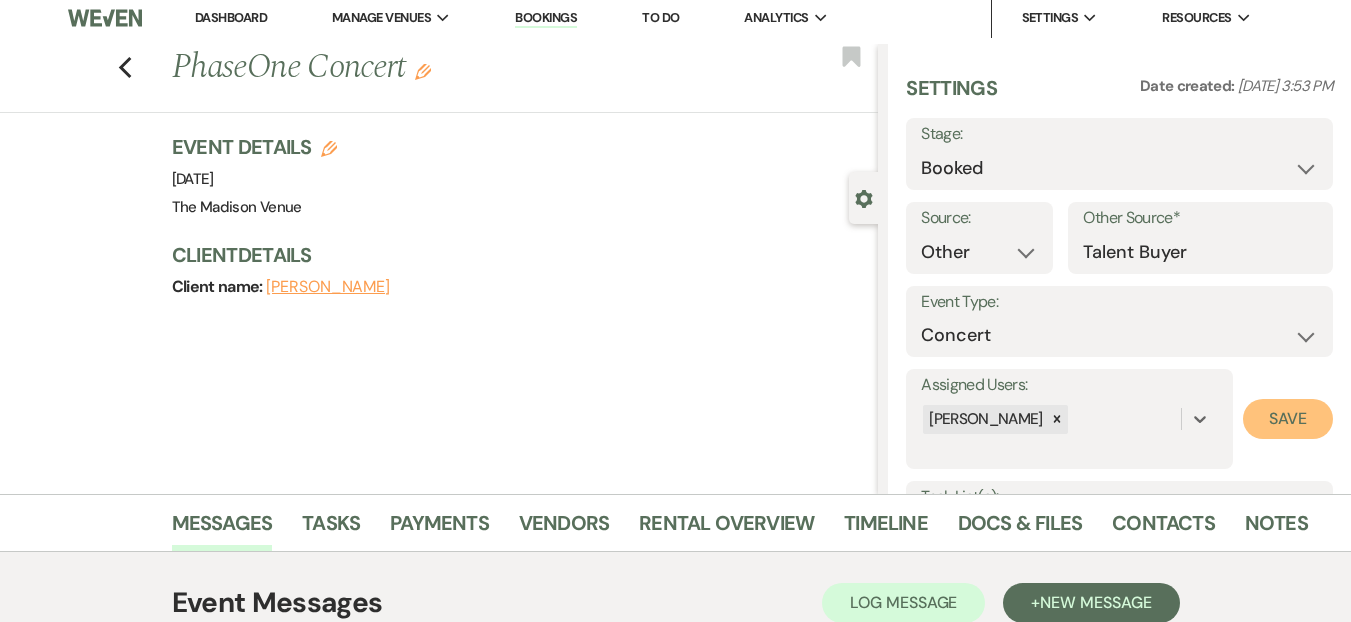 click on "Save" at bounding box center [1288, 419] 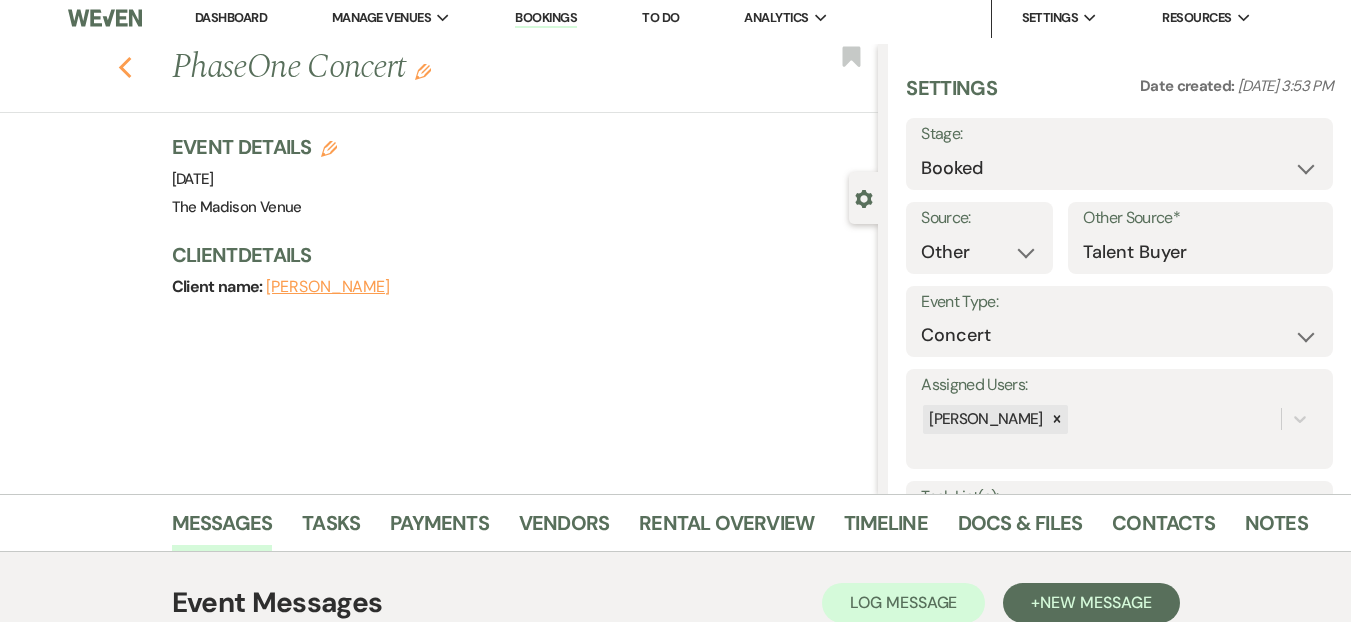 click on "Previous" 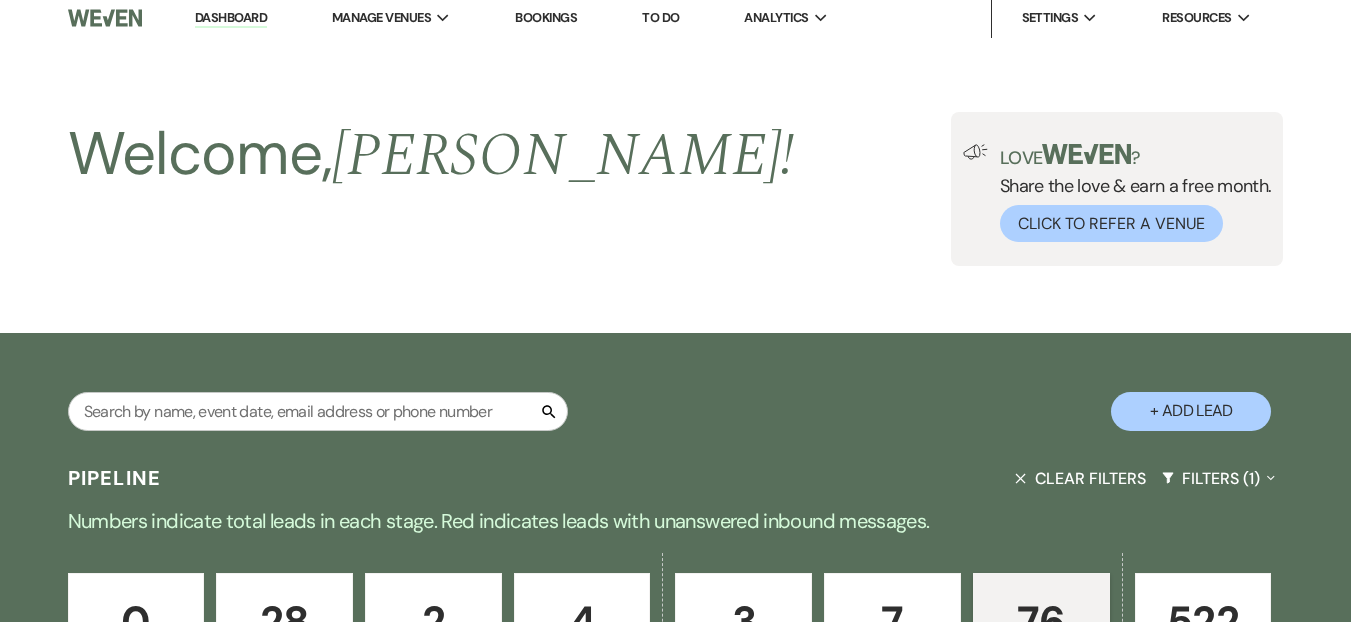 scroll, scrollTop: 7589, scrollLeft: 0, axis: vertical 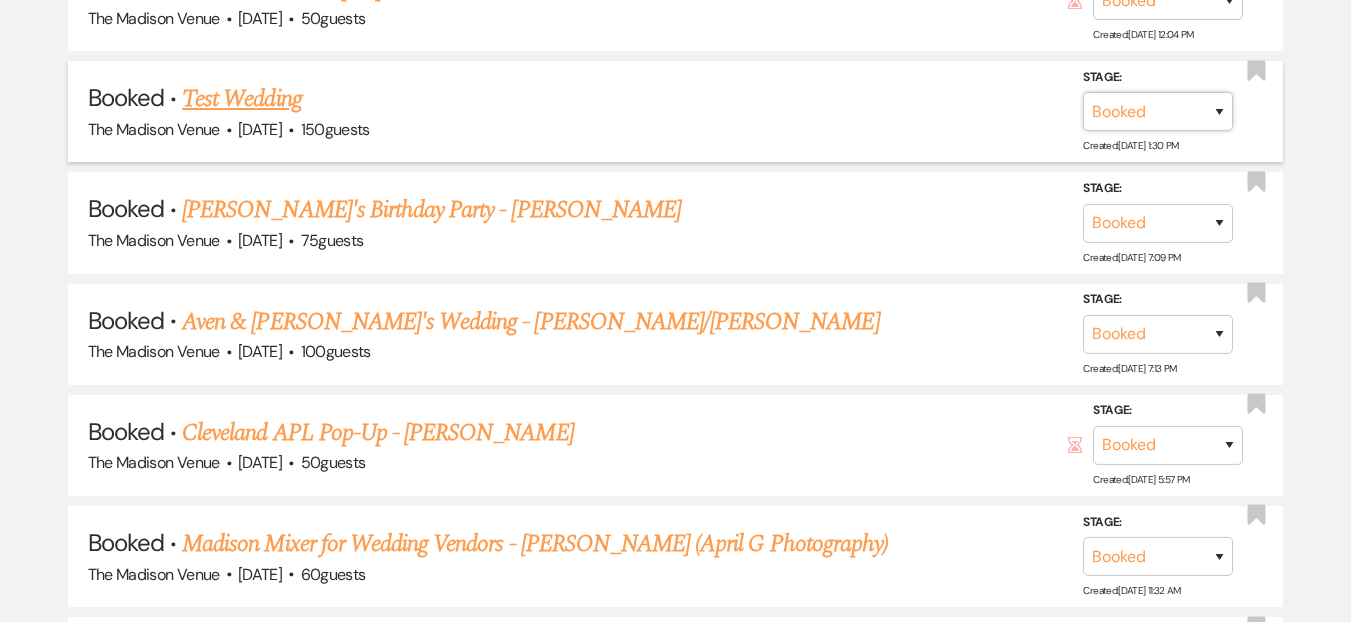 click on "Booked Lost" at bounding box center (1158, 111) 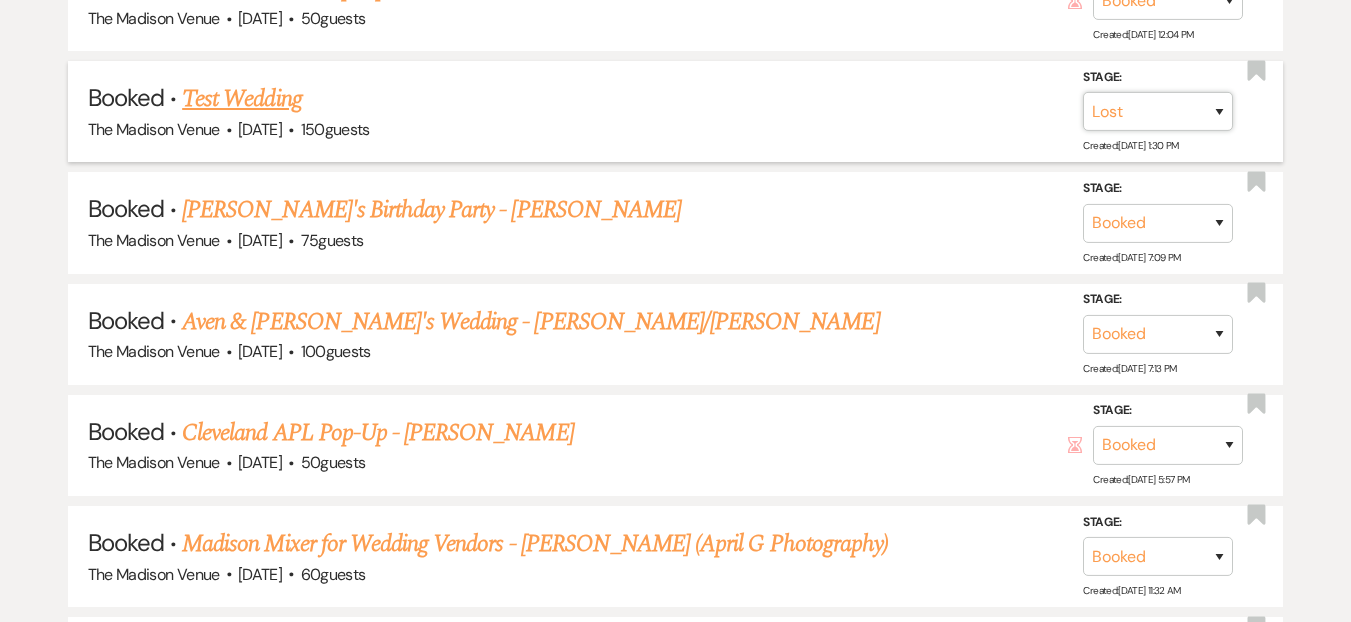 select on "2" 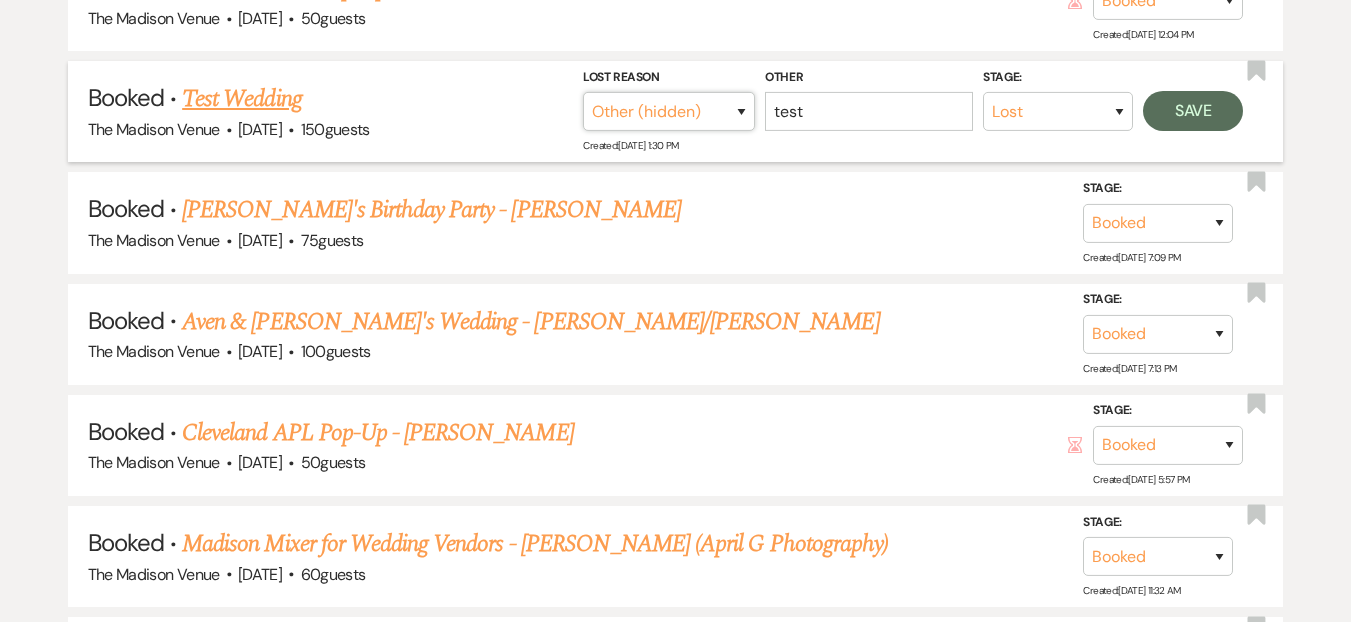 click on "Booked Elsewhere Budget Date Unavailable No Response Not a Good Match Capacity Cancelled Duplicate (hidden) Spam (hidden) Other (hidden) Other" at bounding box center [669, 111] 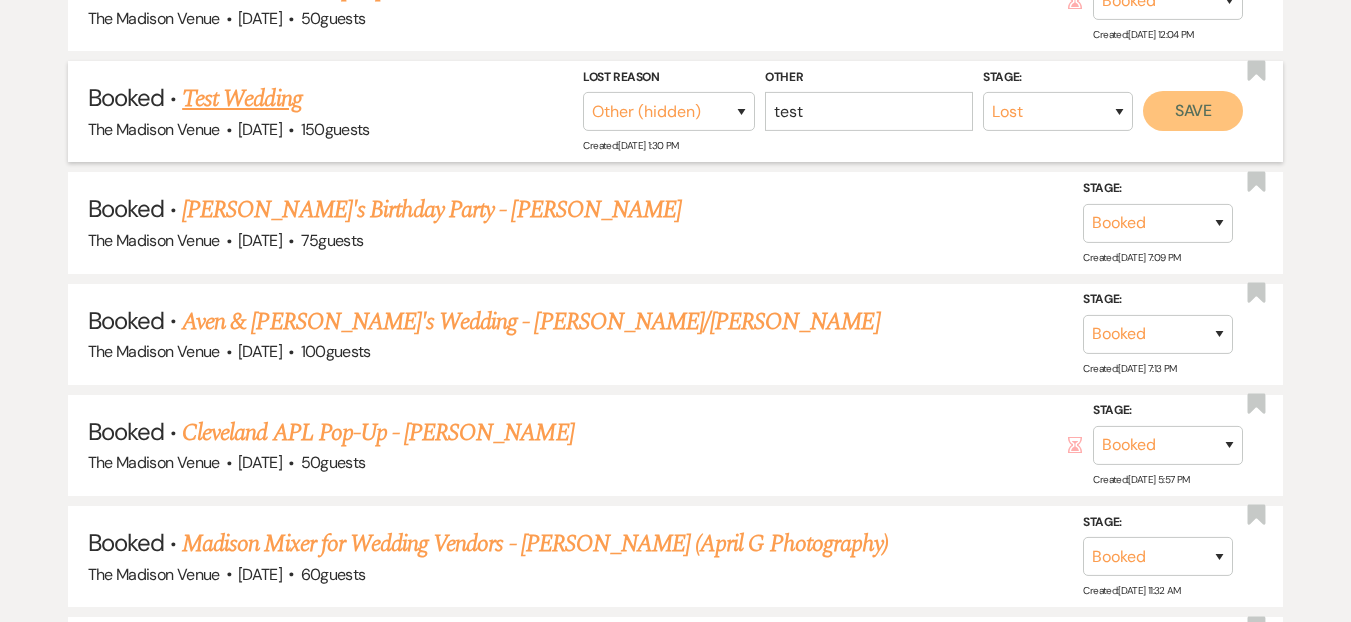 click on "Save" at bounding box center (1193, 111) 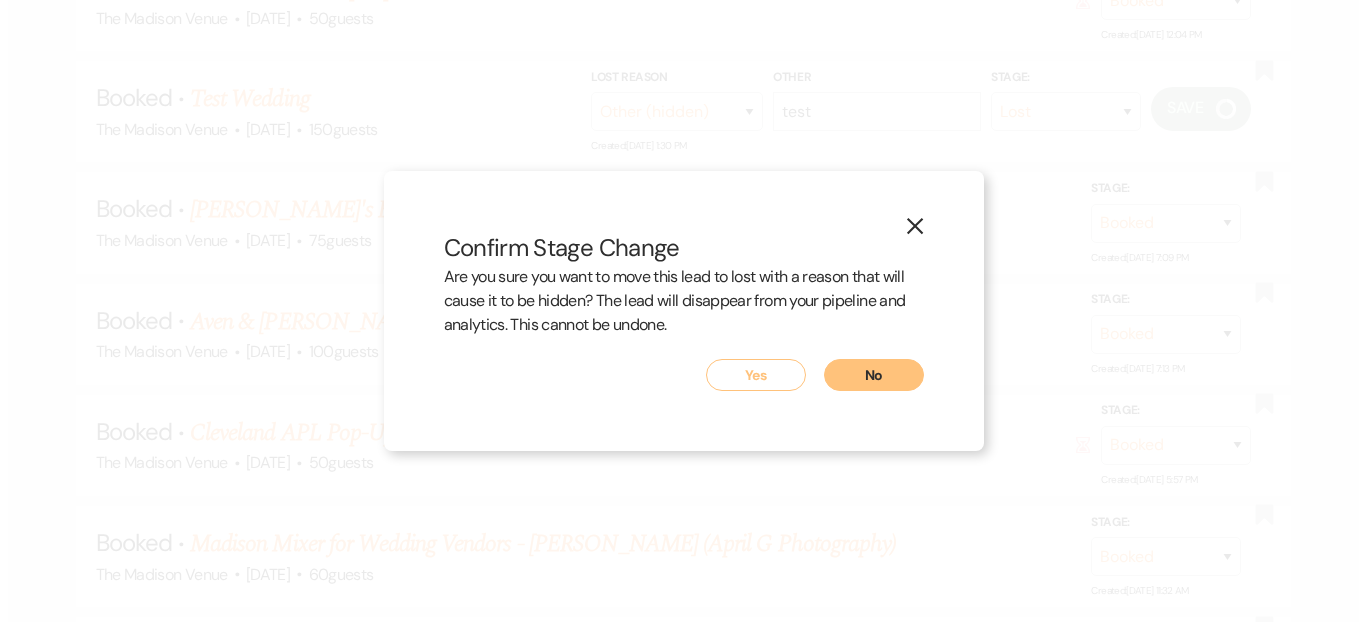 scroll, scrollTop: 7591, scrollLeft: 0, axis: vertical 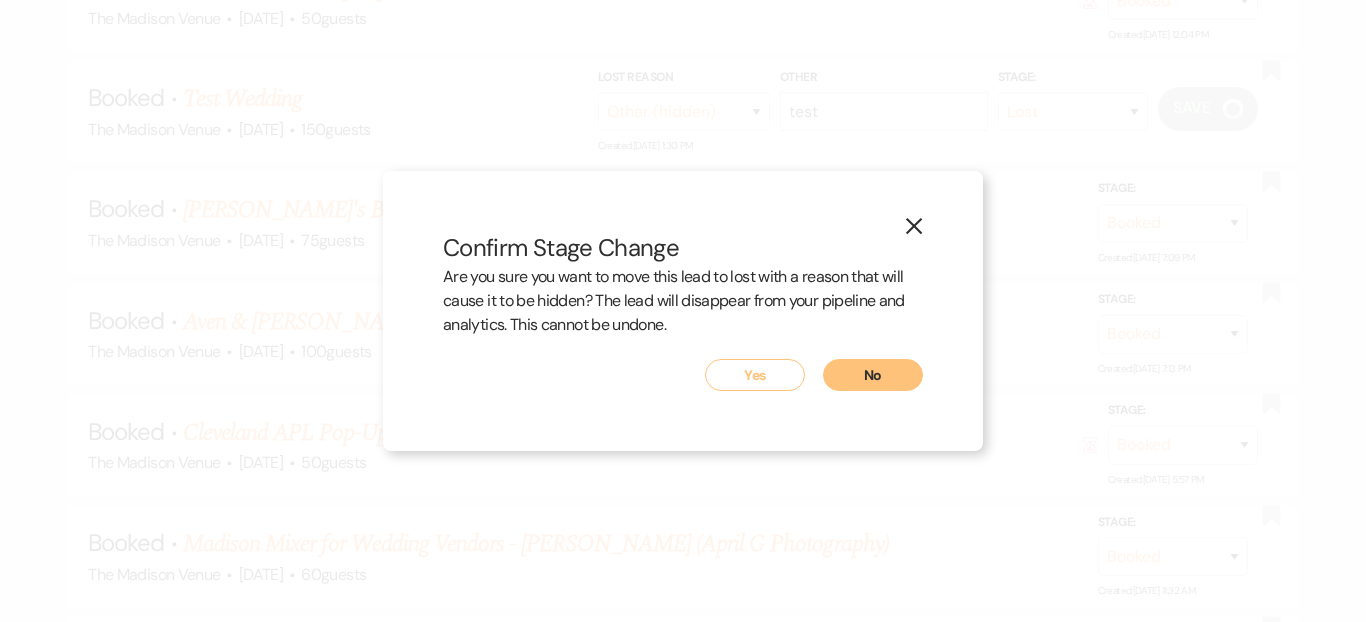 click on "Yes" at bounding box center [755, 375] 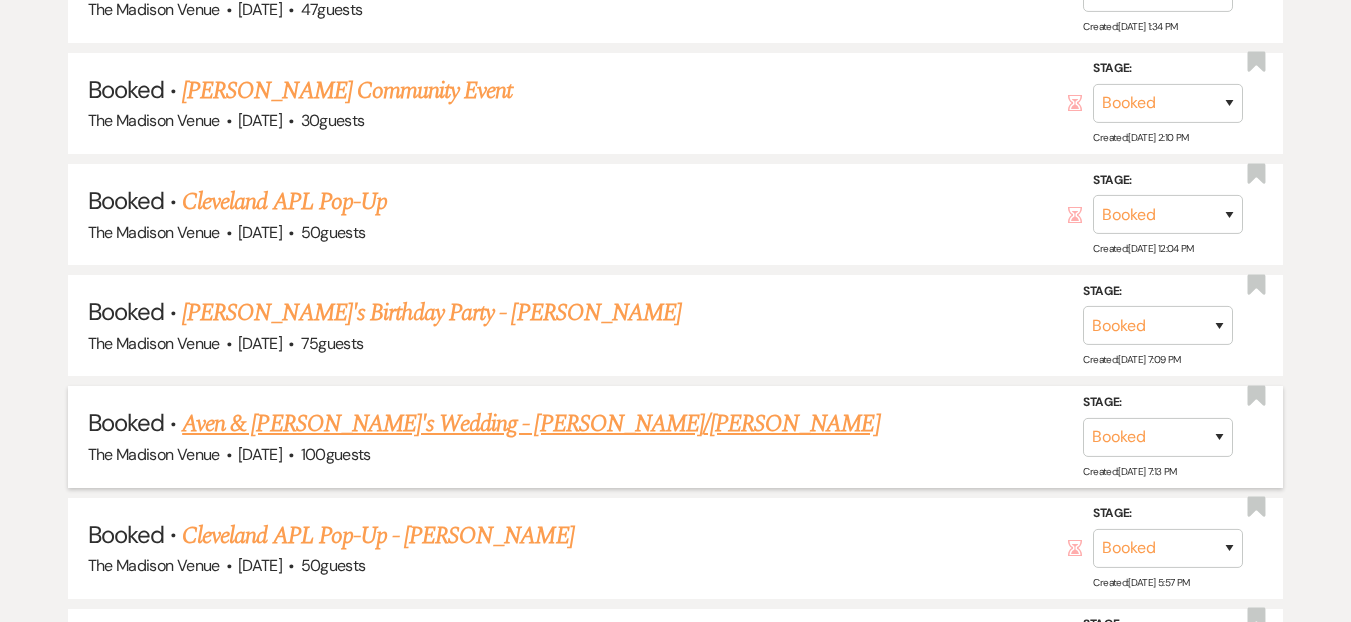 scroll, scrollTop: 7219, scrollLeft: 0, axis: vertical 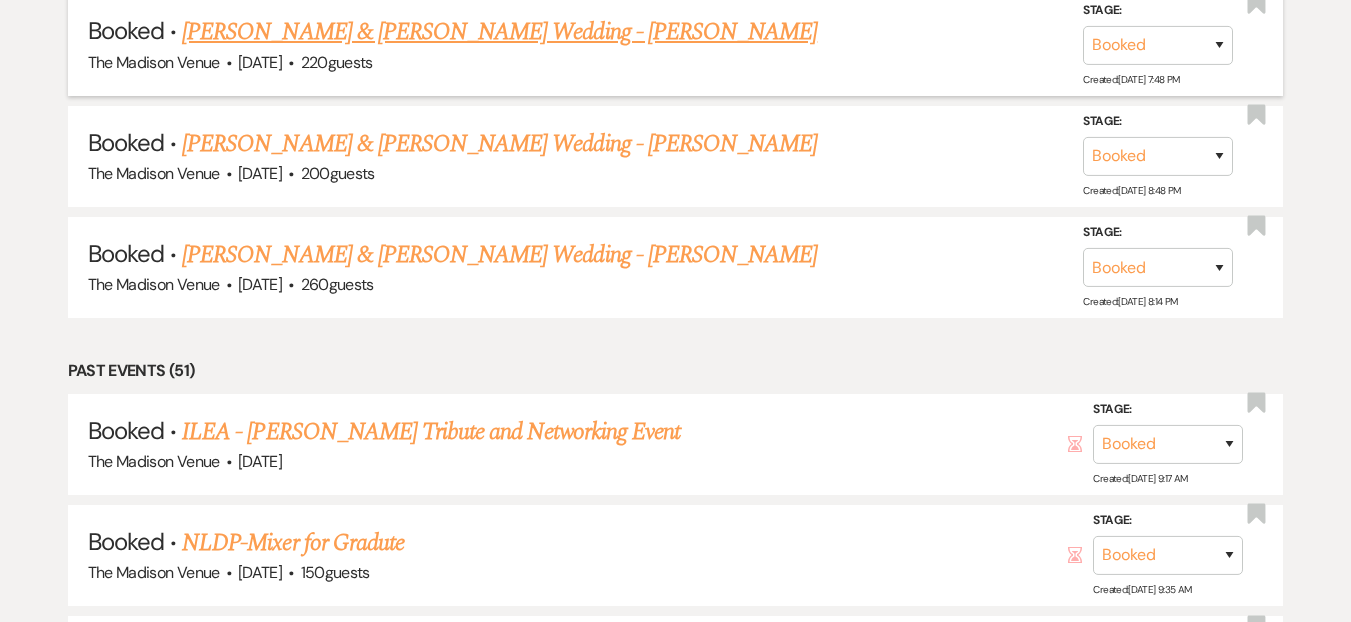 select on "9" 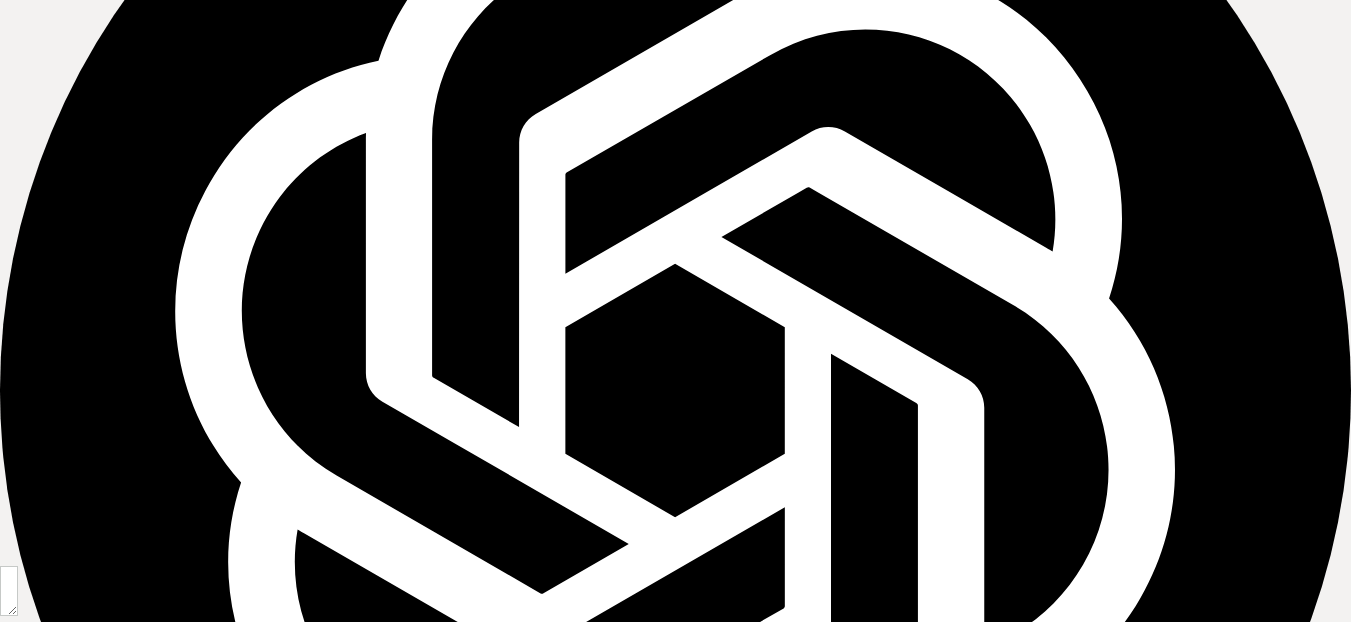 scroll, scrollTop: 0, scrollLeft: 0, axis: both 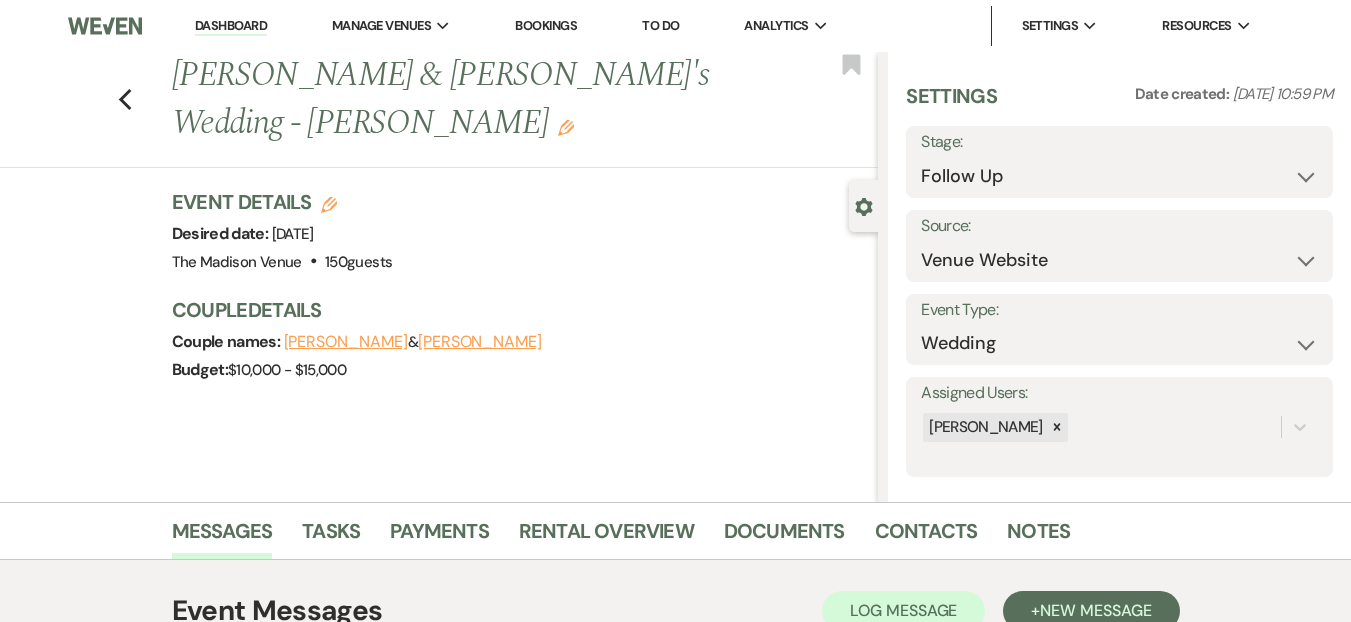 click on "Dashboard" at bounding box center [231, 26] 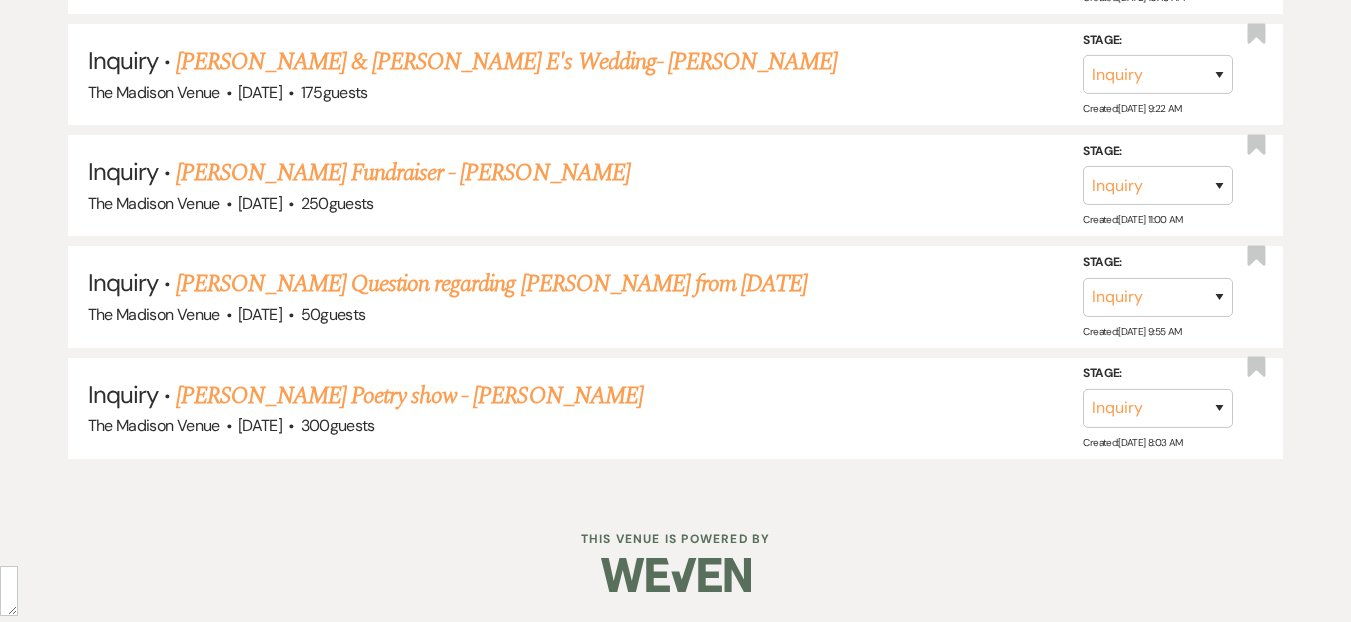 scroll, scrollTop: 0, scrollLeft: 0, axis: both 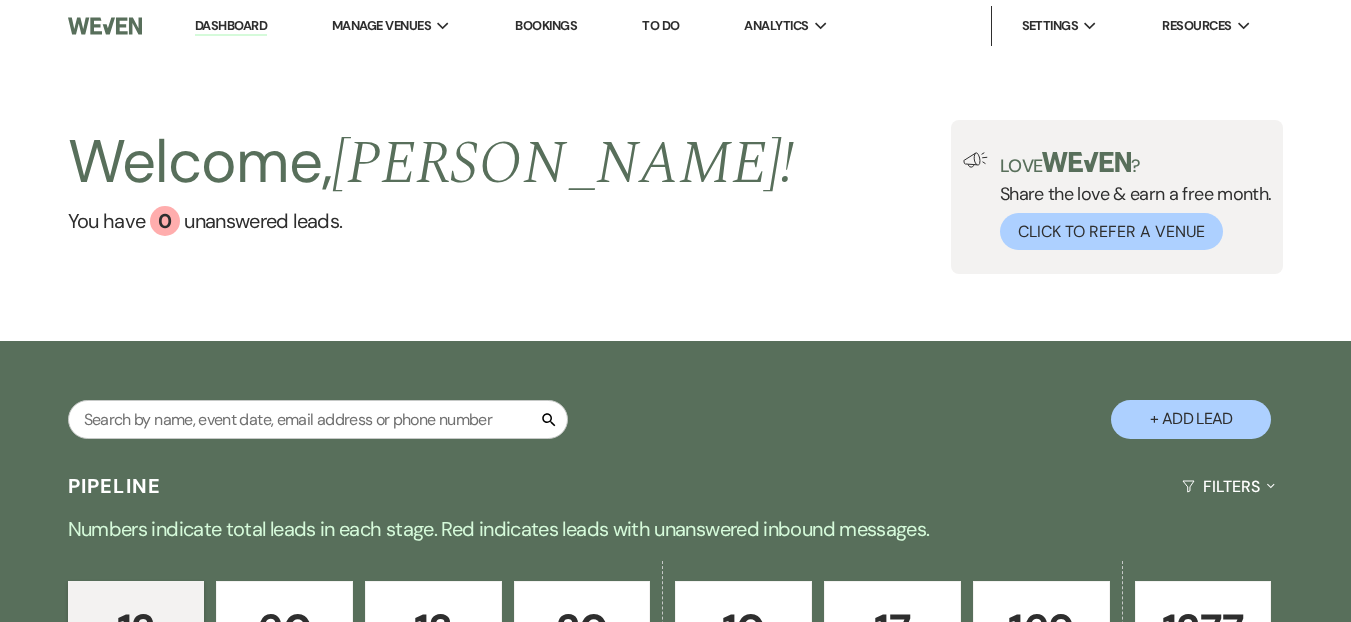 click on "Dashboard" at bounding box center (231, 26) 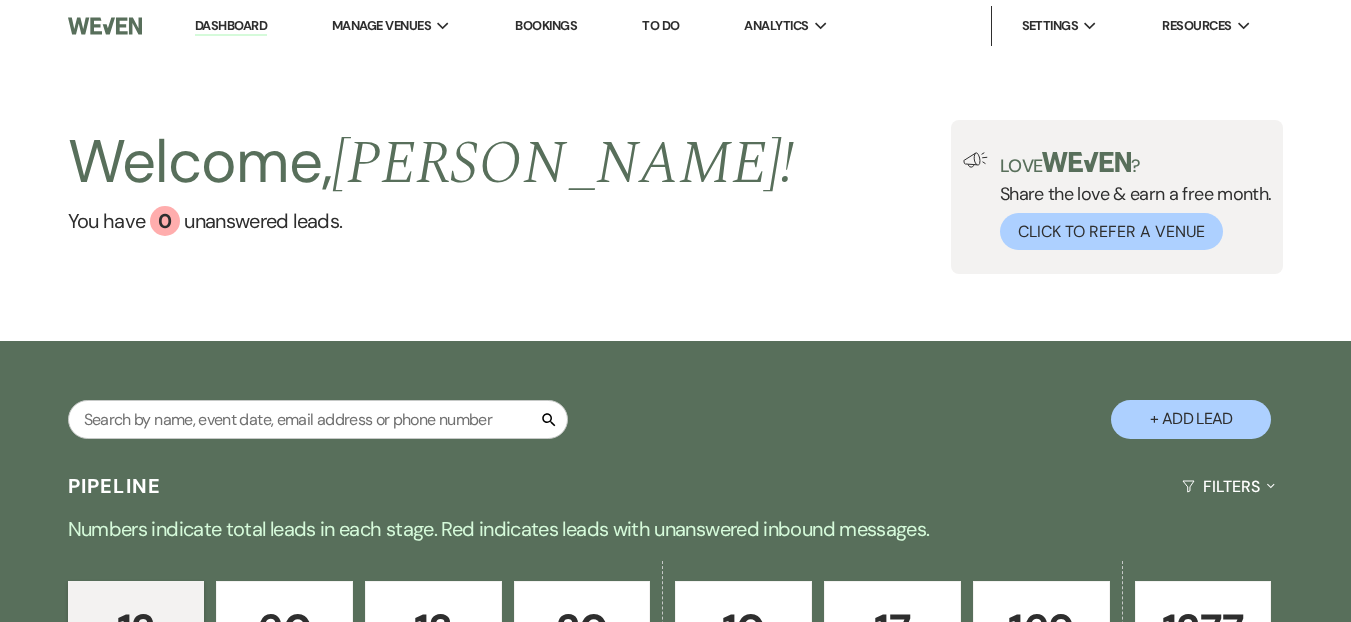 click on "Dashboard" at bounding box center [231, 26] 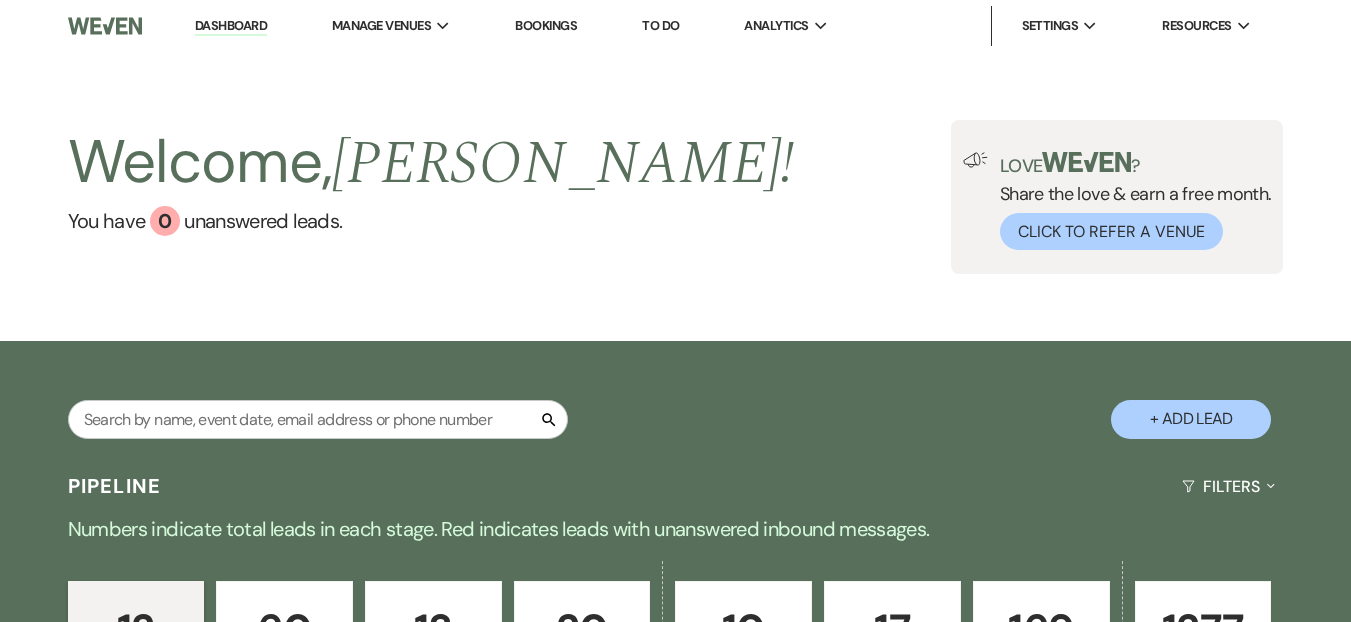 click on "Welcome,  Daryl ! You have   0   unanswered lead s . Love   ?
Share the love & earn a free month.     Click to Refer a Venue" at bounding box center [675, 196] 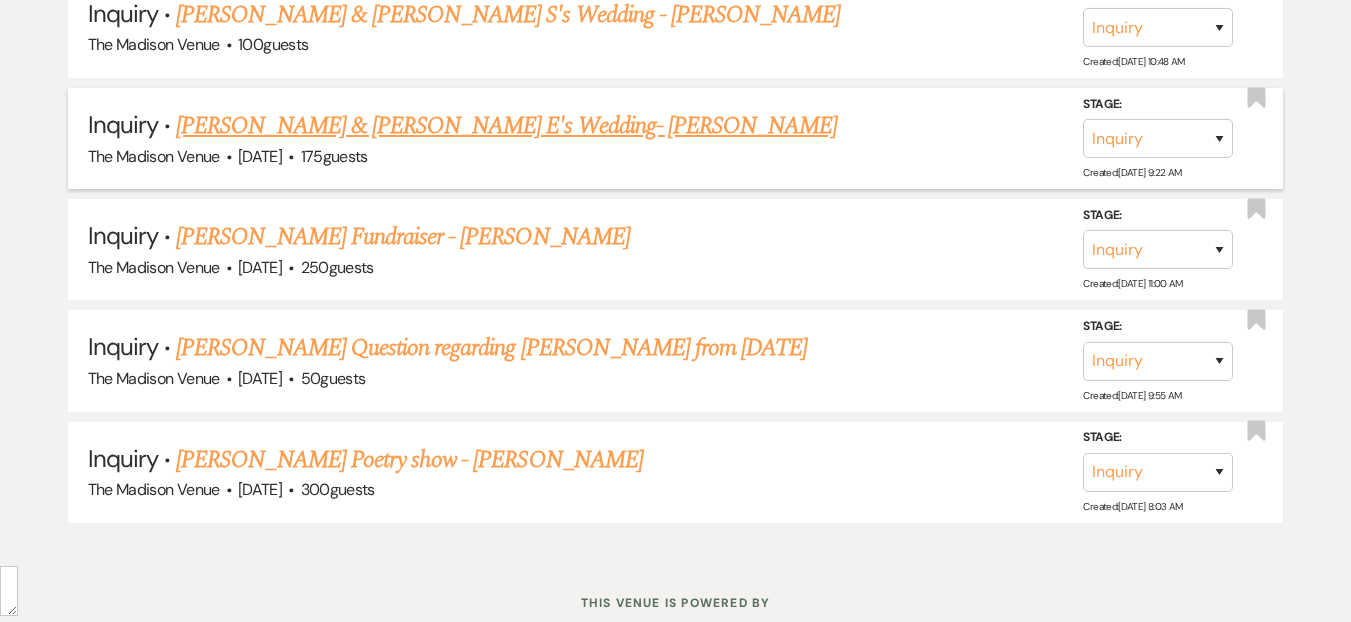 scroll, scrollTop: 1890, scrollLeft: 0, axis: vertical 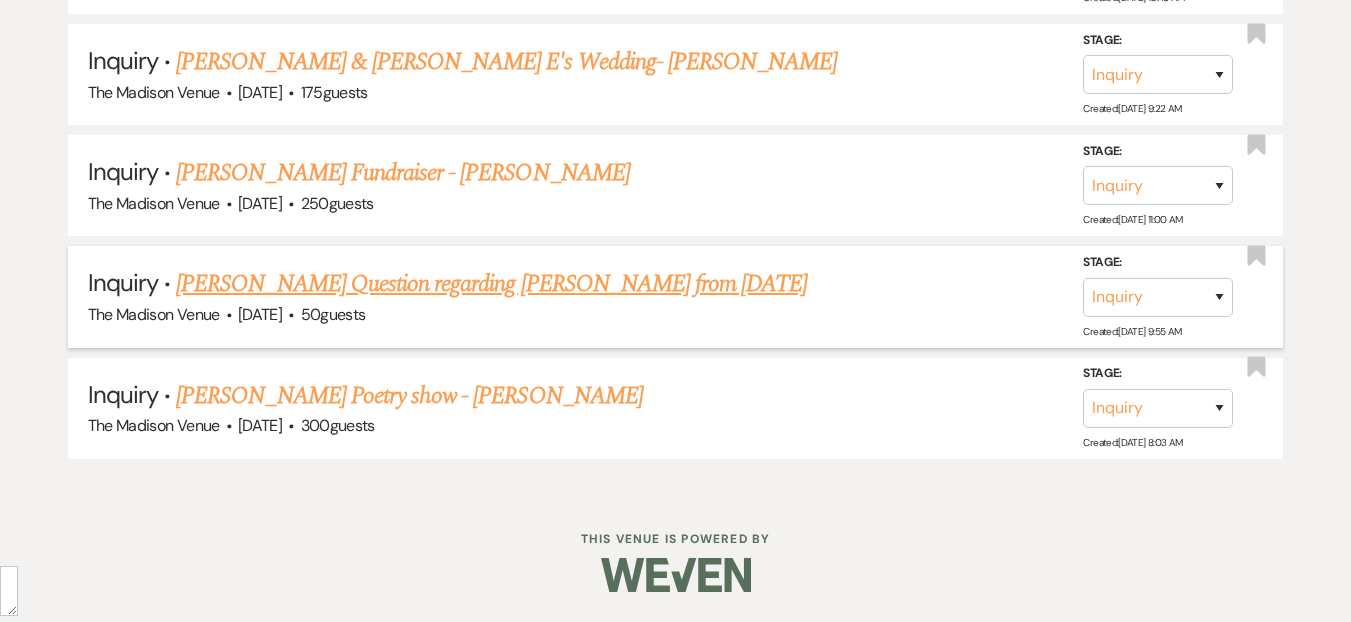 click on "Aeriole Conner's Question regarding Bingo Loco from June 28" at bounding box center (491, 284) 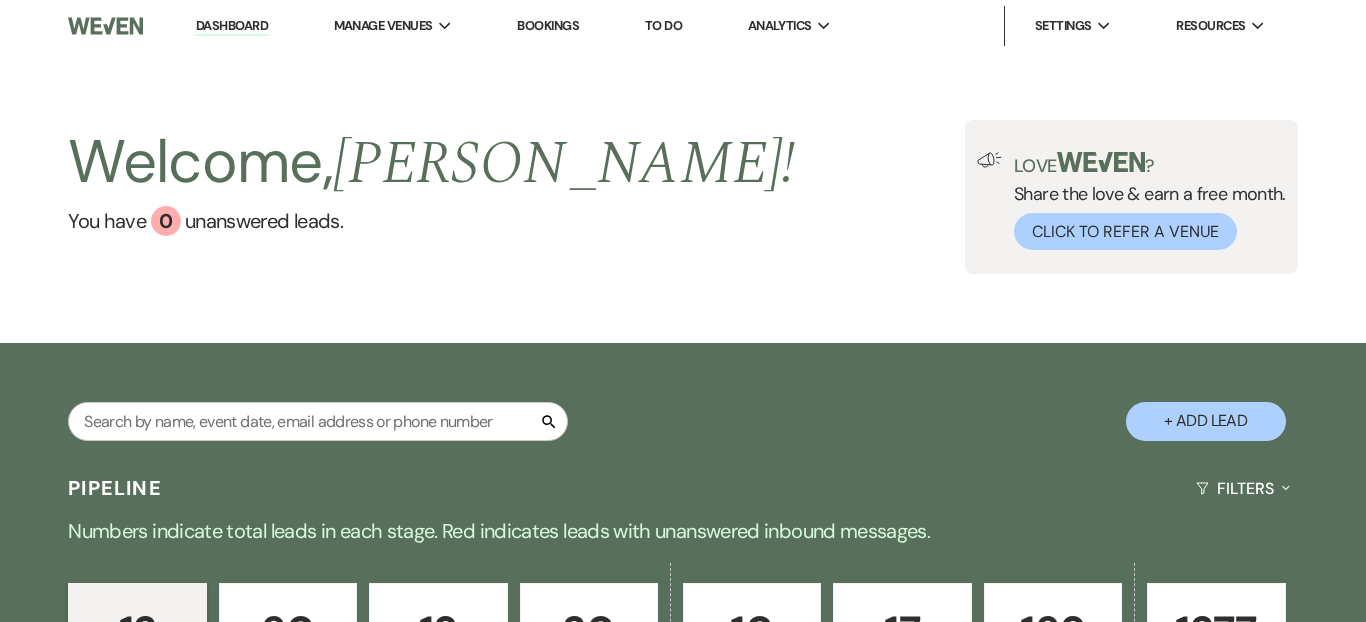 select on "5" 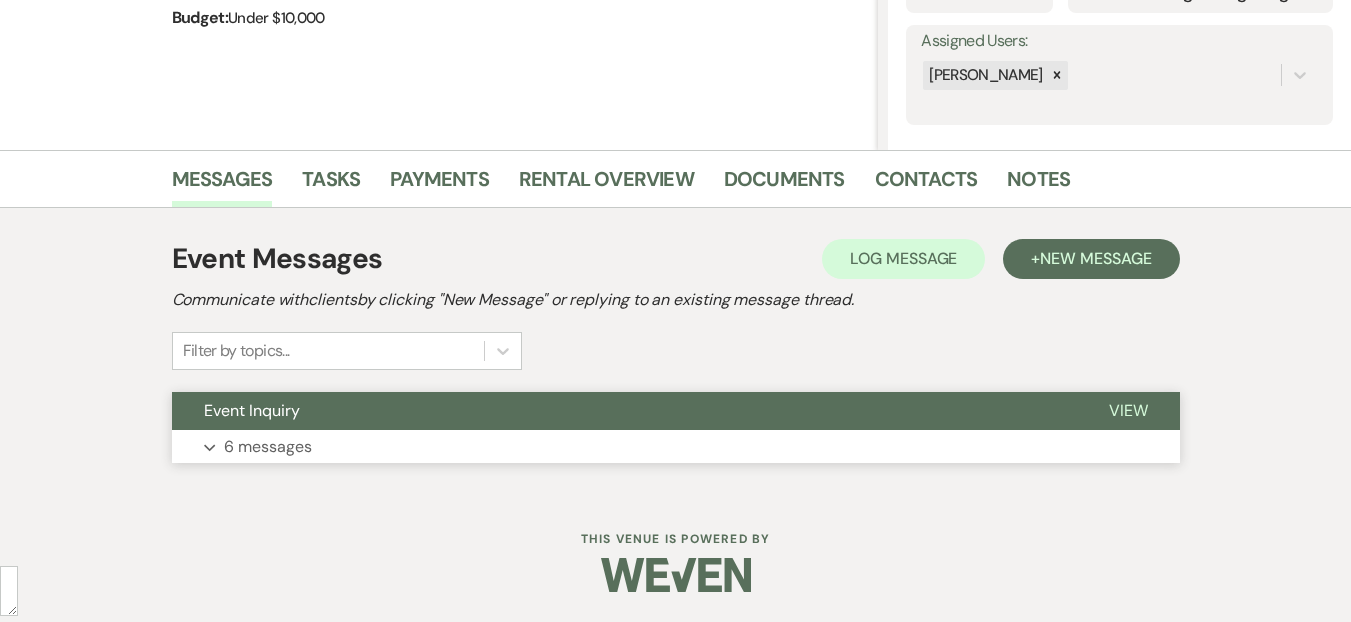 click on "Event Inquiry" at bounding box center [624, 411] 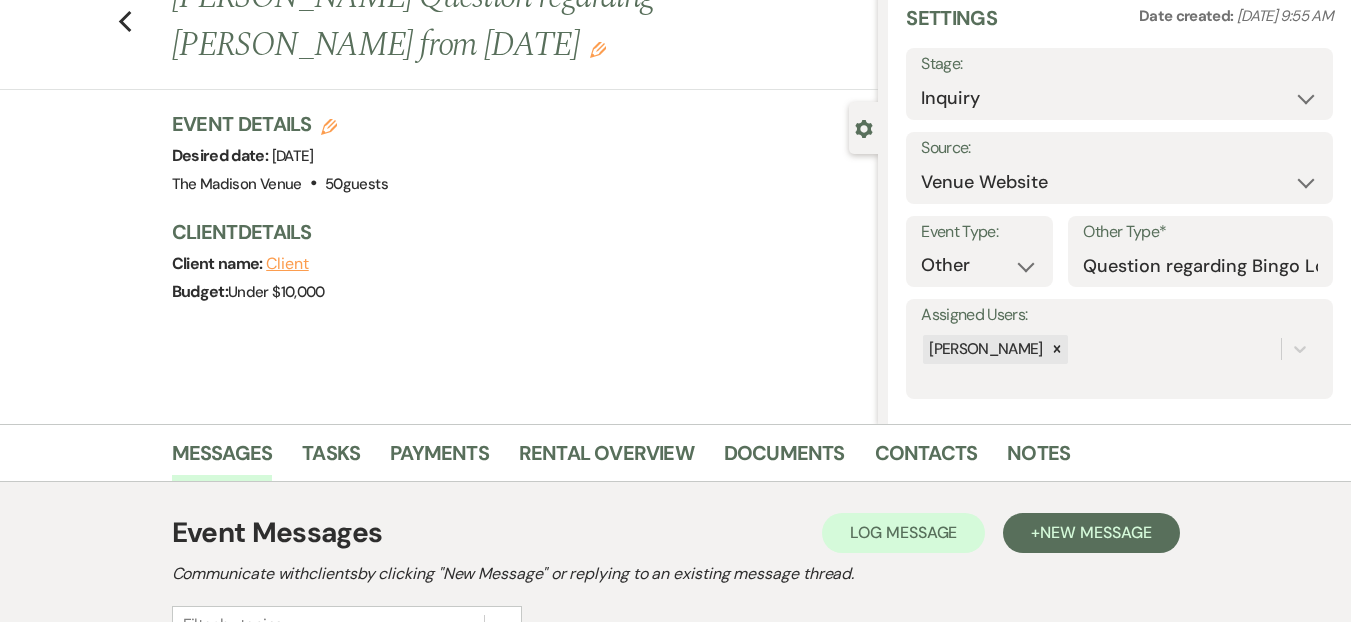 scroll, scrollTop: 0, scrollLeft: 0, axis: both 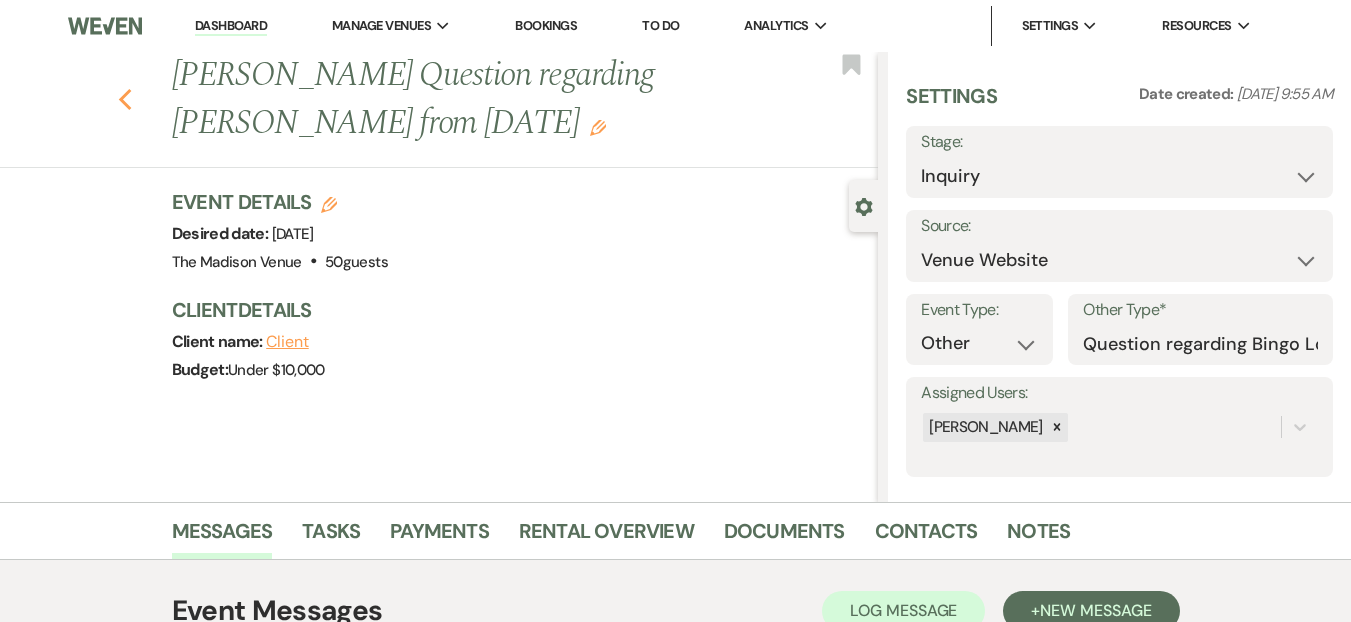 click 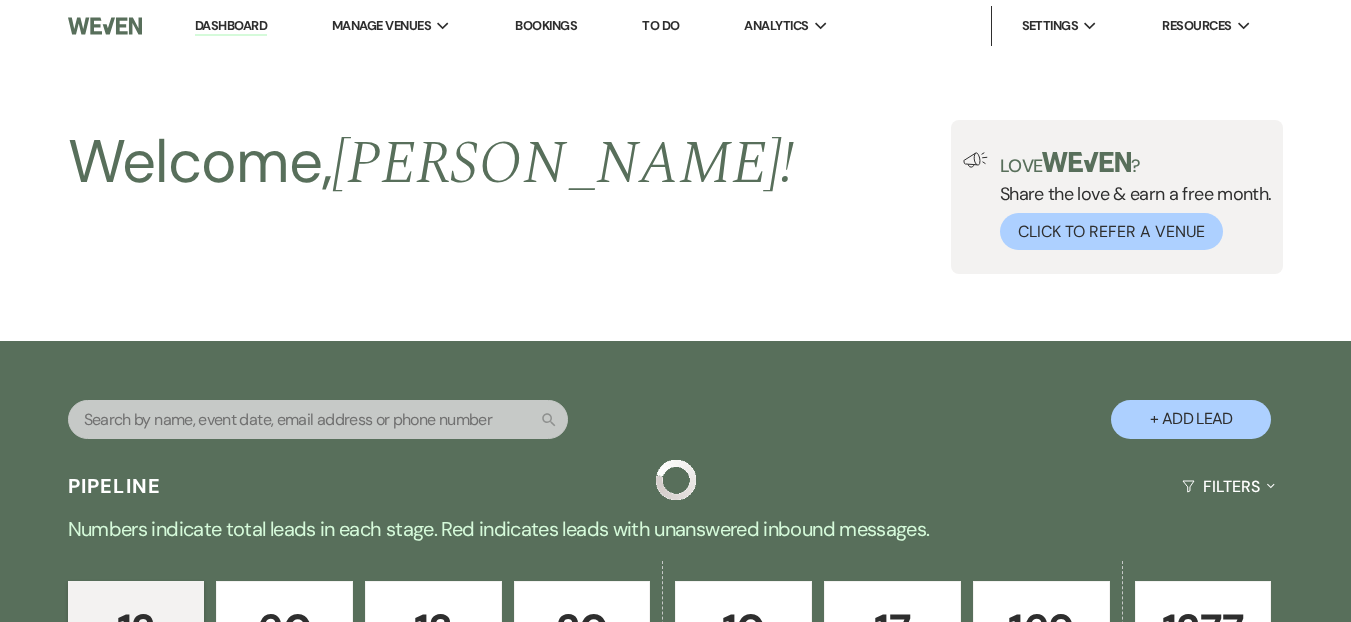scroll, scrollTop: 1890, scrollLeft: 0, axis: vertical 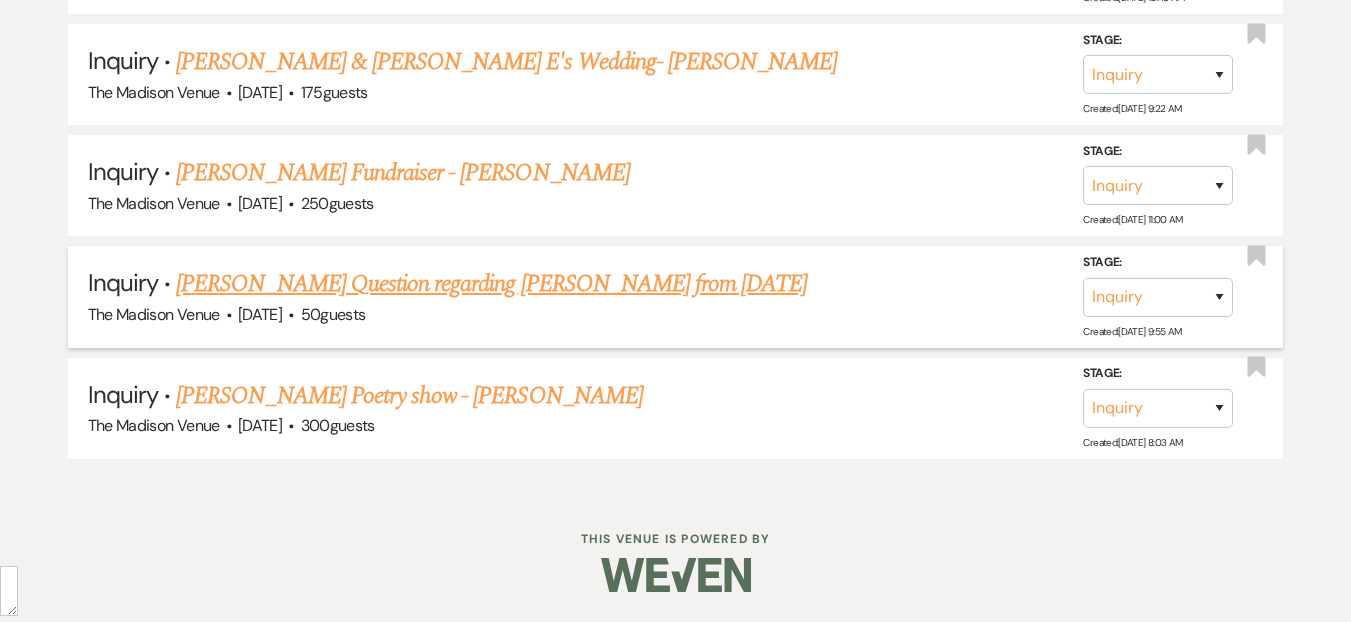 click on "Aeriole Conner's Question regarding Bingo Loco from June 28" at bounding box center [491, 284] 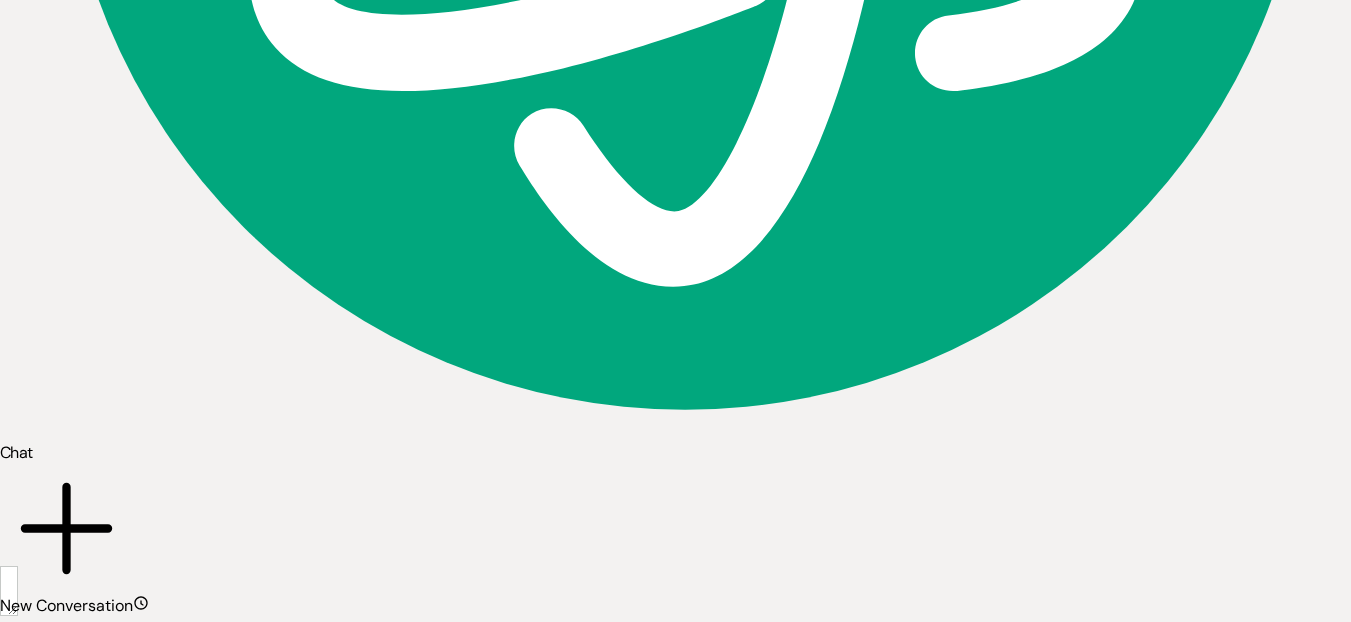 scroll, scrollTop: 352, scrollLeft: 0, axis: vertical 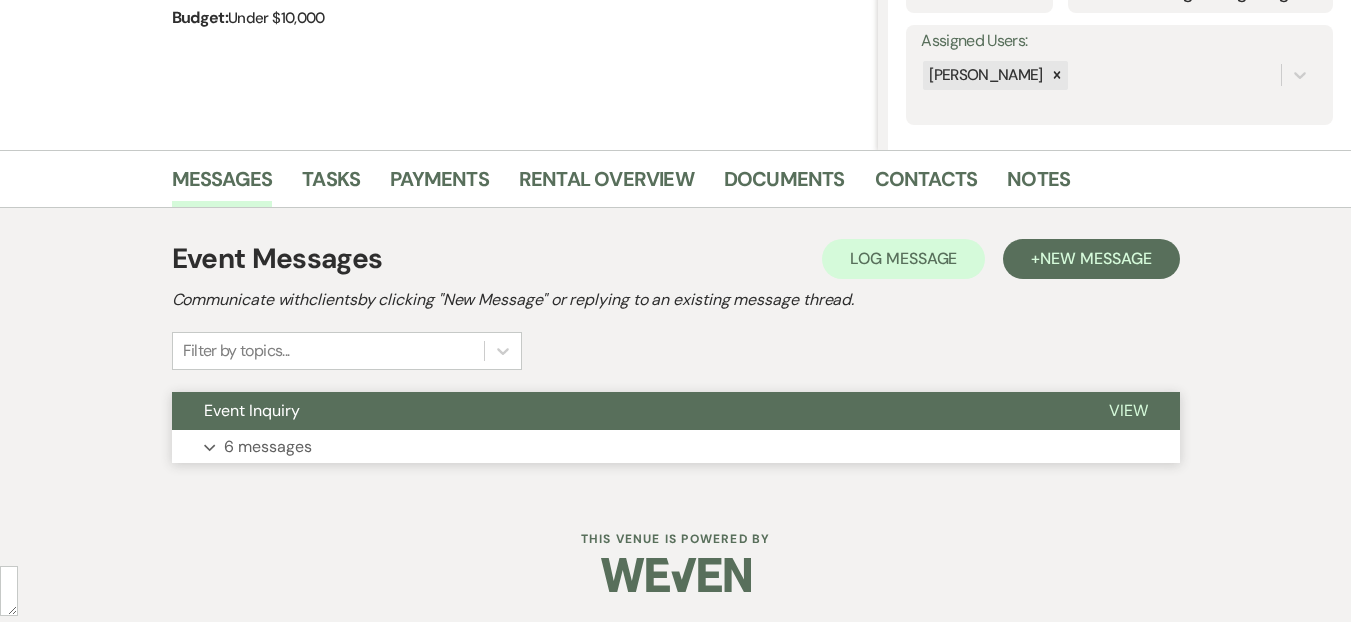 click on "Expand 6 messages" at bounding box center (676, 447) 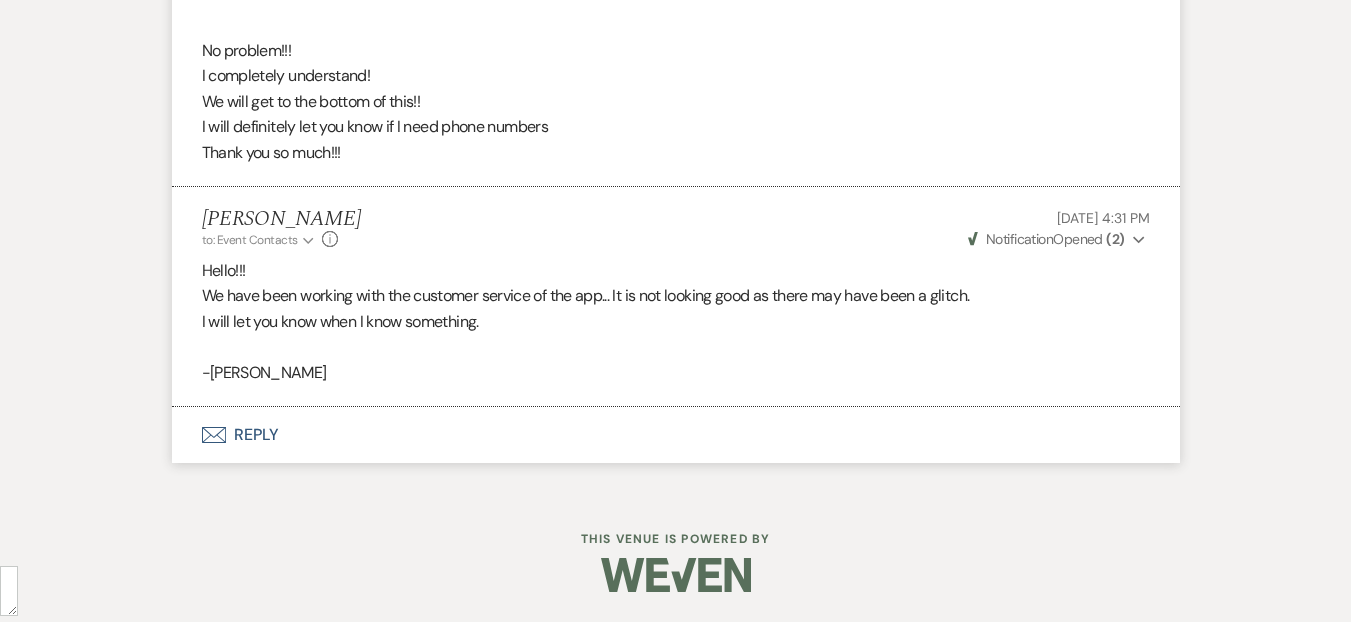 click on "Envelope Reply" at bounding box center (676, 435) 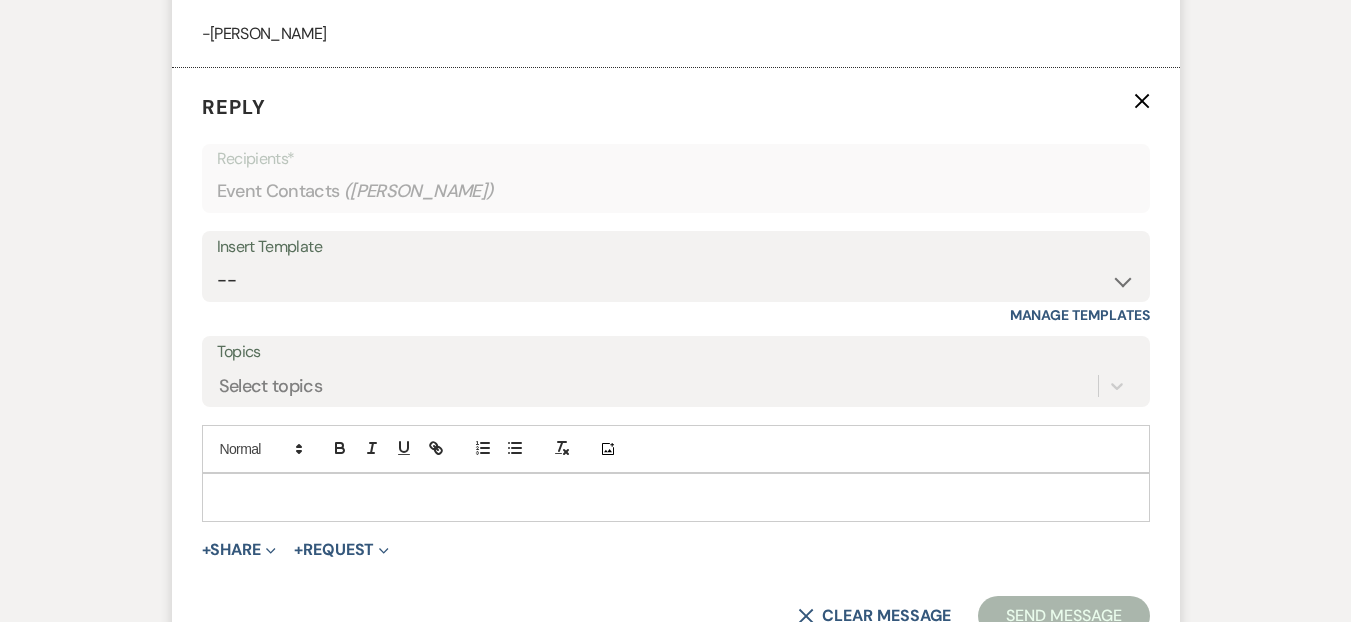 scroll, scrollTop: 2879, scrollLeft: 0, axis: vertical 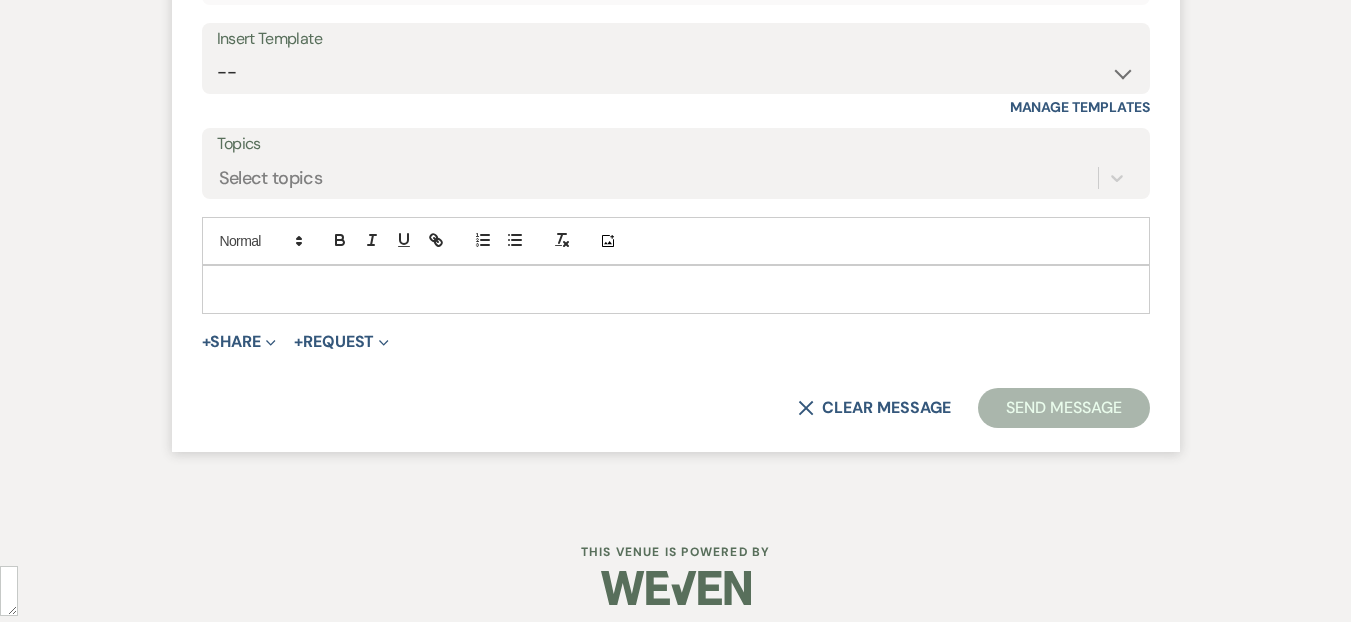 click at bounding box center [676, 289] 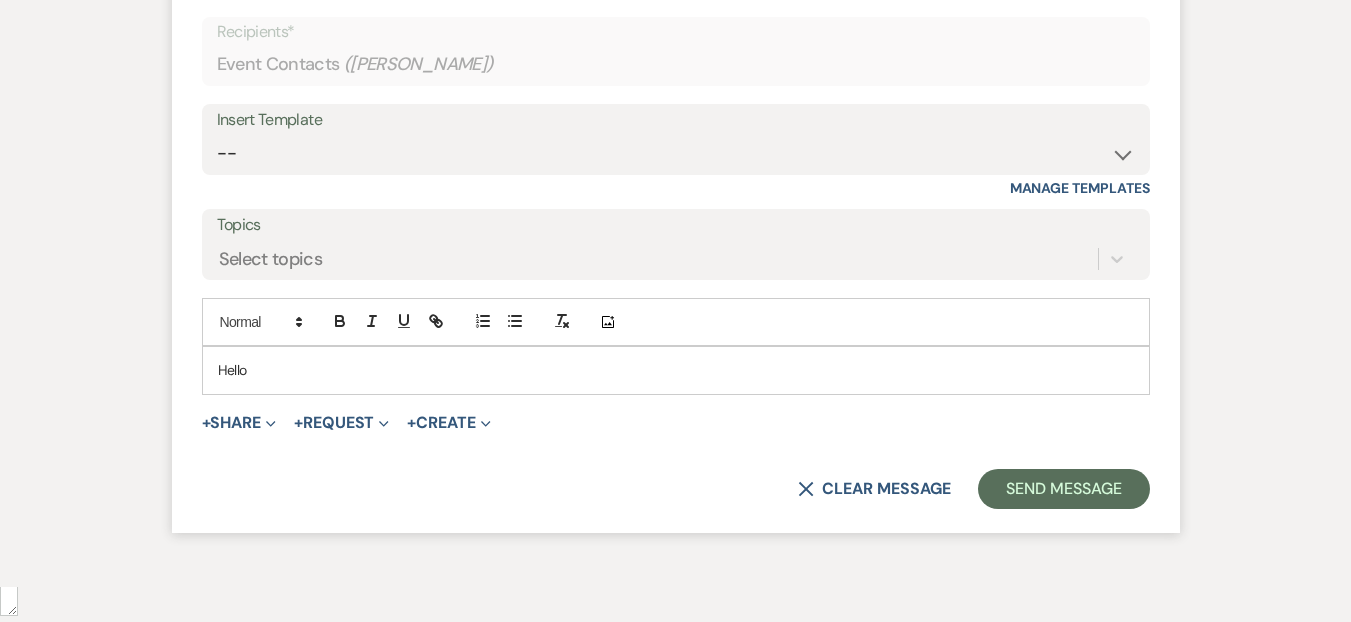 scroll, scrollTop: 2759, scrollLeft: 0, axis: vertical 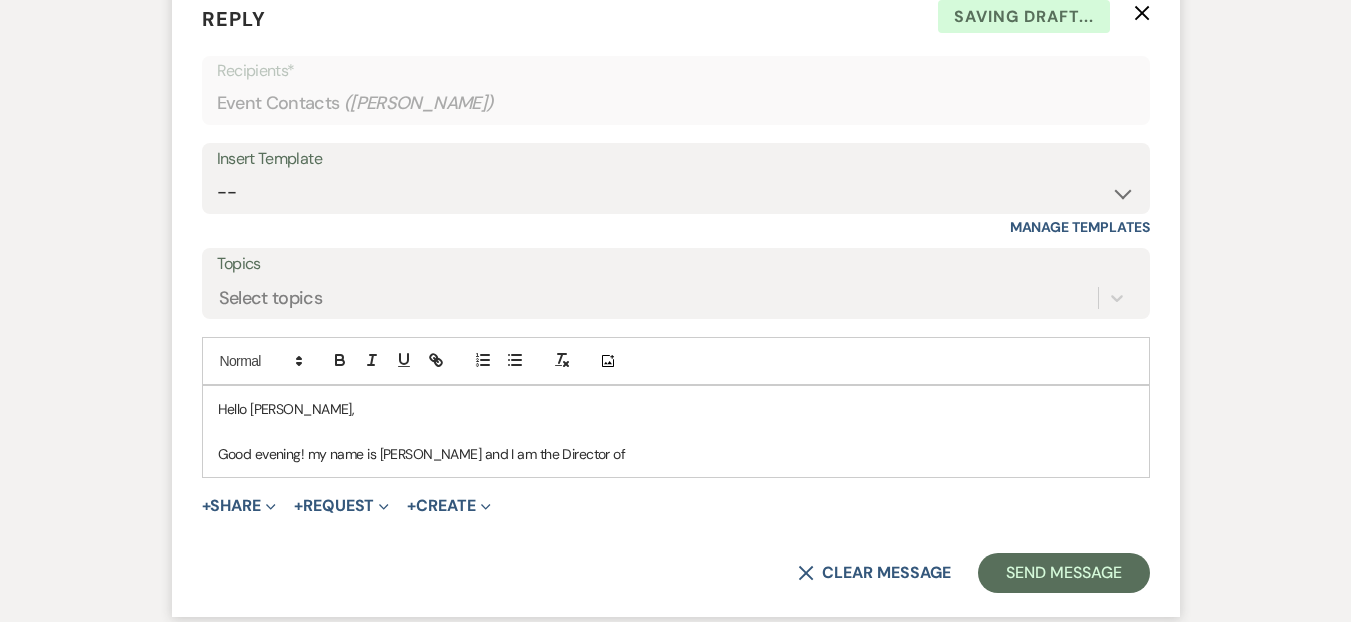 click on "Good evening! my name is Daryl Licursi and I am the Director of" at bounding box center [676, 454] 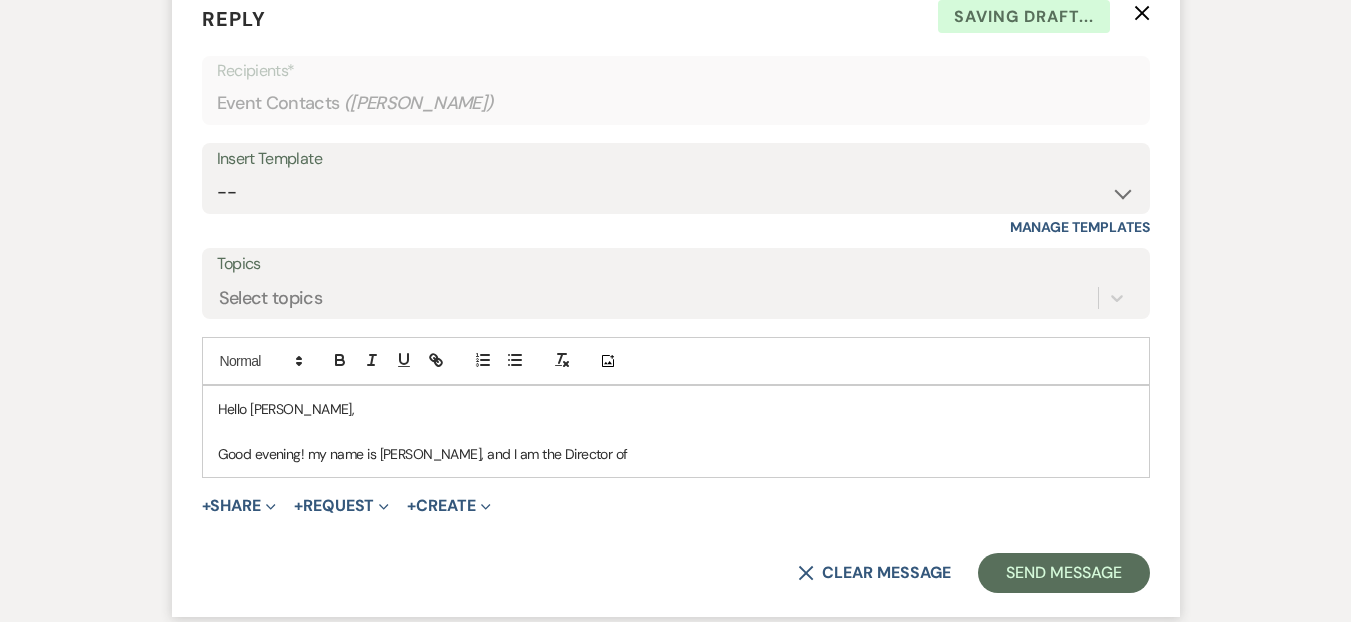 click on "Good evening! my name is Daryl Licursi, and I am the Director of" at bounding box center (676, 454) 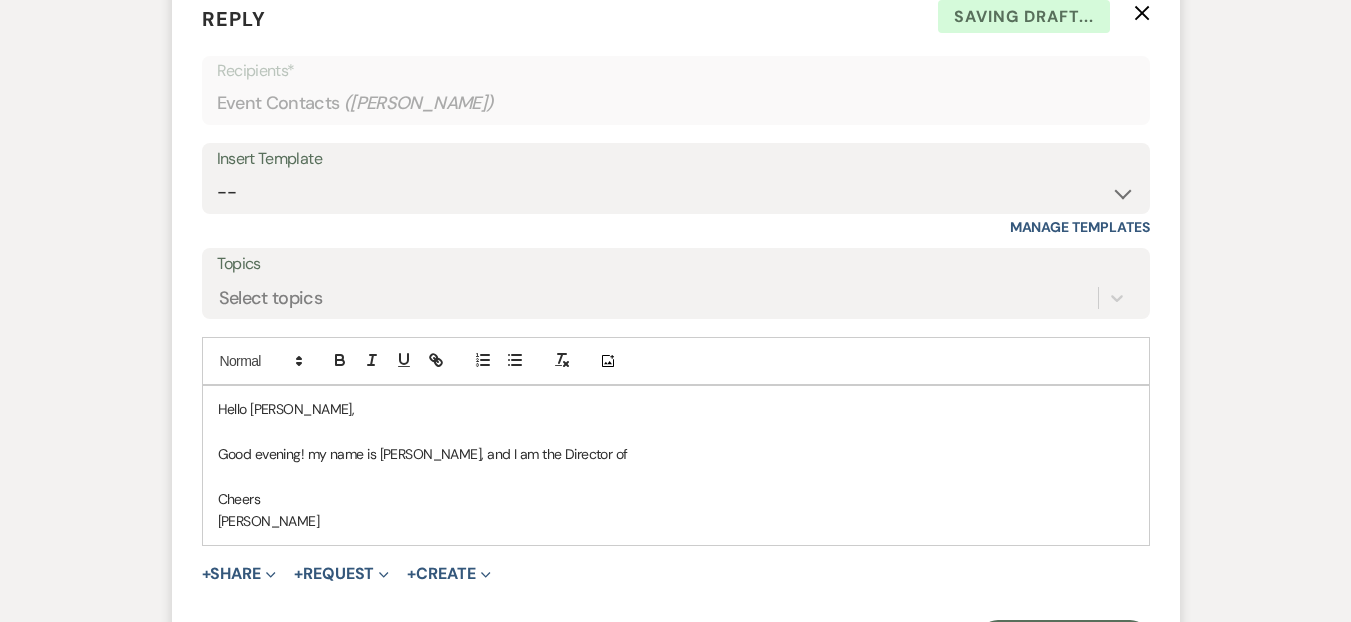 click on "Good evening! my name is Daryl Licursi, and I am the Director of" at bounding box center [676, 454] 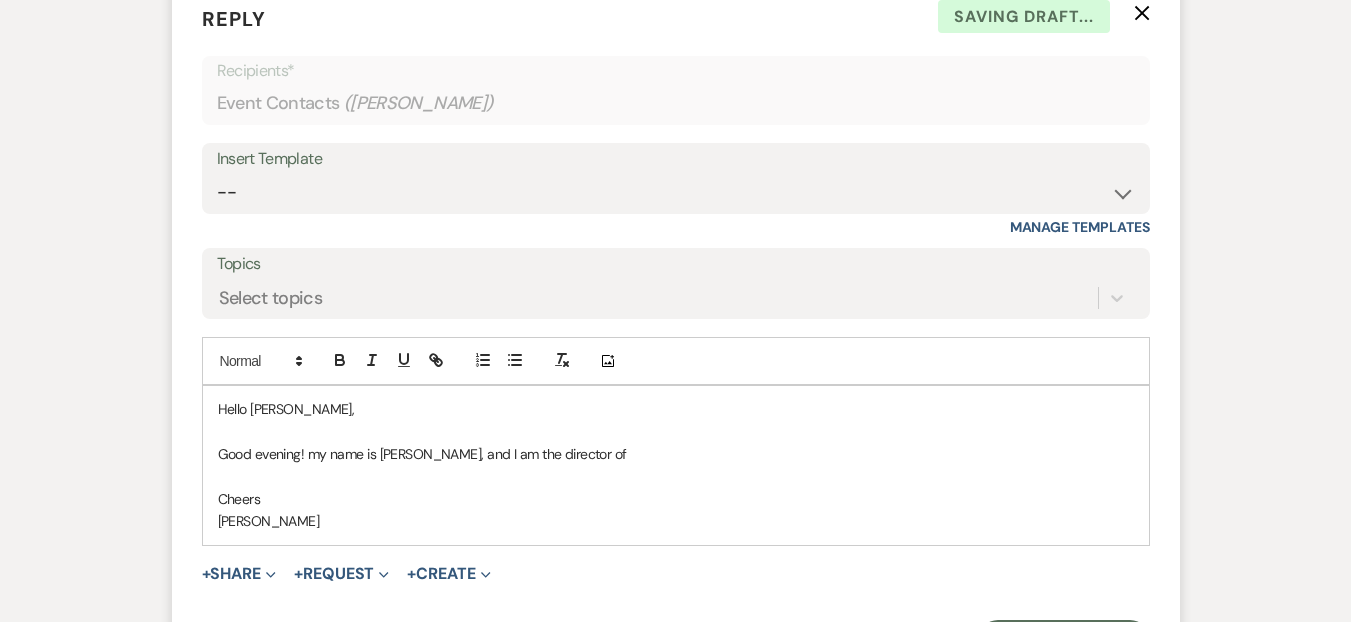 click on "Good evening! my name is Daryl Licursi, and I am the director of" at bounding box center (676, 454) 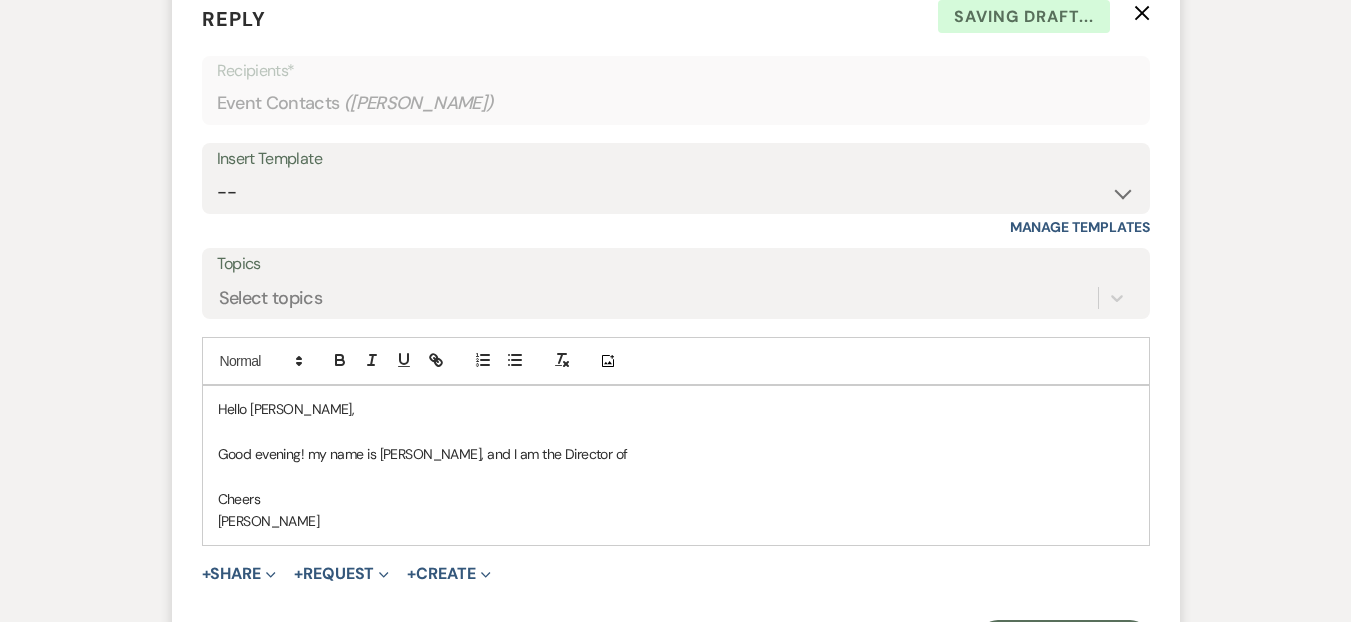 click on "Good evening! my name is Daryl Licursi, and I am the Director of" at bounding box center (676, 454) 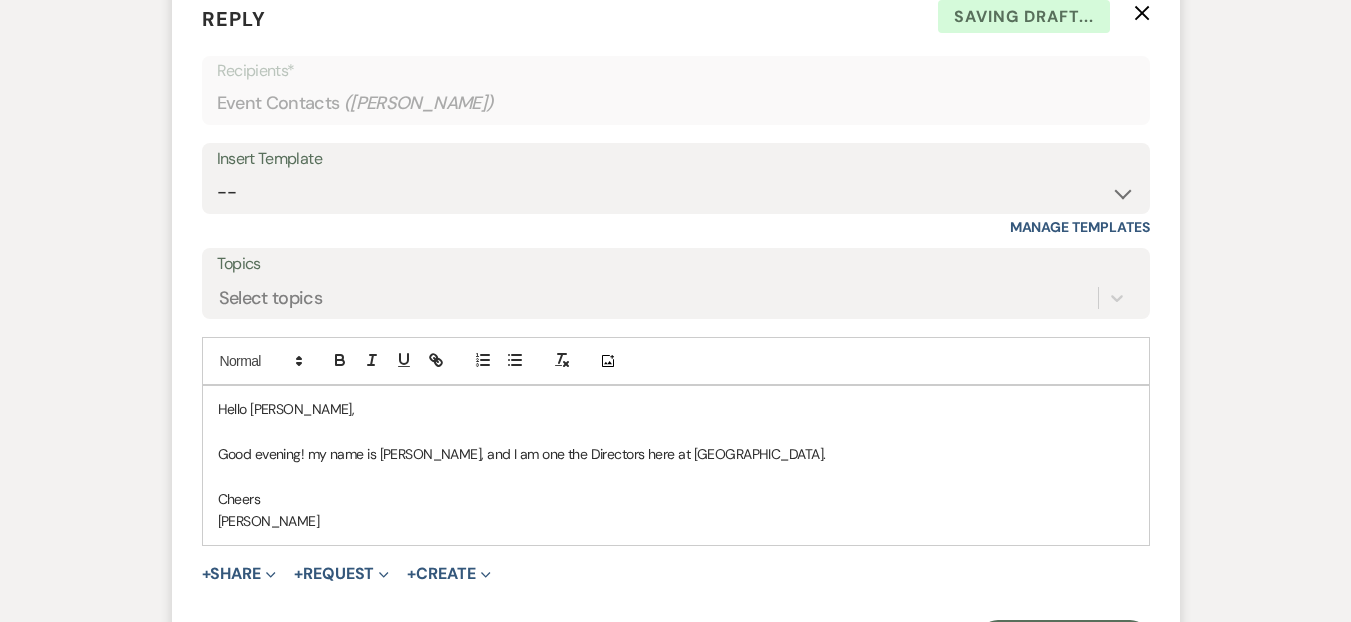 click on "Good evening! my name is Daryl Licursi, and I am one the Directors here at The madison Venue." at bounding box center [676, 454] 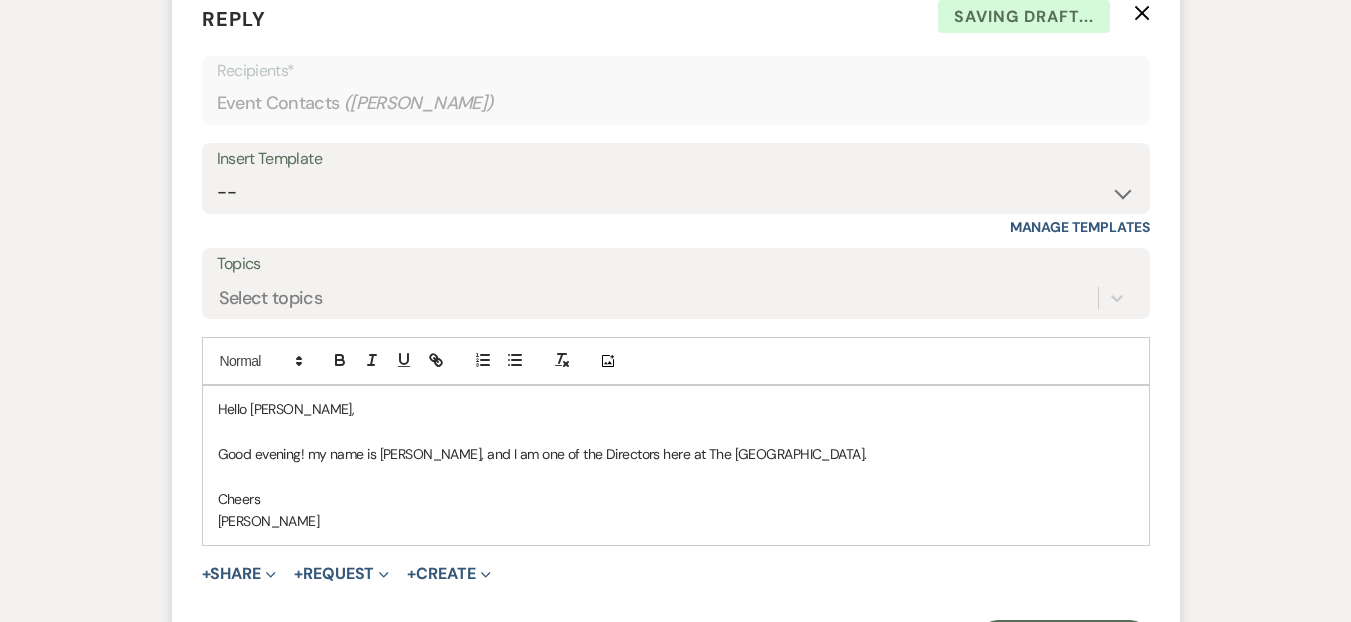 click on "Good evening! my name is Daryl Licursi, and I am one of the Directors here at The Madison Venue." at bounding box center (676, 454) 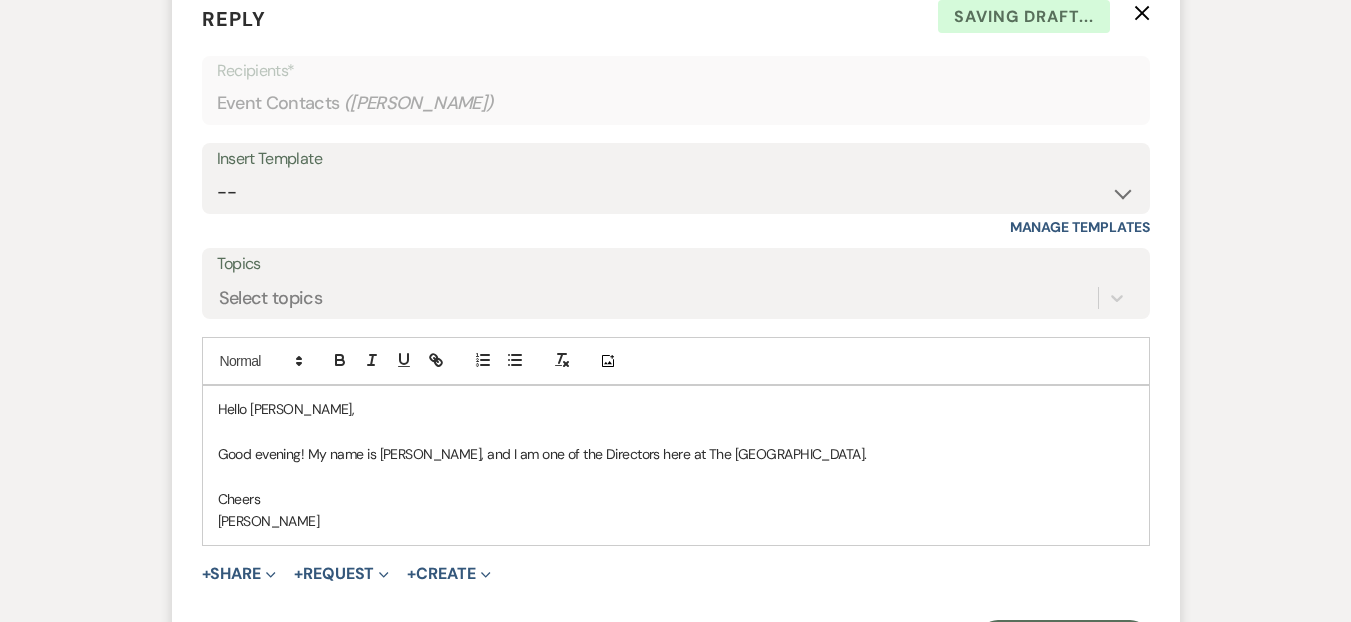 click on "Good evening! My name is Daryl Licursi, and I am one of the Directors here at The Madison Venue." at bounding box center (676, 454) 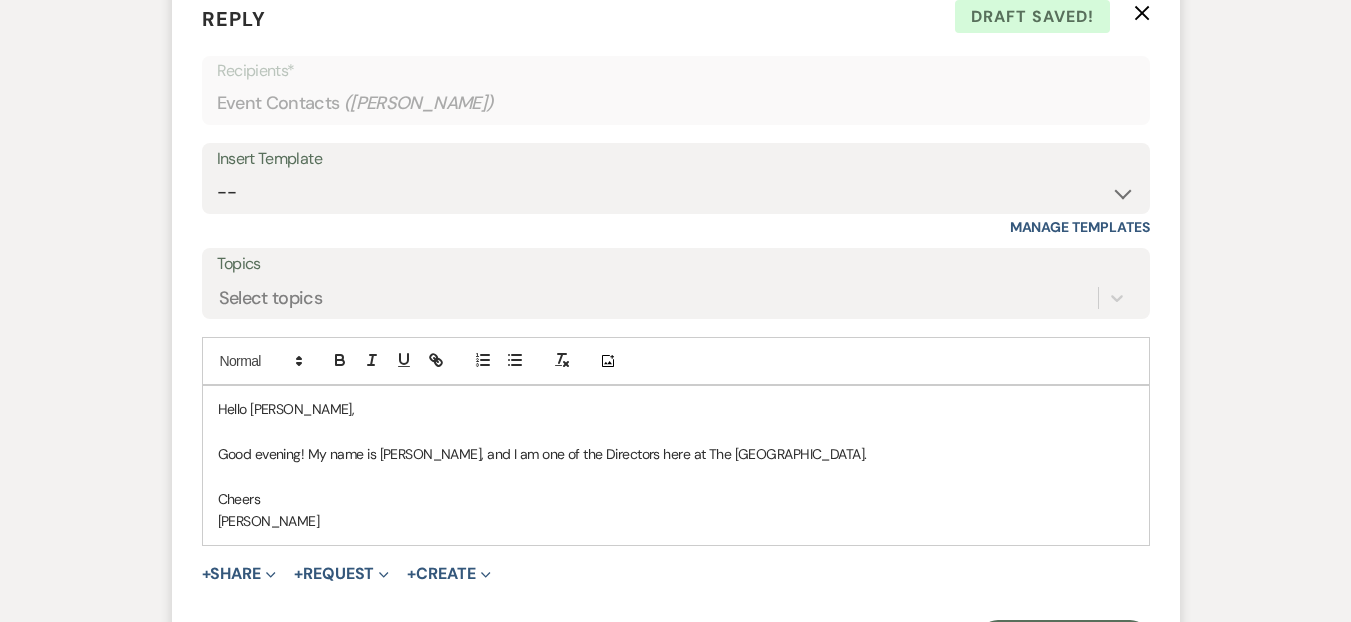 click on "directors" at bounding box center (0, 0) 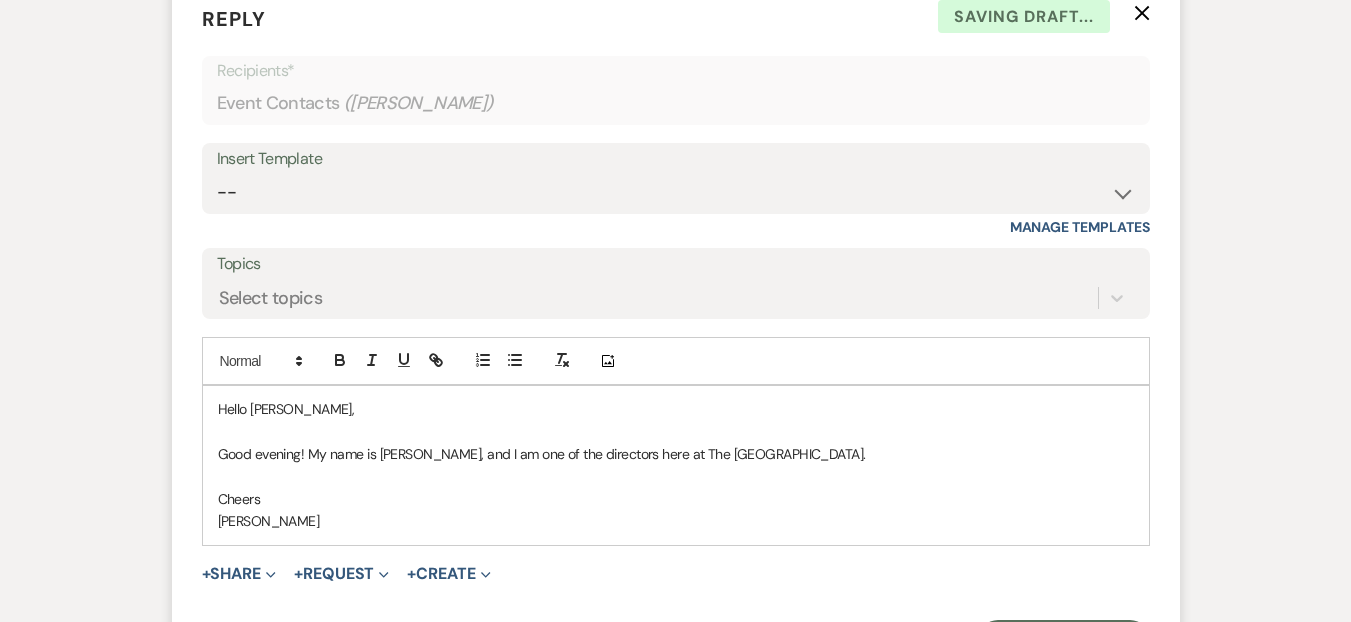 click on "Good evening! My name is Daryl Licursi, and I am one of the directors here at The Madison Venue." at bounding box center (676, 454) 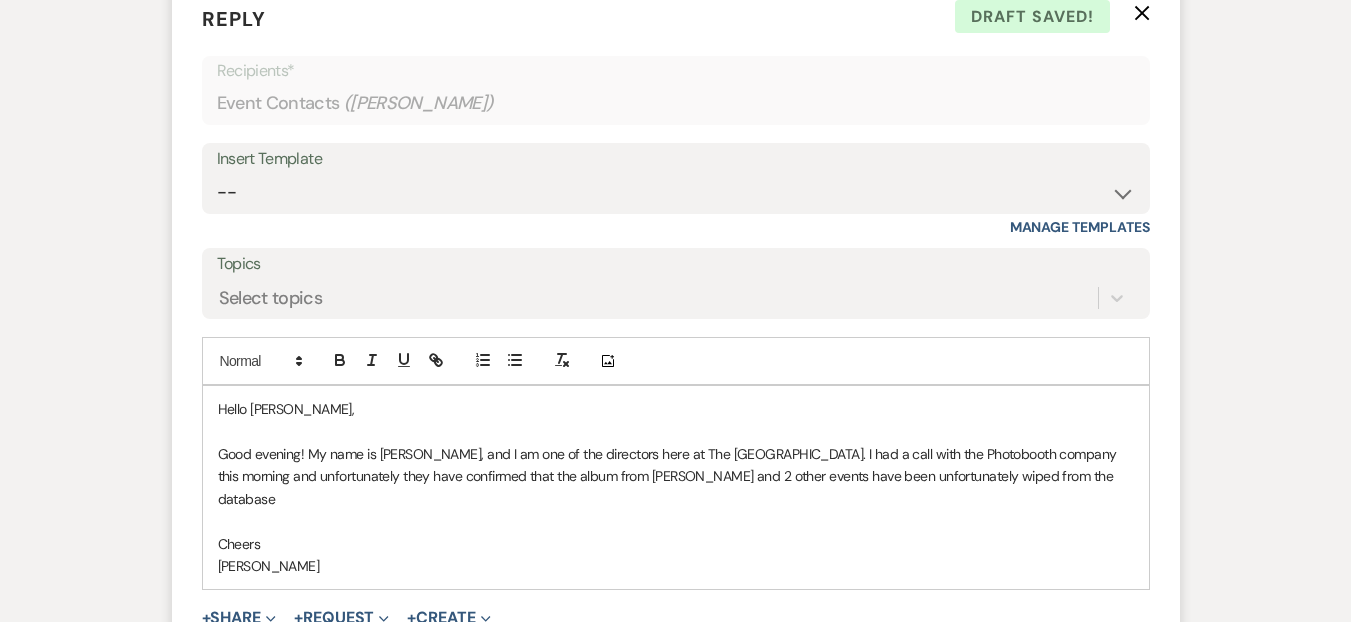 click on "Good evening! My name is Daryl Licursi, and I am one of the directors here at The Madison Venue. I had a call with the Photobooth company this morning and unfortunately they have confirmed that the album from Bingo Loco and 2 other events have been unfortunately wiped from the database" at bounding box center [676, 476] 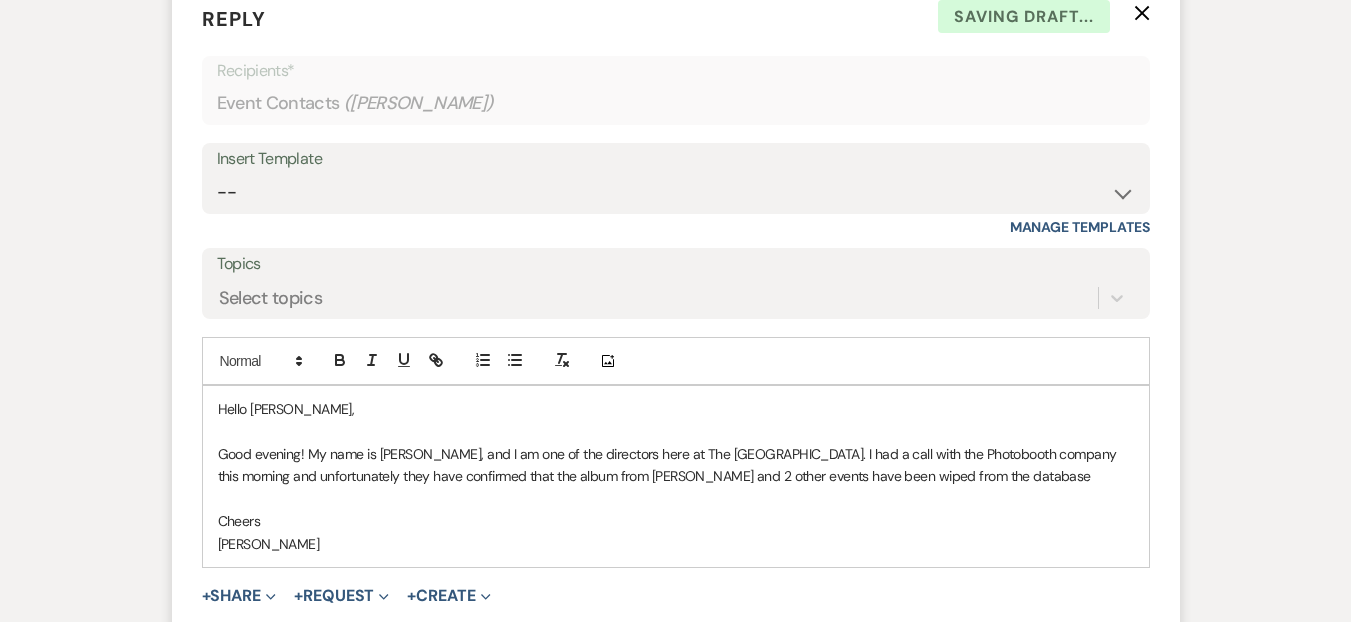 click on "Good evening! My name is Daryl Licursi, and I am one of the directors here at The Madison Venue. I had a call with the Photobooth company this morning and unfortunately they have confirmed that the album from Bingo Loco and 2 other events have been wiped from the database" at bounding box center [676, 465] 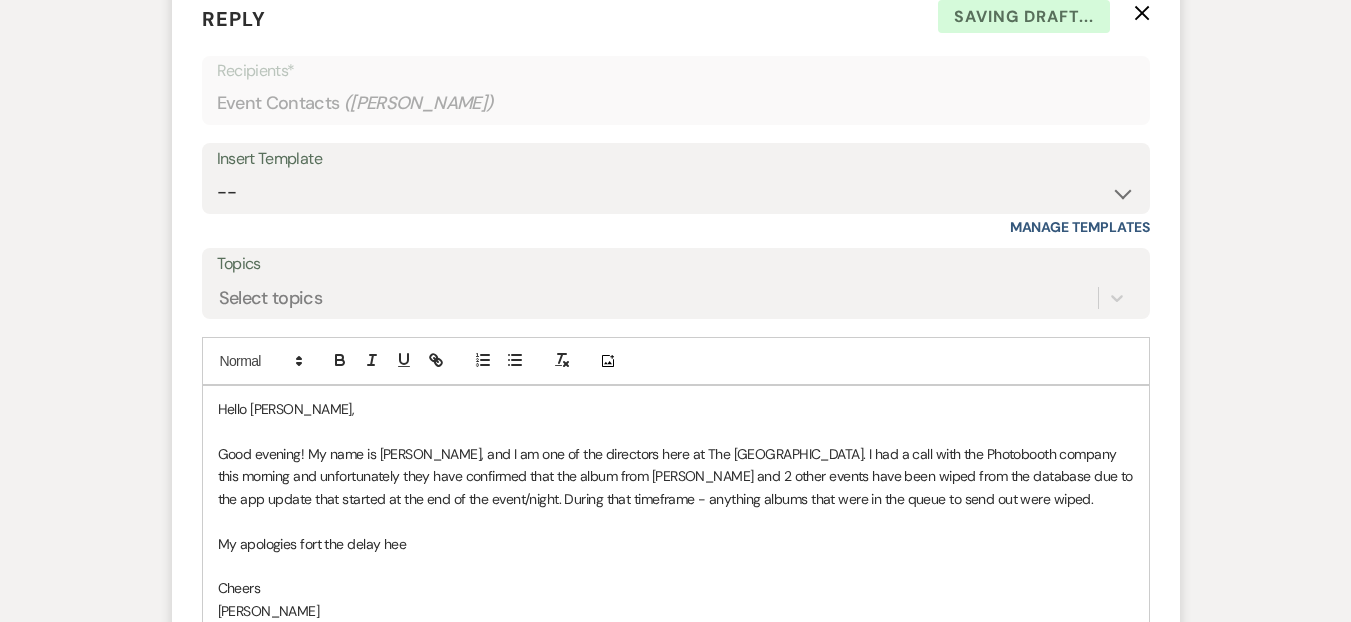 click on "Good evening! My name is Daryl Licursi, and I am one of the directors here at The Madison Venue. I had a call with the Photobooth company this morning and unfortunately they have confirmed that the album from Bingo Loco and 2 other events have been wiped from the database due to the app update that started at the end of the event/night. During that timeframe - anything albums that were in the queue to send out were wiped." at bounding box center (676, 476) 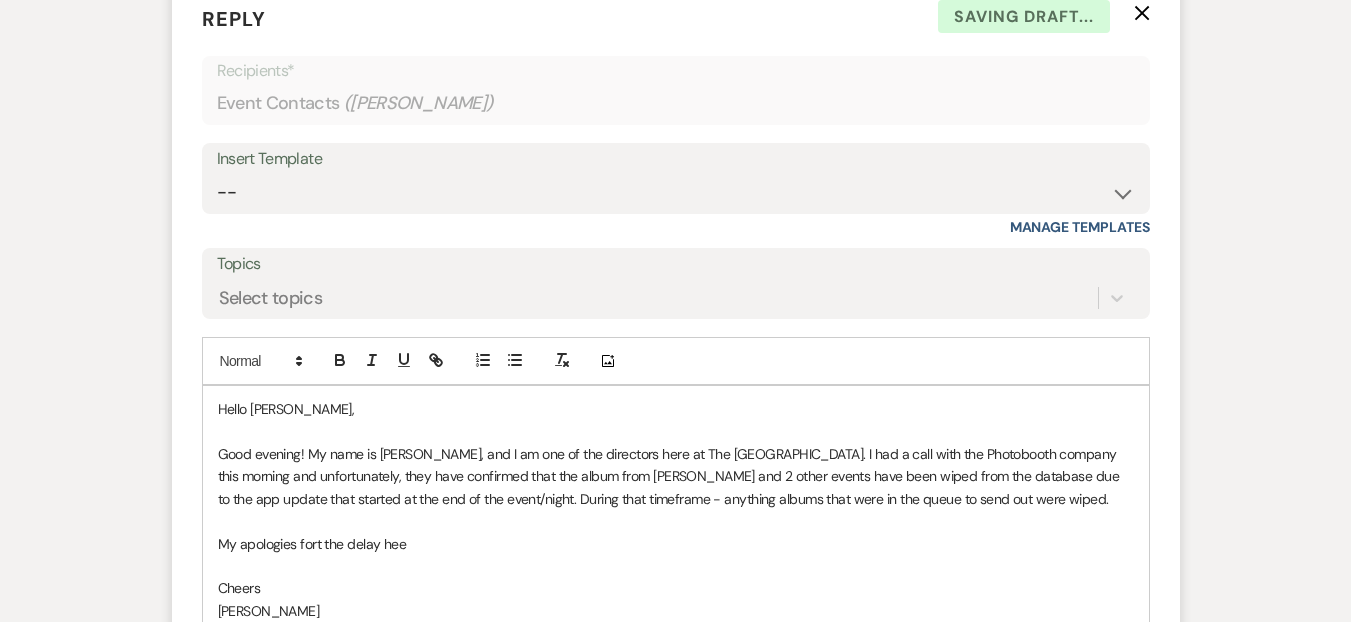 click on "Good evening! My name is Daryl Licursi, and I am one of the directors here at The Madison Venue. I had a call with the Photobooth company this morning and unfortunately, they have confirmed that the album from Bingo Loco and 2 other events have been wiped from the database due to the app update that started at the end of the event/night. During that timeframe - anything albums that were in the queue to send out were wiped." at bounding box center [676, 476] 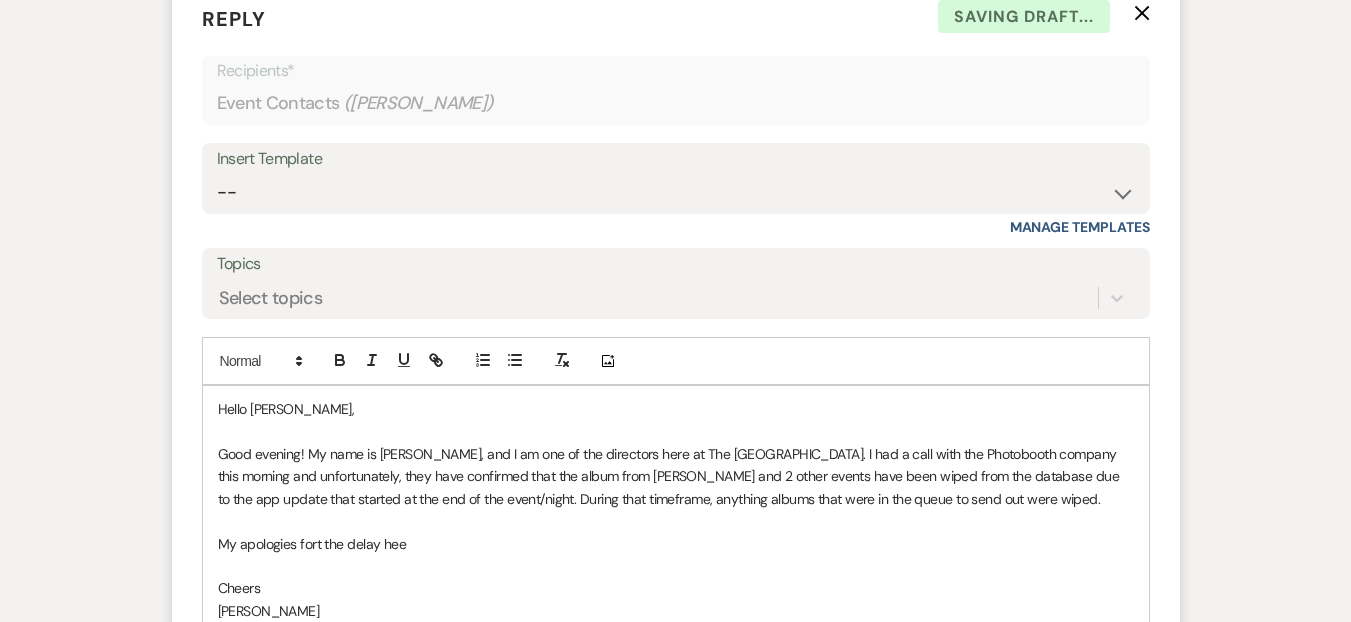 click on "Good evening! My name is Daryl Licursi, and I am one of the directors here at The Madison Venue. I had a call with the Photobooth company this morning and unfortunately, they have confirmed that the album from Bingo Loco and 2 other events have been wiped from the database due to the app update that started at the end of the event/night. During that timeframe, anything albums that were in the queue to send out were wiped." at bounding box center [676, 476] 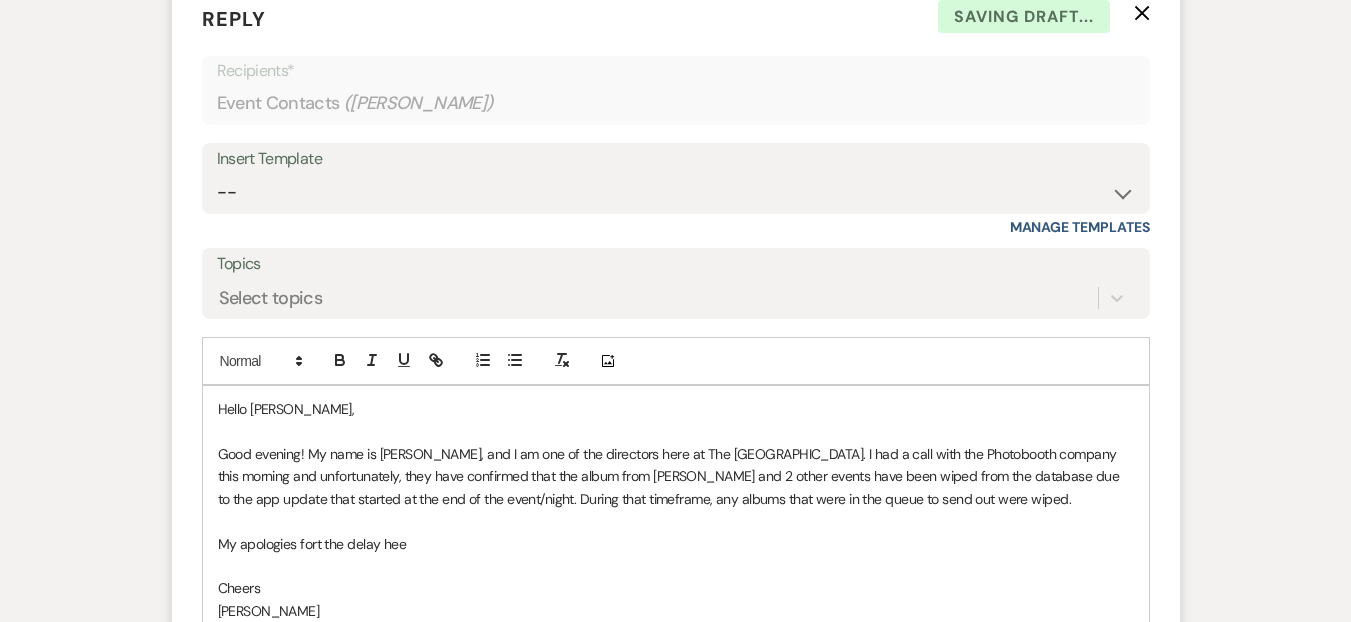 click on "Good evening! My name is Daryl Licursi, and I am one of the directors here at The Madison Venue. I had a call with the Photobooth company this morning and unfortunately, they have confirmed that the album from Bingo Loco and 2 other events have been wiped from the database due to the app update that started at the end of the event/night. During that timeframe, any albums that were in the queue to send out were wiped." at bounding box center (676, 476) 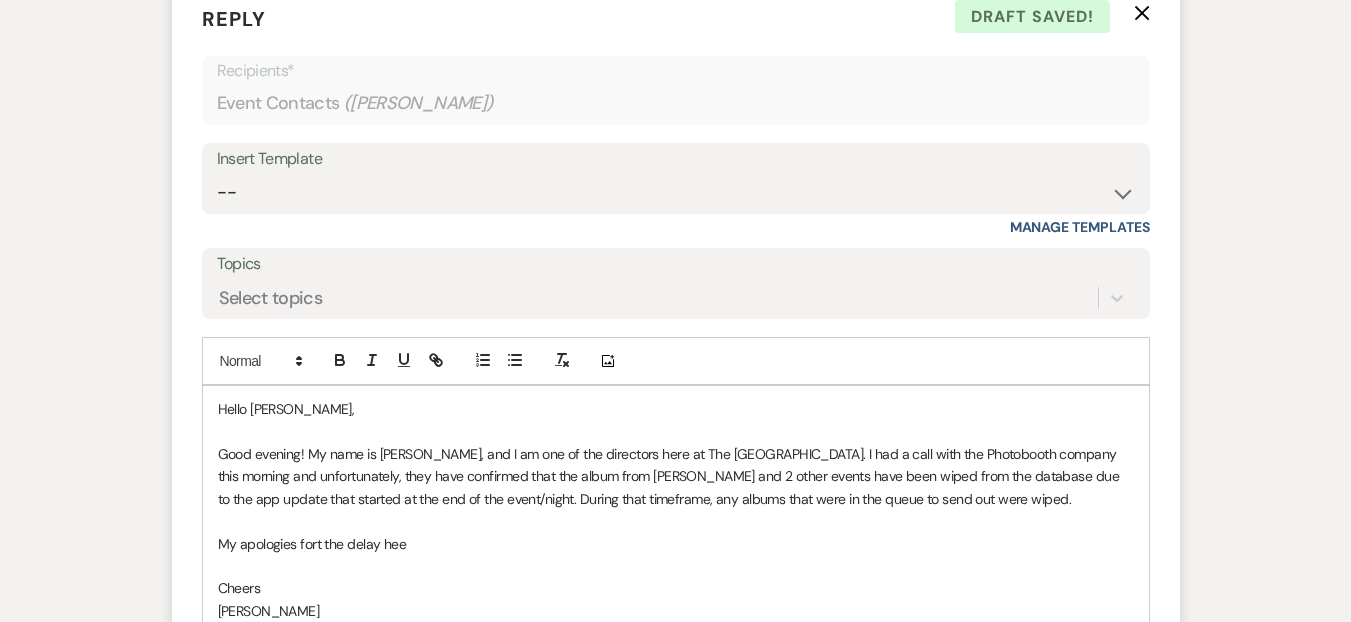click on "Good evening! My name is Daryl Licursi, and I am one of the directors here at The Madison Venue. I had a call with the Photobooth company this morning and unfortunately, they have confirmed that the album from Bingo Loco and 2 other events have been wiped from the database due to the app update that started at the end of the event/night. During that timeframe, any albums that were in the queue to send out were wiped." at bounding box center (676, 476) 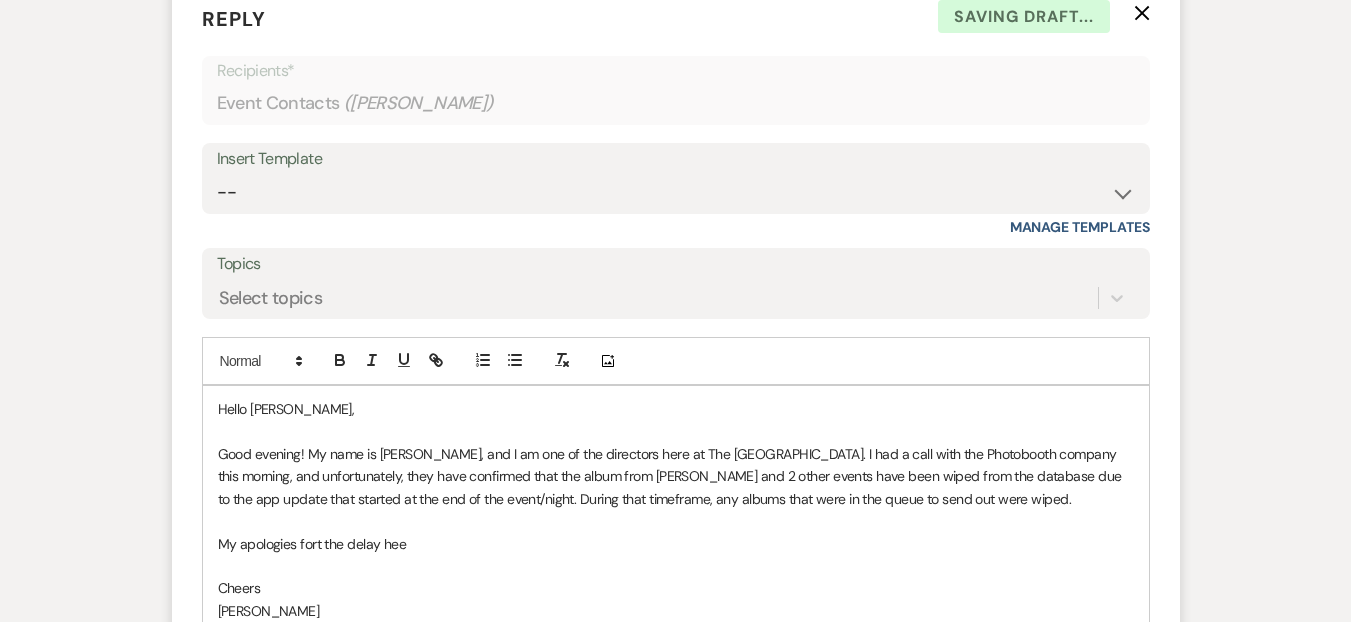 click on "Good evening! My name is Daryl Licursi, and I am one of the directors here at The Madison Venue. I had a call with the Photobooth company this morning, and unfortunately, they have confirmed that the album from Bingo Loco and 2 other events have been wiped from the database due to the app update that started at the end of the event/night. During that timeframe, any albums that were in the queue to send out were wiped." at bounding box center (676, 476) 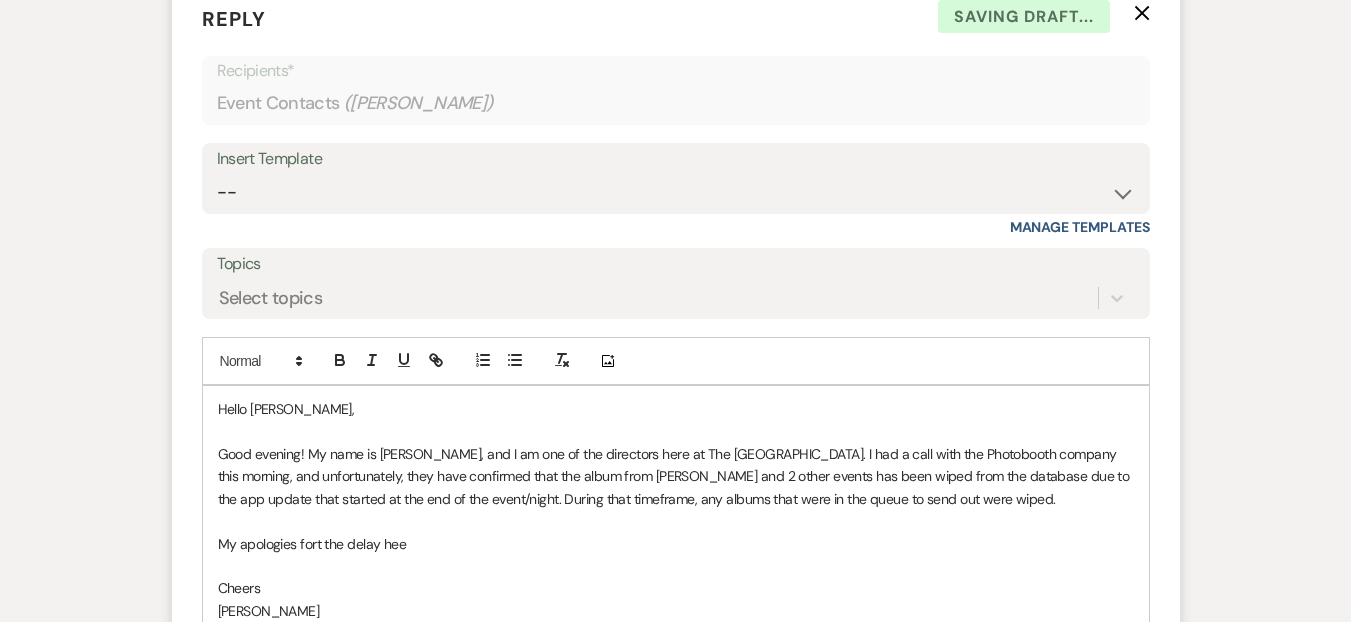 click at bounding box center [676, 566] 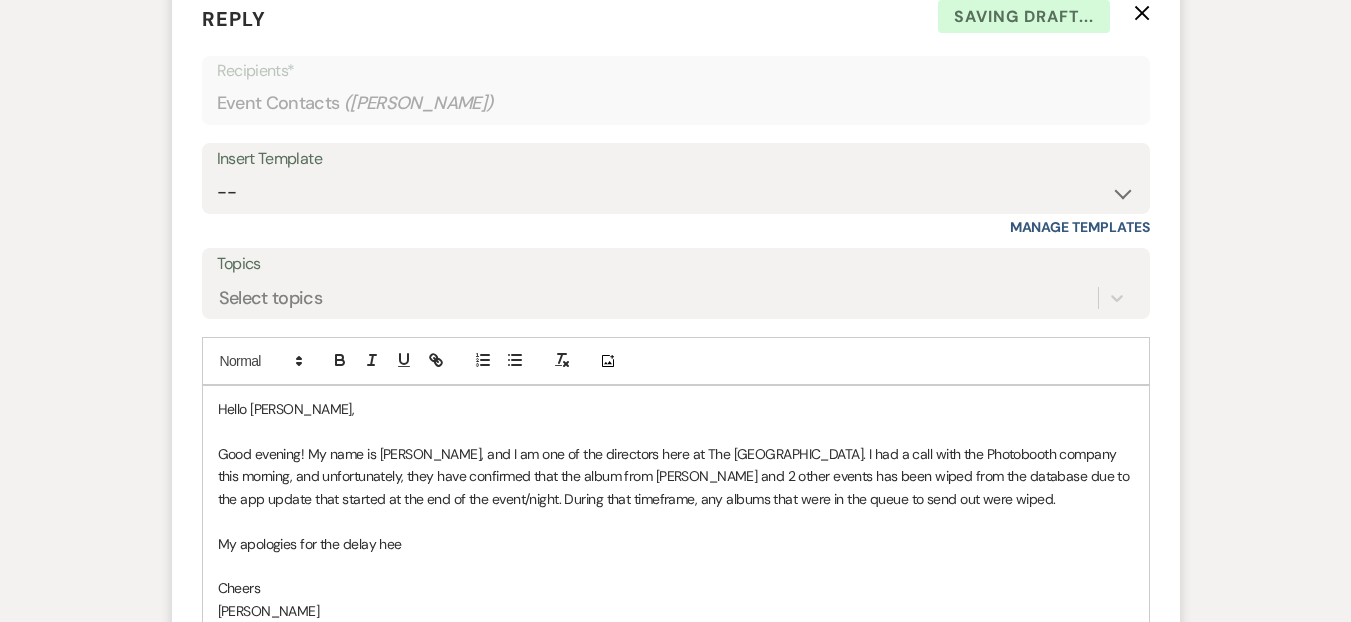 click at bounding box center (676, 566) 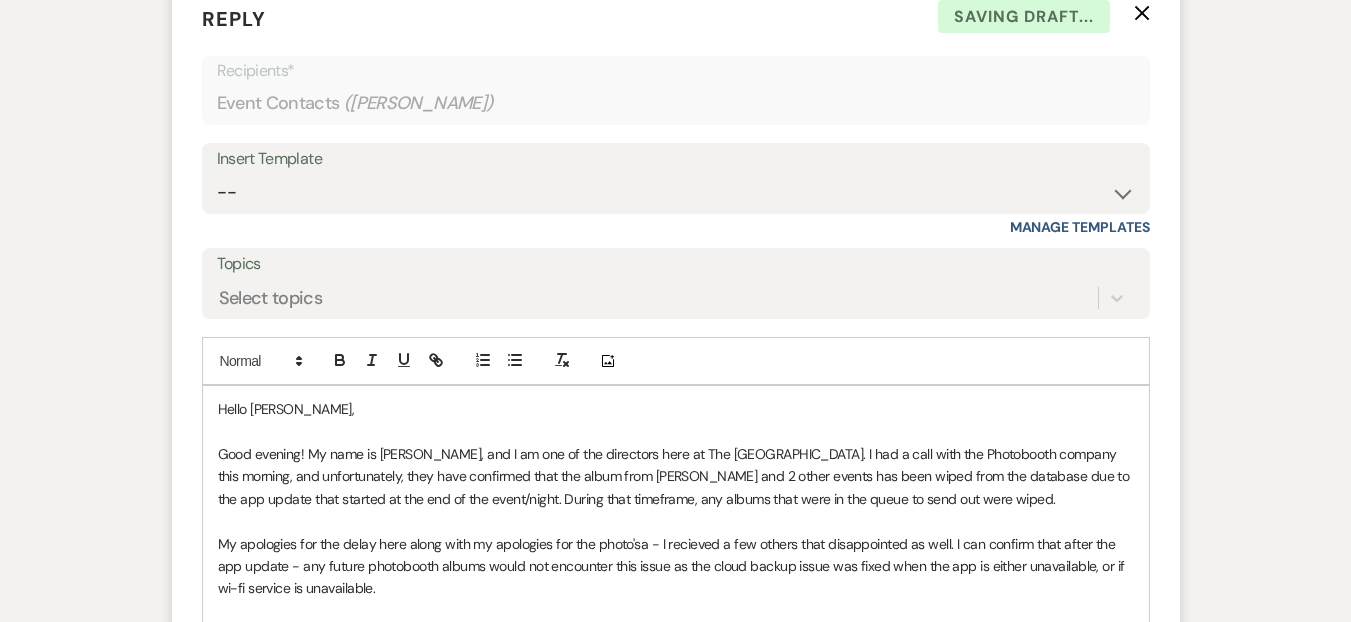 click on "My apologies for the delay here along with my apologies for the photo'sa - I recieved a few others that disappointed as well. I can confirm that after the app update - any future photobooth albums would not encounter this issue as the cloud backup issue was fixed when the app is either unavailable, or if wi-fi service is unavailable." at bounding box center [676, 566] 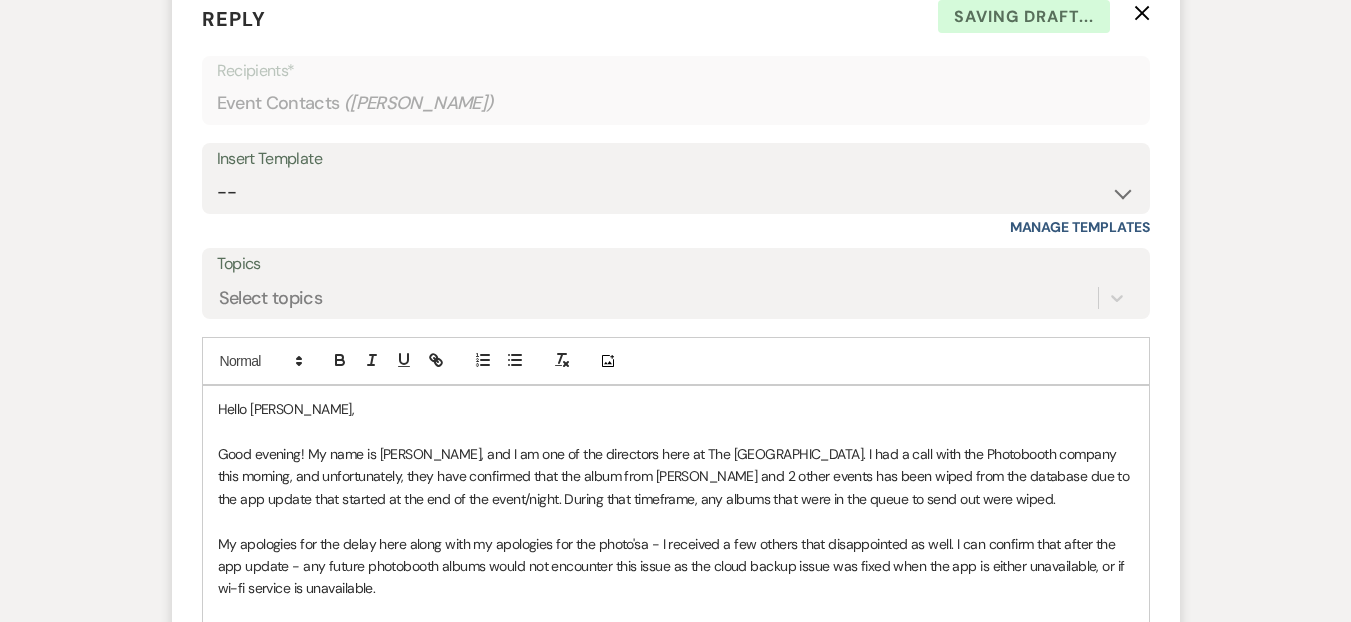 click on "My apologies for the delay here along with my apologies for the photo'sa - I received a few others that disappointed as well. I can confirm that after the app update - any future photobooth albums would not encounter this issue as the cloud backup issue was fixed when the app is either unavailable, or if wi-fi service is unavailable." at bounding box center [676, 566] 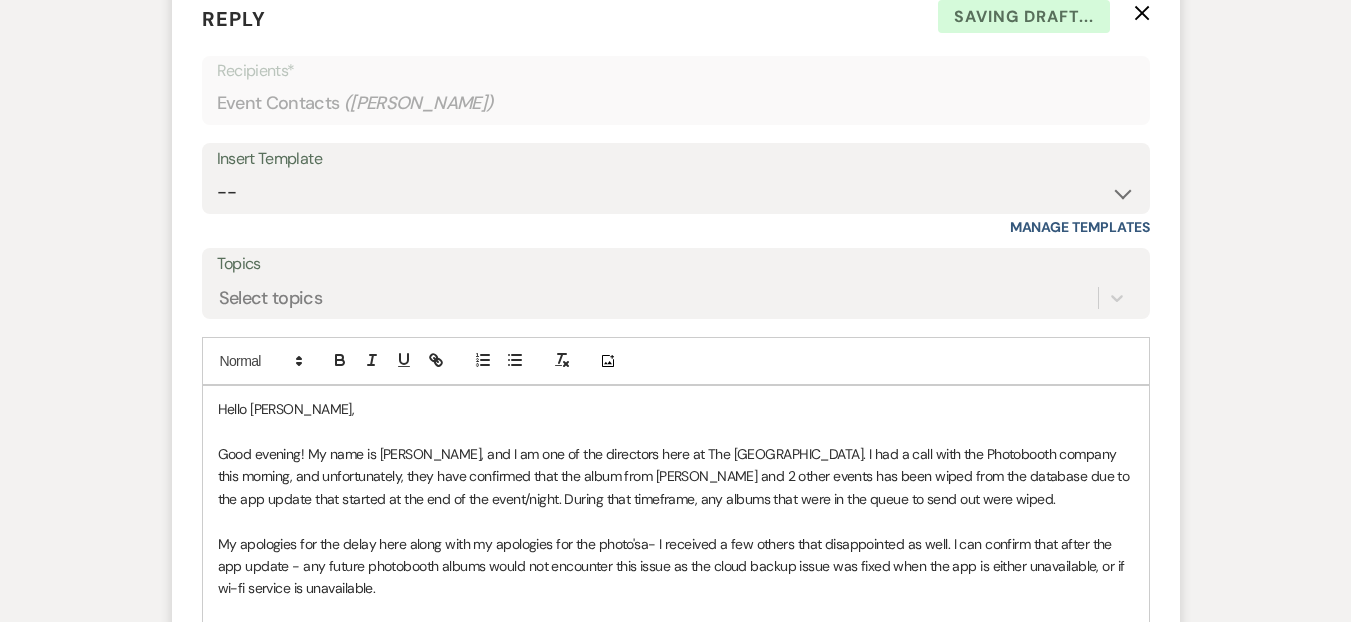 click on "My apologies for the delay here along with my apologies for the photo'sa- I received a few others that disappointed as well. I can confirm that after the app update - any future photobooth albums would not encounter this issue as the cloud backup issue was fixed when the app is either unavailable, or if wi-fi service is unavailable." at bounding box center (676, 566) 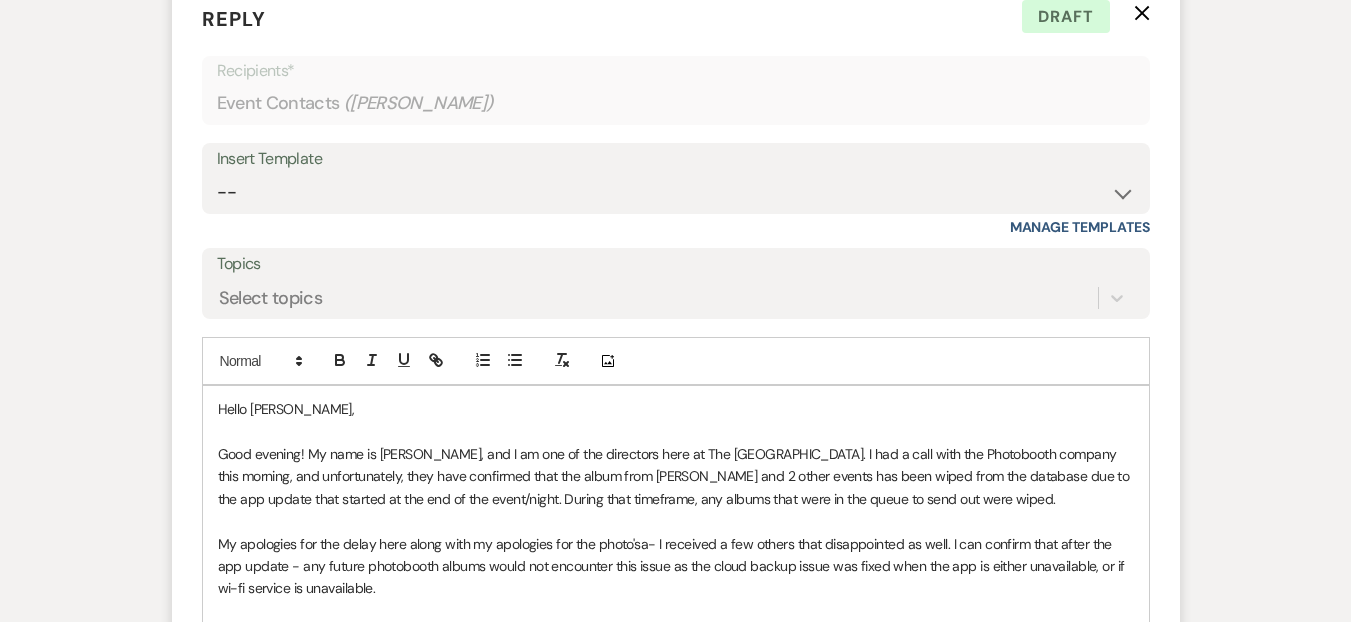 click on "My apologies for the delay here along with my apologies for the photo'sa- I received a few others that disappointed as well. I can confirm that after the app update - any future photobooth albums would not encounter this issue as the cloud backup issue was fixed when the app is either unavailable, or if wi-fi service is unavailable." at bounding box center (676, 566) 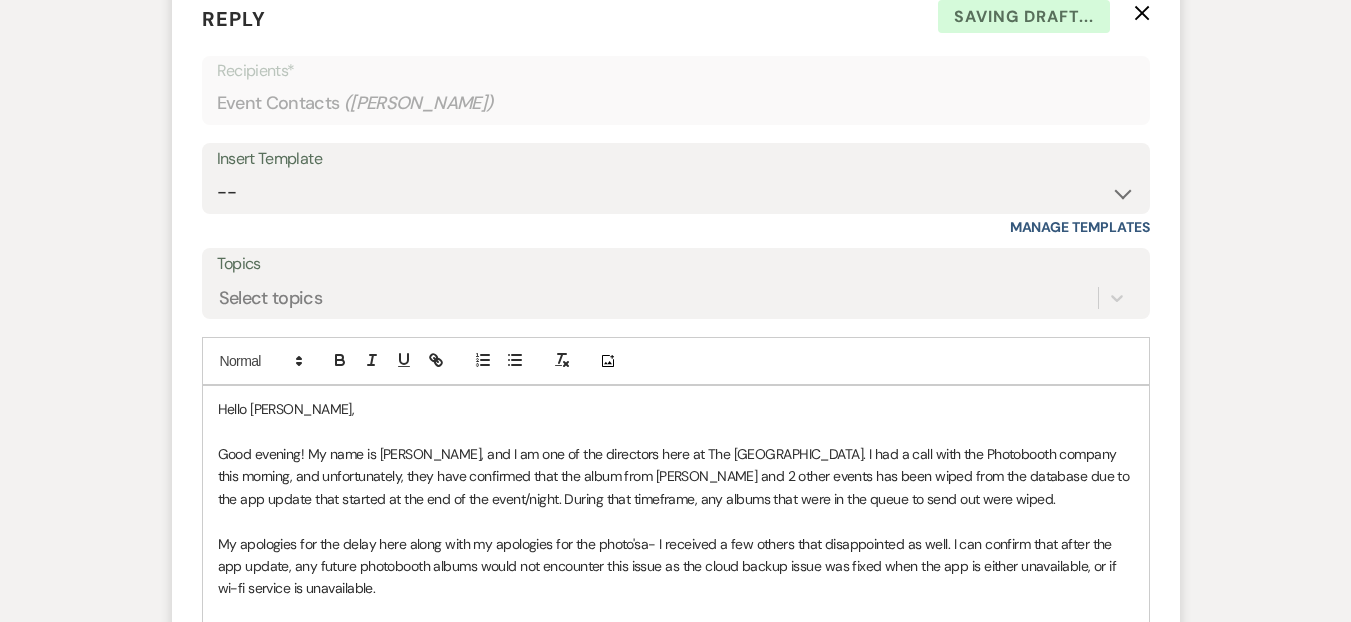 click on "My apologies for the delay here along with my apologies for the photo'sa- I received a few others that disappointed as well. I can confirm that after the app update, any future photobooth albums would not encounter this issue as the cloud backup issue was fixed when the app is either unavailable, or if wi-fi service is unavailable." at bounding box center [676, 566] 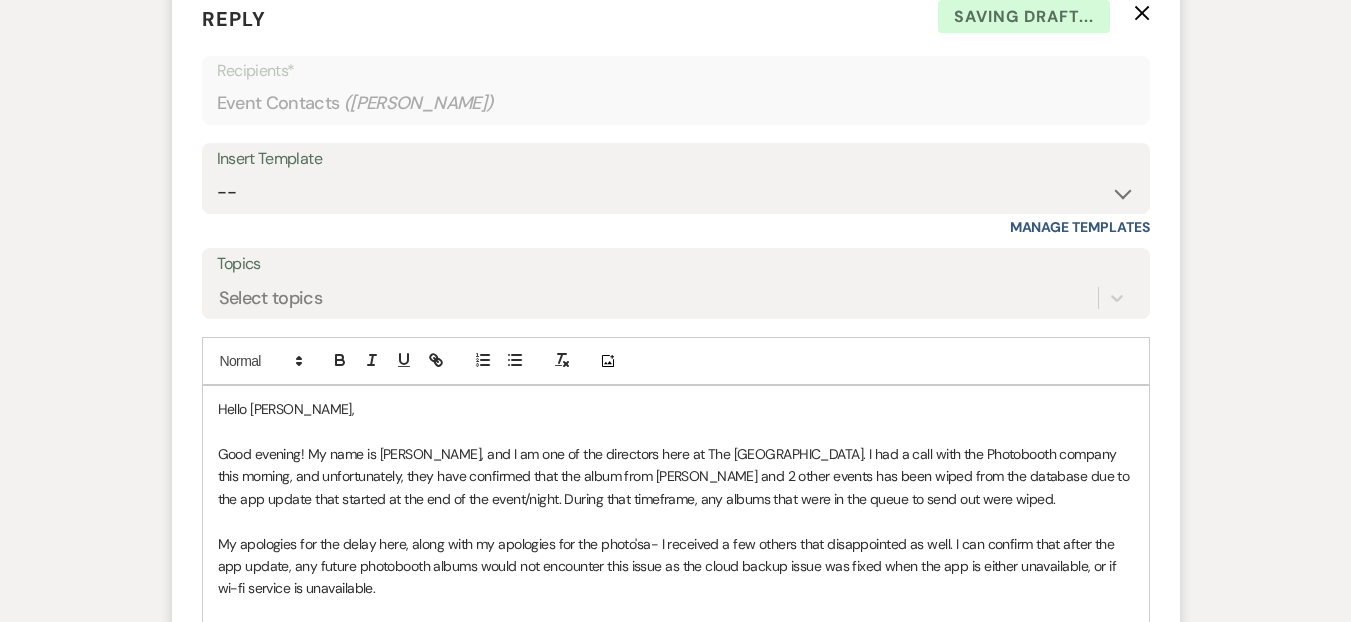 click on "My apologies for the delay here, along with my apologies for the photo'sa- I received a few others that disappointed as well. I can confirm that after the app update, any future photobooth albums would not encounter this issue as the cloud backup issue was fixed when the app is either unavailable, or if wi-fi service is unavailable." at bounding box center [676, 566] 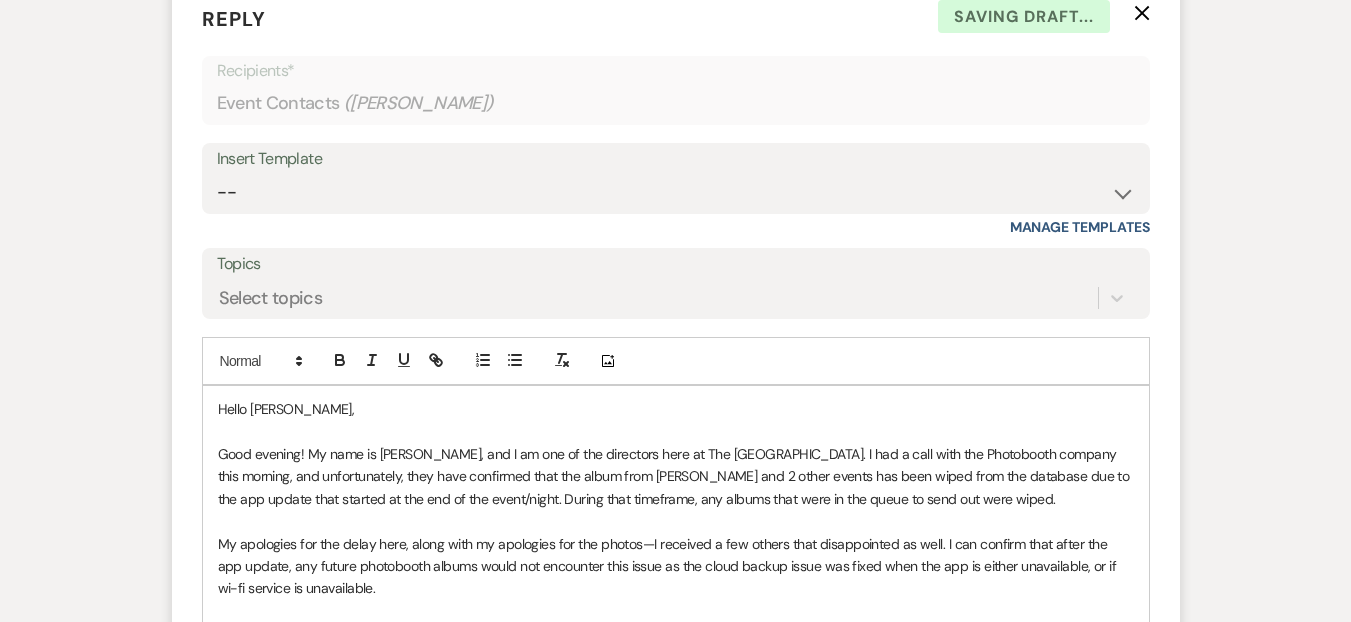 click on "My apologies for the delay here, along with my apologies for the photos—I received a few others that disappointed as well. I can confirm that after the app update, any future photobooth albums would not encounter this issue as the cloud backup issue was fixed when the app is either unavailable, or if wi-fi service is unavailable." at bounding box center (676, 566) 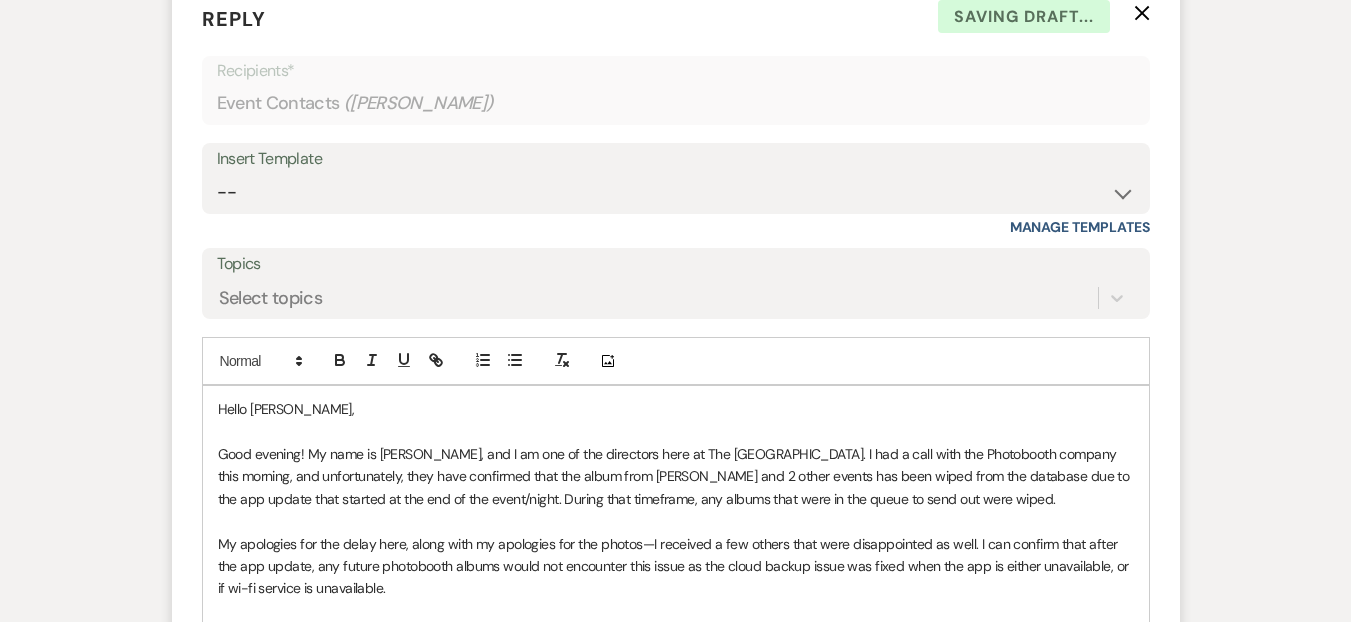 click on "My apologies for the delay here, along with my apologies for the photos—I received a few others that were disappointed as well. I can confirm that after the app update, any future photobooth albums would not encounter this issue as the cloud backup issue was fixed when the app is either unavailable, or if wi-fi service is unavailable." at bounding box center [676, 566] 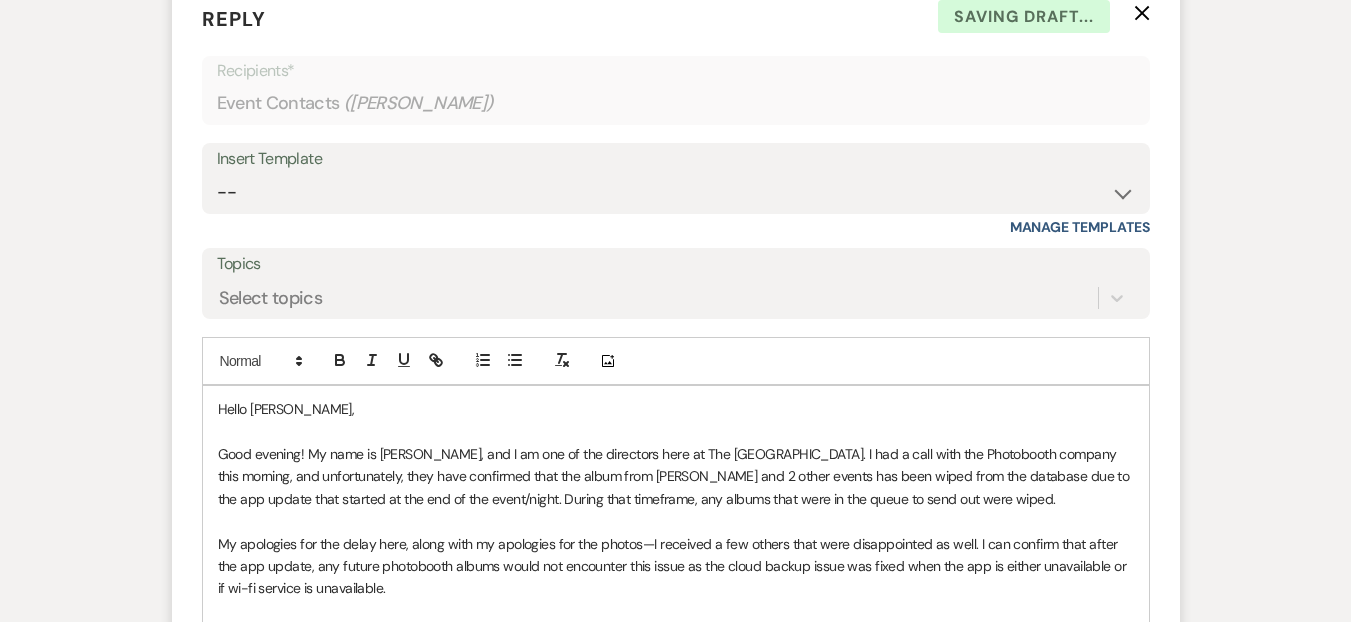 click on "My apologies for the delay here, along with my apologies for the photos—I received a few others that were disappointed as well. I can confirm that after the app update, any future photobooth albums would not encounter this issue as the cloud backup issue was fixed when the app is either unavailable or if wi-fi service is unavailable." at bounding box center (676, 566) 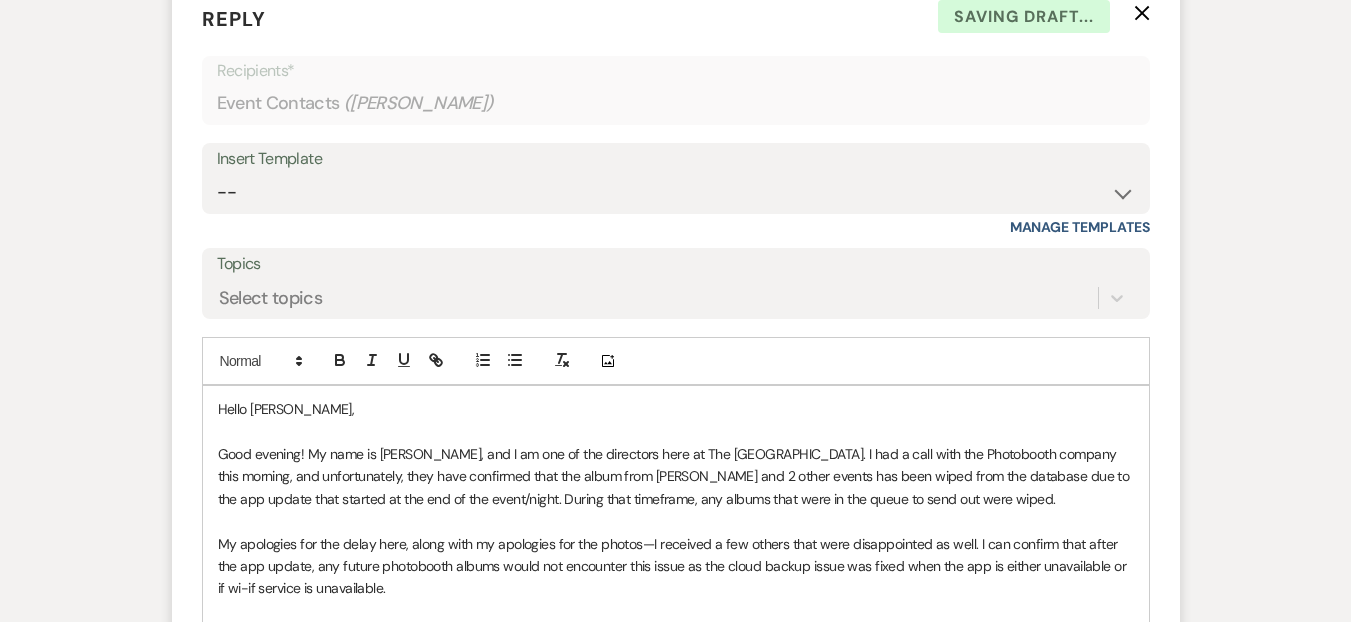 click on "My apologies for the delay here, along with my apologies for the photos—I received a few others that were disappointed as well. I can confirm that after the app update, any future photobooth albums would not encounter this issue as the cloud backup issue was fixed when the app is either unavailable or if wi-if service is unavailable." at bounding box center (676, 566) 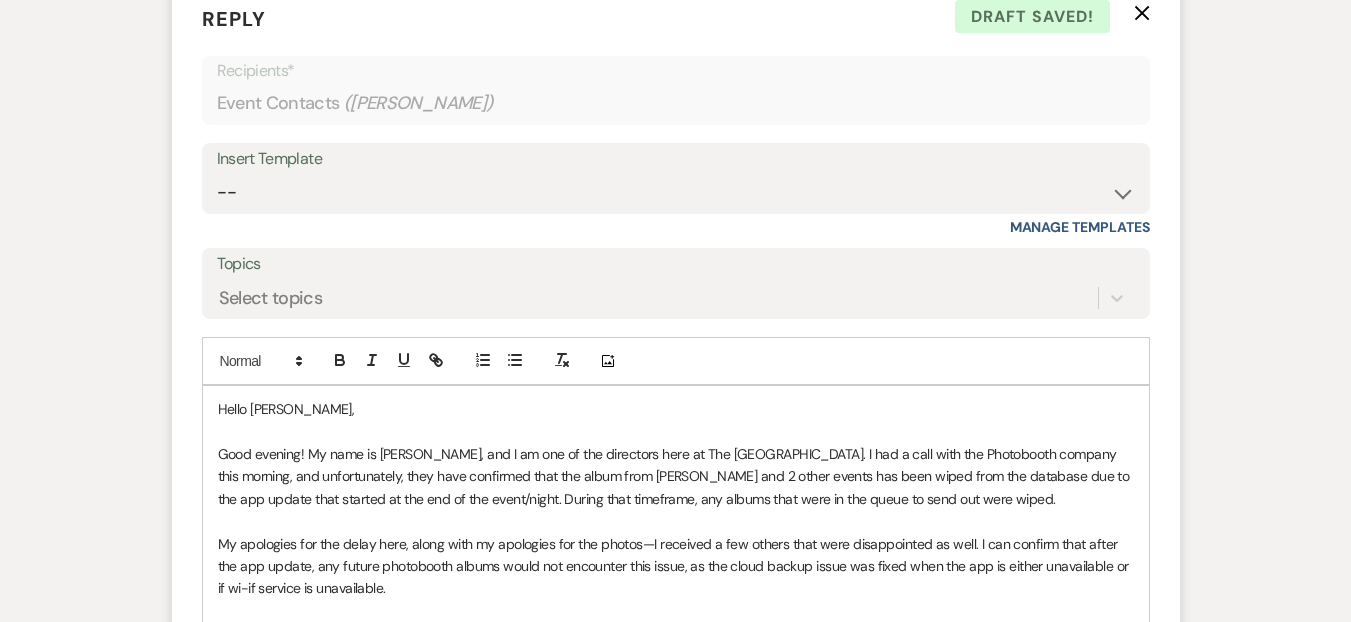 click on "My apologies for the delay here, along with my apologies for the photos—I received a few others that were disappointed as well. I can confirm that after the app update, any future photobooth albums would not encounter this issue, as the cloud backup issue was fixed when the app is either unavailable or if wi-if service is unavailable." at bounding box center [676, 566] 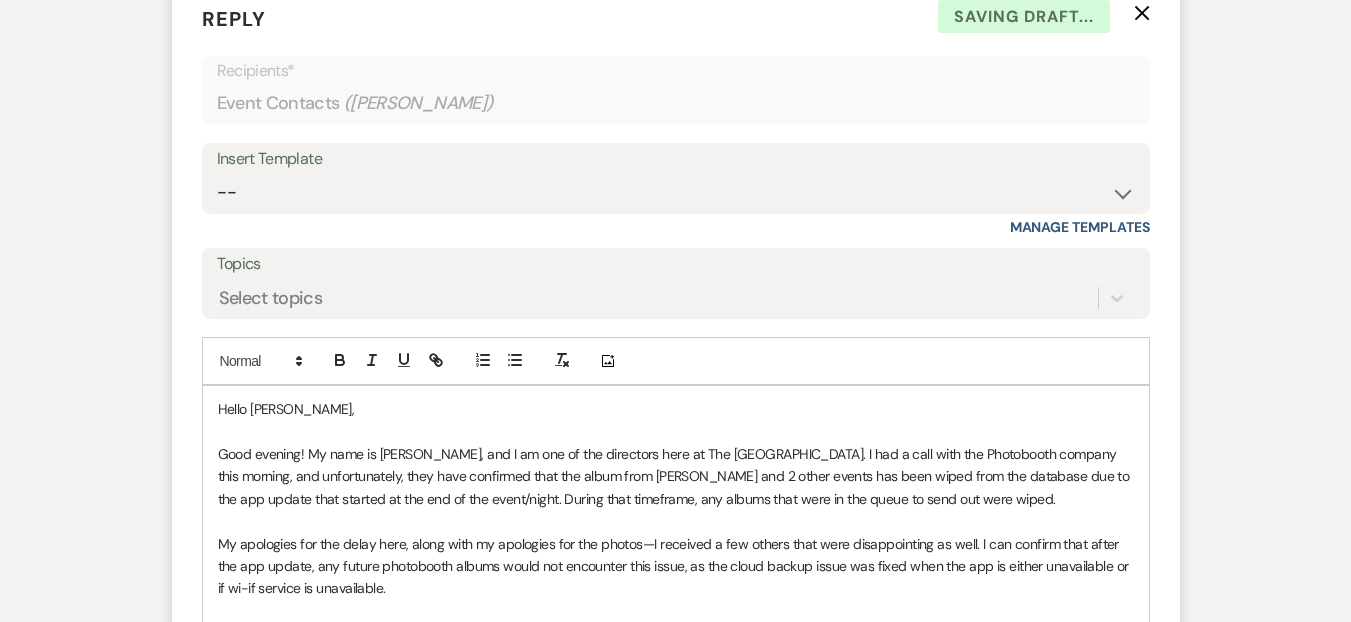scroll, scrollTop: 2938, scrollLeft: 0, axis: vertical 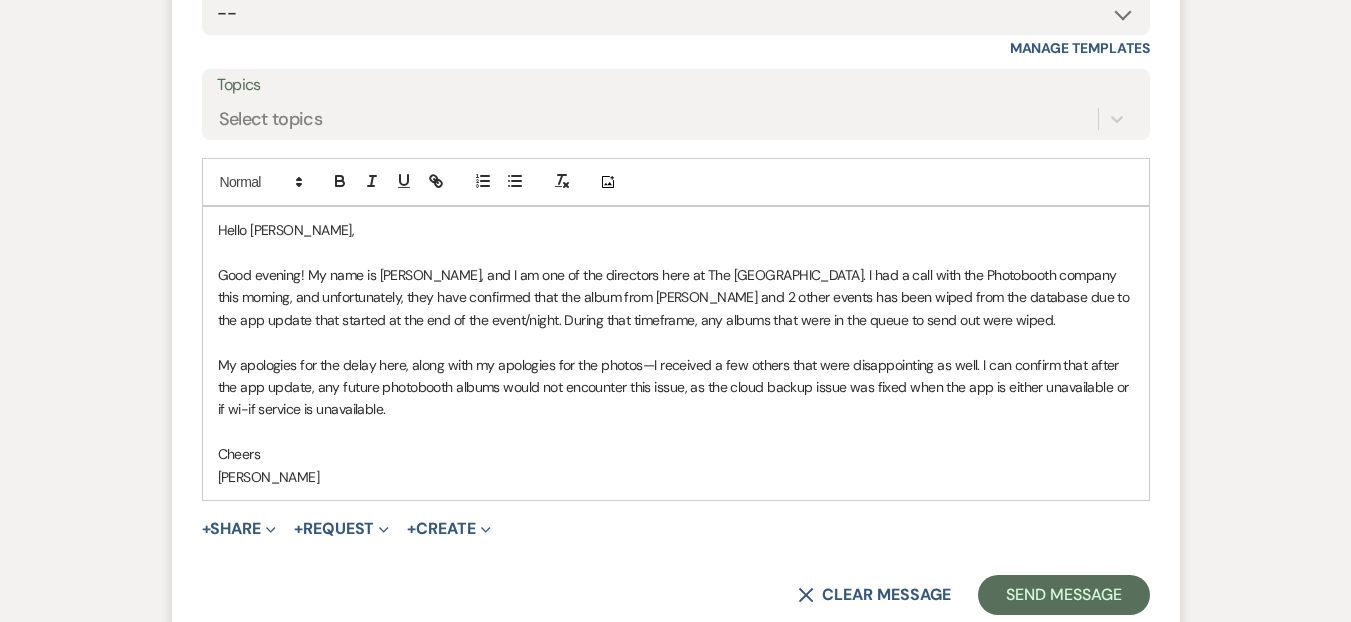 click on "My apologies for the delay here, along with my apologies for the photos—I received a few others that were disappointing as well. I can confirm that after the app update, any future photobooth albums would not encounter this issue, as the cloud backup issue was fixed when the app is either unavailable or if wi-if service is unavailable." at bounding box center (676, 387) 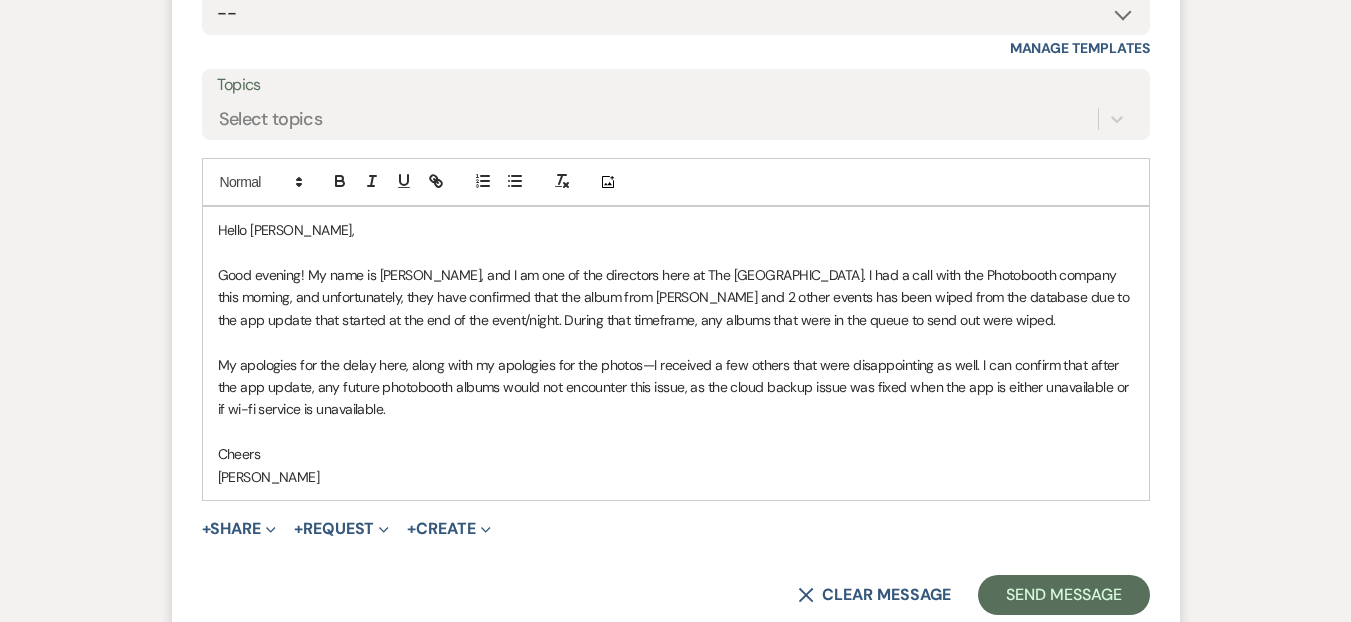 click on "My apologies for the delay here, along with my apologies for the photos—I received a few others that were disappointing as well. I can confirm that after the app update, any future photobooth albums would not encounter this issue, as the cloud backup issue was fixed when the app is either unavailable or if wi-fi service is unavailable." at bounding box center (676, 387) 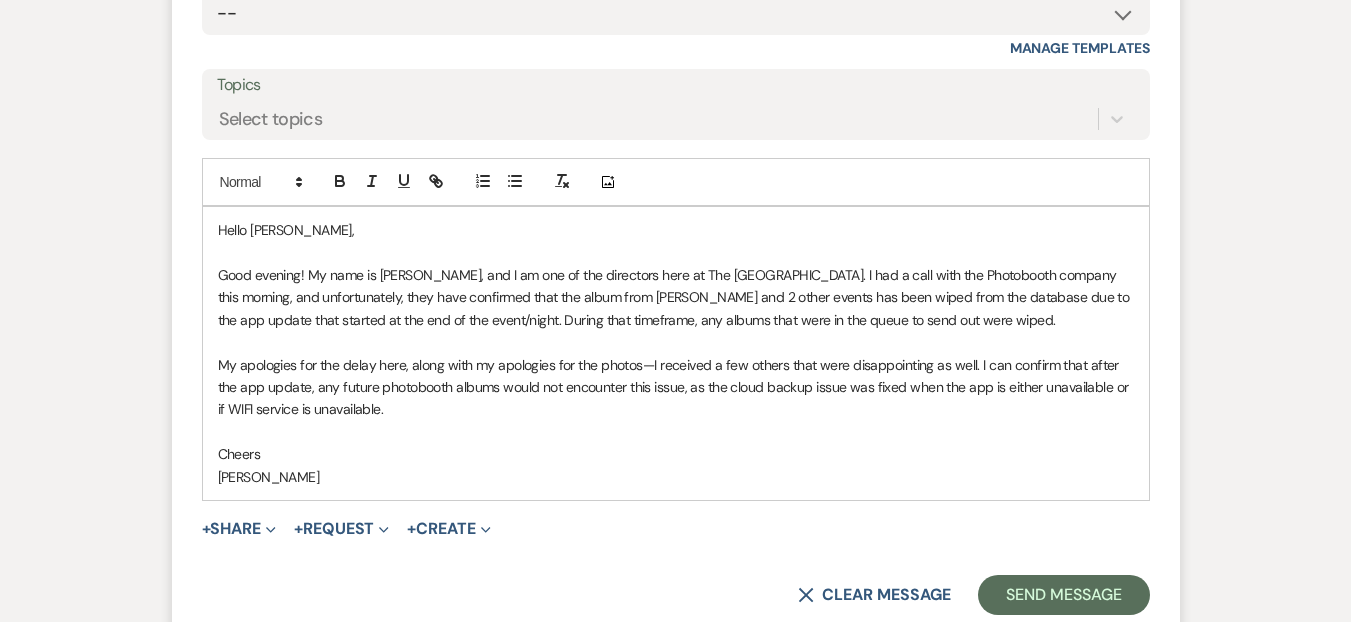 click on "My apologies for the delay here, along with my apologies for the photos—I received a few others that were disappointing as well. I can confirm that after the app update, any future photobooth albums would not encounter this issue, as the cloud backup issue was fixed when the app is either unavailable or if WIFI service is unavailable." at bounding box center [676, 387] 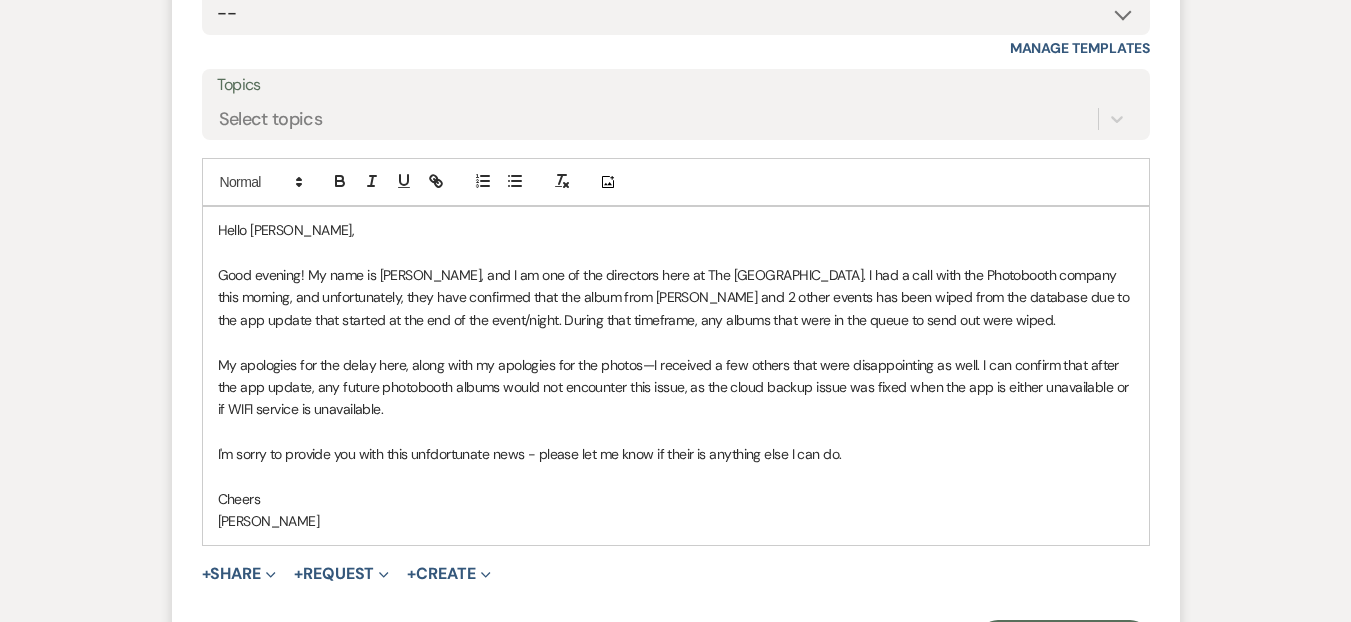 click on "I'm sorry to provide you with this unfdortunate news - please let me know if their is anything else I can do." at bounding box center (676, 454) 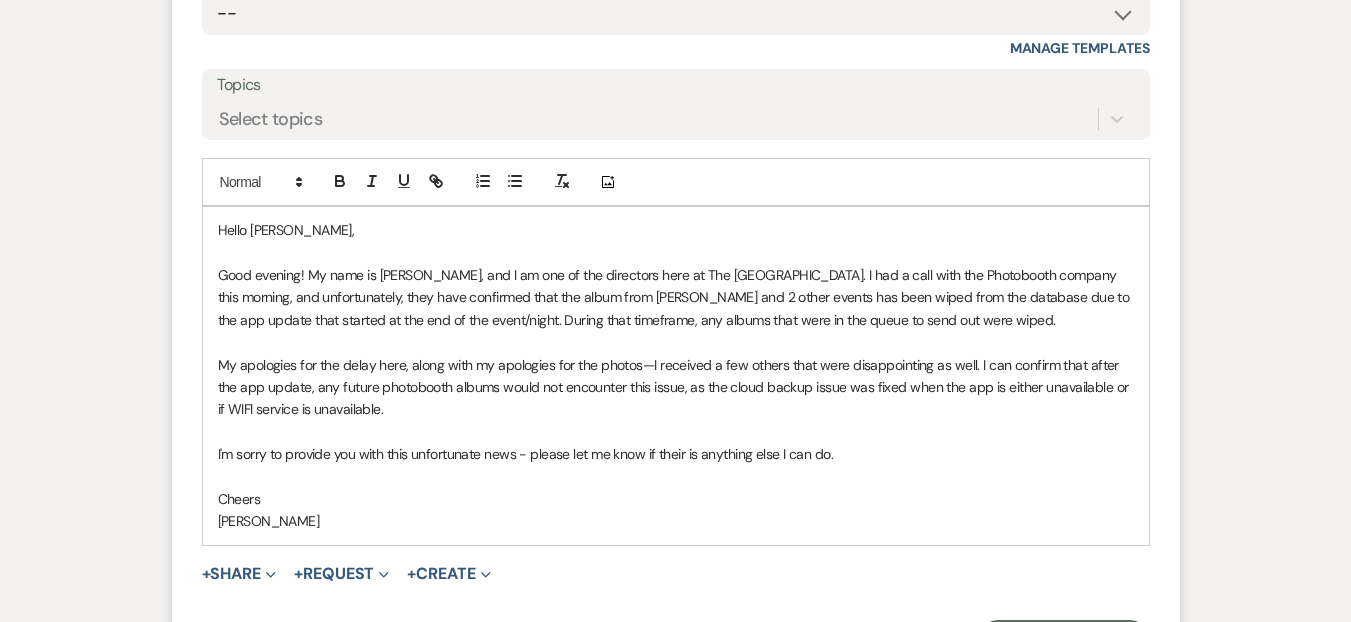click on "I'm sorry to provide you with this unfortunate news - please let me know if their is anything else I can do." at bounding box center (676, 454) 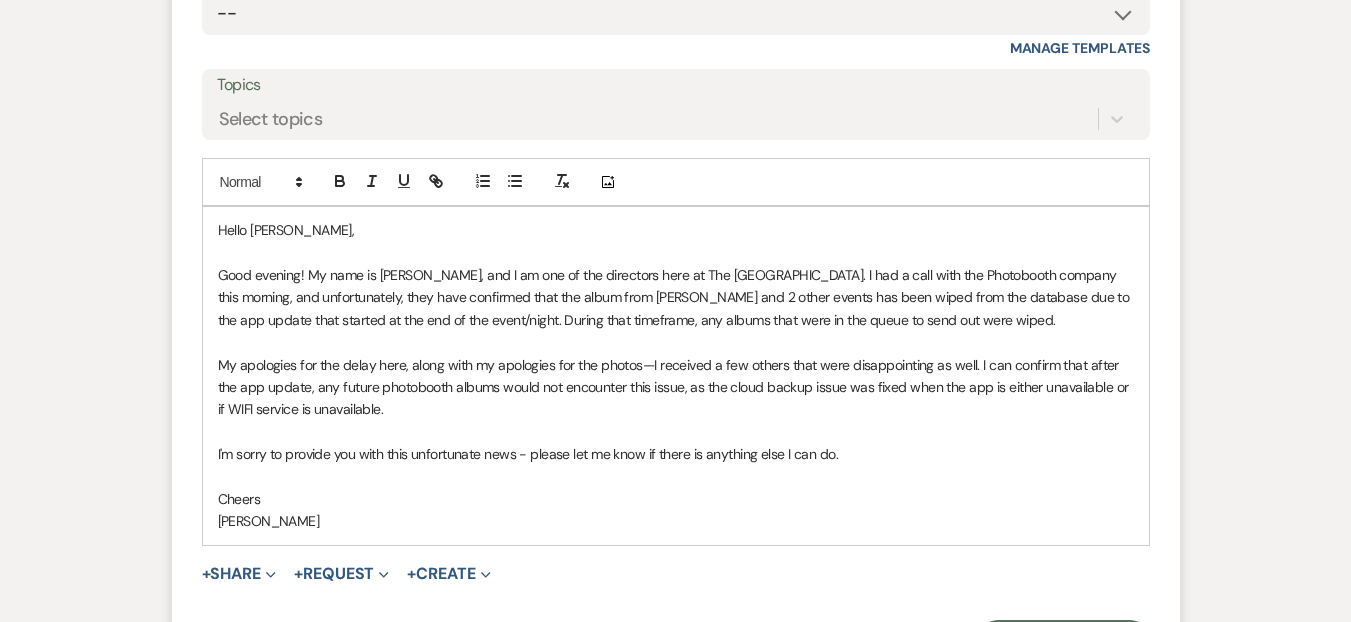 click at bounding box center (676, 477) 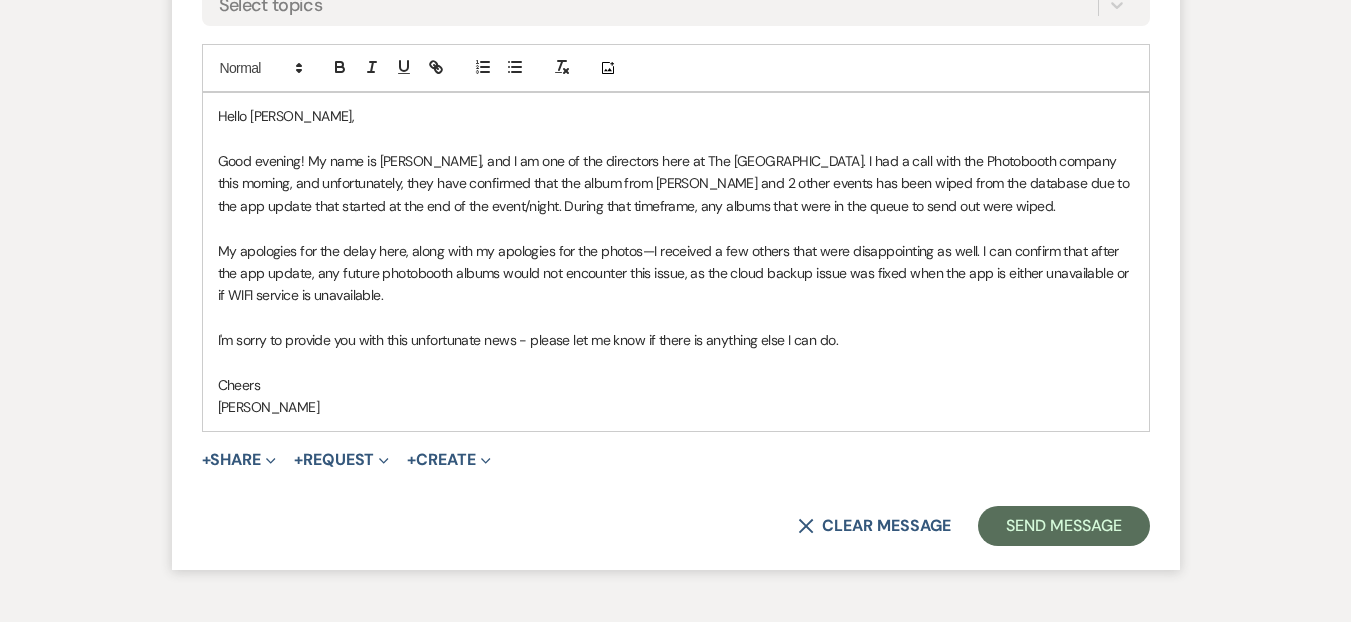 scroll, scrollTop: 3182, scrollLeft: 0, axis: vertical 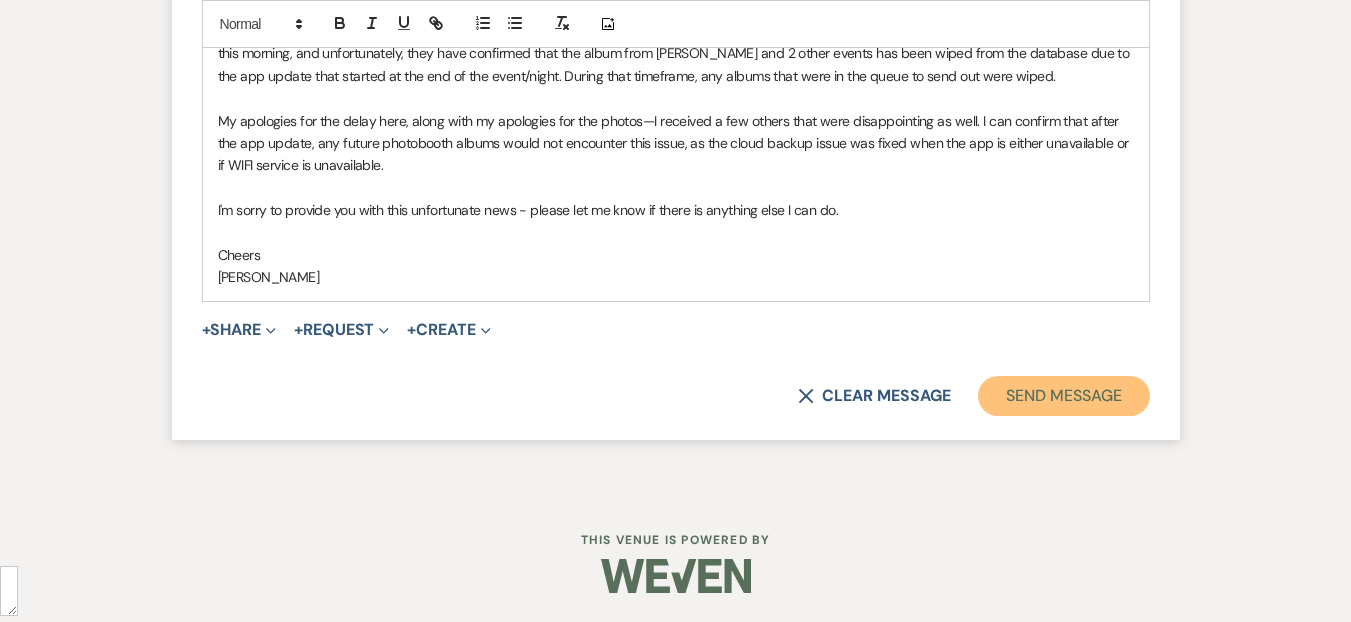 click on "Send Message" at bounding box center [1063, 396] 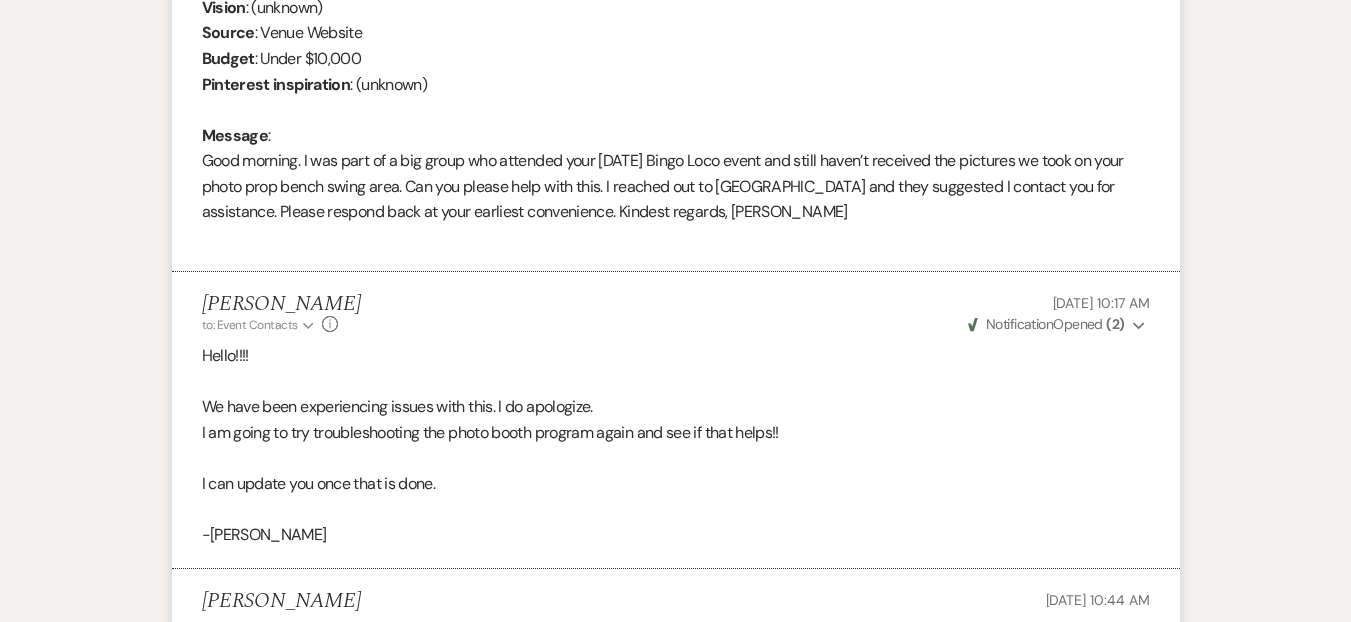scroll, scrollTop: 0, scrollLeft: 0, axis: both 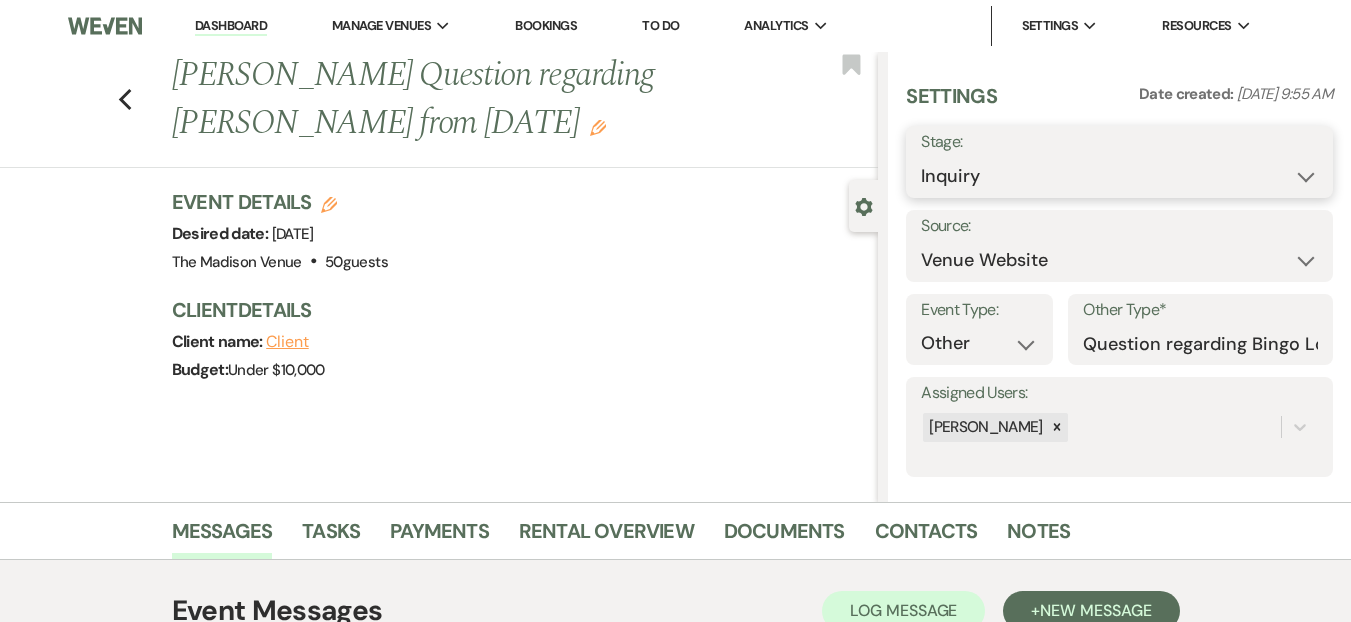 click on "Inquiry Follow Up Tour Requested Tour Confirmed Toured Proposal Sent Booked Lost" at bounding box center [1119, 176] 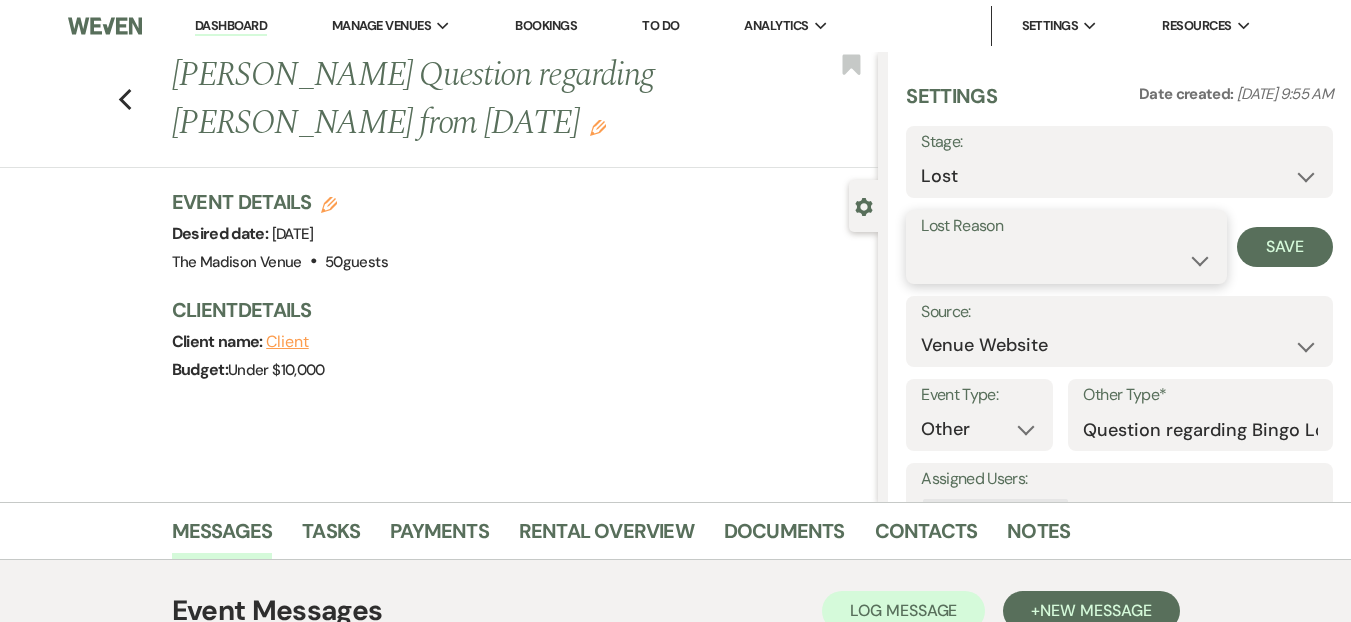 click on "Booked Elsewhere Budget Date Unavailable No Response Not a Good Match Capacity Cancelled Duplicate (hidden) Spam (hidden) Other (hidden) Other" at bounding box center [1066, 260] 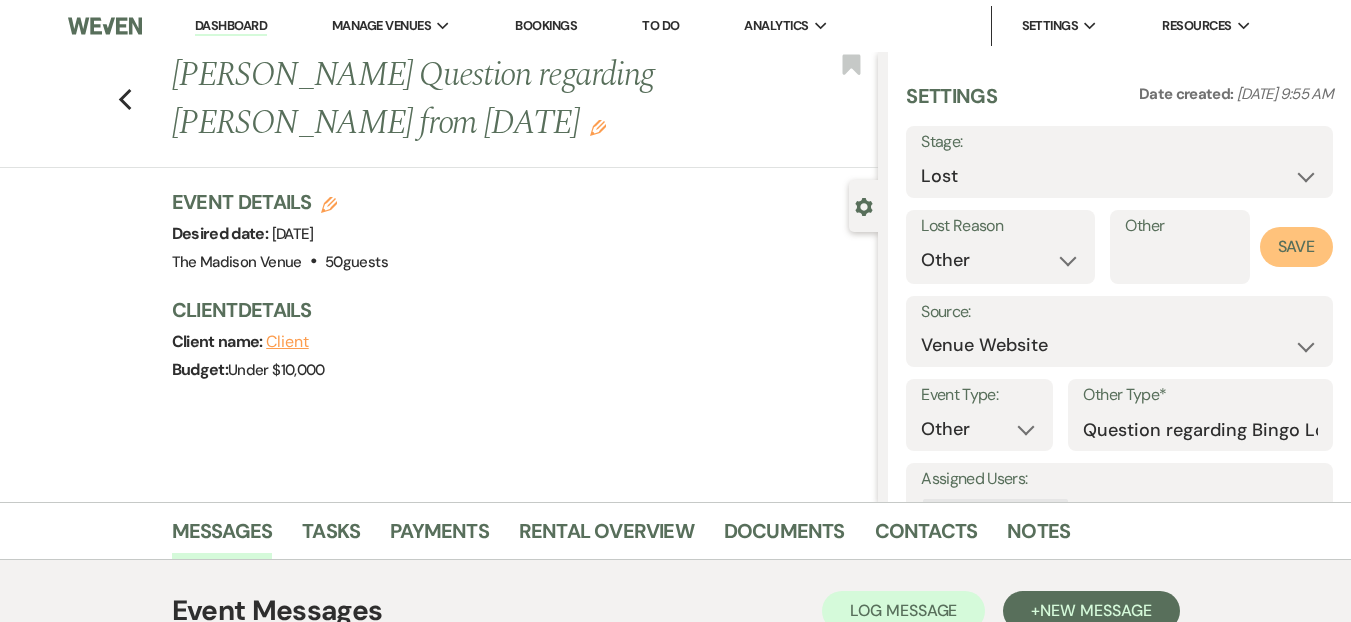 click on "Save" at bounding box center (1296, 247) 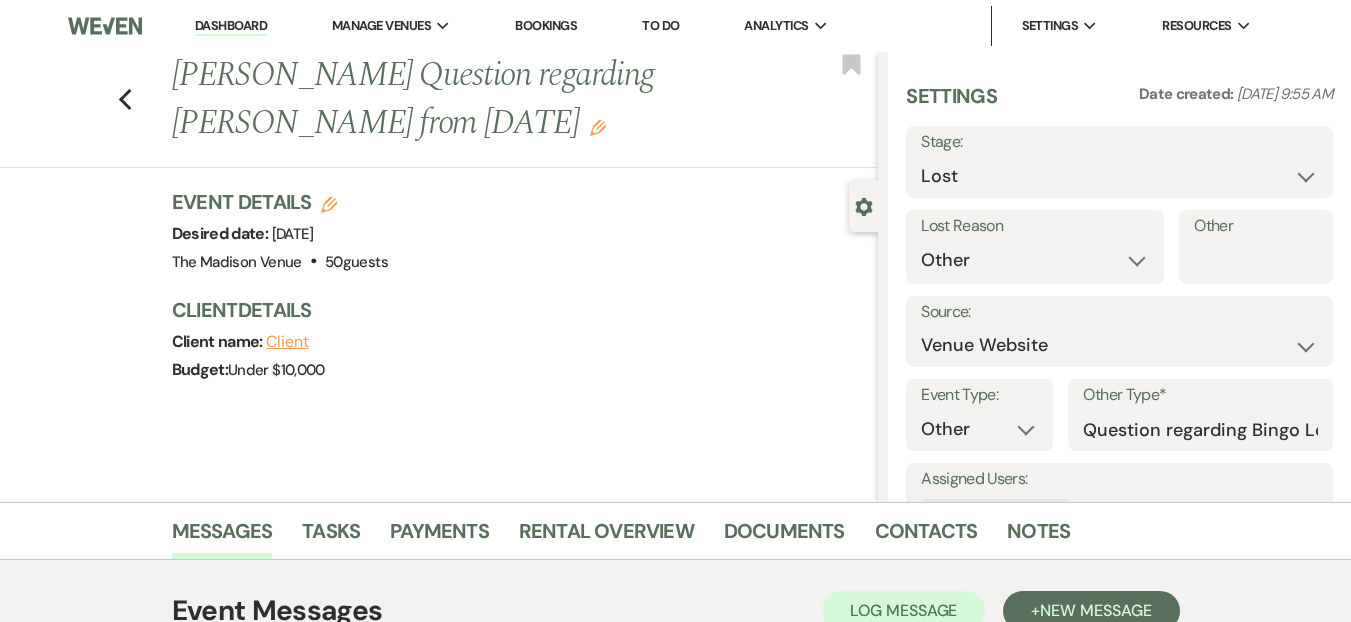 click on "Dashboard" at bounding box center (231, 26) 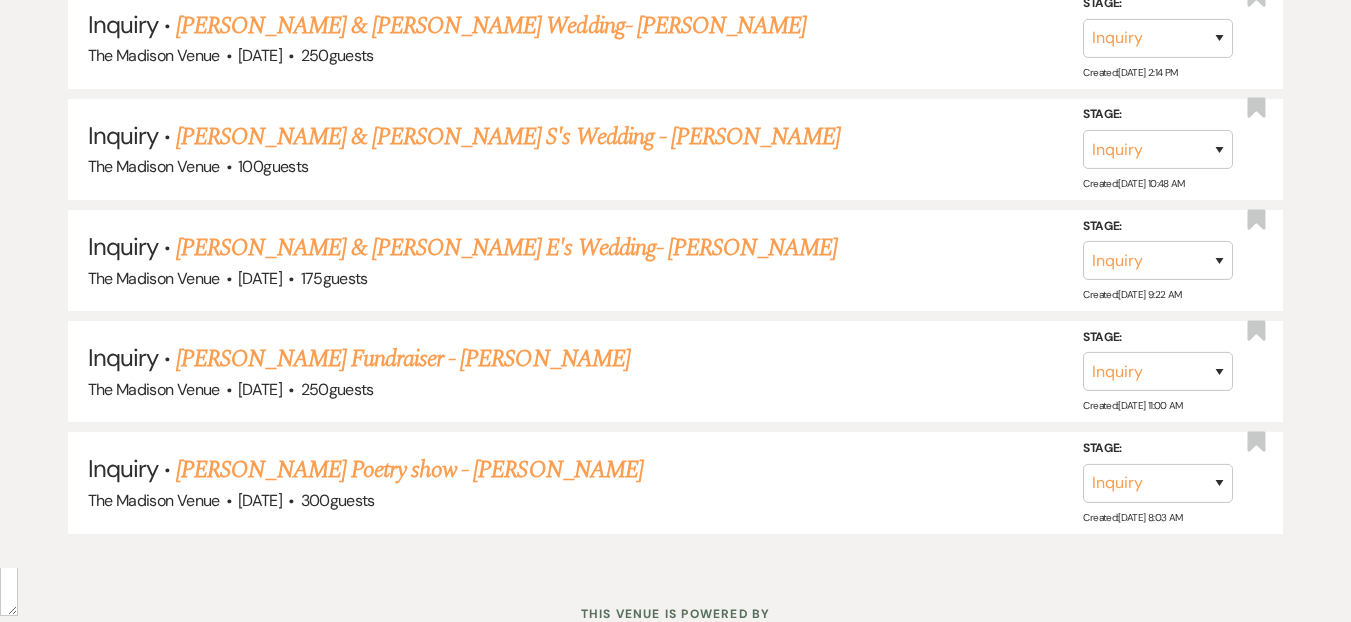 scroll, scrollTop: 1778, scrollLeft: 0, axis: vertical 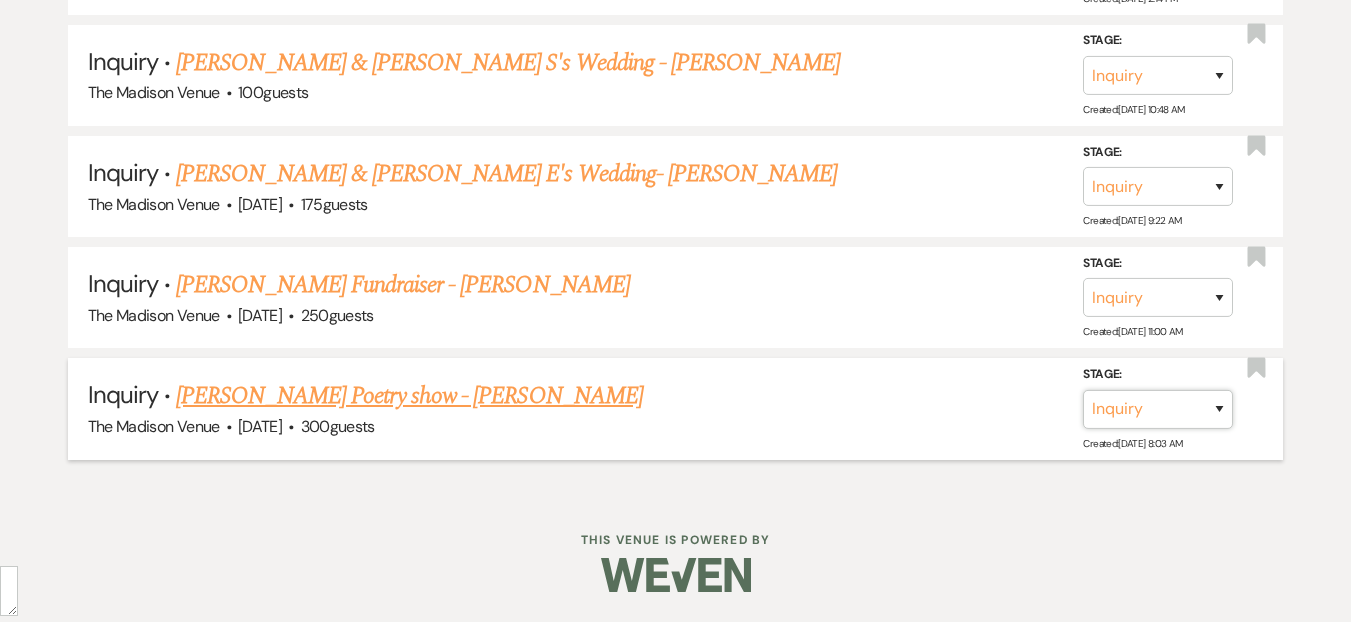 click on "Inquiry Follow Up Tour Requested Tour Confirmed Toured Proposal Sent Booked Lost" at bounding box center [1158, 408] 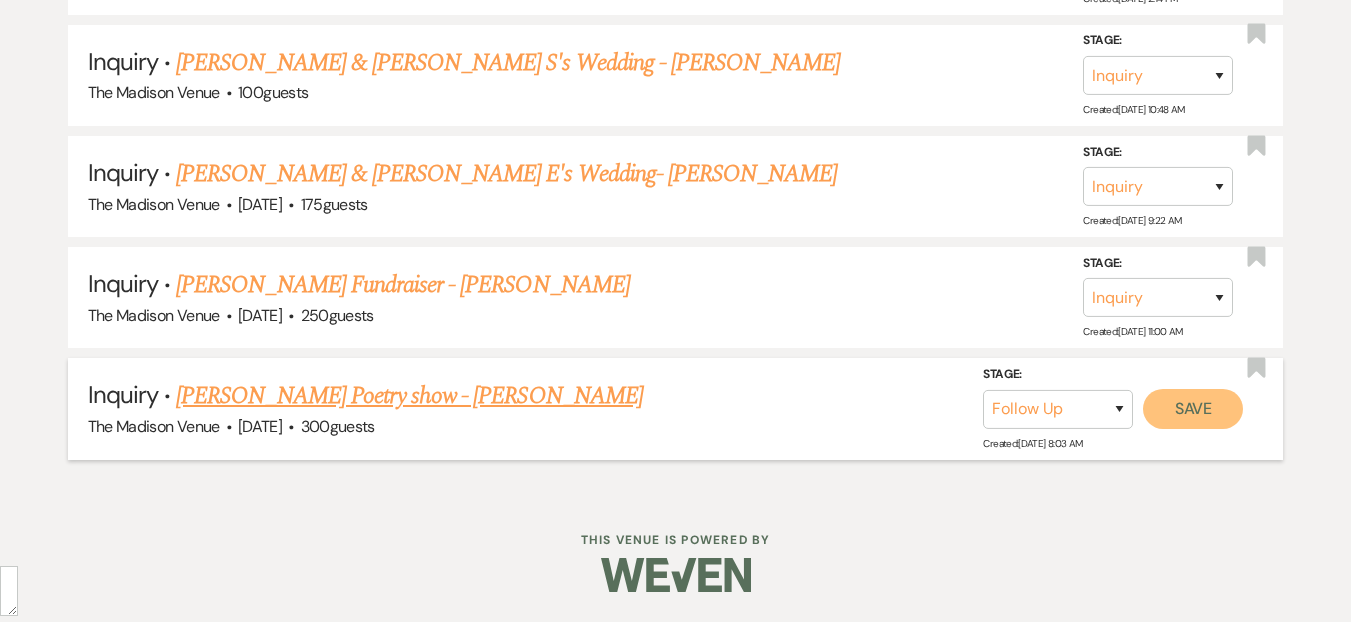 click on "Save" at bounding box center [1193, 408] 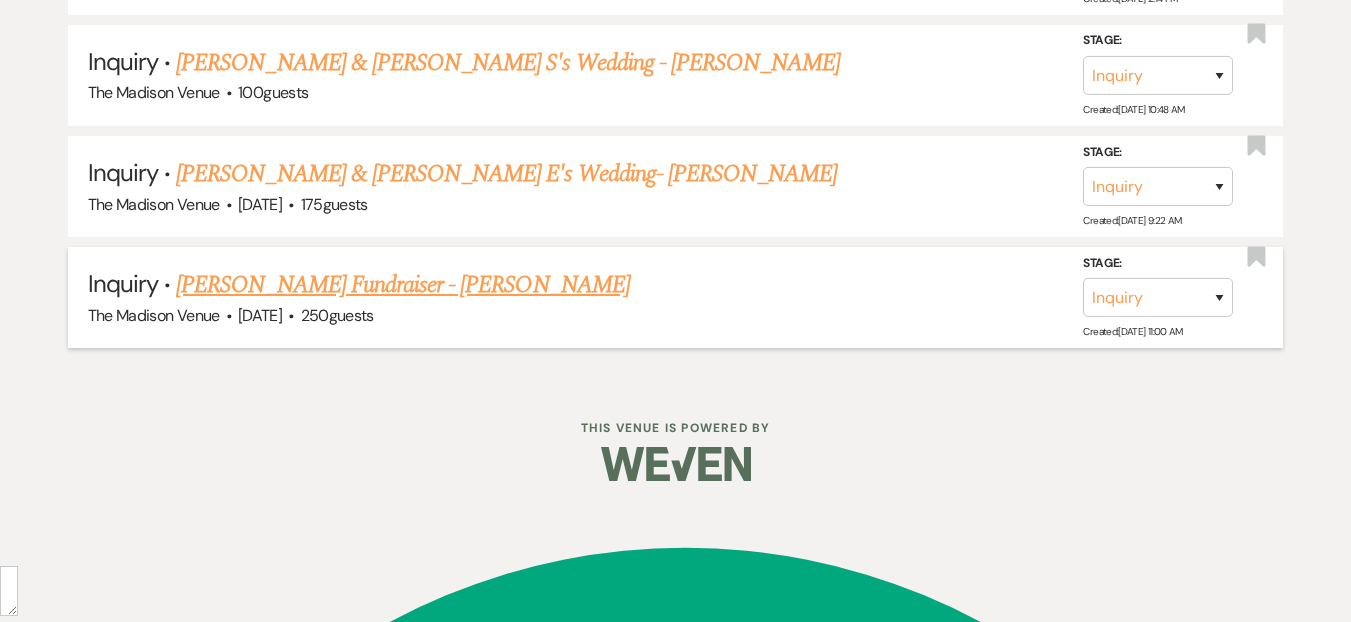 scroll, scrollTop: 1667, scrollLeft: 0, axis: vertical 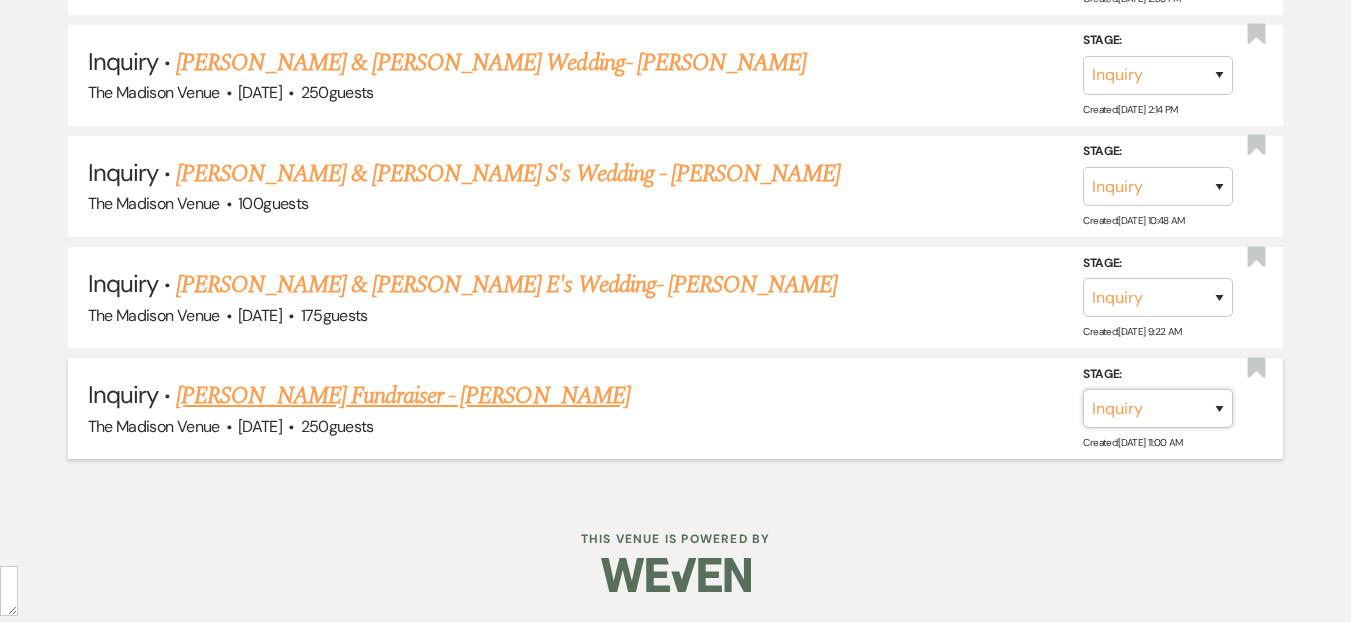 click on "Inquiry Follow Up Tour Requested Tour Confirmed Toured Proposal Sent Booked Lost" at bounding box center [1158, 408] 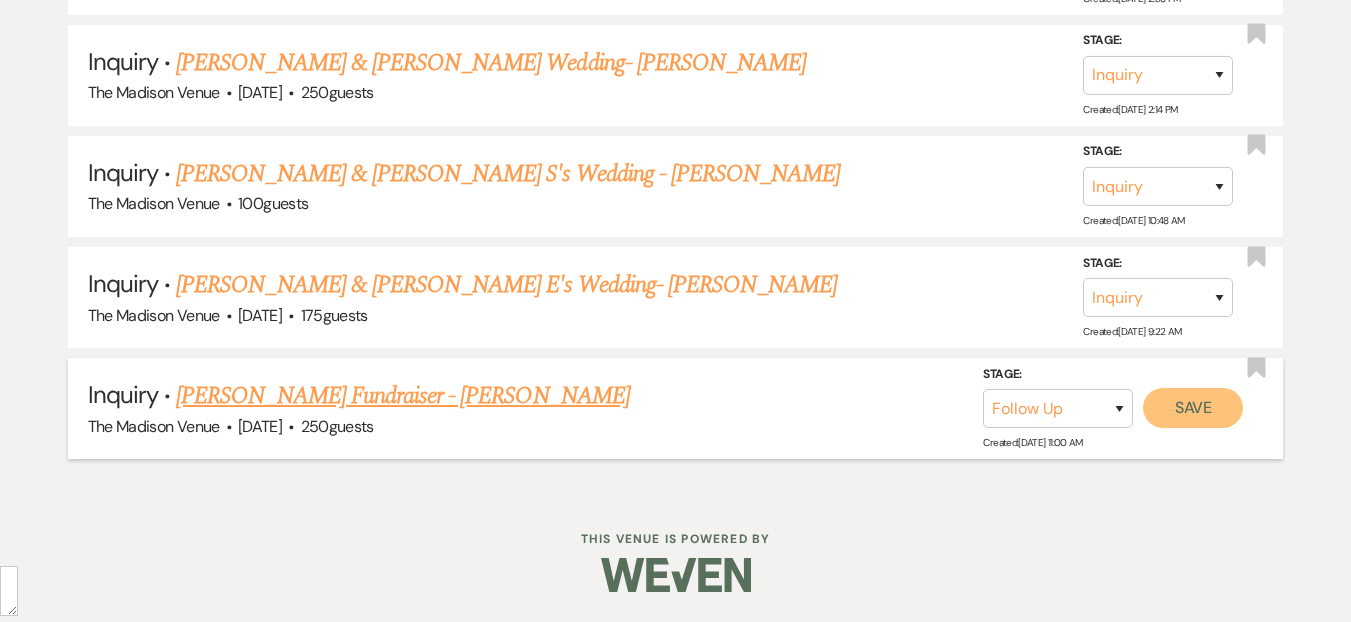 click on "Save" at bounding box center (1193, 408) 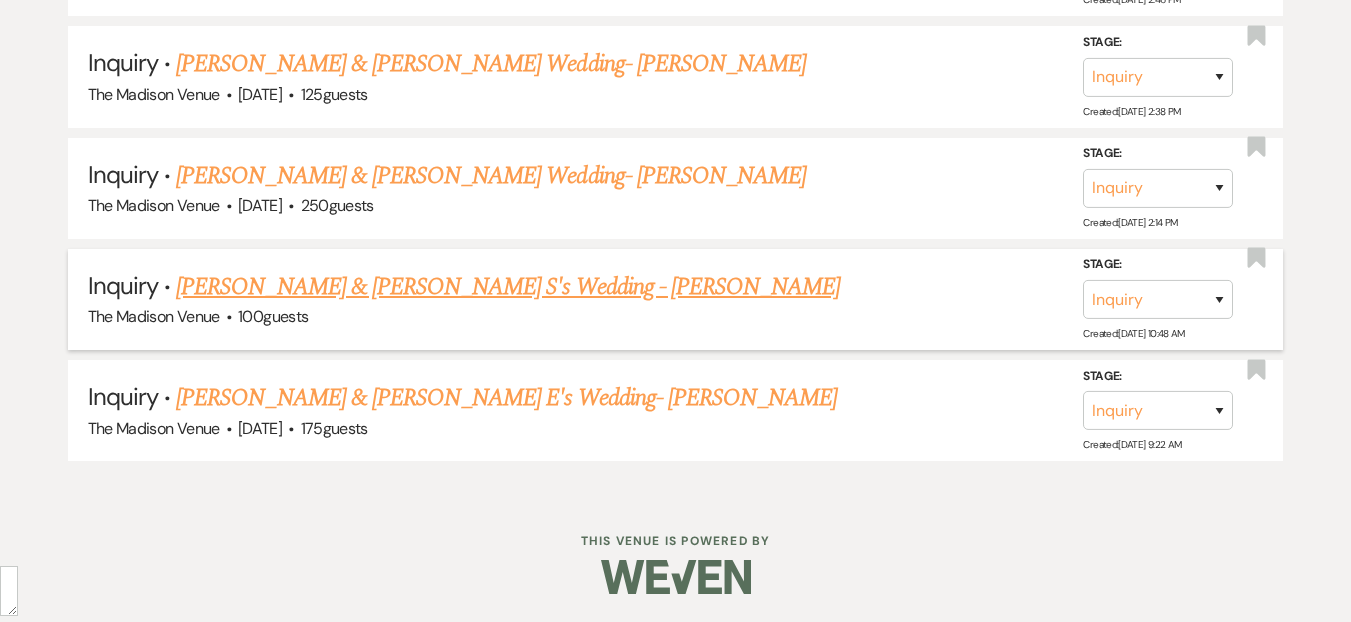 scroll, scrollTop: 1556, scrollLeft: 0, axis: vertical 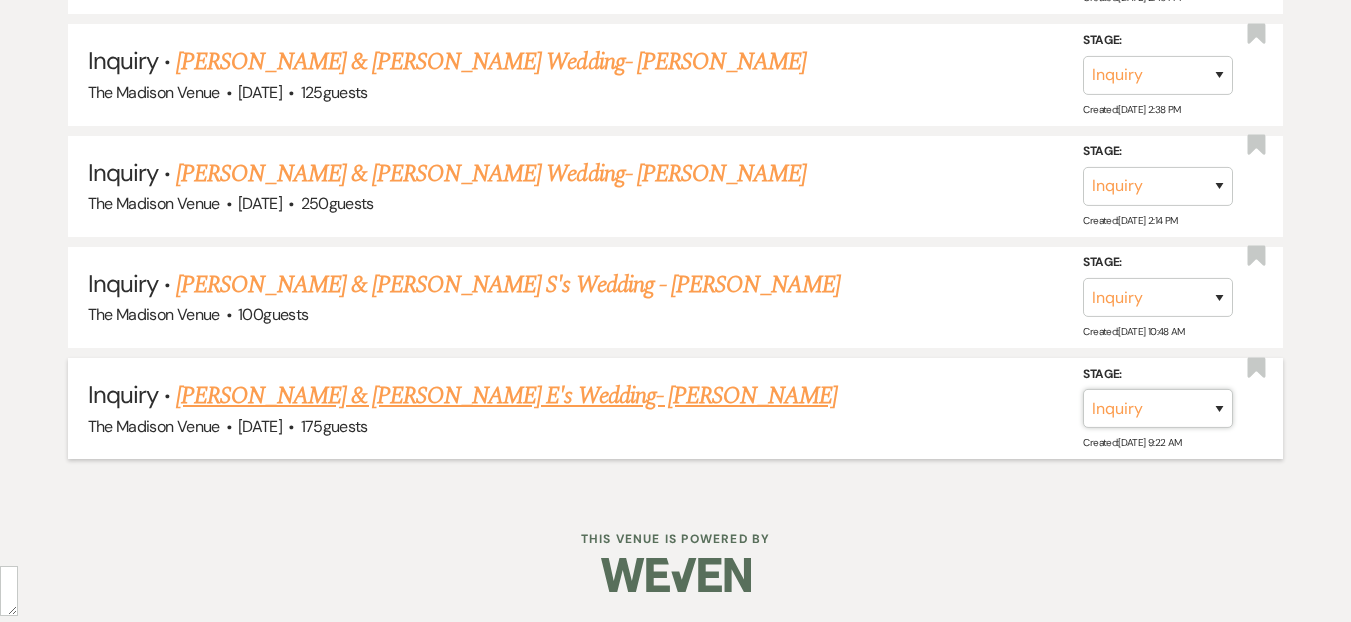 click on "Inquiry Follow Up Tour Requested Tour Confirmed Toured Proposal Sent Booked Lost" at bounding box center (1158, 408) 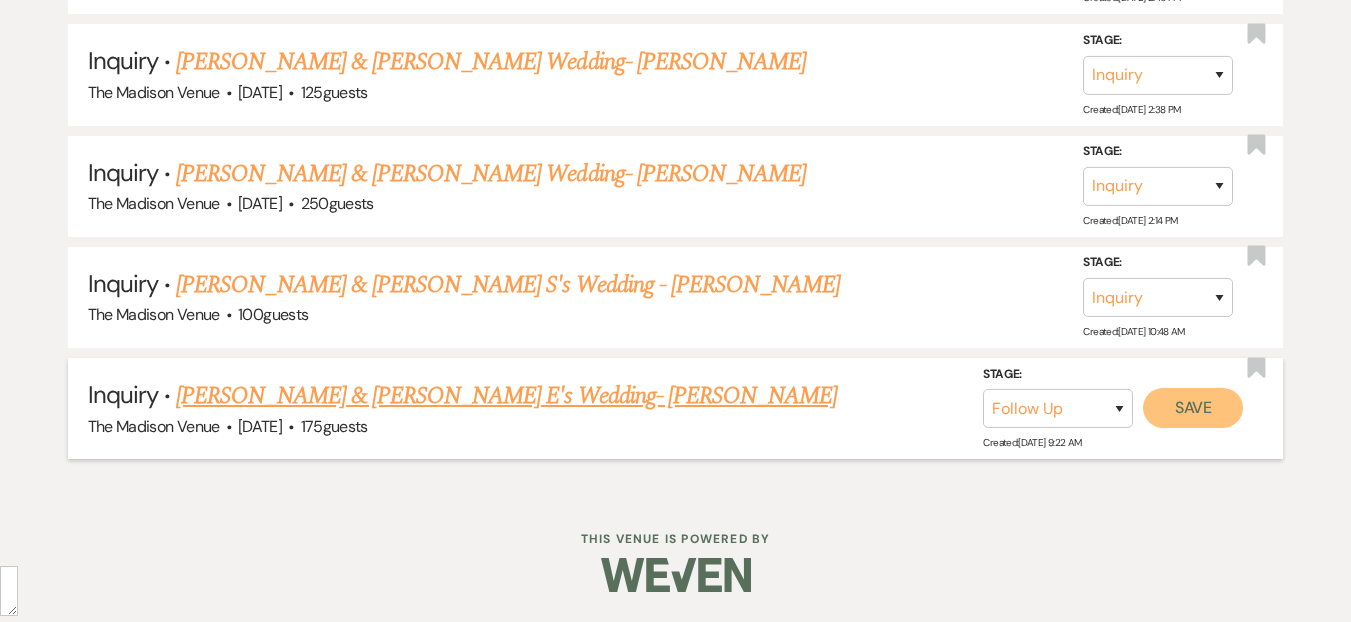 click on "Save" at bounding box center [1193, 408] 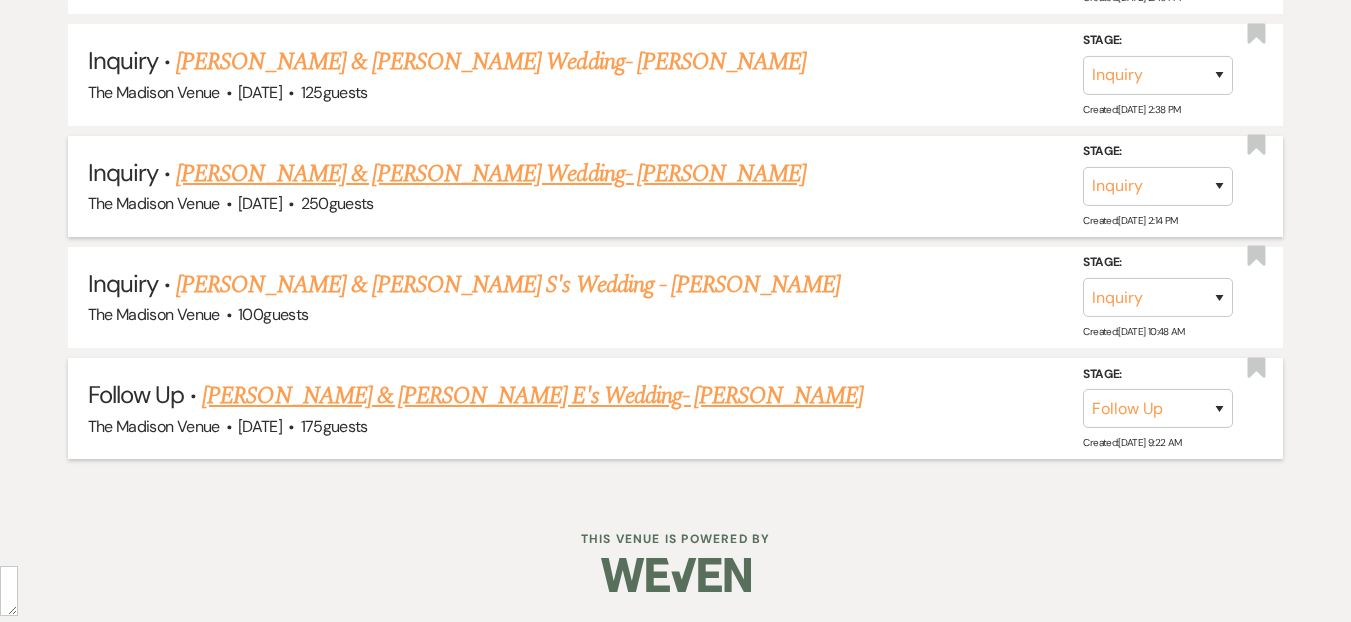 scroll, scrollTop: 1445, scrollLeft: 0, axis: vertical 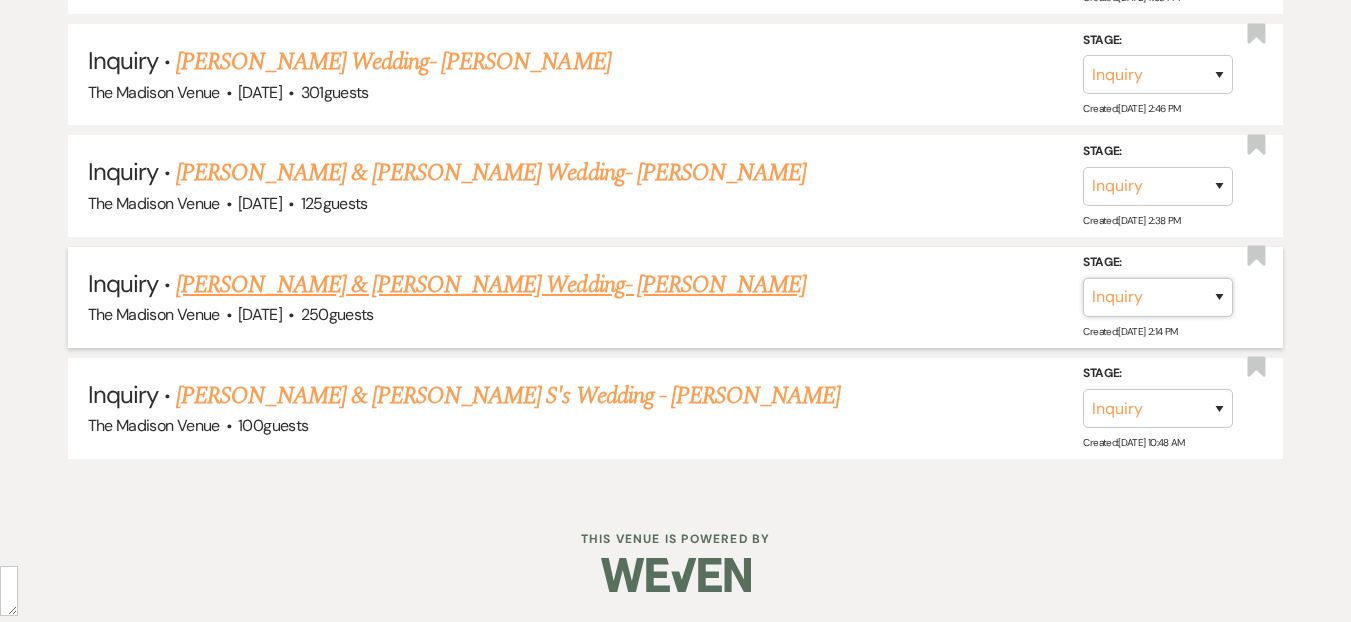 click on "Inquiry Follow Up Tour Requested Tour Confirmed Toured Proposal Sent Booked Lost" at bounding box center [1158, 297] 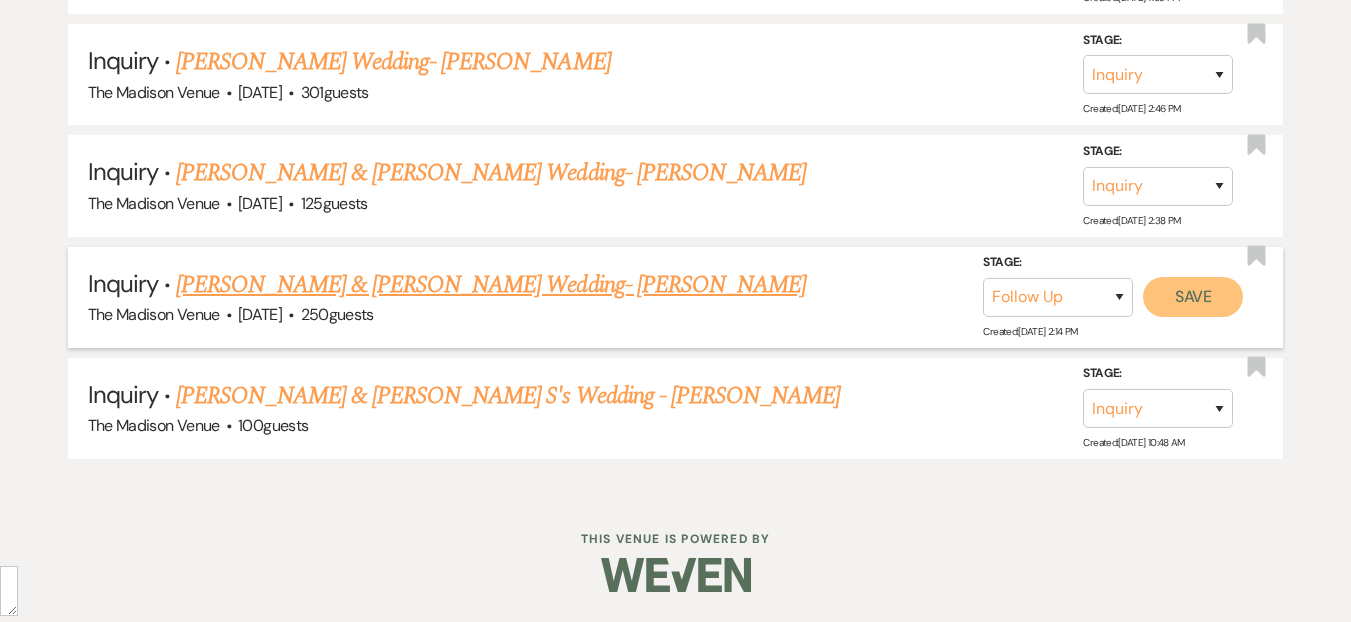 click on "Save" at bounding box center (1193, 297) 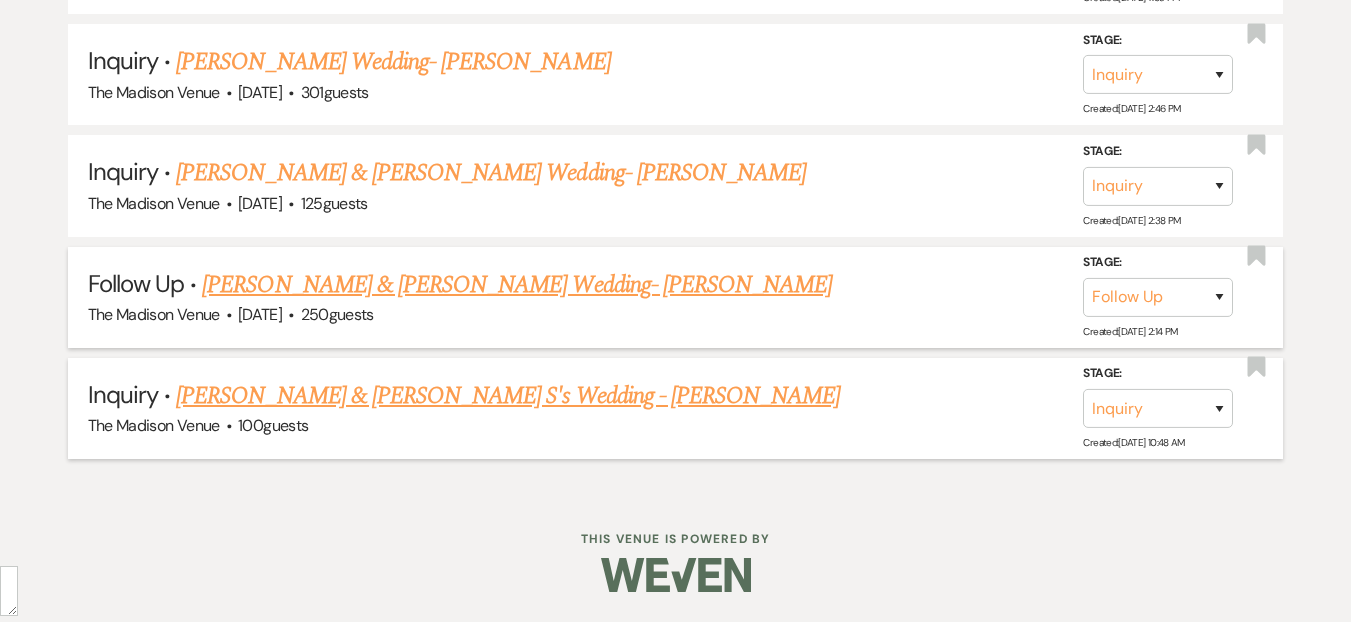 scroll, scrollTop: 1334, scrollLeft: 0, axis: vertical 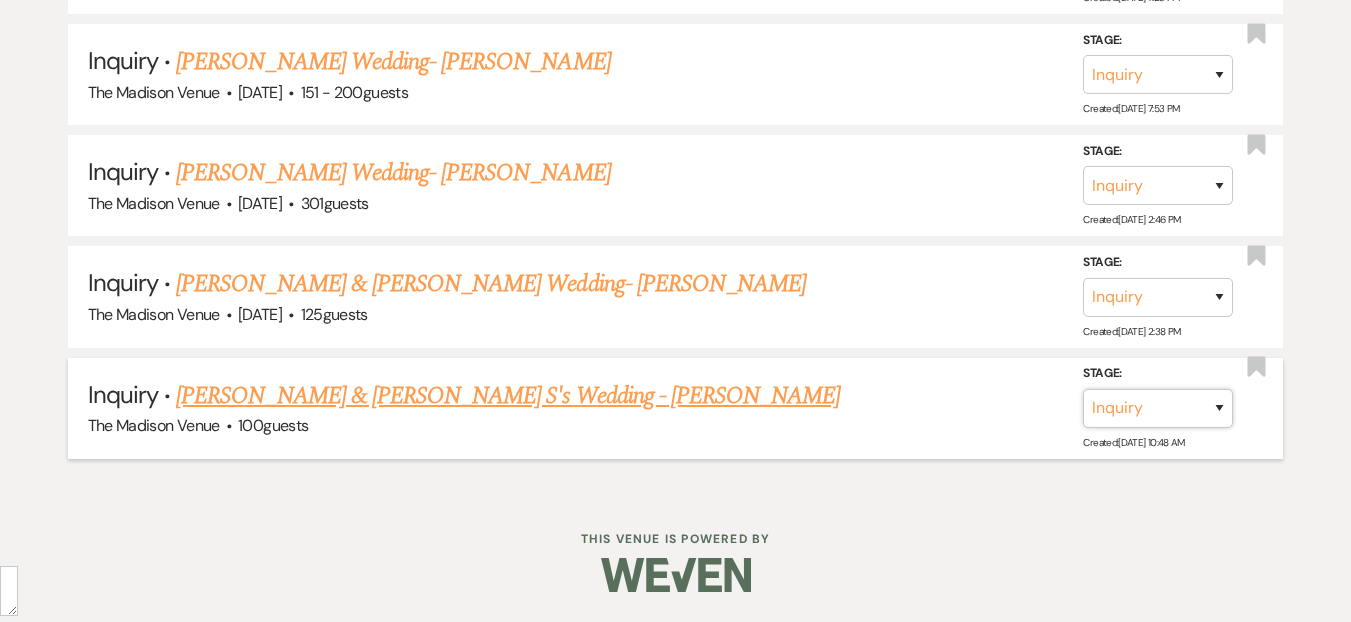 click on "Inquiry Follow Up Tour Requested Tour Confirmed Toured Proposal Sent Booked Lost" at bounding box center [1158, 408] 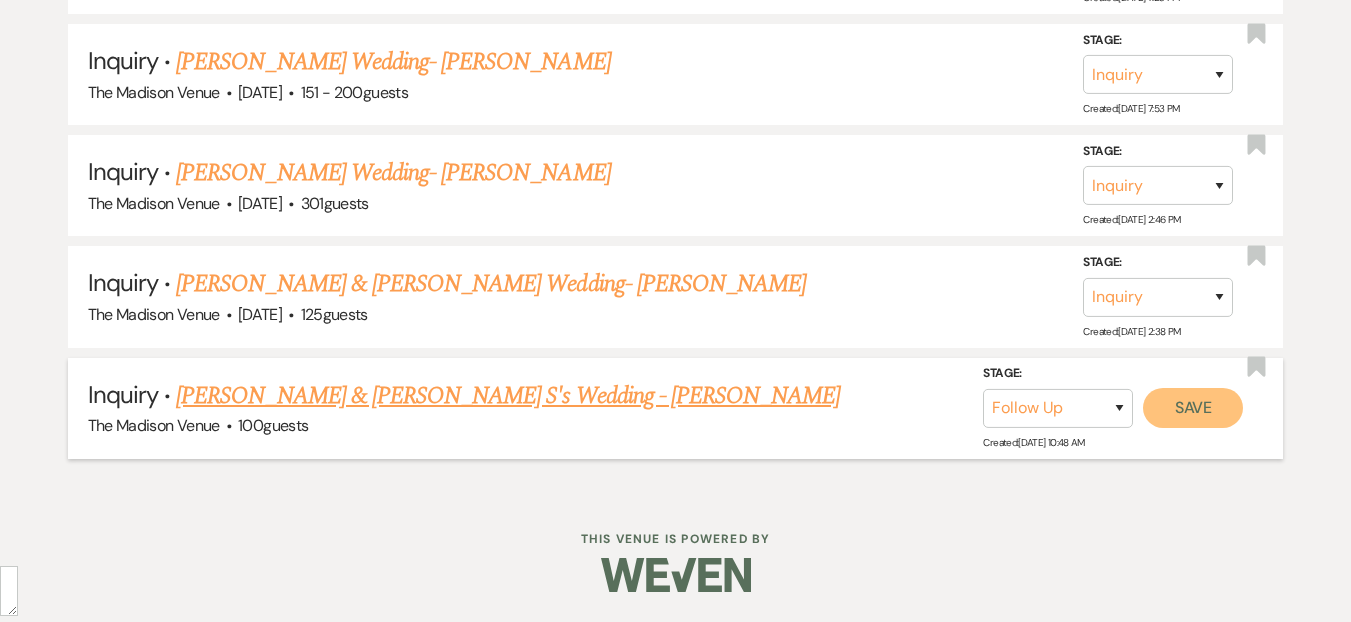 click on "Save" at bounding box center [1193, 408] 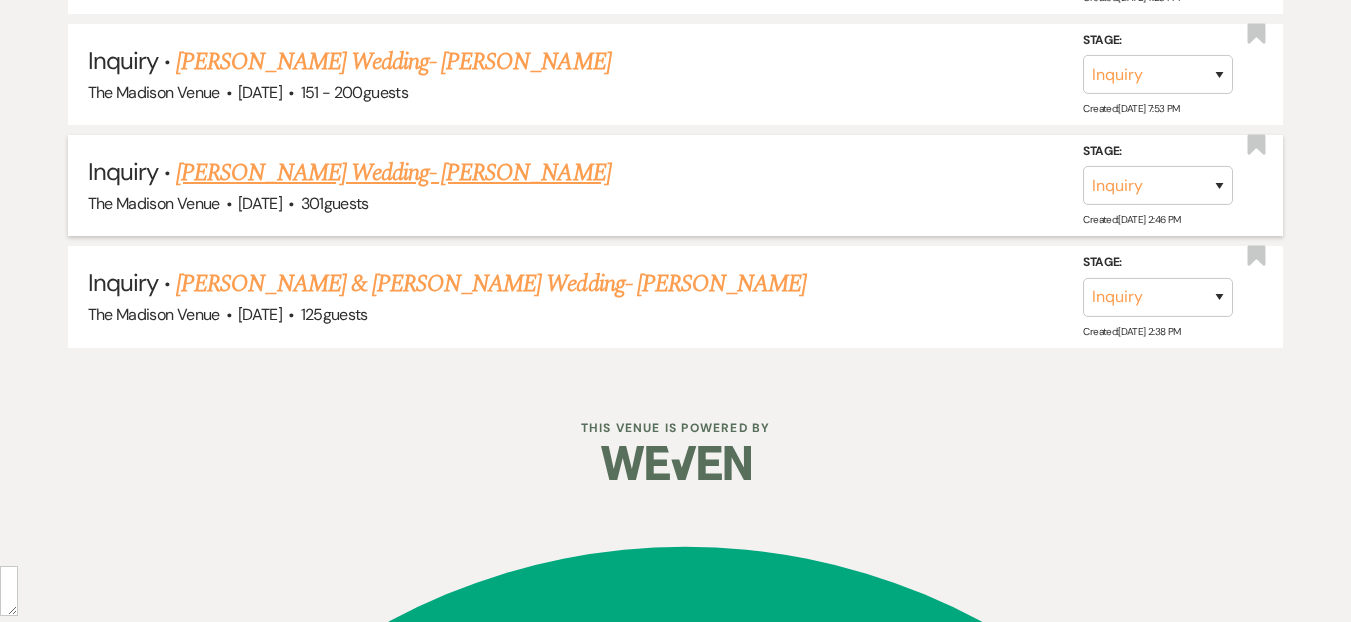 scroll, scrollTop: 1222, scrollLeft: 0, axis: vertical 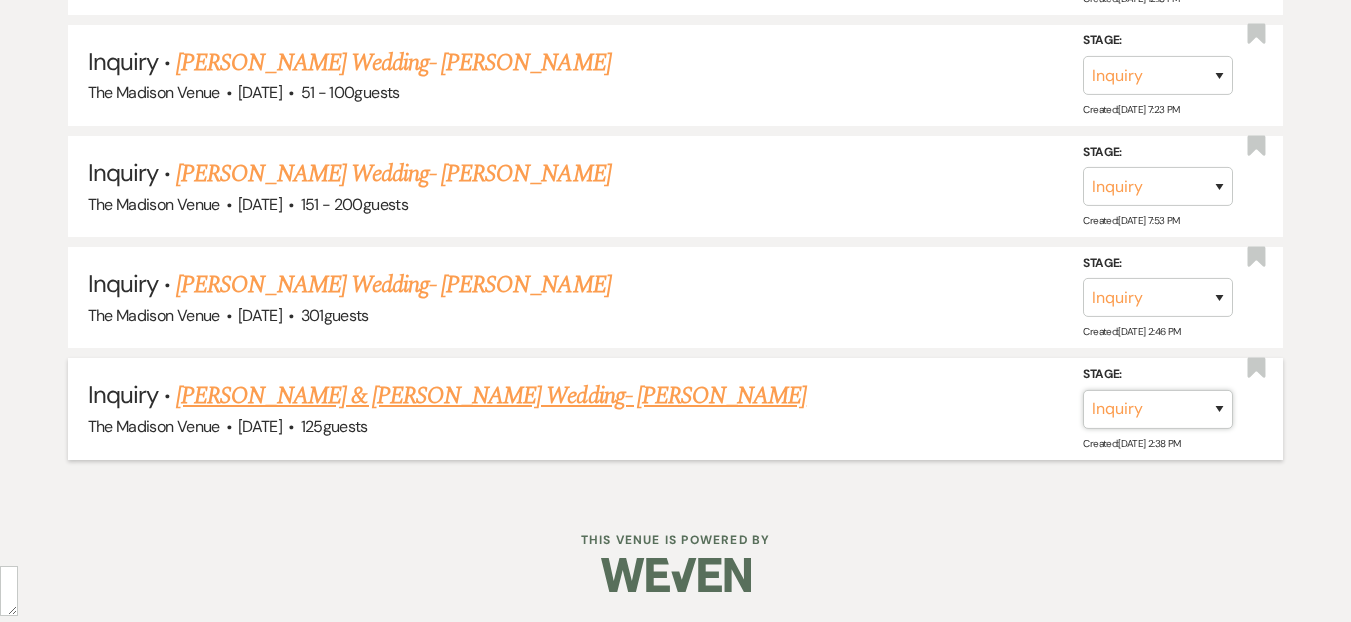 click on "Inquiry Follow Up Tour Requested Tour Confirmed Toured Proposal Sent Booked Lost" at bounding box center [1158, 409] 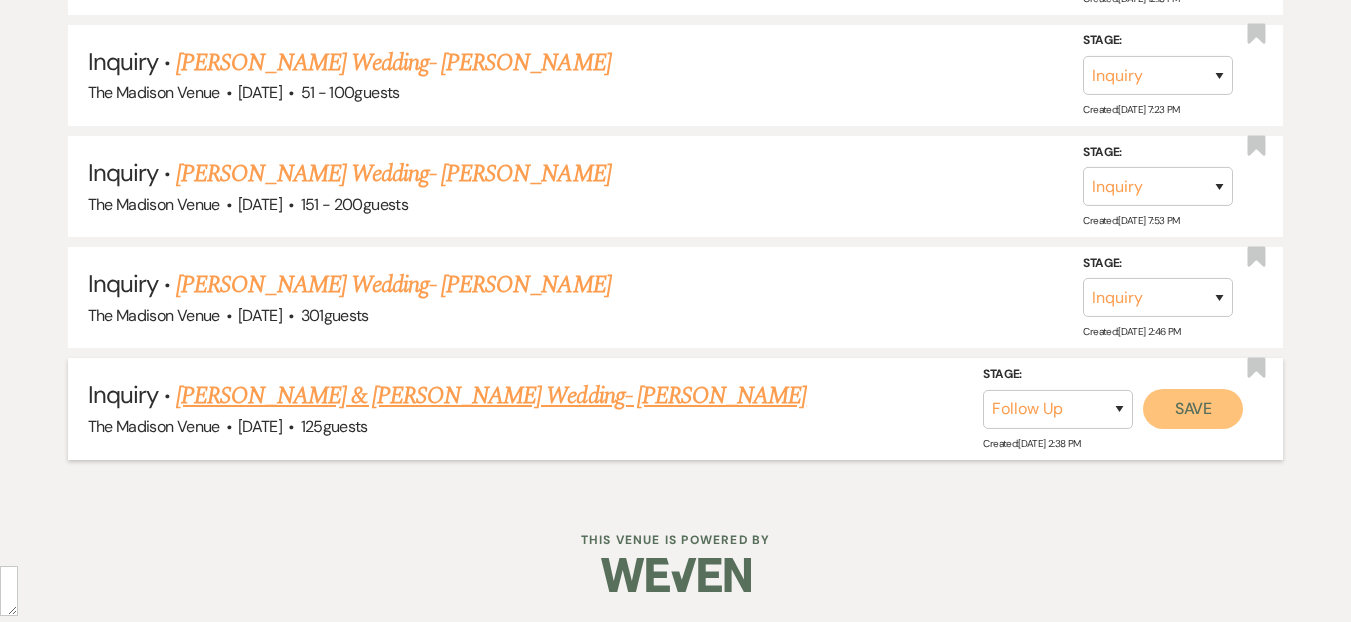 click on "Save" at bounding box center (1193, 409) 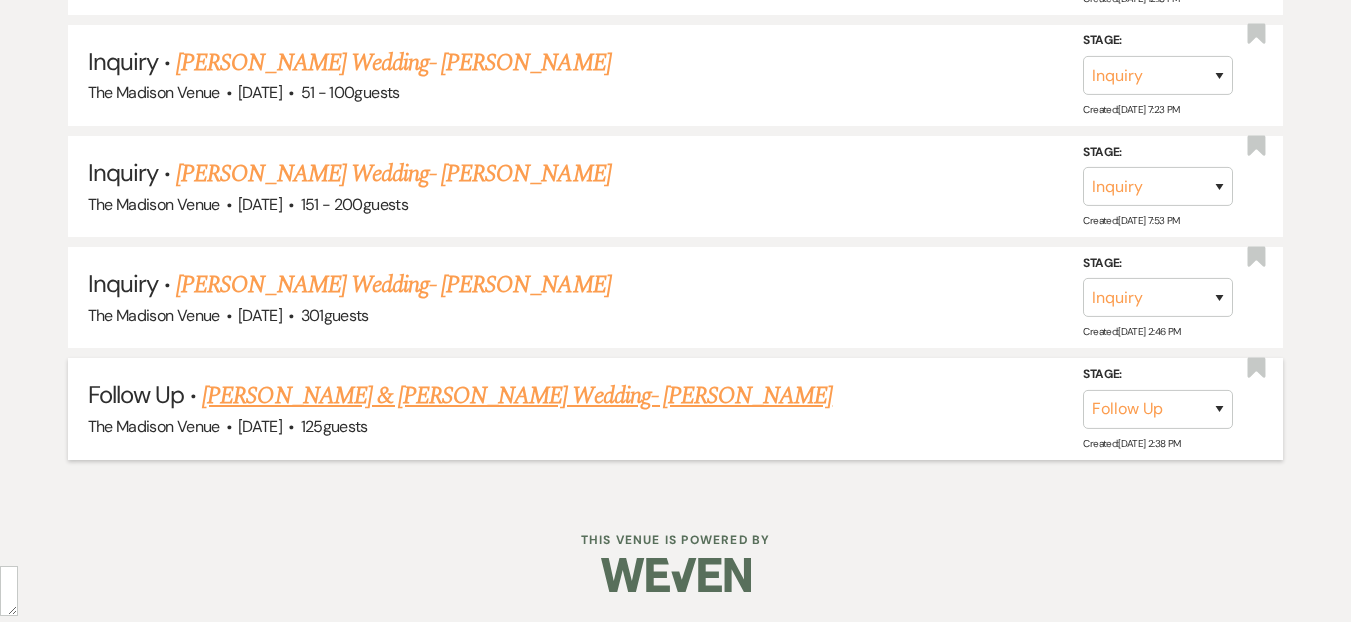 scroll, scrollTop: 1111, scrollLeft: 0, axis: vertical 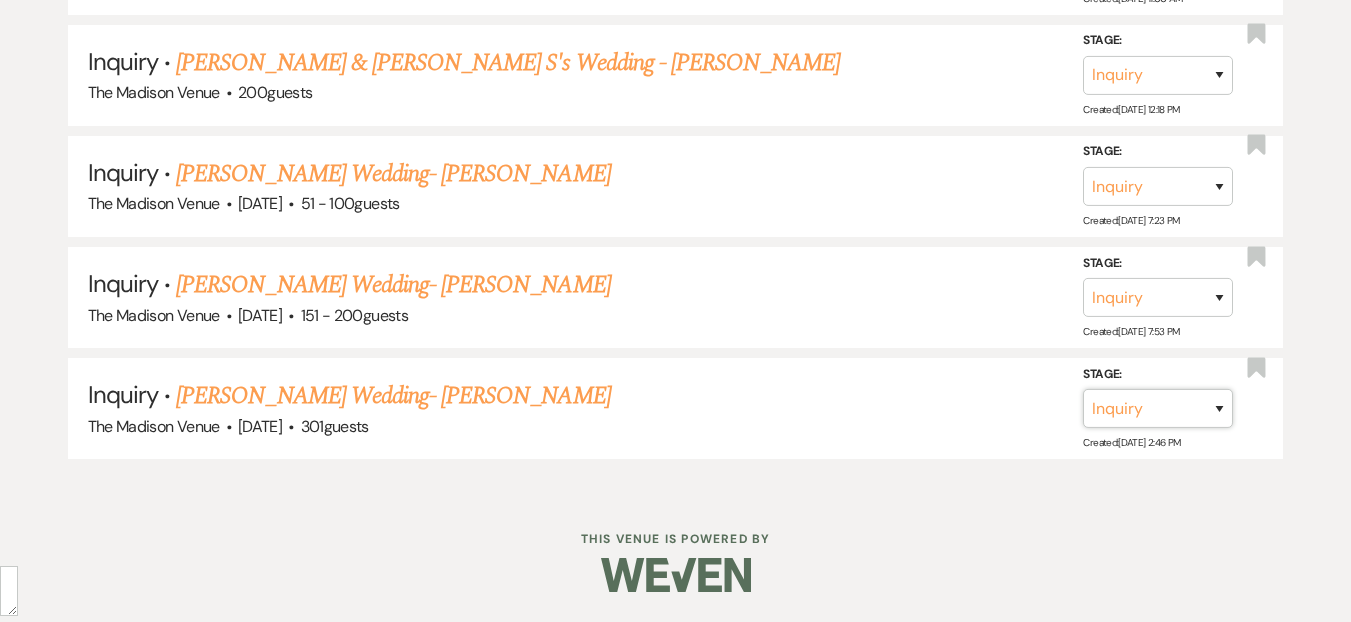 click on "Inquiry Follow Up Tour Requested Tour Confirmed Toured Proposal Sent Booked Lost" at bounding box center [1158, 408] 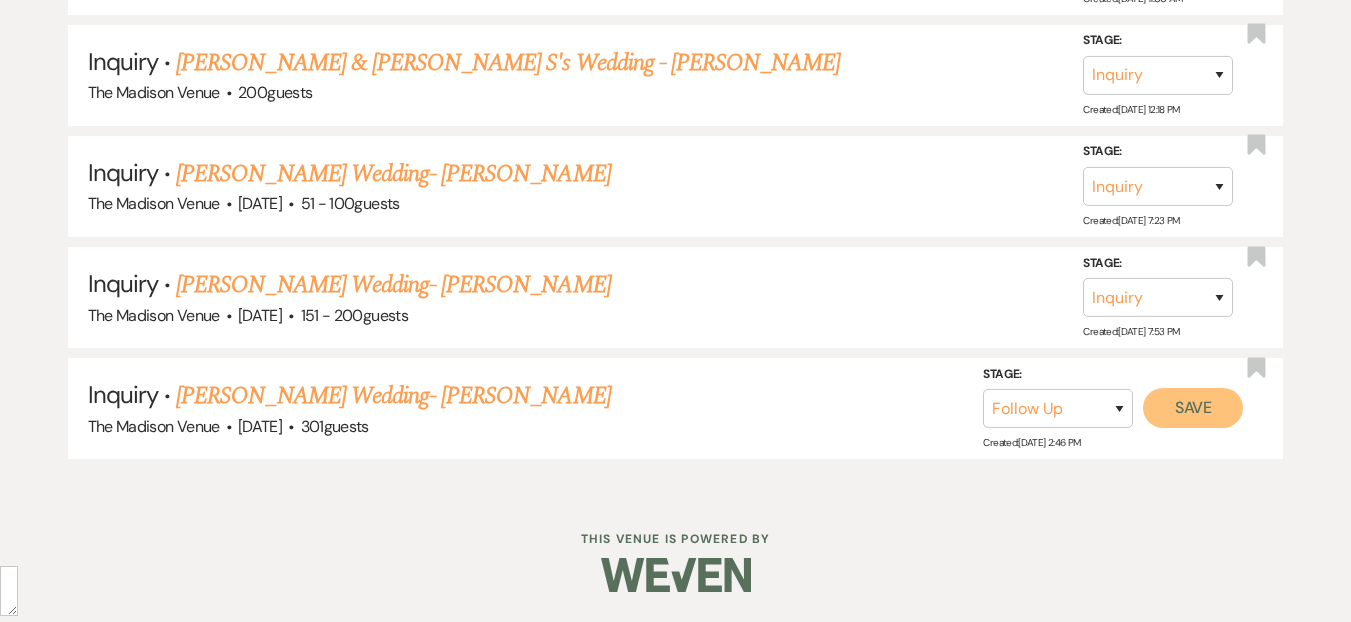 click on "Save" at bounding box center [1193, 408] 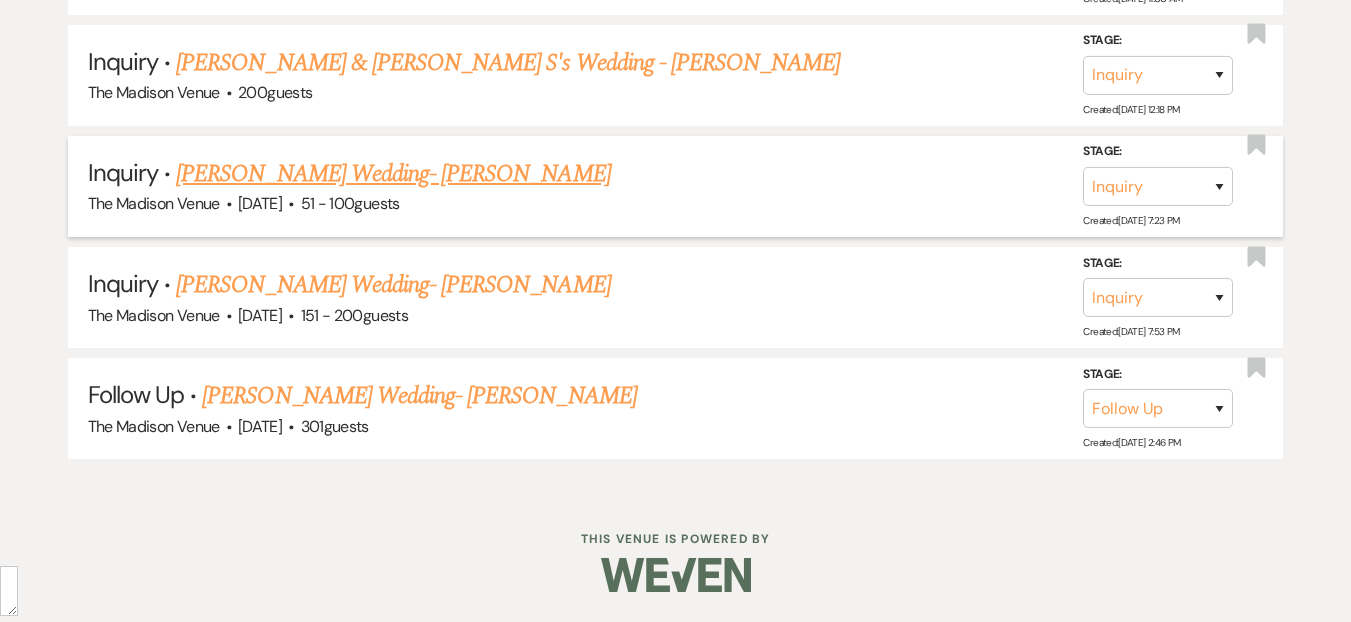 scroll, scrollTop: 1000, scrollLeft: 0, axis: vertical 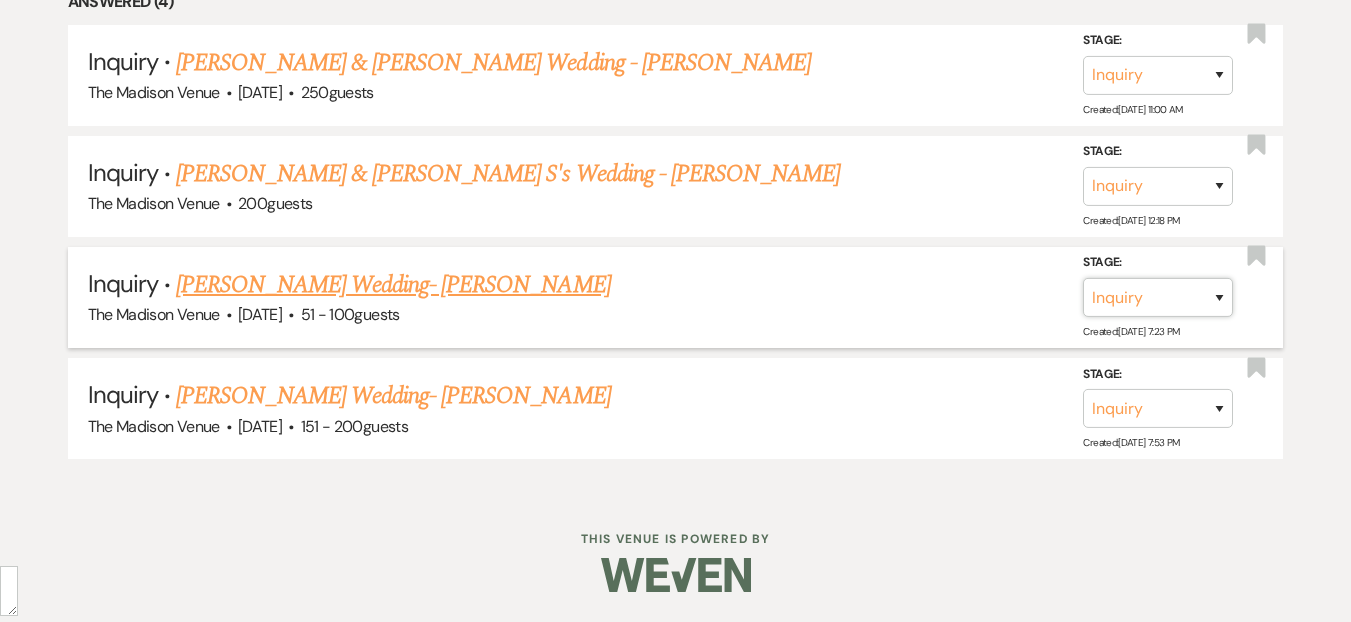click on "Inquiry Follow Up Tour Requested Tour Confirmed Toured Proposal Sent Booked Lost" at bounding box center (1158, 297) 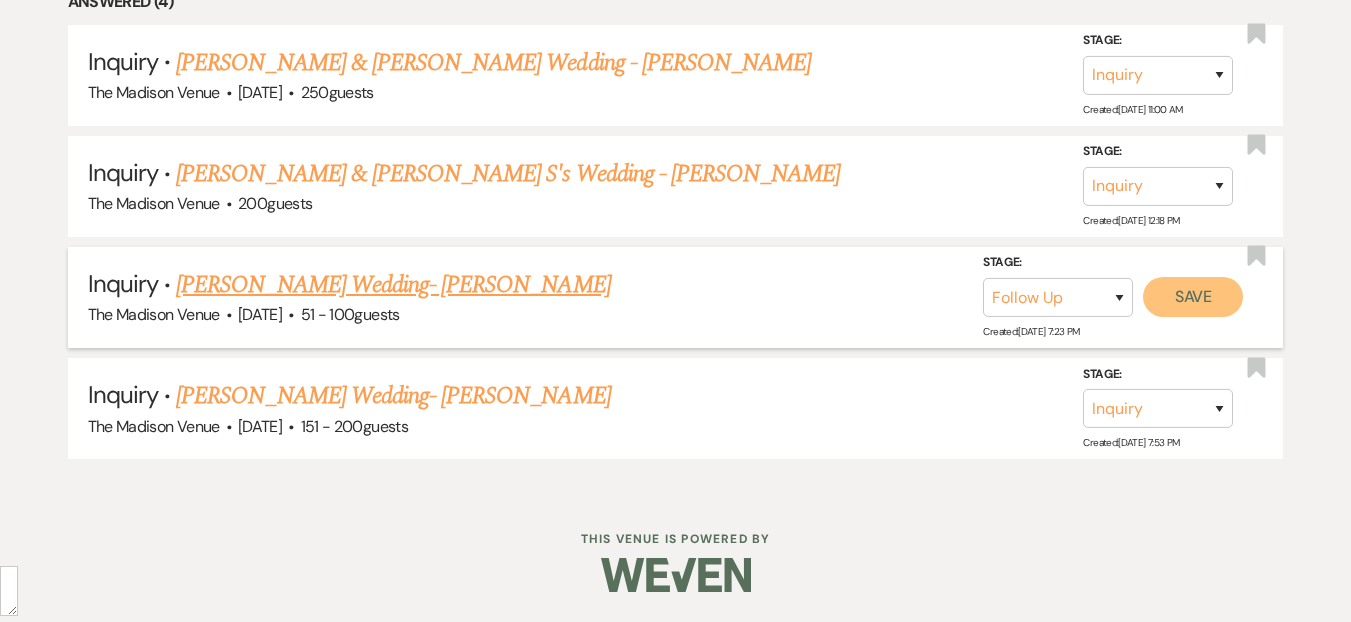 click on "Save" at bounding box center [1193, 297] 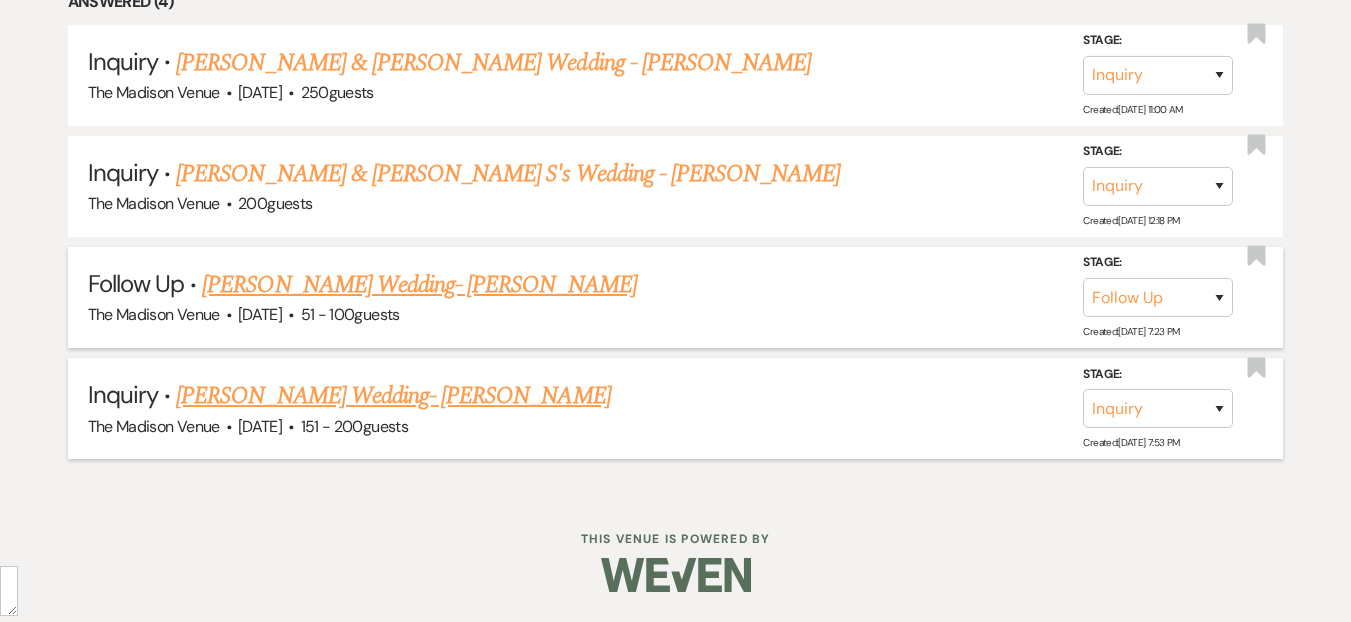 scroll, scrollTop: 889, scrollLeft: 0, axis: vertical 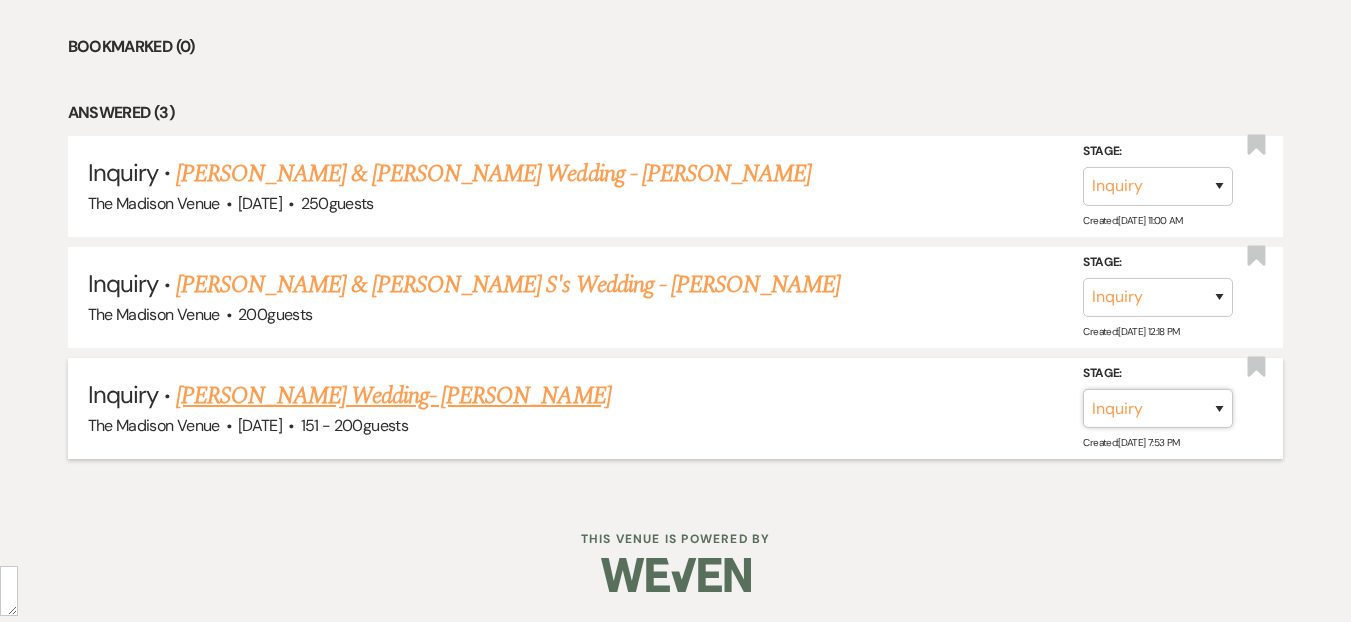 click on "Inquiry Follow Up Tour Requested Tour Confirmed Toured Proposal Sent Booked Lost" at bounding box center (1158, 408) 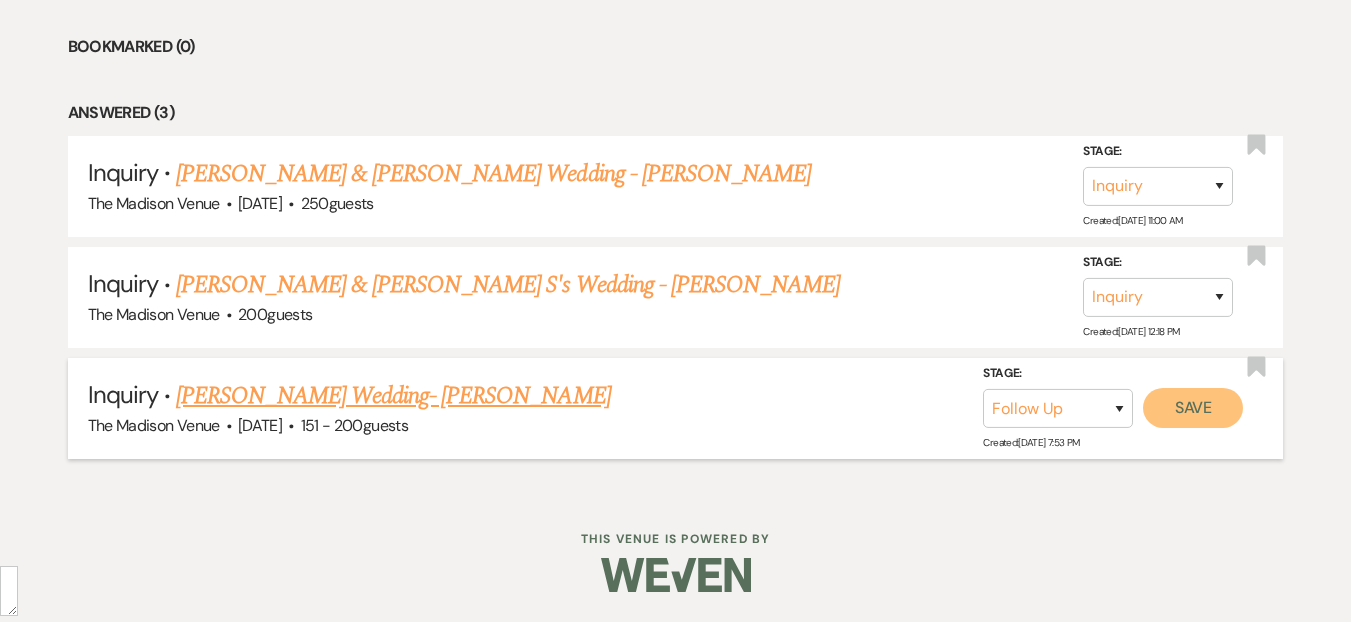 click on "Save" at bounding box center (1193, 408) 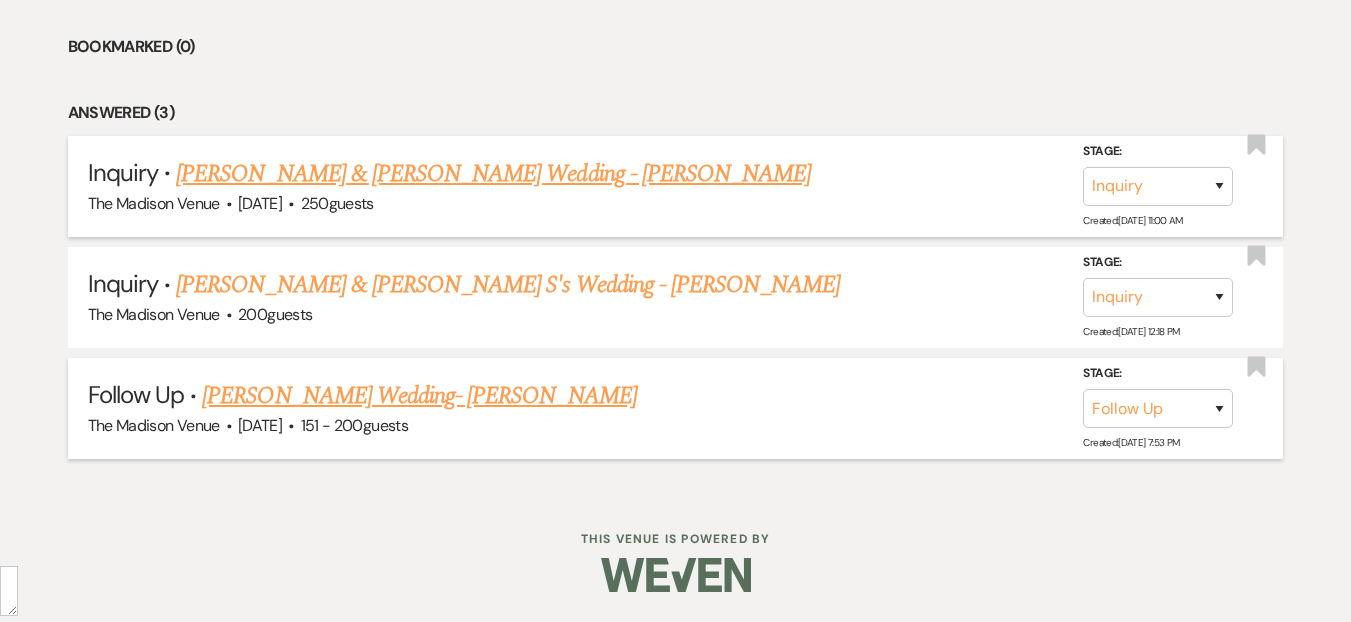 scroll, scrollTop: 778, scrollLeft: 0, axis: vertical 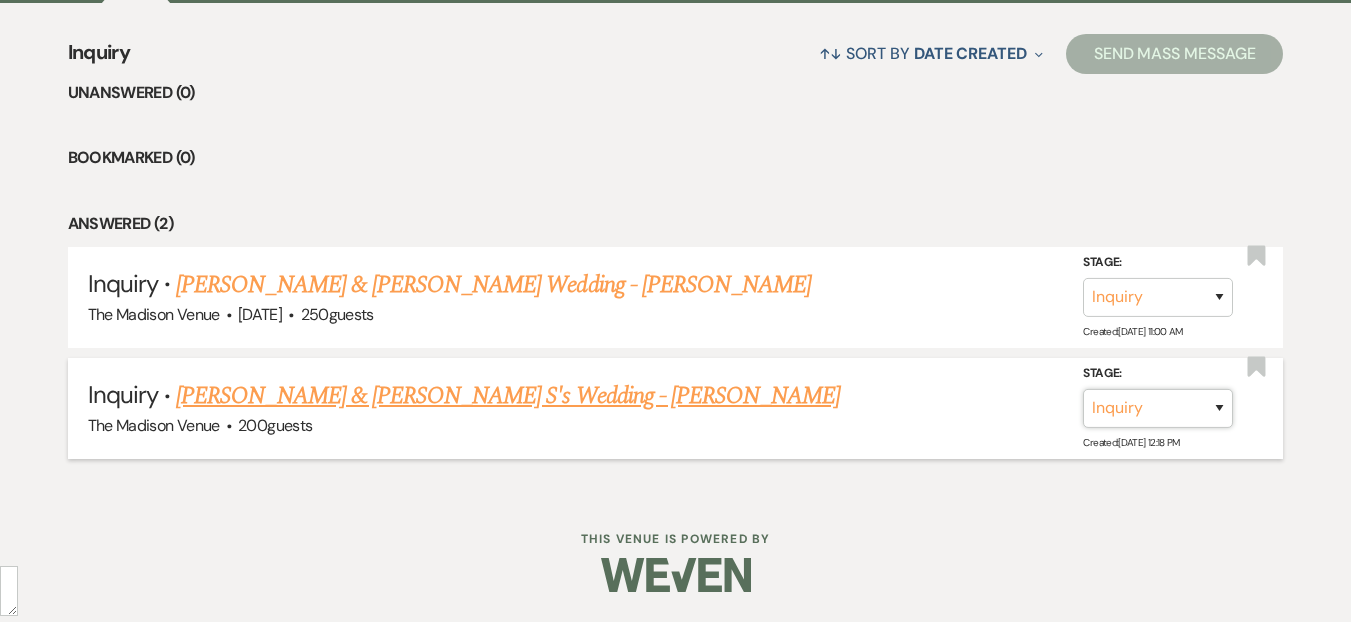 click on "Inquiry Follow Up Tour Requested Tour Confirmed Toured Proposal Sent Booked Lost" at bounding box center (1158, 408) 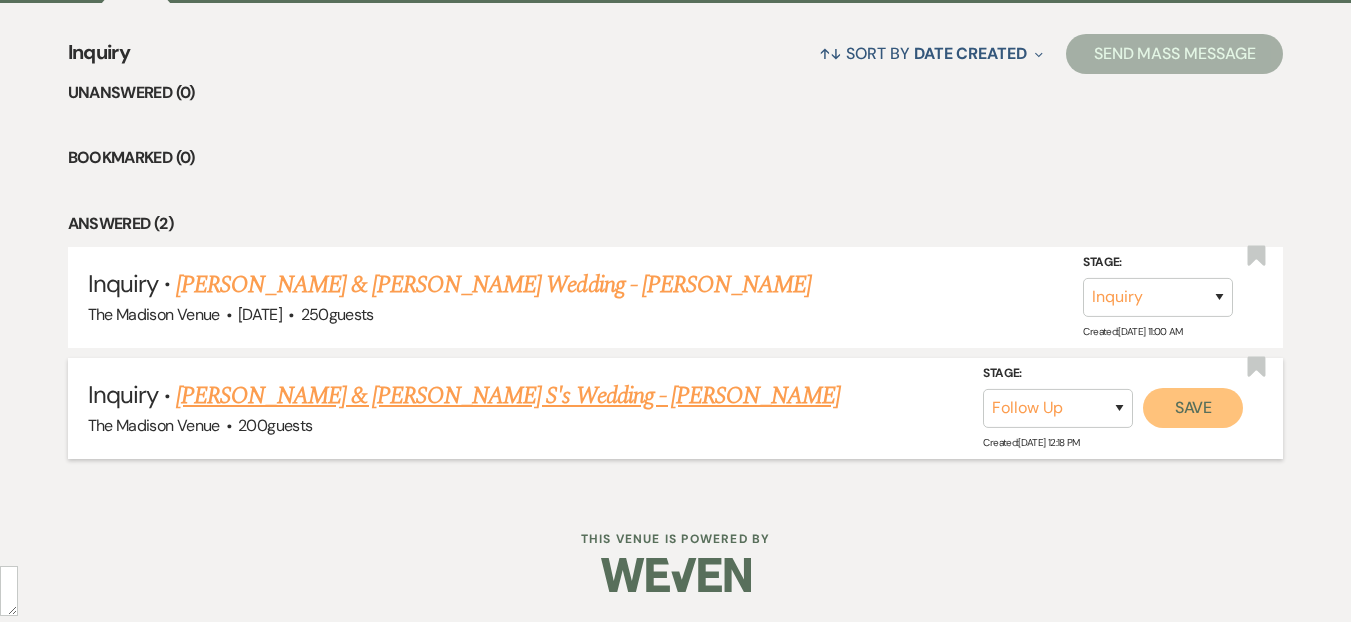 click on "Save" at bounding box center [1193, 408] 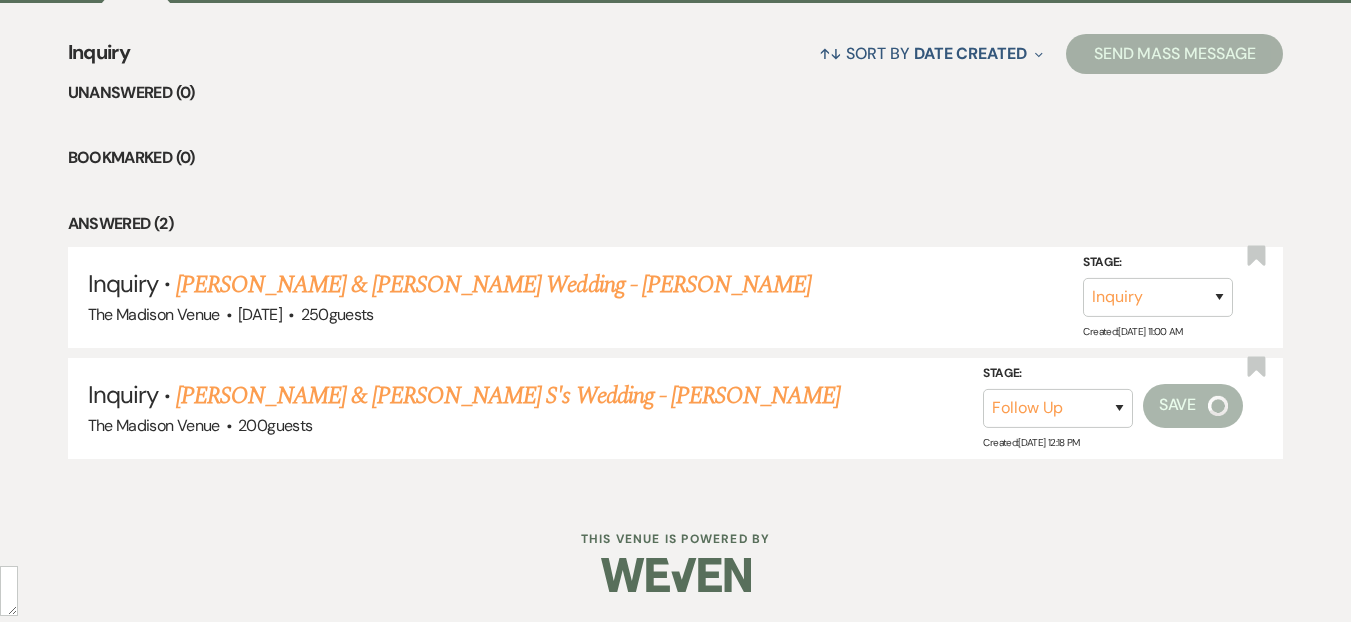 scroll, scrollTop: 666, scrollLeft: 0, axis: vertical 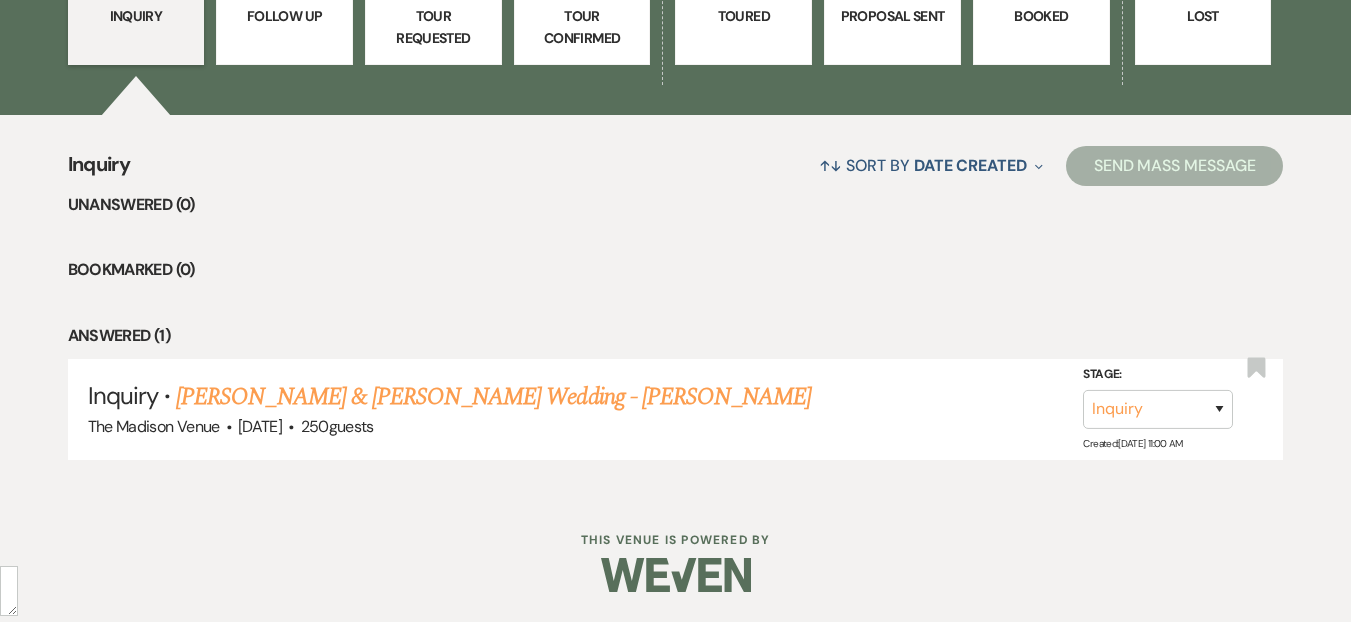 click on "Unanswered (0) Bookmarked (0) Answered (1) Inquiry · Parker & Madeline Wedding - Cher The Madison Venue · Aug 8, 2026 · 250  guests Stage: Inquiry Follow Up Tour Requested Tour Confirmed Toured Proposal Sent Booked Lost Created:  Jul 14, 2025, 11:00 AM Bookmark" at bounding box center [676, 326] 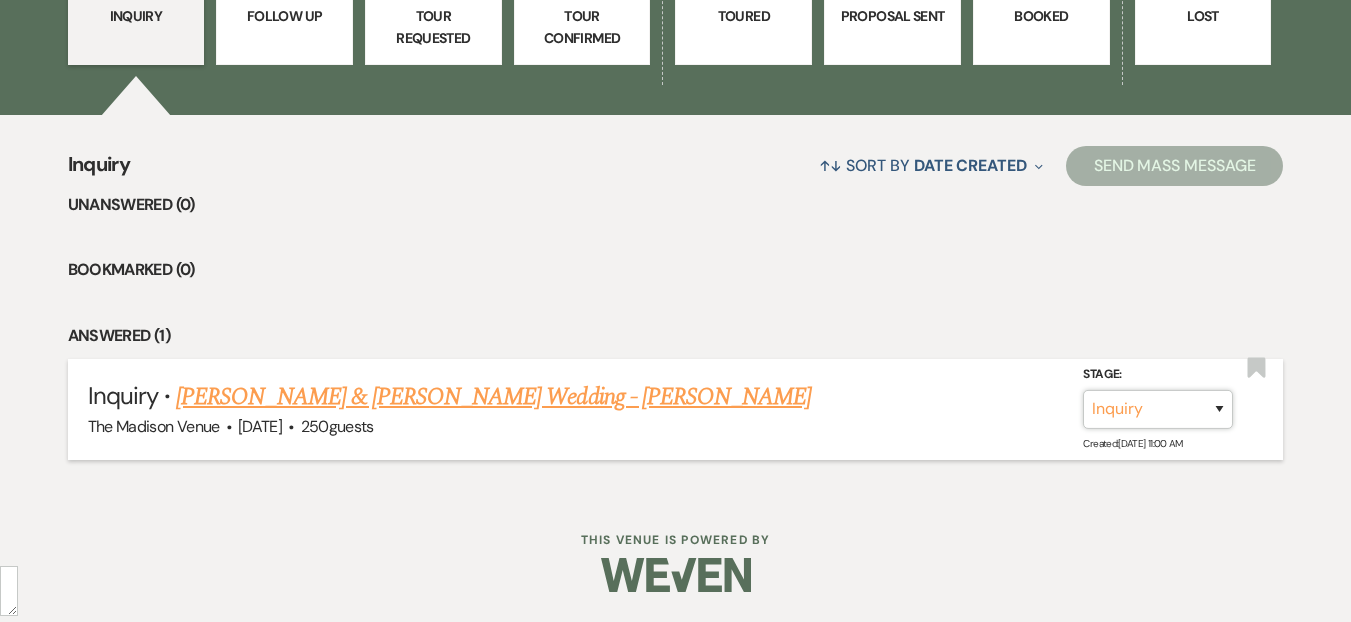 click on "Inquiry Follow Up Tour Requested Tour Confirmed Toured Proposal Sent Booked Lost" at bounding box center [1158, 409] 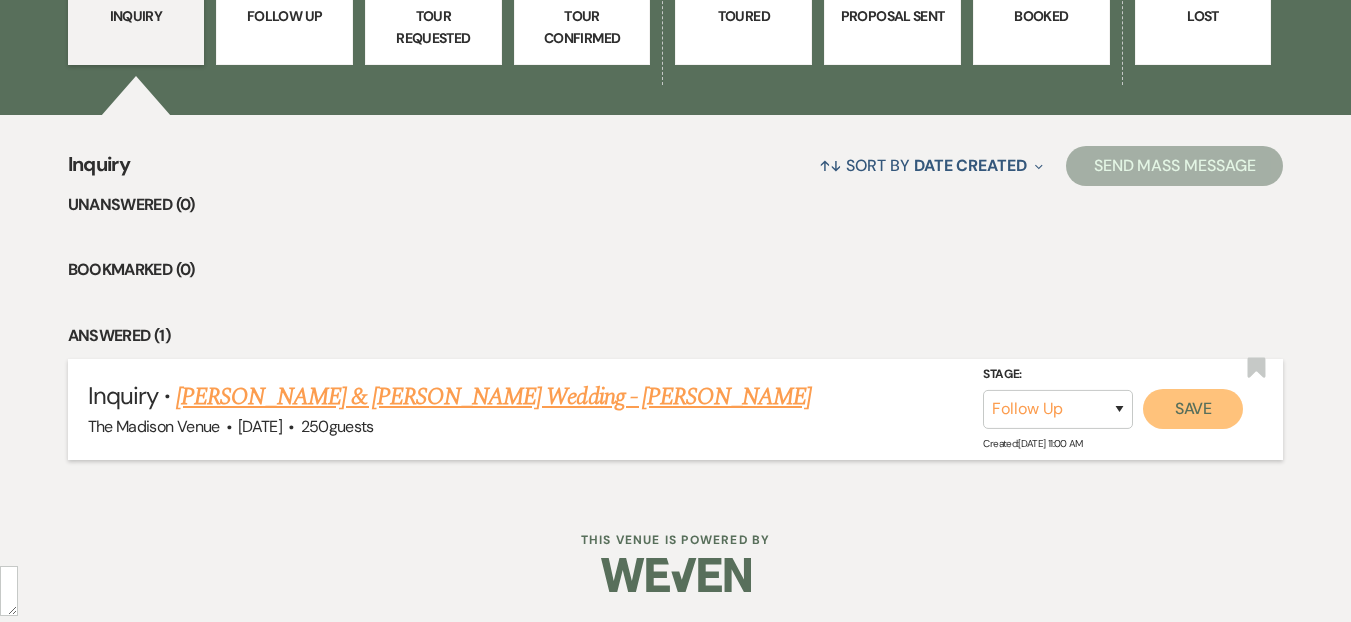 click on "Save" at bounding box center (1193, 409) 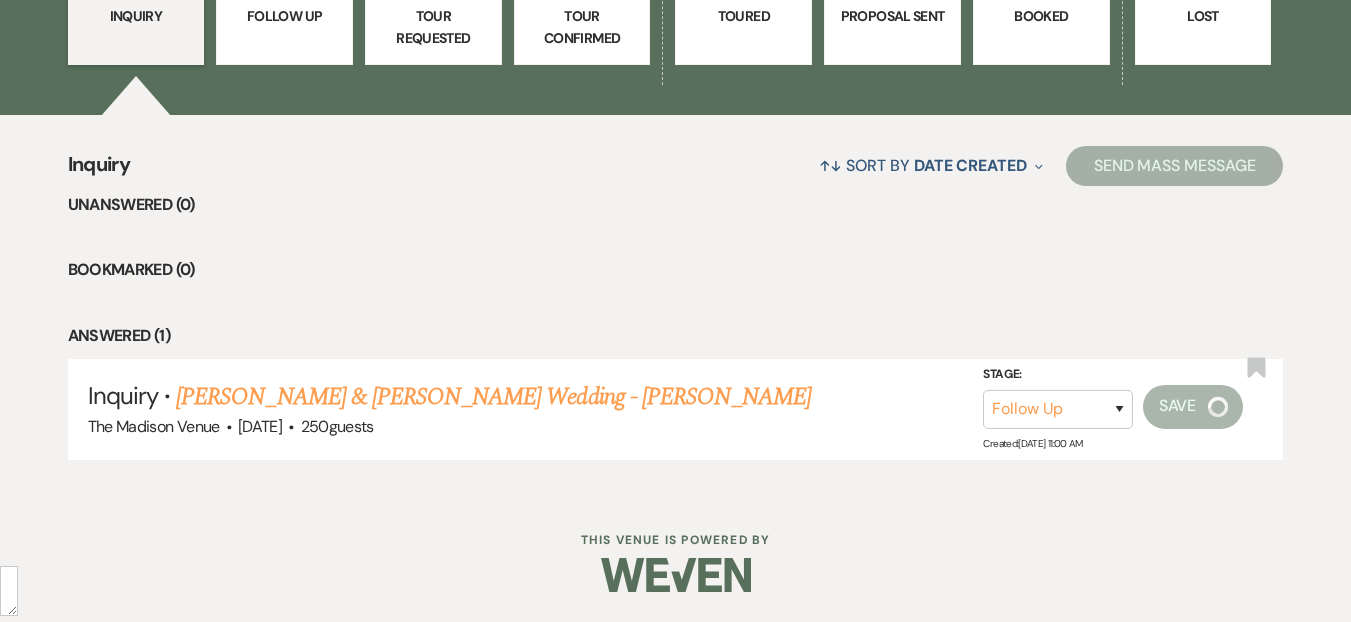 scroll, scrollTop: 454, scrollLeft: 0, axis: vertical 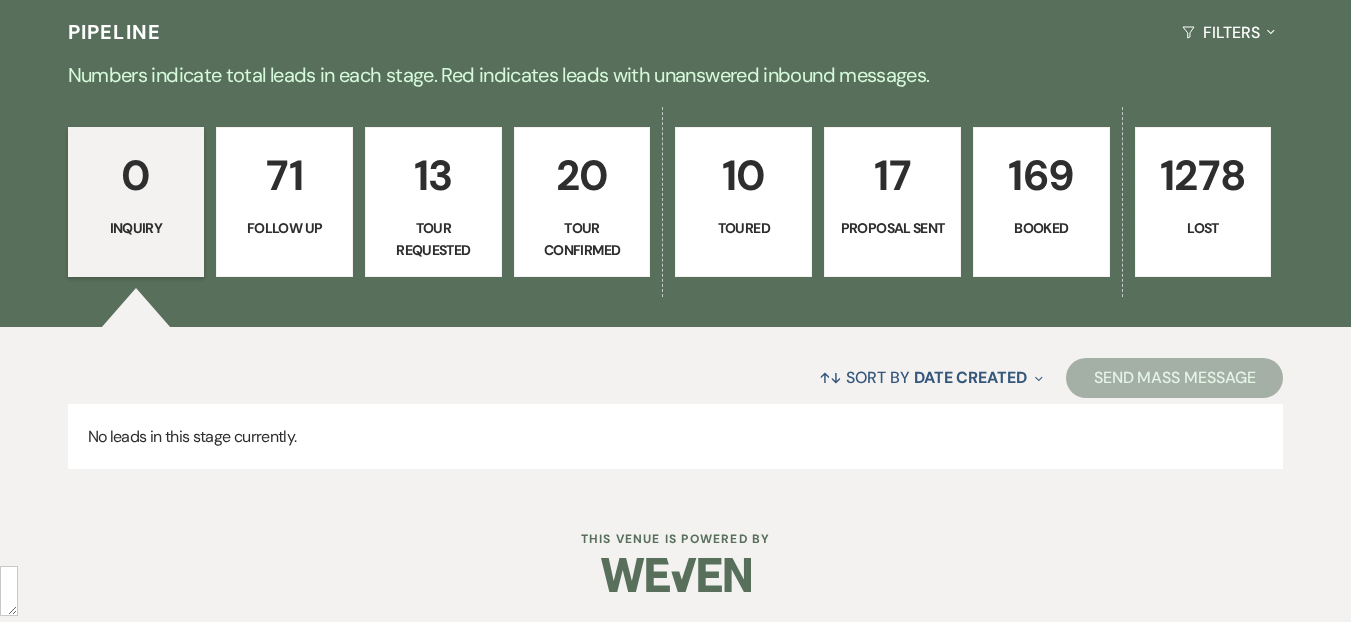 click on "↑↓ Sort By   Date Created Expand Send Mass Message" at bounding box center (676, 377) 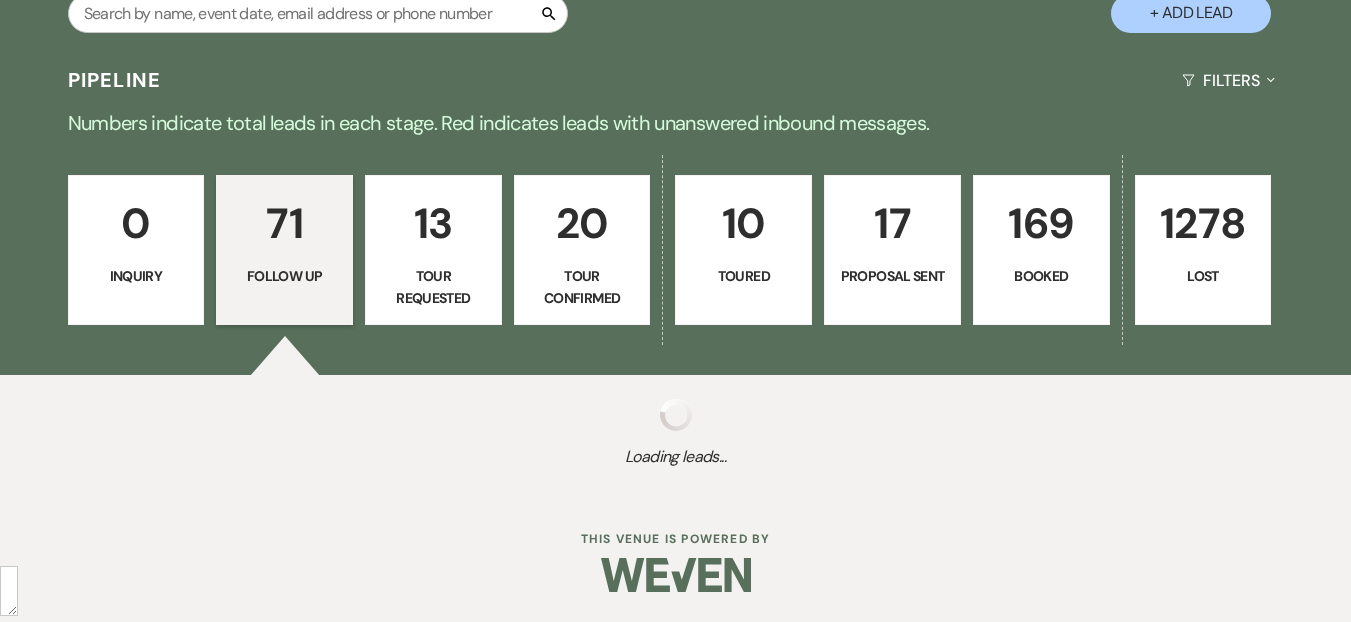 select on "9" 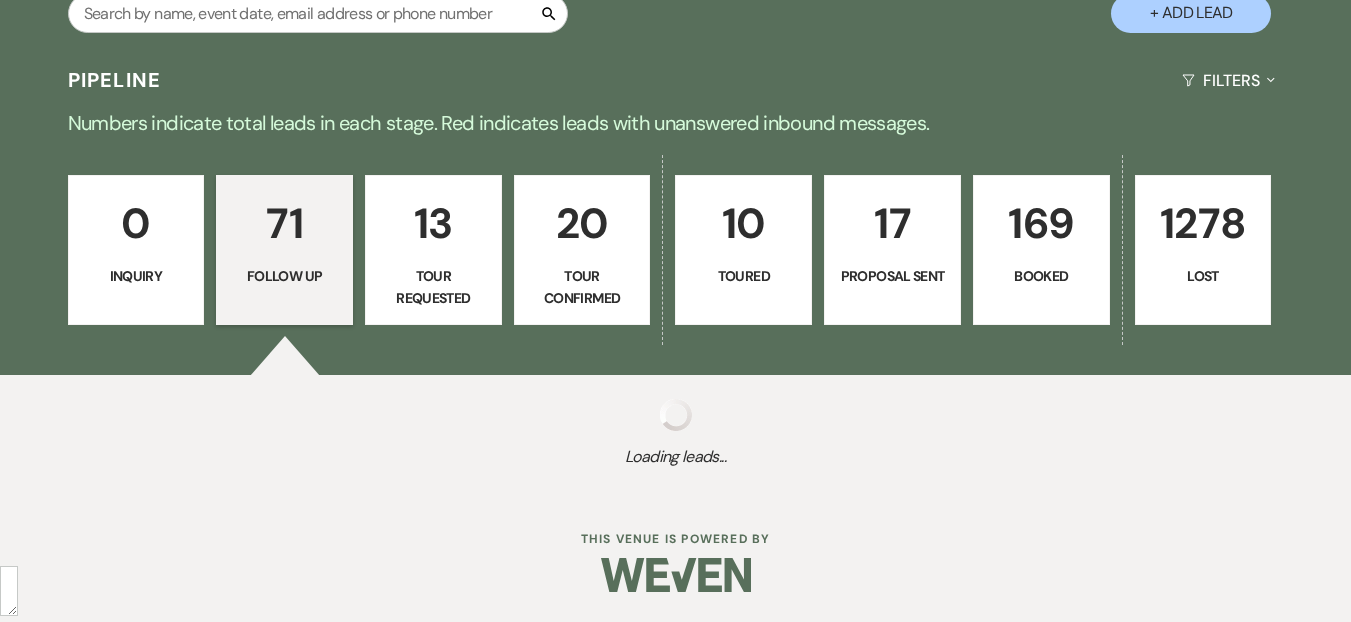 select on "9" 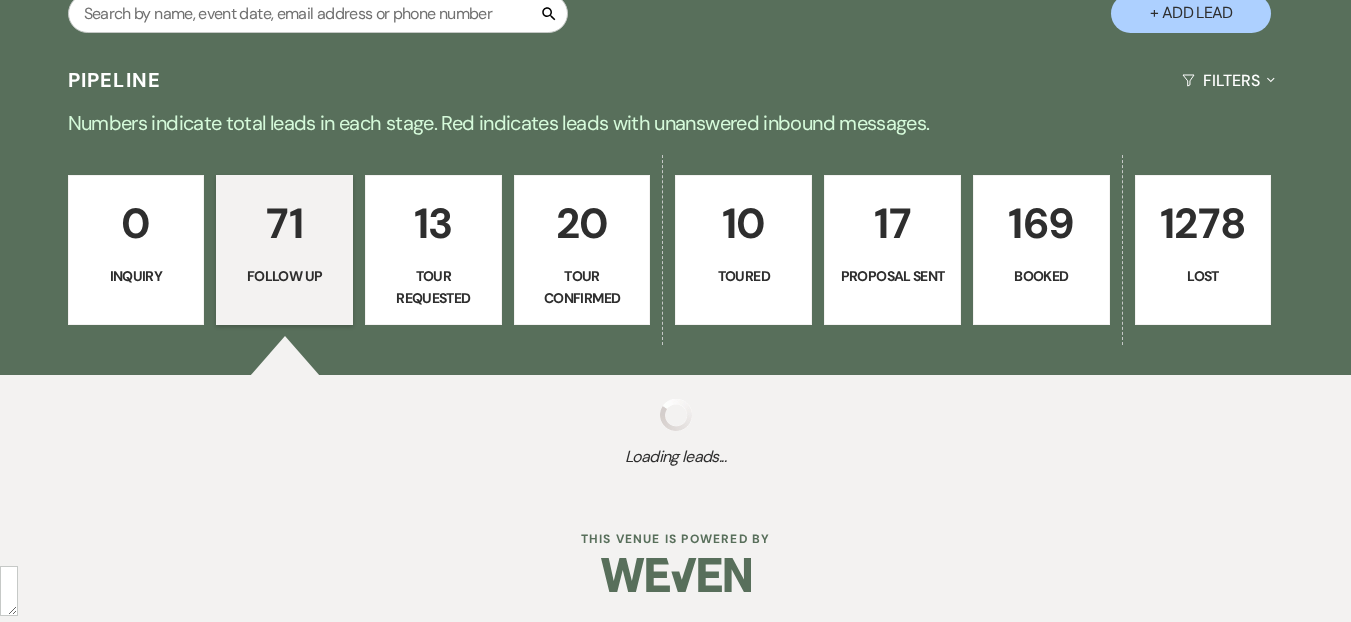 select on "9" 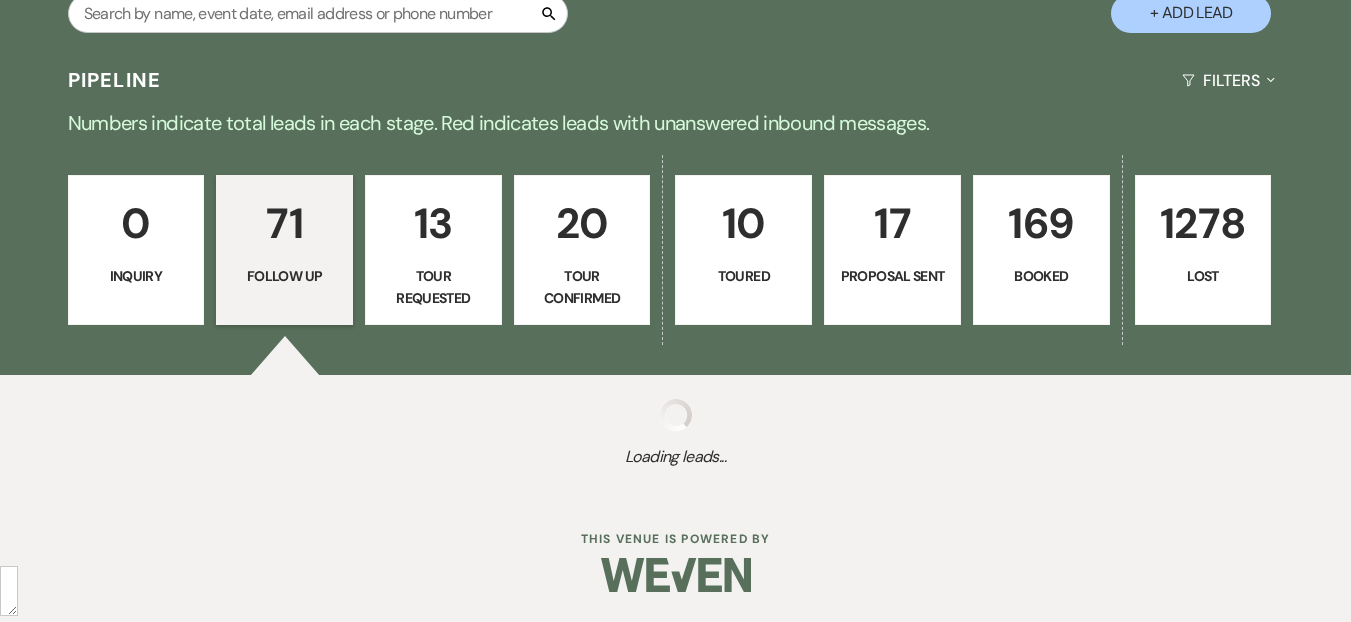 select on "9" 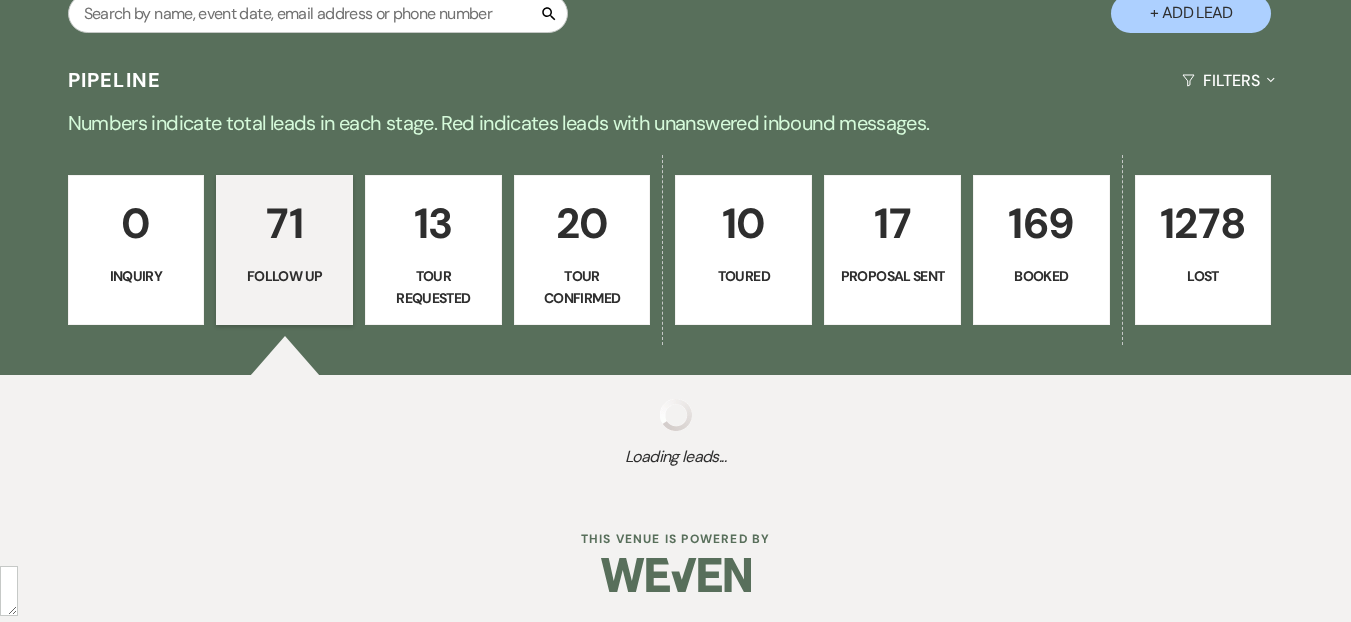 select on "9" 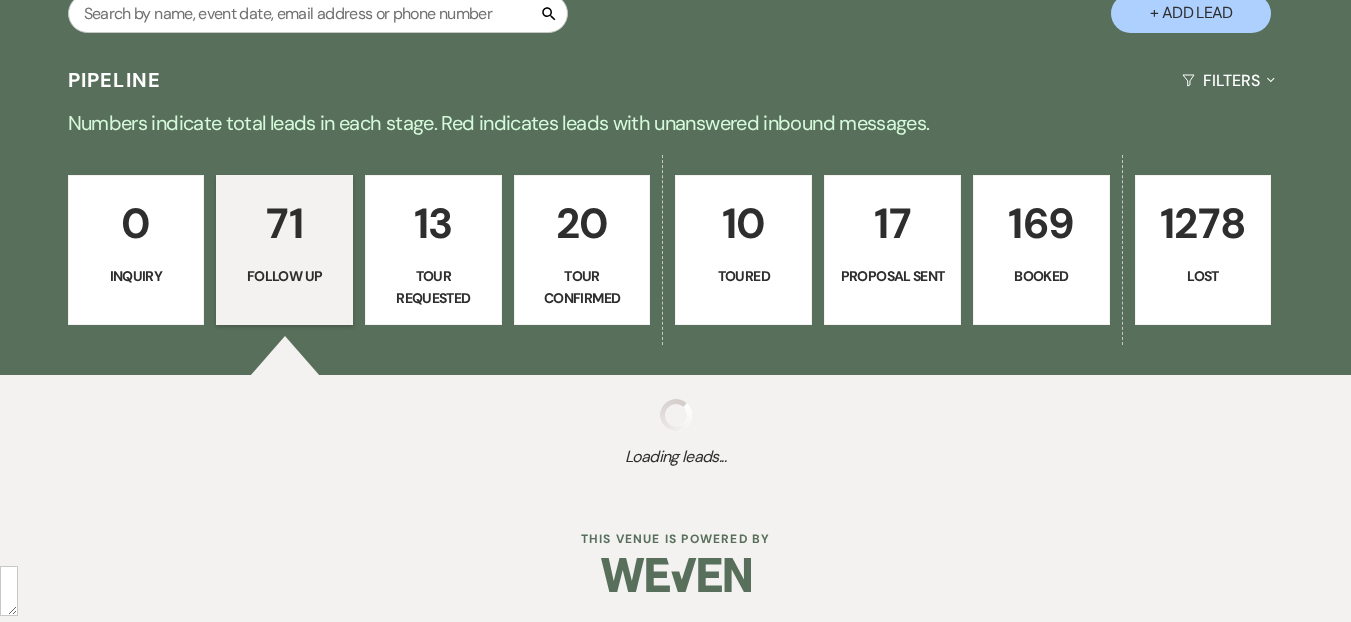 select on "9" 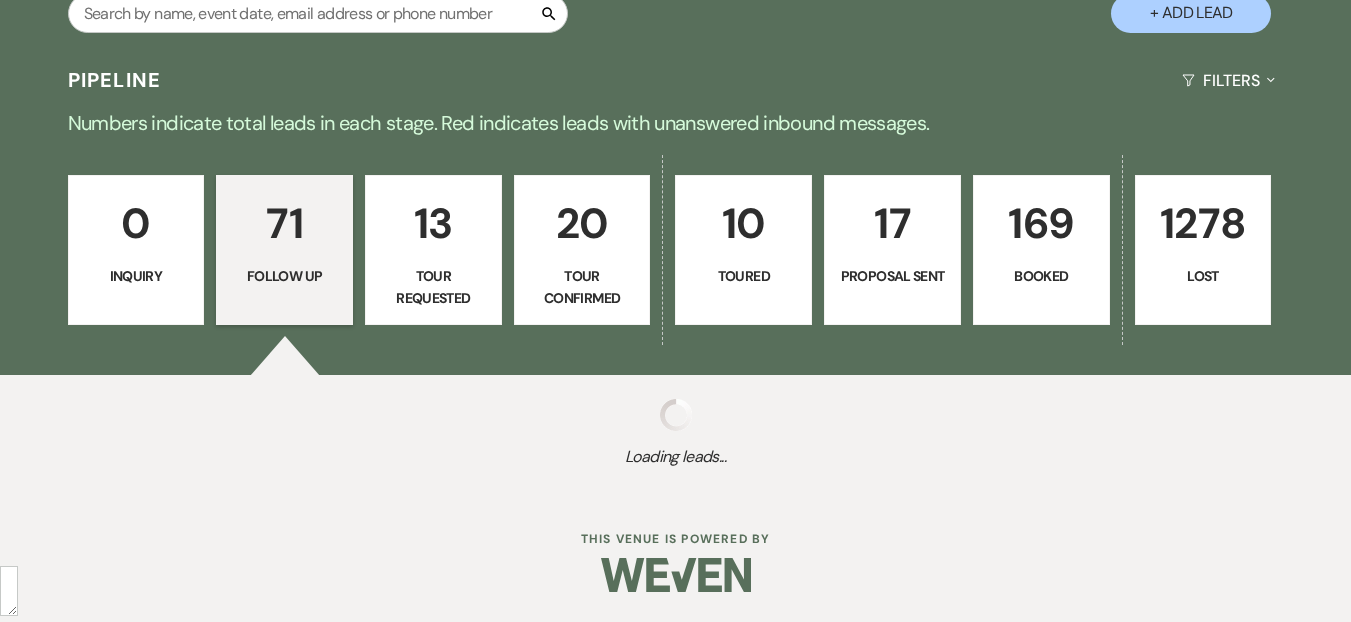 select on "9" 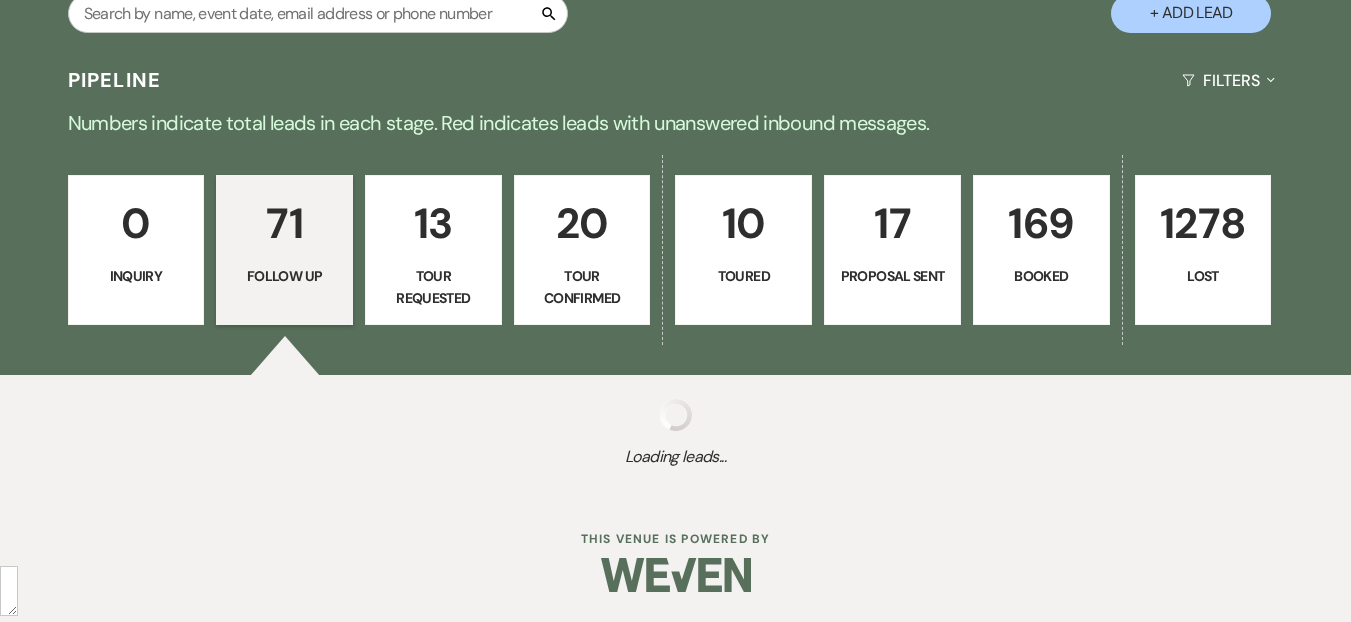 select on "9" 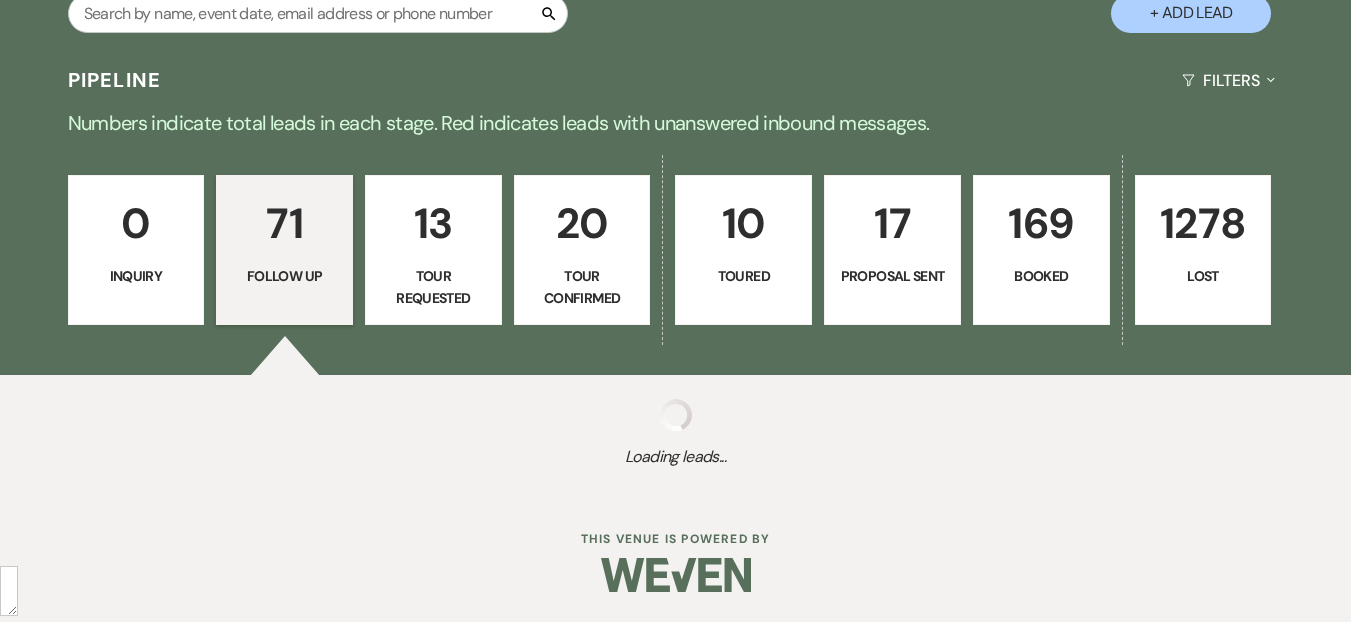 select on "9" 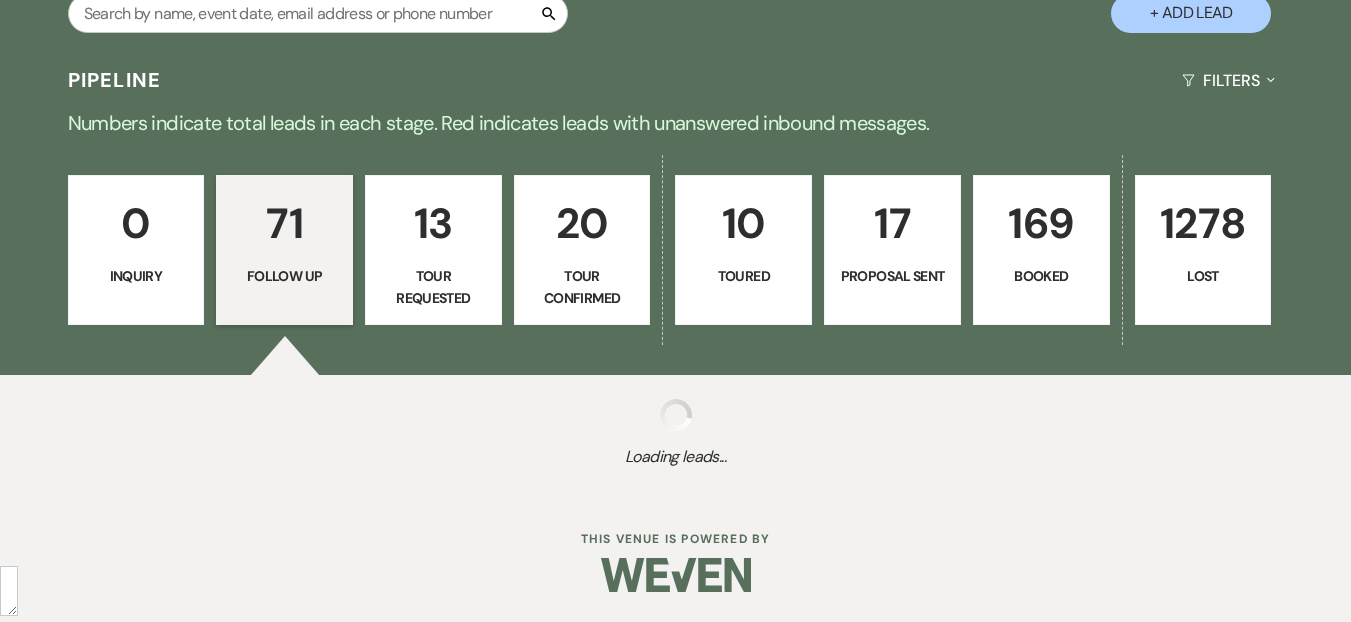 select on "9" 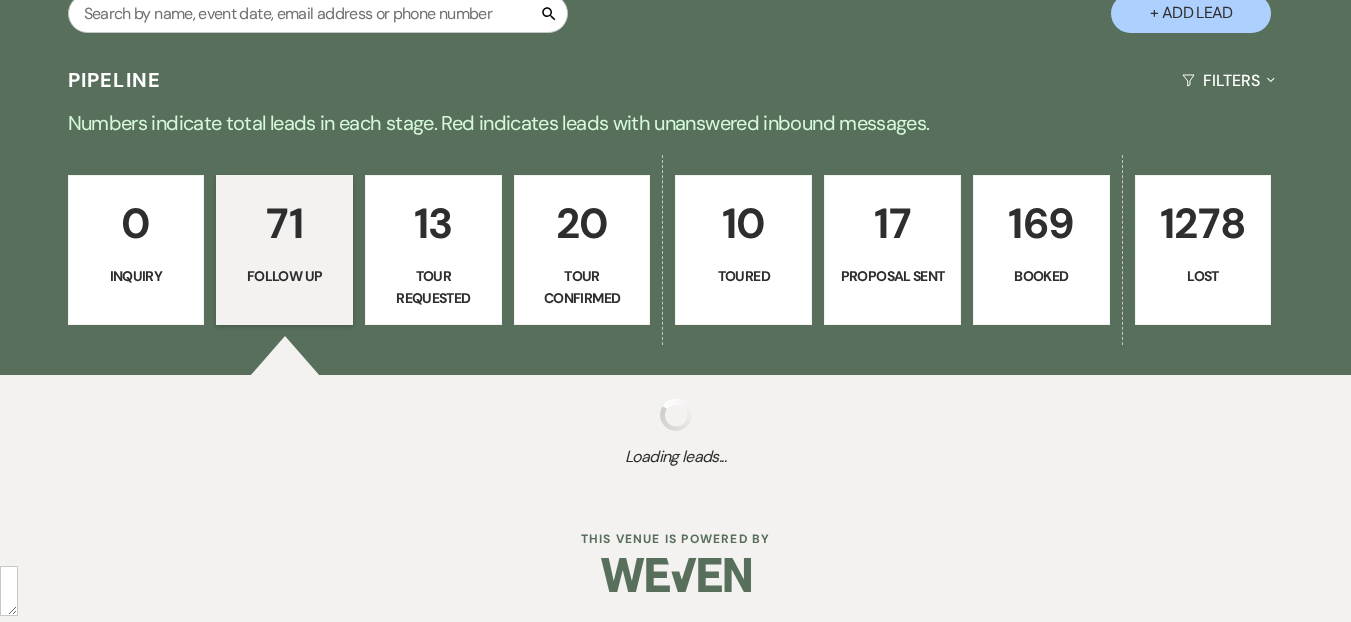 select on "9" 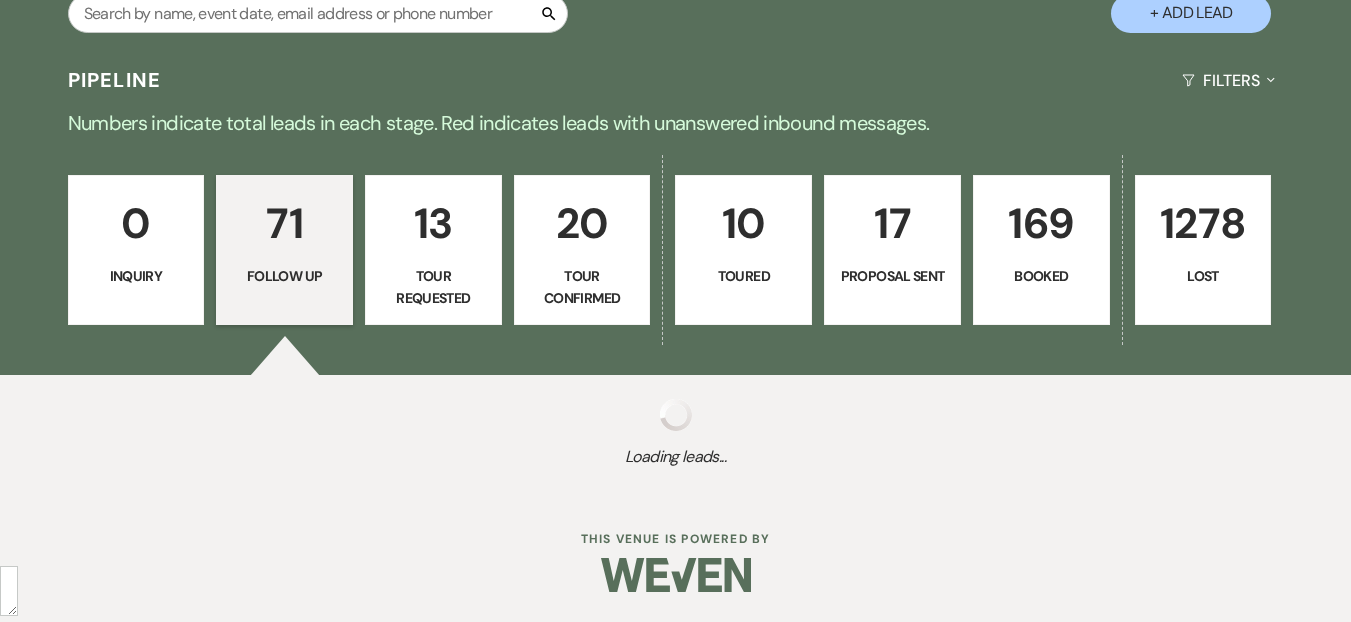 select on "9" 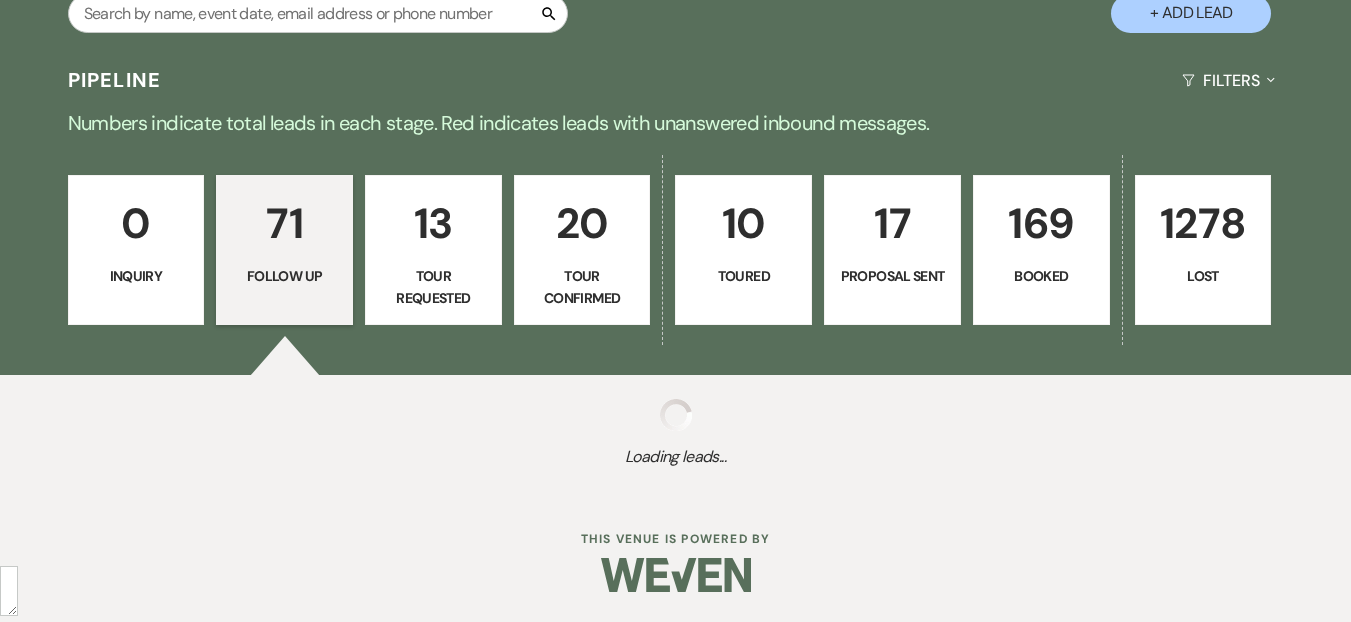 select on "9" 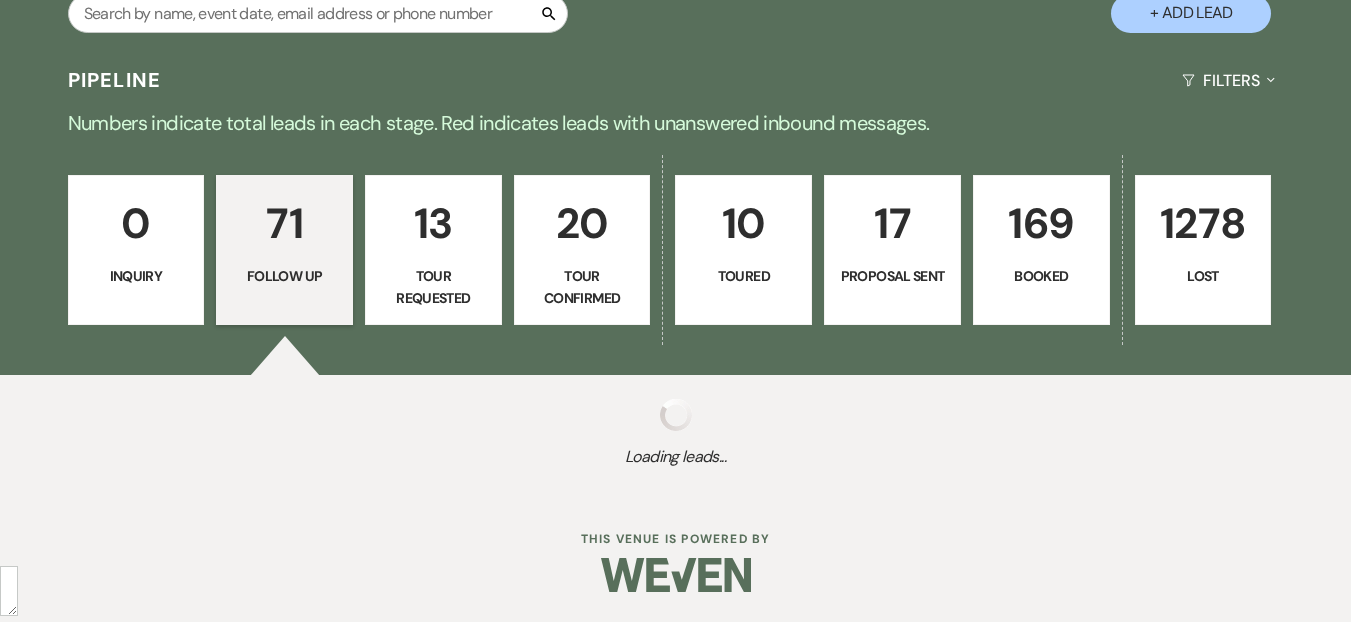 select on "9" 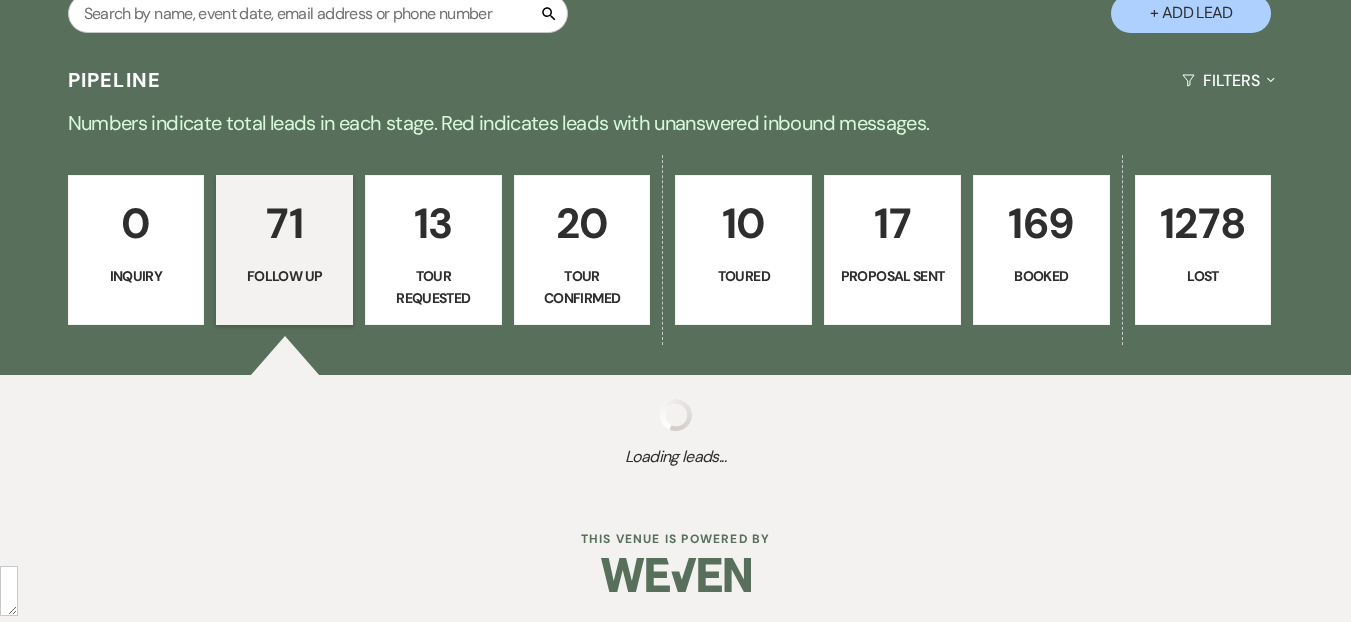 select on "9" 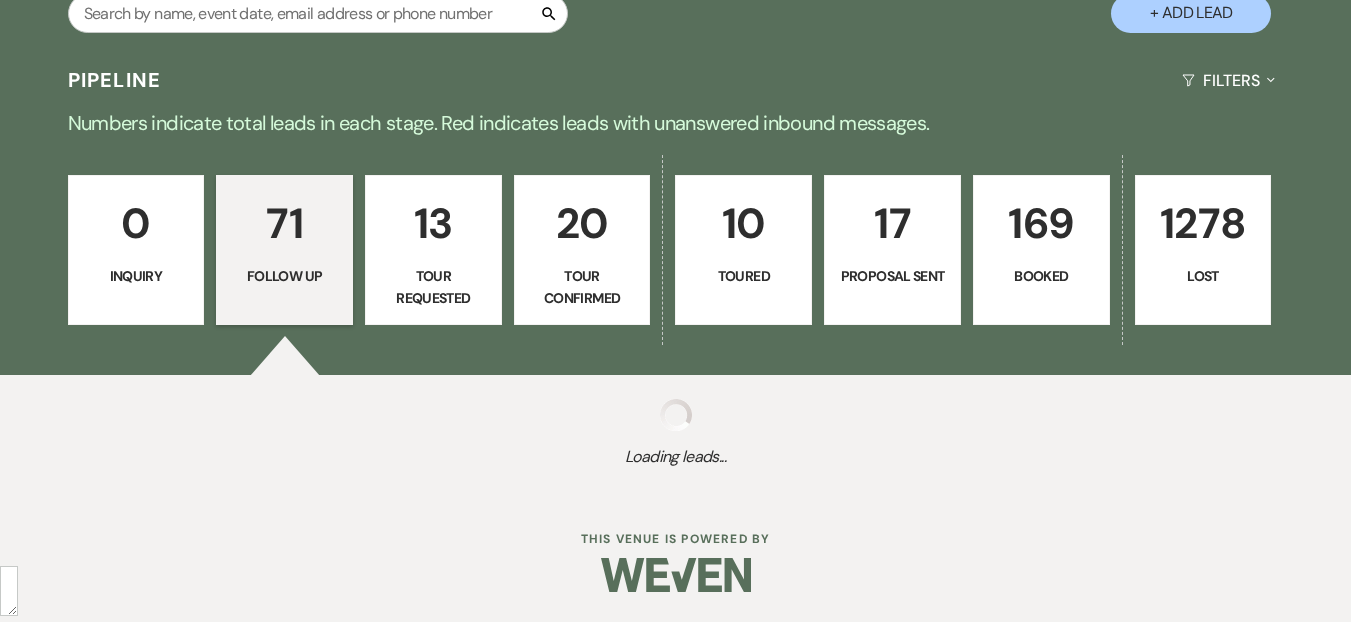 select on "9" 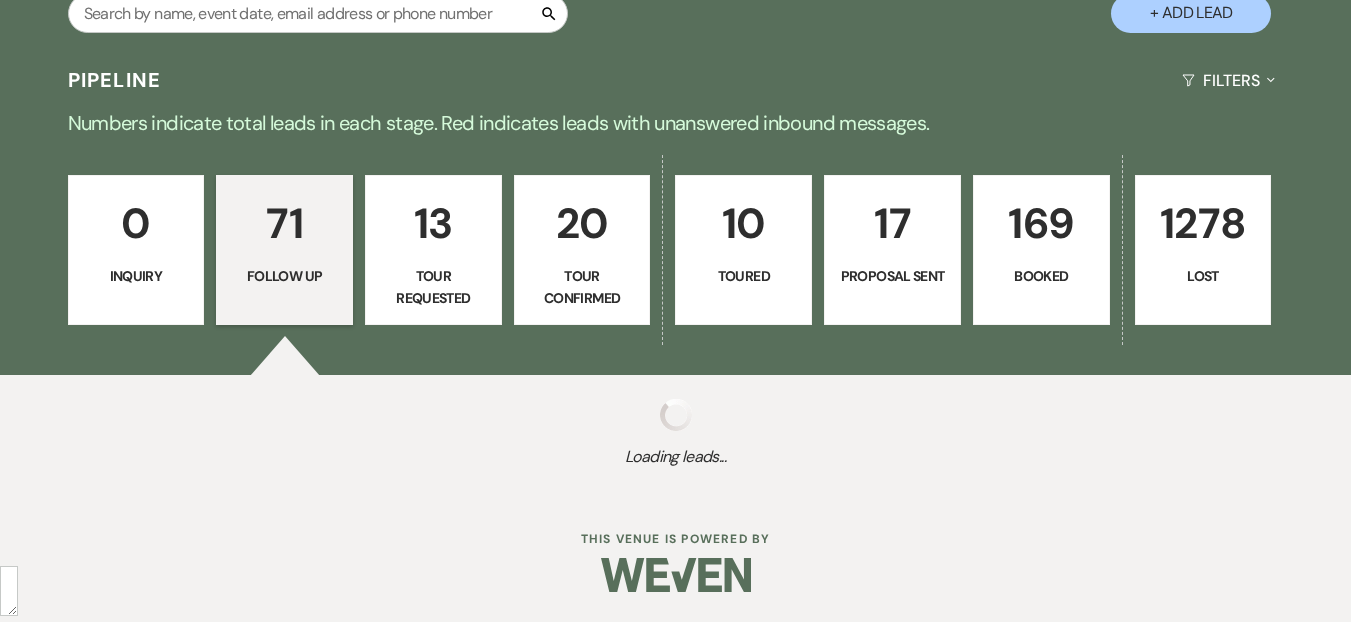 select on "9" 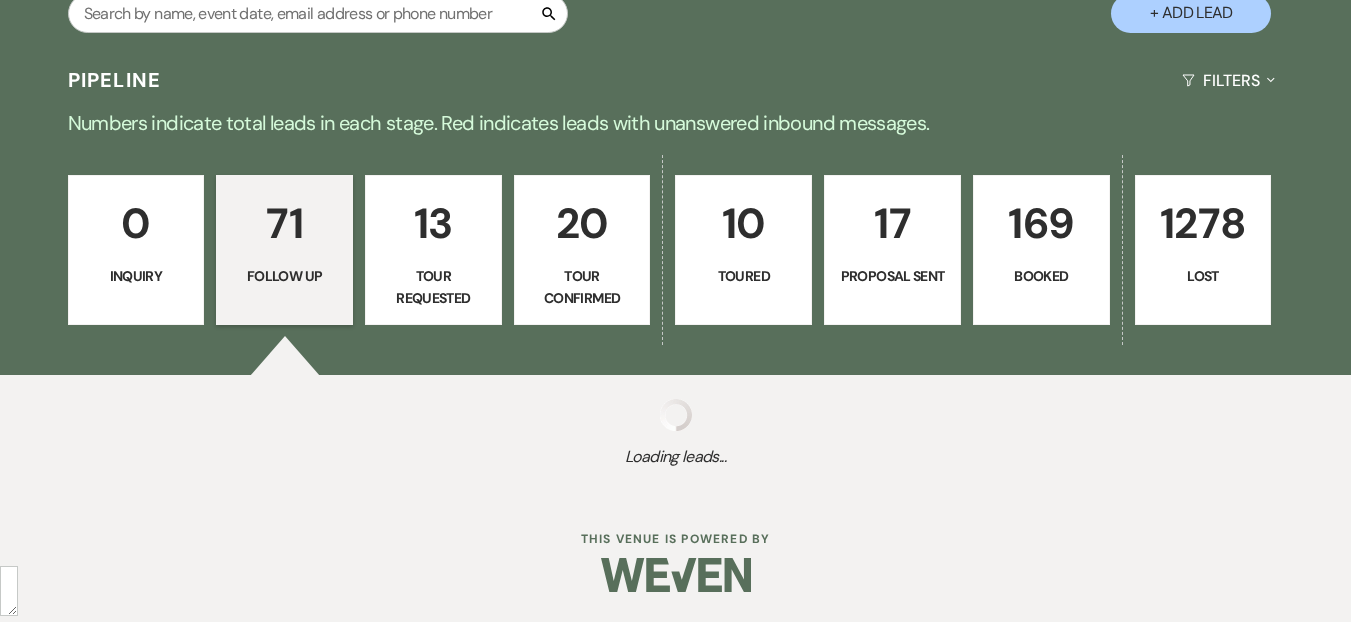 select on "9" 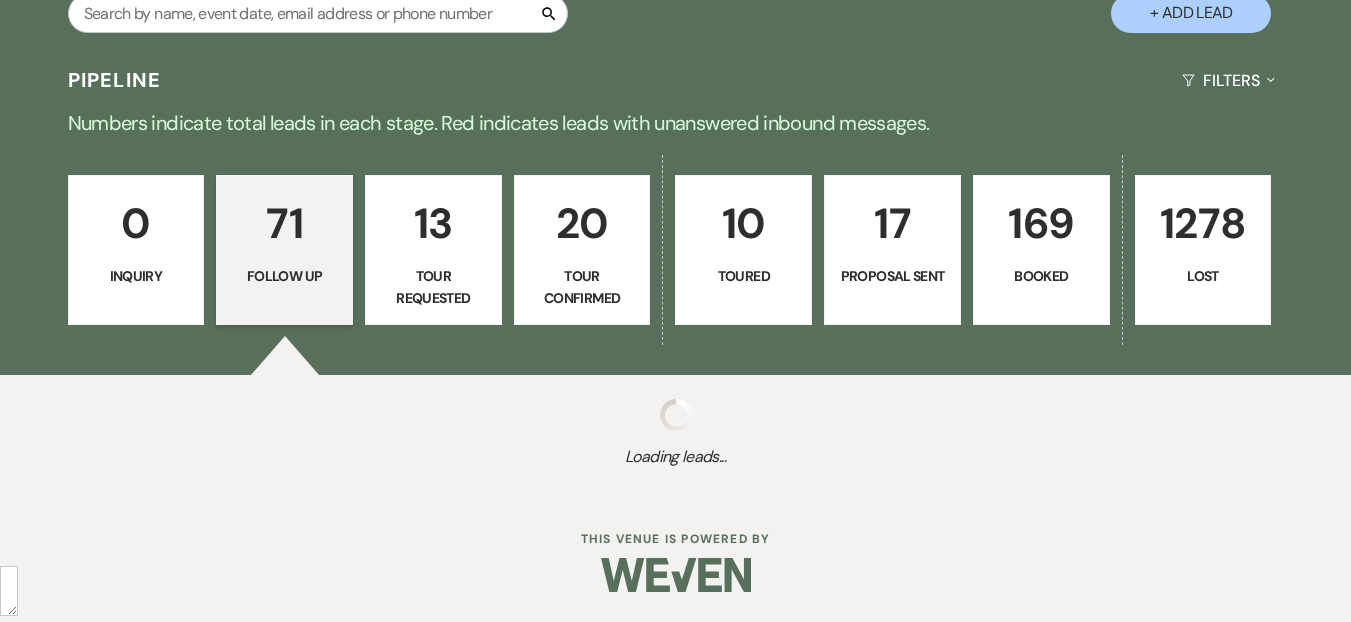 select on "9" 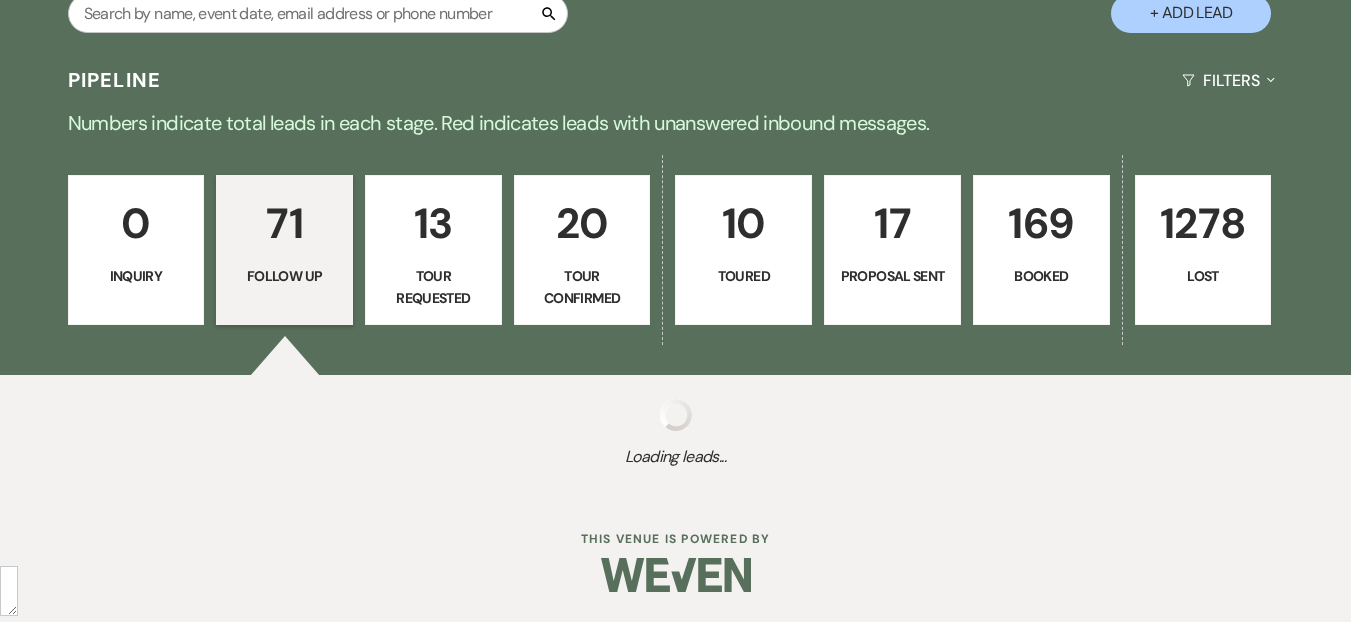 select on "9" 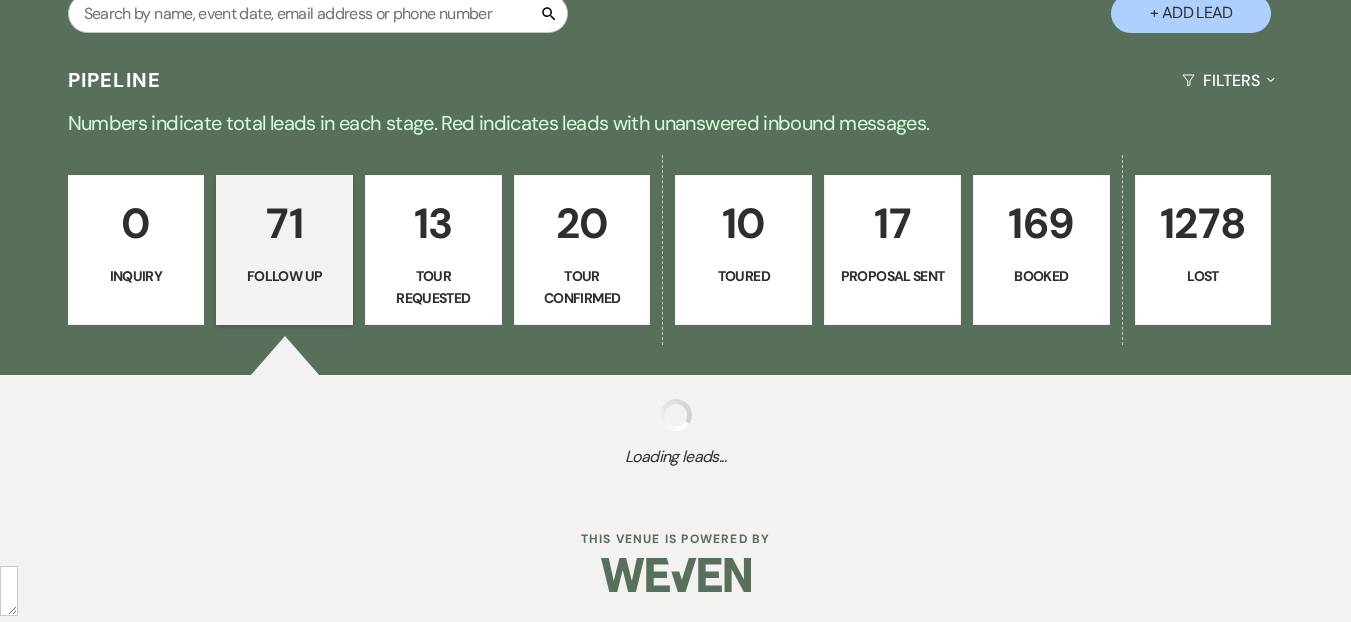 select on "9" 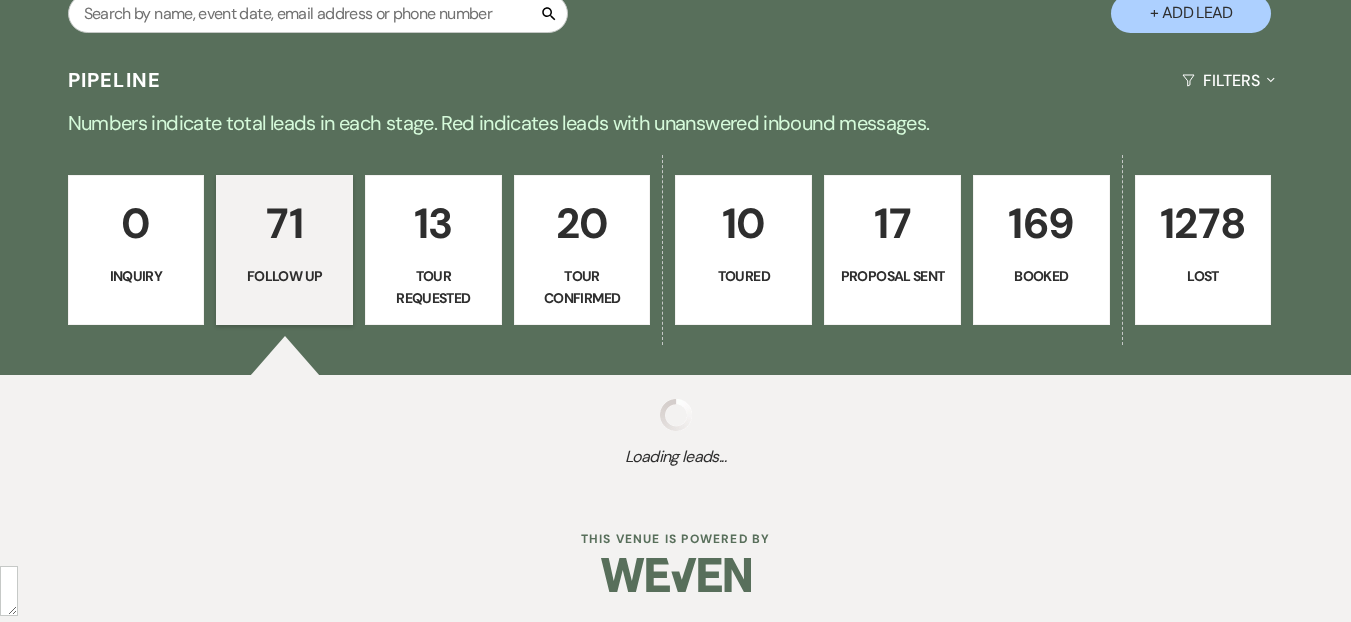 select on "9" 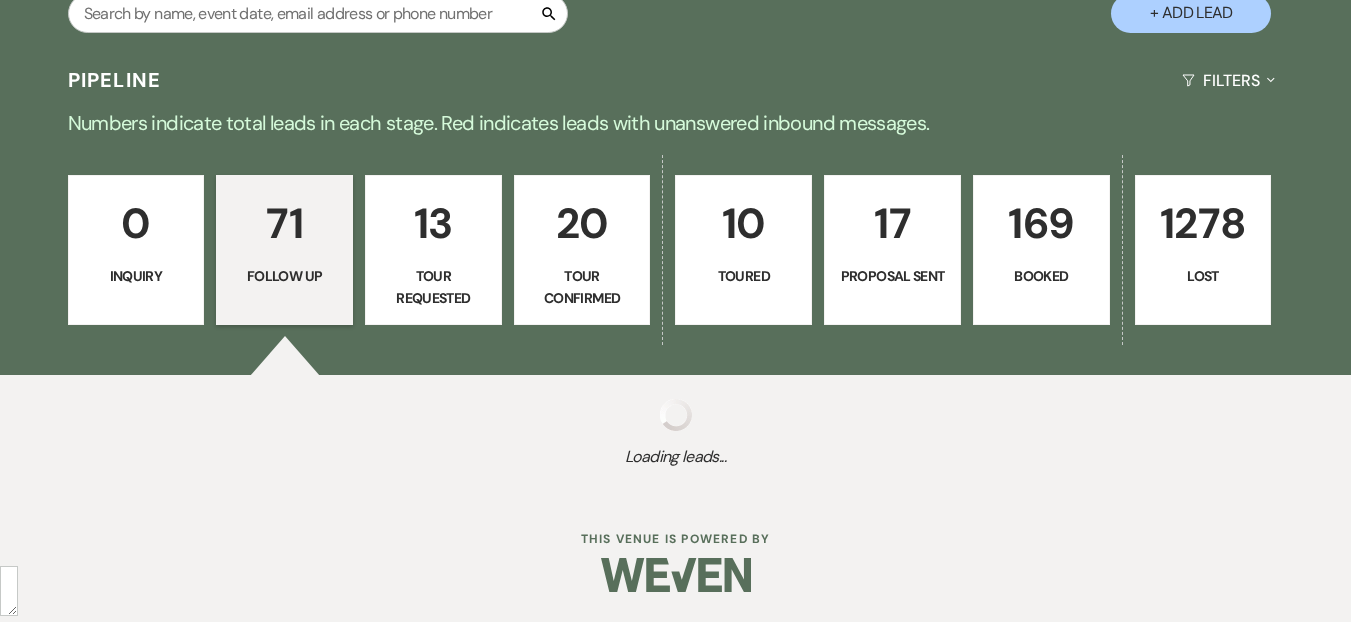 select on "9" 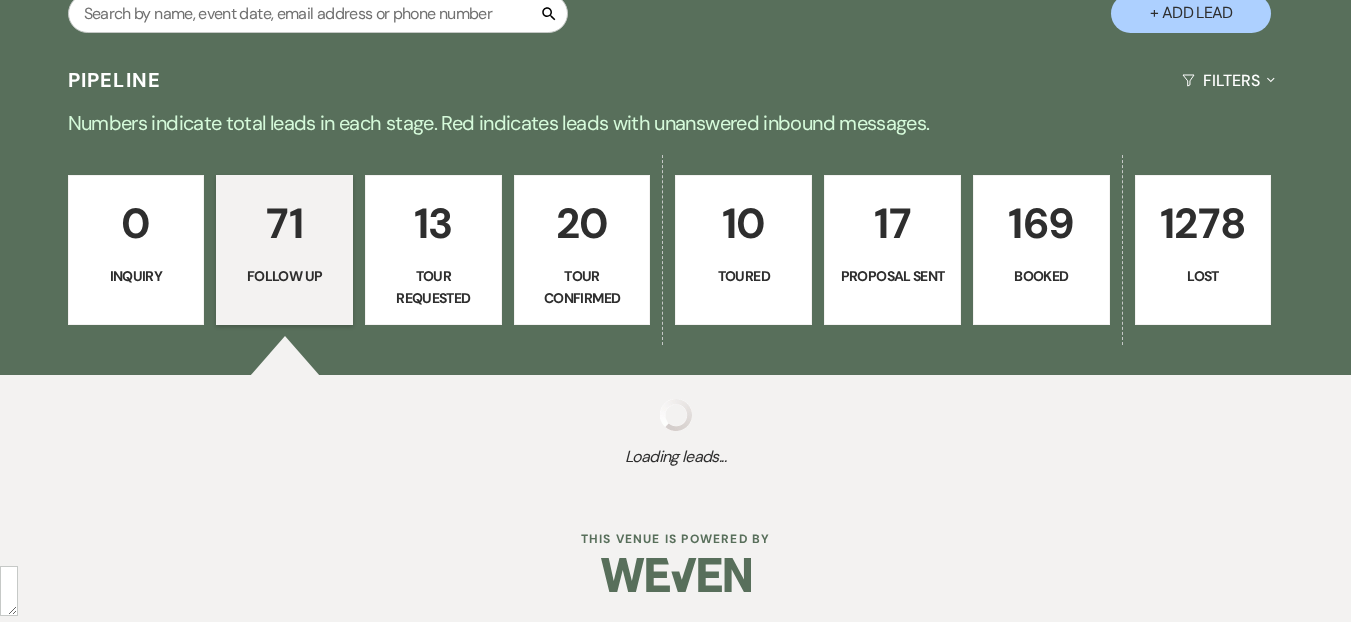 select on "9" 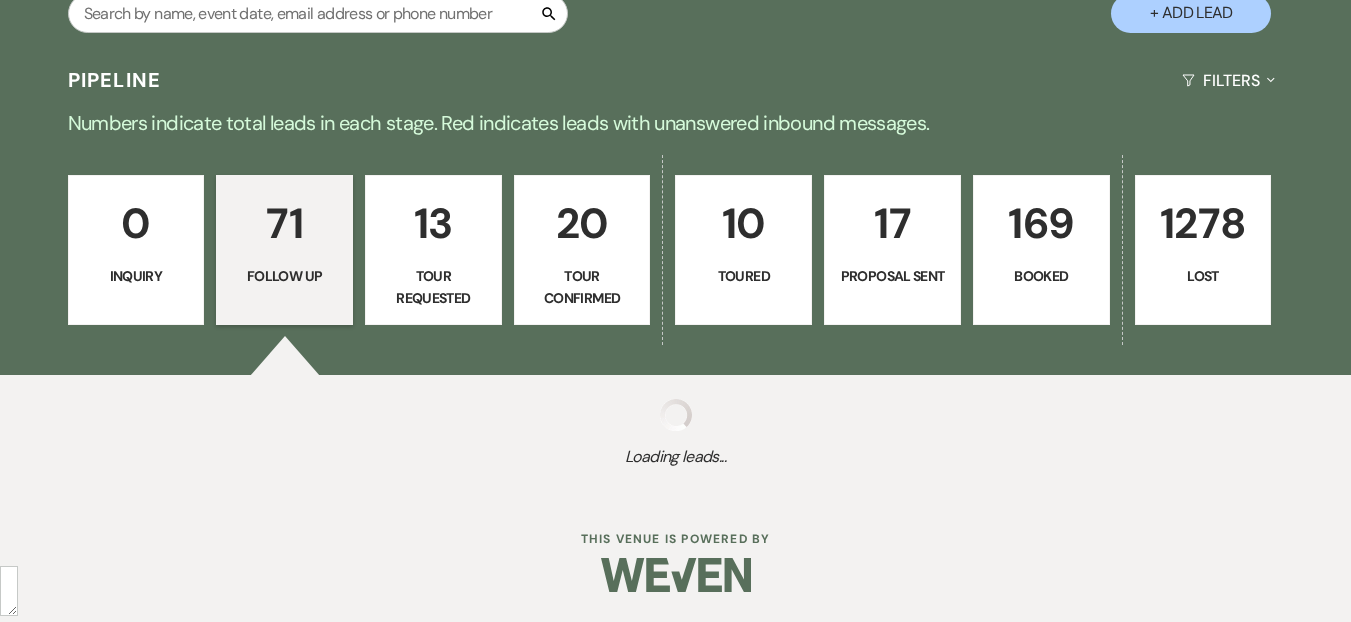 select on "9" 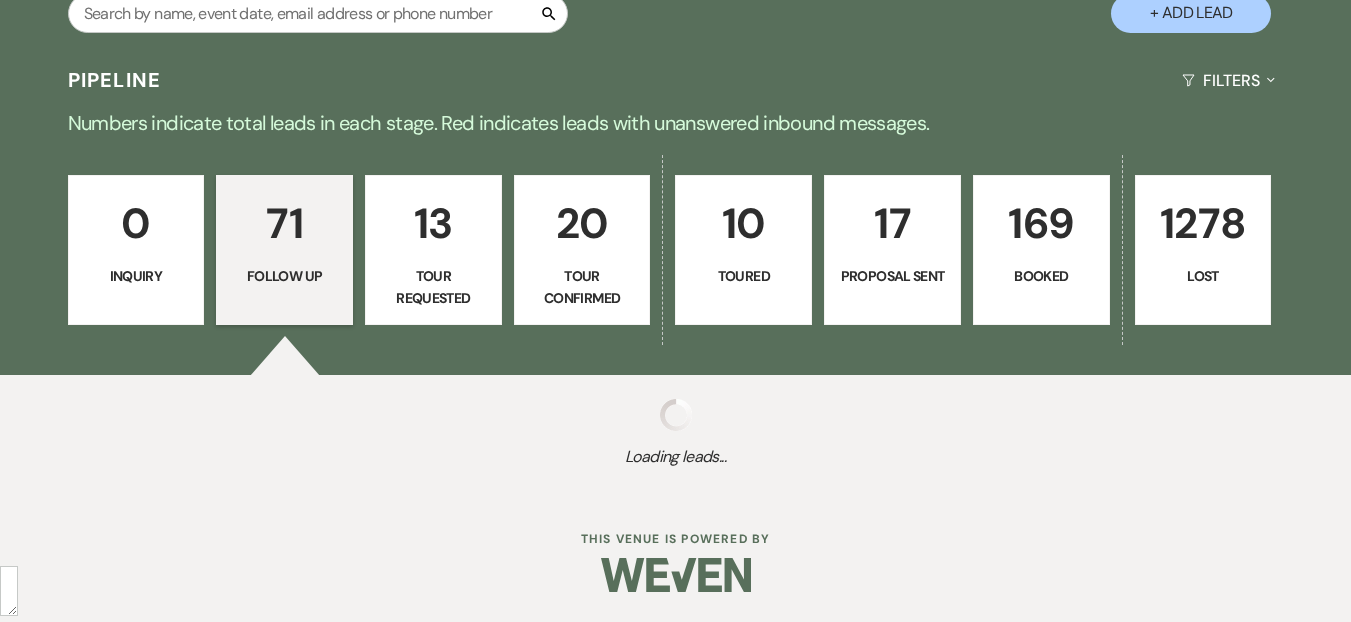 select on "9" 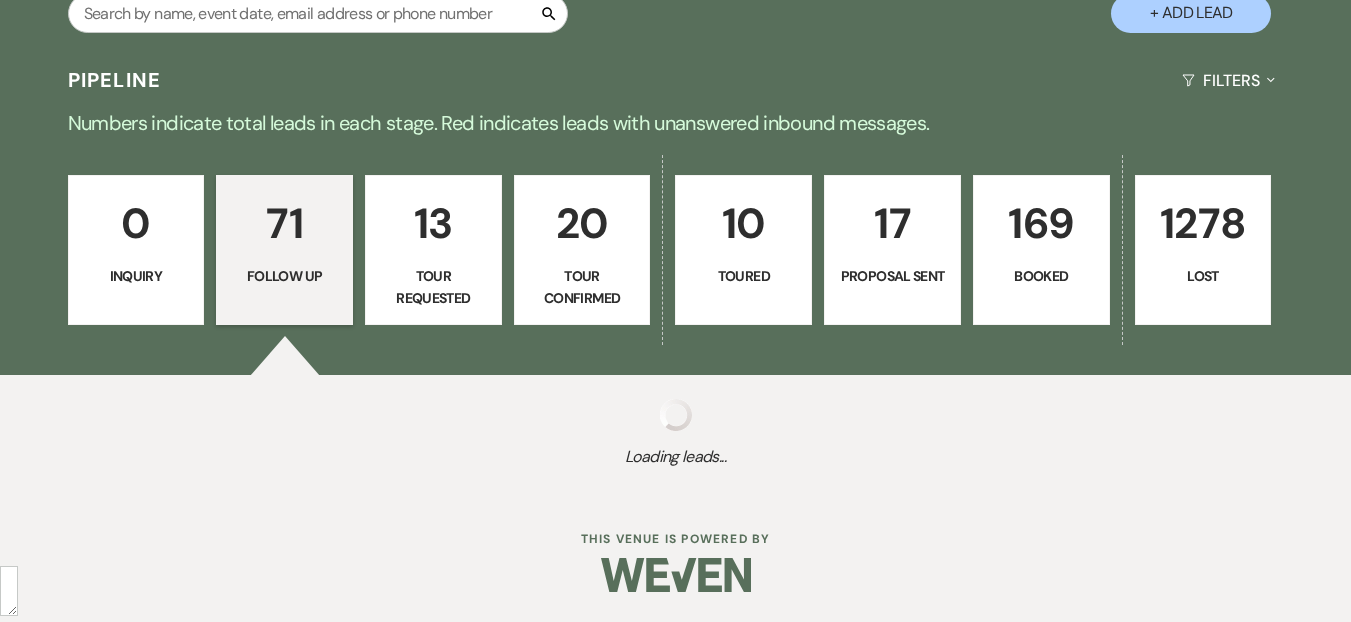 select on "9" 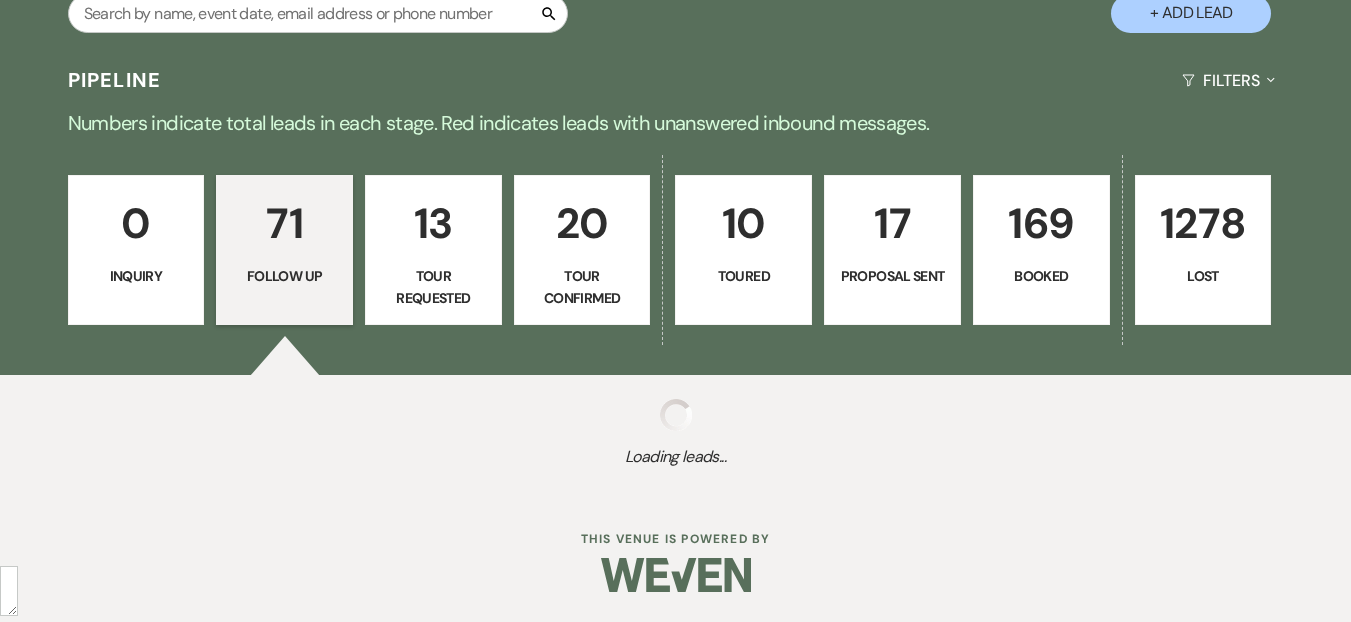 select on "9" 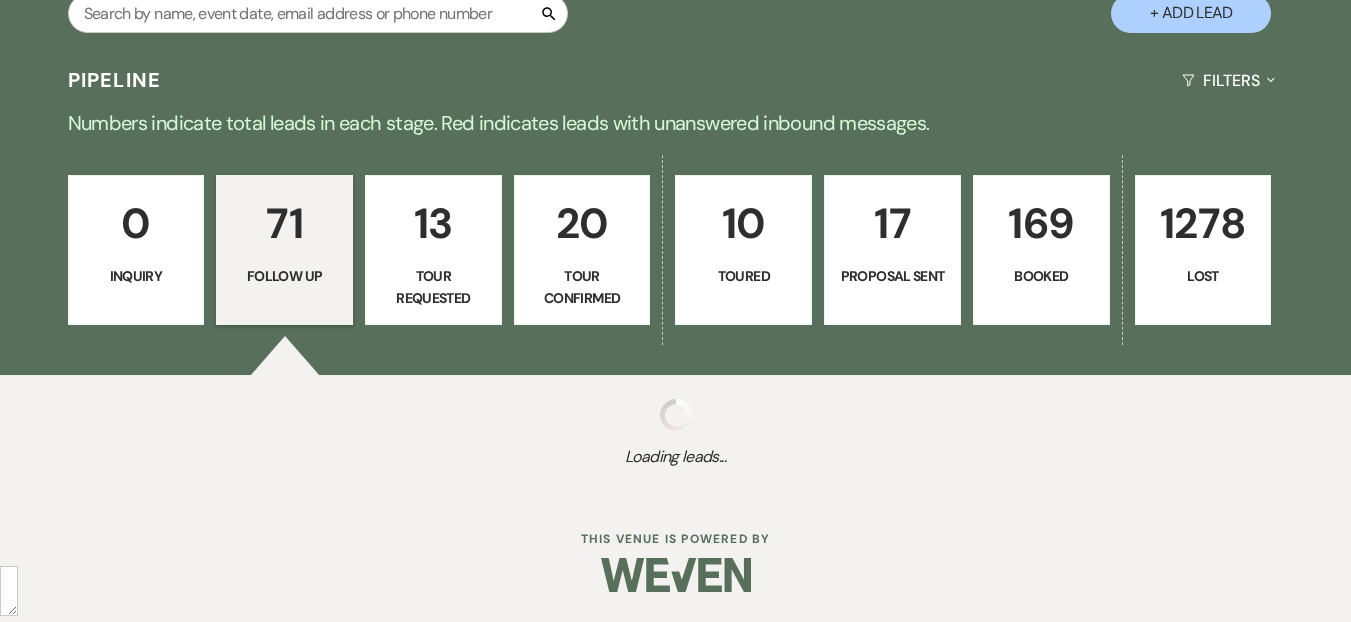 select on "9" 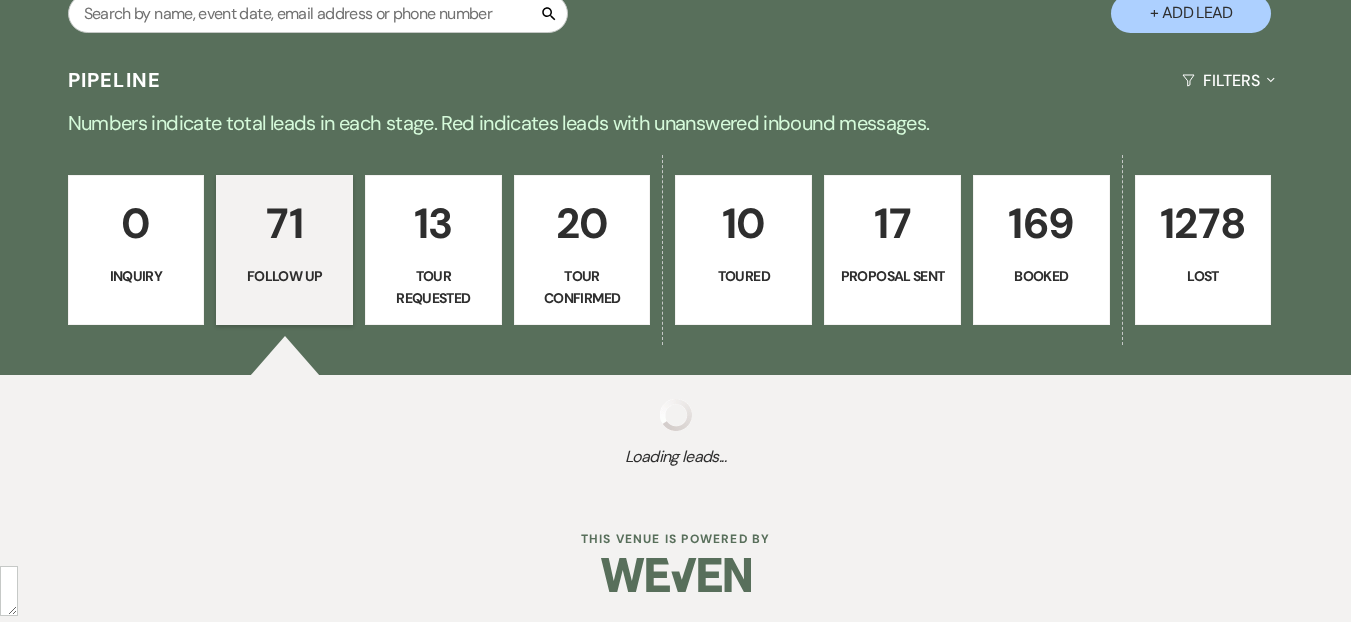 select on "9" 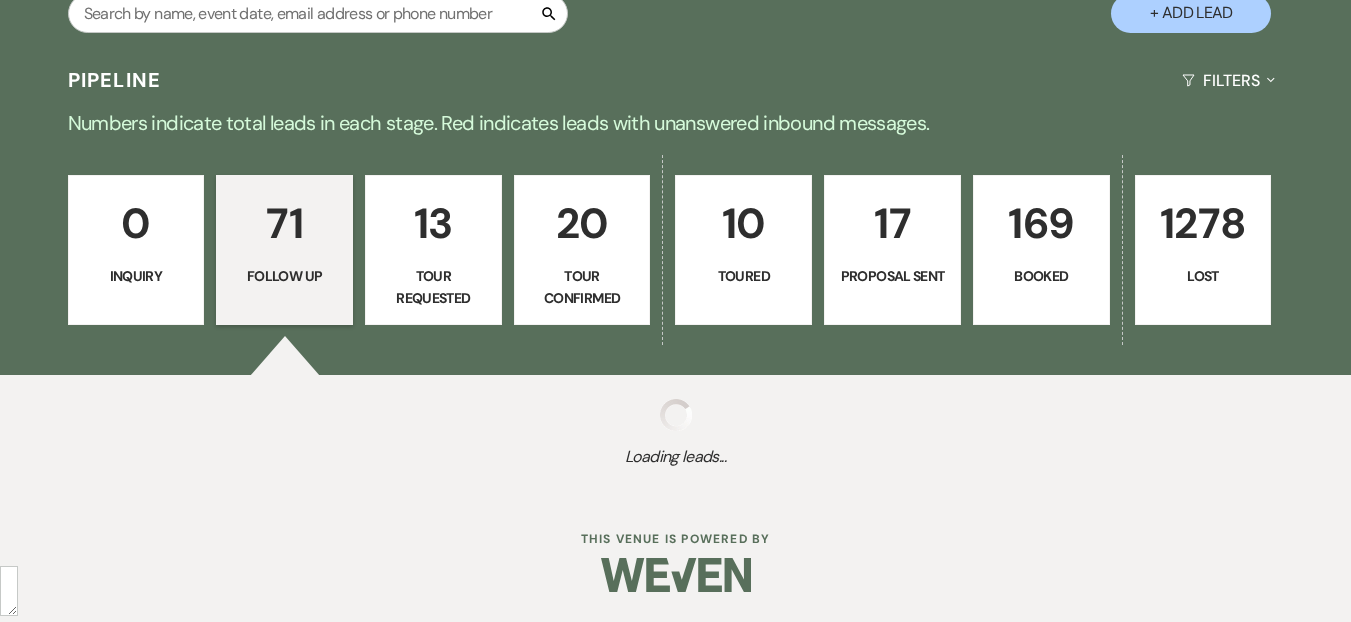select on "9" 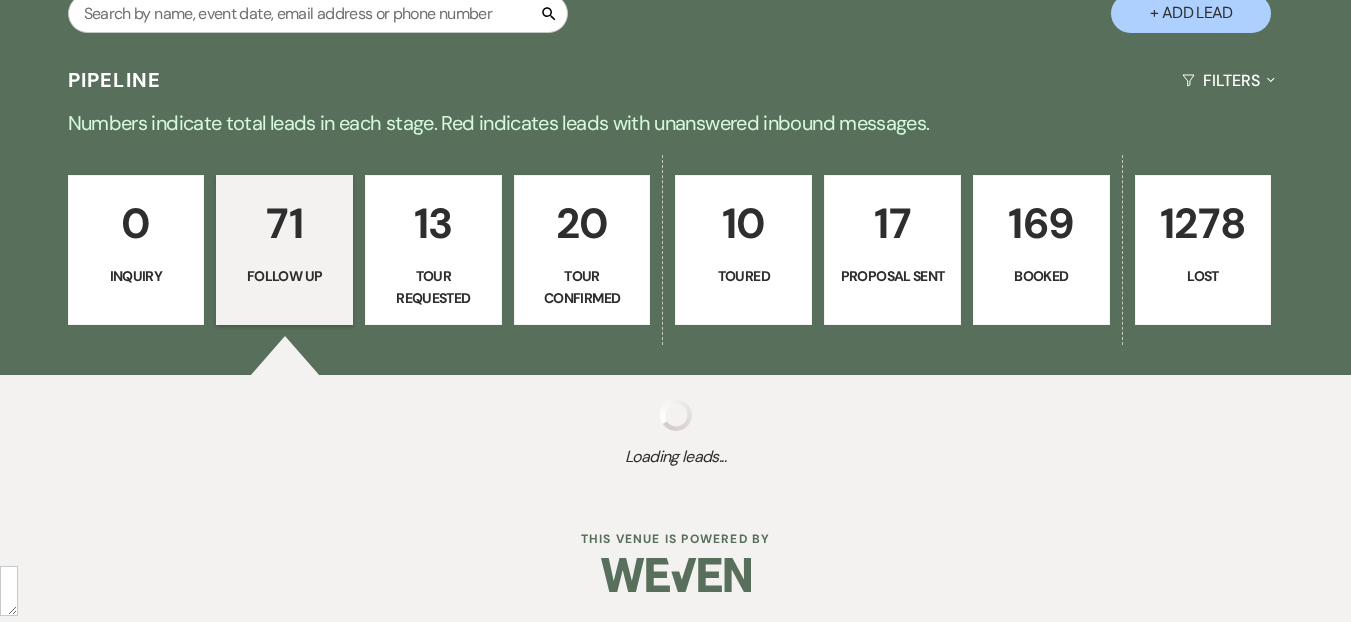 select on "9" 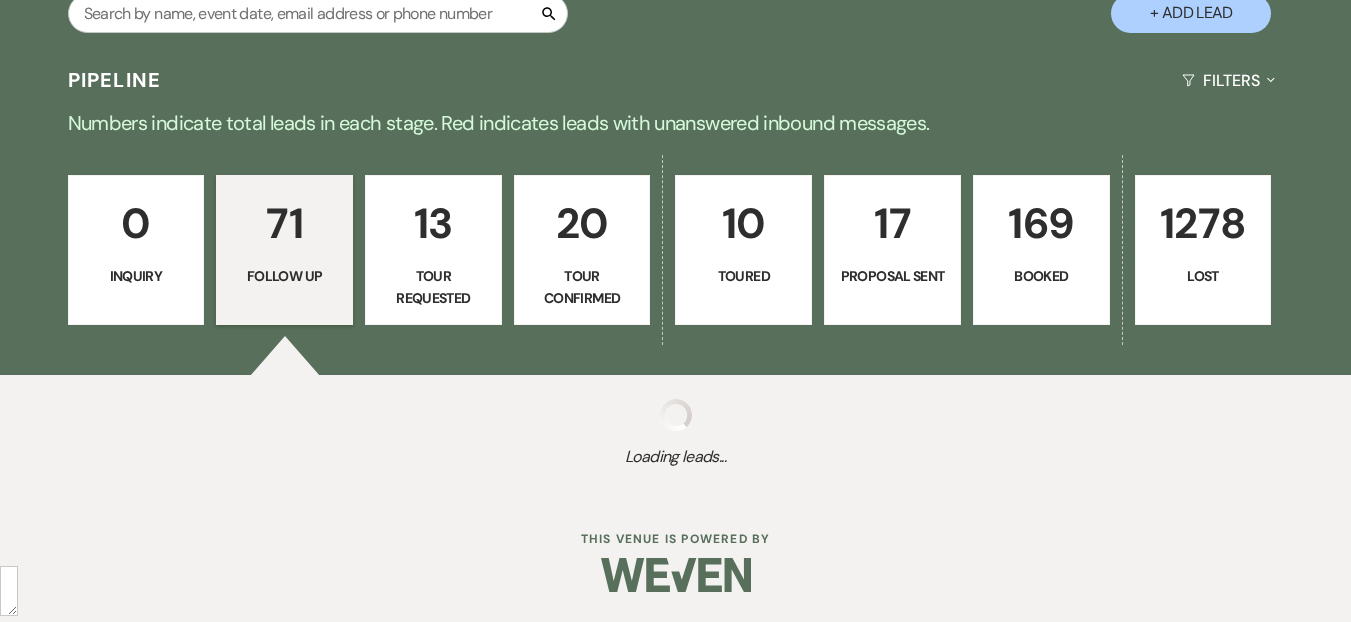 select on "9" 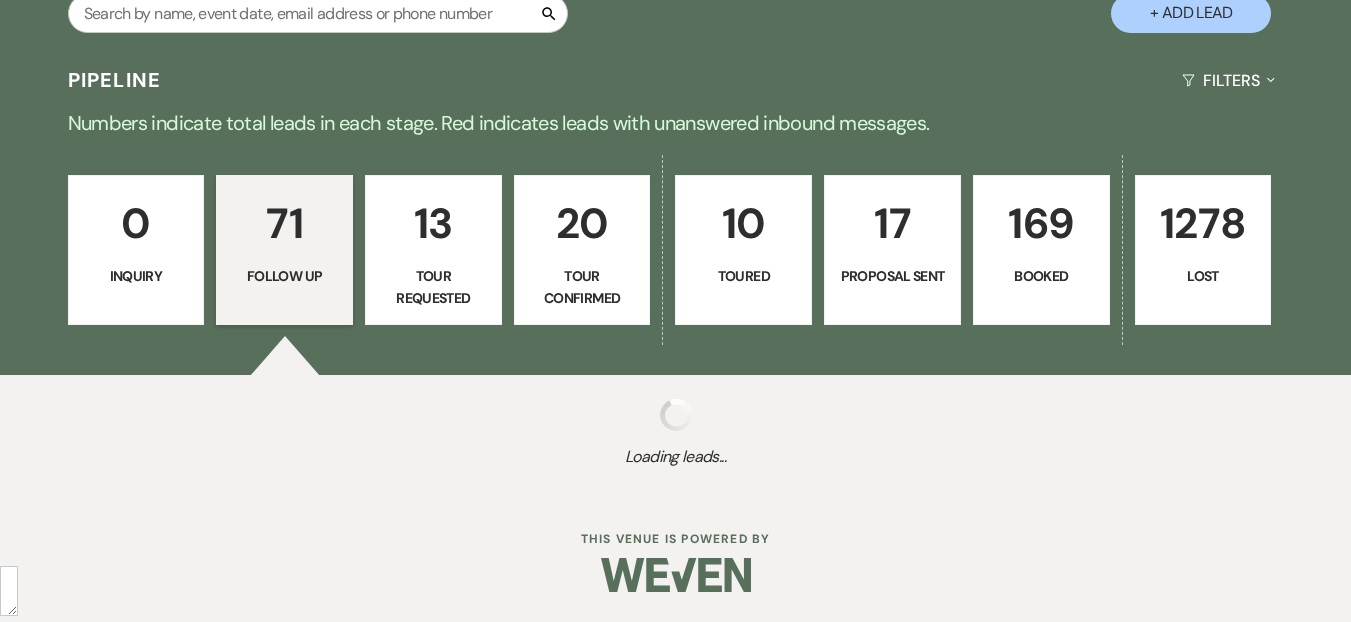 select on "9" 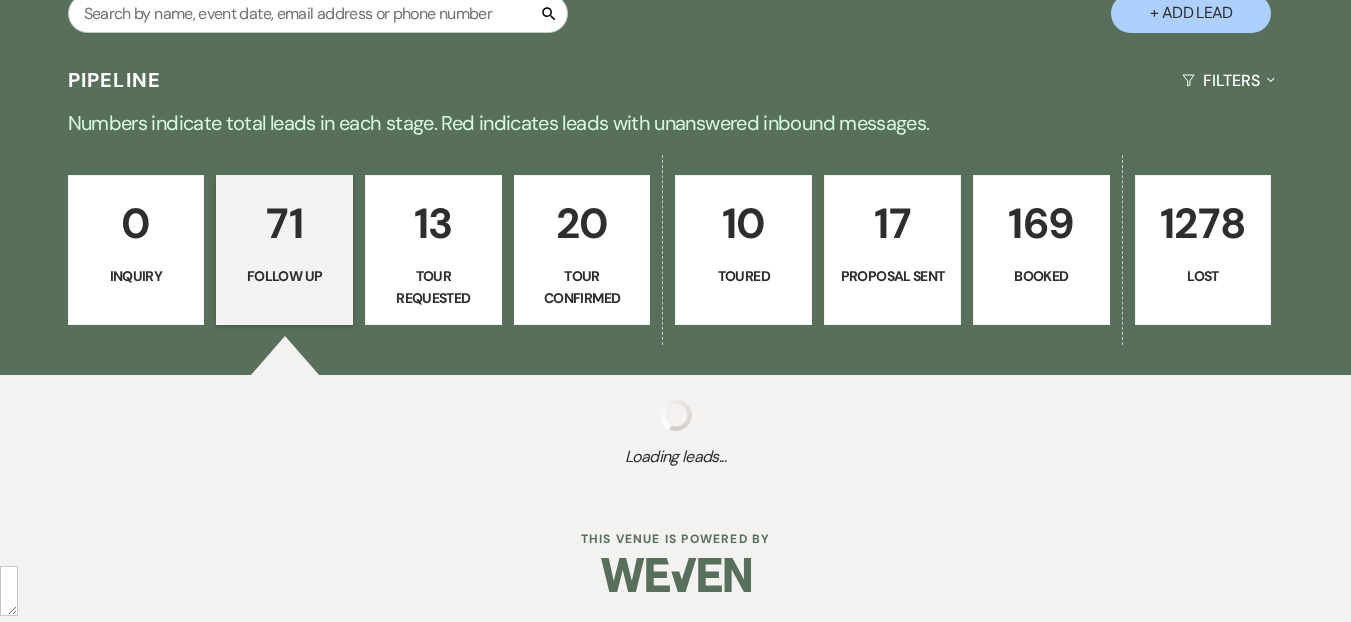 select on "9" 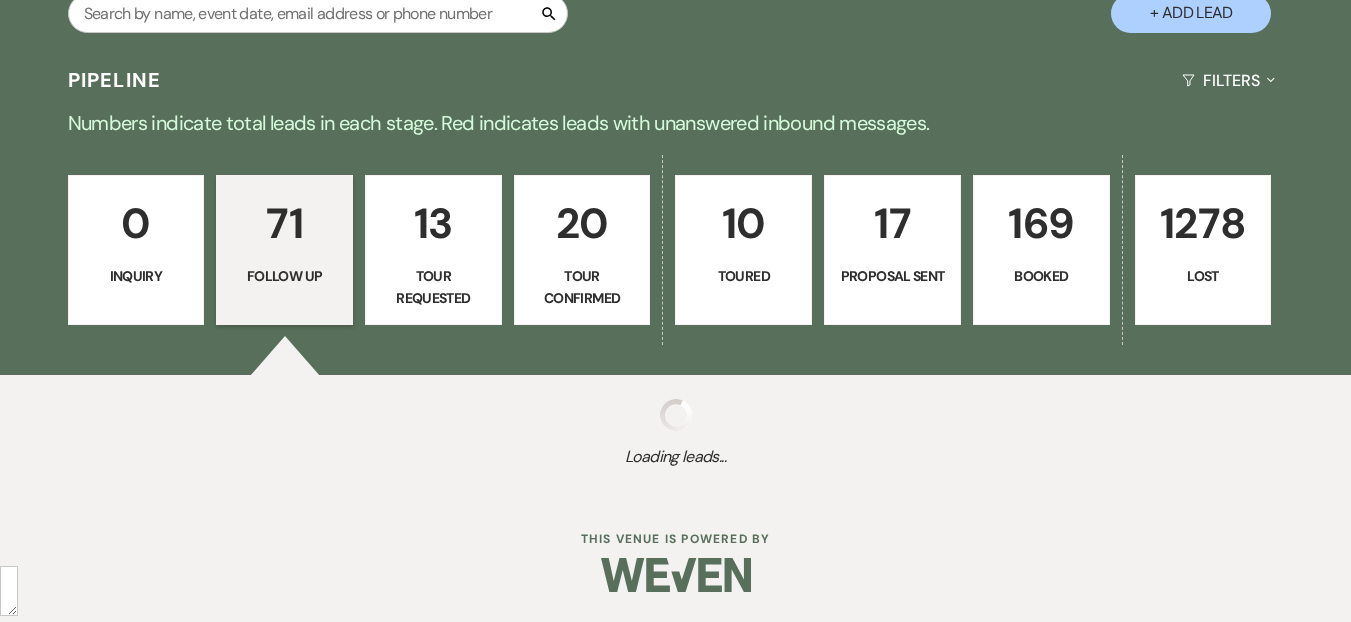 select on "9" 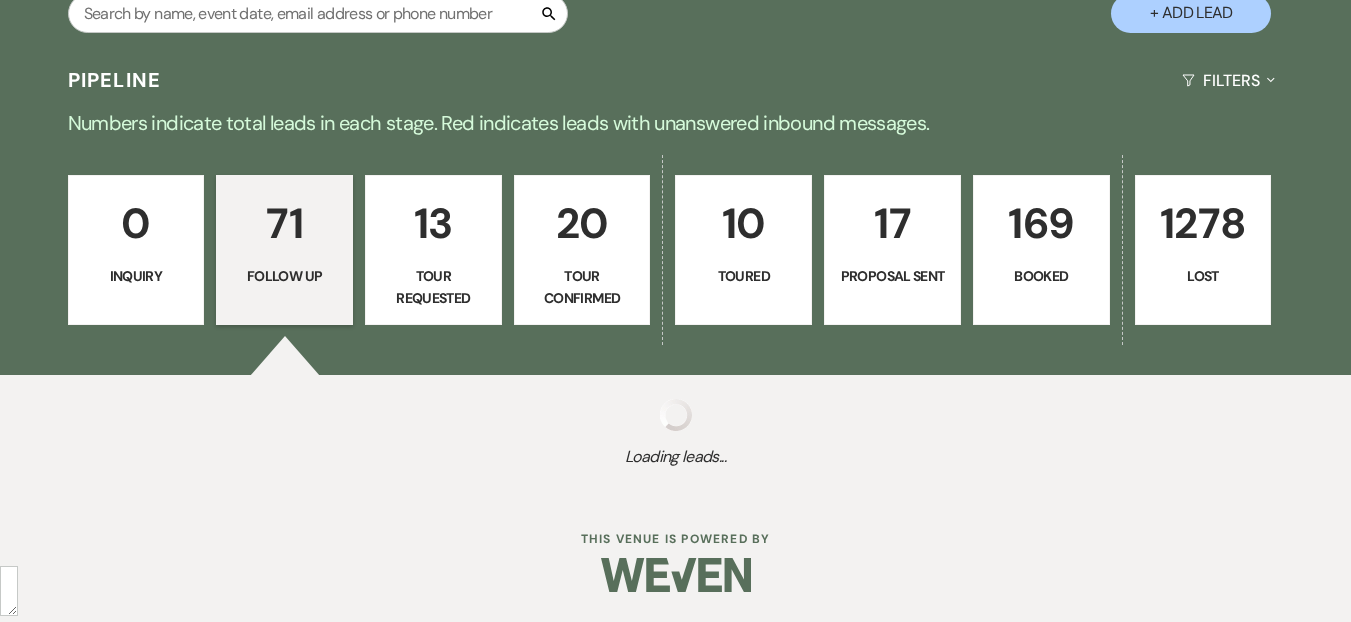 select on "9" 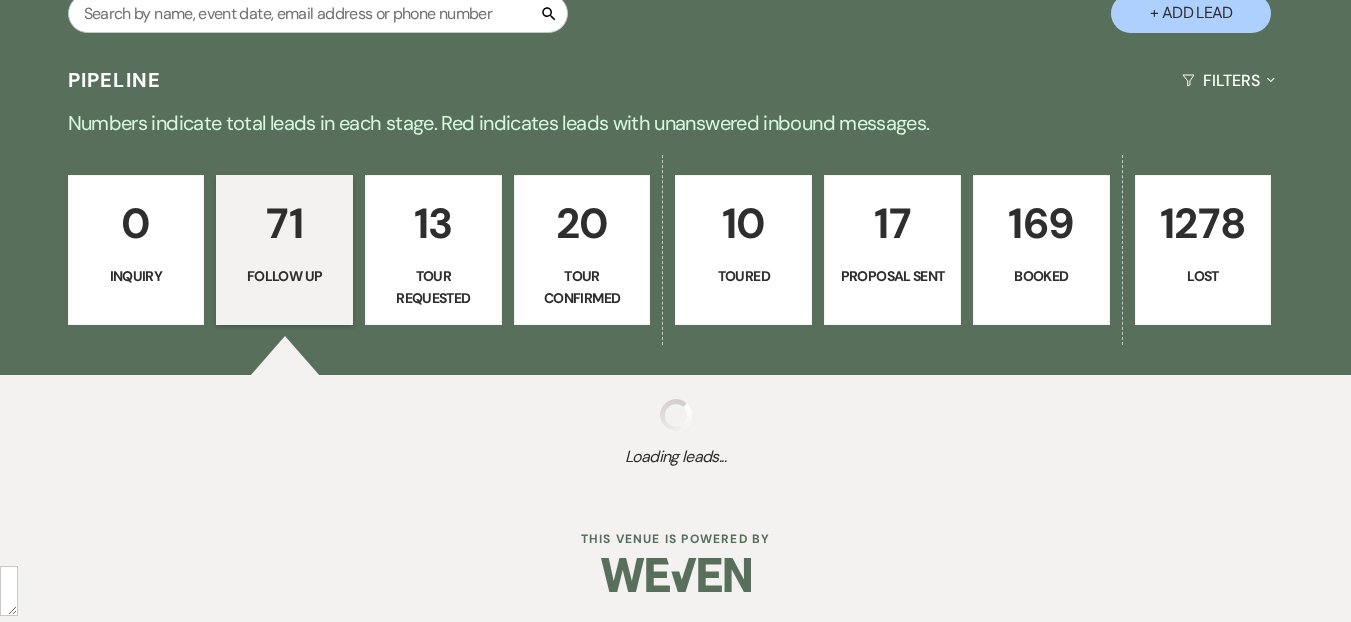 select on "9" 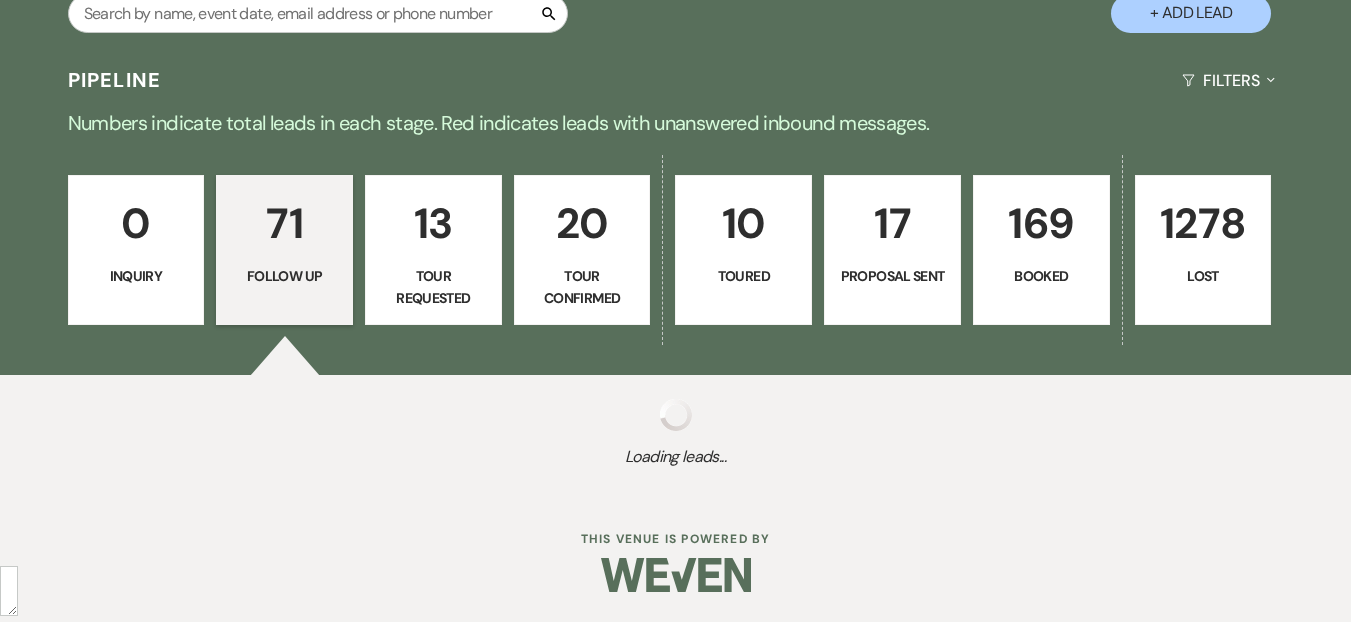 select on "9" 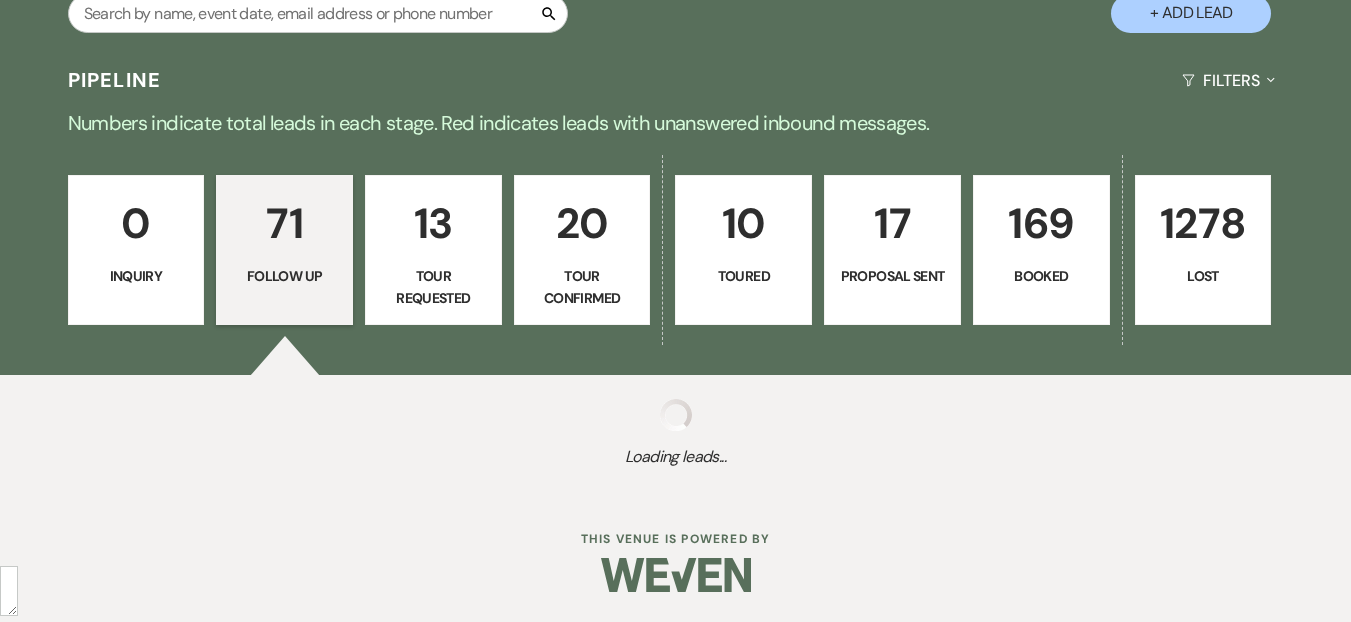 select on "9" 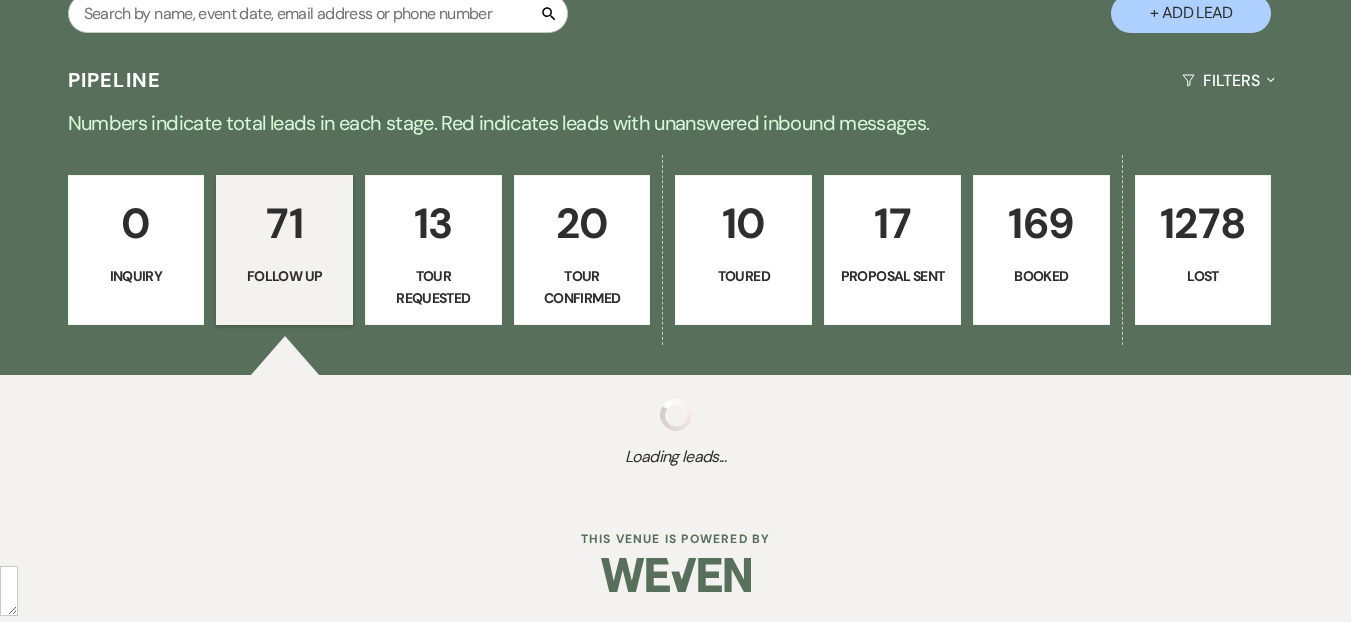 select on "9" 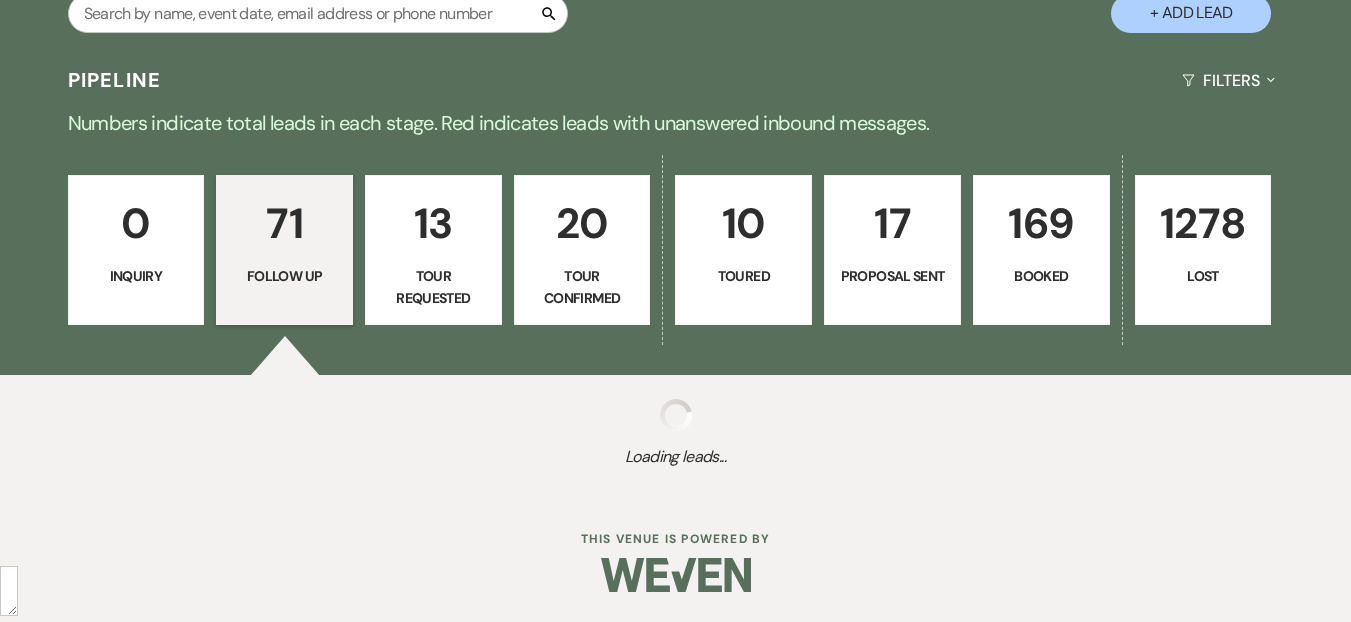 select on "9" 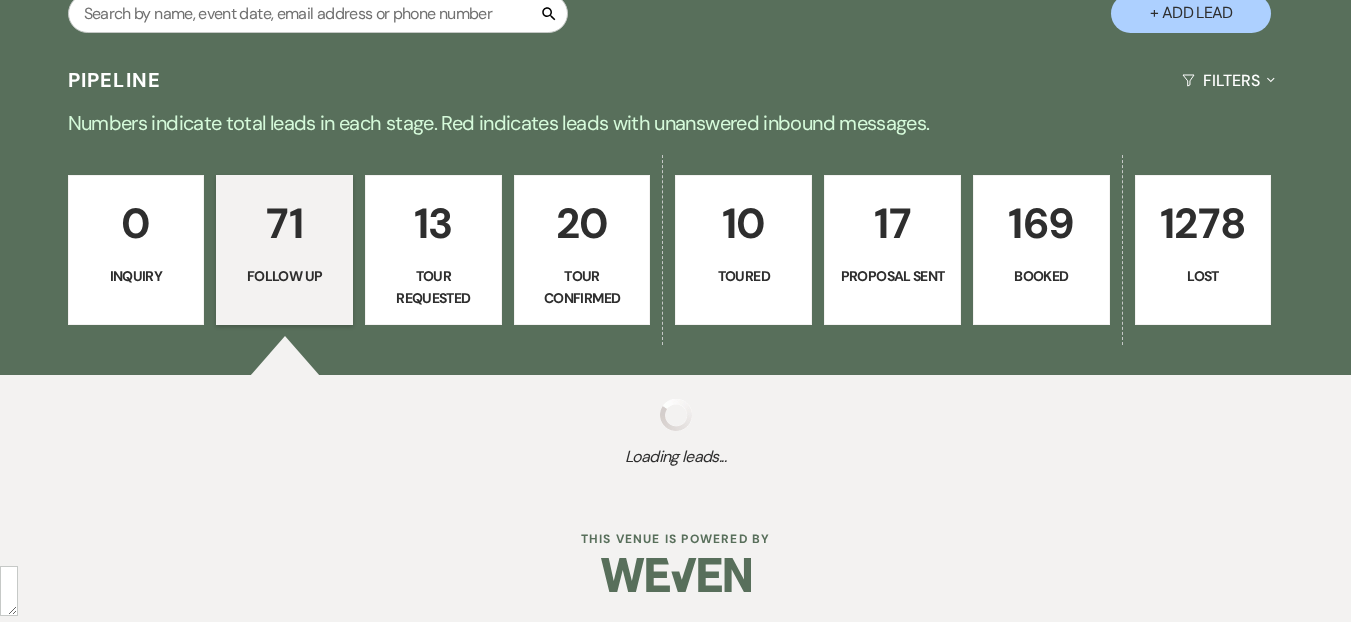 select on "9" 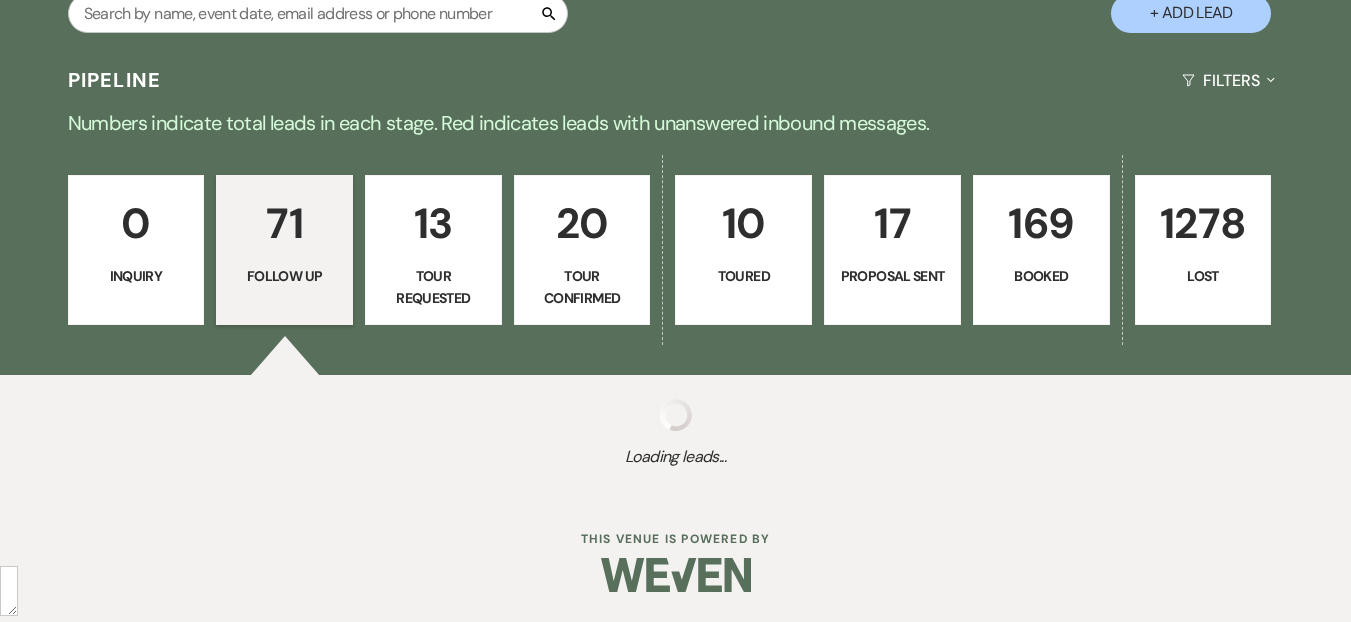 select on "9" 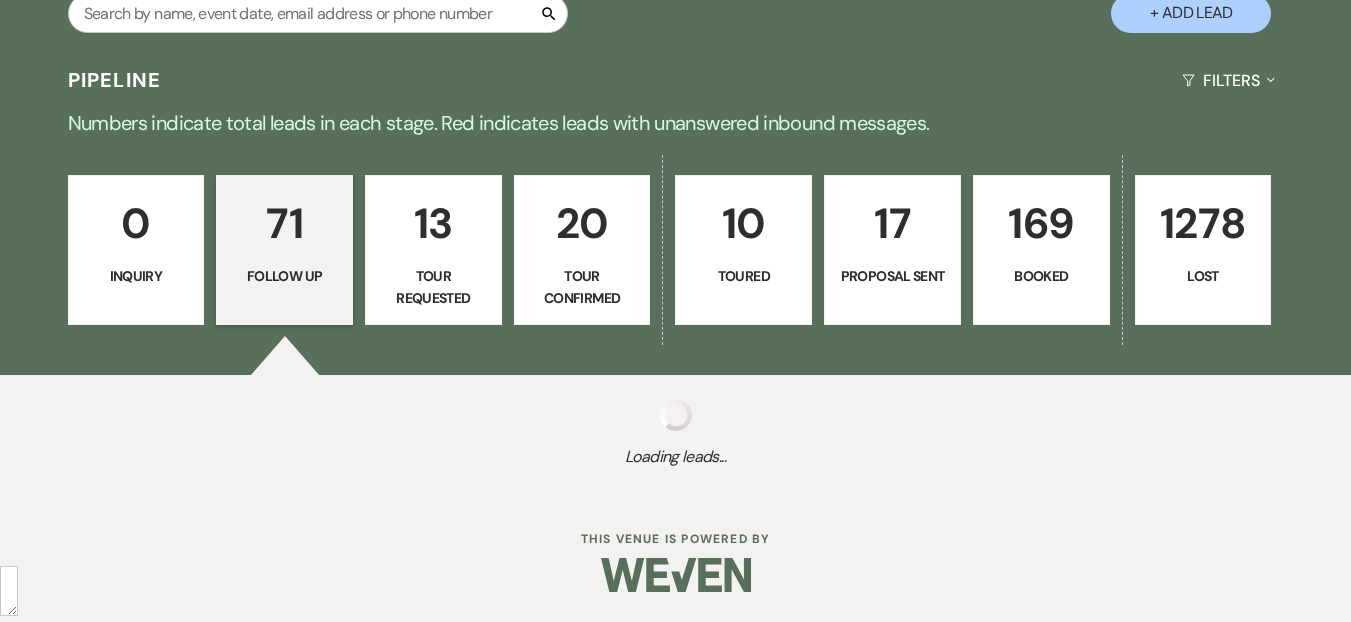 select on "9" 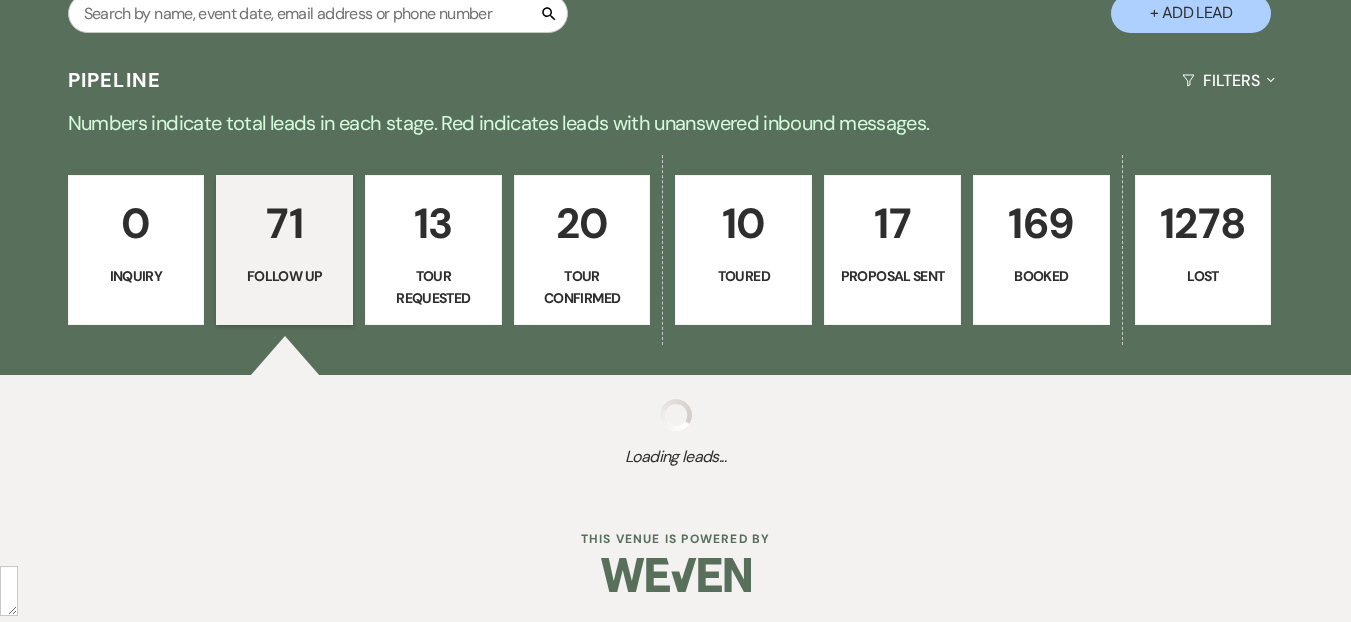 select on "9" 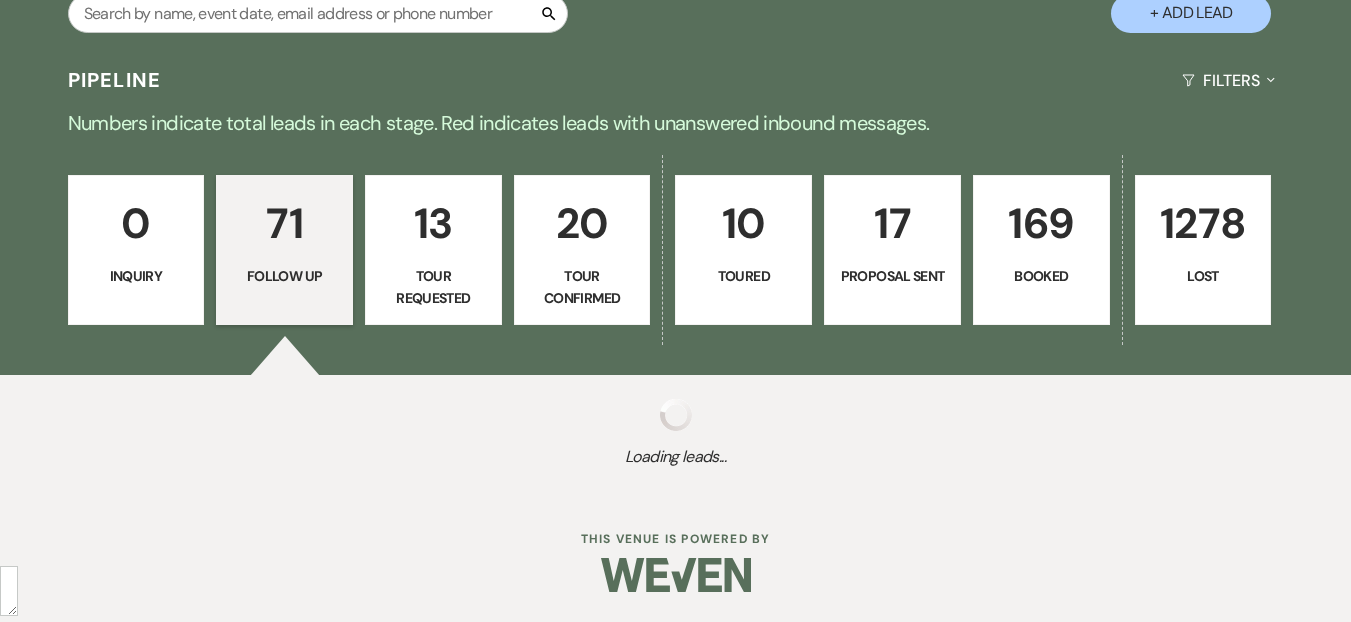 select on "9" 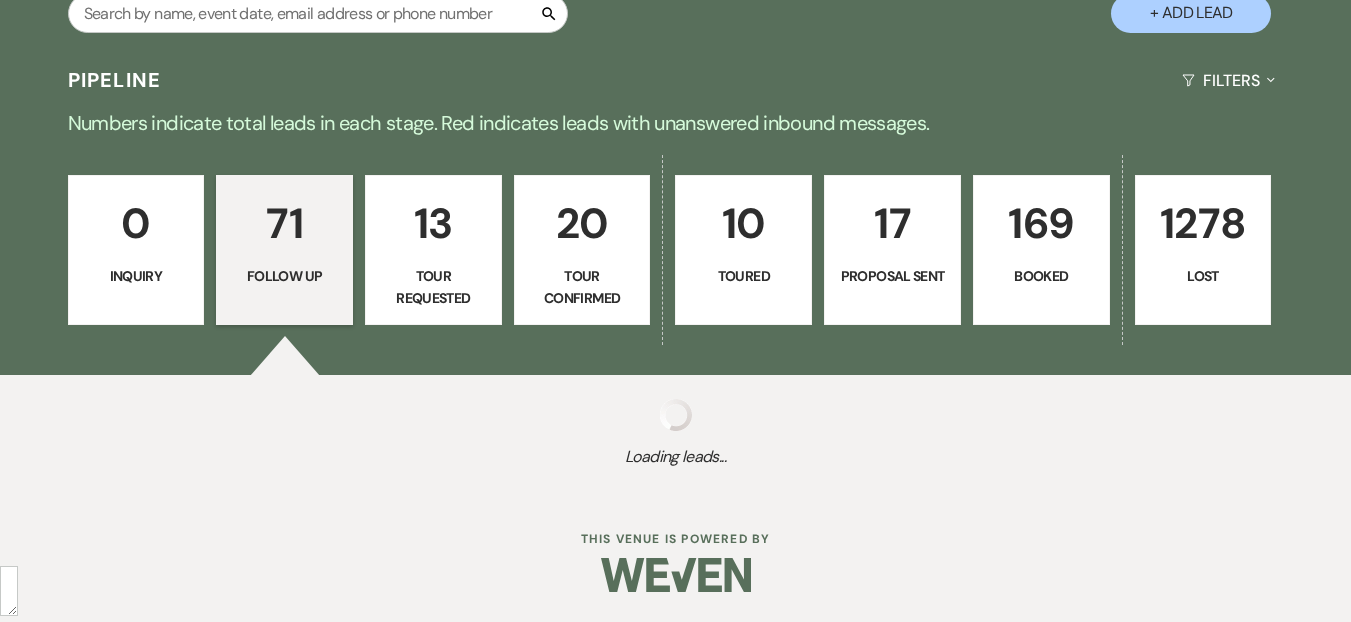 select on "9" 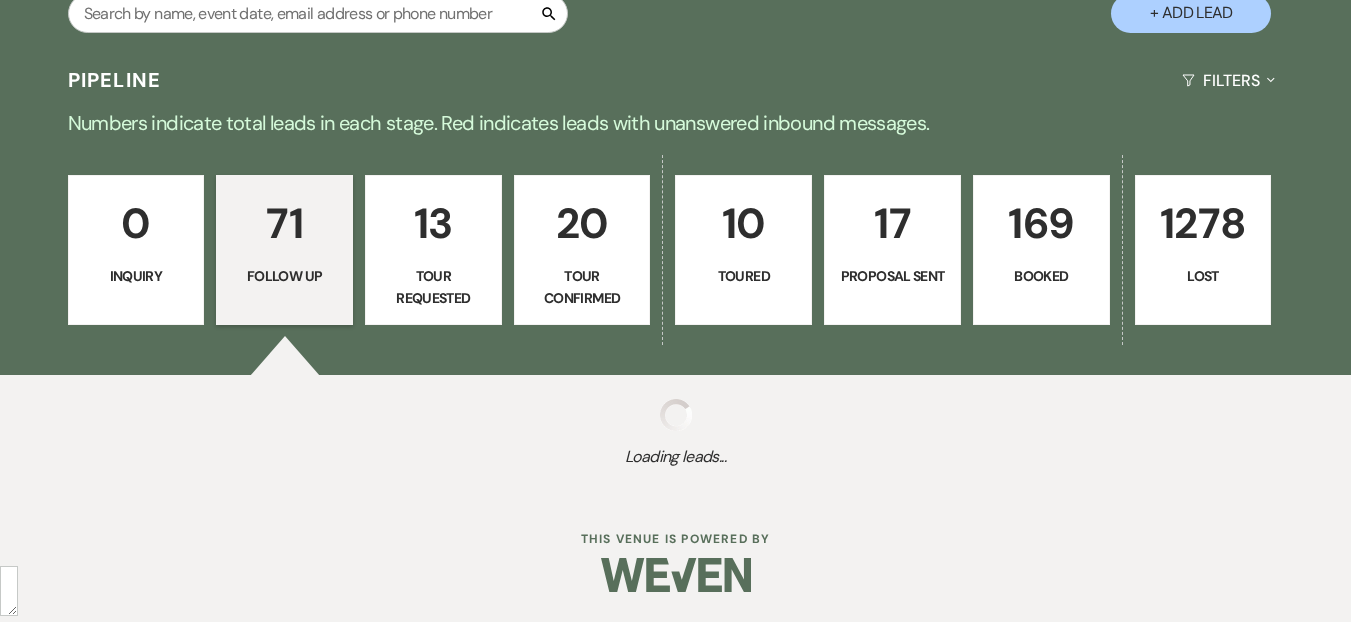 select on "9" 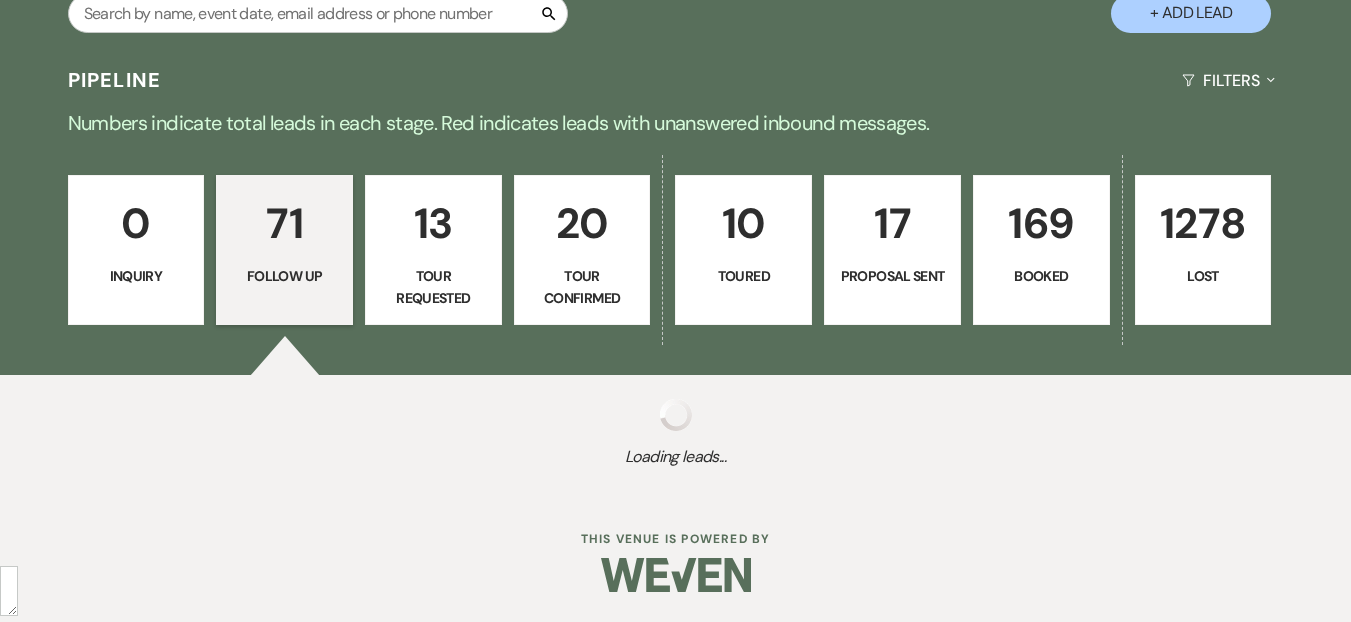select on "9" 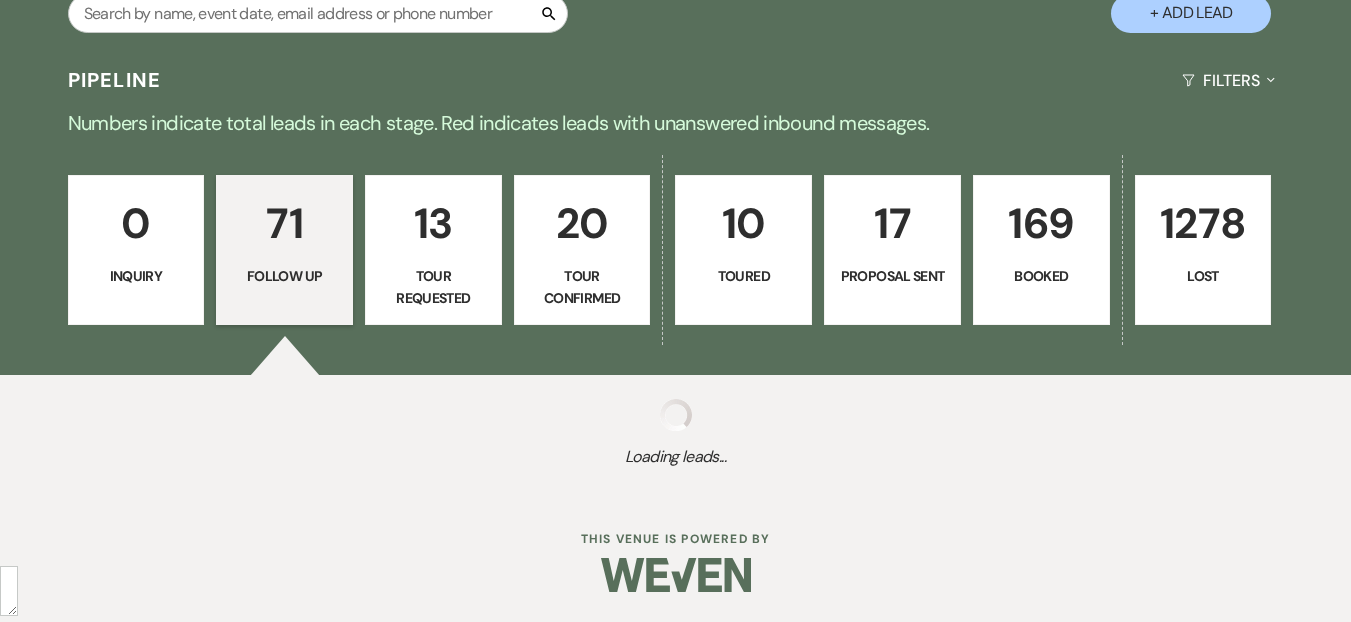 select on "9" 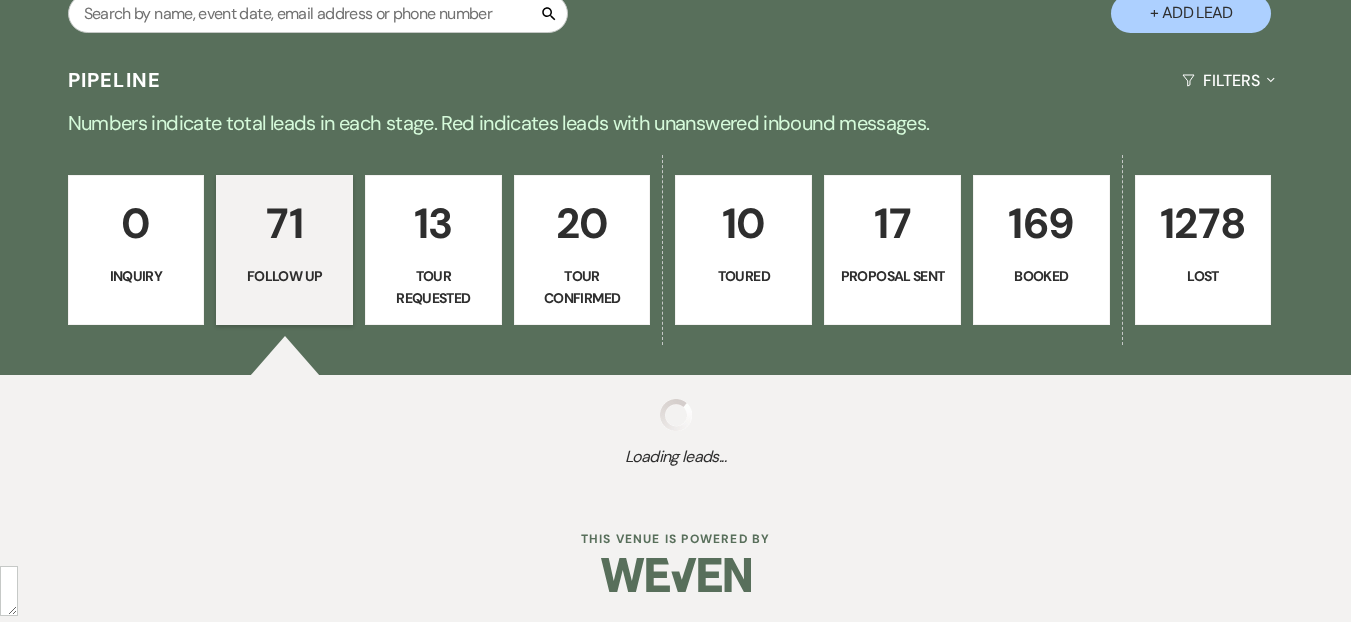 select on "9" 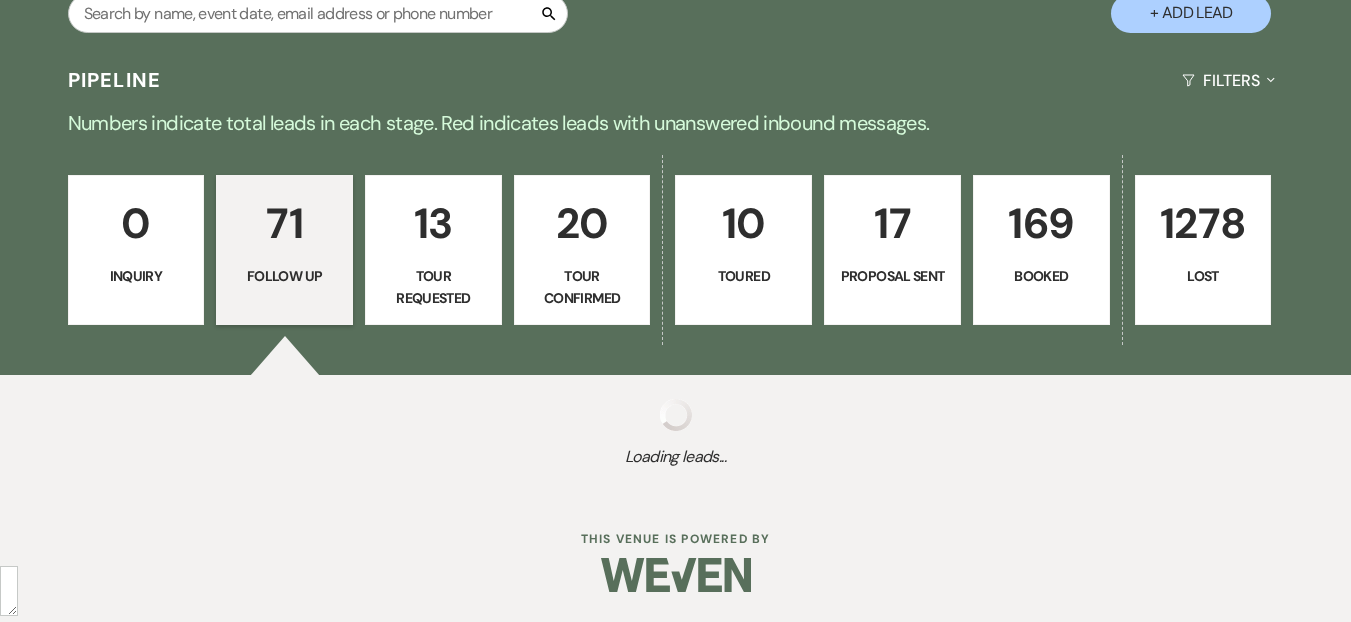 select on "9" 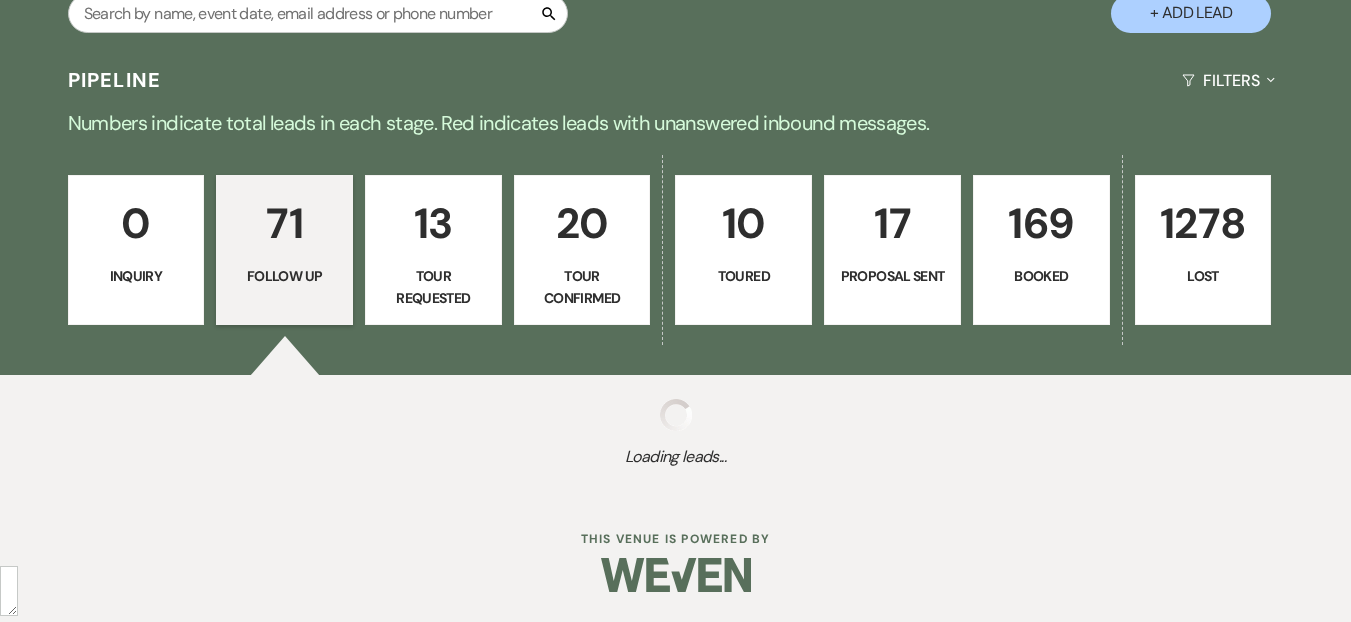 select on "9" 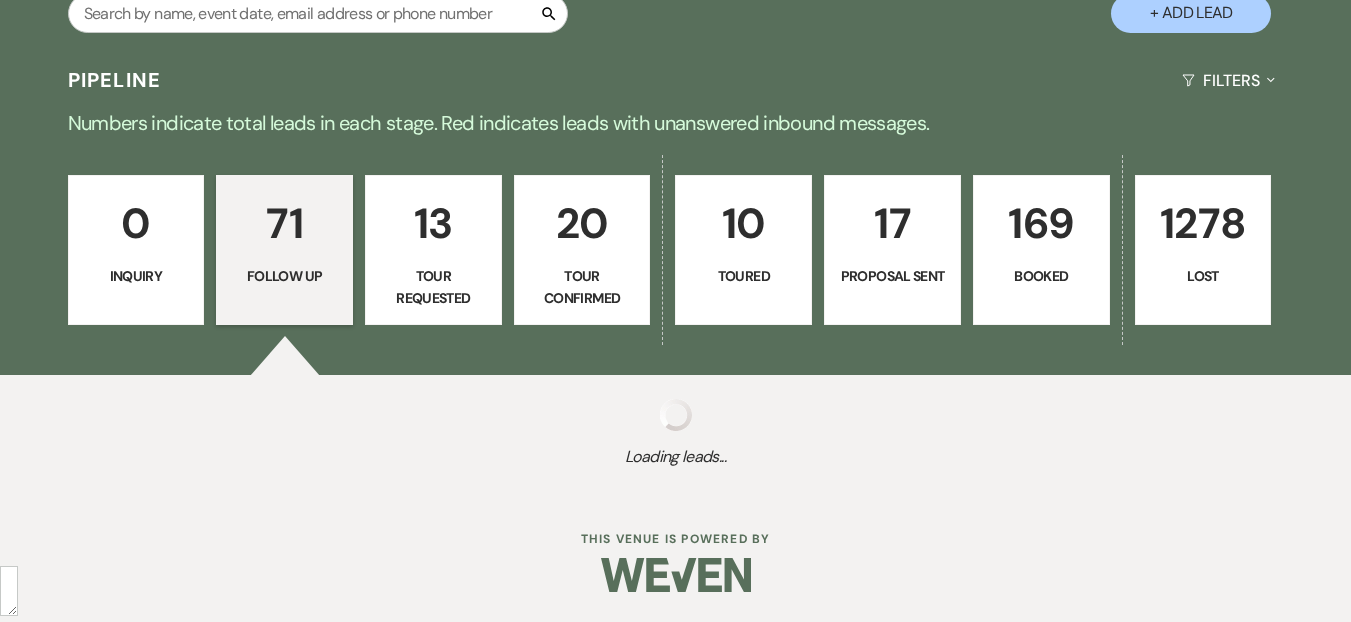 select on "9" 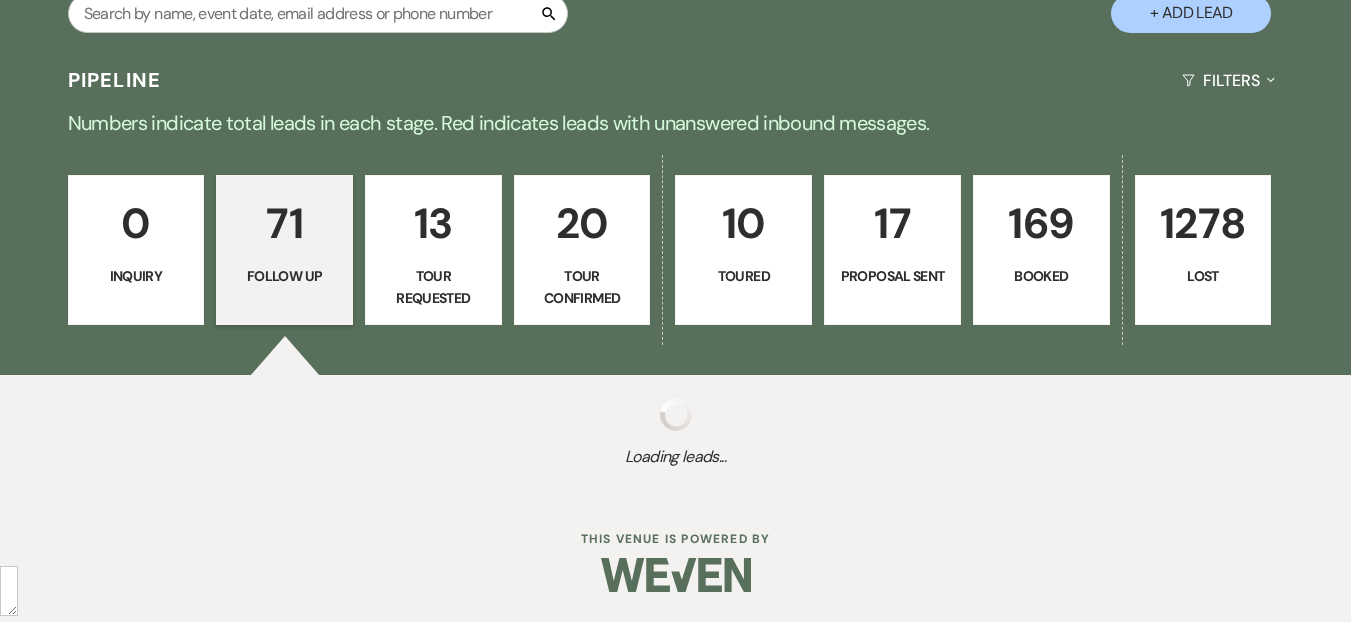select on "9" 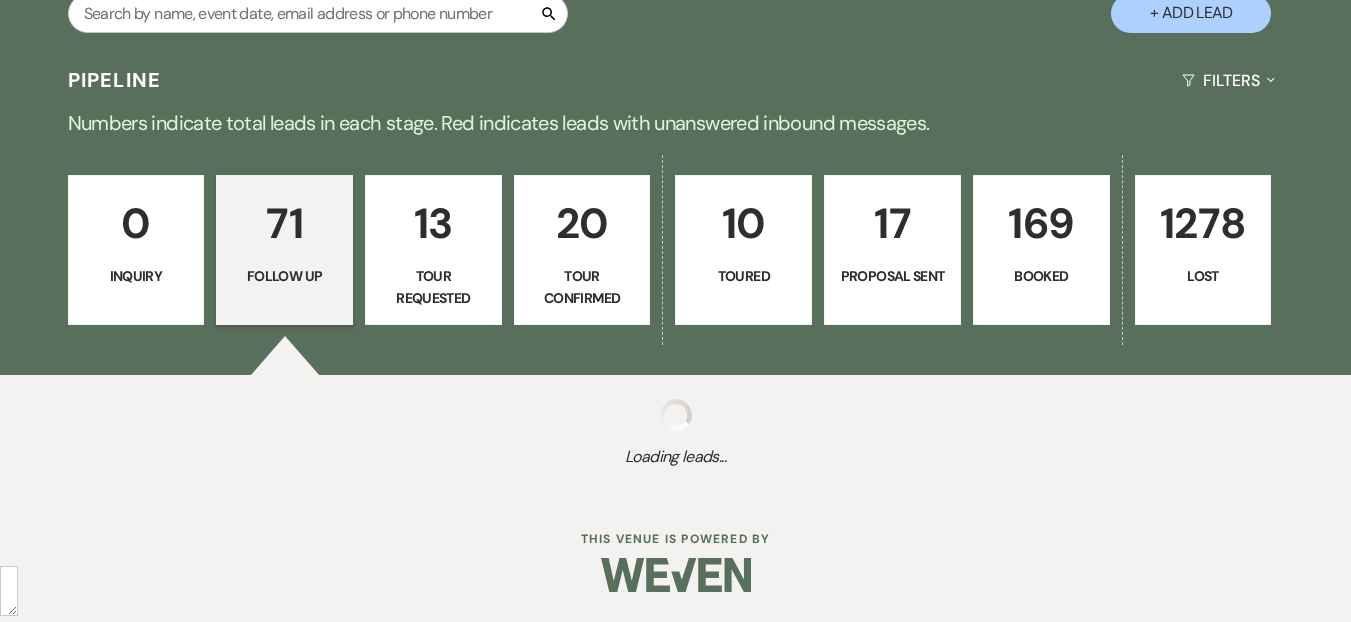 select on "9" 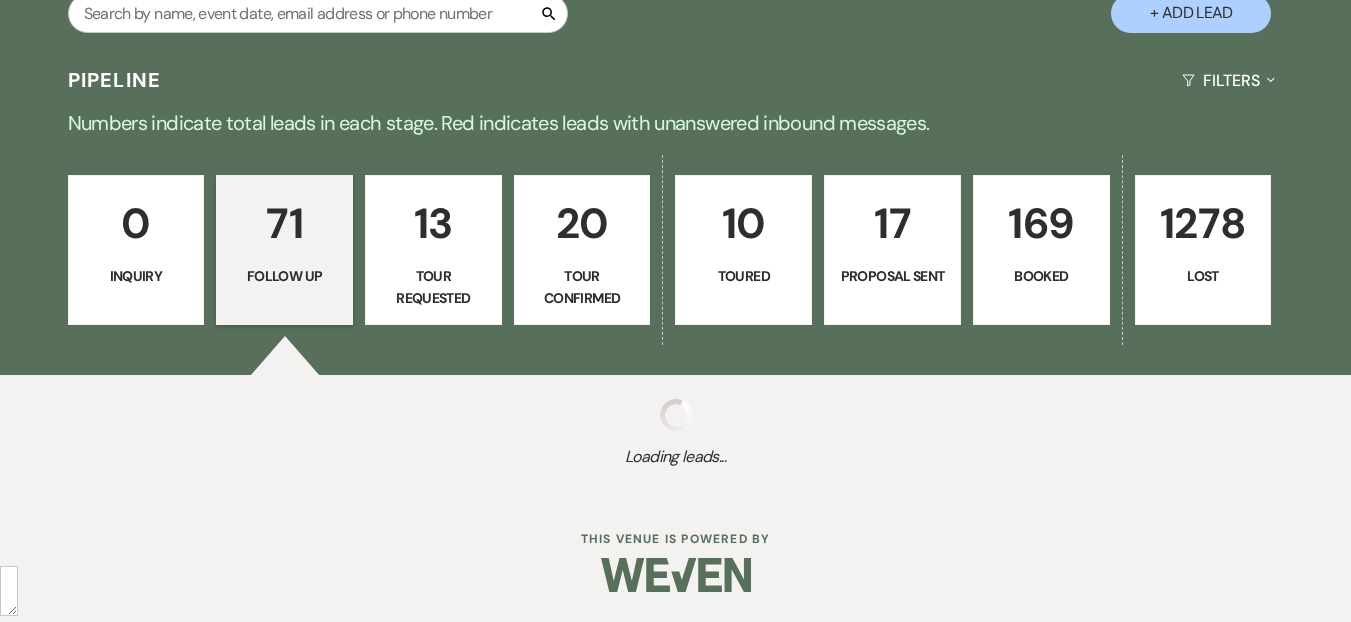 select on "9" 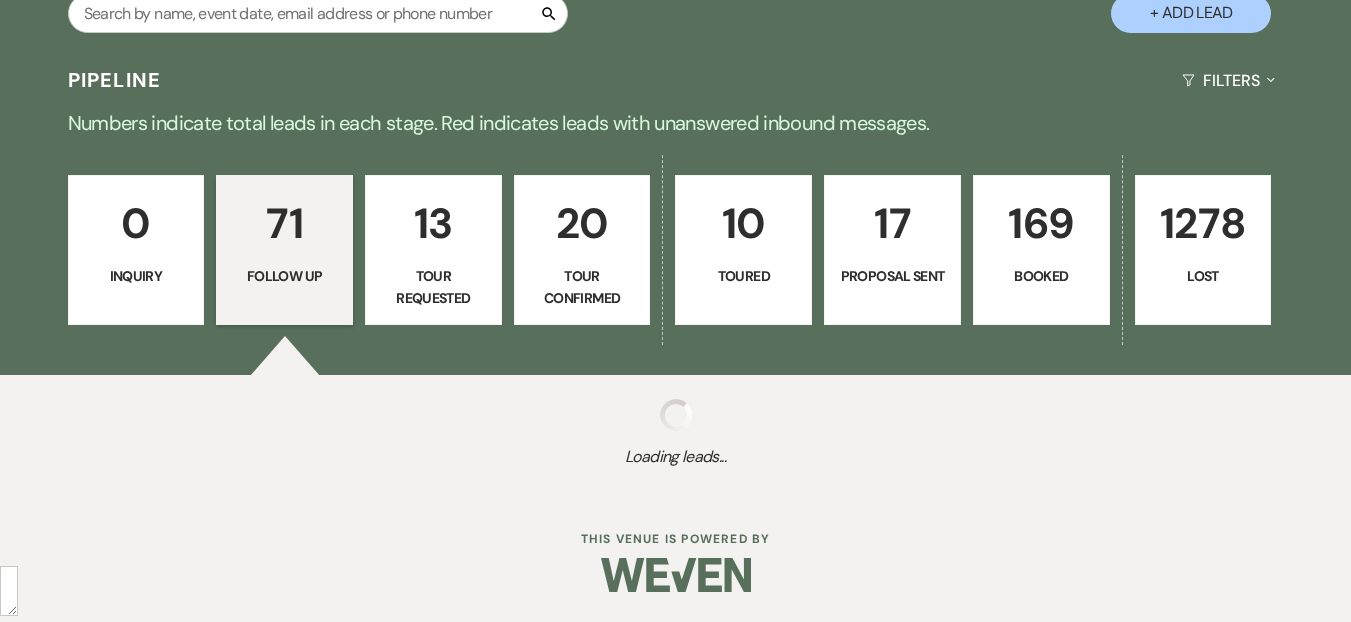select on "9" 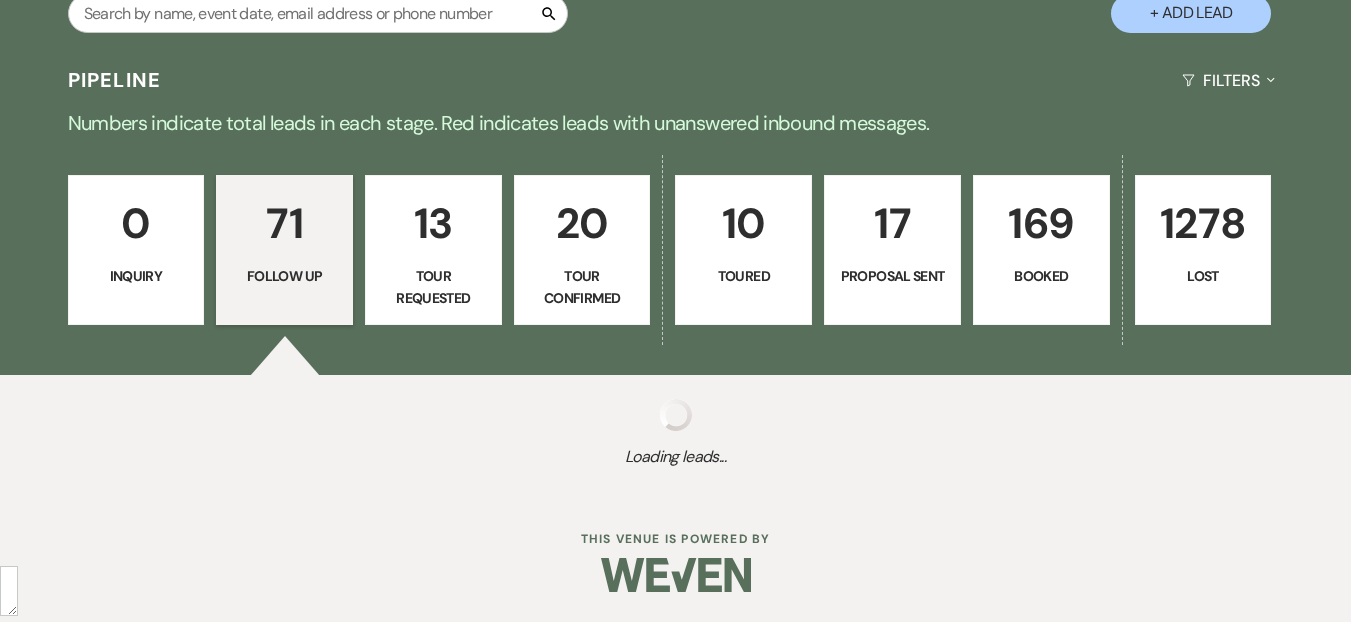 select on "9" 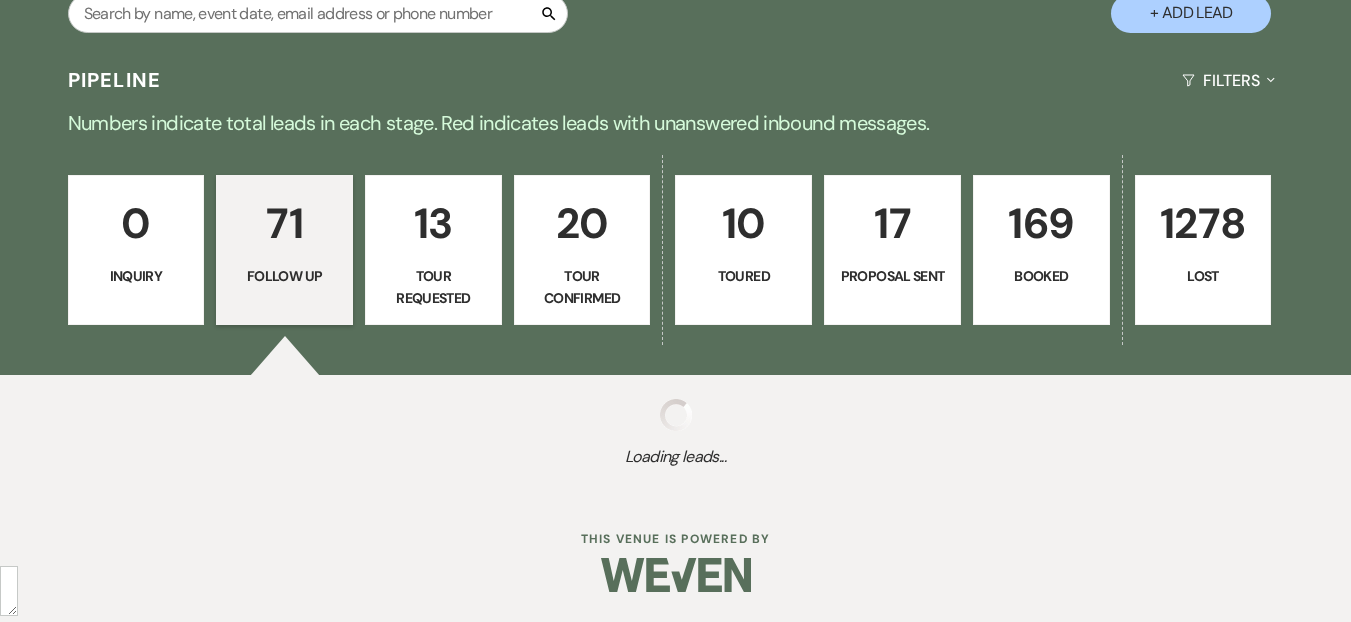select on "9" 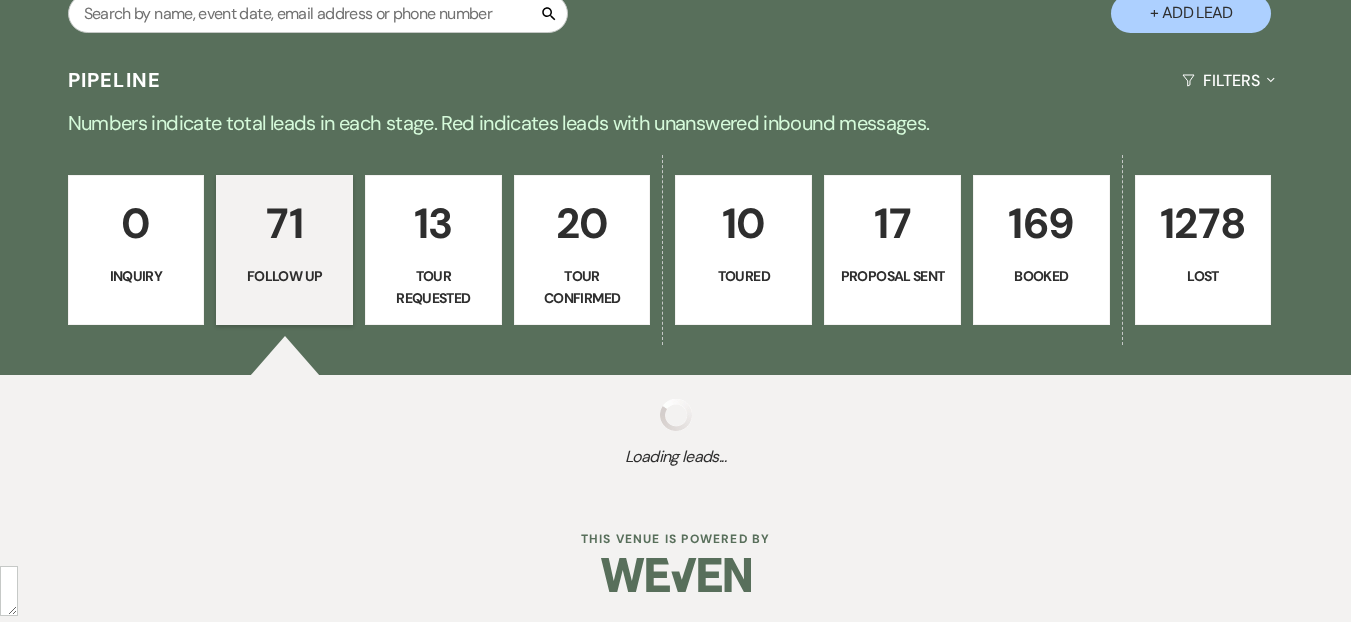 select on "9" 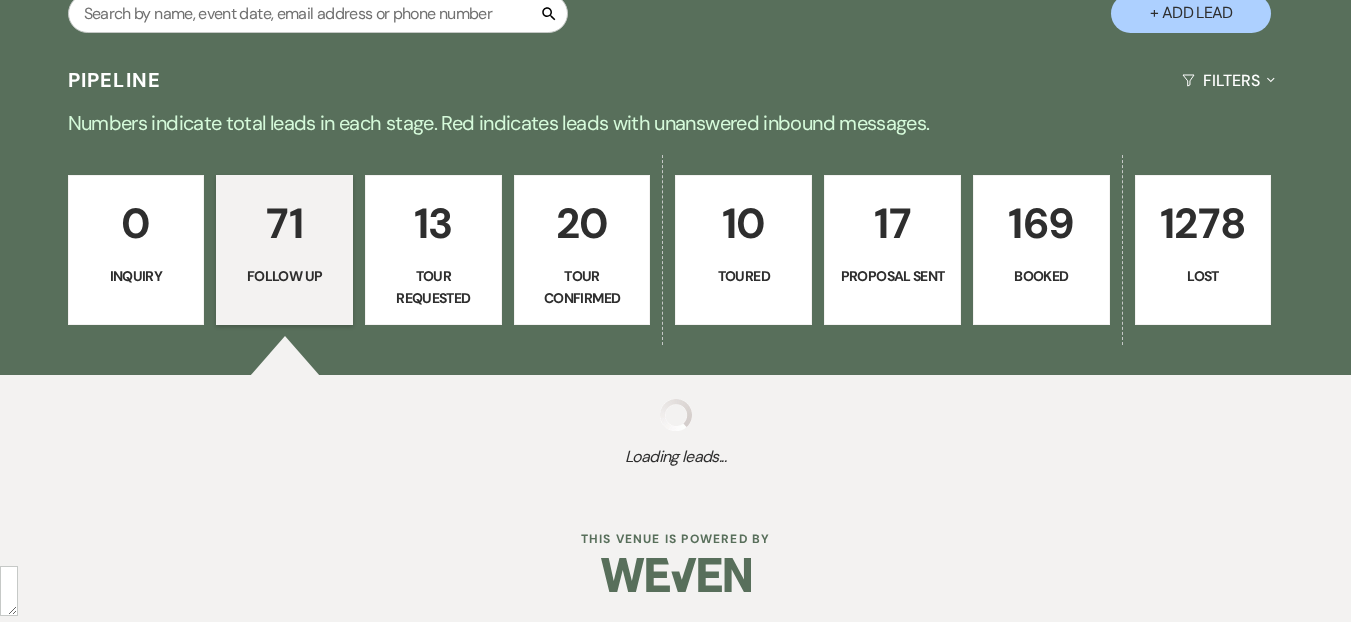 select on "9" 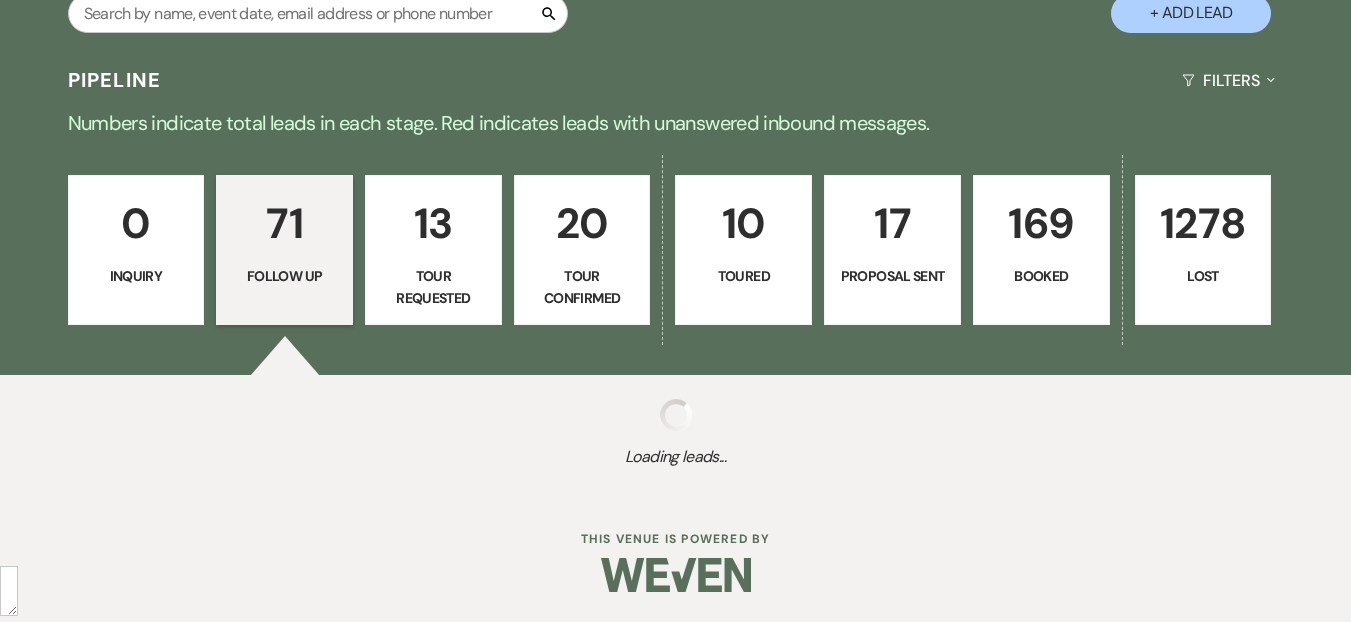 select on "9" 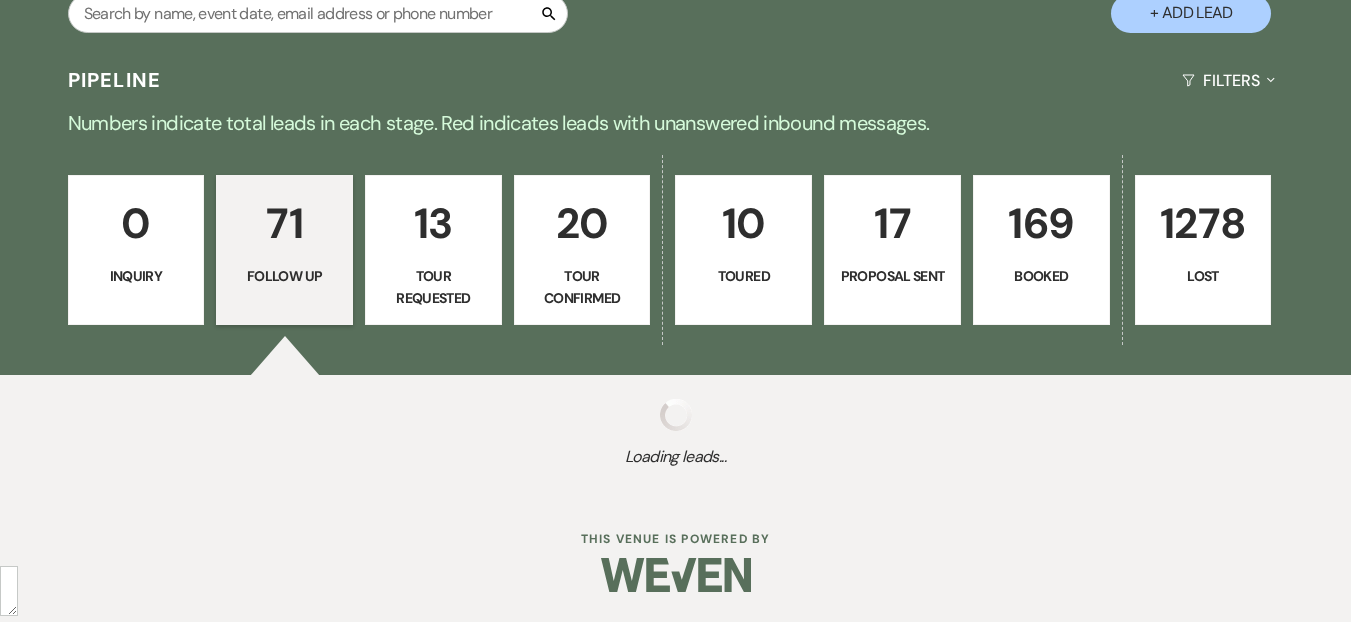 select on "9" 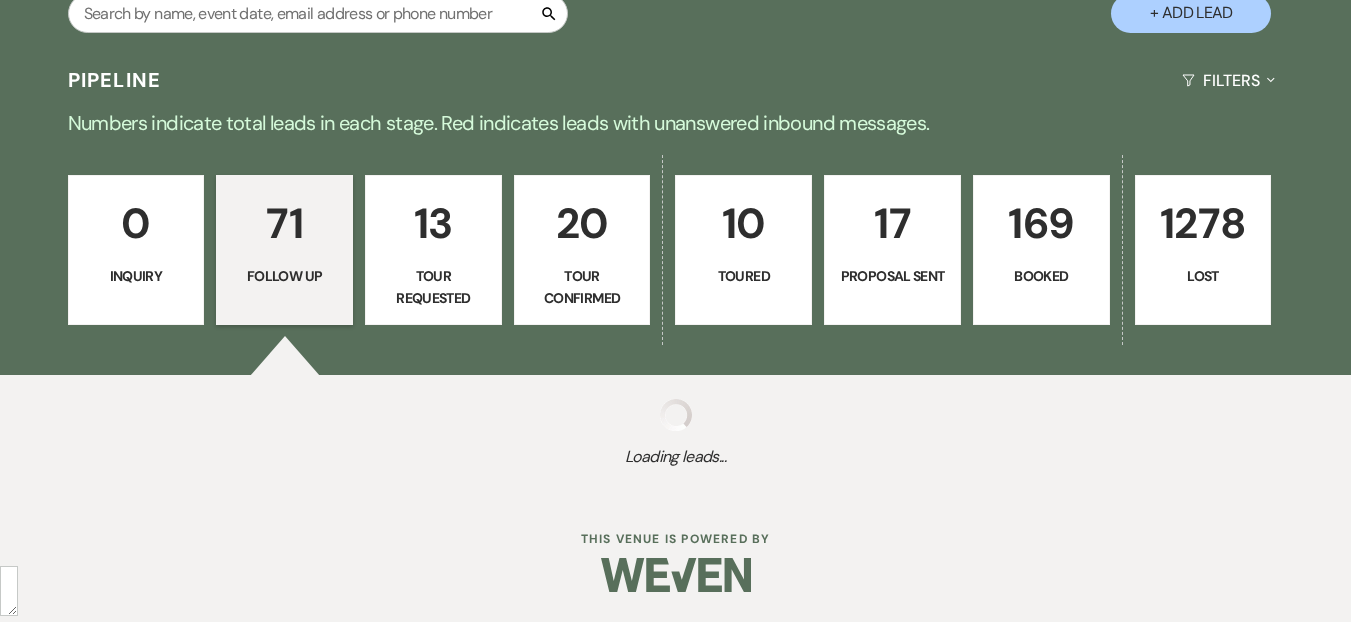 select on "9" 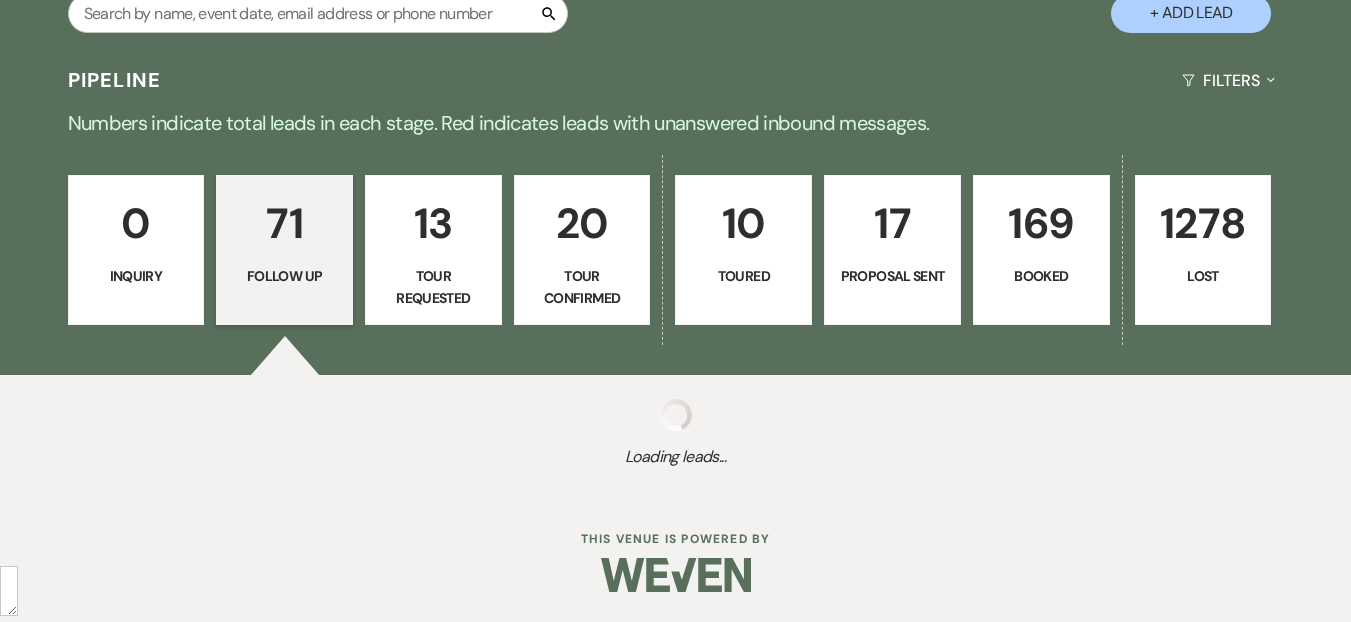 select on "9" 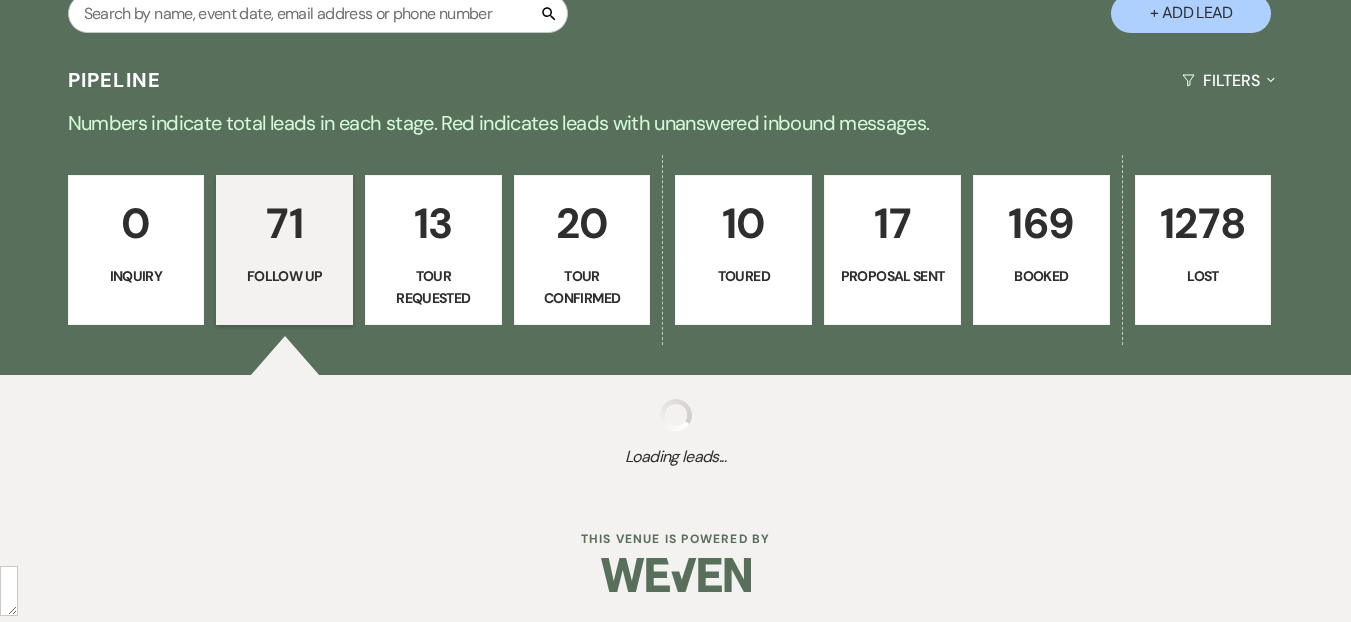 select on "9" 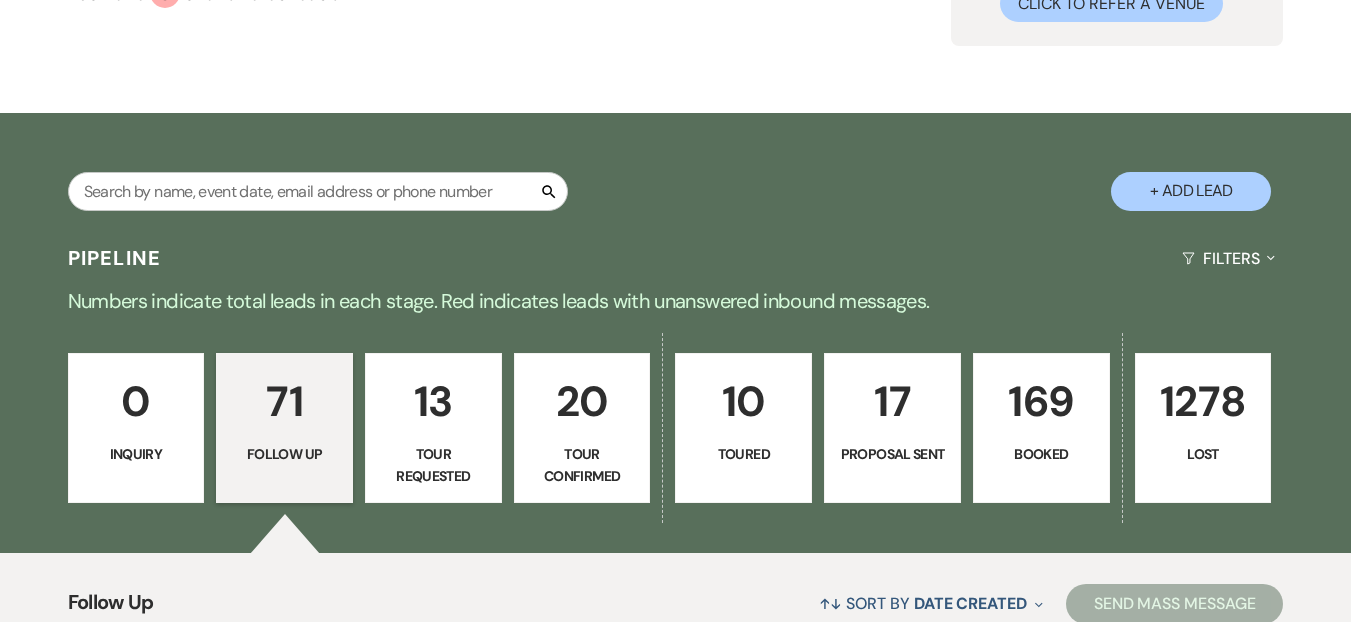 scroll, scrollTop: 433, scrollLeft: 0, axis: vertical 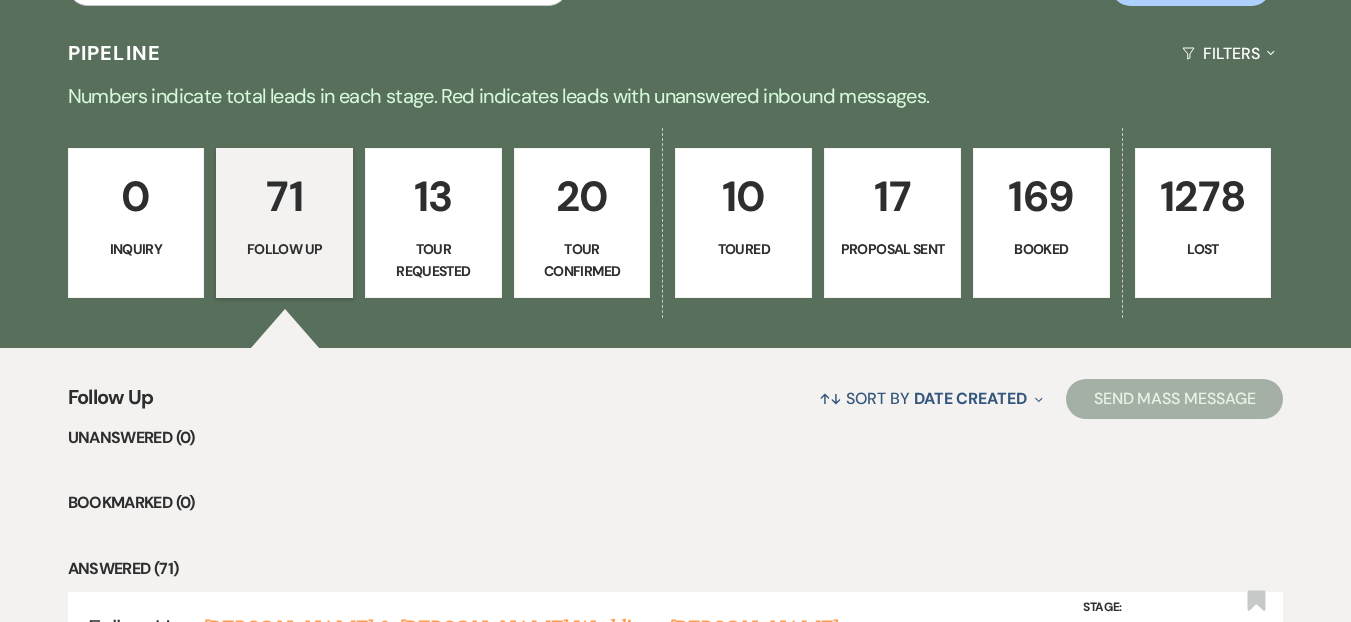 click on "13 Tour Requested" at bounding box center [433, 223] 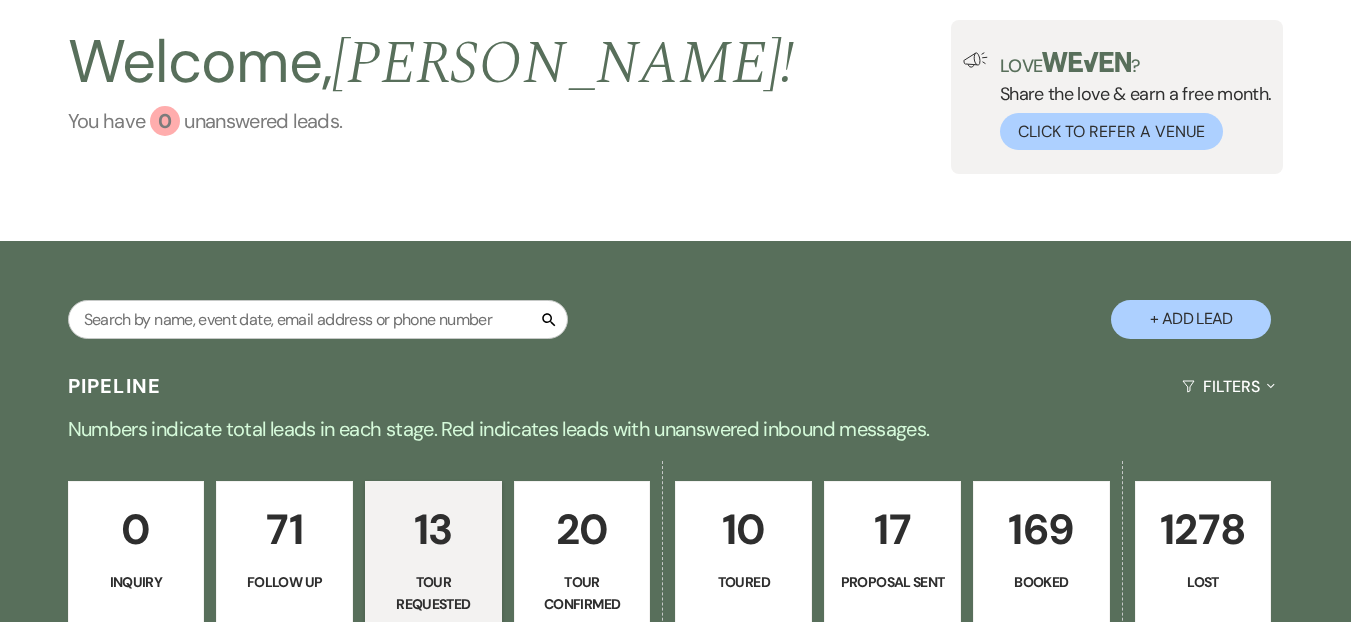 scroll, scrollTop: 0, scrollLeft: 0, axis: both 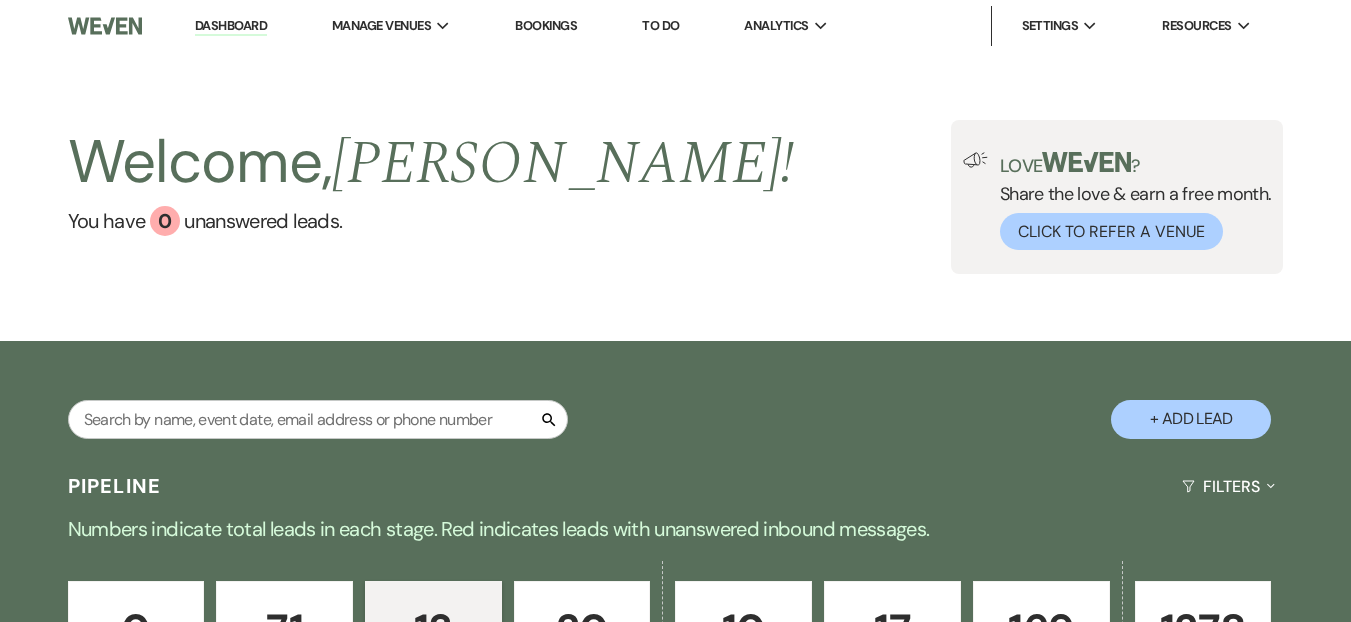 click on "Dashboard" at bounding box center (231, 26) 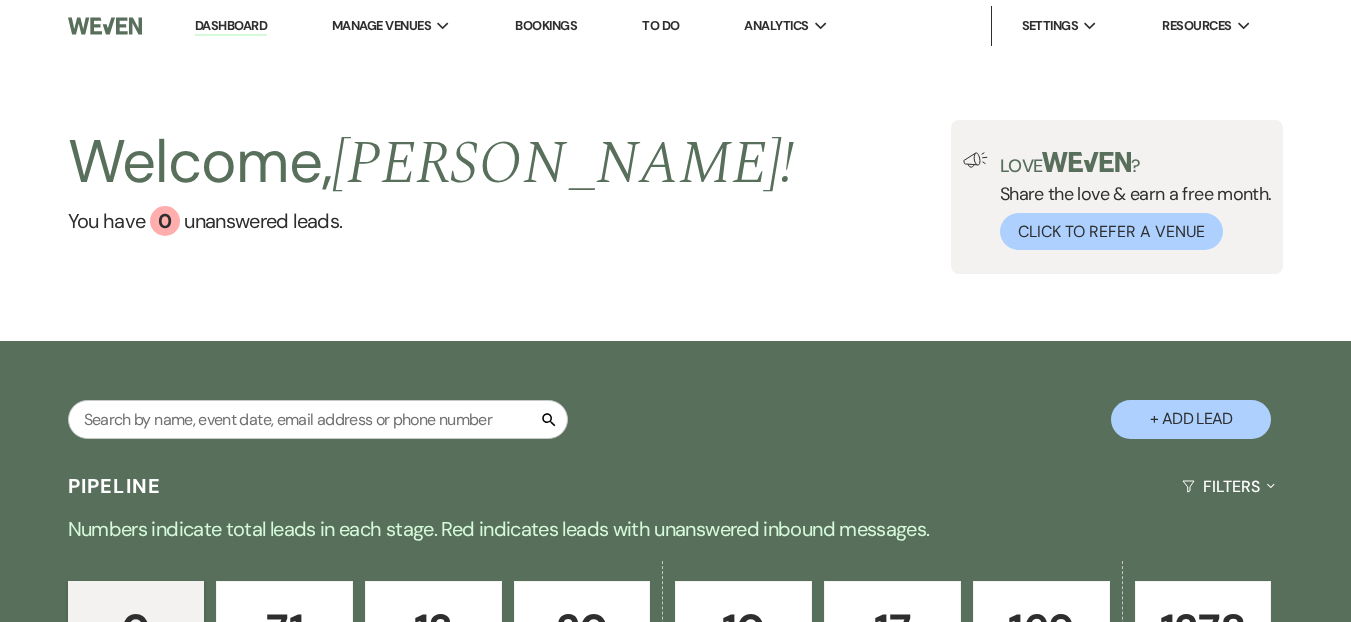click on "Welcome,  Daryl ! You have   0   unanswered lead s . Love   ?
Share the love & earn a free month.     Click to Refer a Venue" at bounding box center [675, 197] 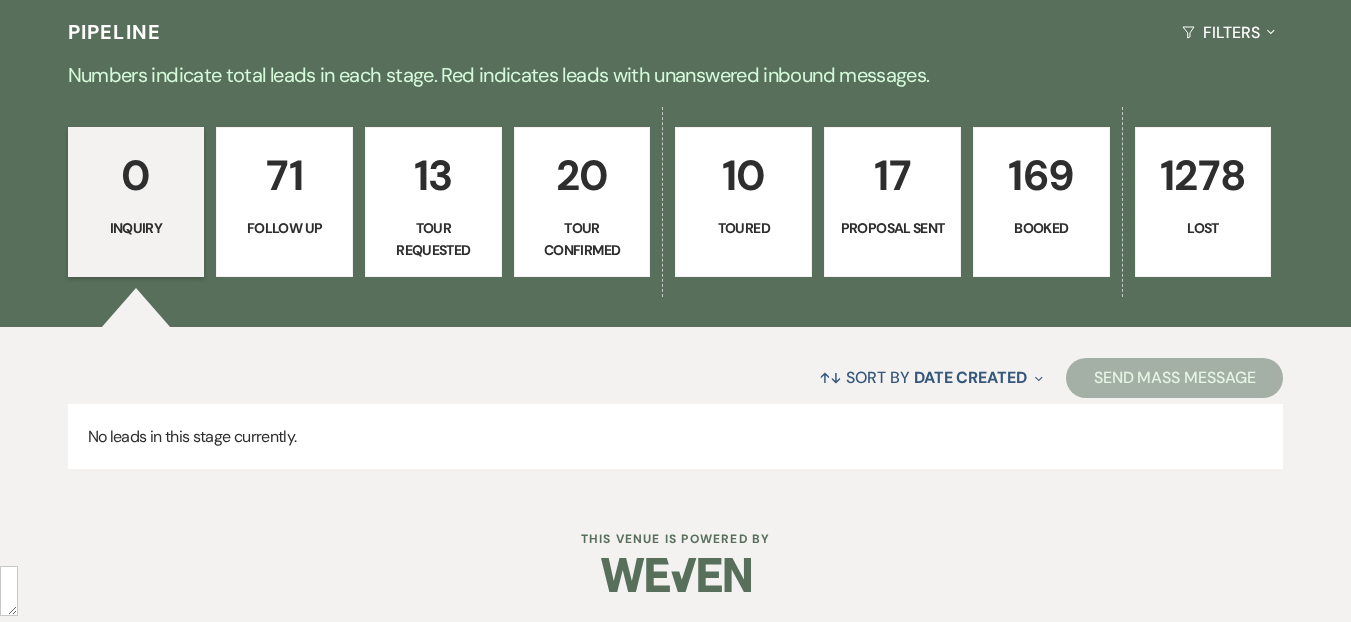 click on "↑↓ Sort By   Date Created Expand Send Mass Message" at bounding box center (676, 377) 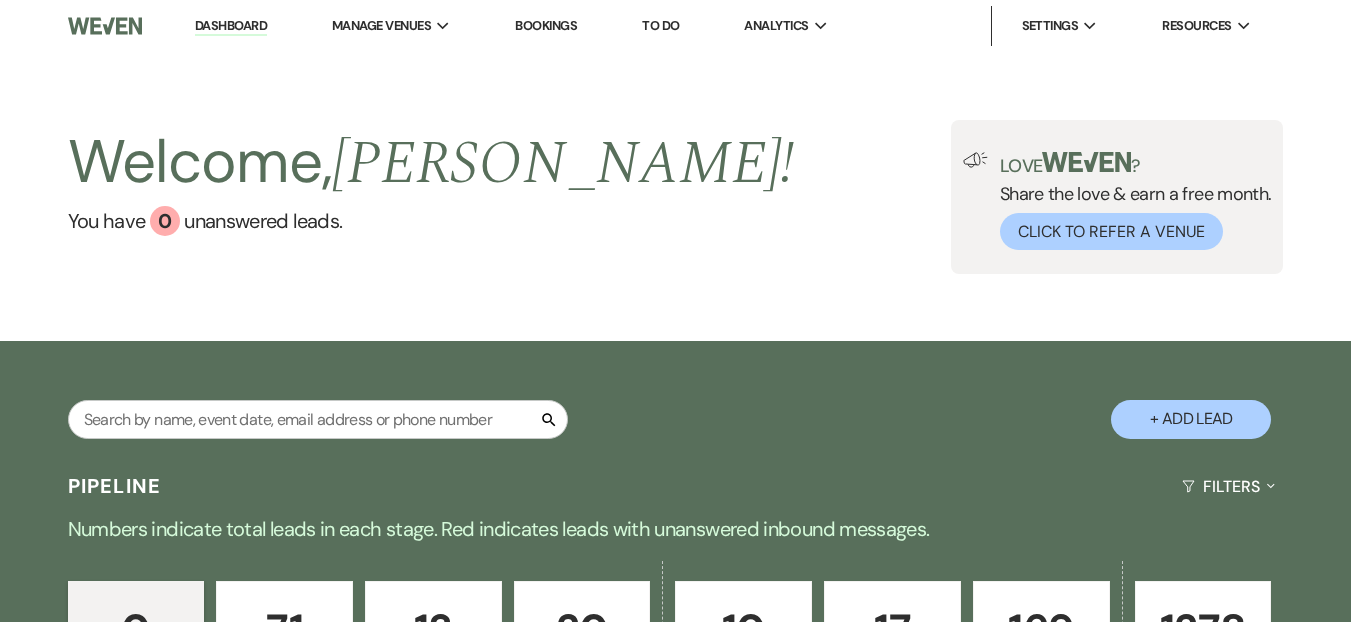 click on "Dashboard" at bounding box center (231, 26) 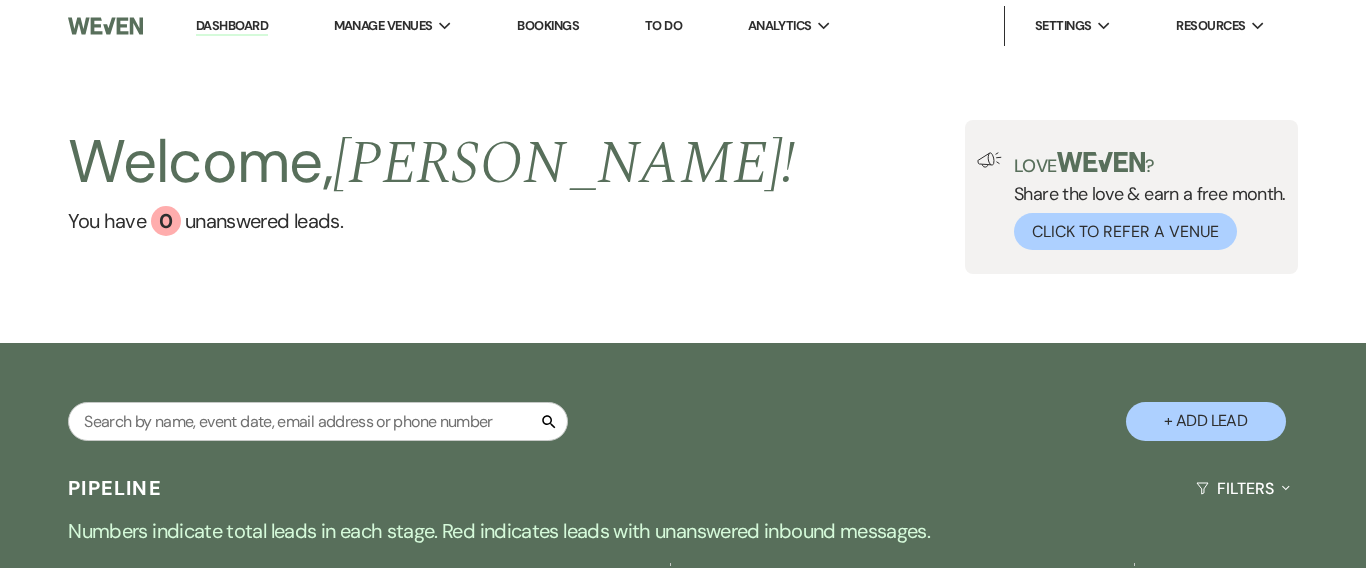 scroll, scrollTop: 37, scrollLeft: 0, axis: vertical 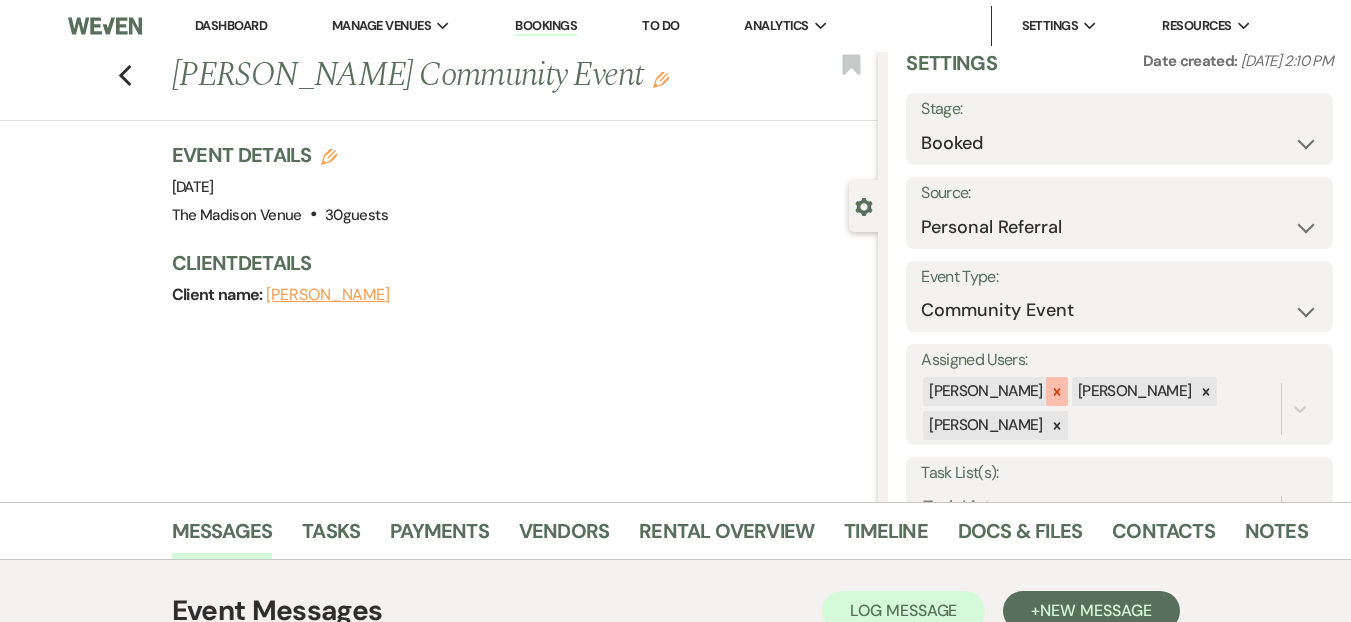 click at bounding box center [1057, 391] 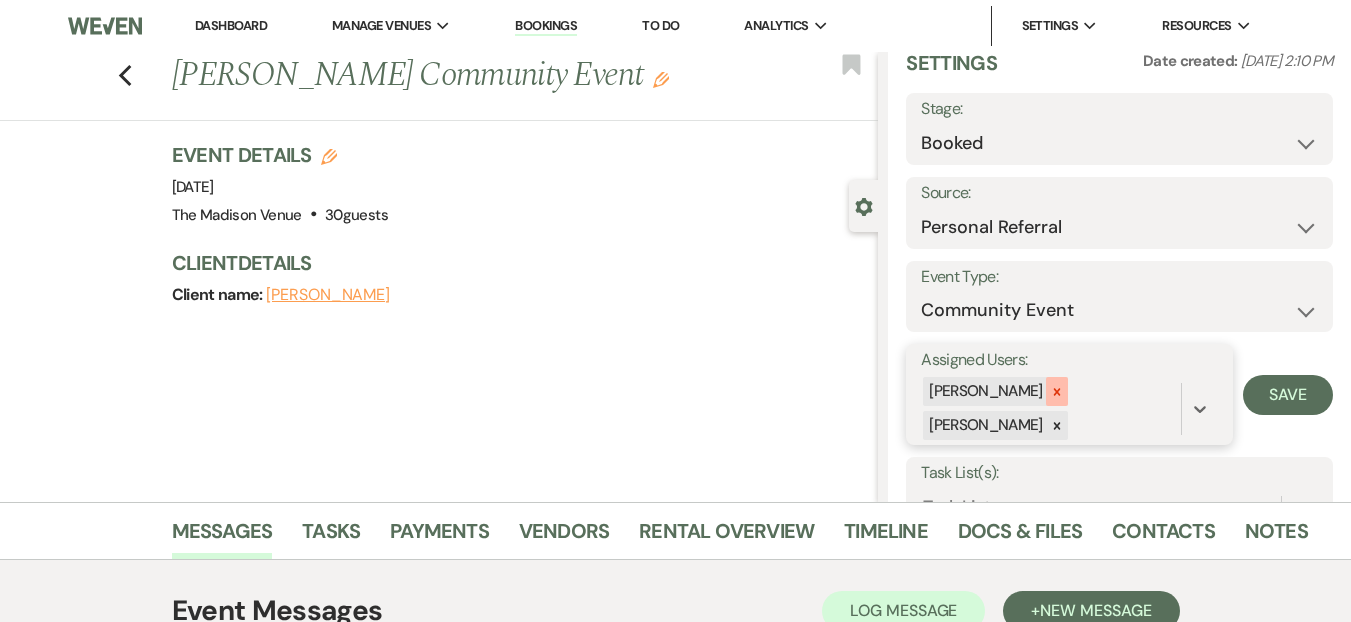 click 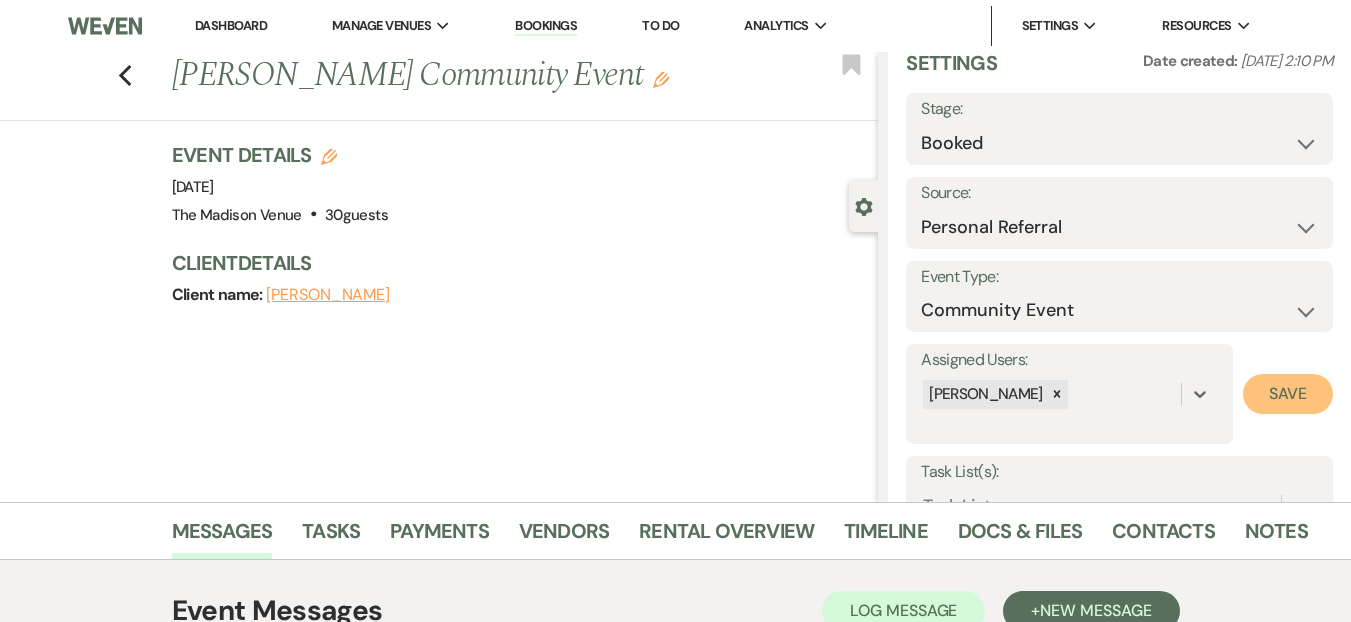 click on "Save" at bounding box center [1288, 394] 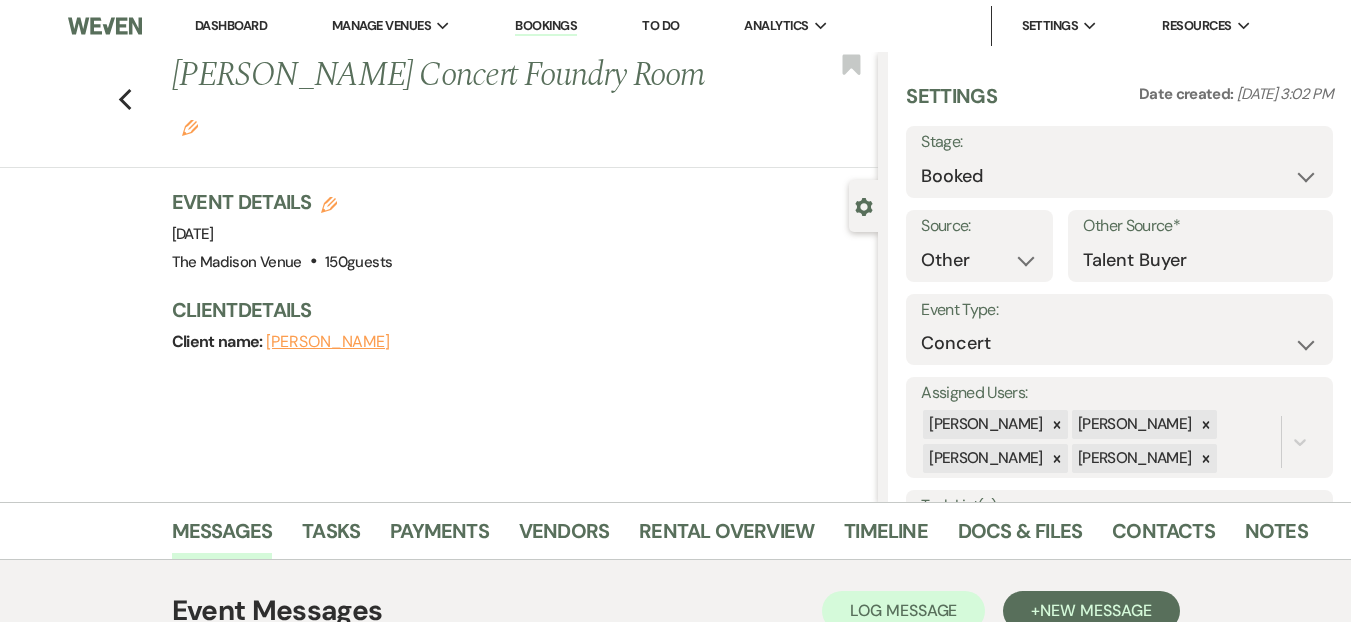 scroll, scrollTop: 0, scrollLeft: 0, axis: both 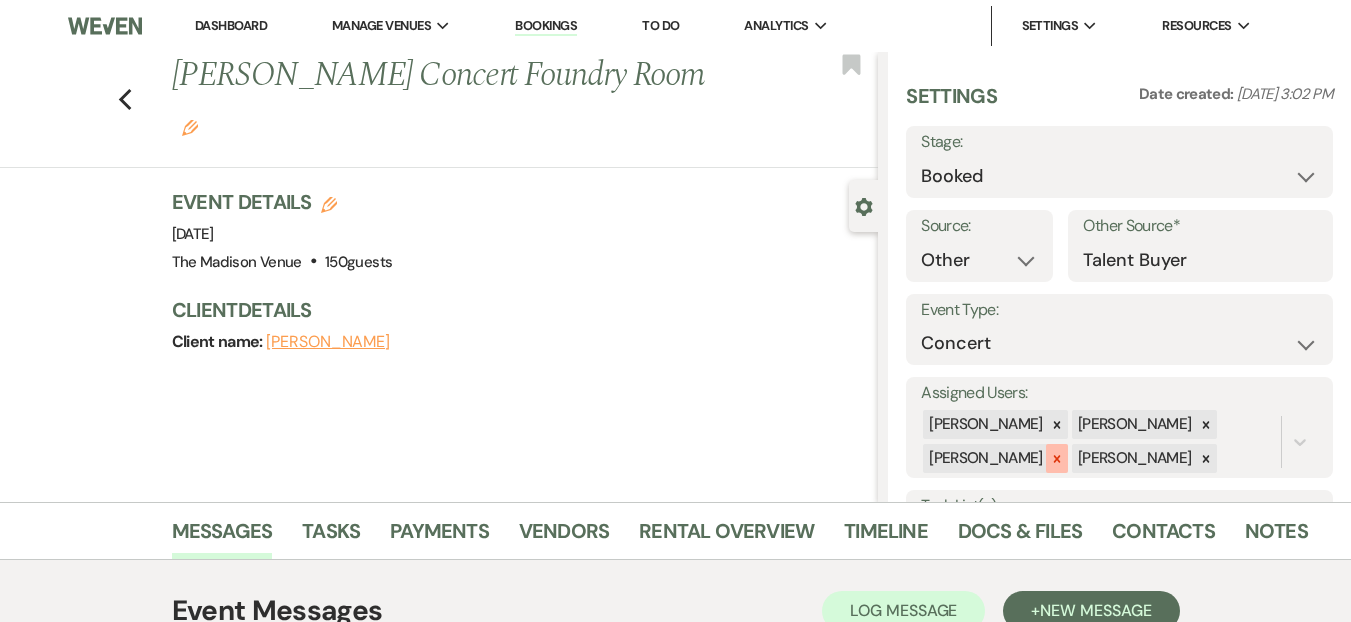 click at bounding box center [1057, 458] 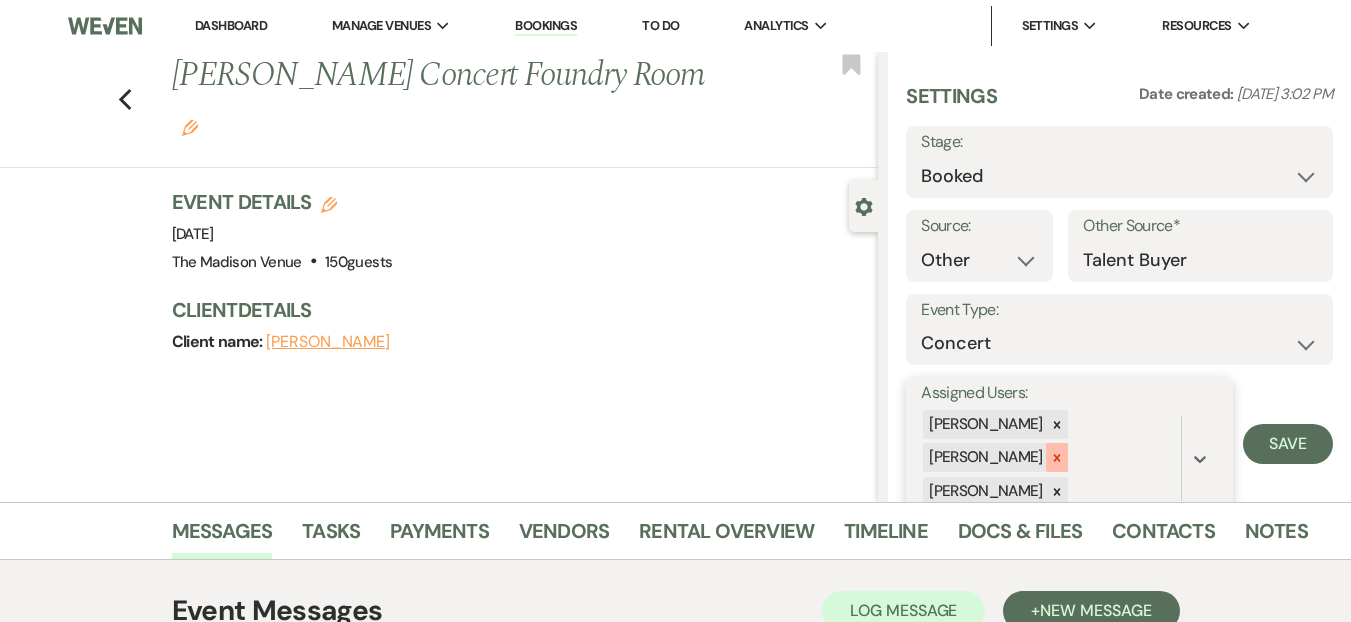 click 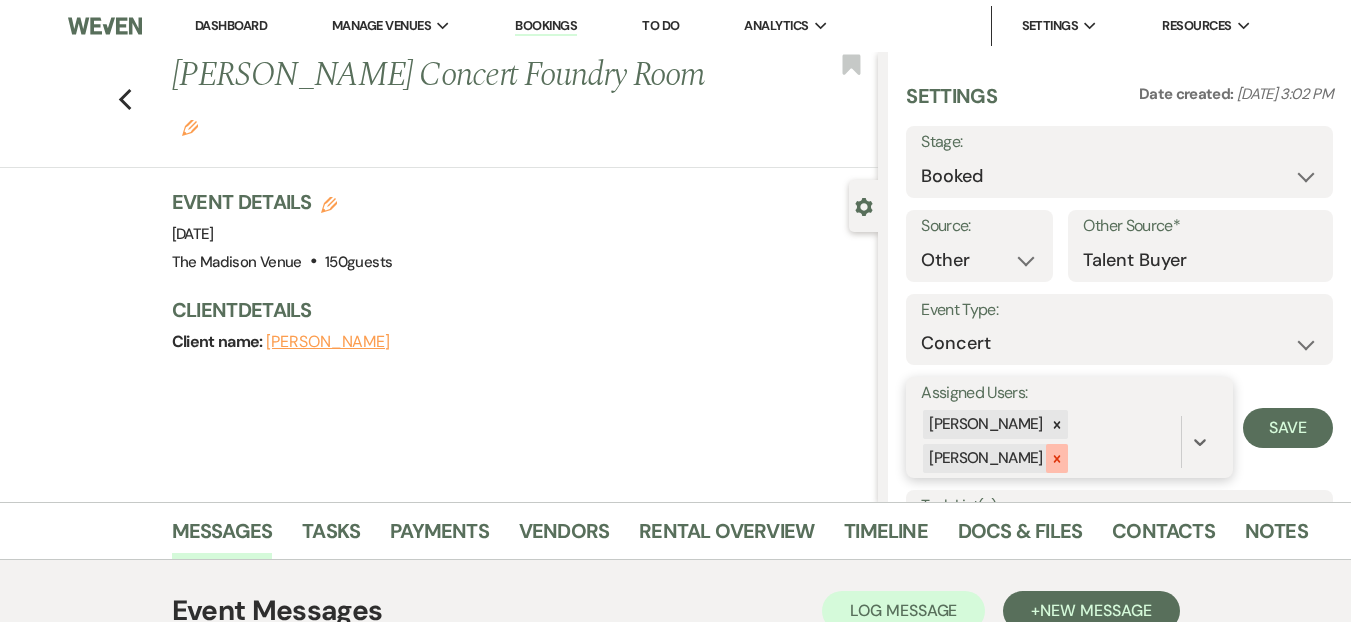 click 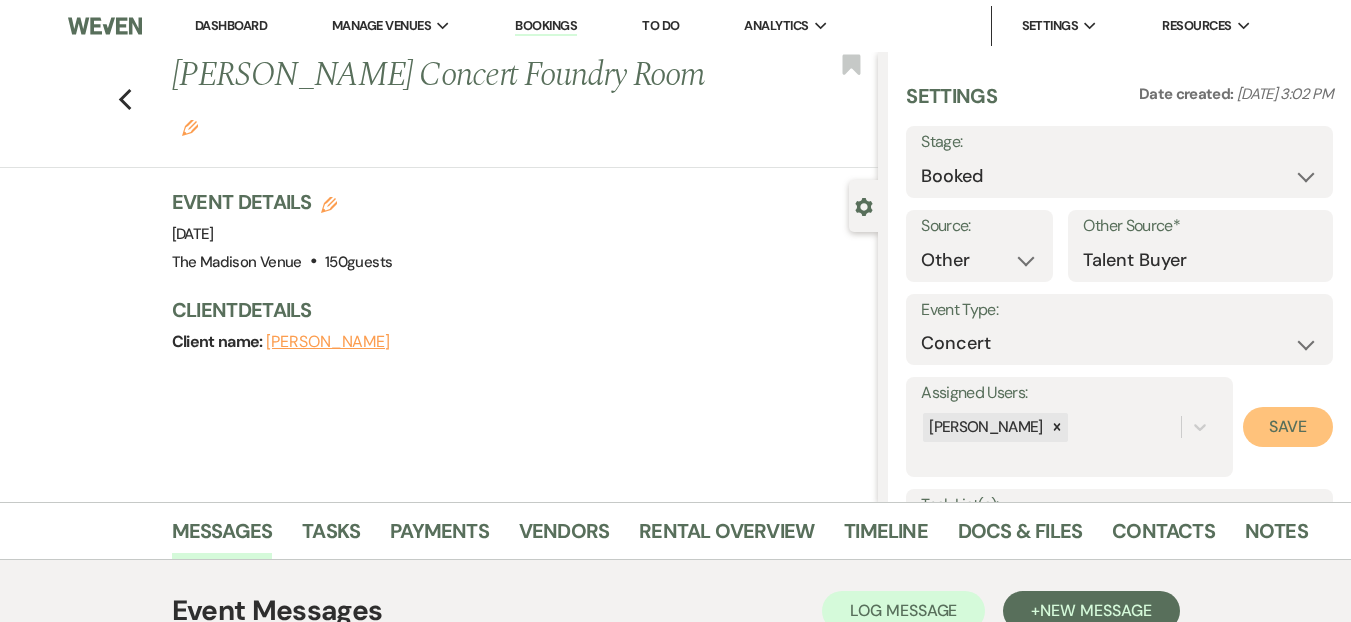 click on "Save" at bounding box center [1288, 427] 